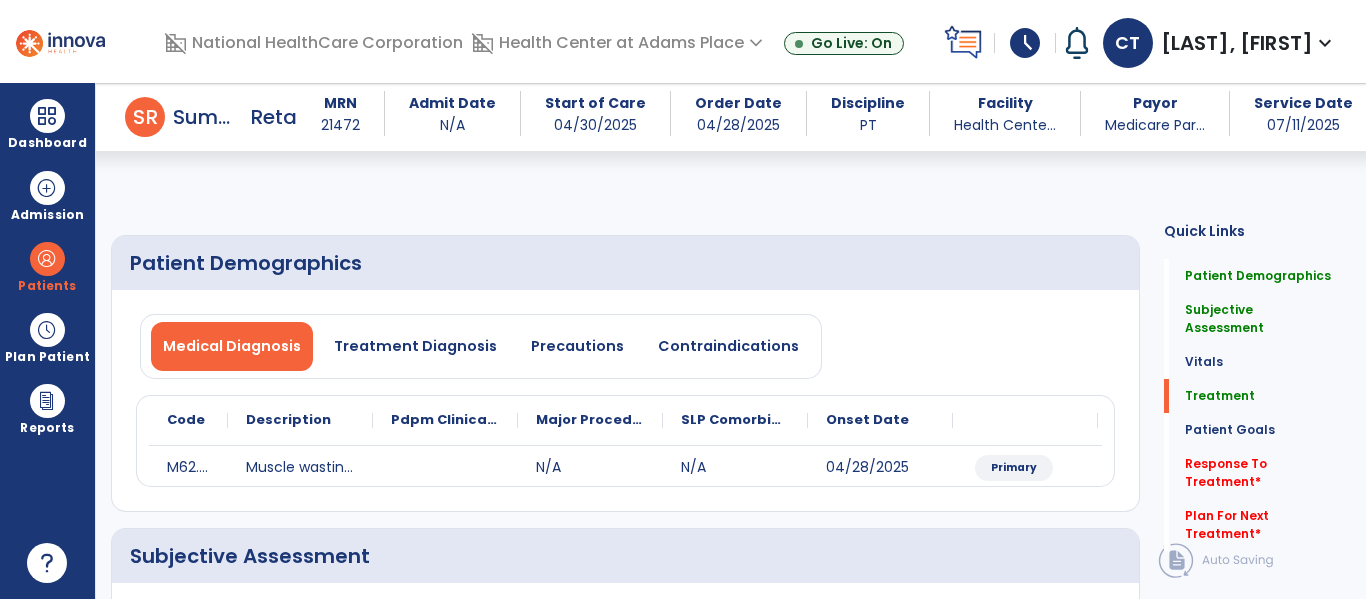 select on "*" 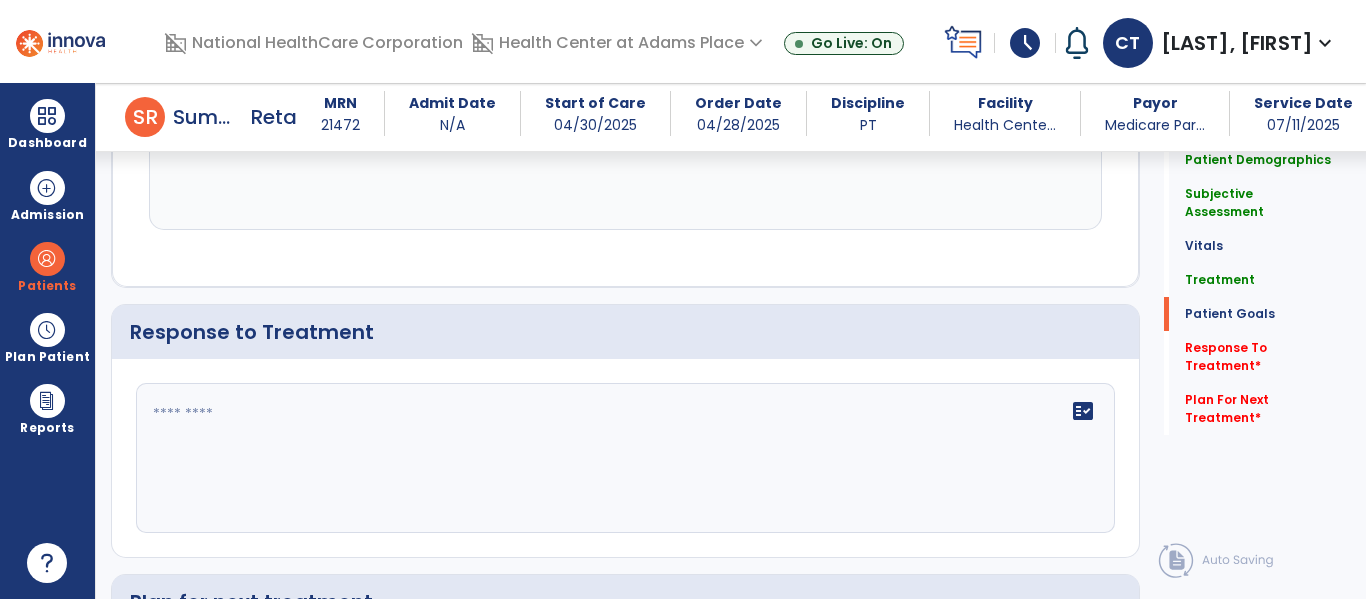 scroll, scrollTop: 3292, scrollLeft: 0, axis: vertical 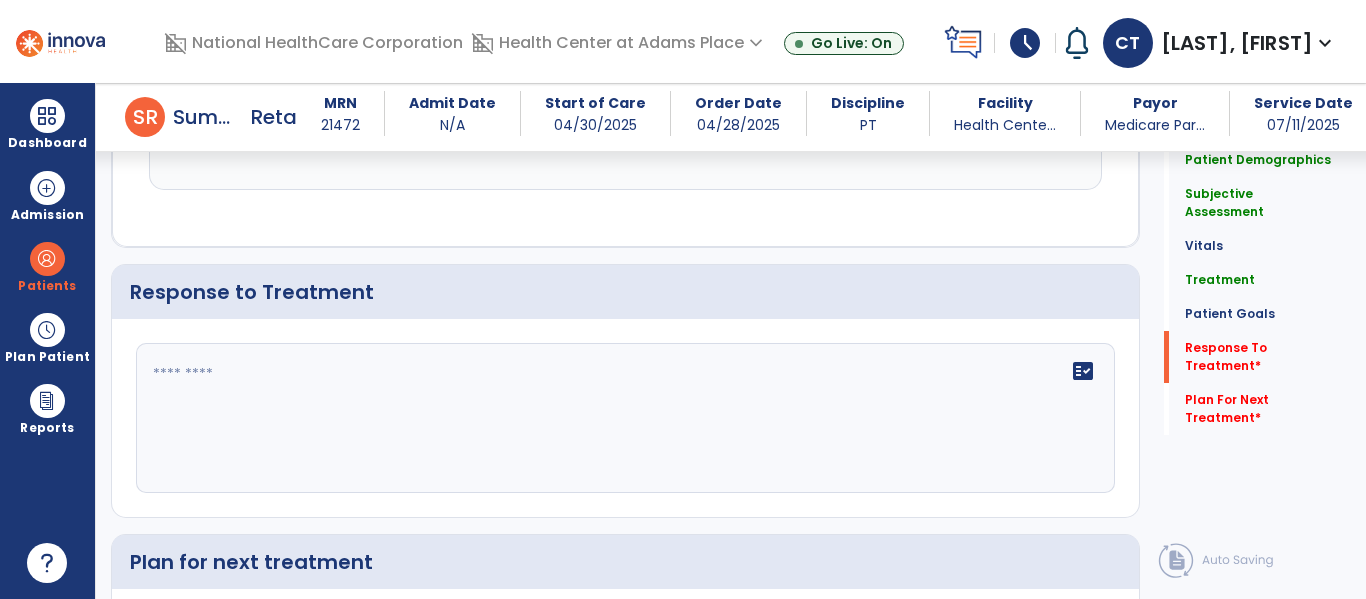click on "fact_check" 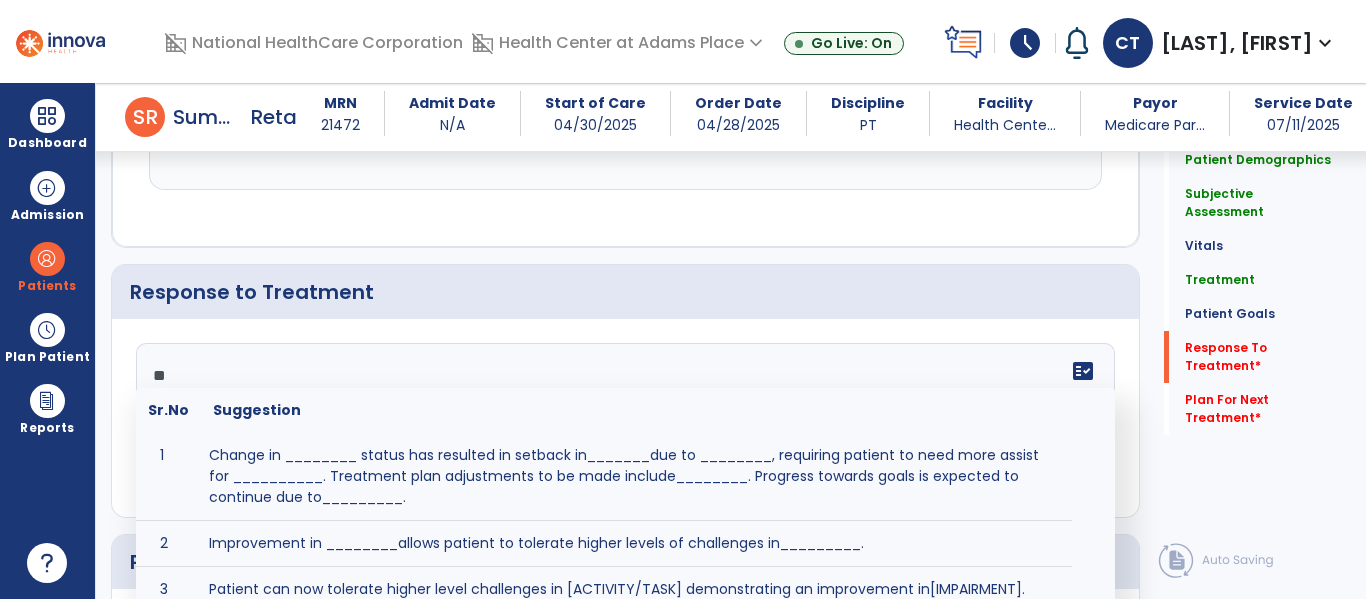 type on "*" 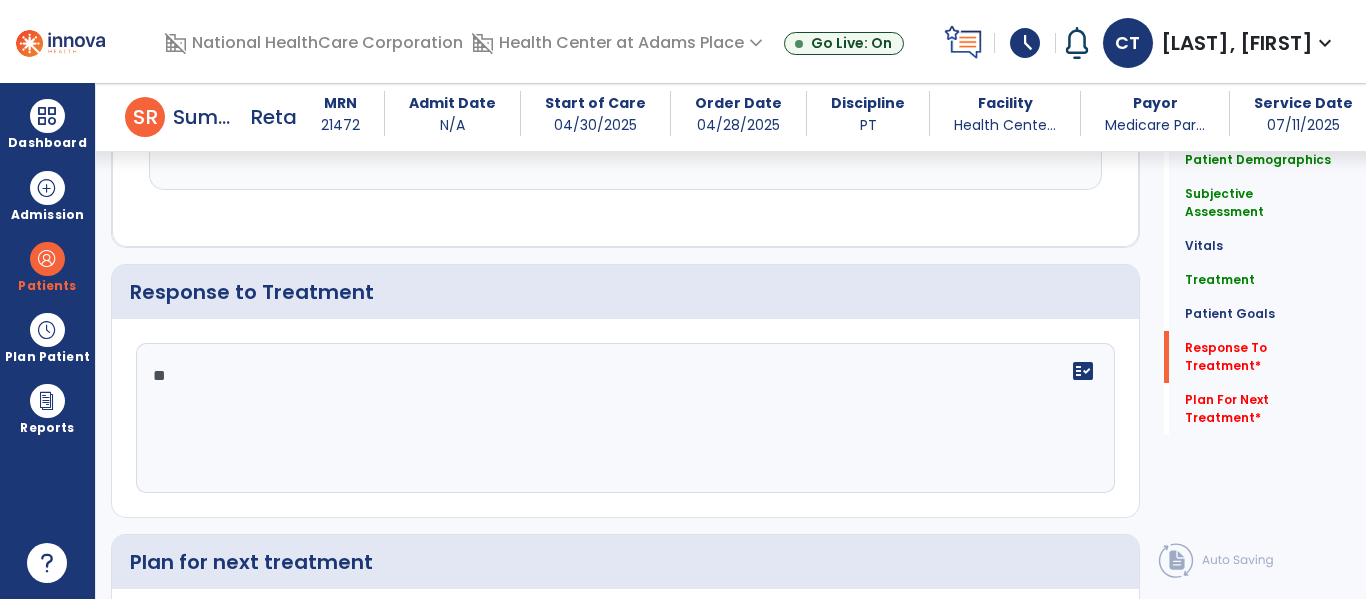 type on "*" 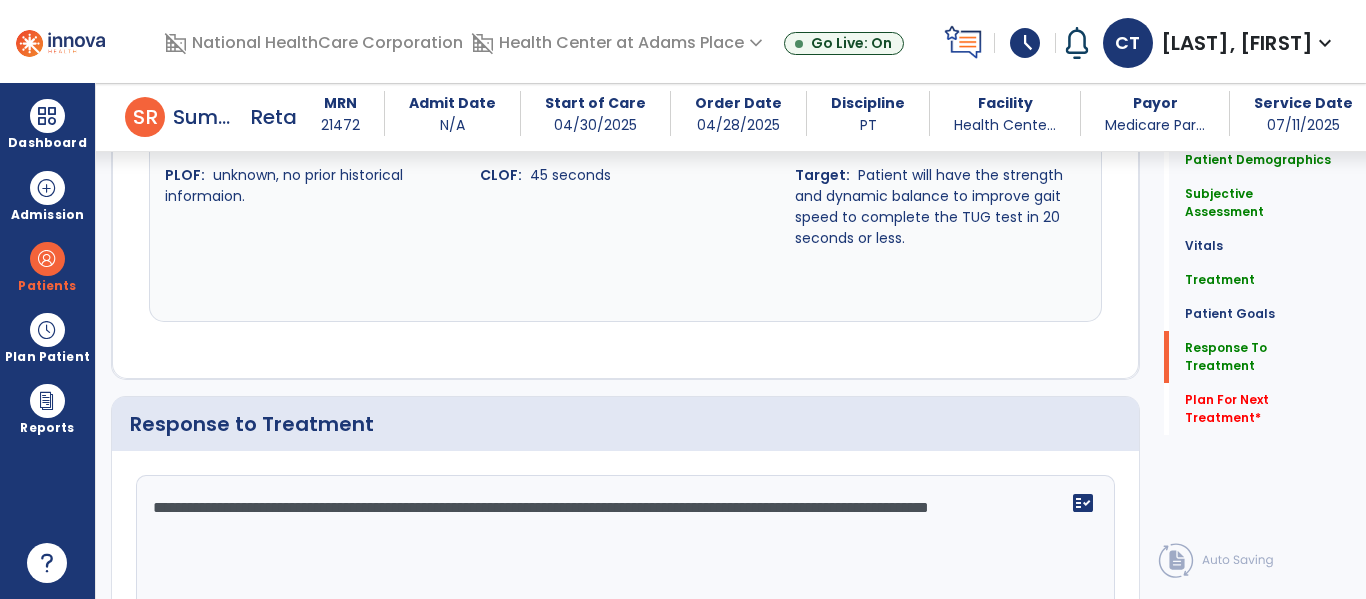 scroll, scrollTop: 3292, scrollLeft: 0, axis: vertical 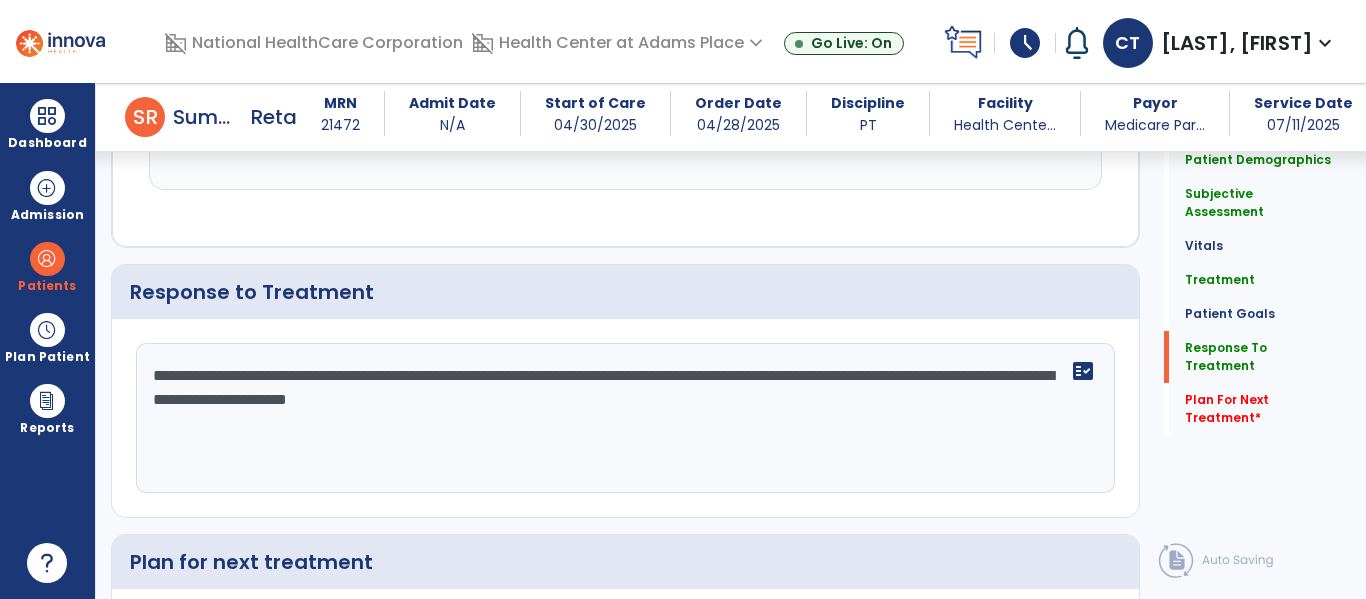 type on "**********" 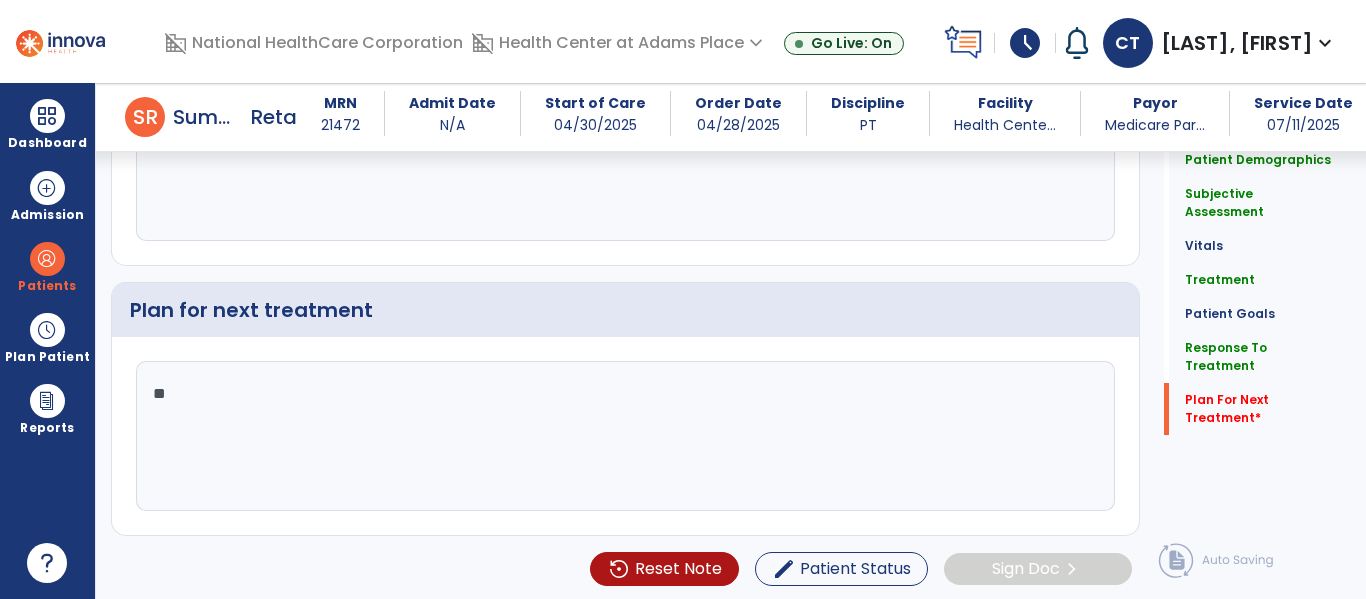 type on "*" 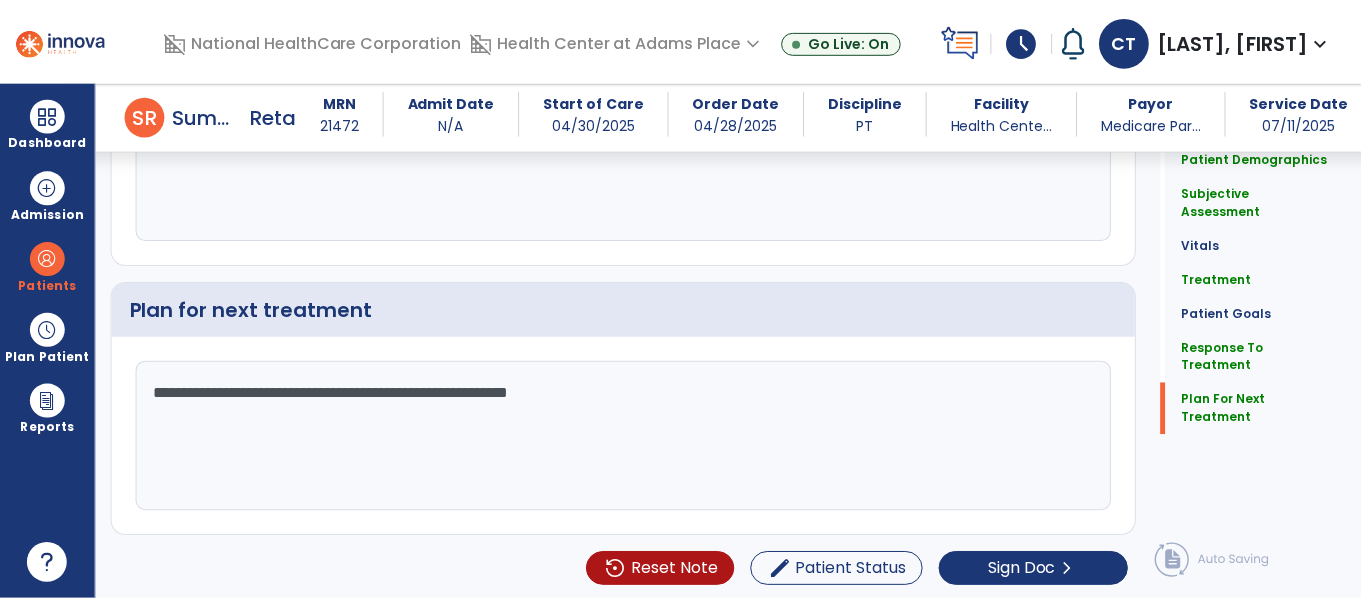 scroll, scrollTop: 3544, scrollLeft: 0, axis: vertical 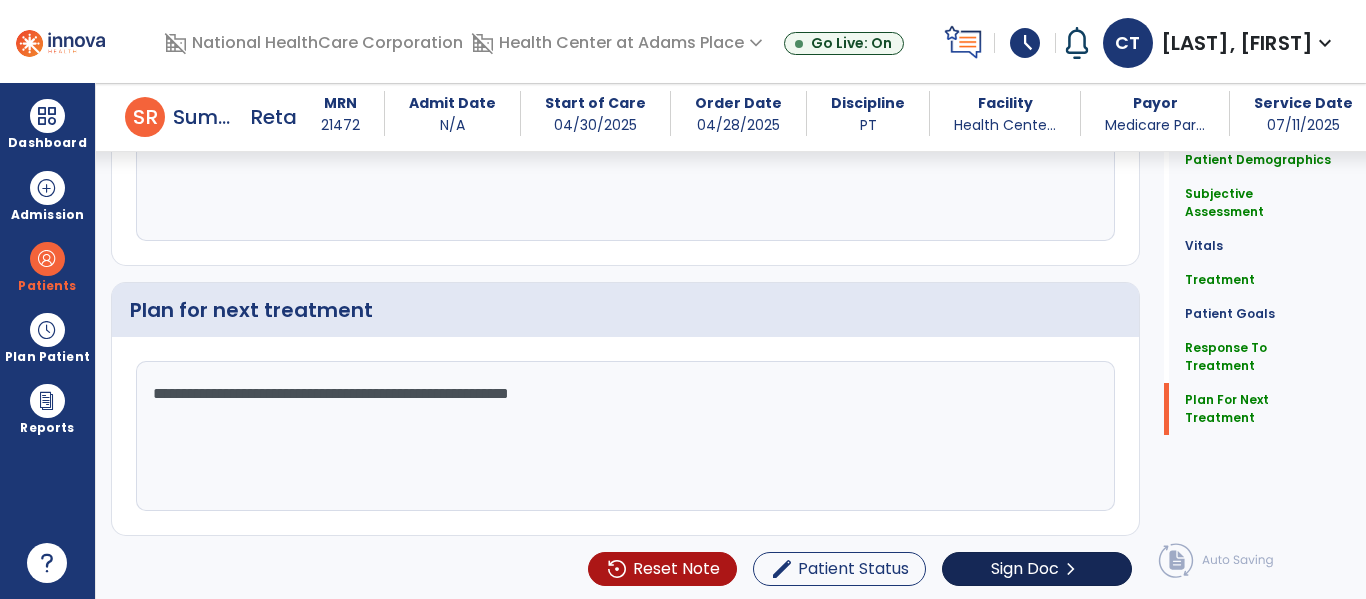 type on "**********" 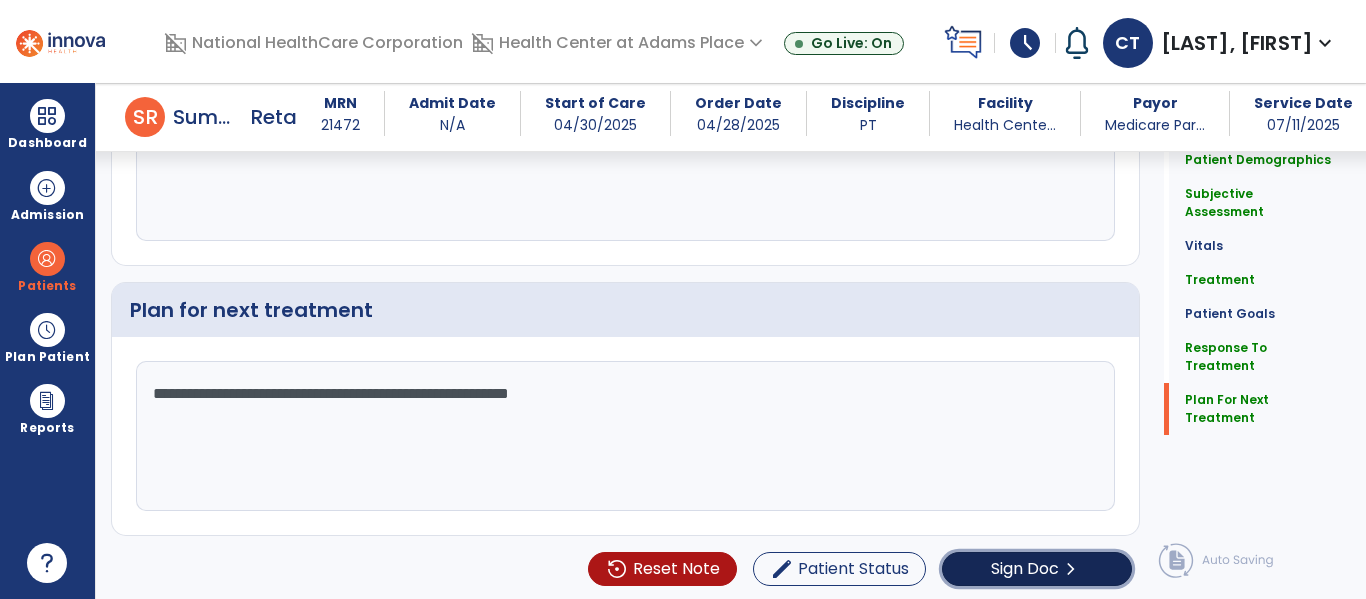 click on "Sign Doc" 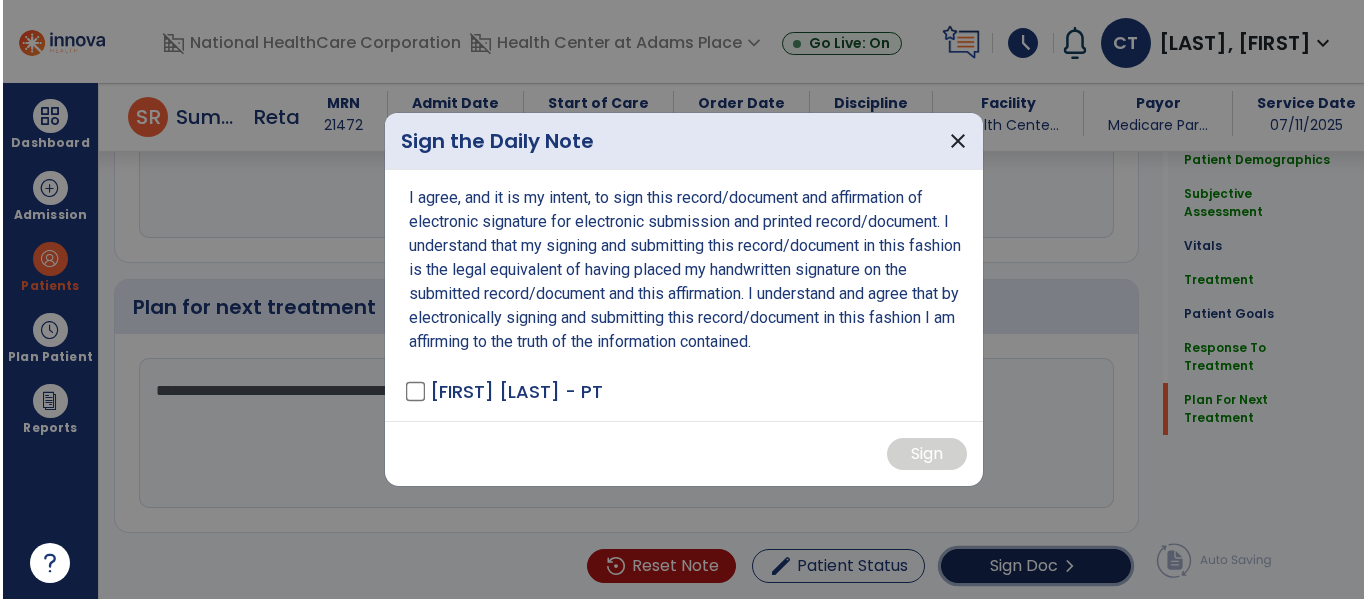 scroll, scrollTop: 3548, scrollLeft: 0, axis: vertical 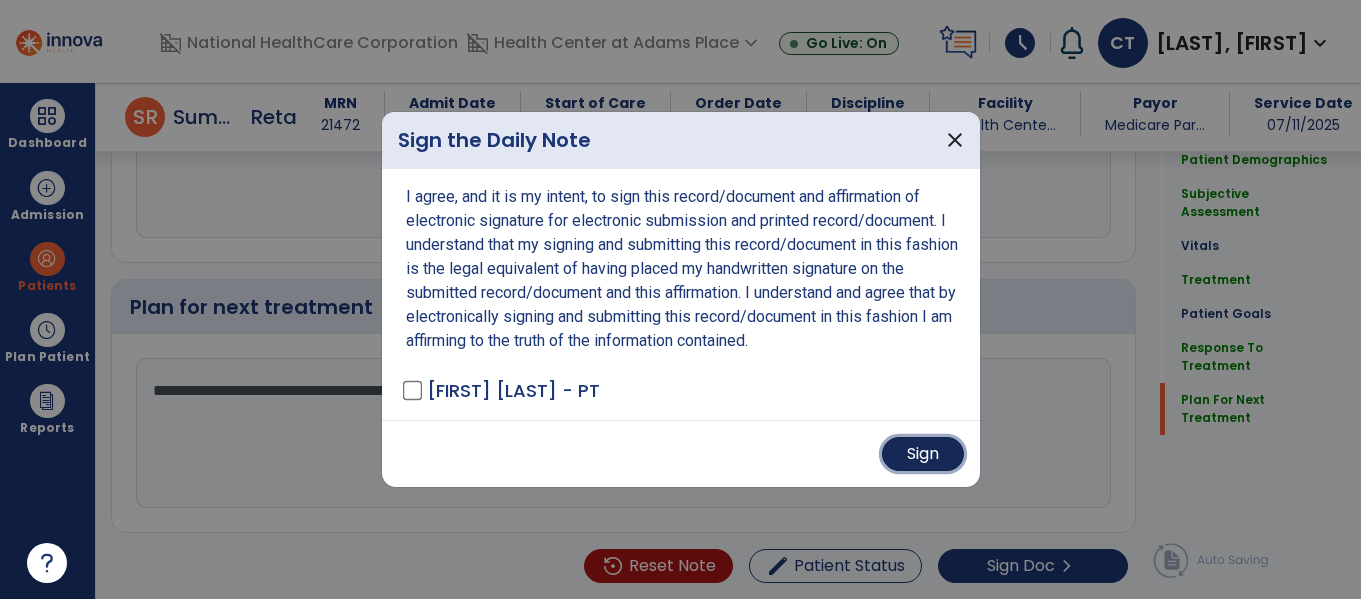 click on "Sign" at bounding box center [923, 454] 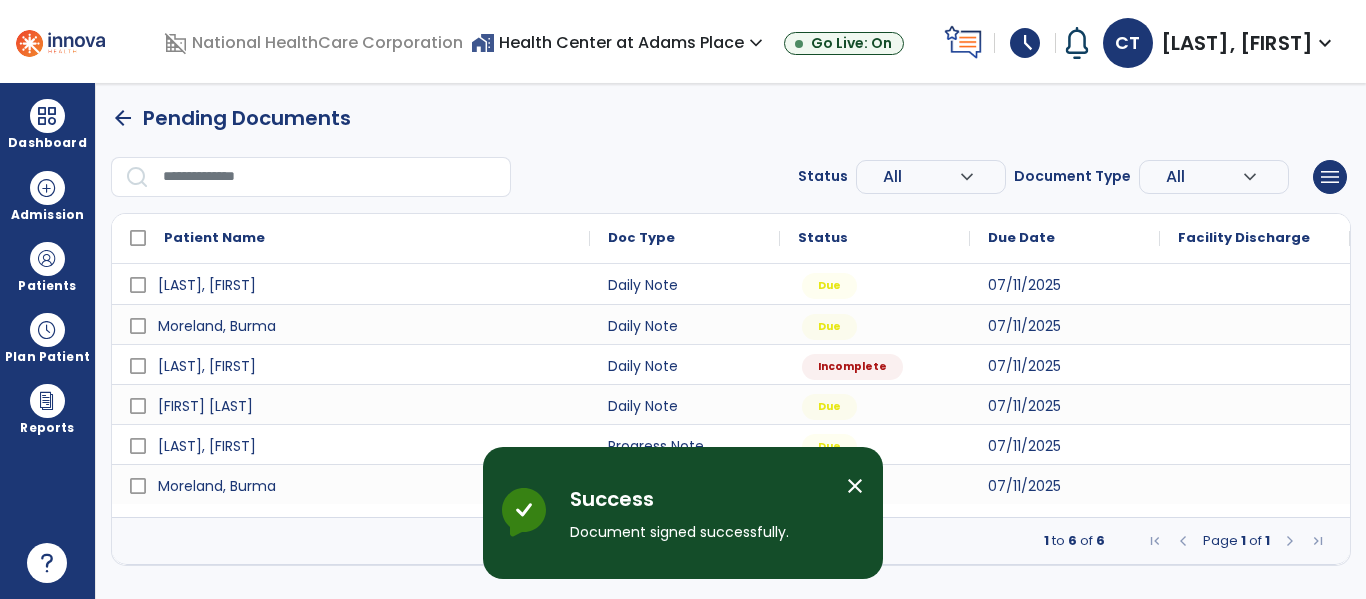 scroll, scrollTop: 0, scrollLeft: 0, axis: both 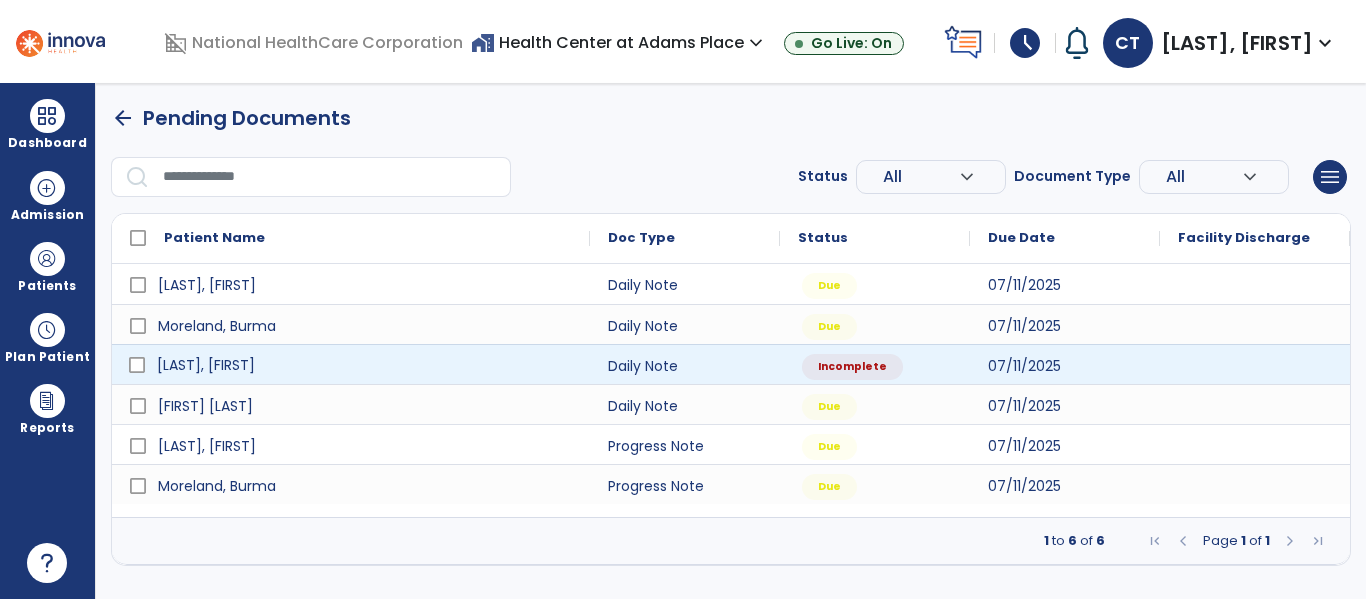 click on "[LAST], [FIRST]" at bounding box center [206, 365] 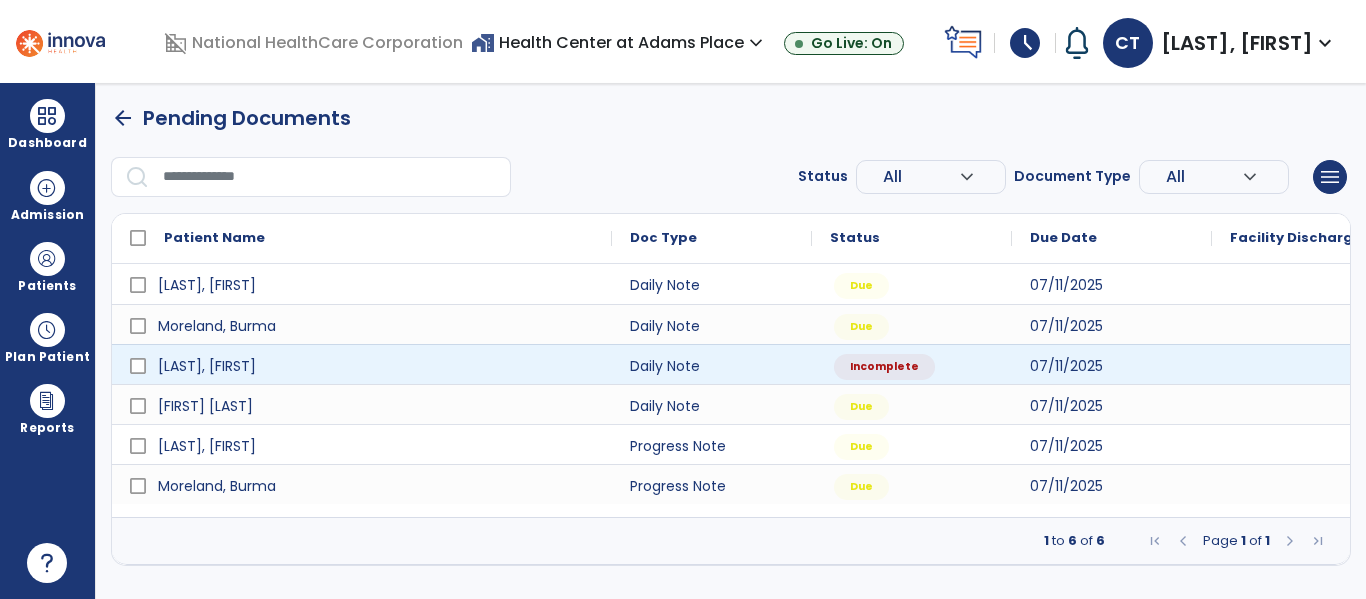 select on "*" 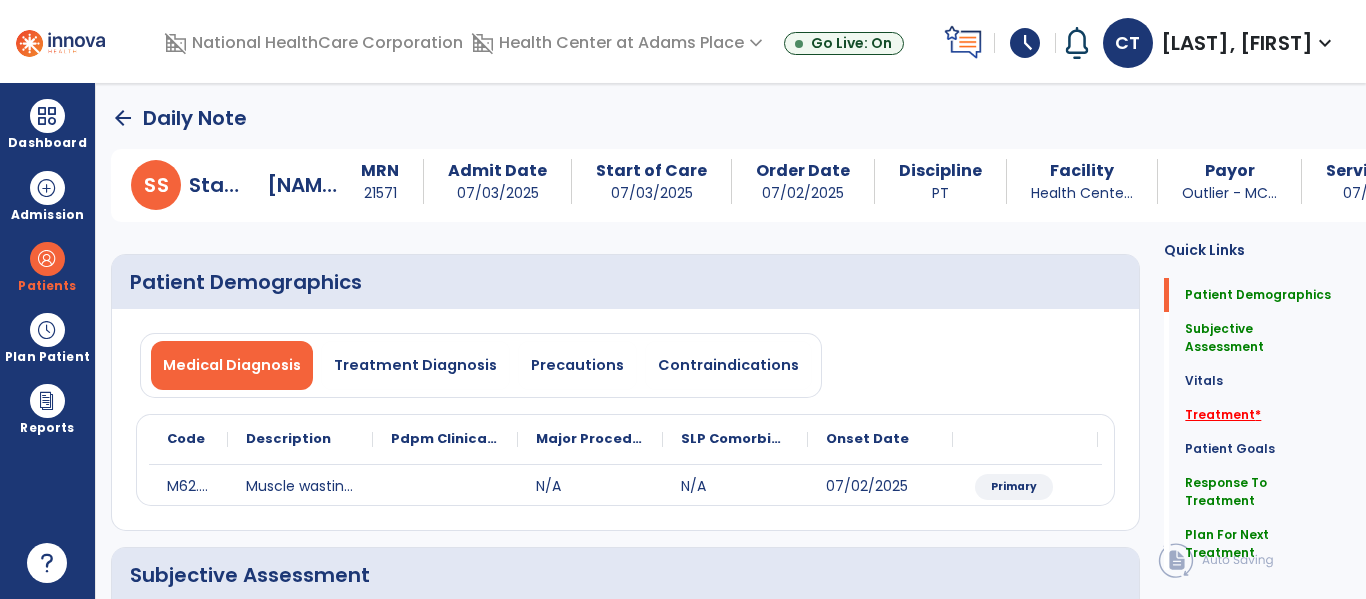 click on "Treatment   *" 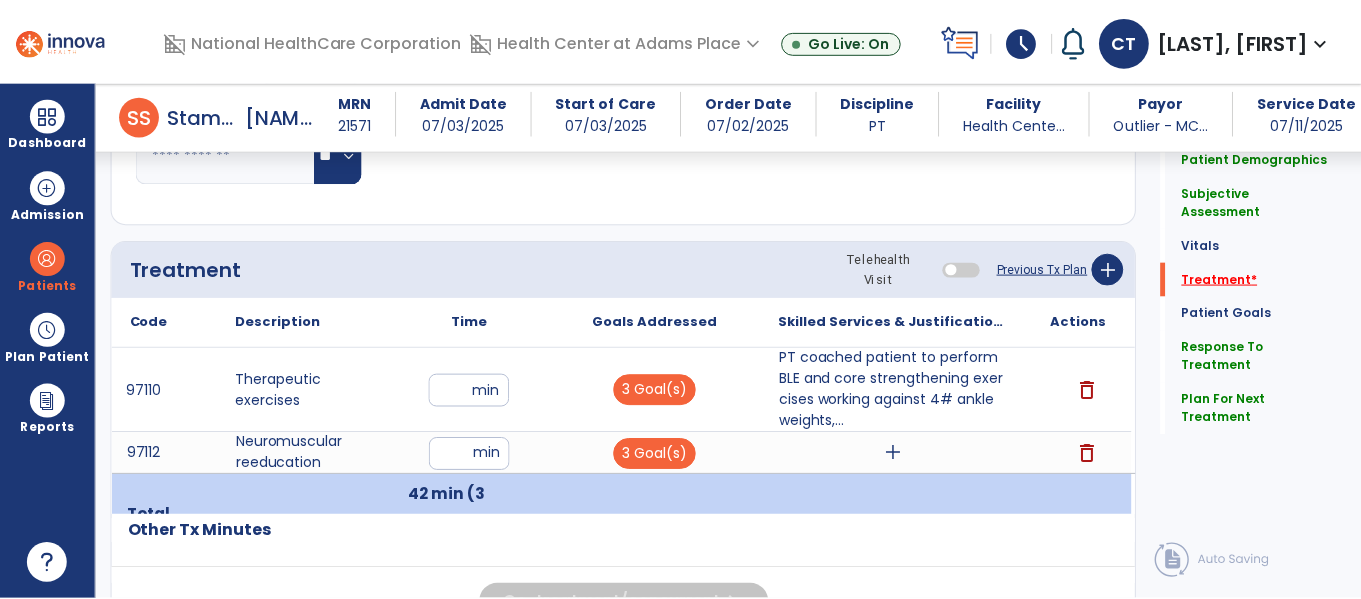 scroll, scrollTop: 1126, scrollLeft: 0, axis: vertical 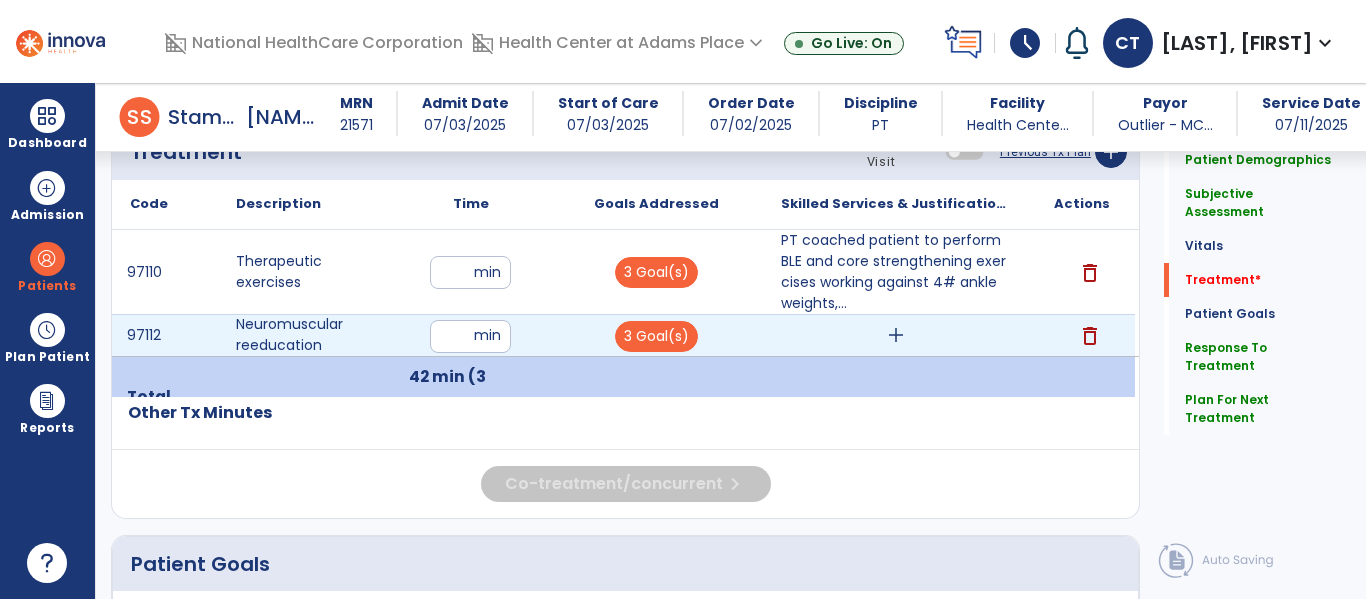 click on "add" at bounding box center (896, 335) 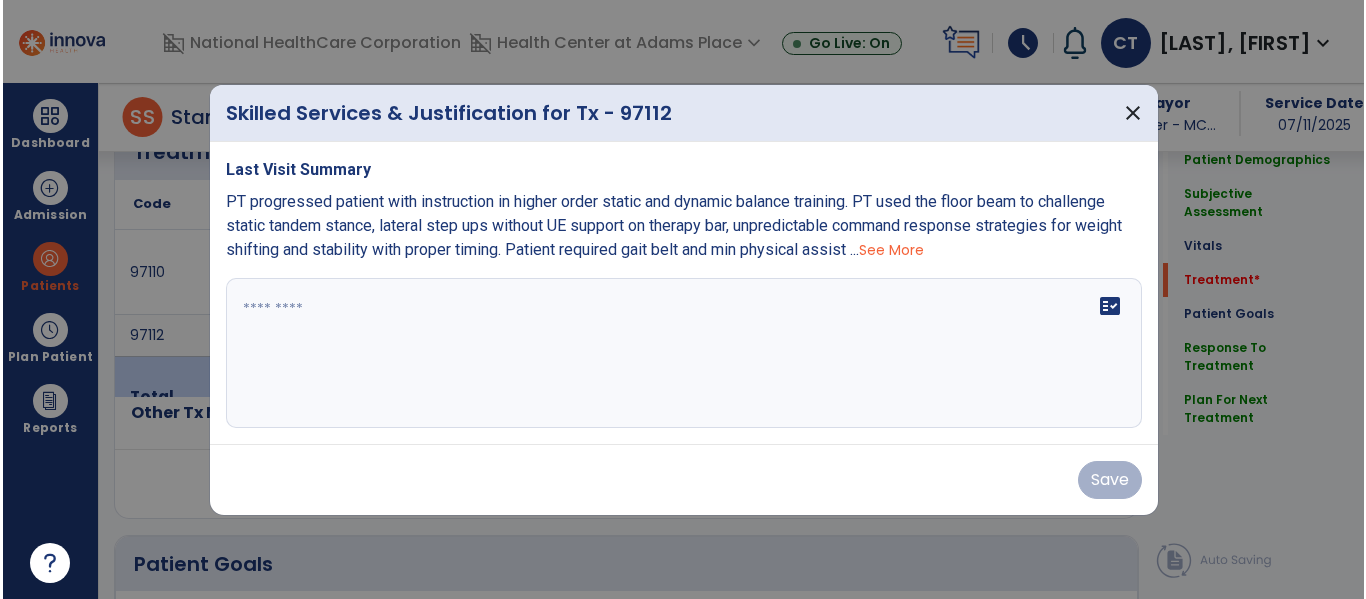 scroll, scrollTop: 1126, scrollLeft: 0, axis: vertical 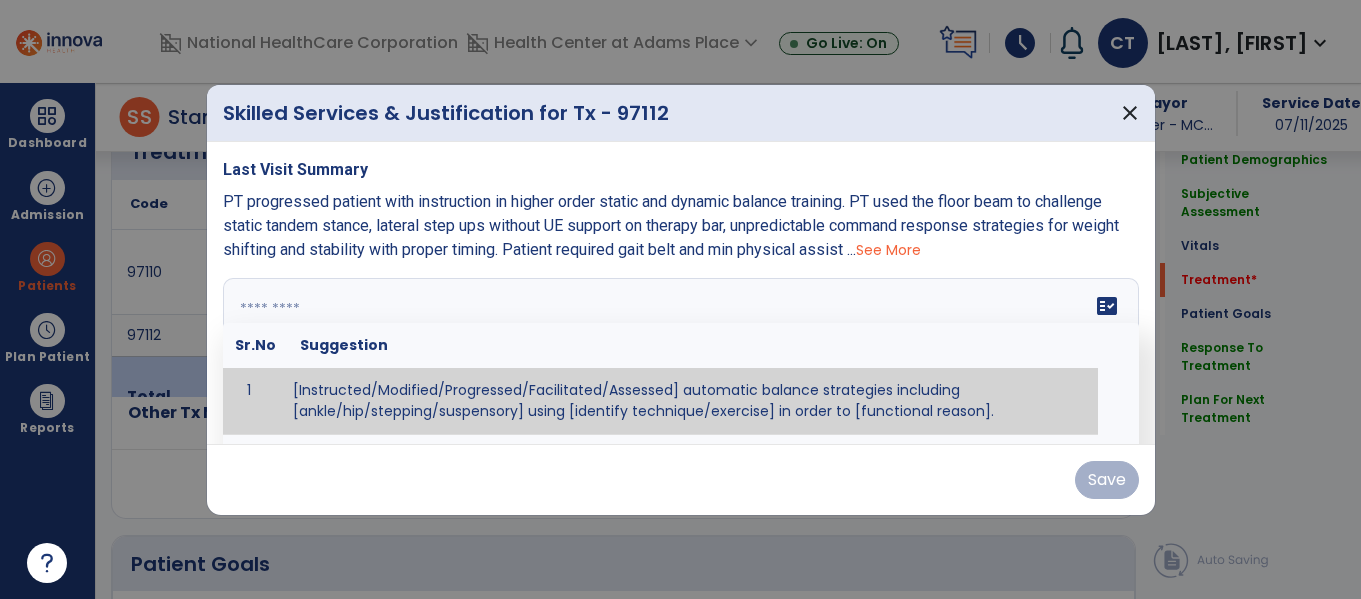 click on "fact_check  Sr.No Suggestion 1 [Instructed/Modified/Progressed/Facilitated/Assessed] automatic balance strategies including [ankle/hip/stepping/suspensory] using [identify technique/exercise] in order to [functional reason]. 2 [Instructed/Modified/Progressed/Facilitated/Assessed] sensory integration techniques including [visual inhibition/somatosensory inhibition/visual excitatory/somatosensory excitatory/vestibular excitatory] using [identify technique/exercise] in order to [functional reason]. 3 [Instructed/Modified/Progressed/Facilitated/Assessed] visual input including [oculomotor exercises, smooth pursuits, saccades, visual field, other] in order to [functional reasons]. 4 [Instructed/Modified/Progressed/Assessed] somatosensory techniques including [joint compression, proprioceptive activities, other] in order to [functional reasons]. 5 [Instructed/Modified/Progressed/Assessed] vestibular techniques including [gaze stabilization, Brandt-Darhoff, Epley, other] in order to [functional reasons]. 6 7" at bounding box center [681, 353] 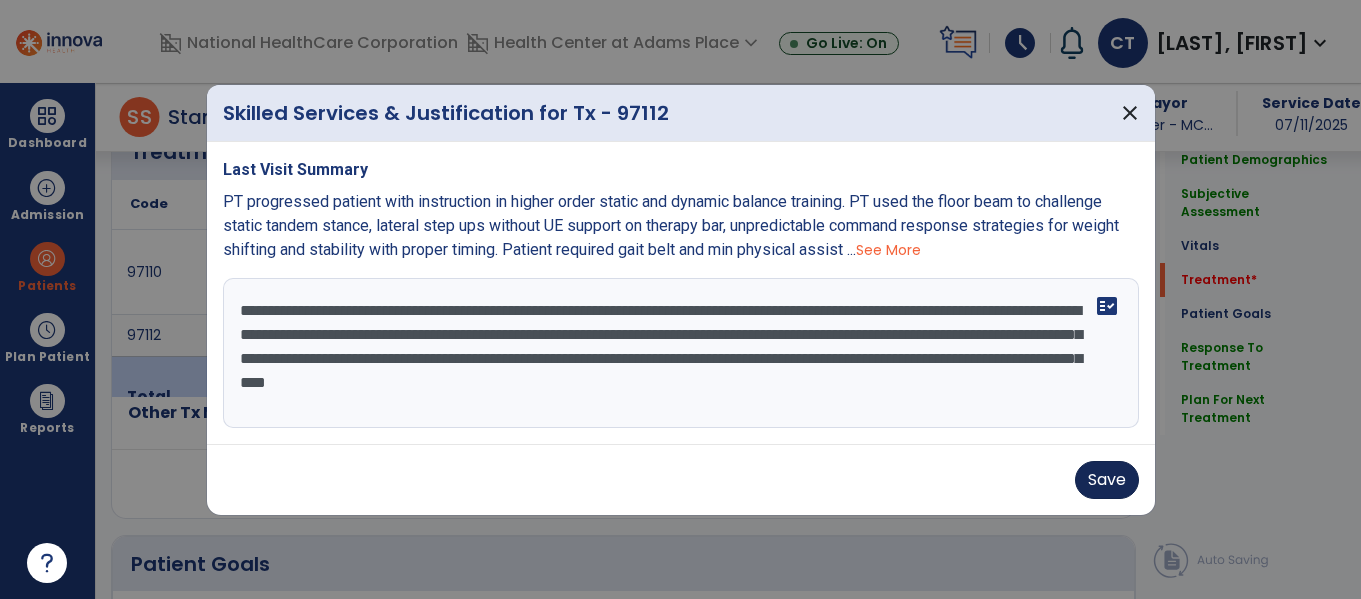 type on "**********" 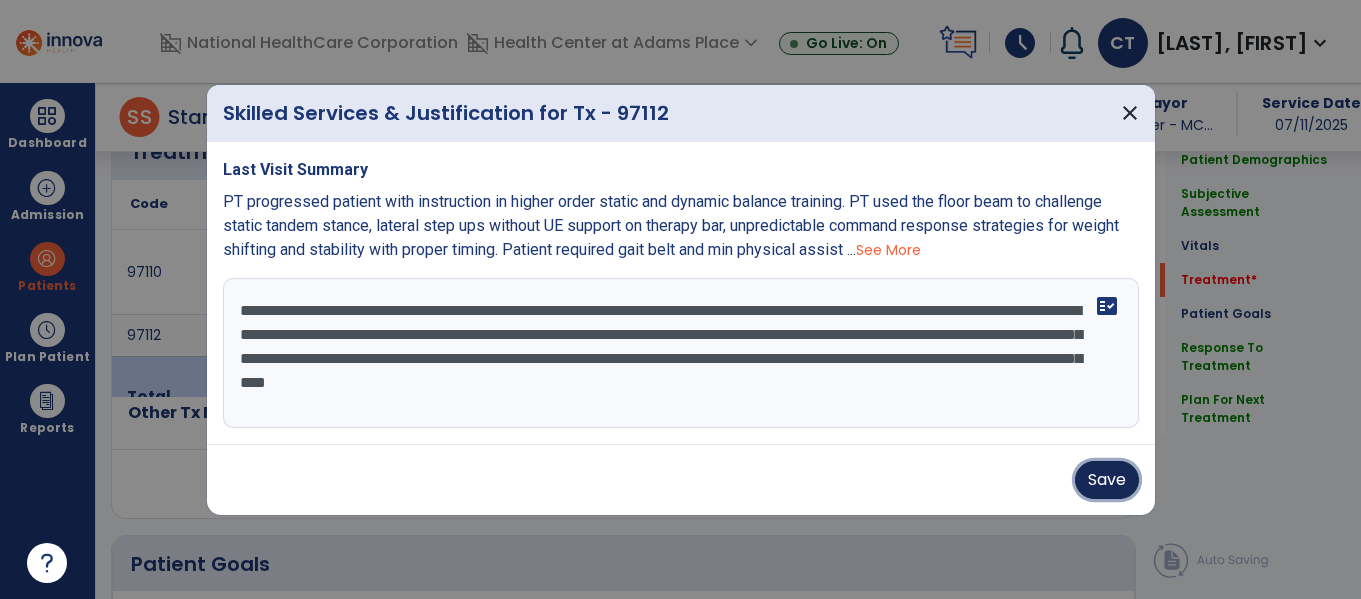 click on "Save" at bounding box center [1107, 480] 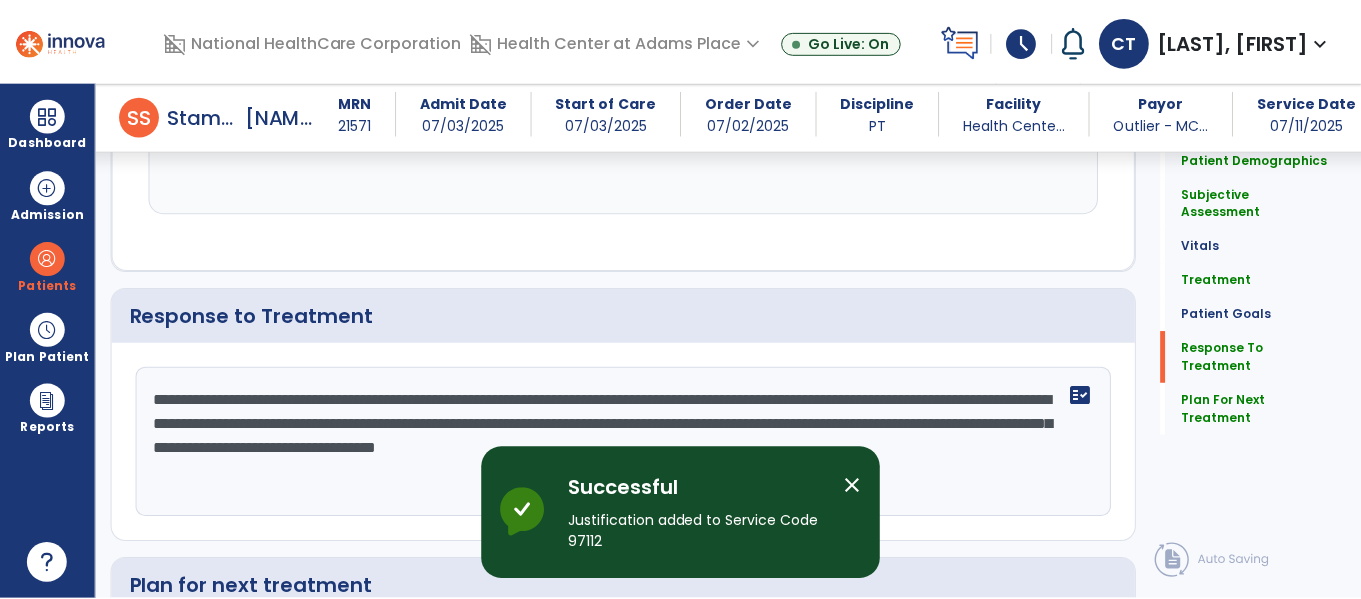 scroll, scrollTop: 2474, scrollLeft: 0, axis: vertical 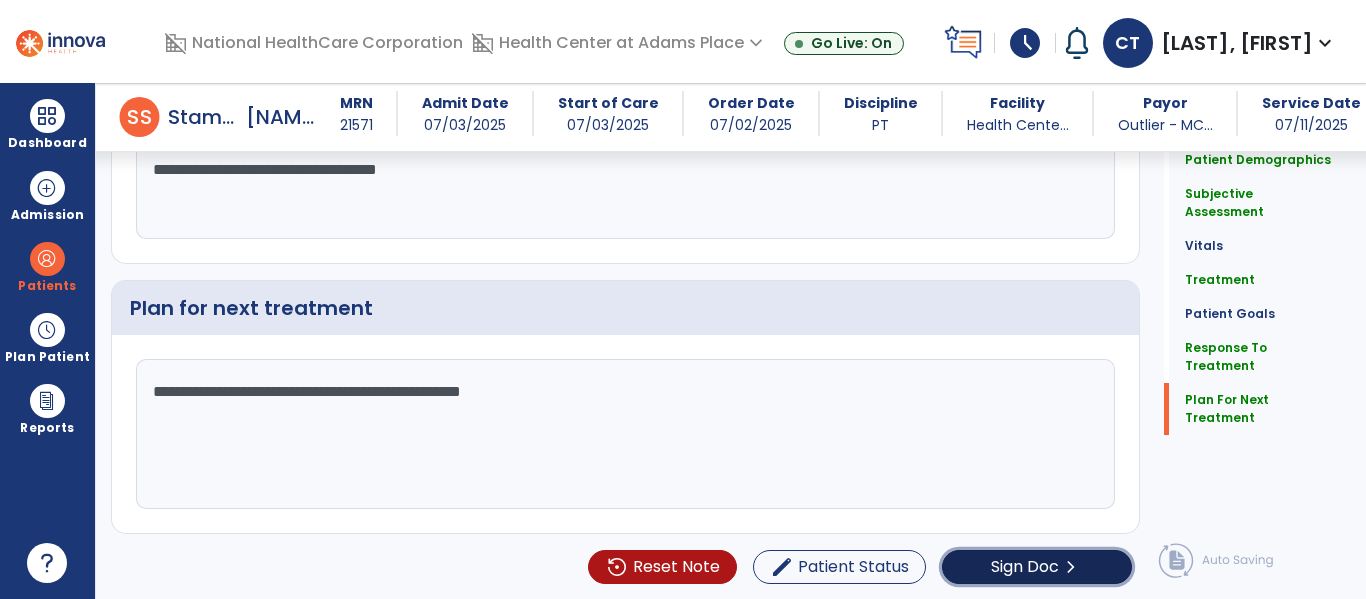 click on "Sign Doc" 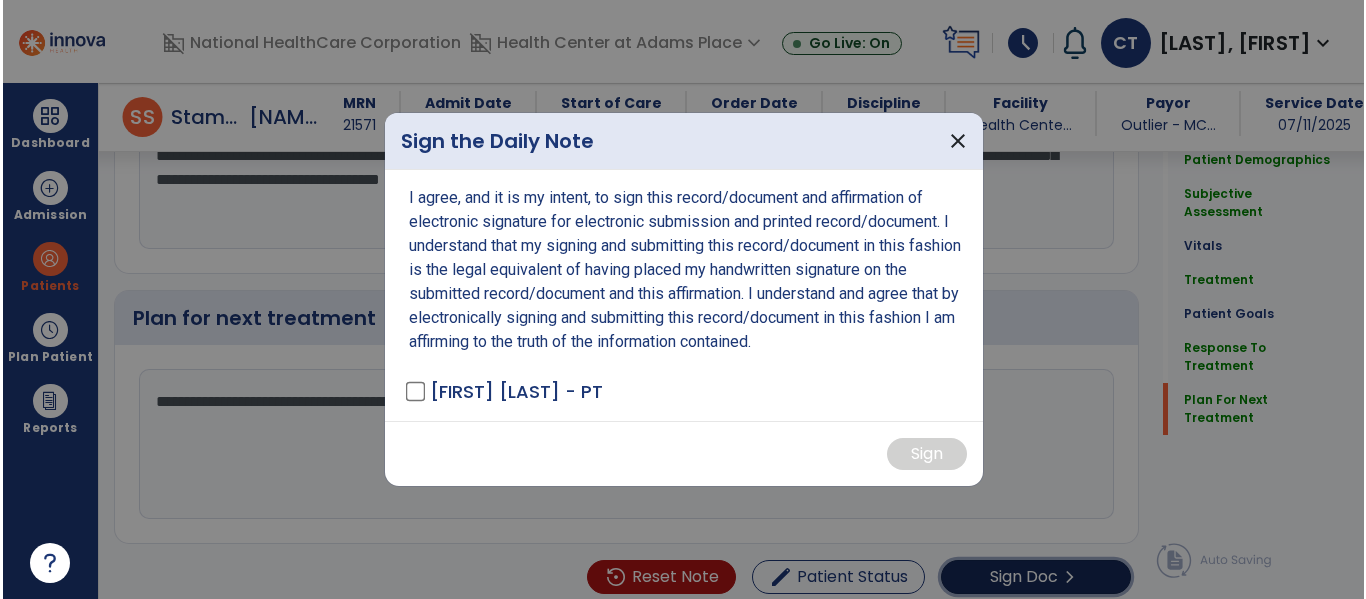scroll, scrollTop: 2474, scrollLeft: 0, axis: vertical 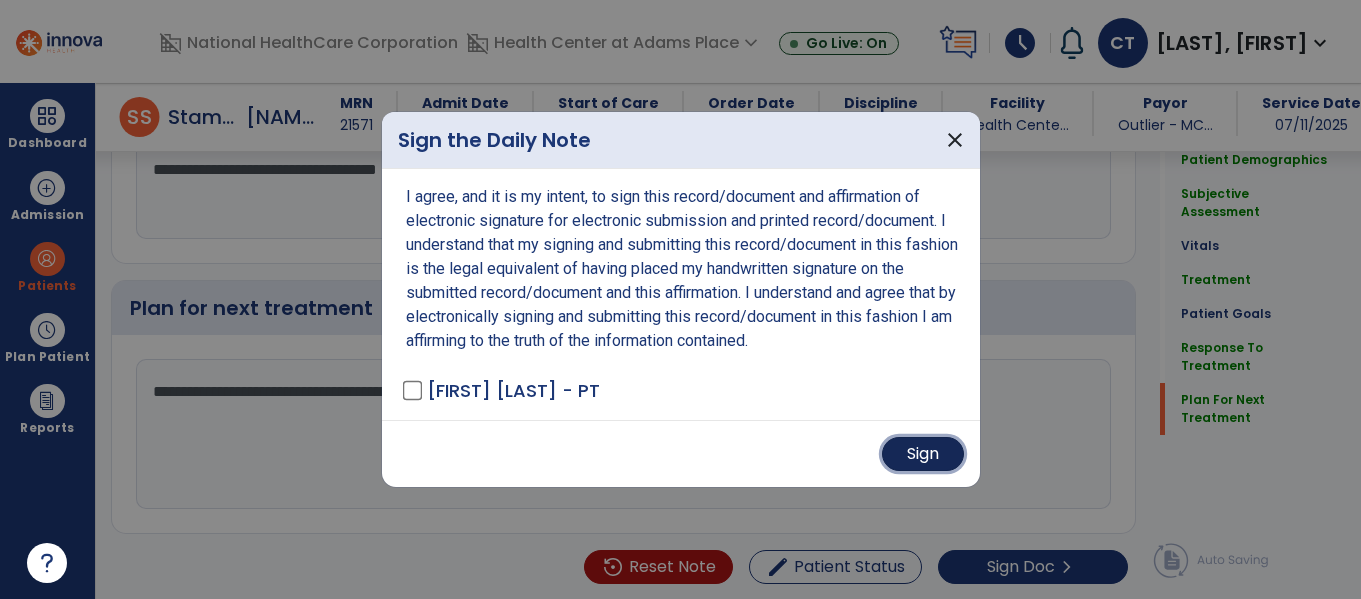 click on "Sign" at bounding box center (923, 454) 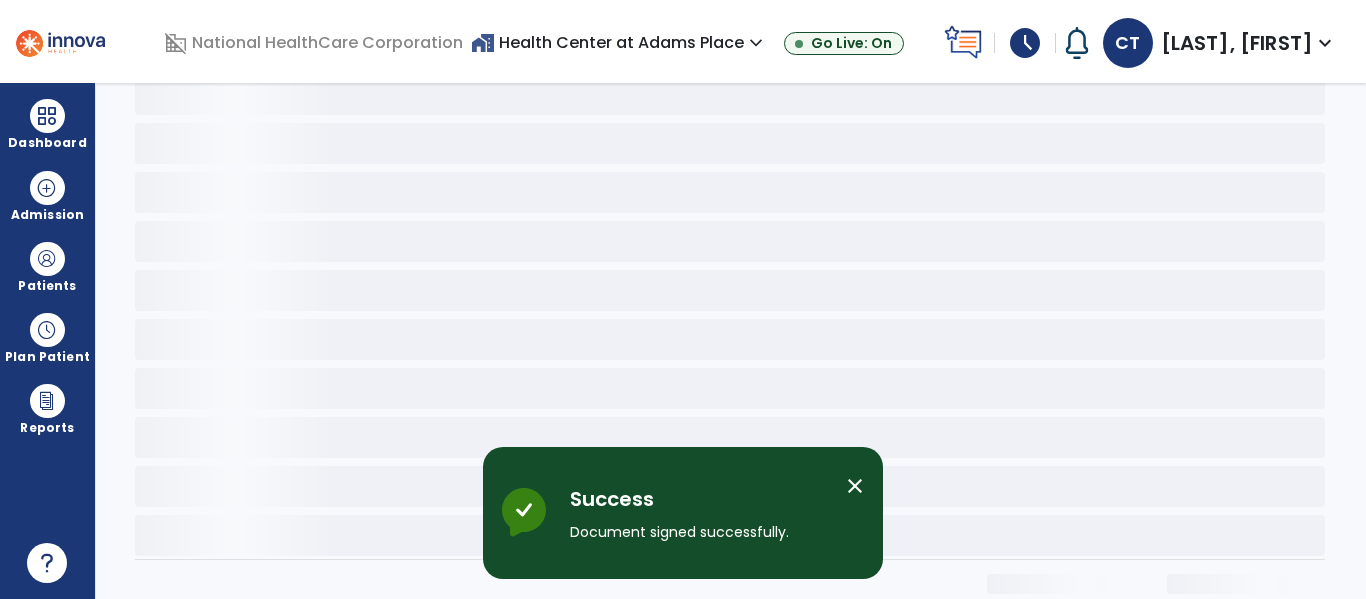 scroll, scrollTop: 0, scrollLeft: 0, axis: both 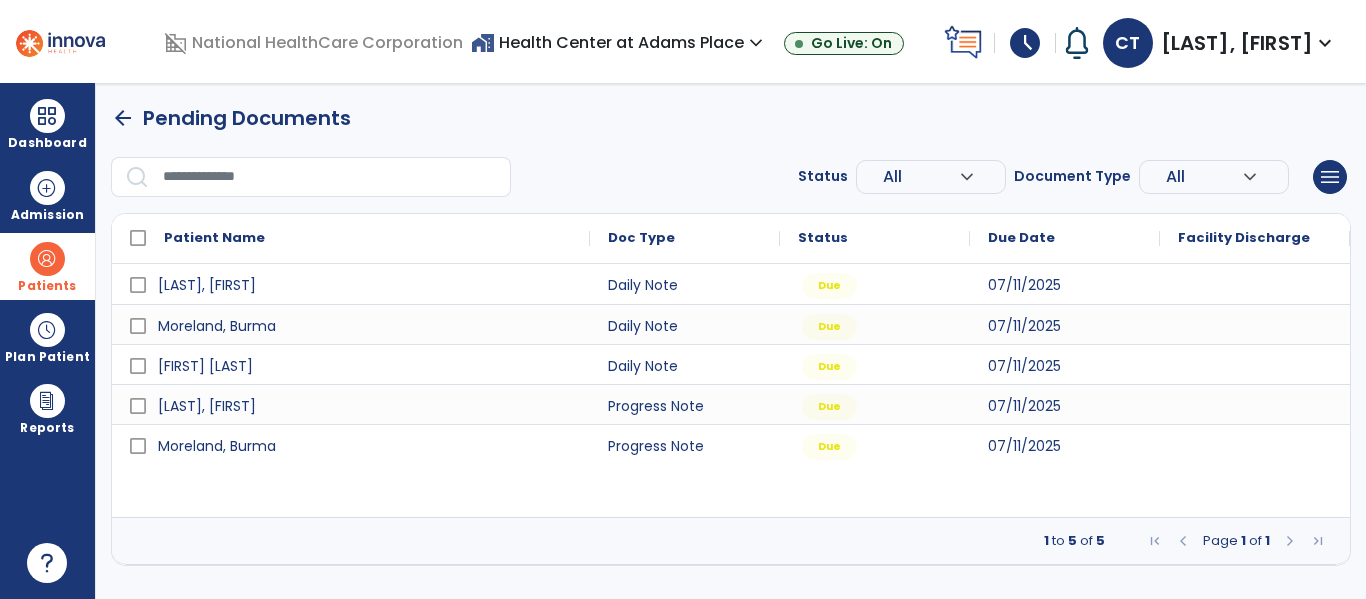 click on "Patients" at bounding box center (47, 286) 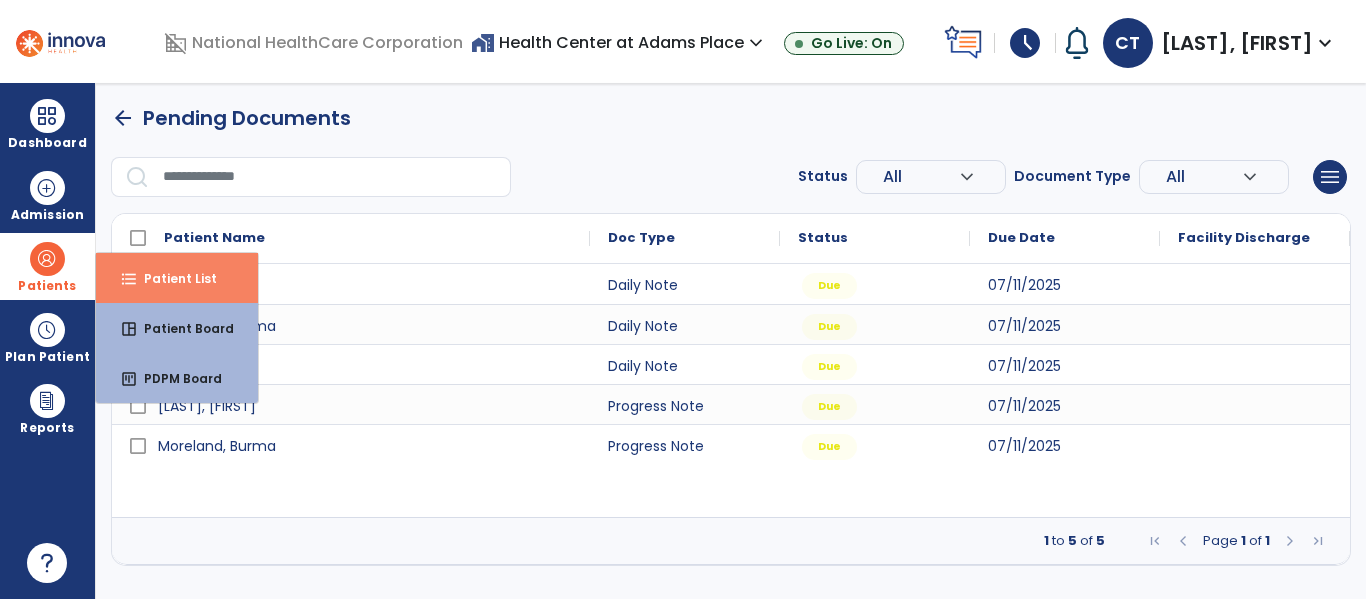 click on "Patient List" at bounding box center [172, 278] 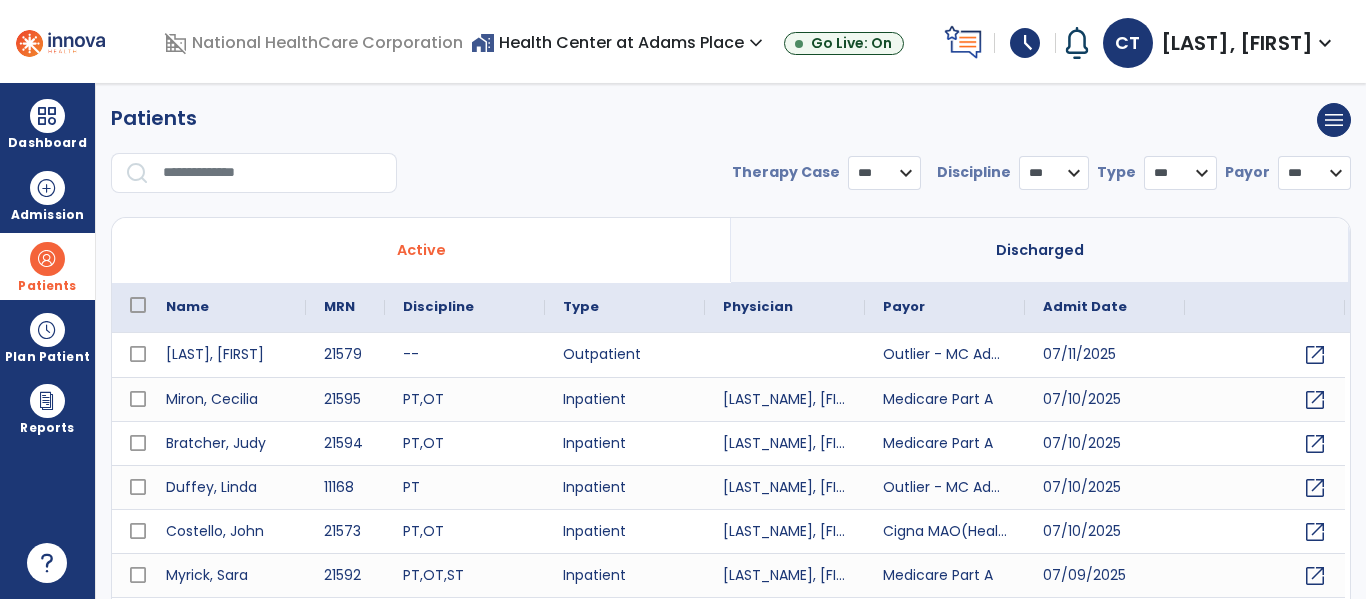 select on "***" 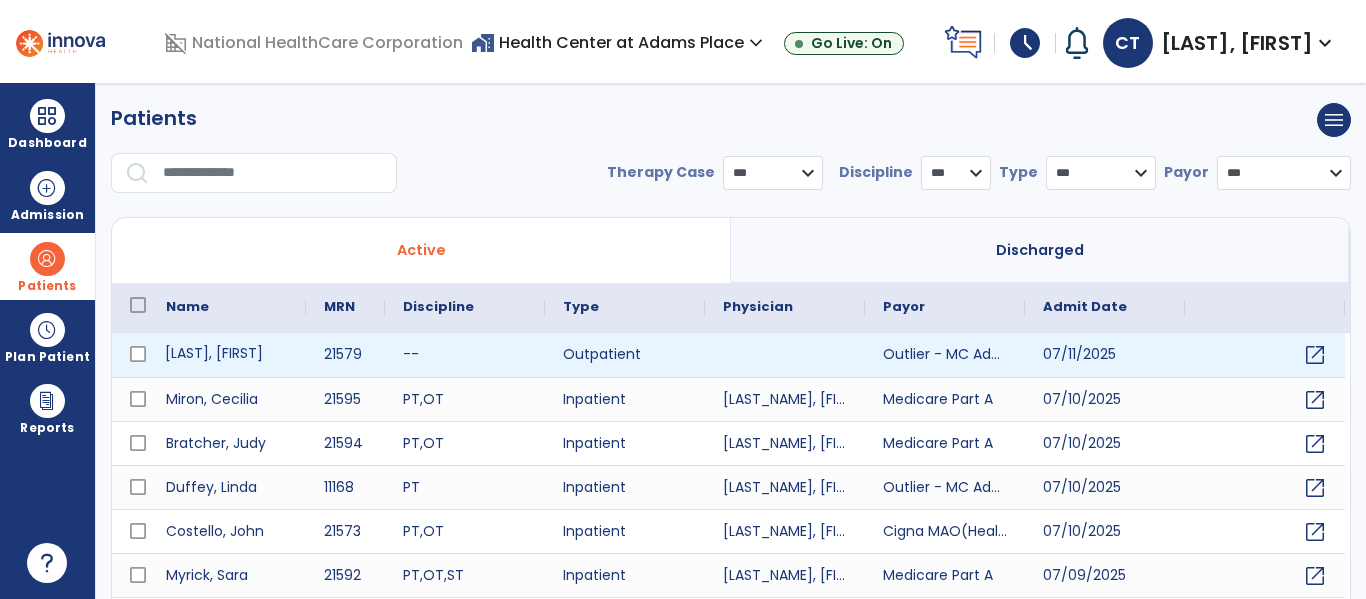 click on "[LAST], [FIRST]" at bounding box center (227, 355) 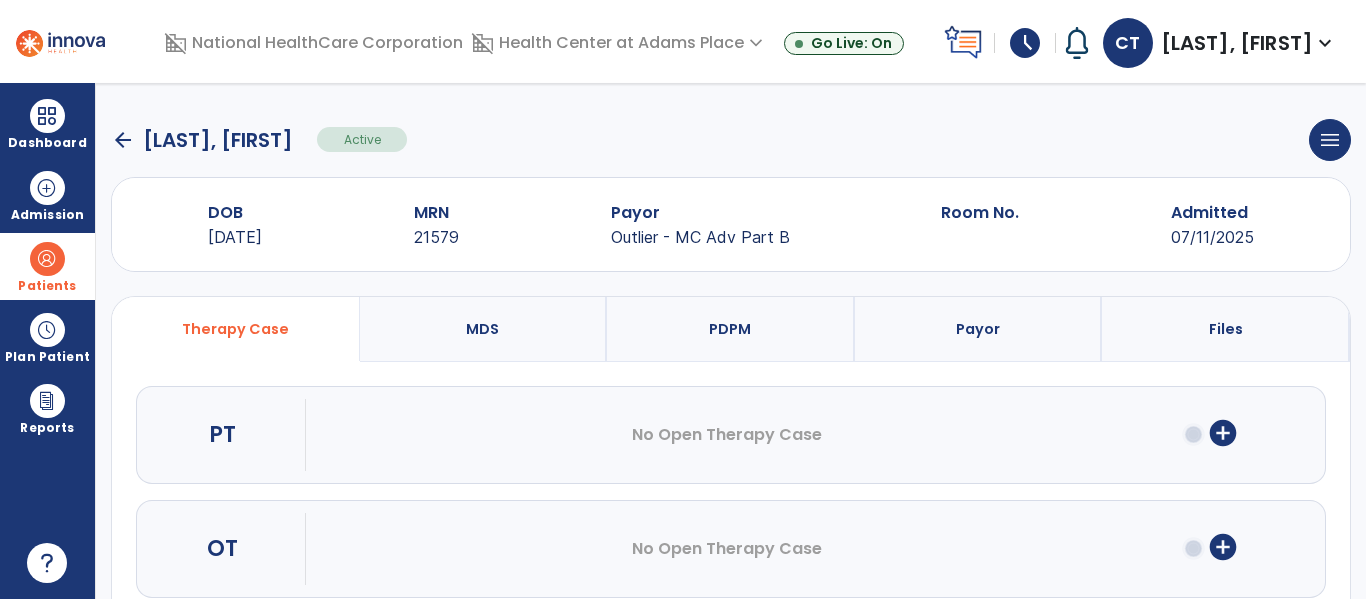 click on "add_circle" at bounding box center (1223, 433) 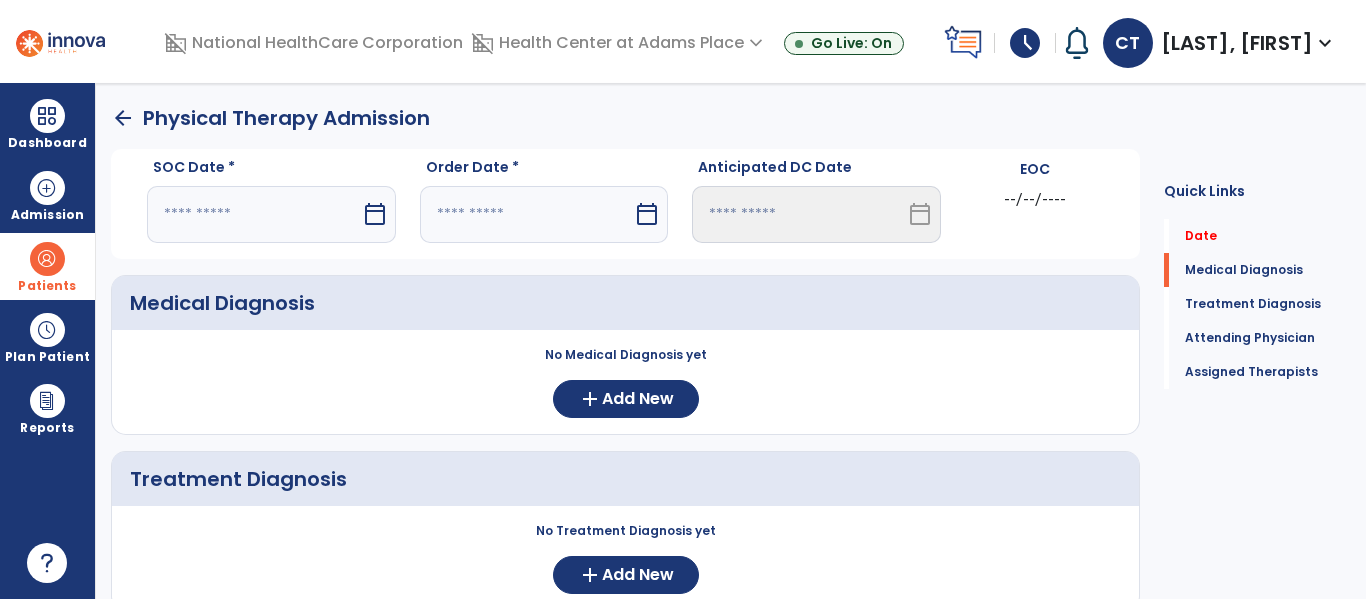 click at bounding box center (254, 214) 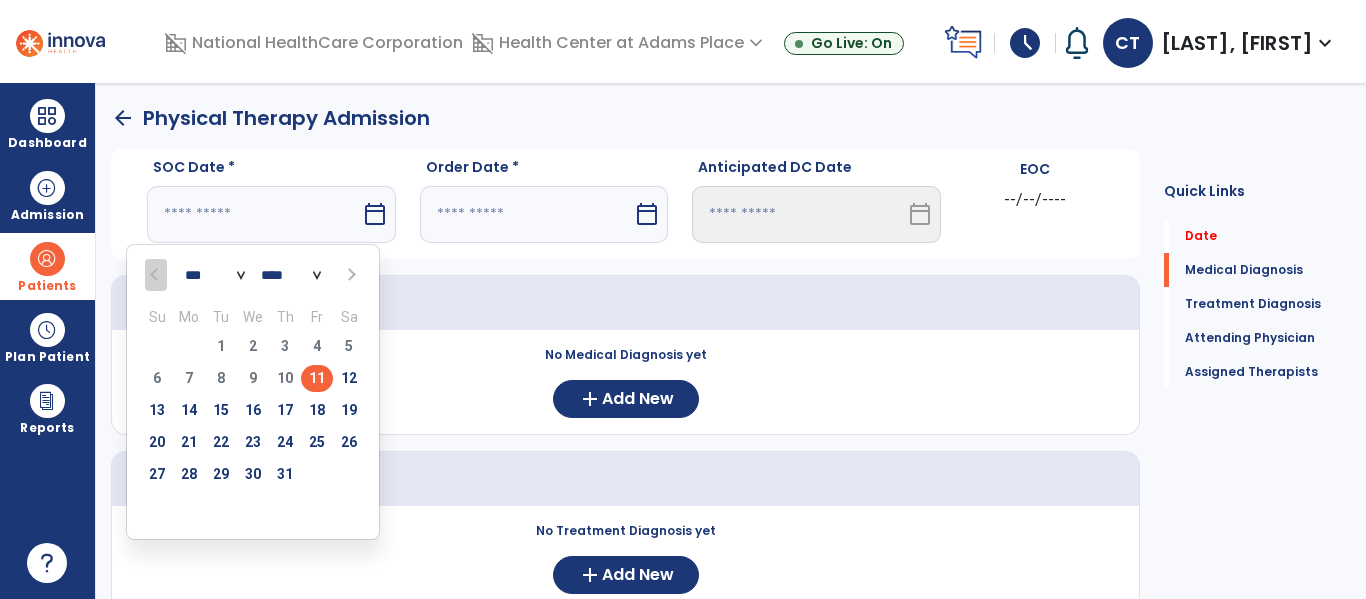 click on "11" at bounding box center [317, 378] 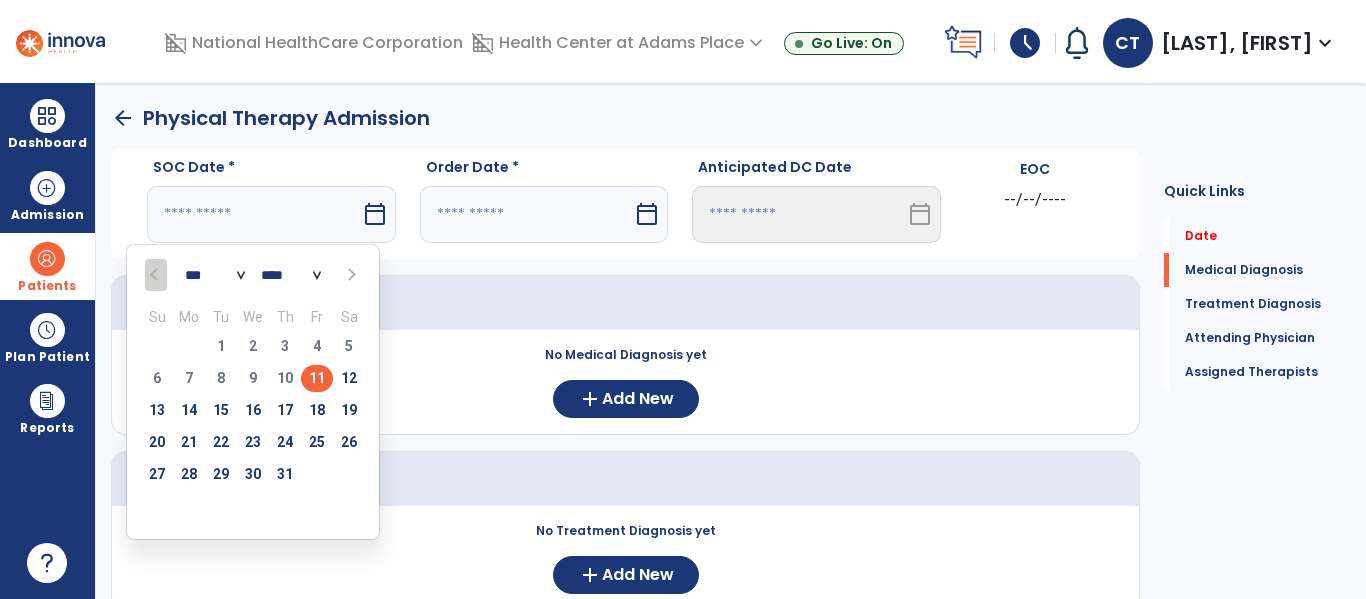type on "*********" 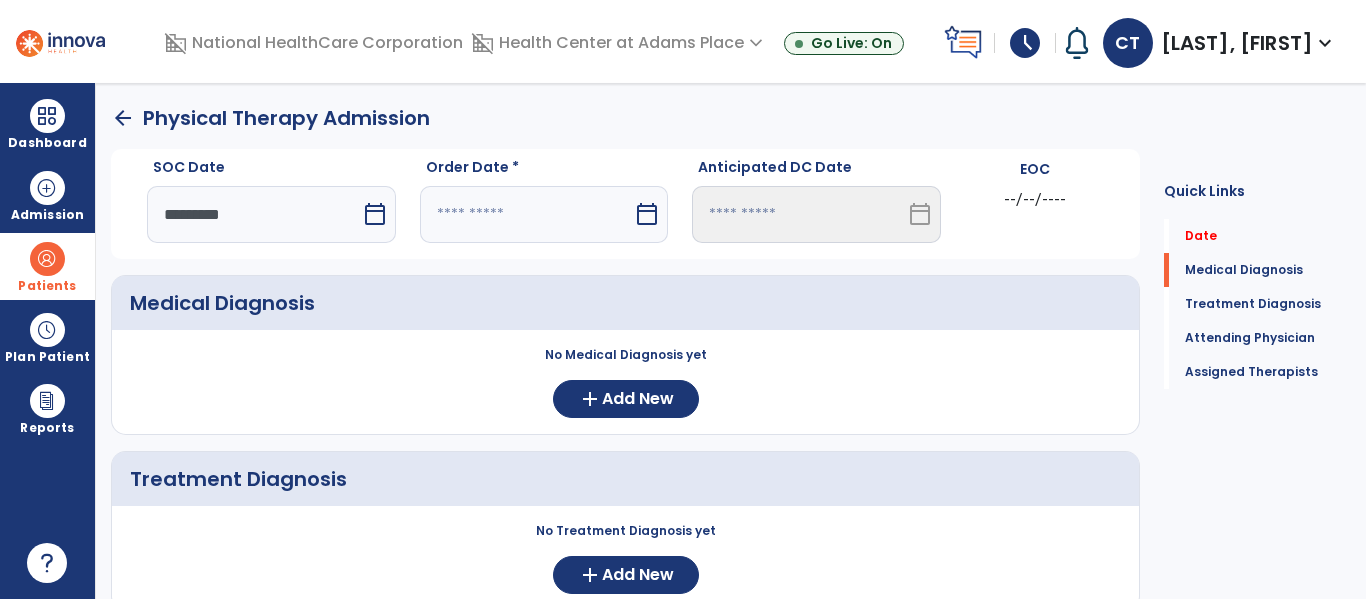 click at bounding box center (527, 214) 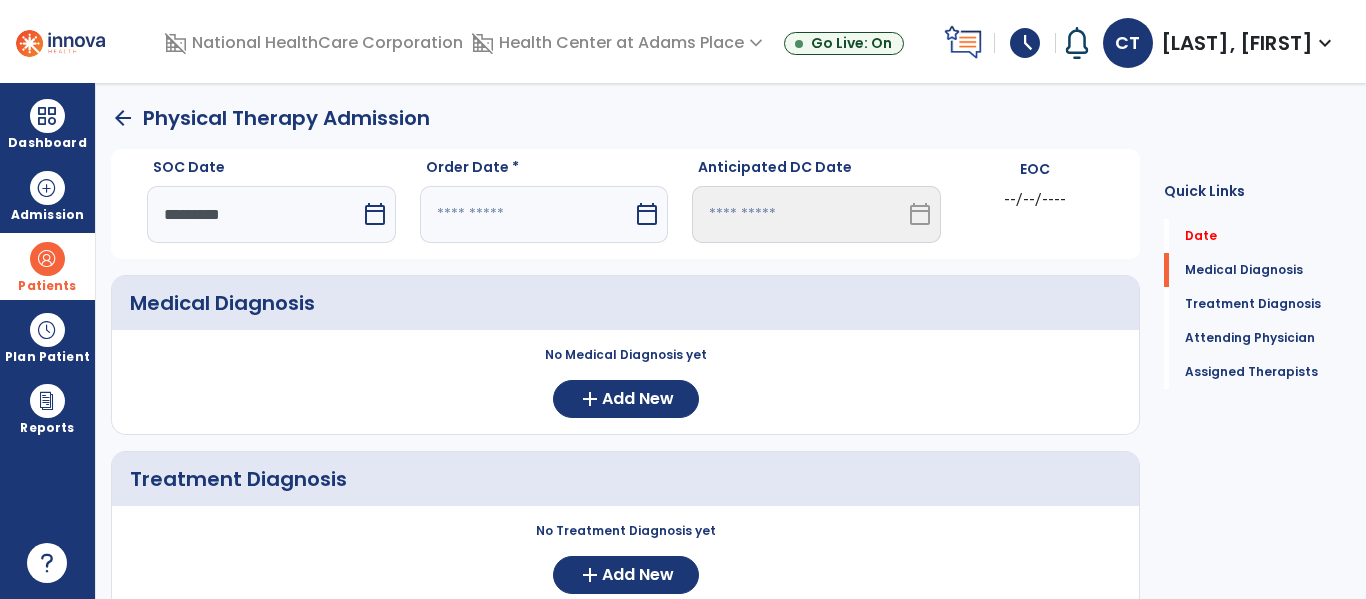 select on "*" 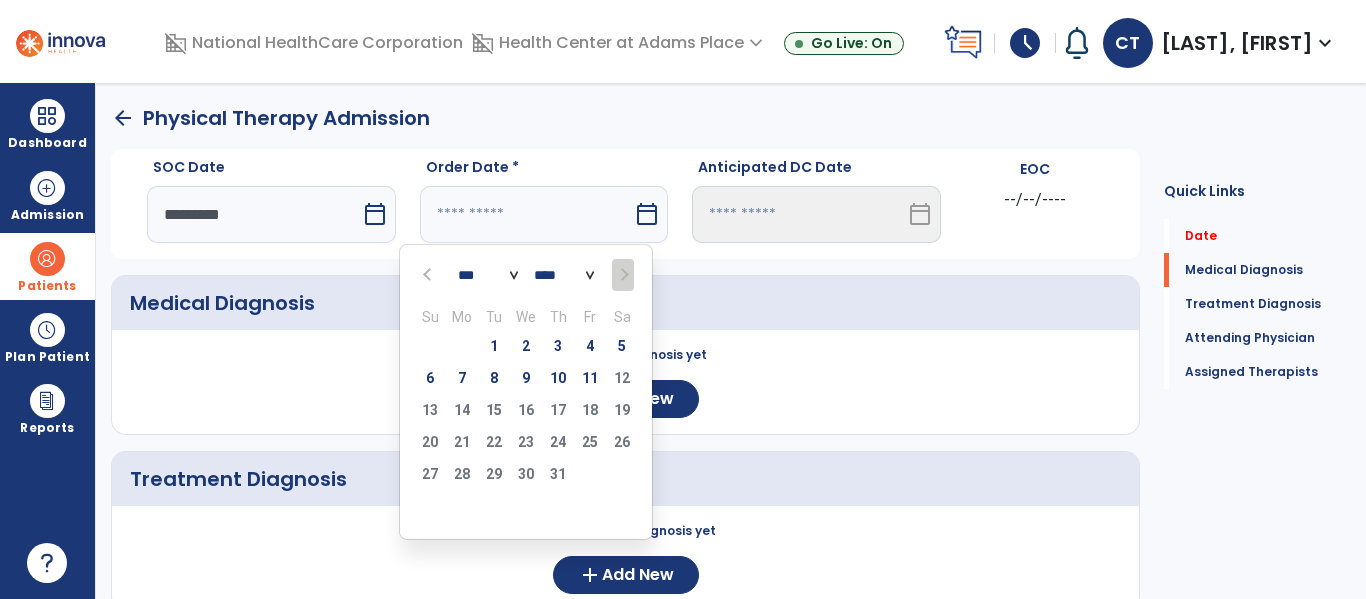 click at bounding box center [527, 214] 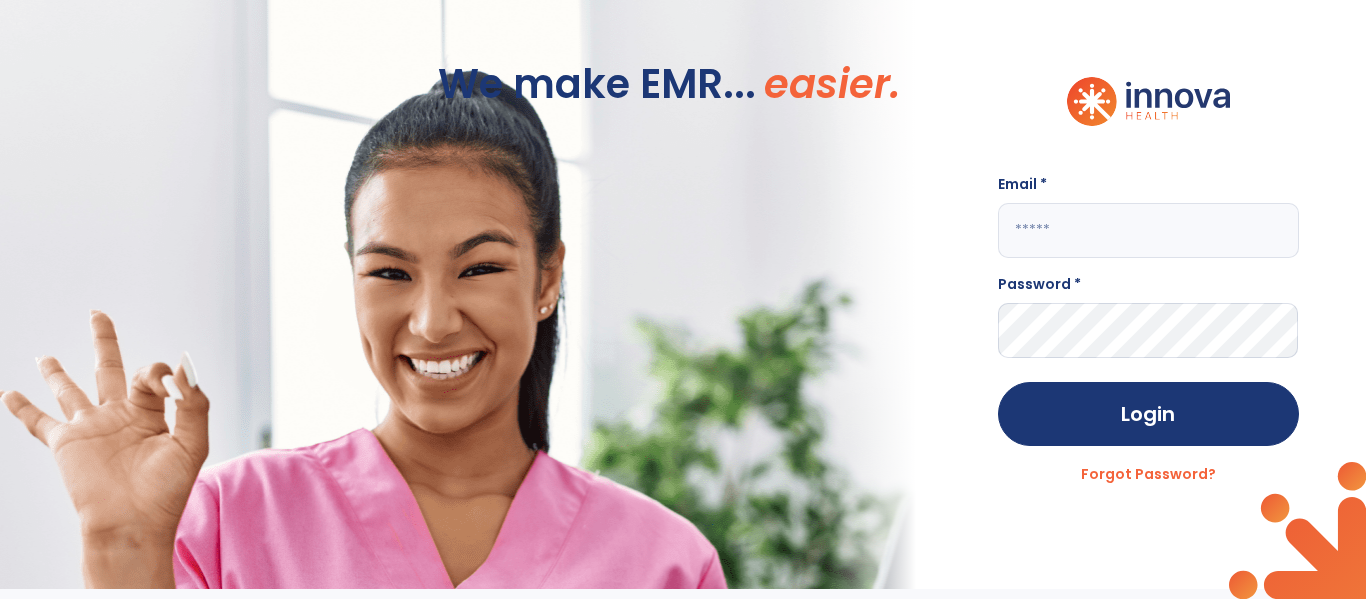 type on "**********" 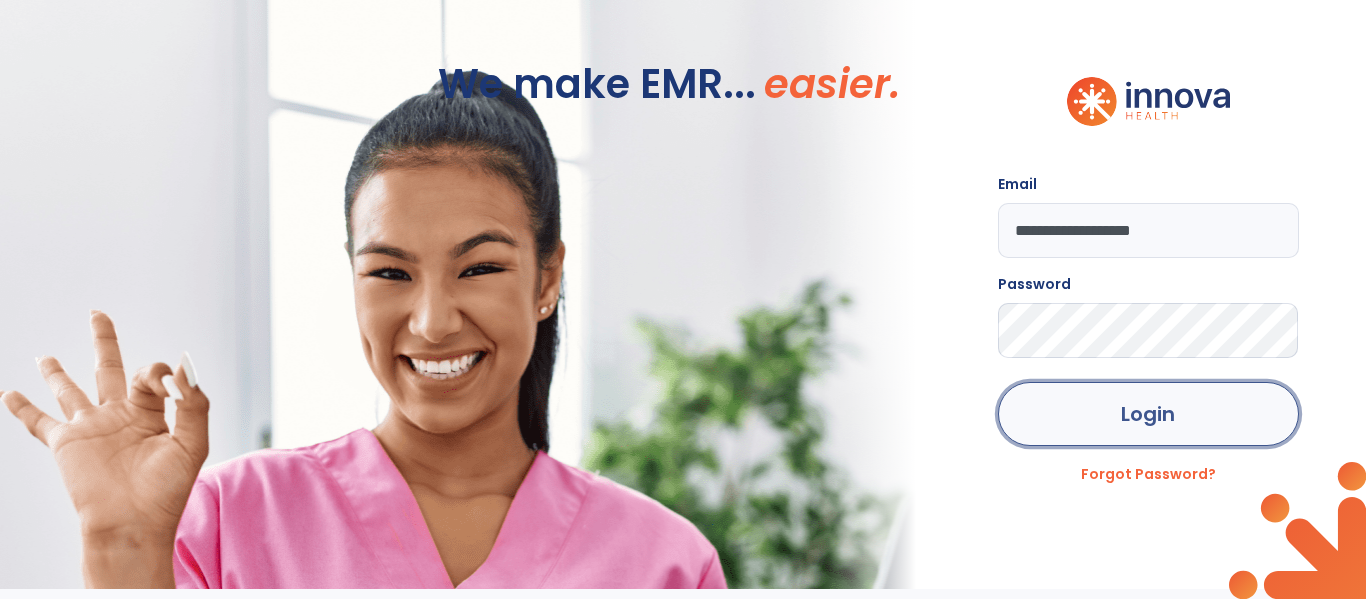 click on "Login" 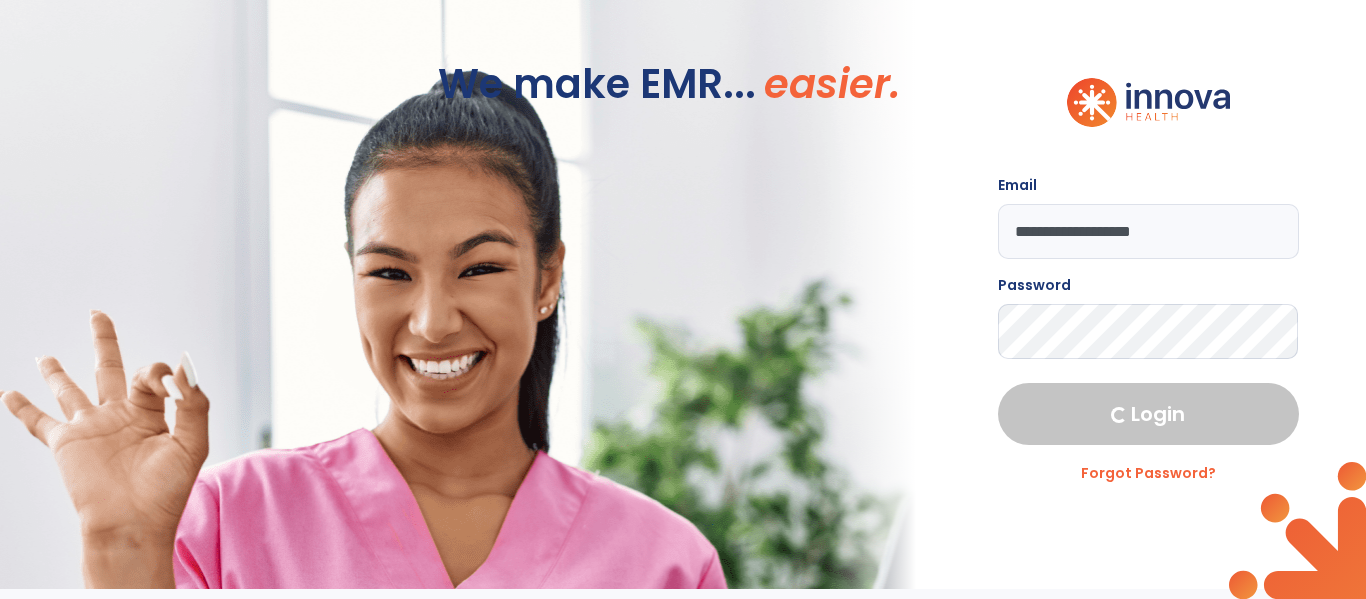 select on "****" 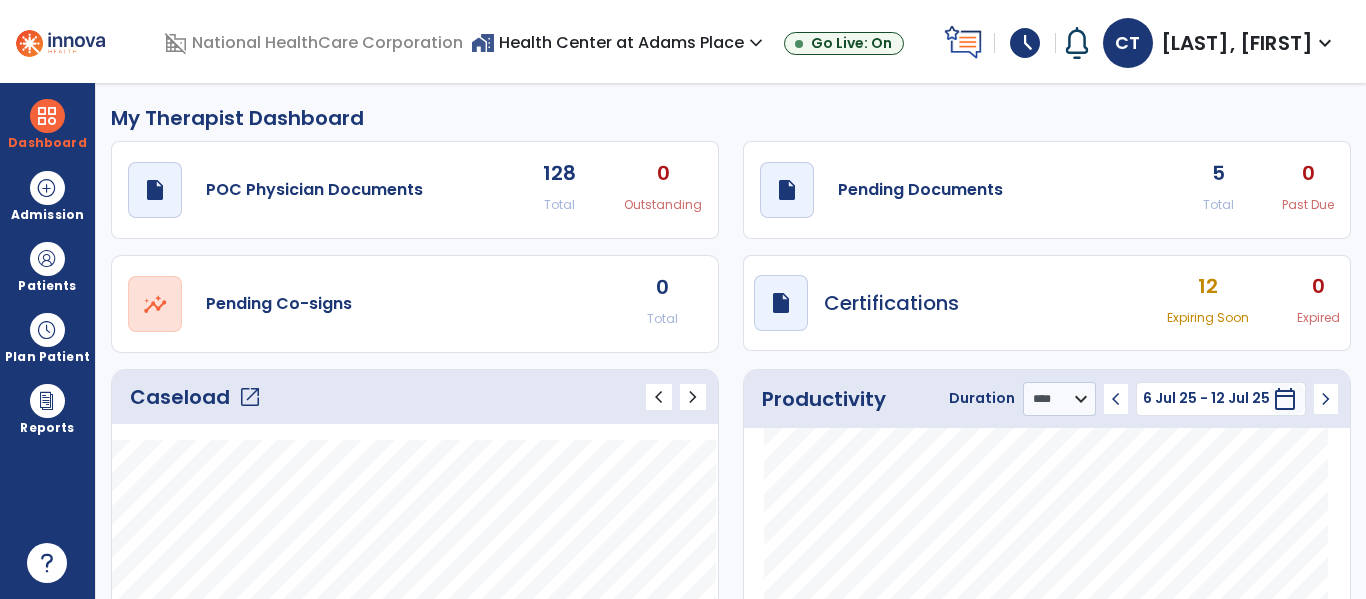 click on "5" 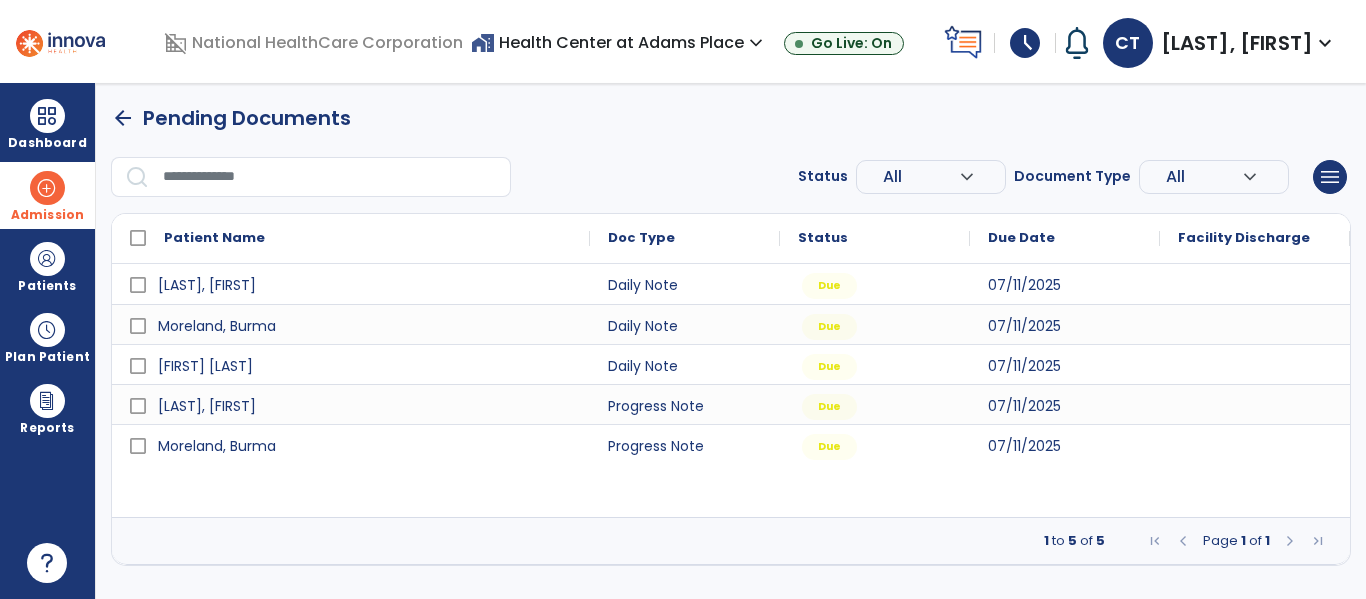 click on "Admission" at bounding box center [47, 215] 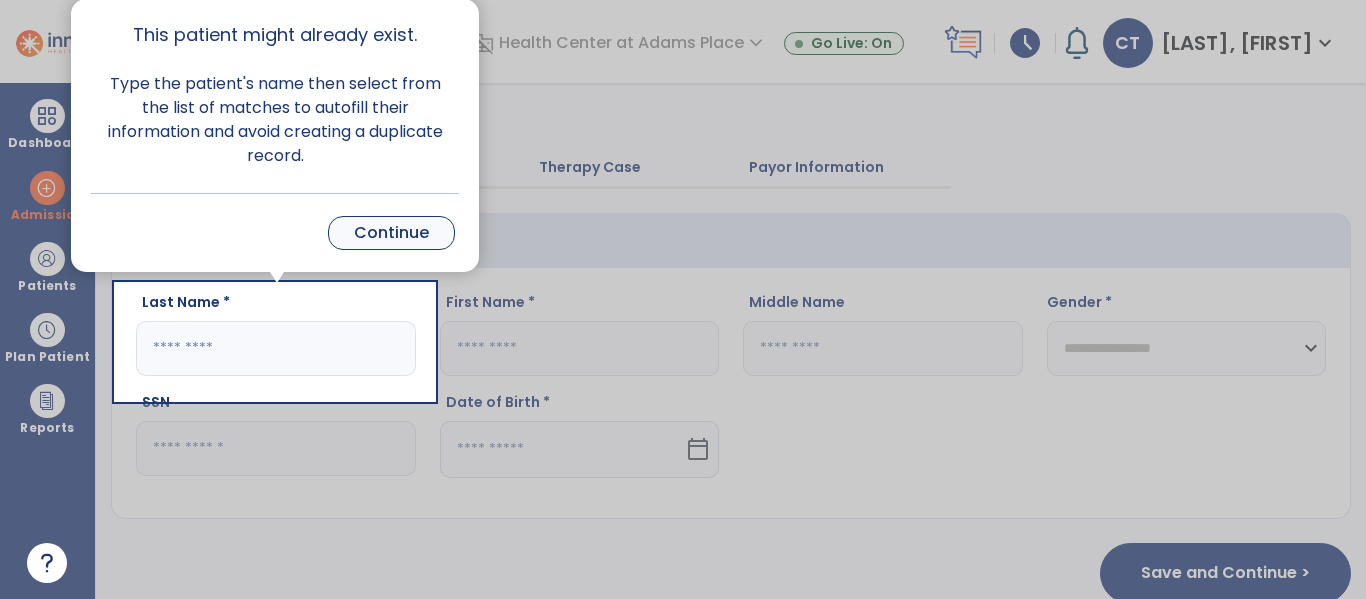 click on "Continue" at bounding box center [391, 233] 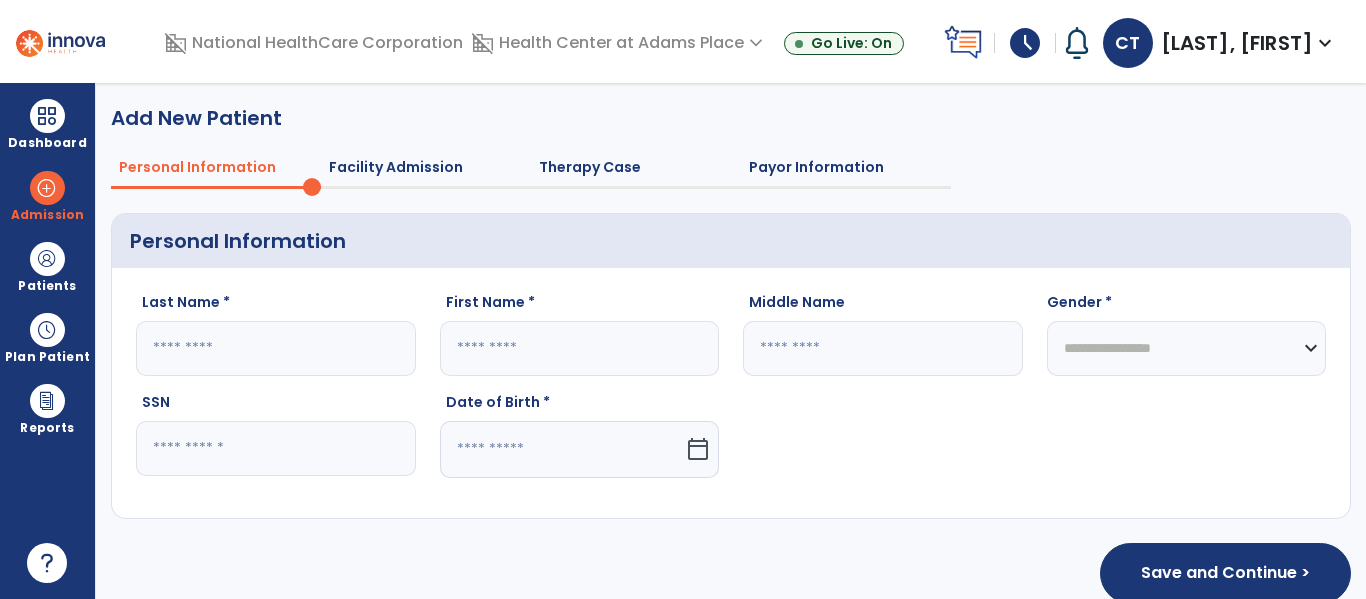 click 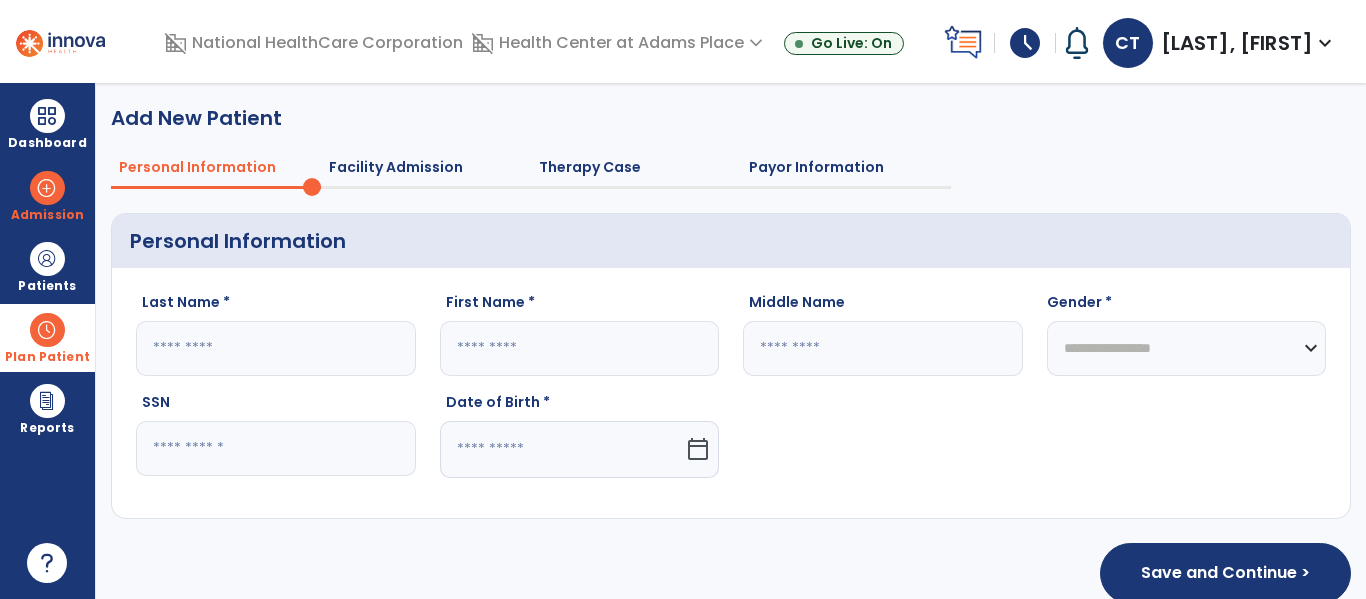 click at bounding box center [47, 330] 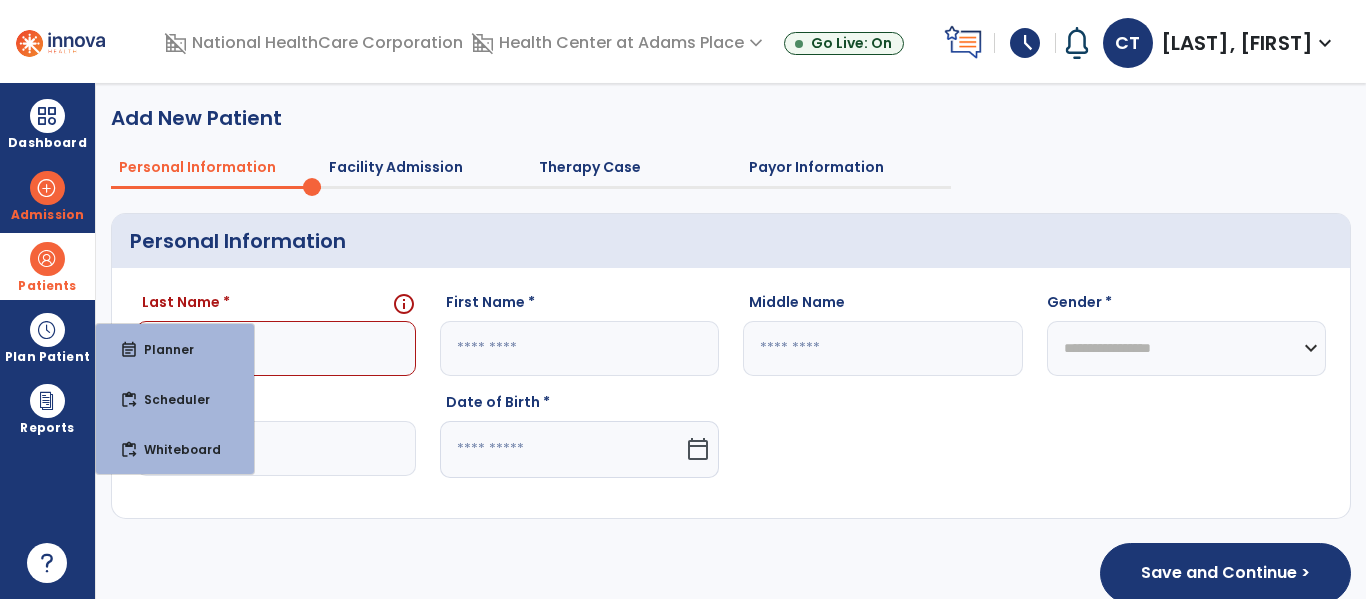 click at bounding box center [47, 259] 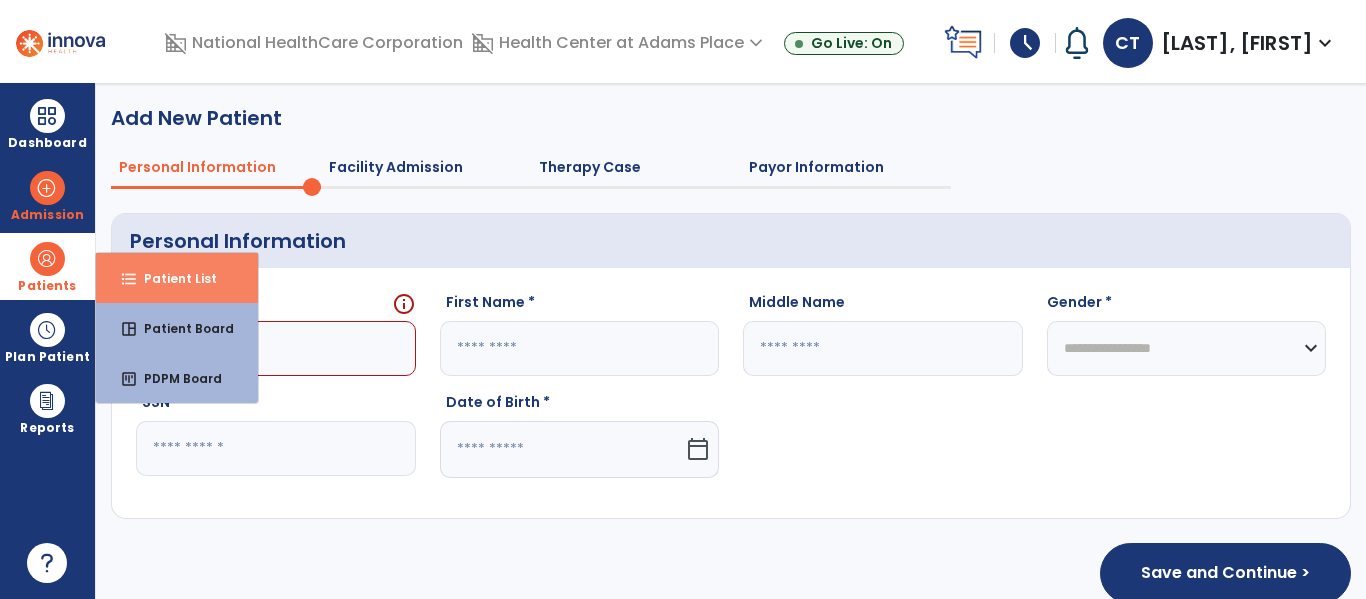 click on "format_list_bulleted  Patient List" at bounding box center (177, 278) 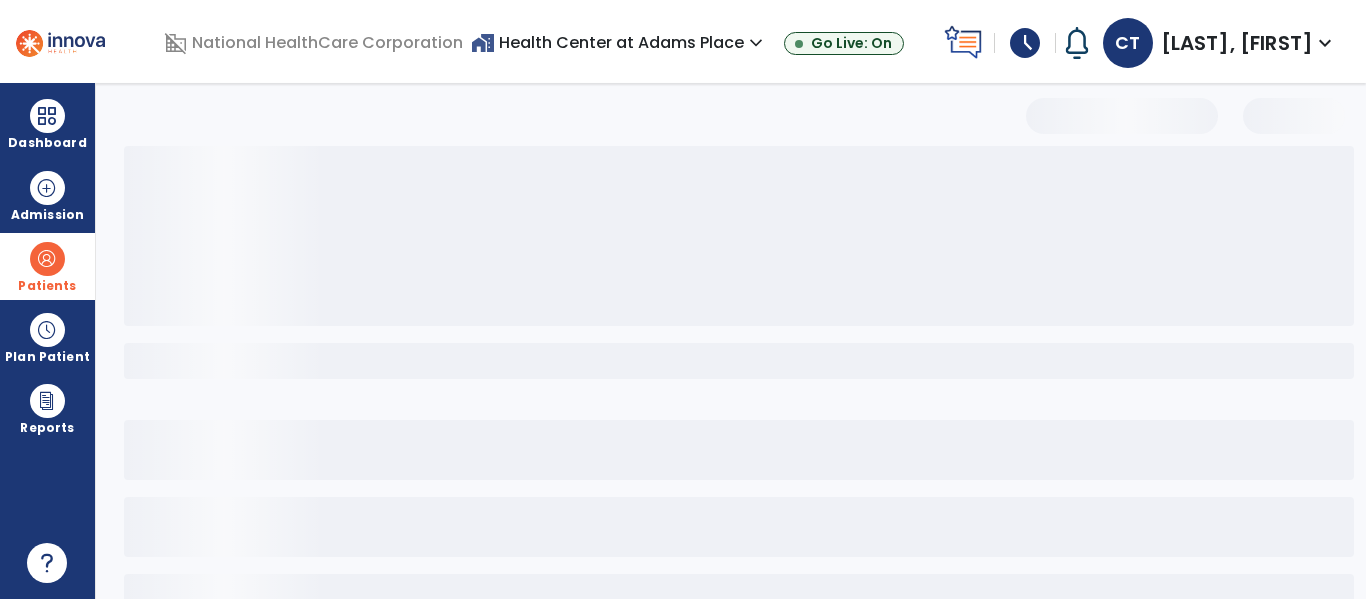 select on "***" 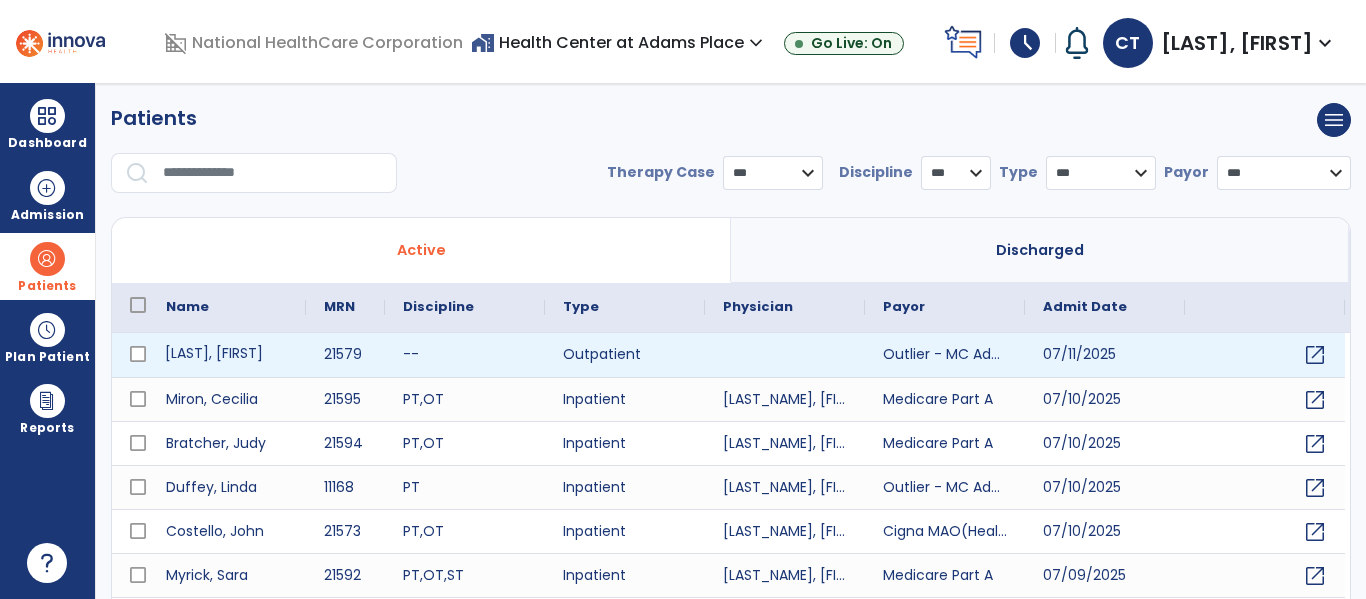 click on "[LAST], [FIRST]" at bounding box center [227, 355] 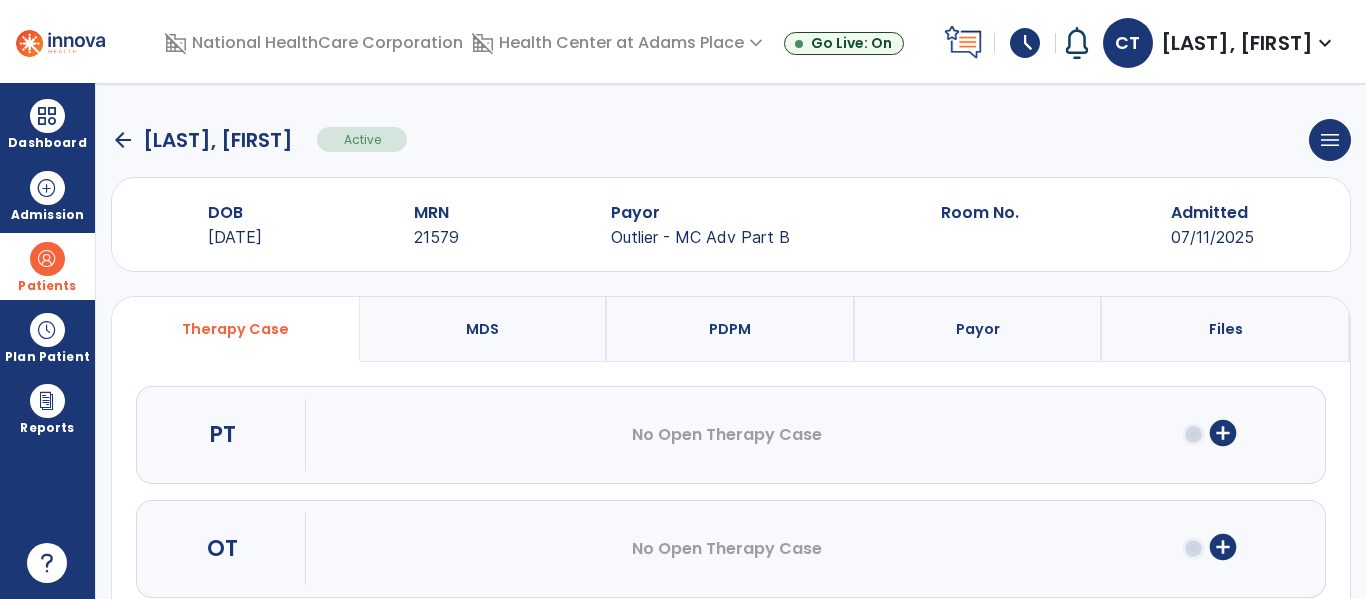 click on "add_circle" at bounding box center [1223, 433] 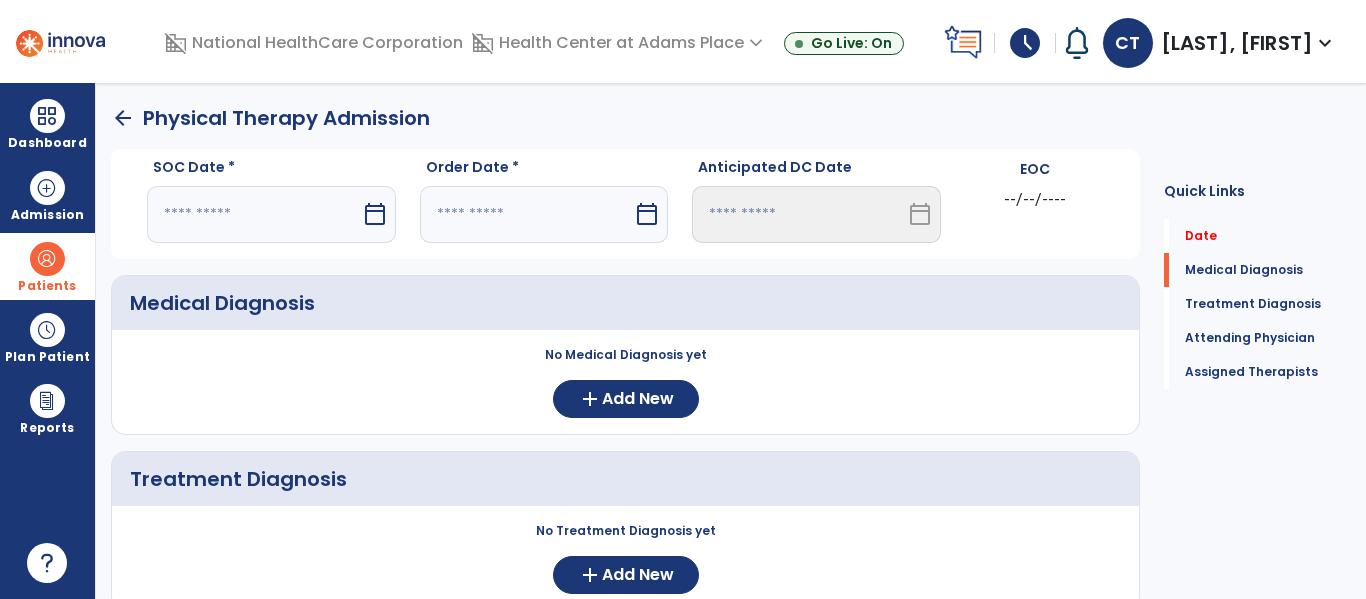 click at bounding box center (254, 214) 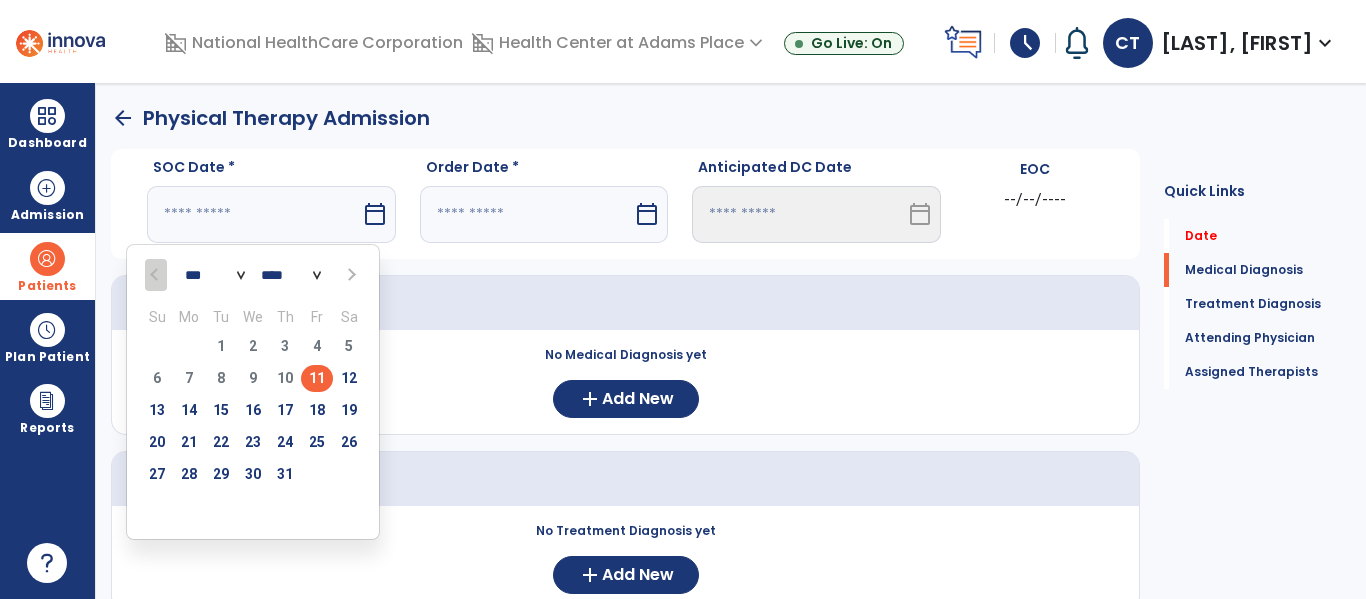 click on "11" at bounding box center [317, 378] 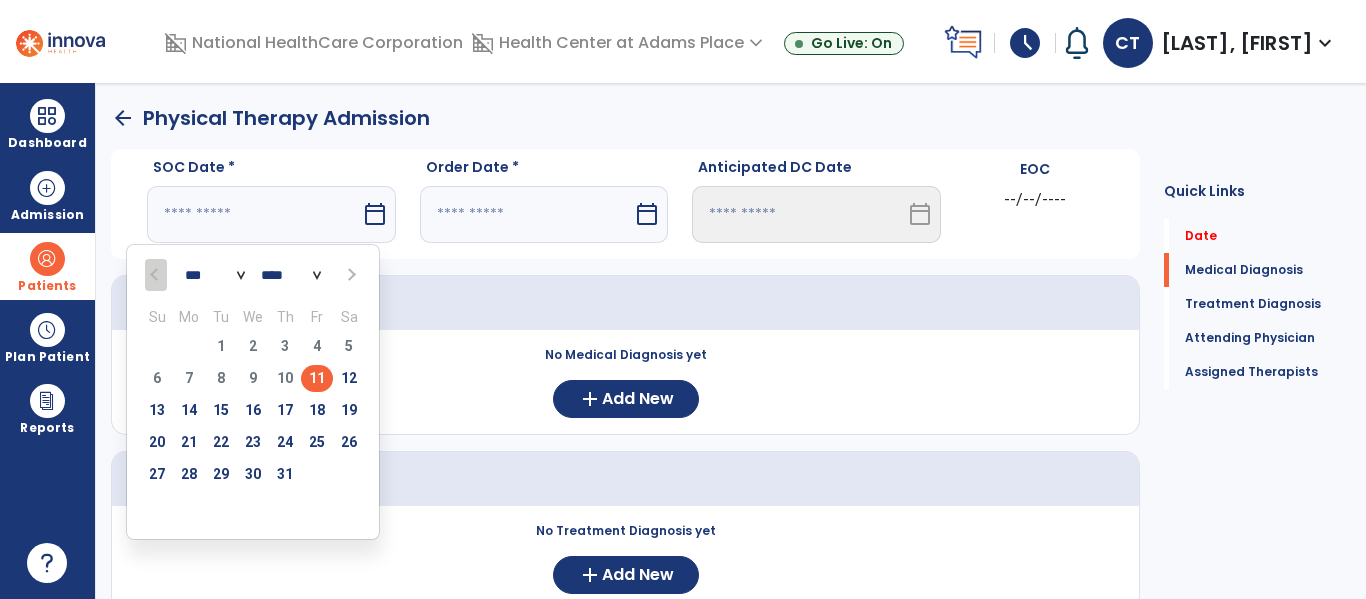 type on "*********" 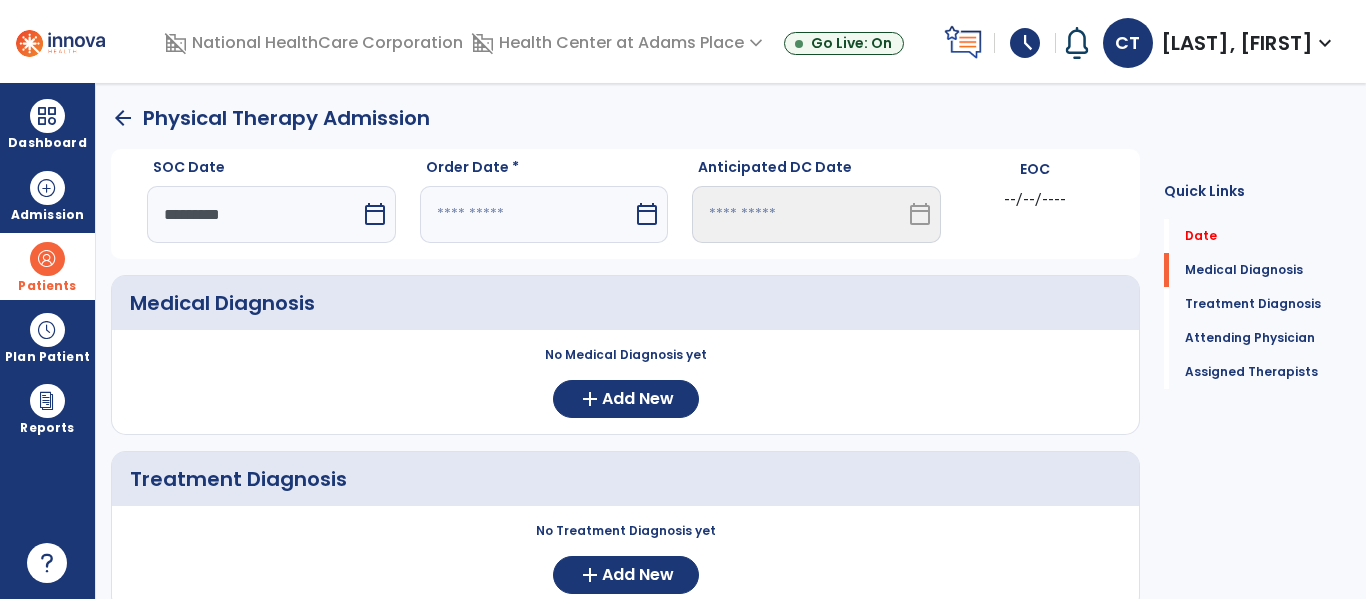 click at bounding box center (527, 214) 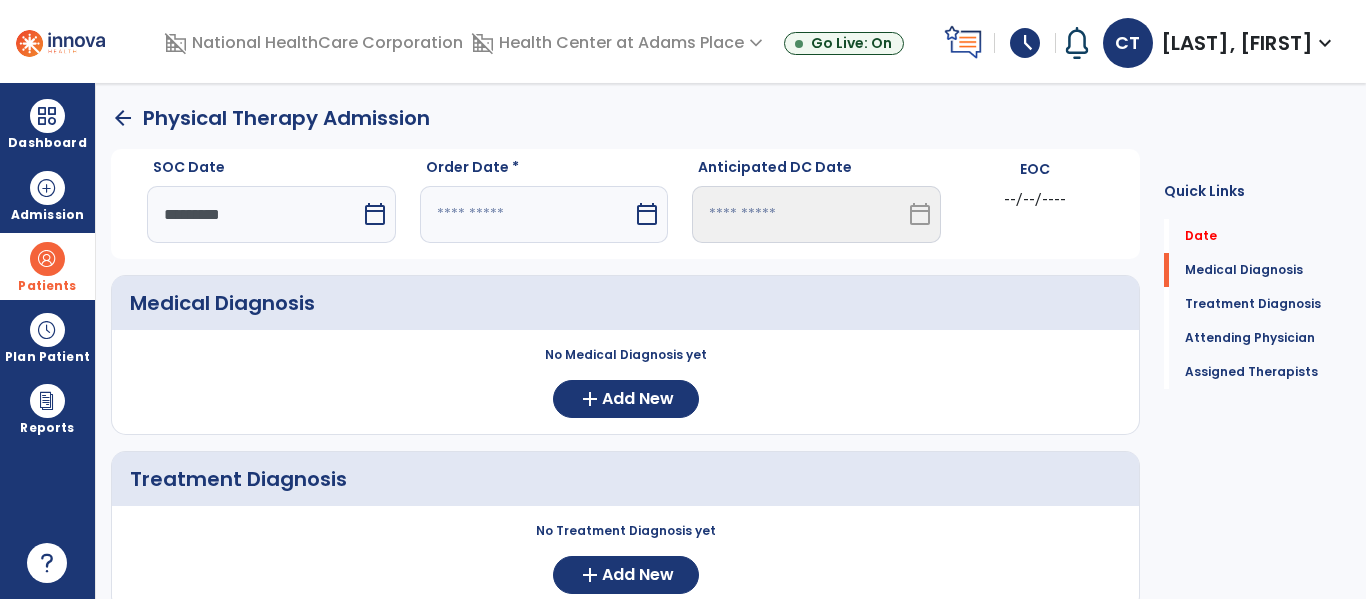 select on "*" 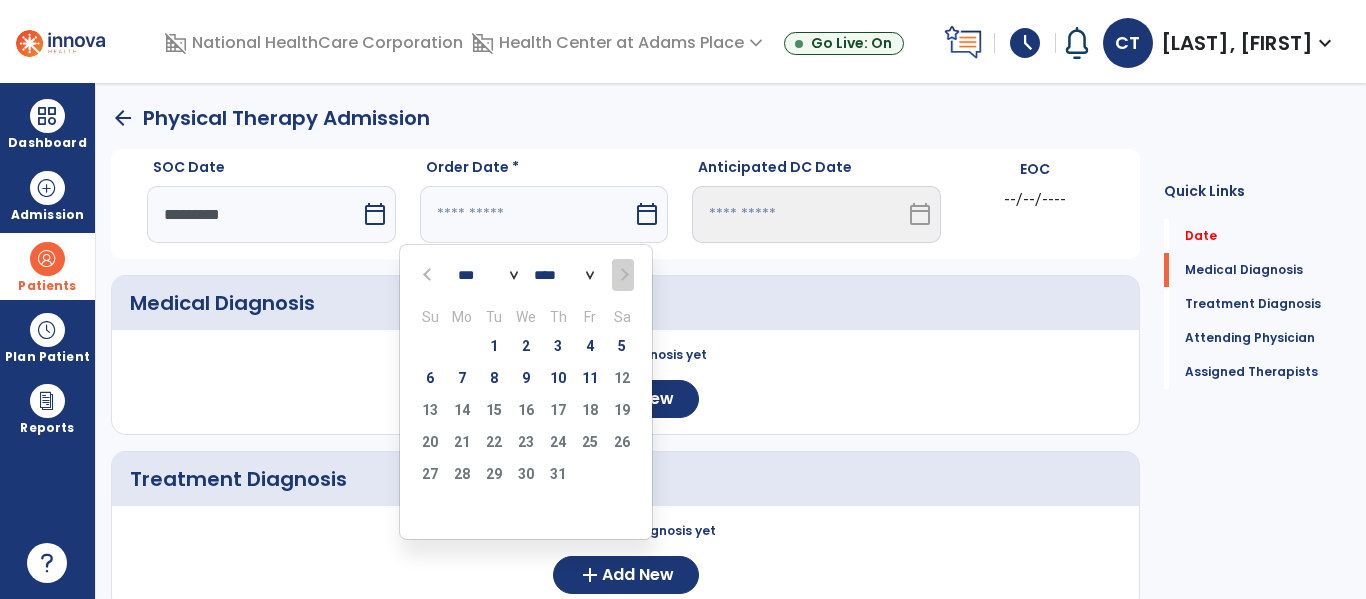 click at bounding box center [429, 274] 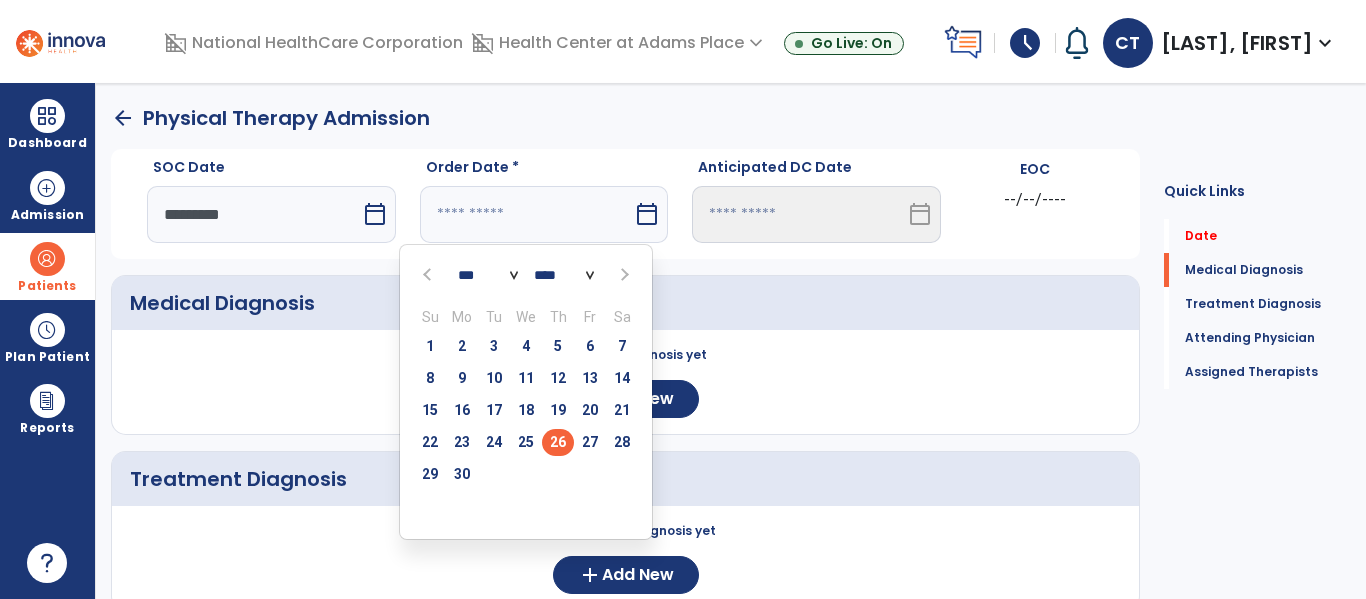 click on "26" at bounding box center (558, 442) 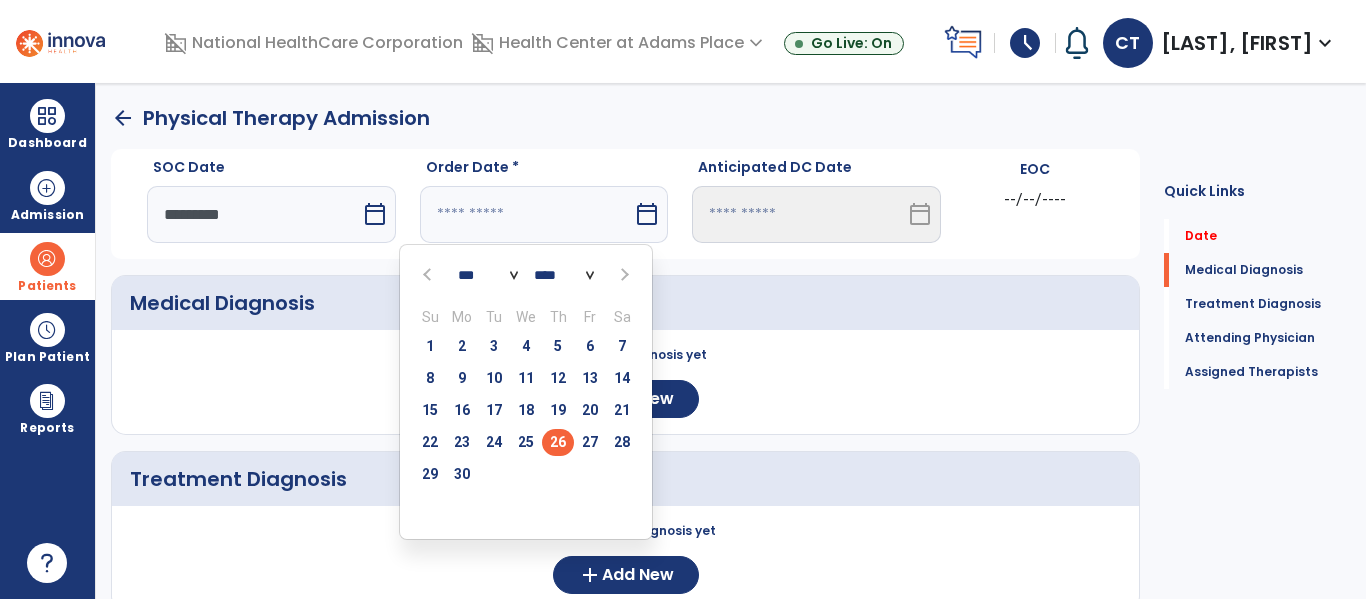 type on "*********" 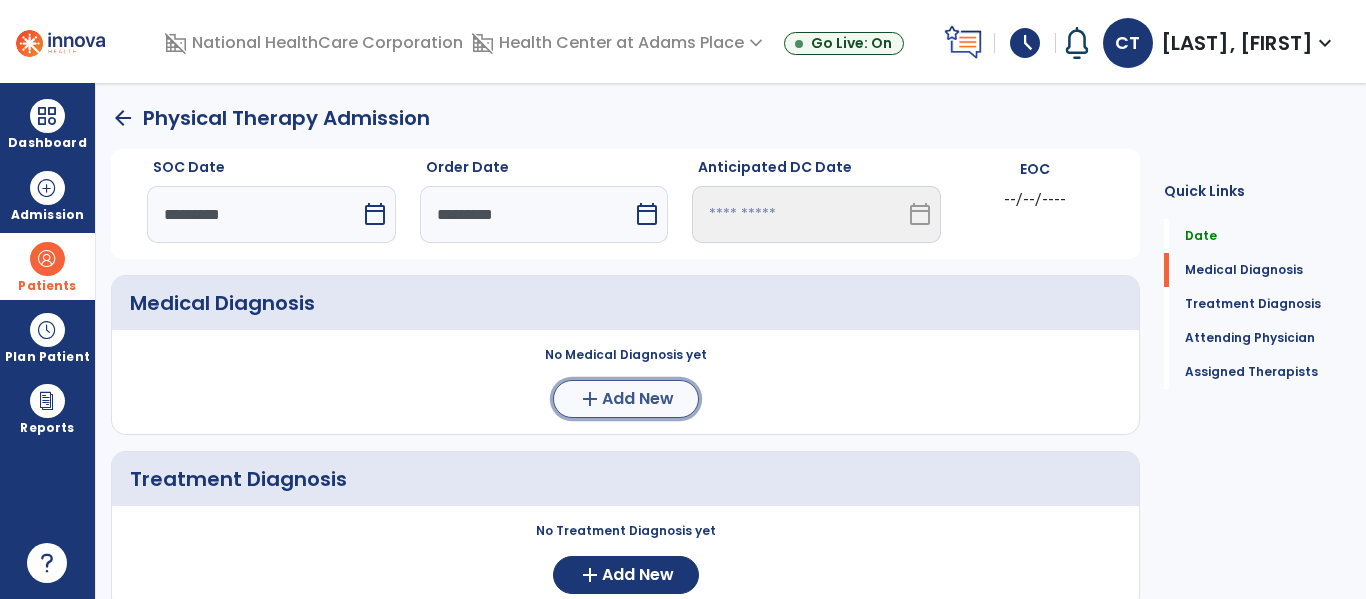 click on "Add New" 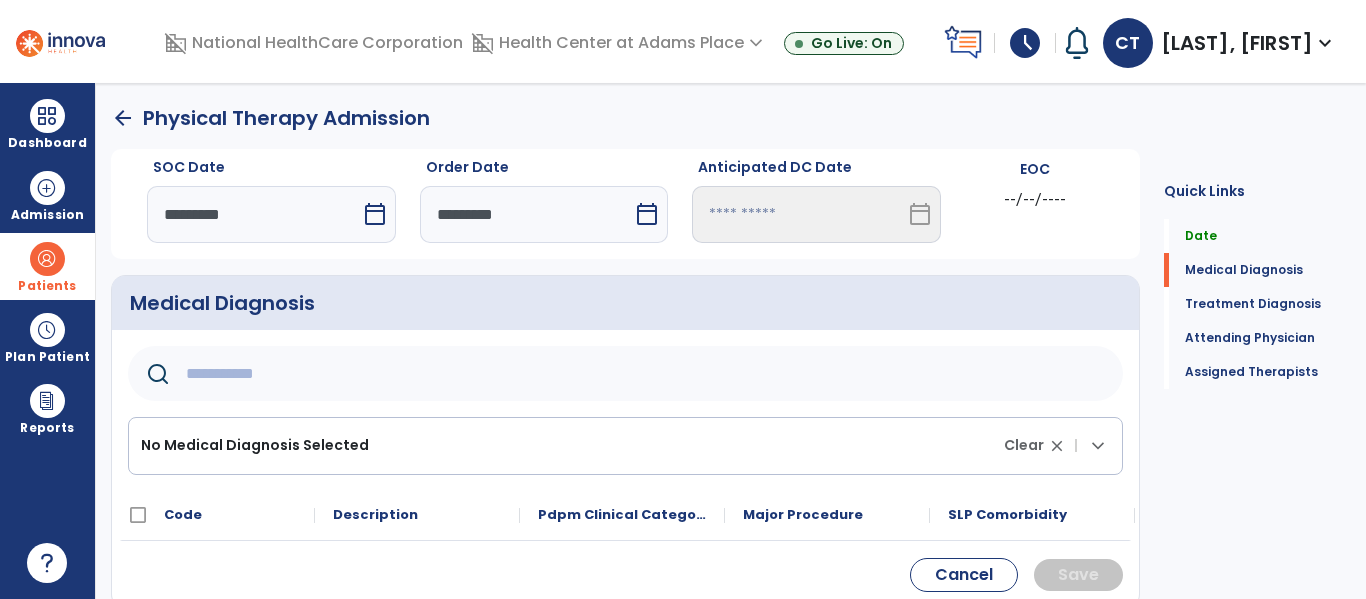 click 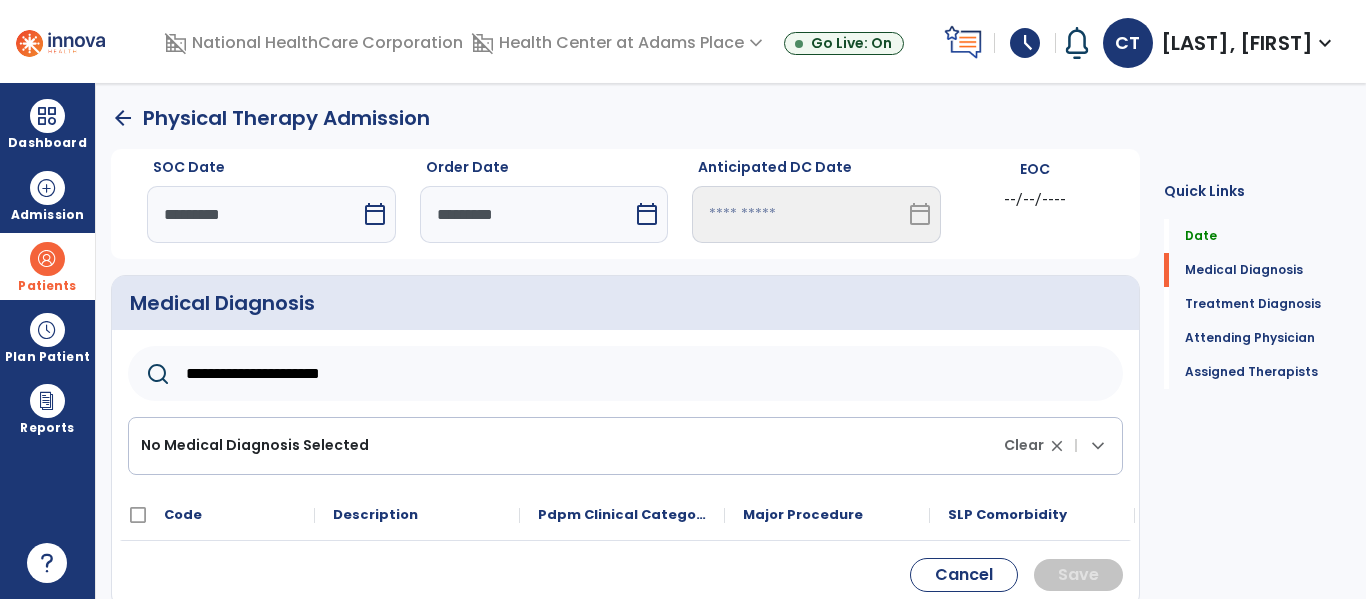 type on "**********" 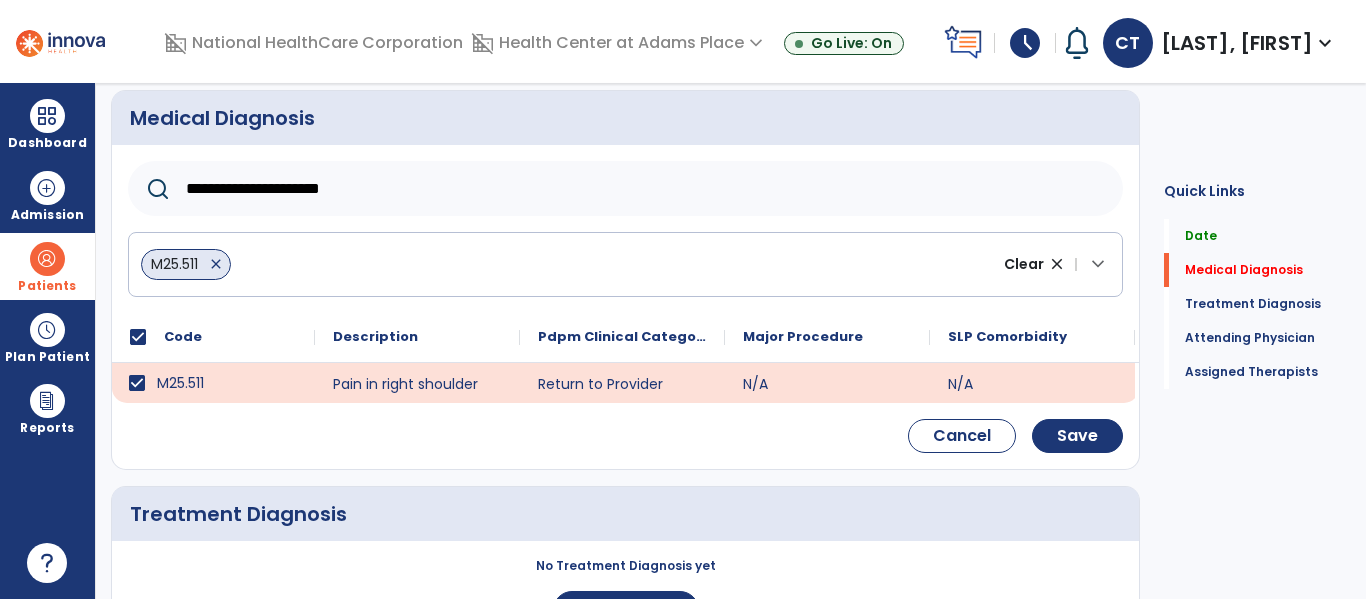 scroll, scrollTop: 205, scrollLeft: 0, axis: vertical 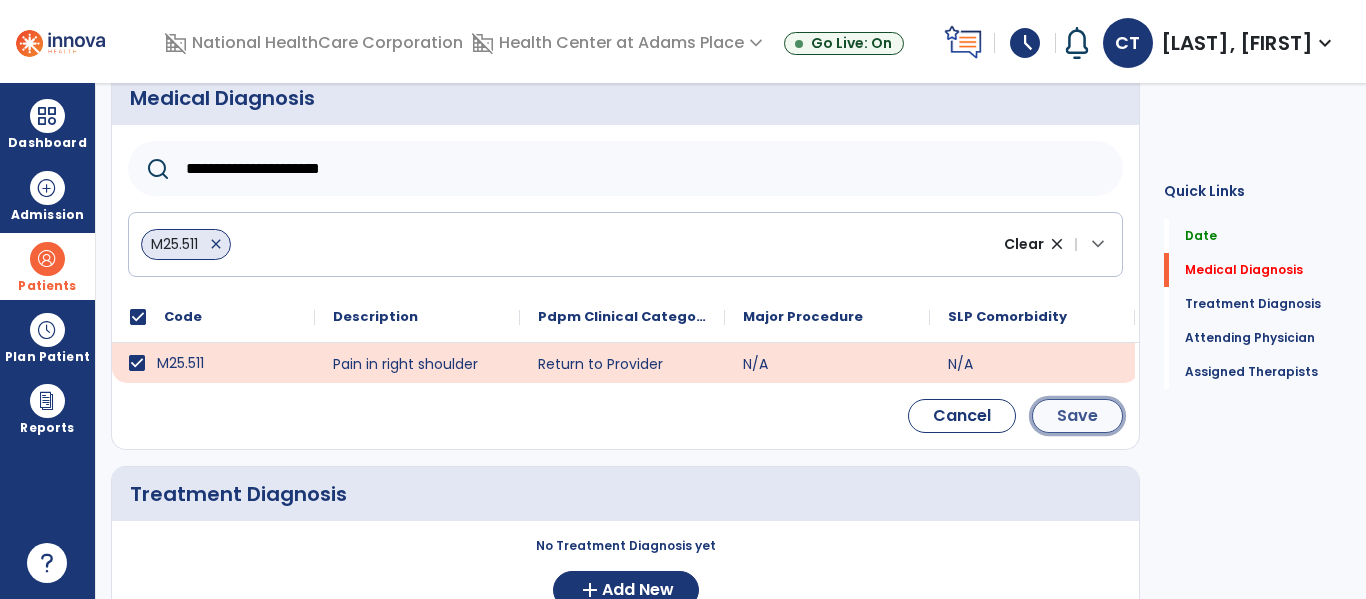 click on "Save" 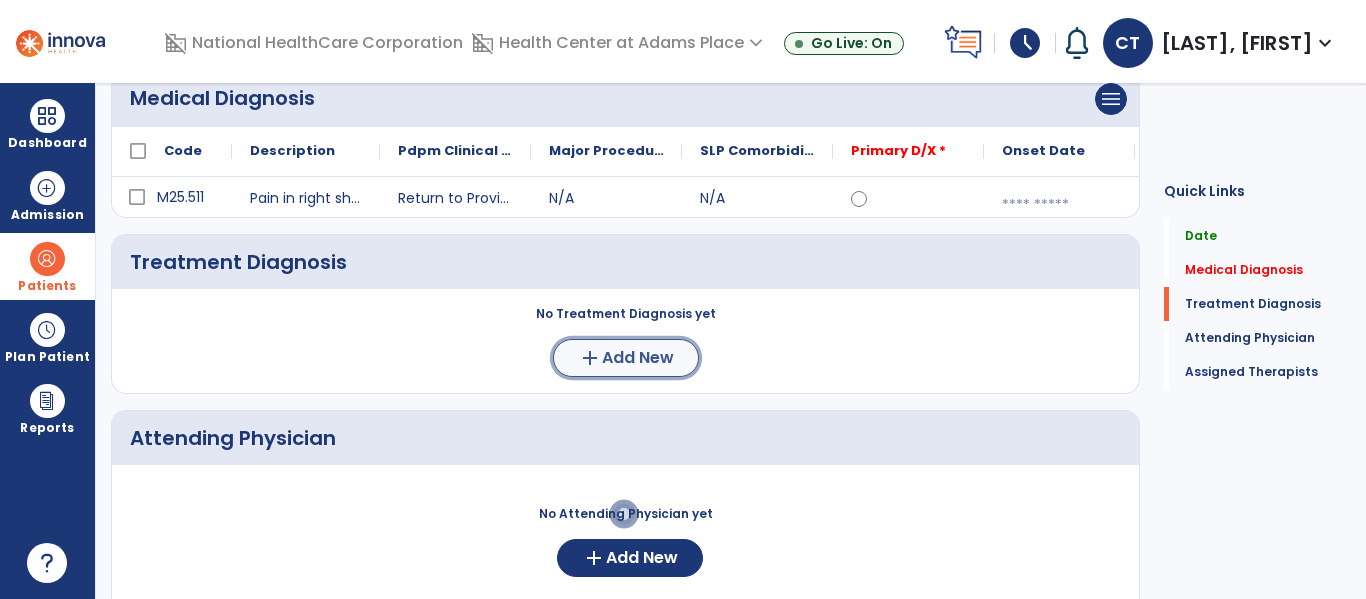 click on "Add New" 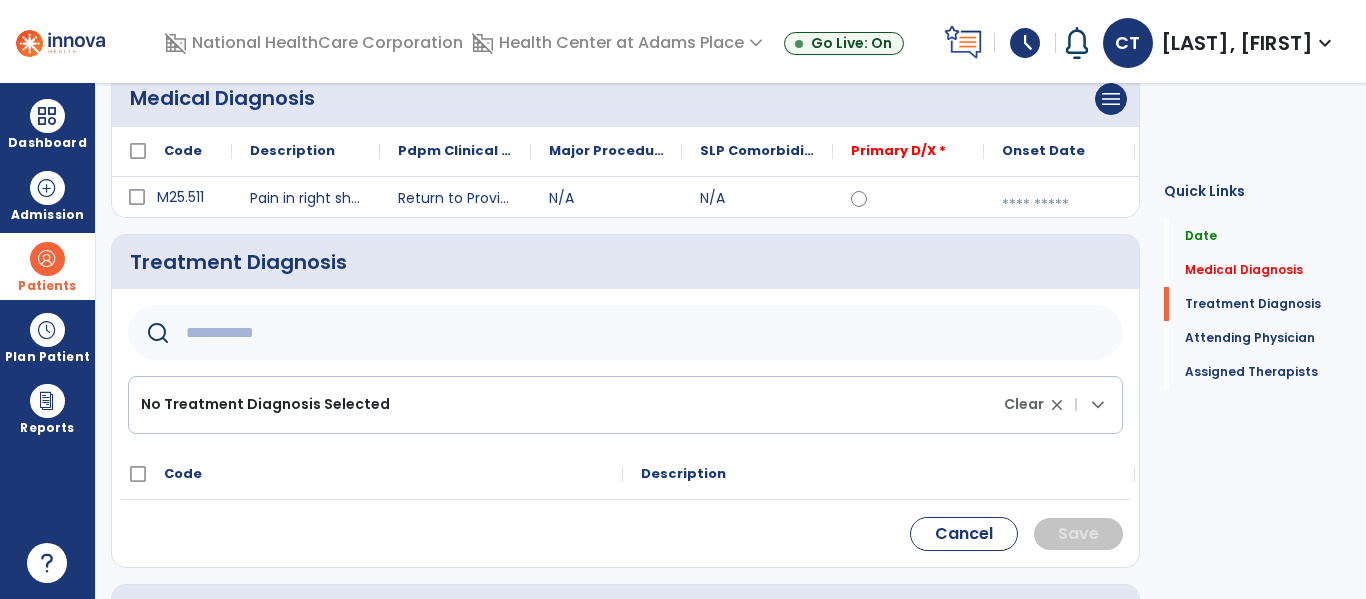 click 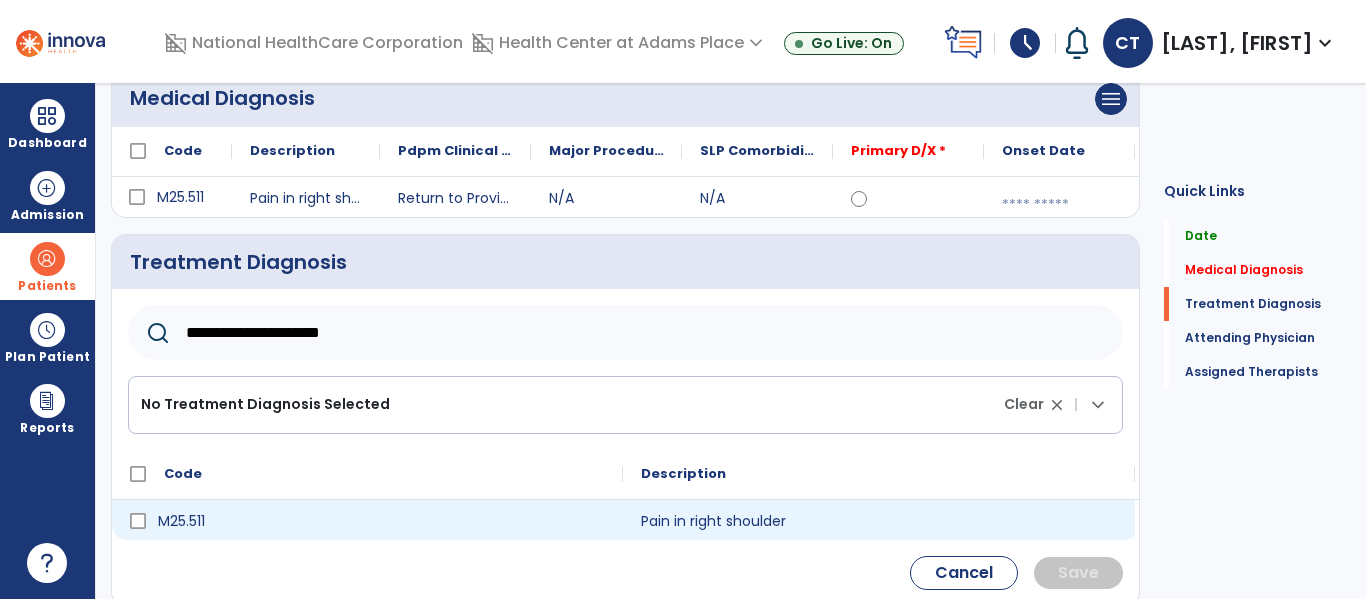 type on "**********" 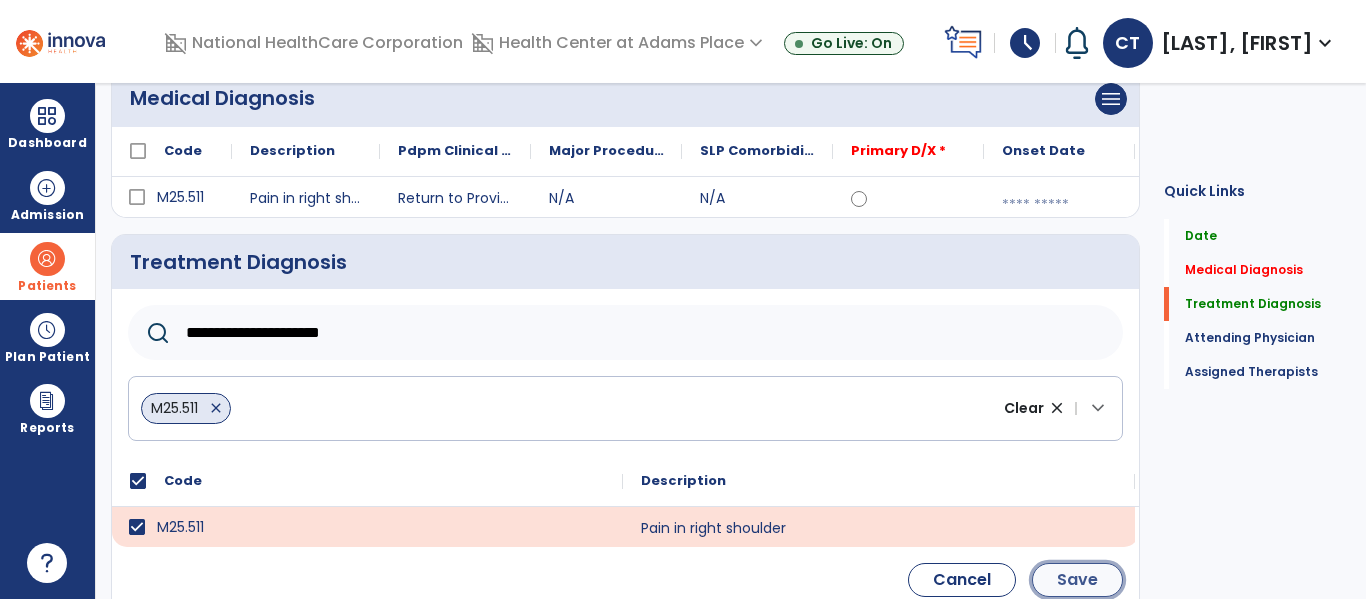 click on "Save" 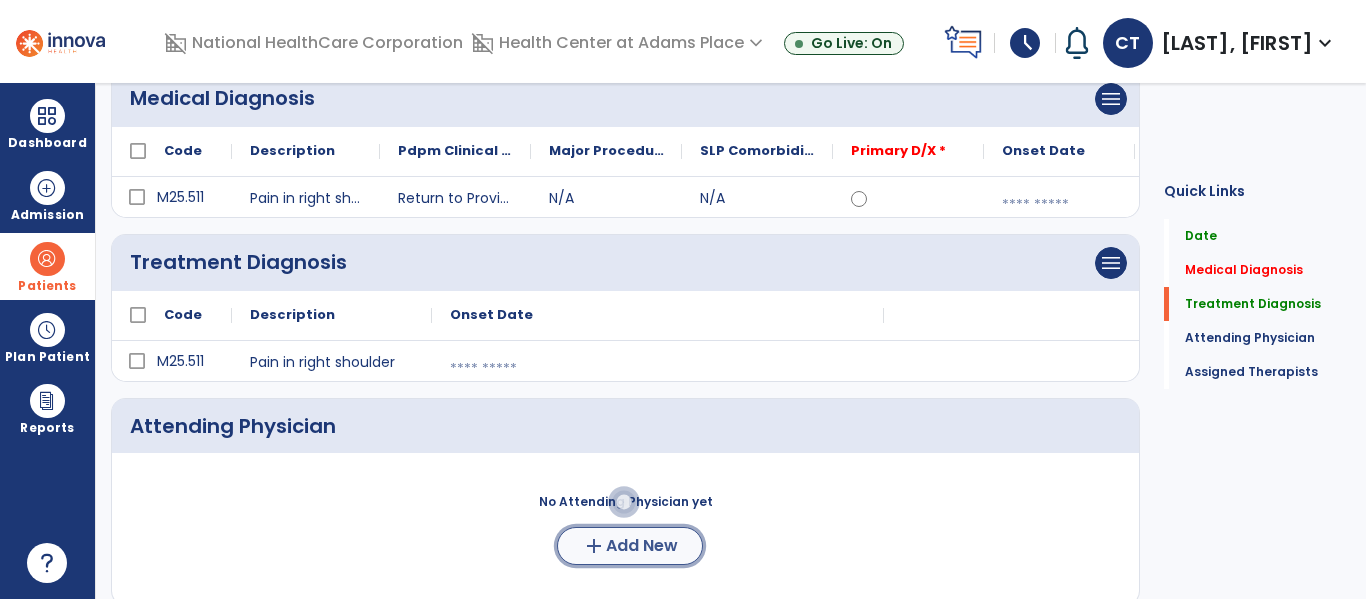click on "Add New" 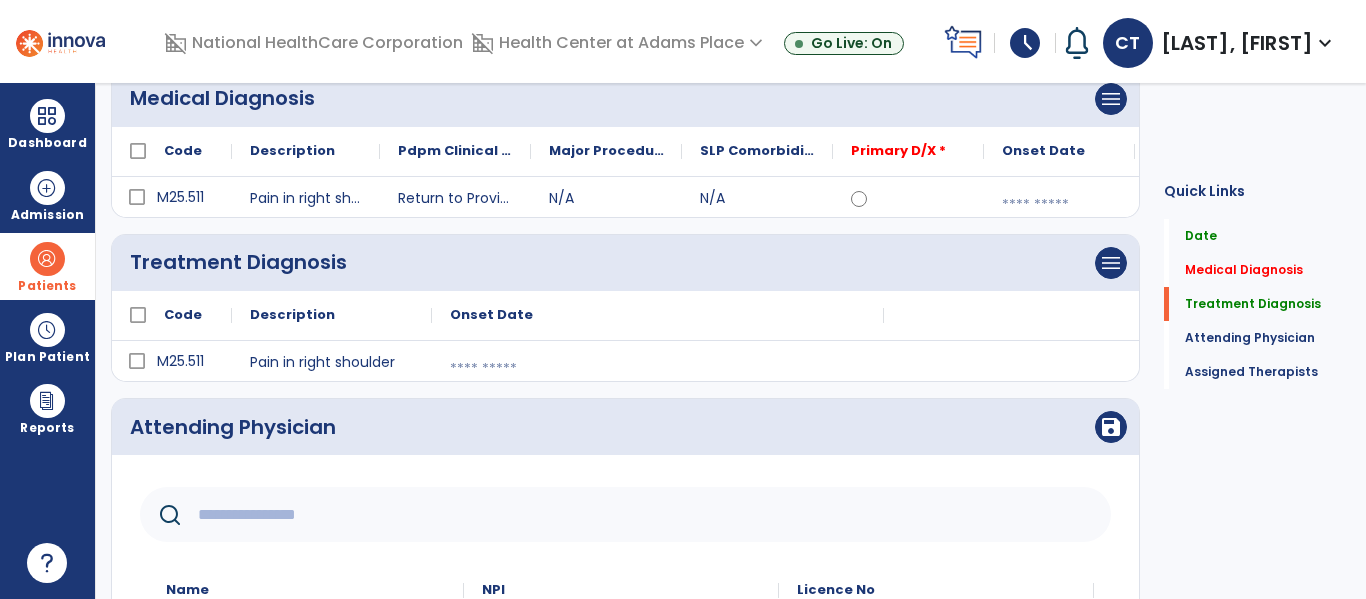 click 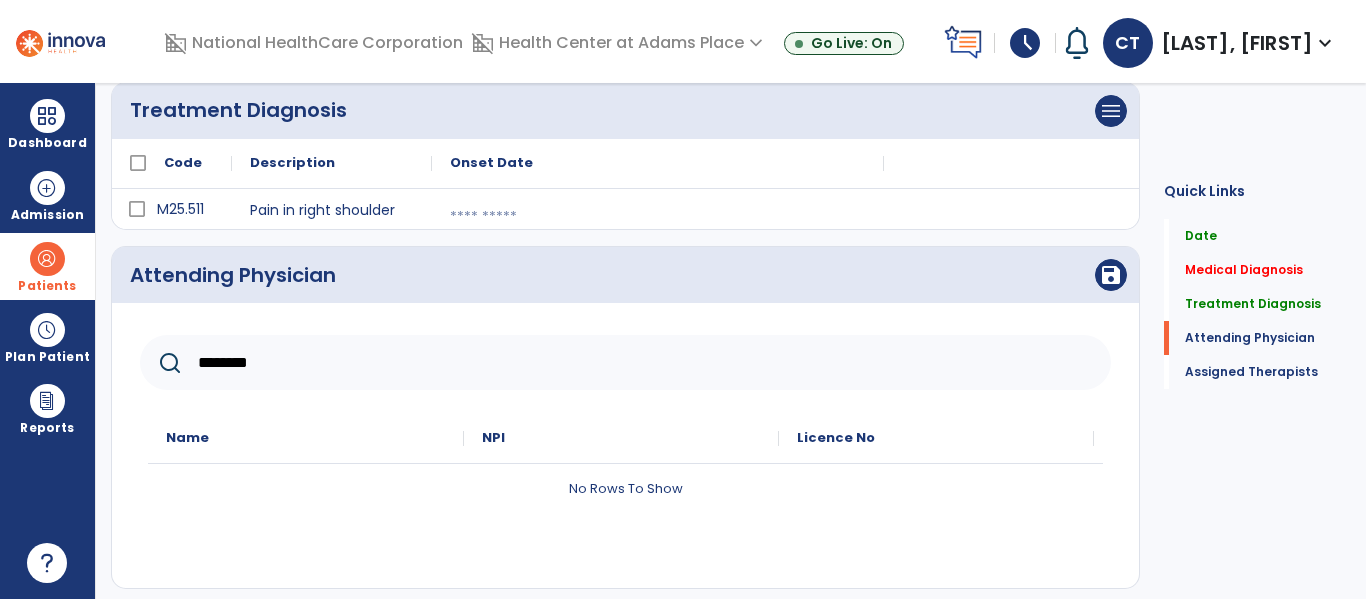 scroll, scrollTop: 364, scrollLeft: 0, axis: vertical 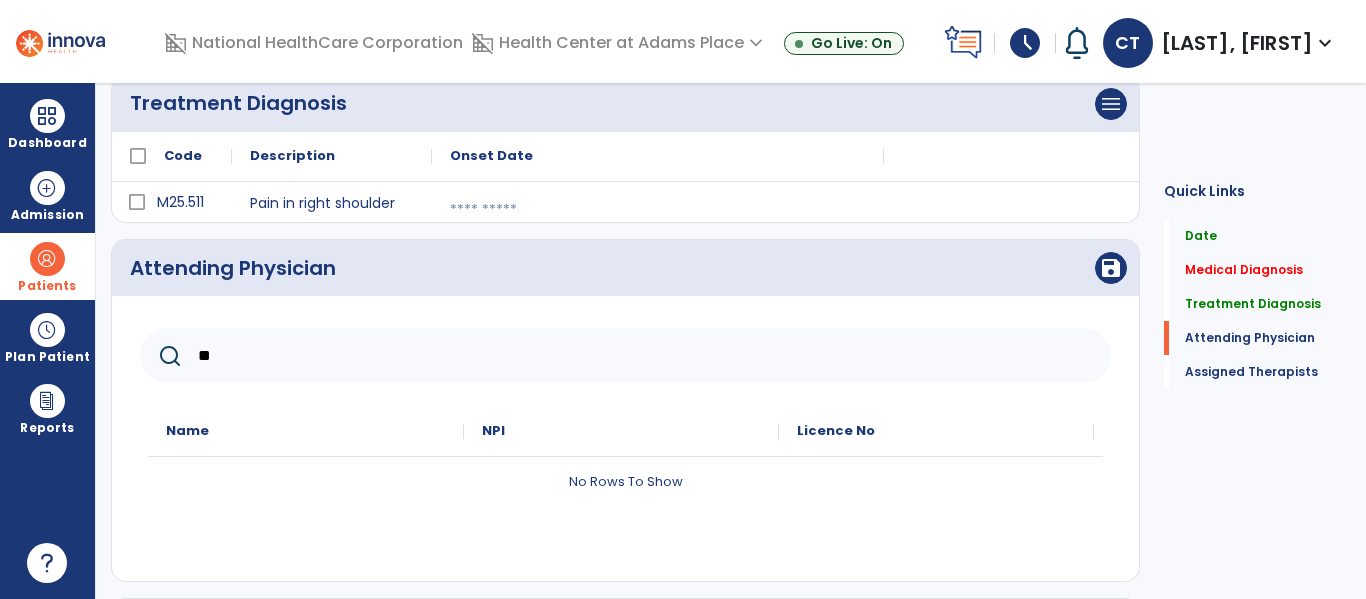 type on "*" 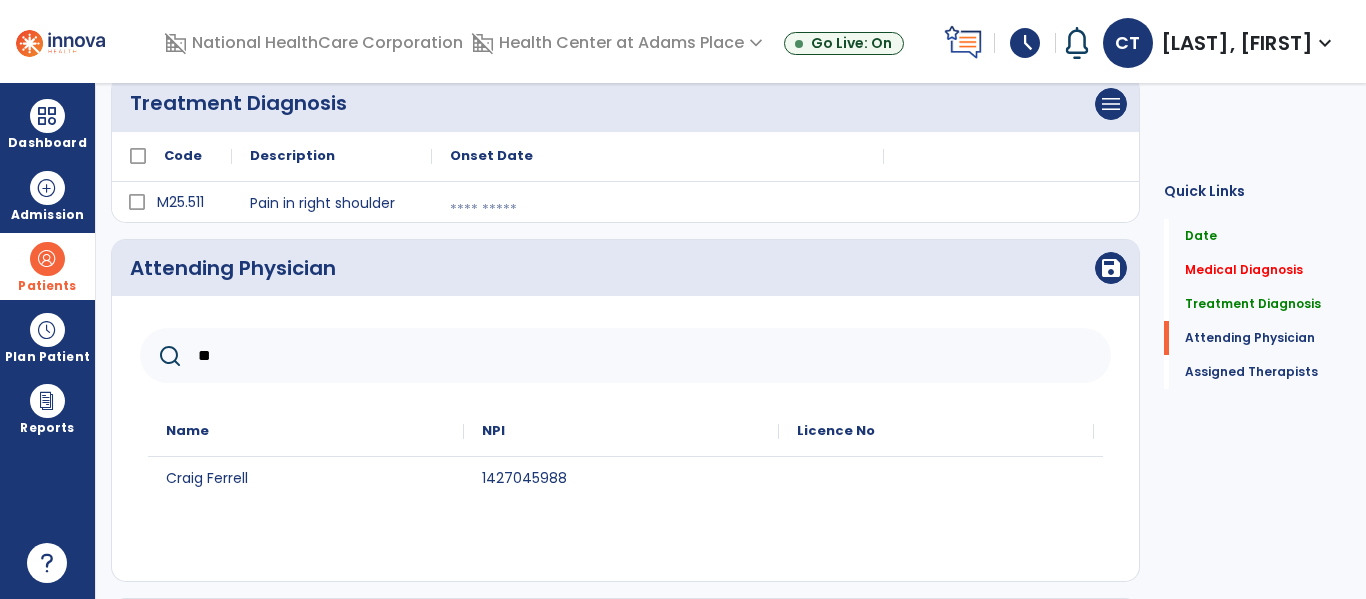 type on "*" 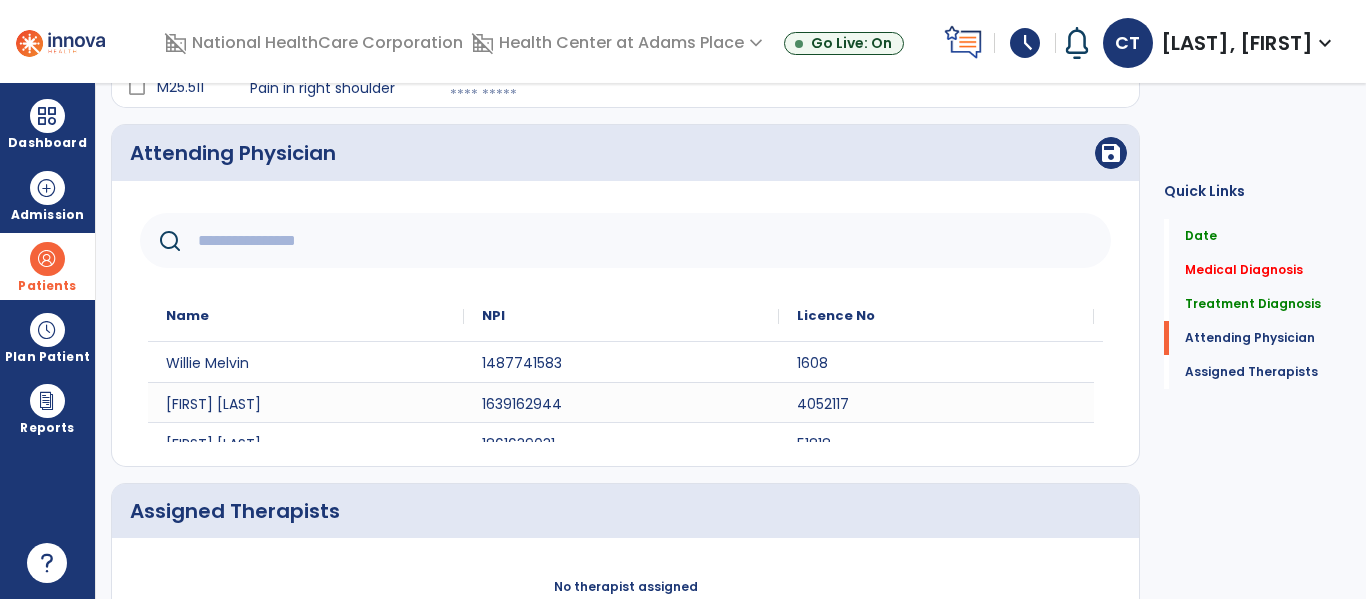 scroll, scrollTop: 476, scrollLeft: 0, axis: vertical 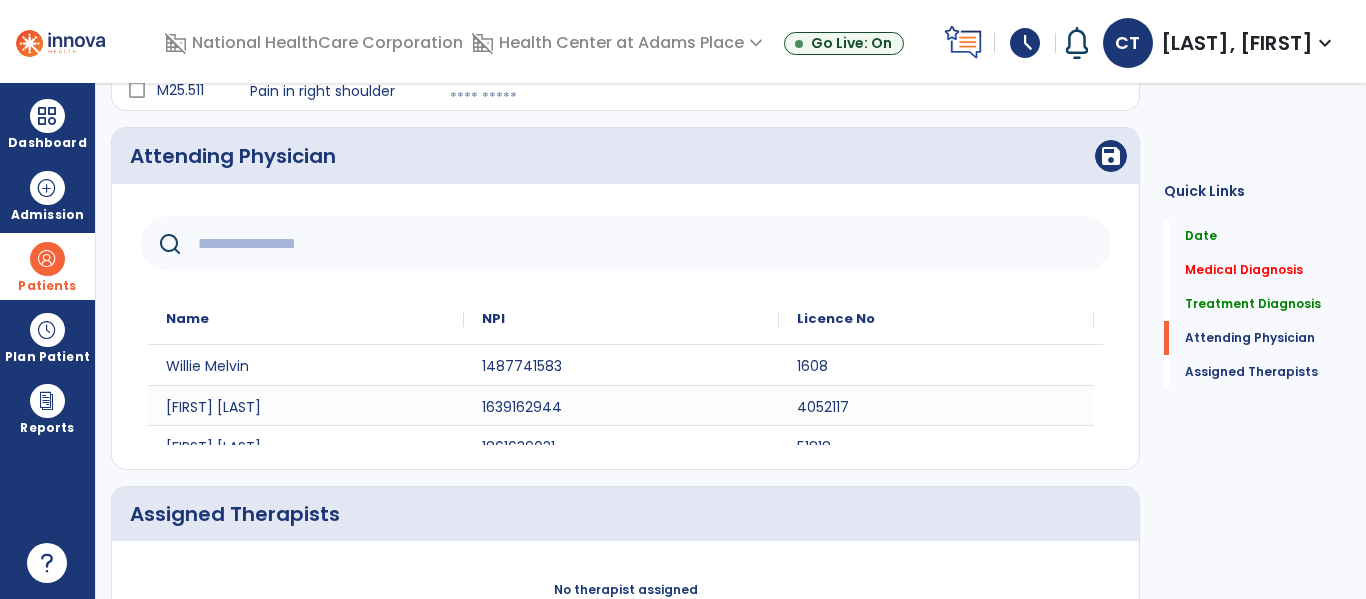 type 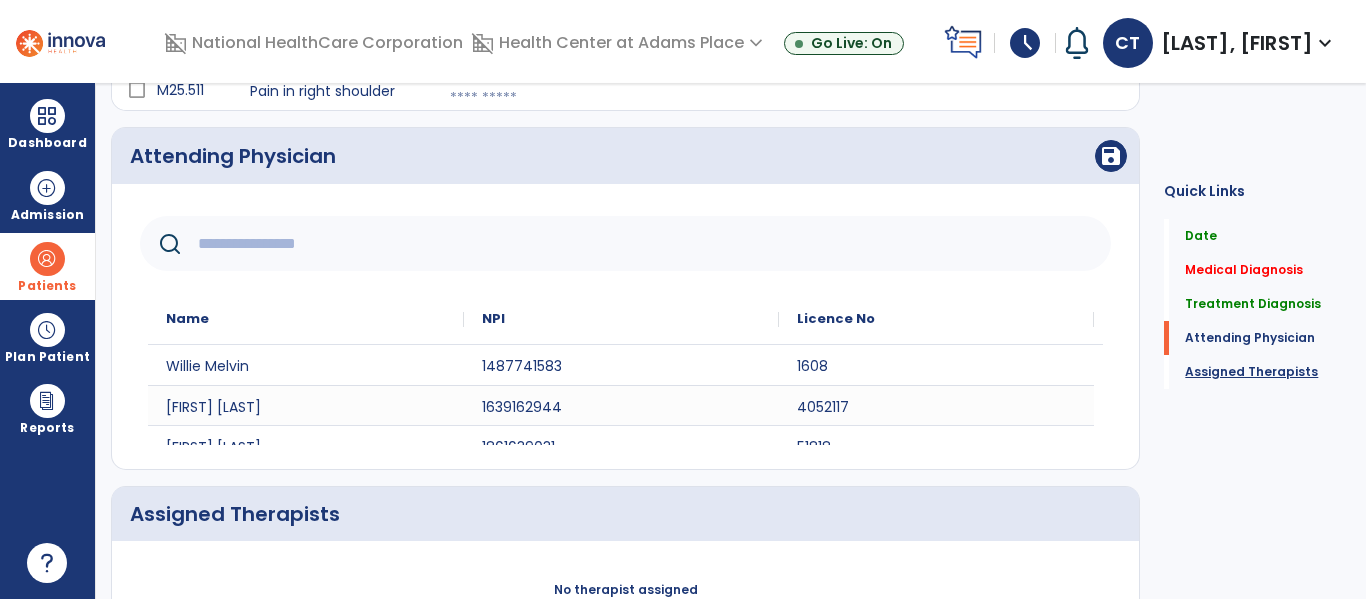 click on "Assigned Therapists" 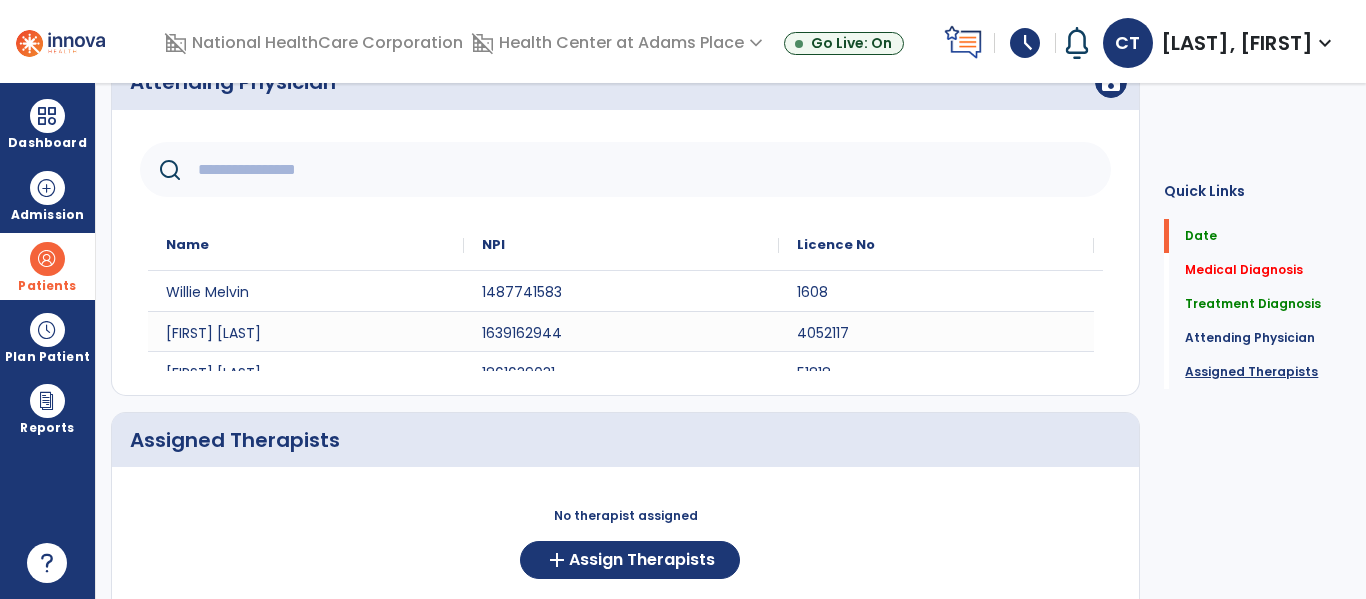 scroll, scrollTop: 664, scrollLeft: 0, axis: vertical 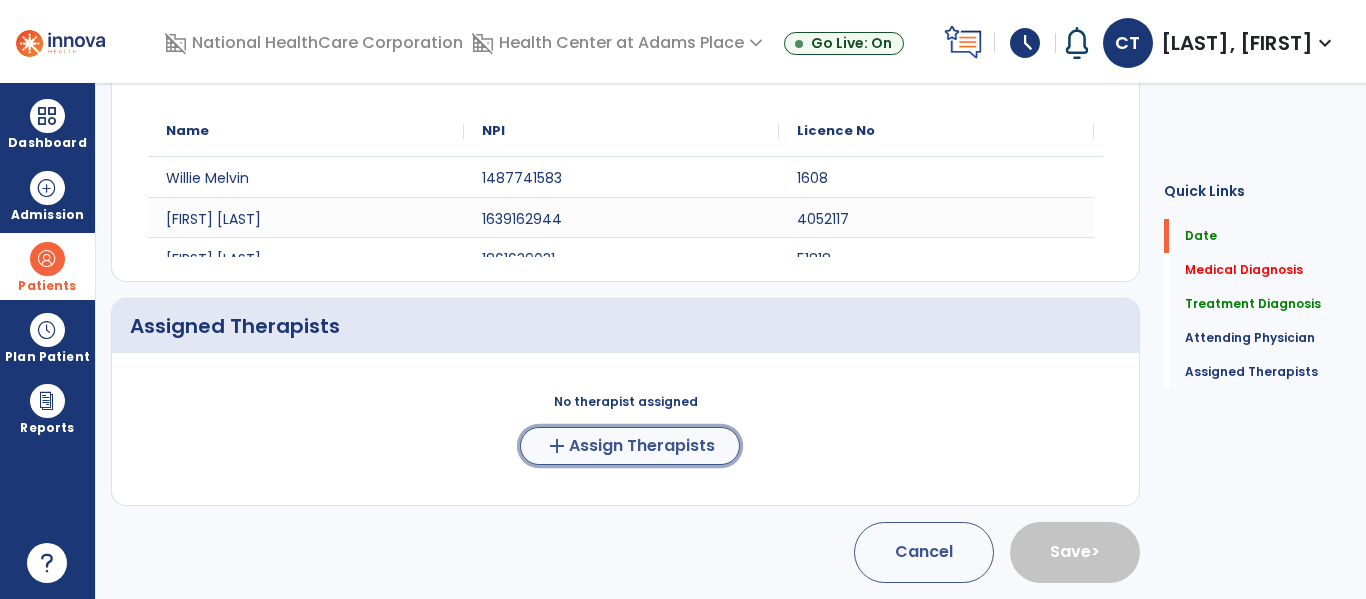 click on "add  Assign Therapists" 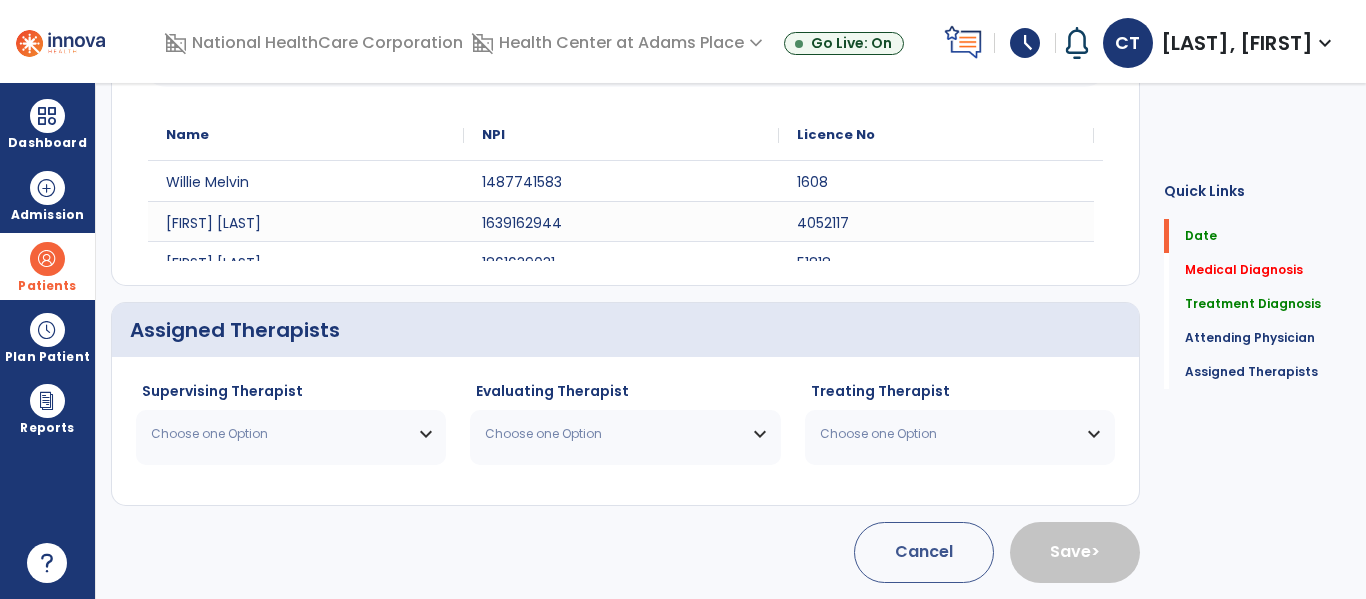 scroll, scrollTop: 660, scrollLeft: 0, axis: vertical 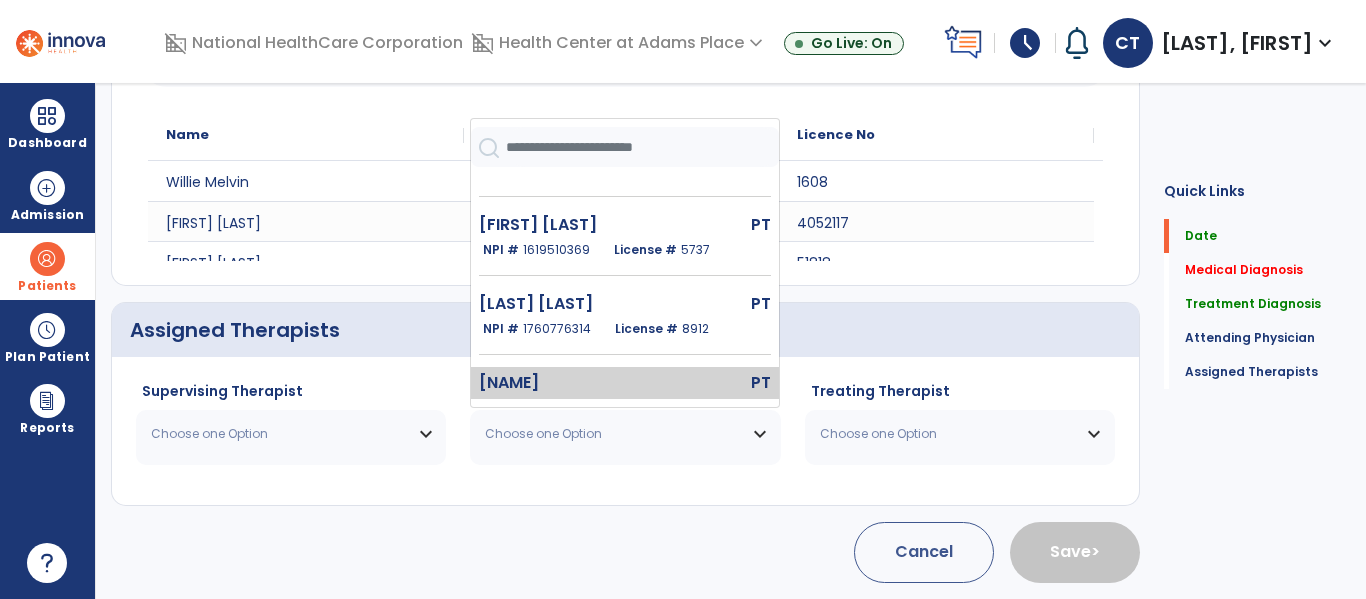 click on "[NAME]" 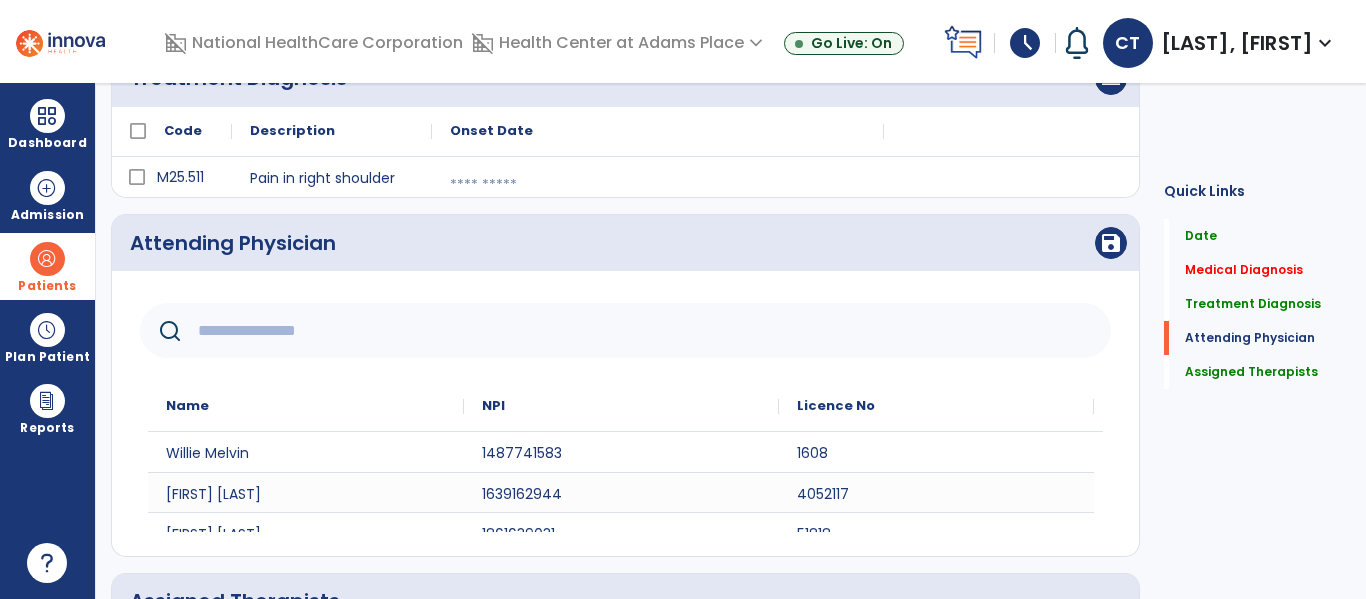 scroll, scrollTop: 380, scrollLeft: 0, axis: vertical 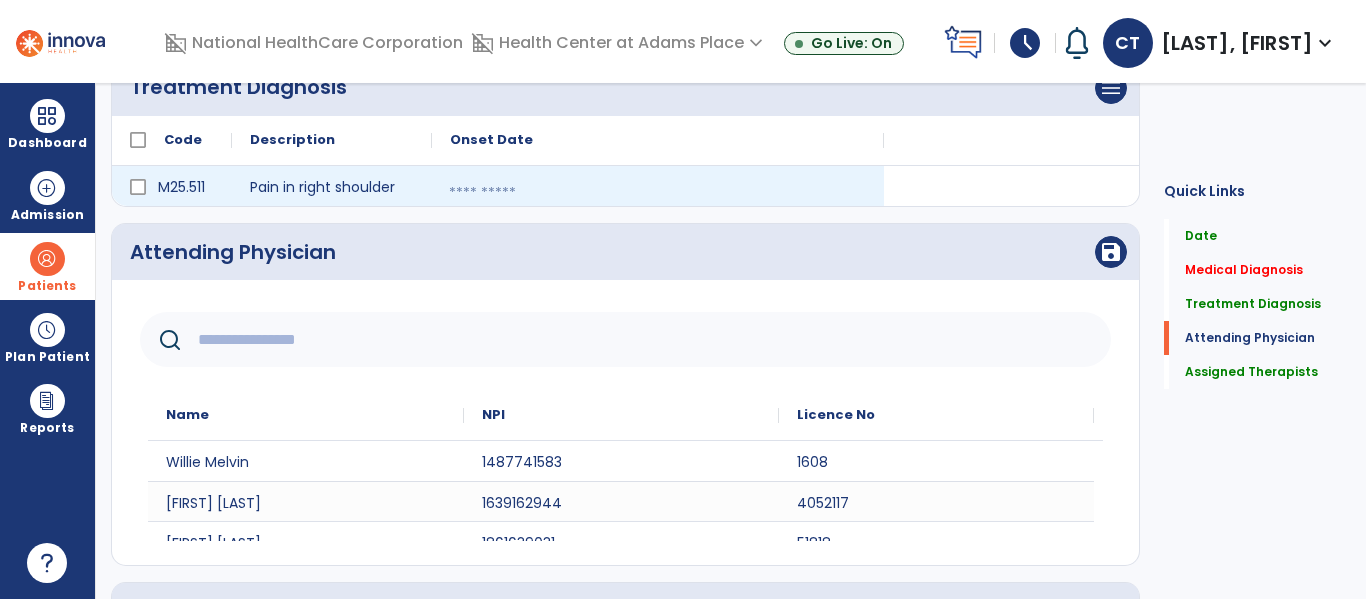 click at bounding box center [658, 193] 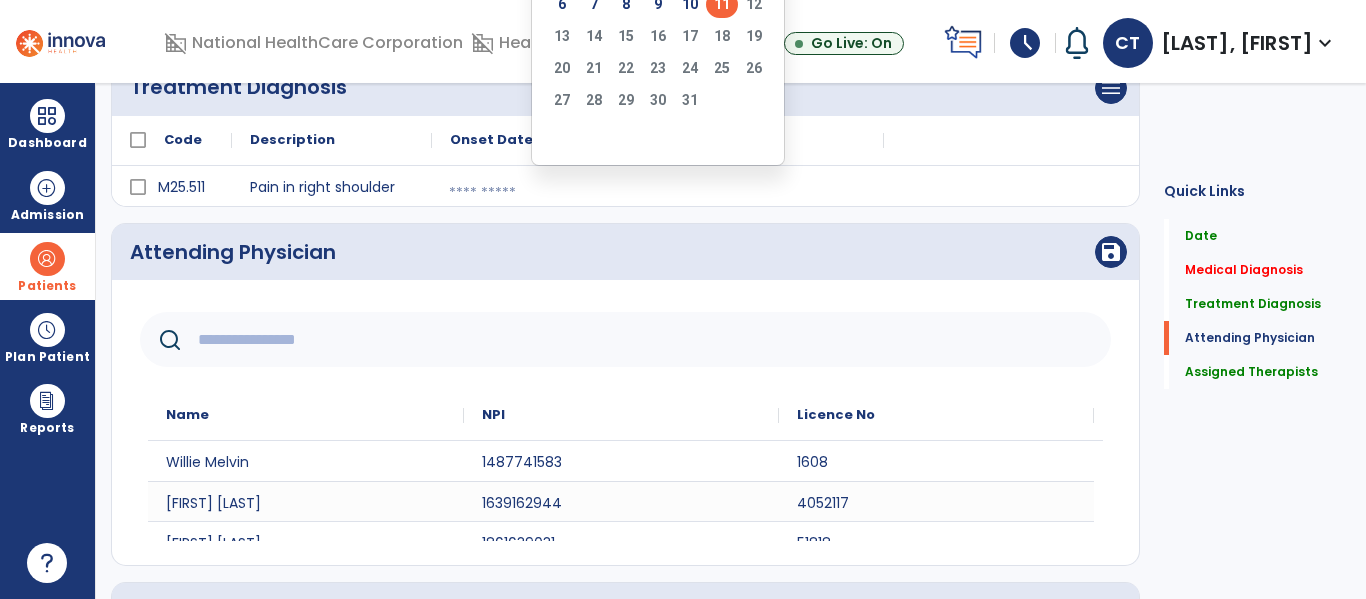 click on "11" 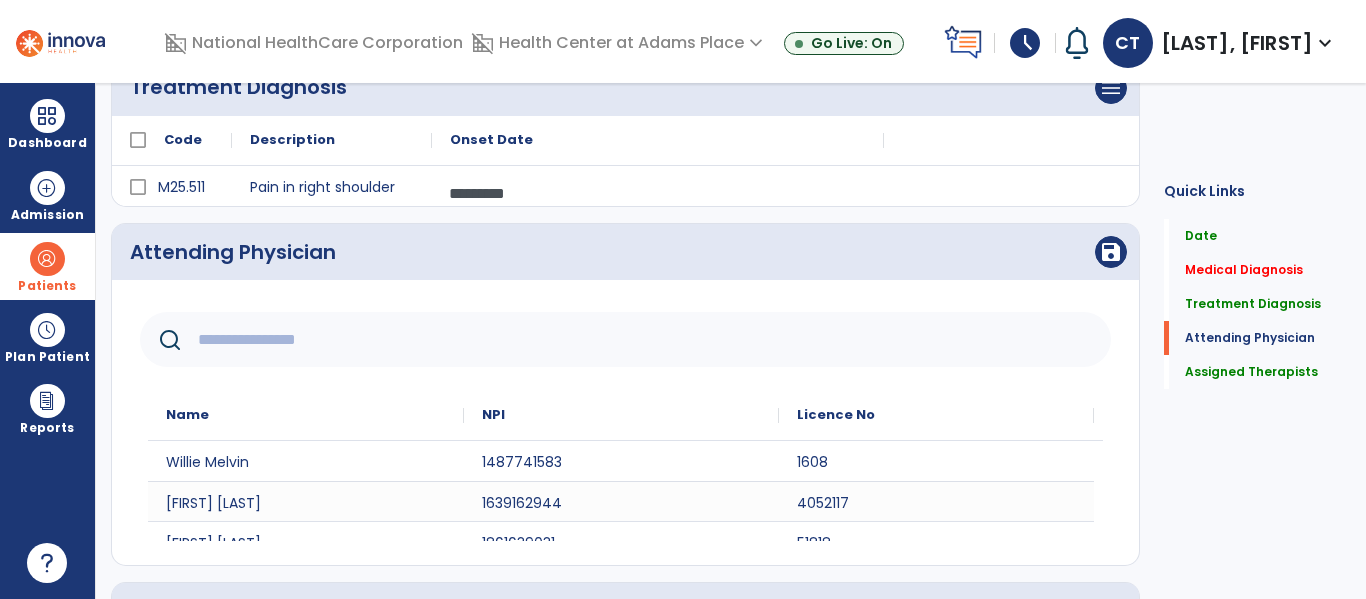 click 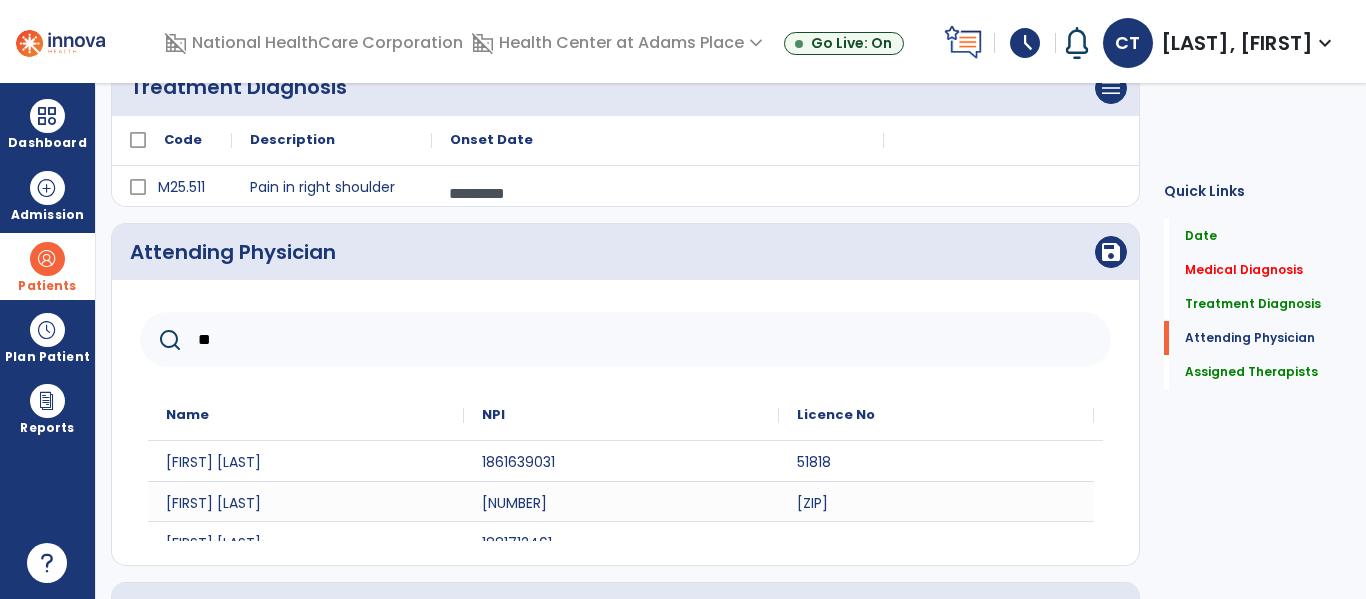 type on "*" 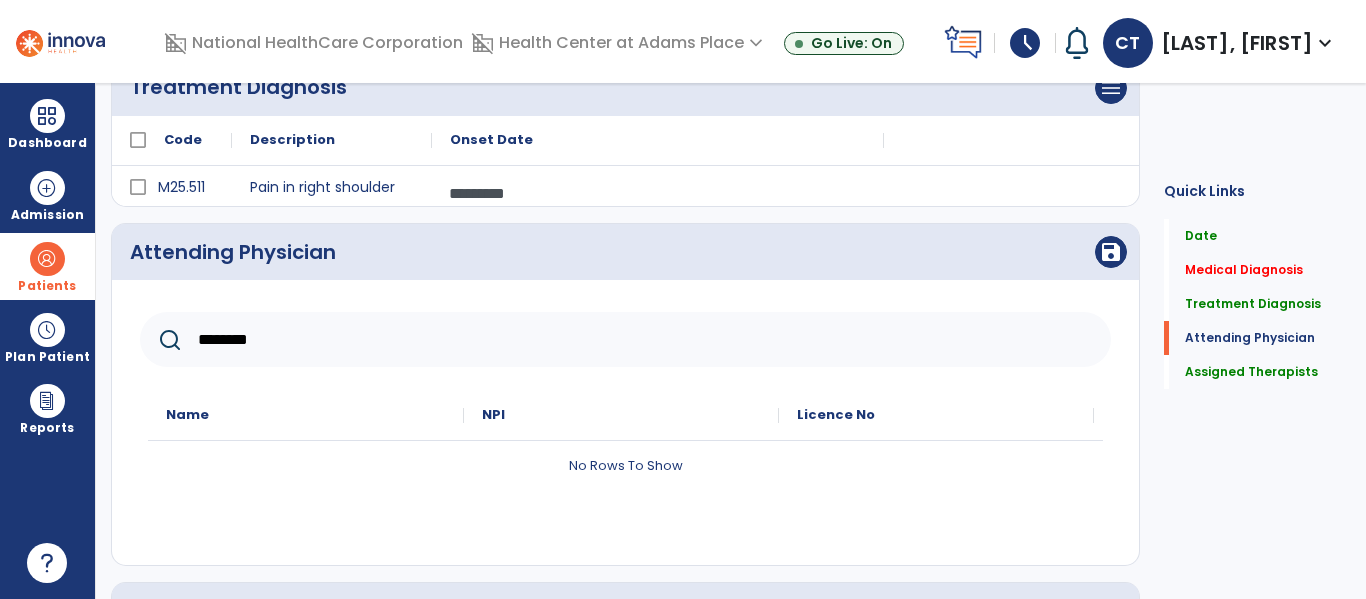 type on "********" 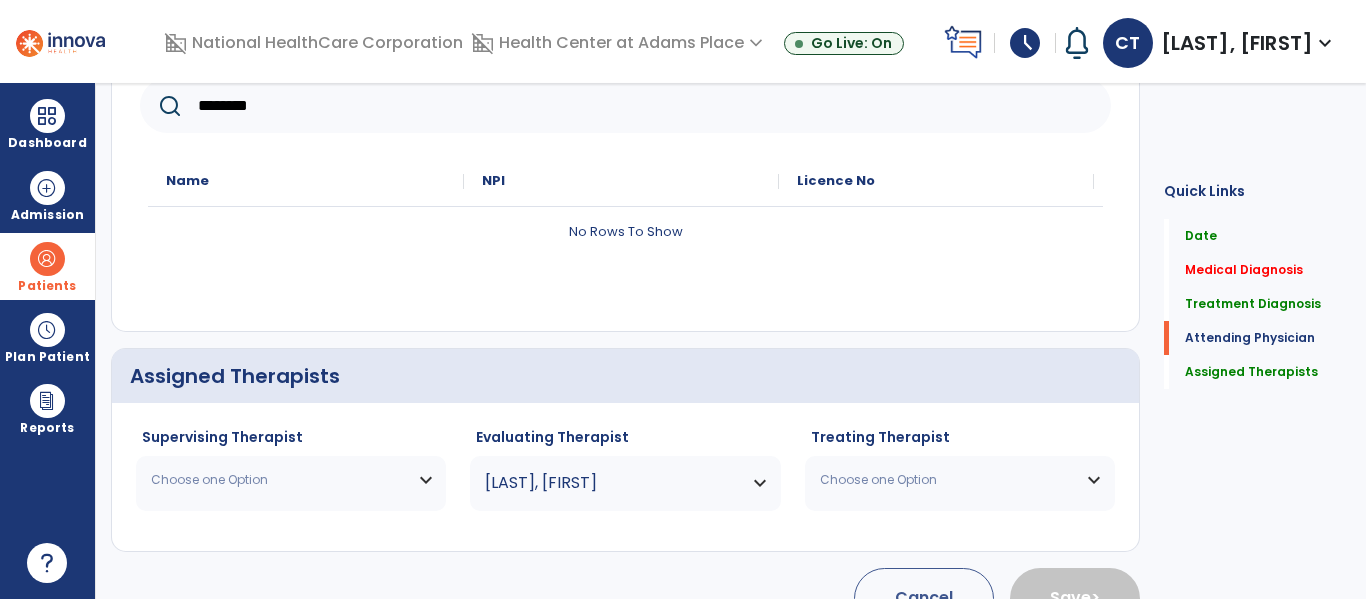 scroll, scrollTop: 660, scrollLeft: 0, axis: vertical 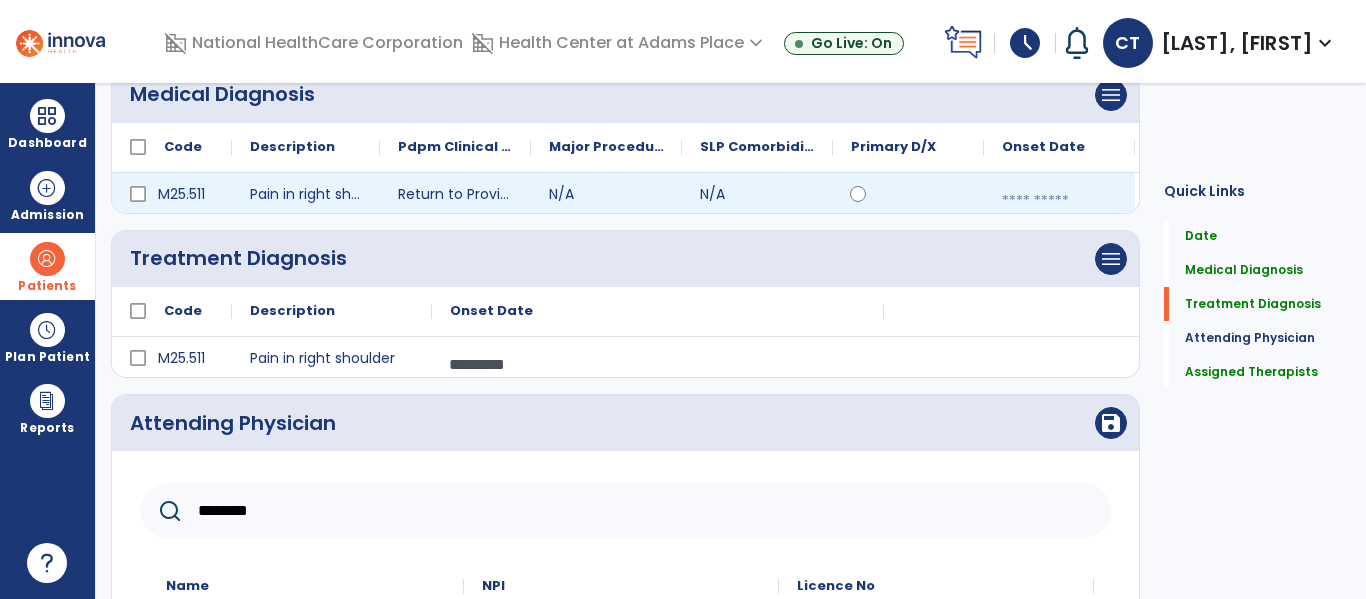 click at bounding box center [1059, 201] 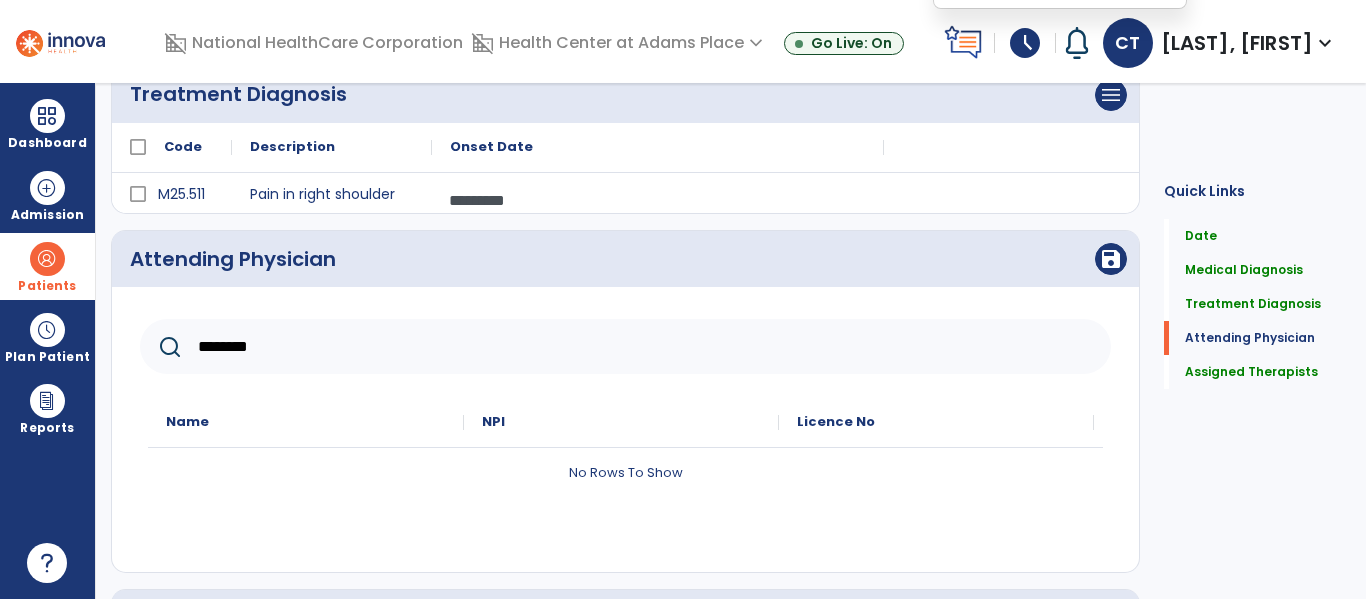 scroll, scrollTop: 61, scrollLeft: 0, axis: vertical 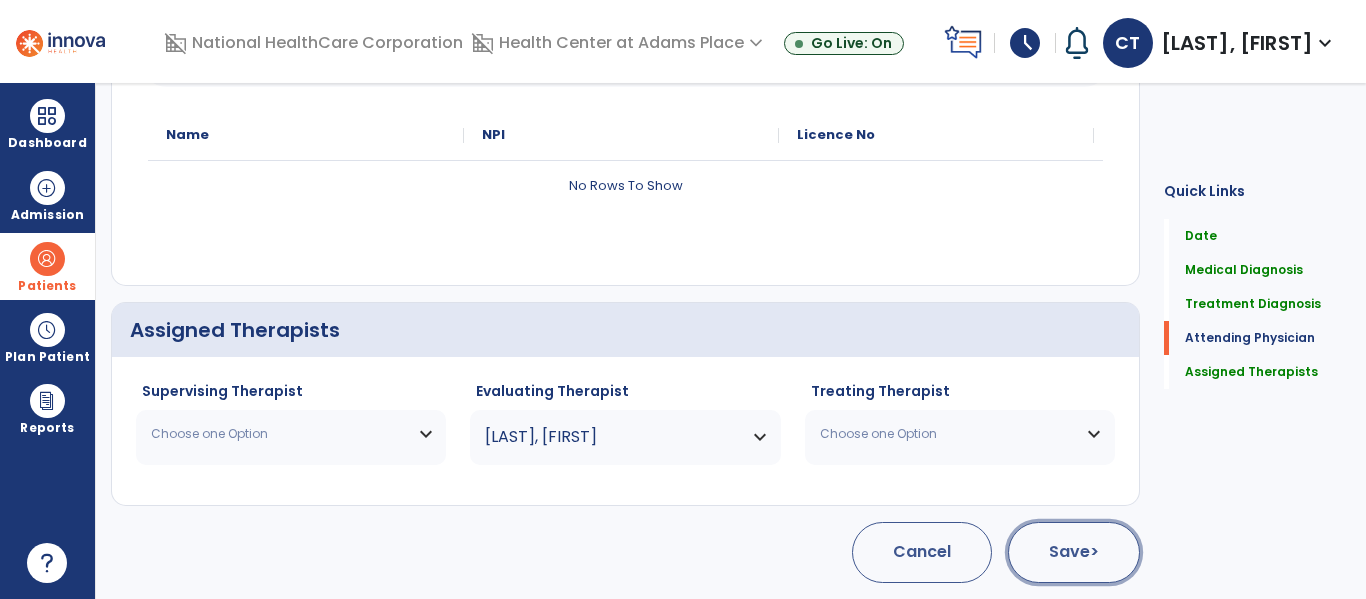 click on "Save  >" 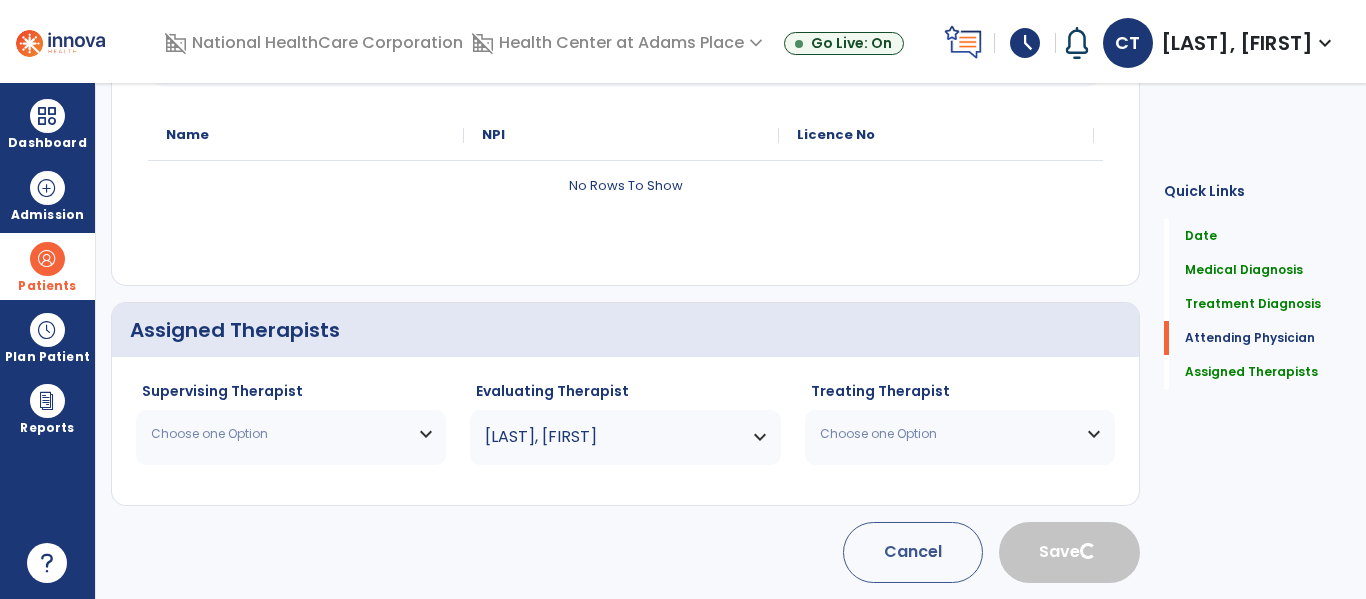 type 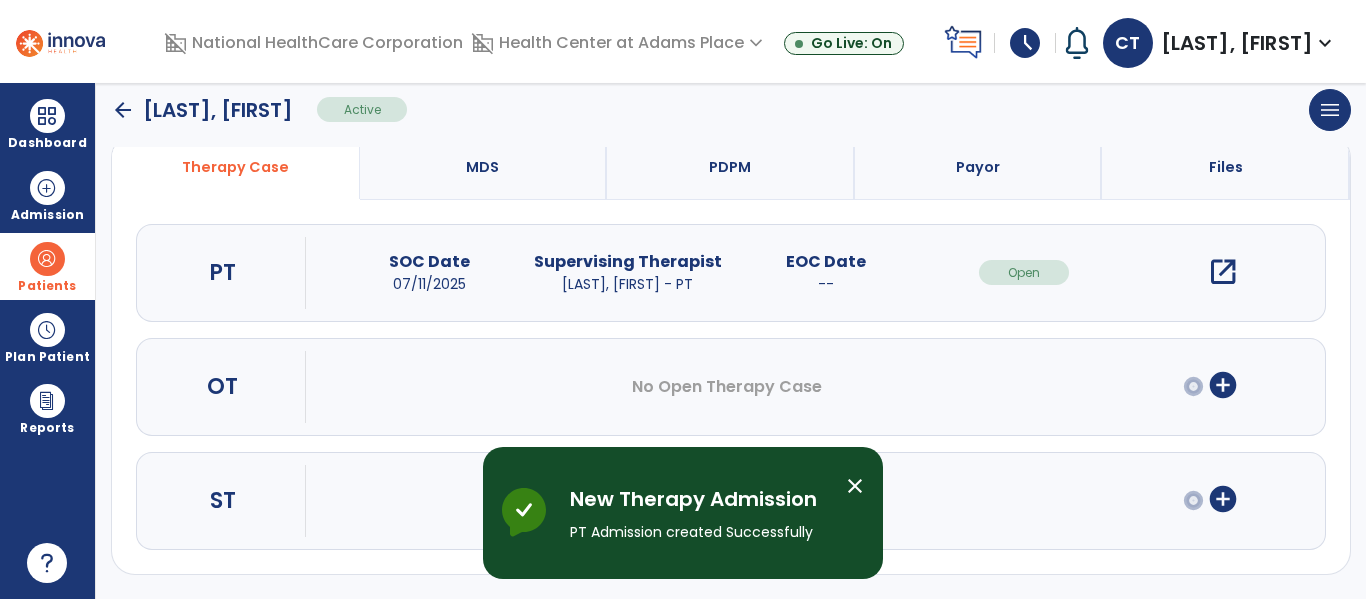 scroll, scrollTop: 162, scrollLeft: 0, axis: vertical 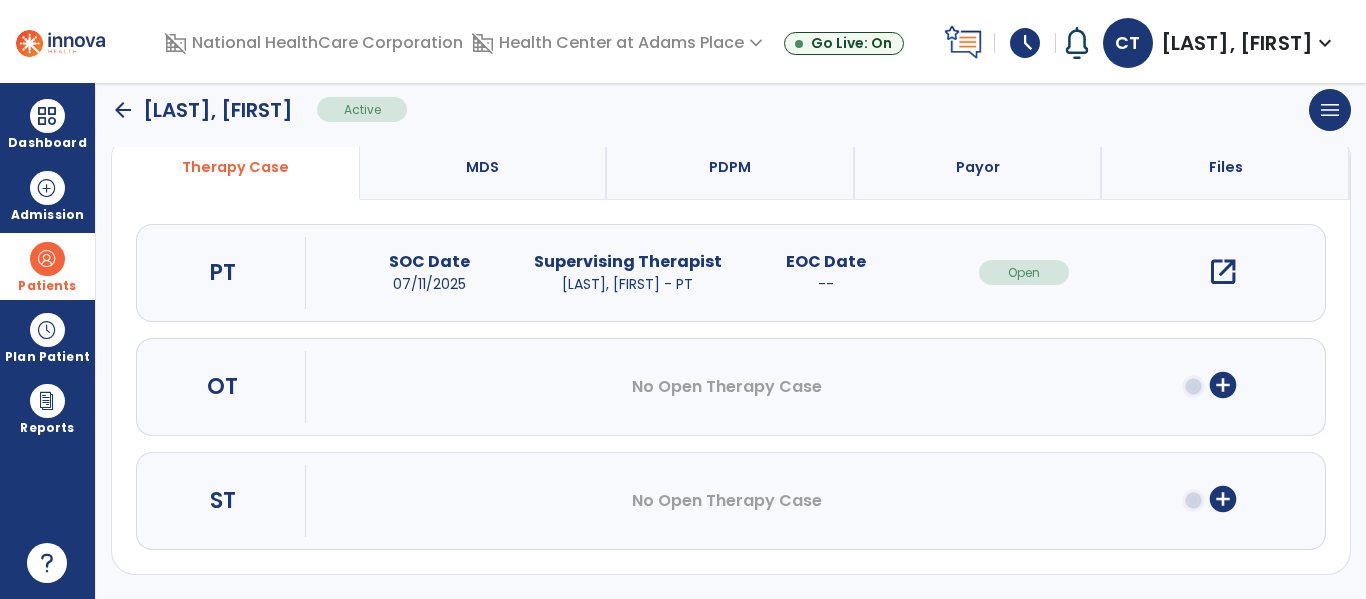 click on "open_in_new" at bounding box center [1223, 272] 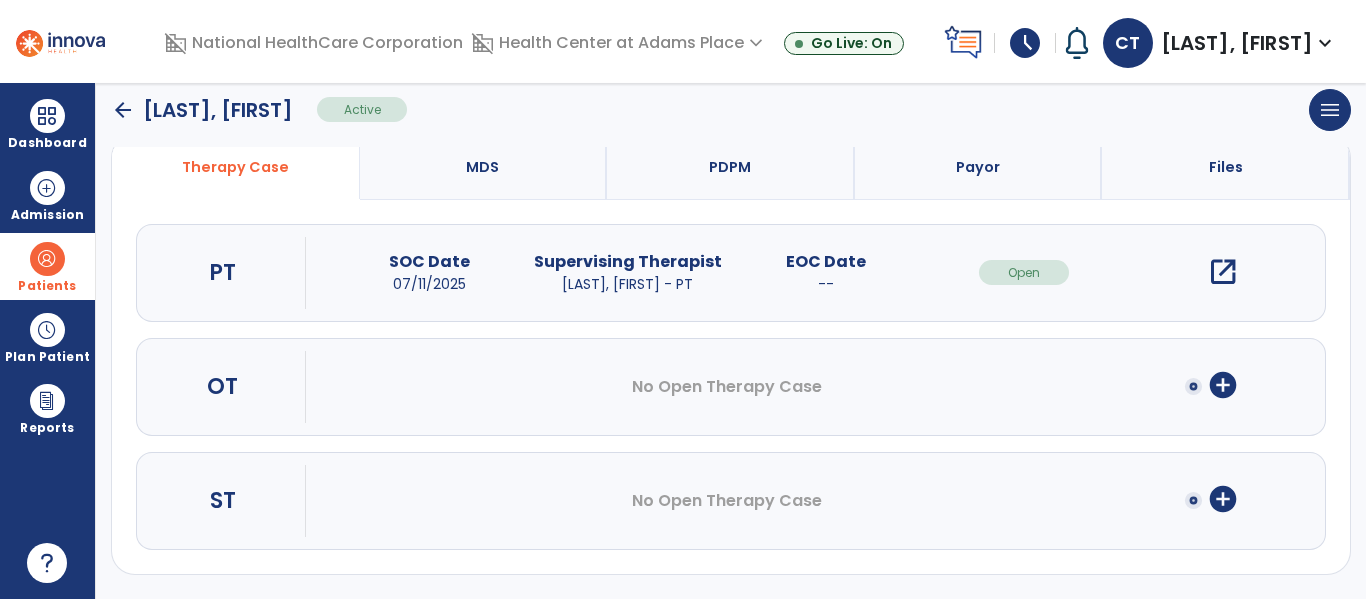 scroll, scrollTop: 0, scrollLeft: 0, axis: both 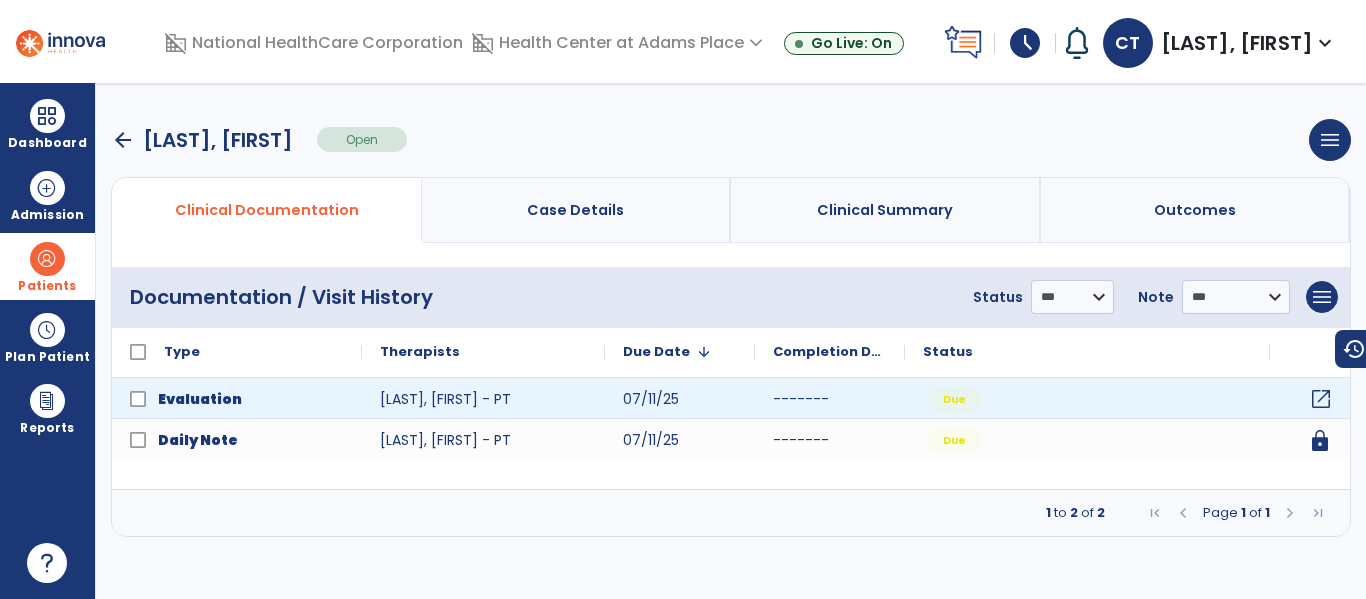 click on "open_in_new" 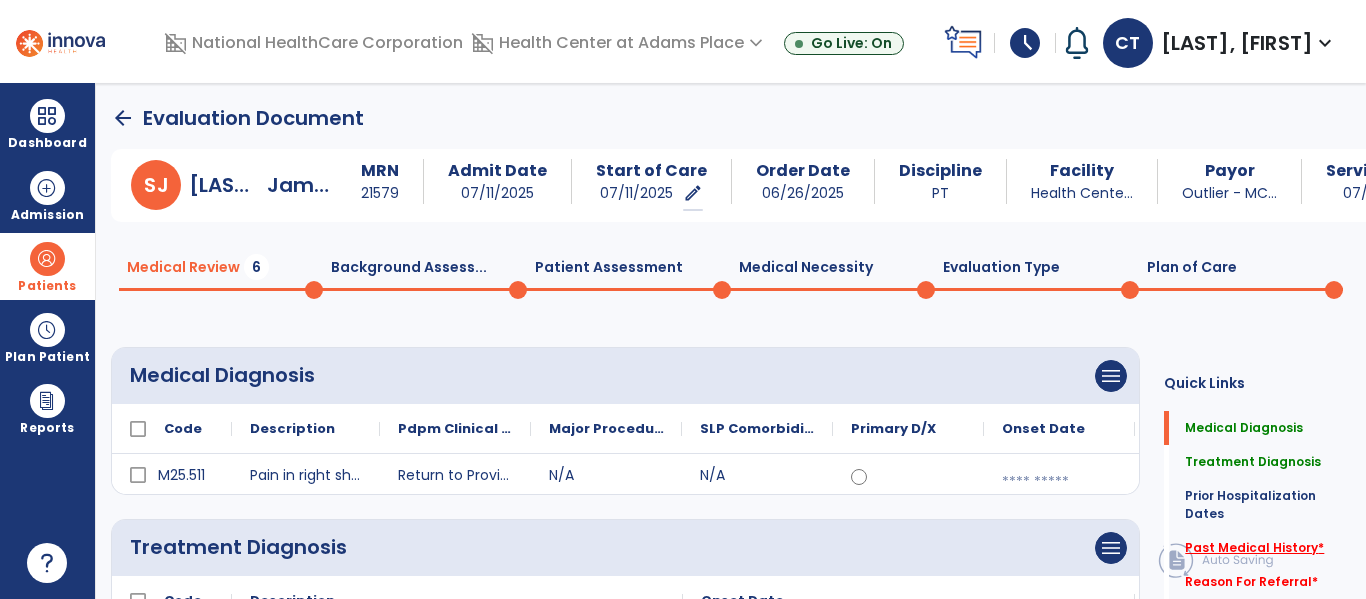 click on "Past Medical History   *" 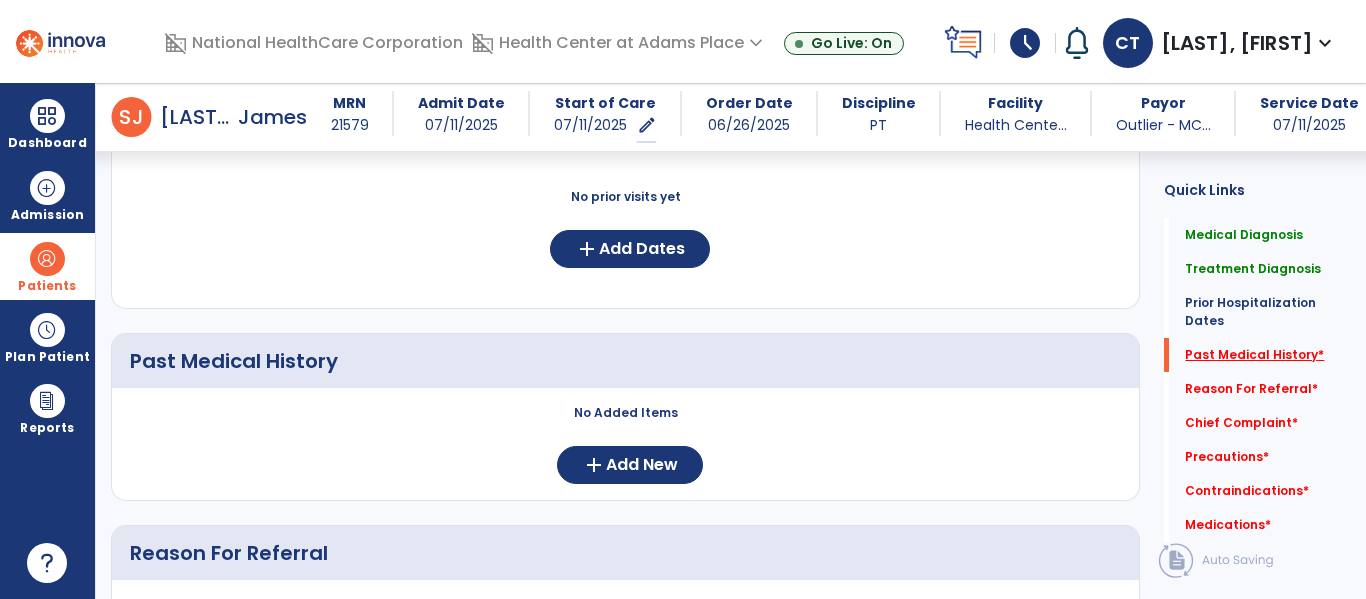 scroll, scrollTop: 667, scrollLeft: 0, axis: vertical 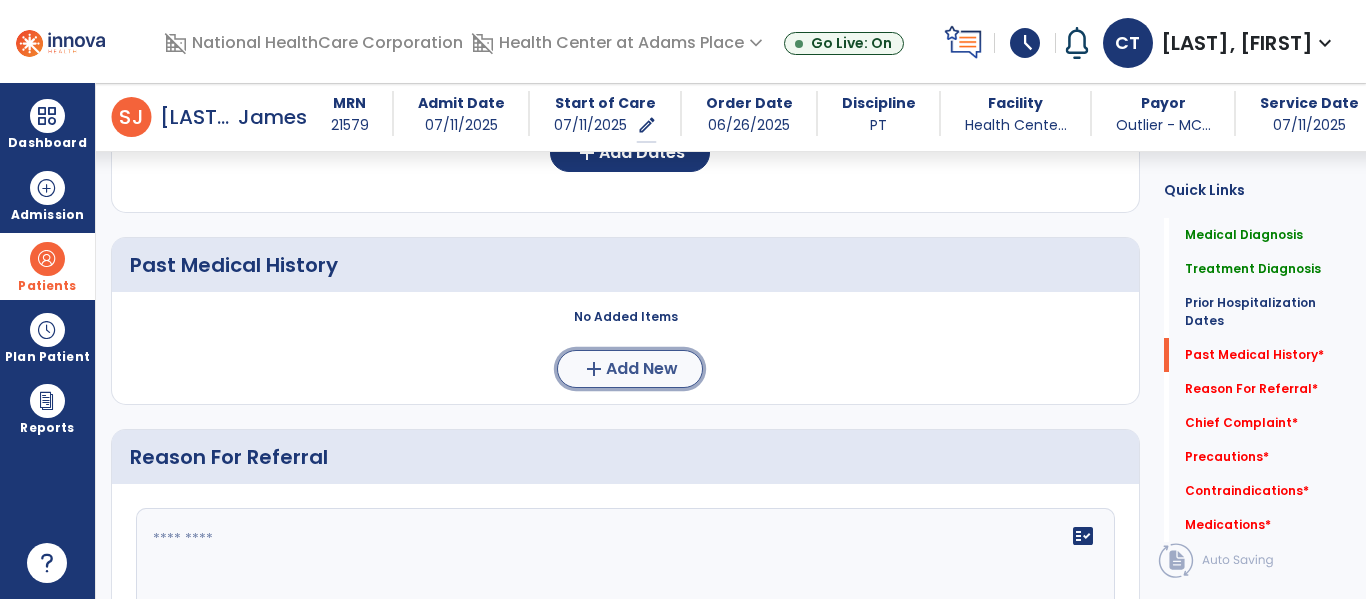 click on "Add New" 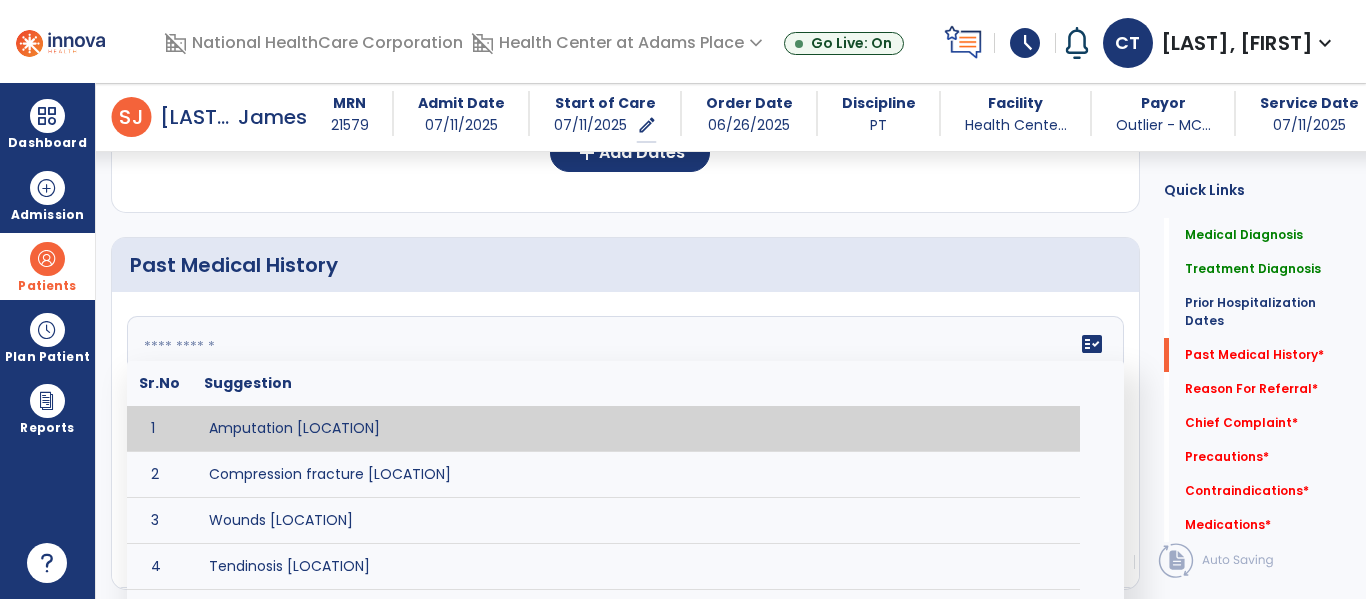 click on "fact_check  Sr.No Suggestion 1 Amputation [LOCATION] 2 Compression fracture [LOCATION] 3 Wounds [LOCATION] 4 Tendinosis [LOCATION] 5 Venous stasis ulcer [LOCATION] 6 Achilles tendon tear [LOCATION] 7 ACL tear surgically repaired [LOCATION] 8 Above knee amputation (AKA) [LOCATION] 9 Below knee amputation (BKE) [LOCATION] 10 Cancer (SITE/TYPE) 11 Surgery (TYPE) 12 AAA (Abdominal Aortic Aneurysm) 13 Achilles tendon tear [LOCATION] 14 Acute Renal Failure 15 AIDS (Acquired Immune Deficiency Syndrome) 16 Alzheimer's Disease 17 Anemia 18 Angina 19 Anxiety 20 ASHD (Arteriosclerotic Heart Disease) 21 Atrial Fibrillation 22 Bipolar Disorder 23 Bowel Obstruction 24 C-Diff 25 Coronary Artery Bypass Graft (CABG) 26 CAD (Coronary Artery Disease) 27 Carpal tunnel syndrome 28 Chronic bronchitis 29 Chronic renal failure 30 Colostomy 31 COPD (Chronic Obstructive Pulmonary Disease) 32 CRPS (Complex Regional Pain Syndrome) 33 CVA (Cerebrovascular Accident) 34 CVI (Chronic Venous Insufficiency) 35 DDD (Degenerative Disc Disease)" 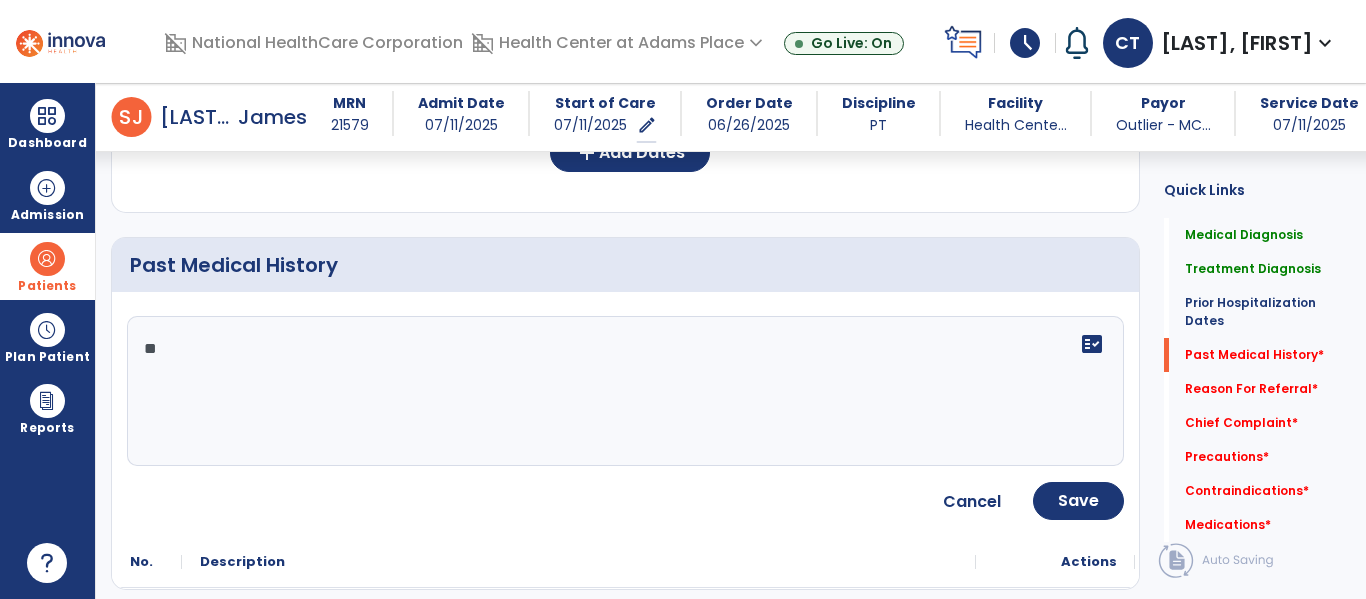 type on "*" 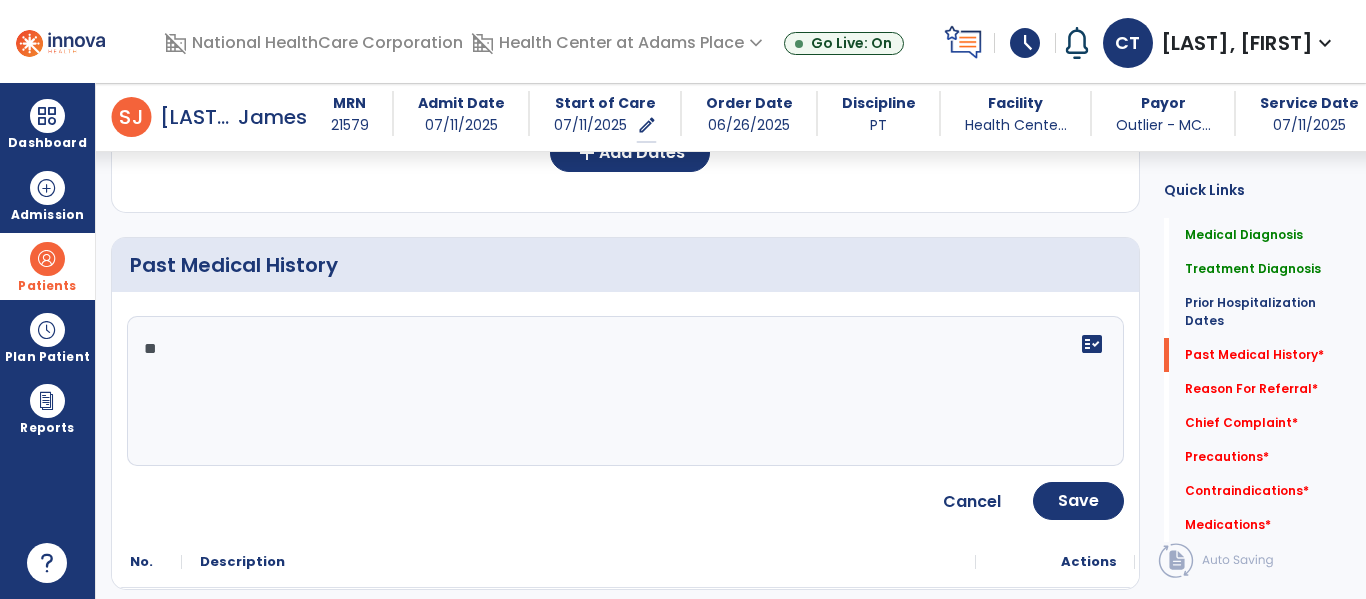 type on "*" 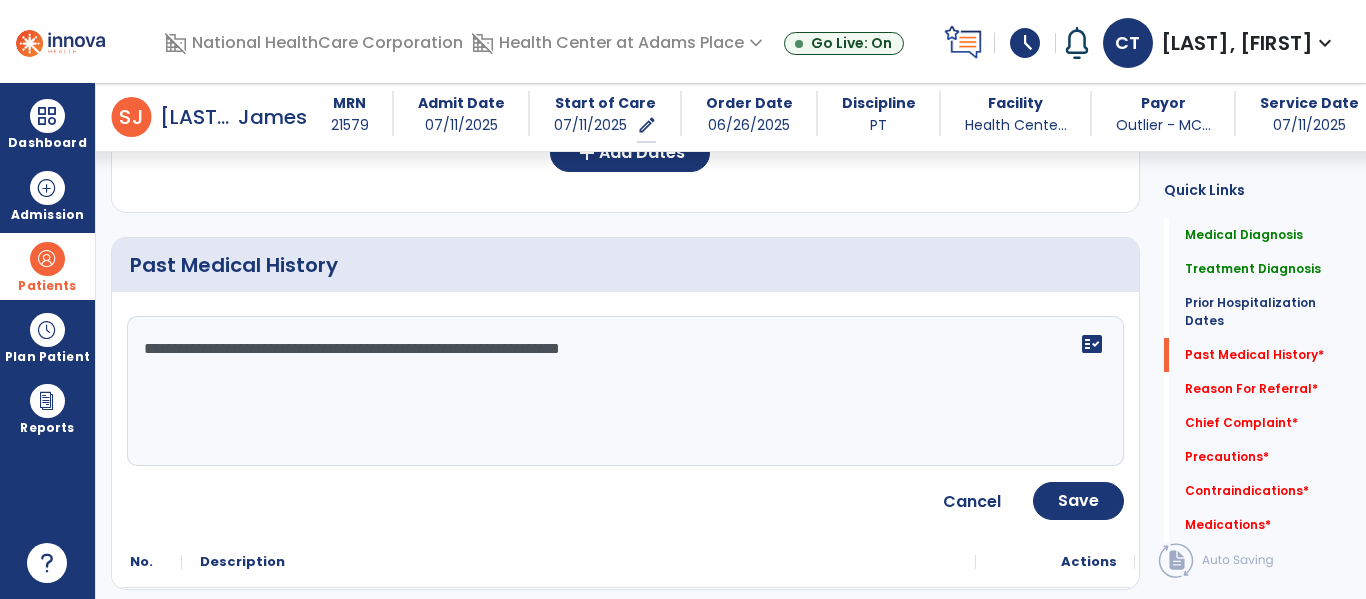 click on "**********" 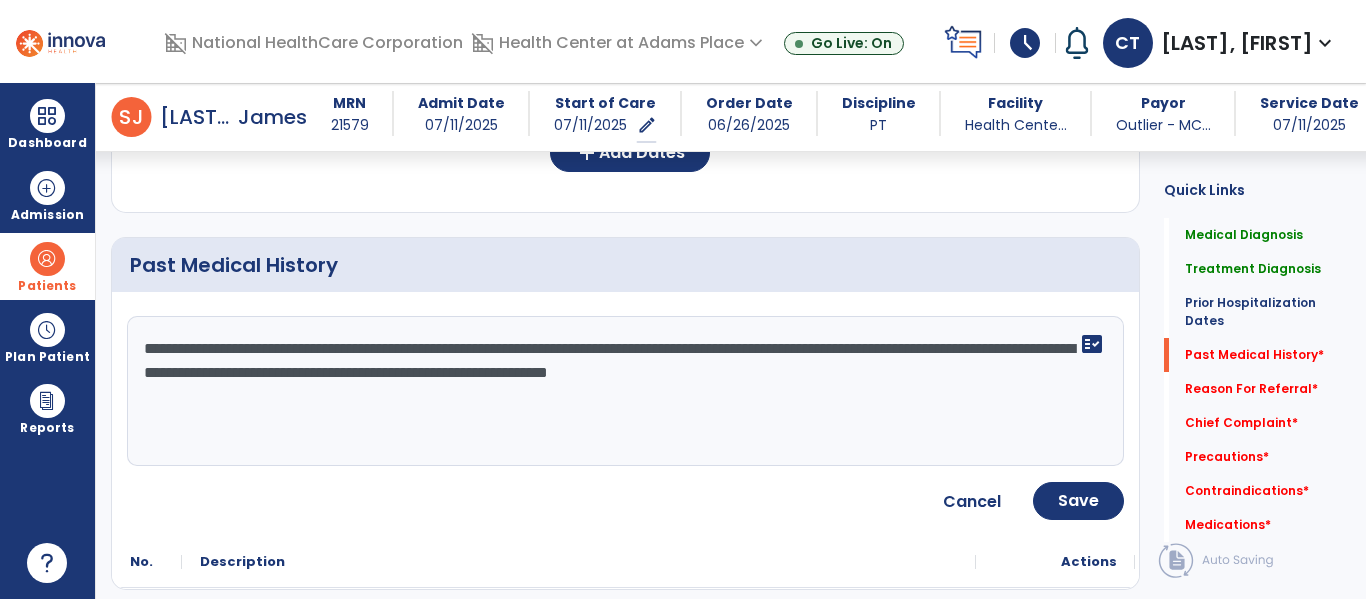 click on "**********" 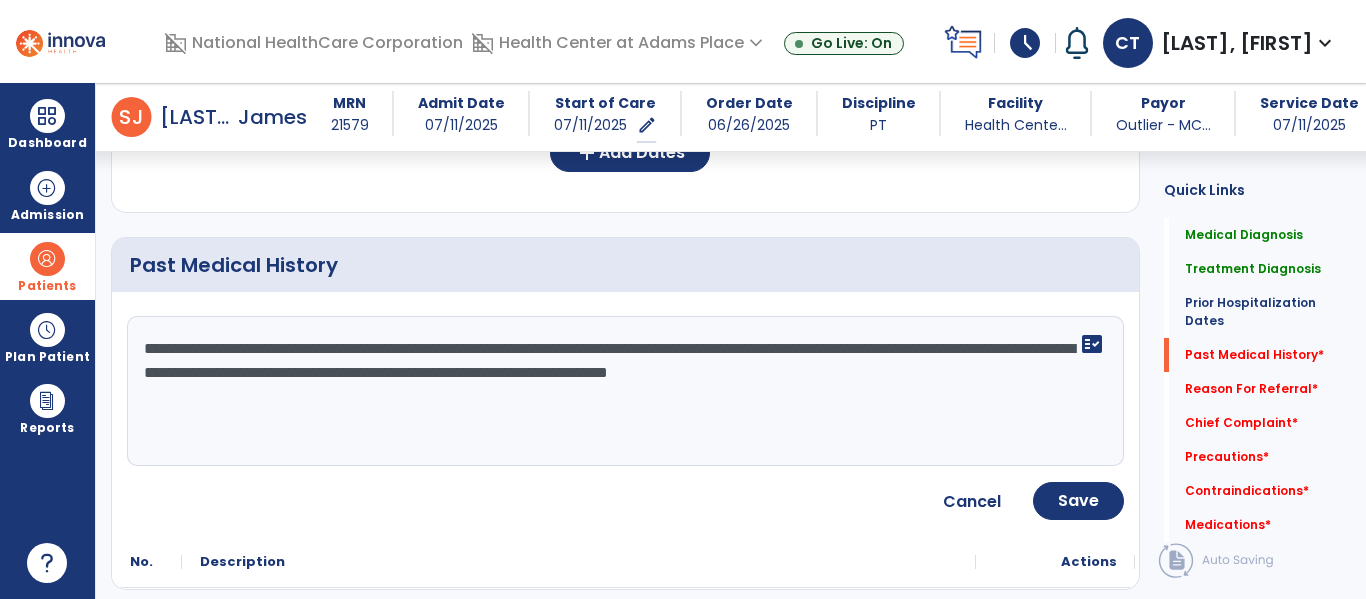 click on "**********" 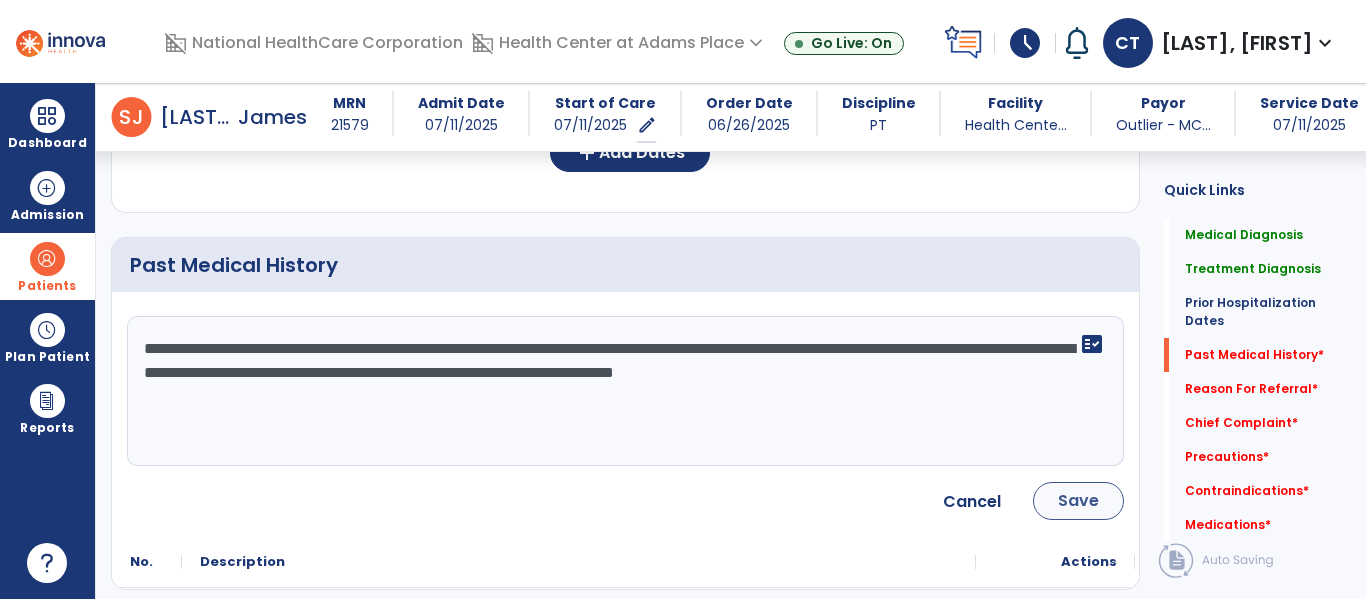 type on "**********" 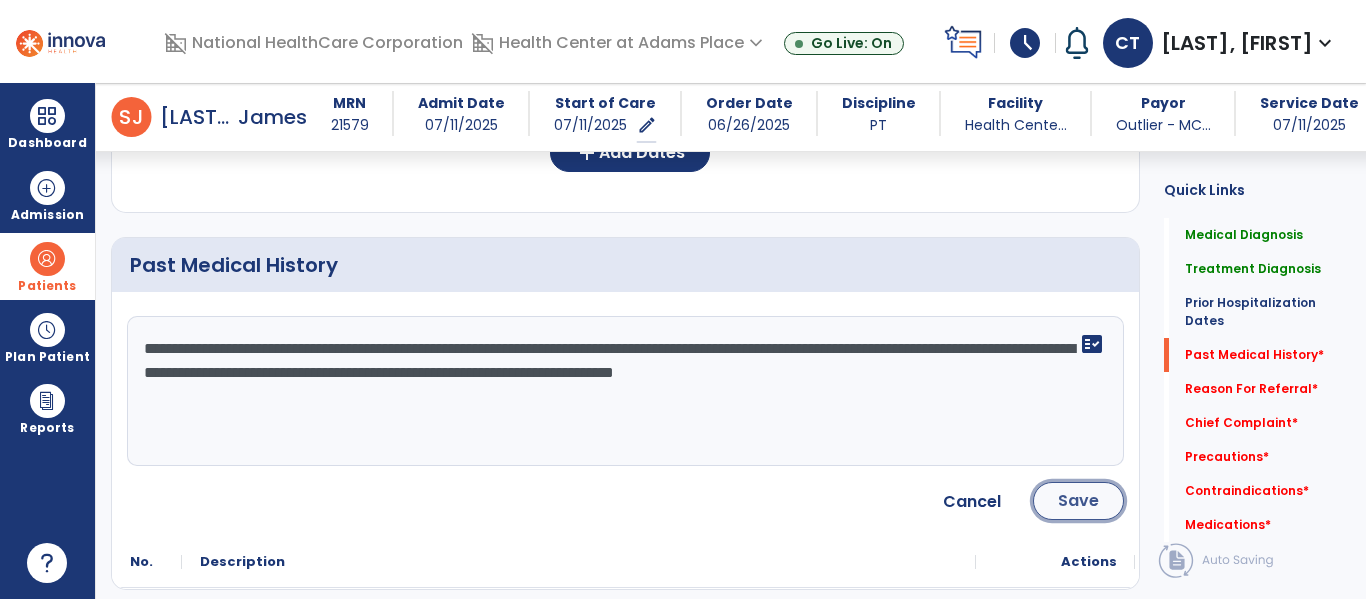 click on "Save" 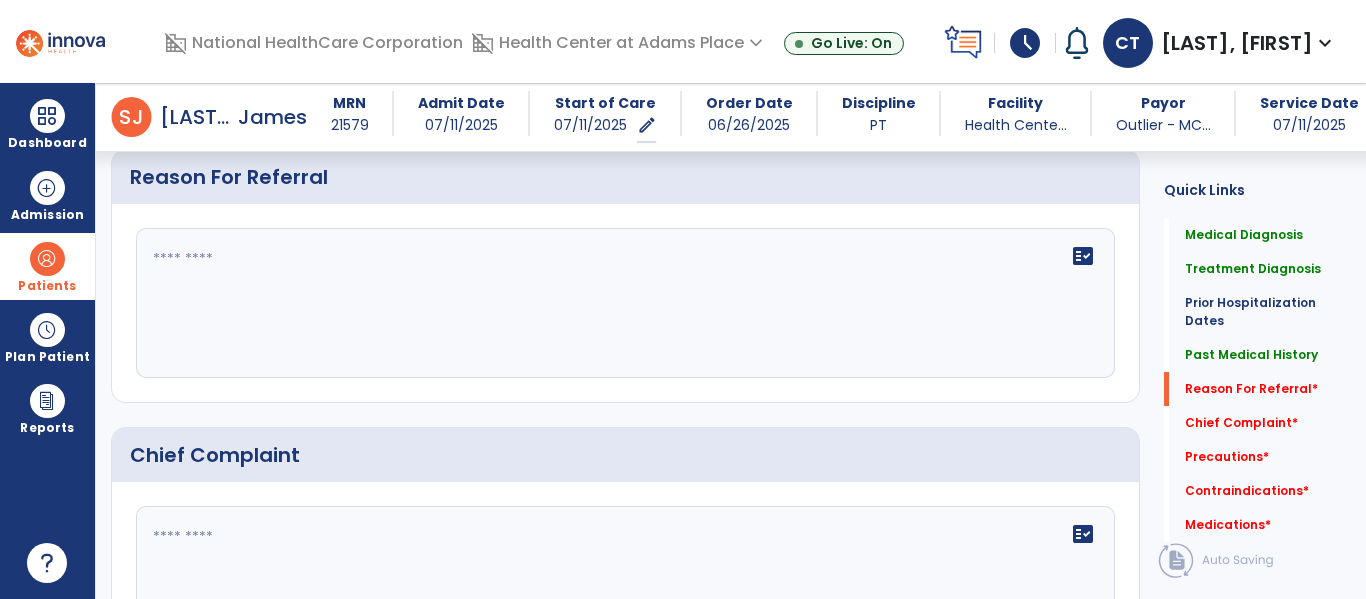 scroll, scrollTop: 1076, scrollLeft: 0, axis: vertical 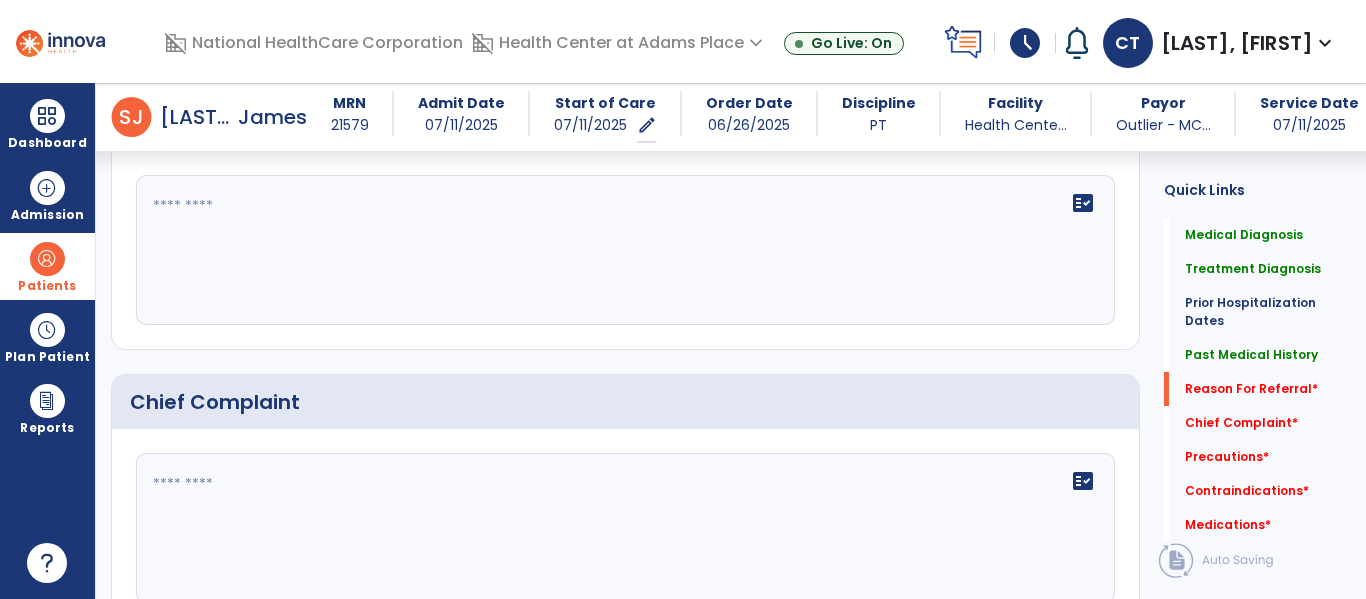 click on "fact_check" 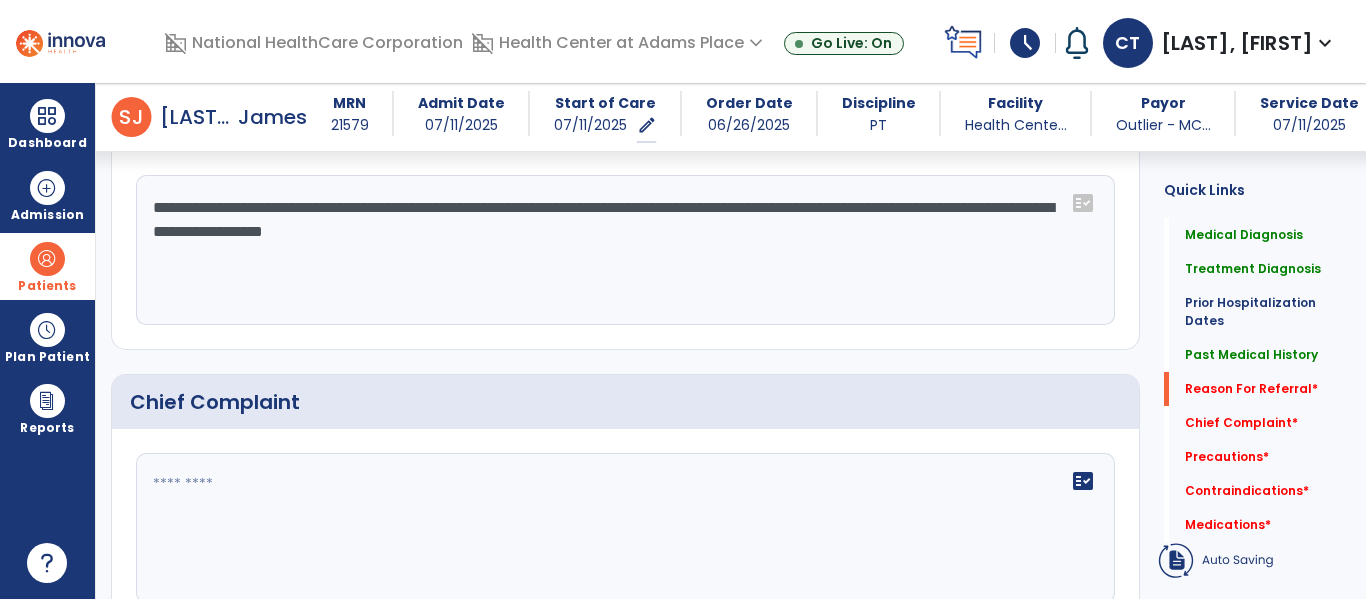 scroll, scrollTop: 1076, scrollLeft: 0, axis: vertical 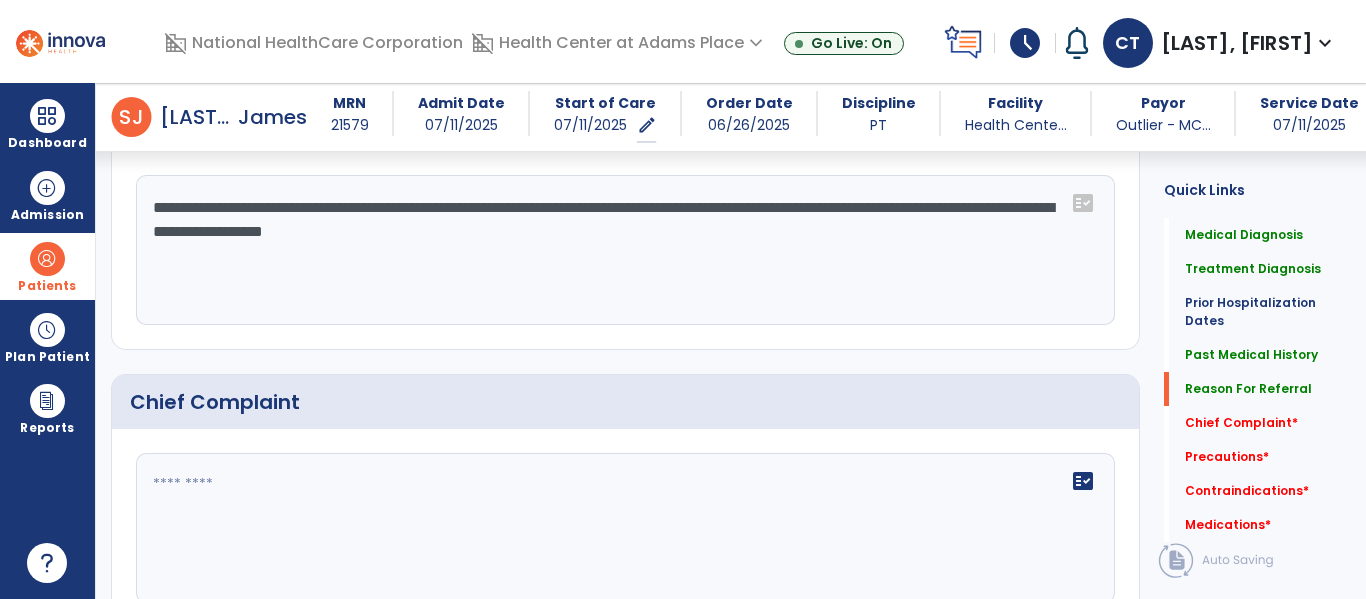 type on "**********" 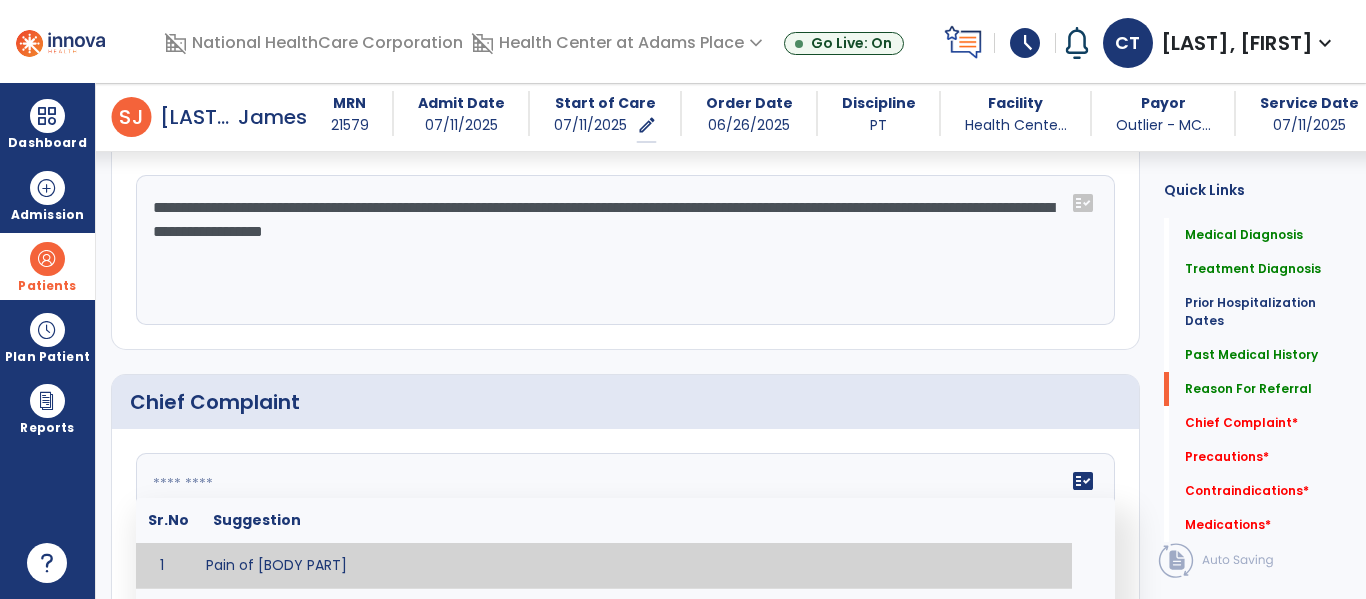 click on "fact_check  Sr.No Suggestion 1 Pain of [BODY PART] 2 Weakness of [BODY PART] 3 Instability of ________ 4 Functional limitations including ____________ 5 ADL's including ___________. 6 Inability to perform work related duties such as _________ 7 Inability to perform house hold duties such as __________. 8 Loss of balance. 9 Problems with gait including _________." 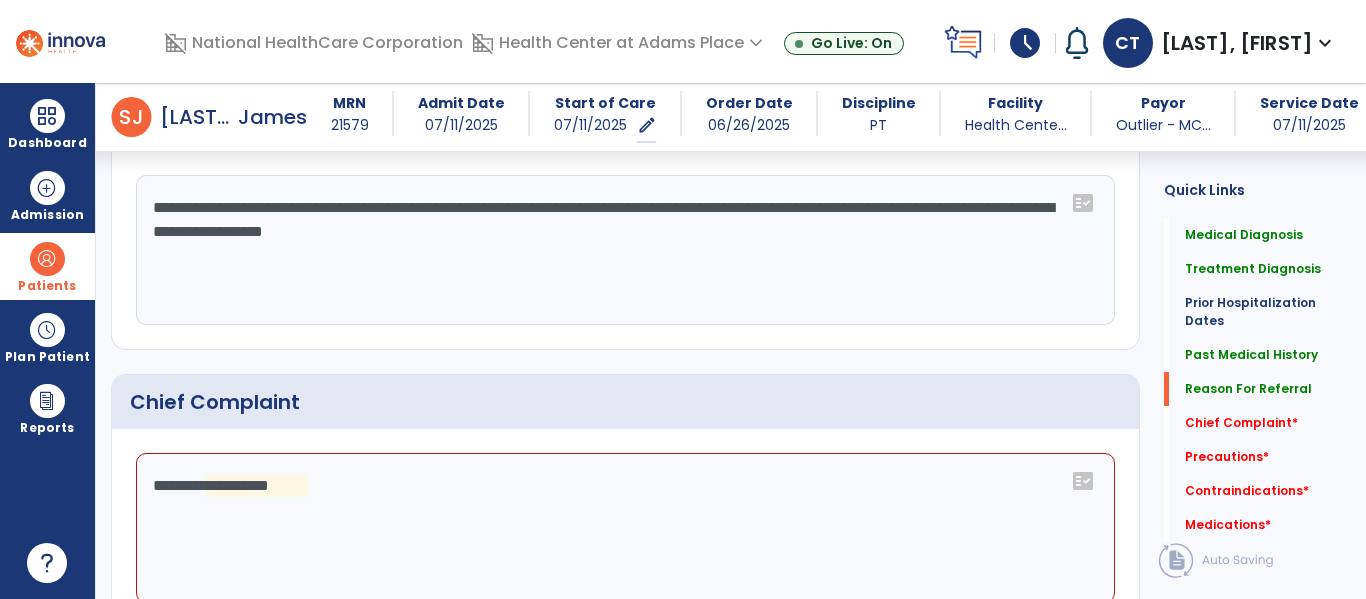 click on "**********" 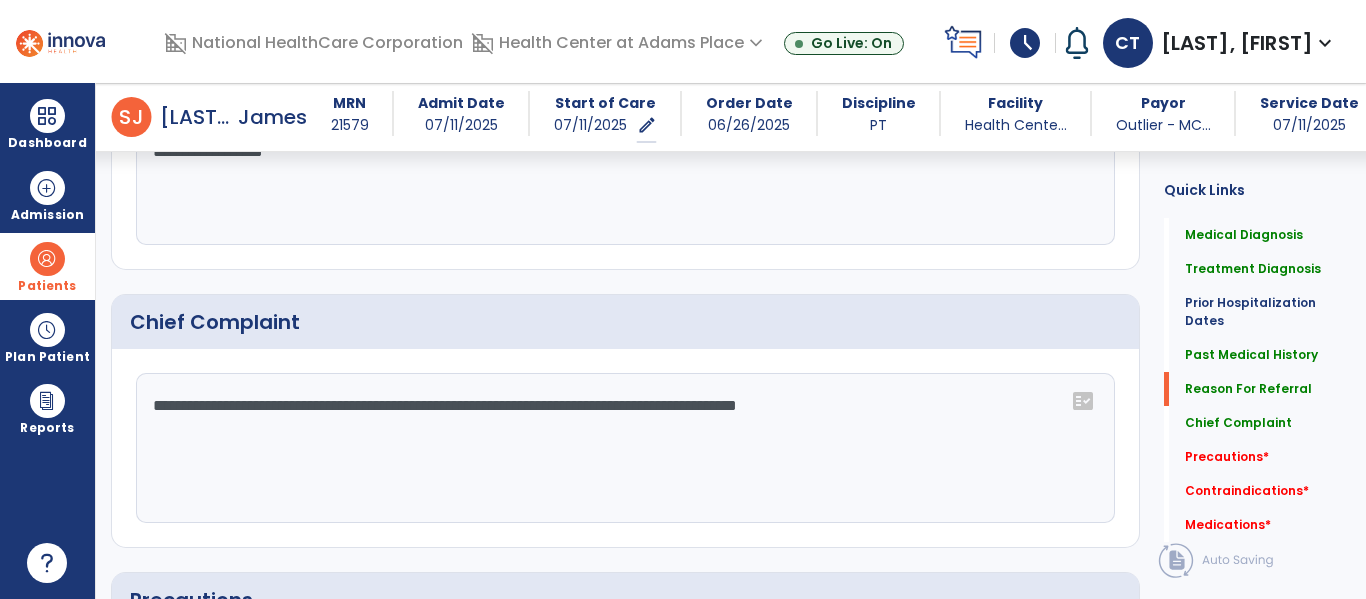 scroll, scrollTop: 1076, scrollLeft: 0, axis: vertical 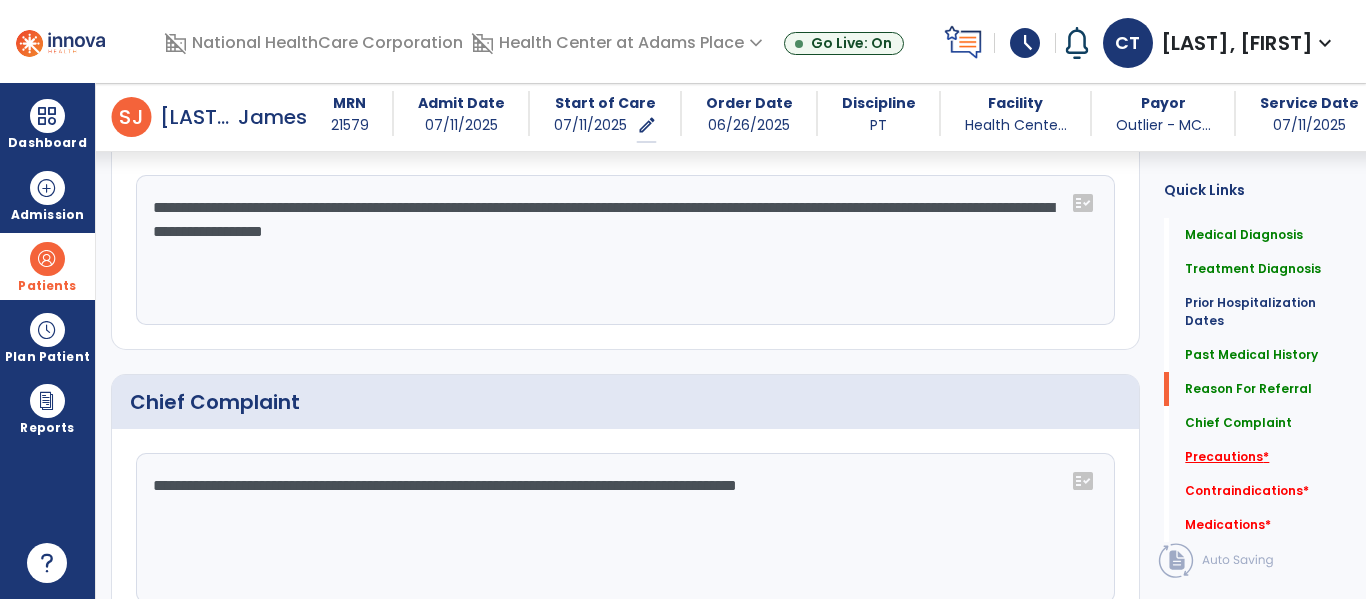 type on "**********" 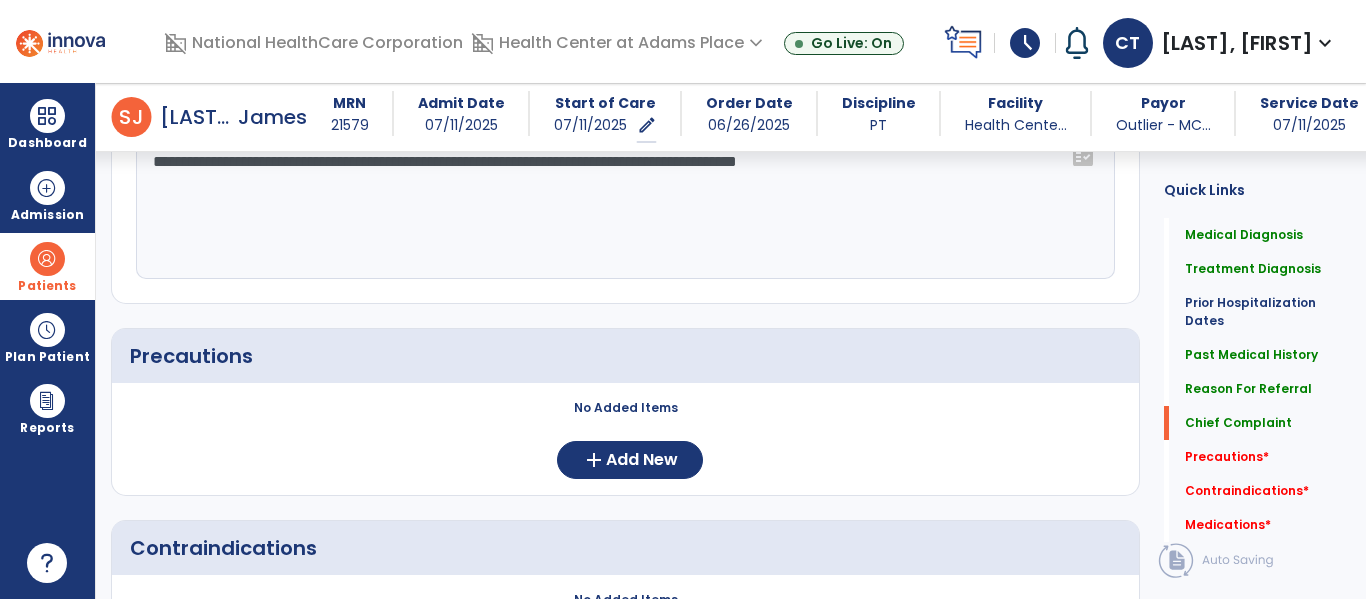 scroll, scrollTop: 1472, scrollLeft: 0, axis: vertical 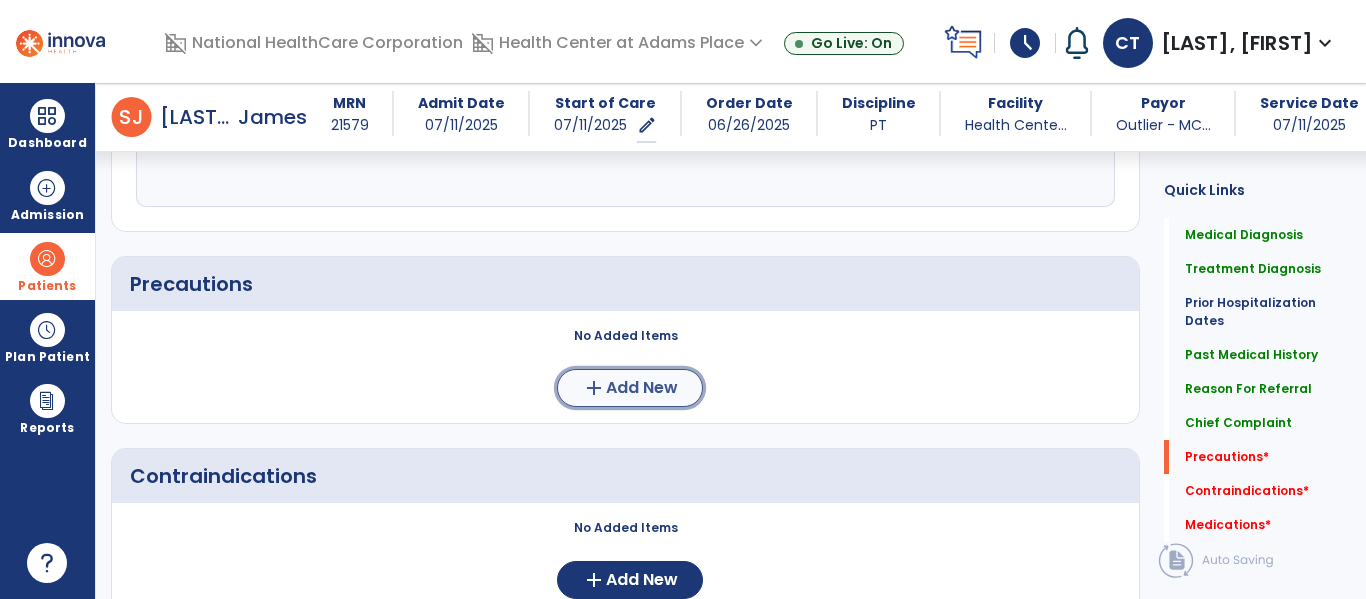 click on "add" 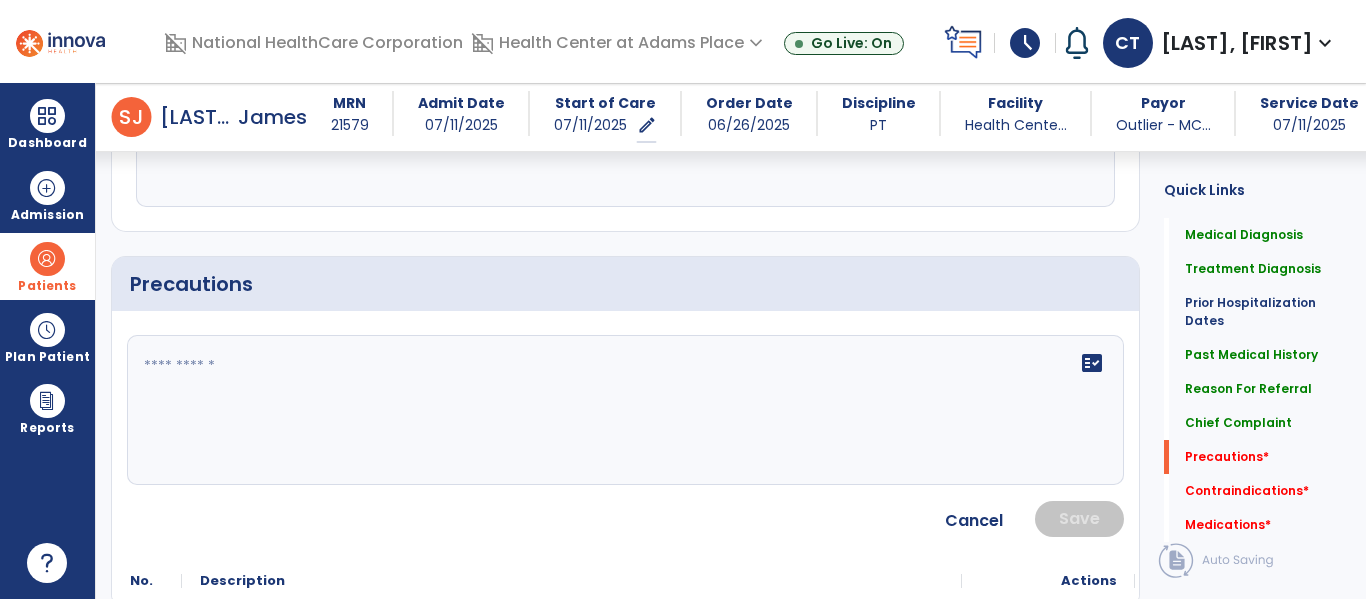 click on "fact_check" 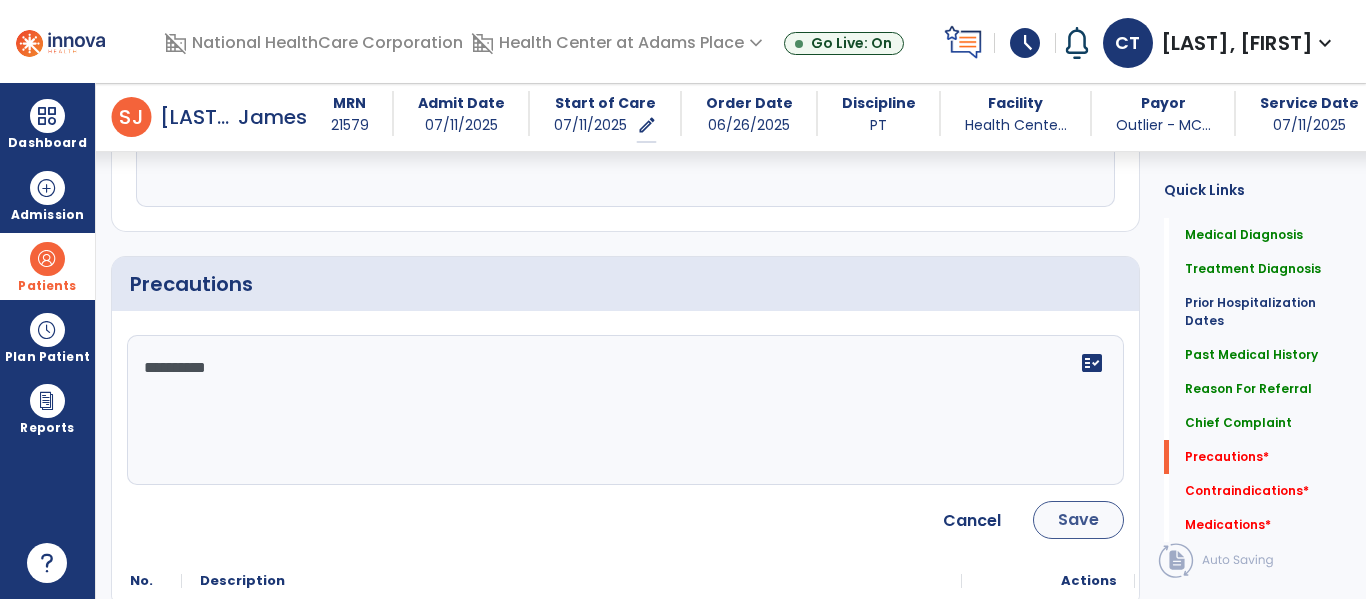 type on "**********" 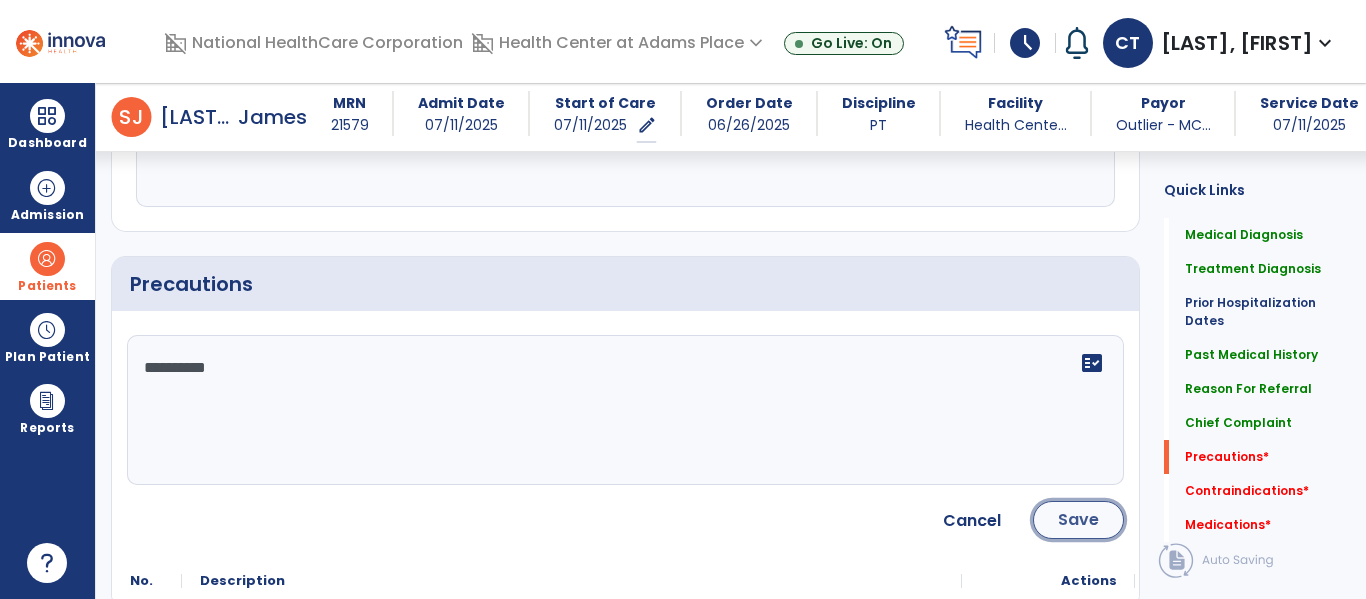 click on "Save" 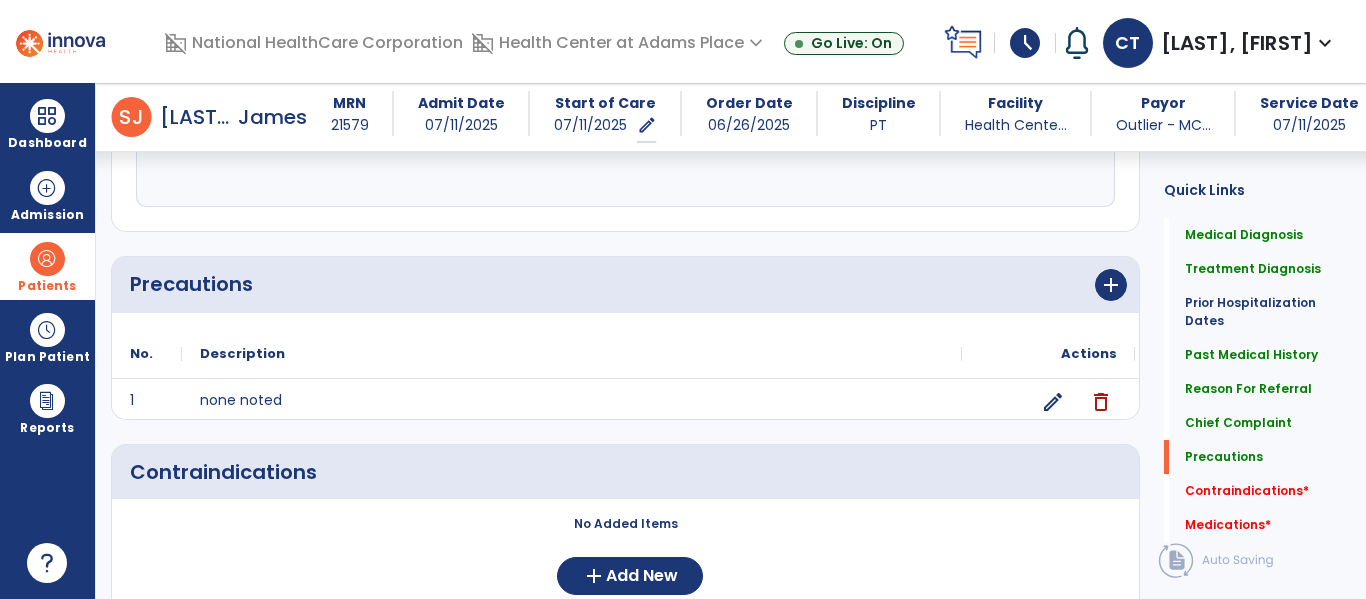 scroll, scrollTop: 1472, scrollLeft: 0, axis: vertical 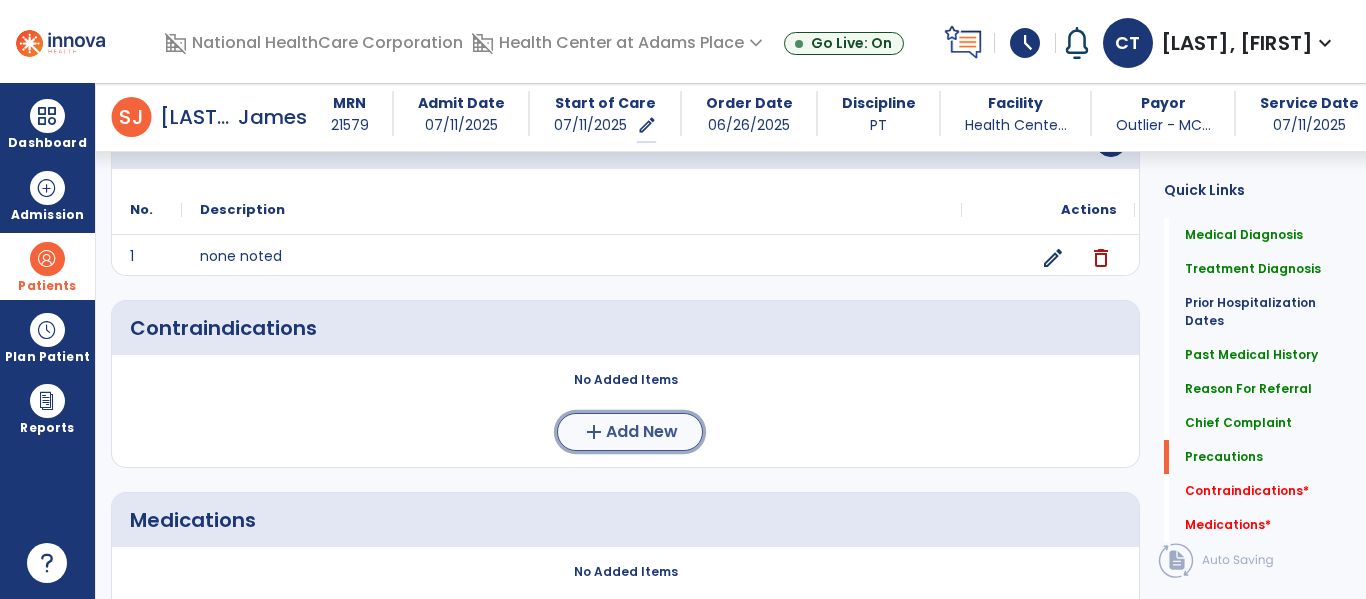 click on "Add New" 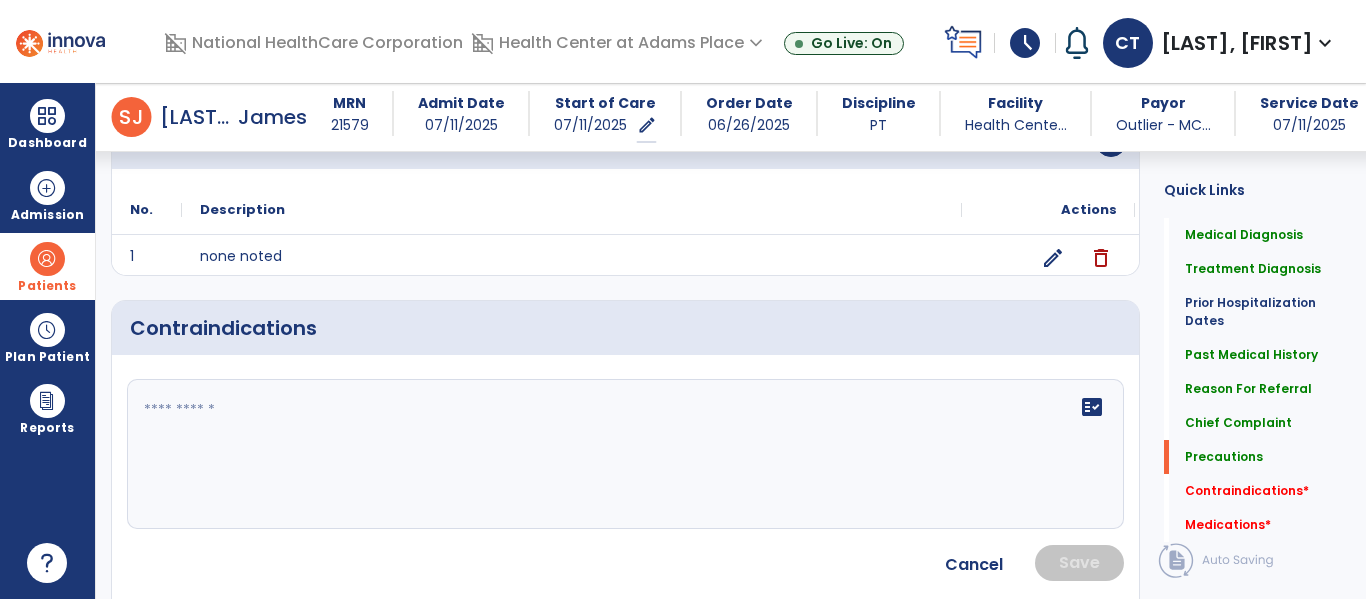 click on "fact_check" 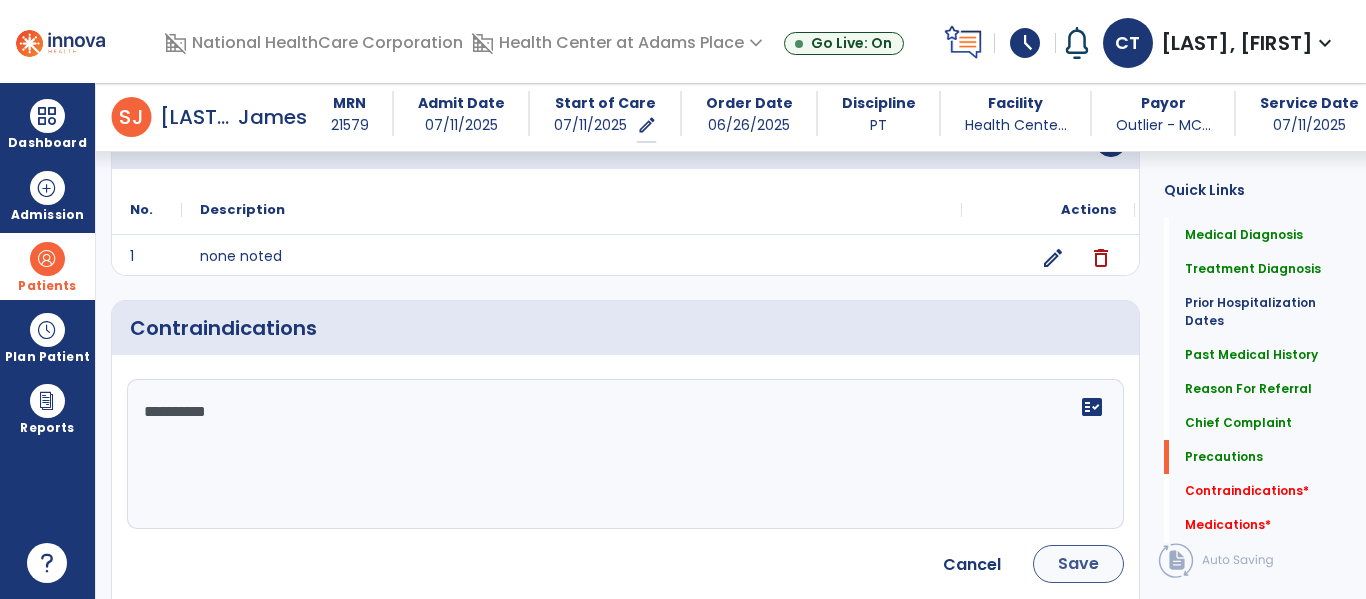 type on "**********" 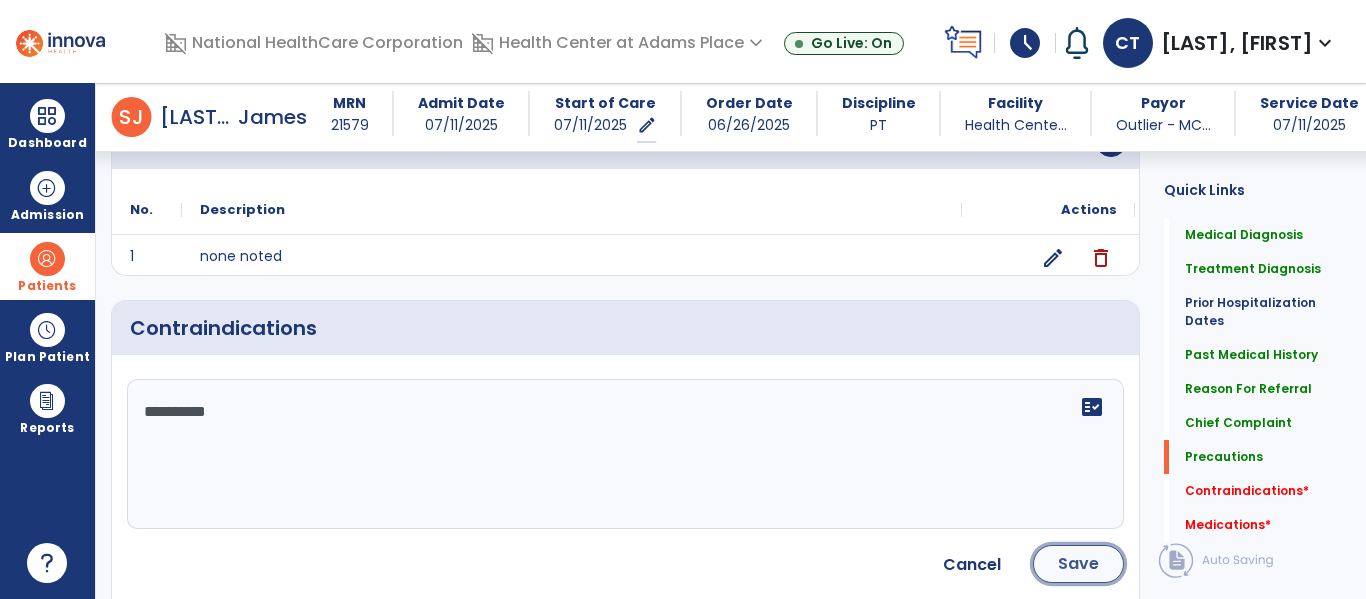 click on "Save" 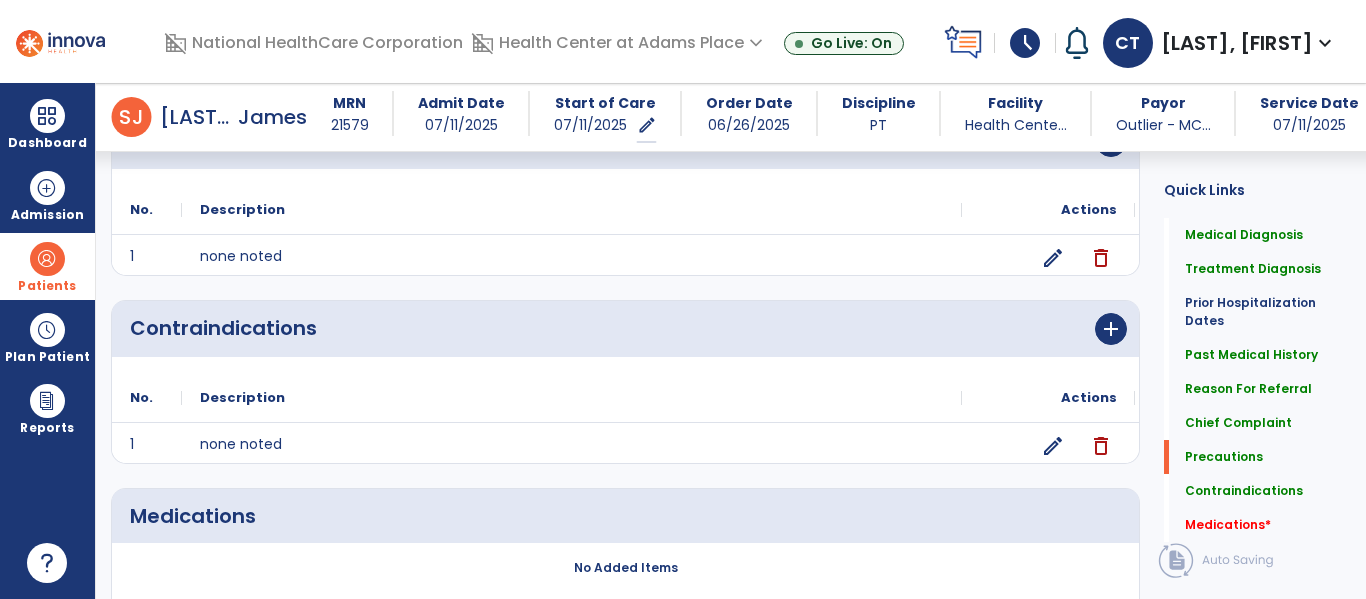 scroll, scrollTop: 1616, scrollLeft: 0, axis: vertical 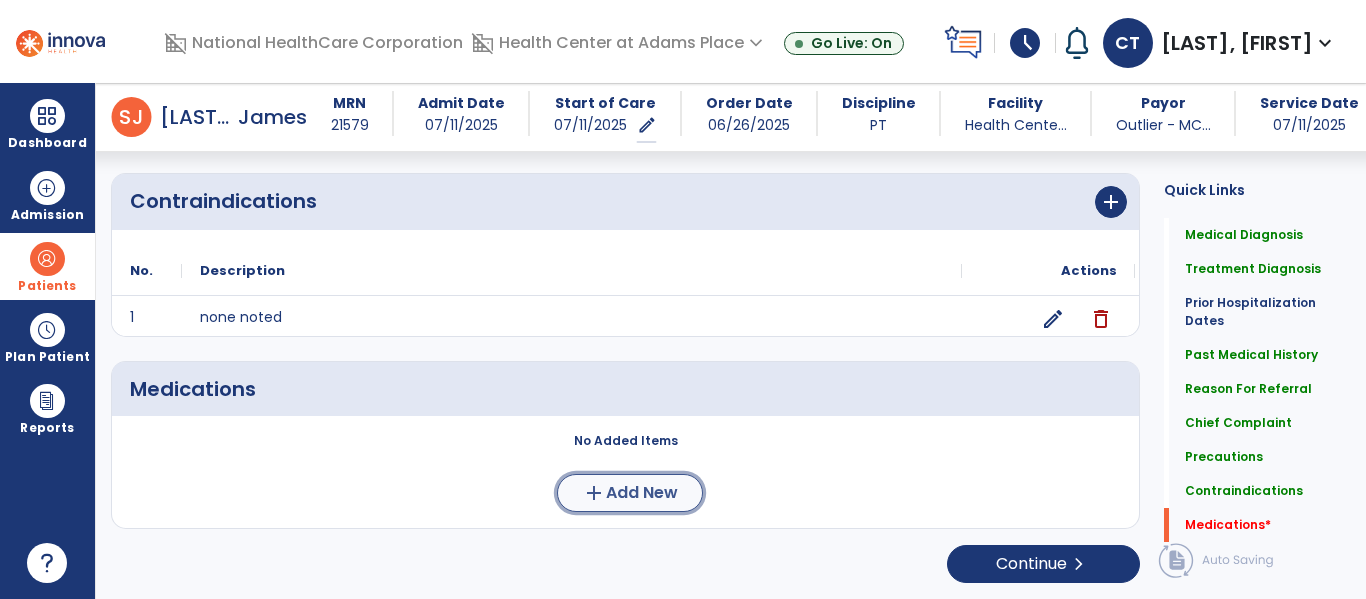 click on "Add New" 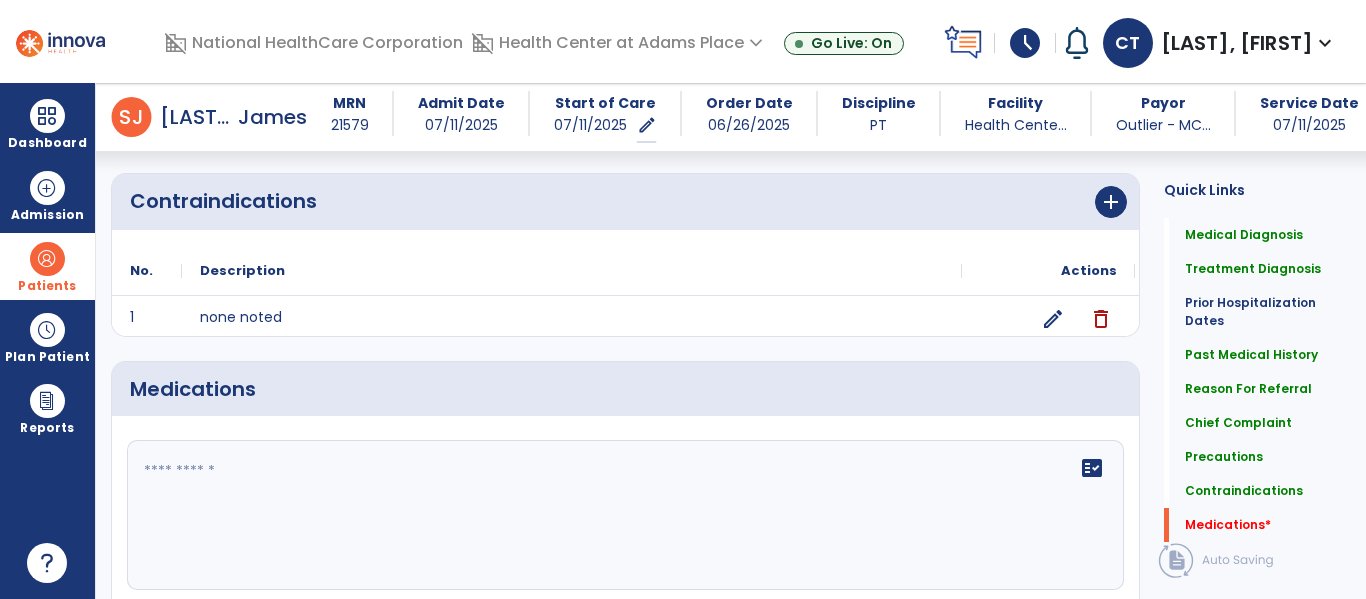 click on "fact_check" 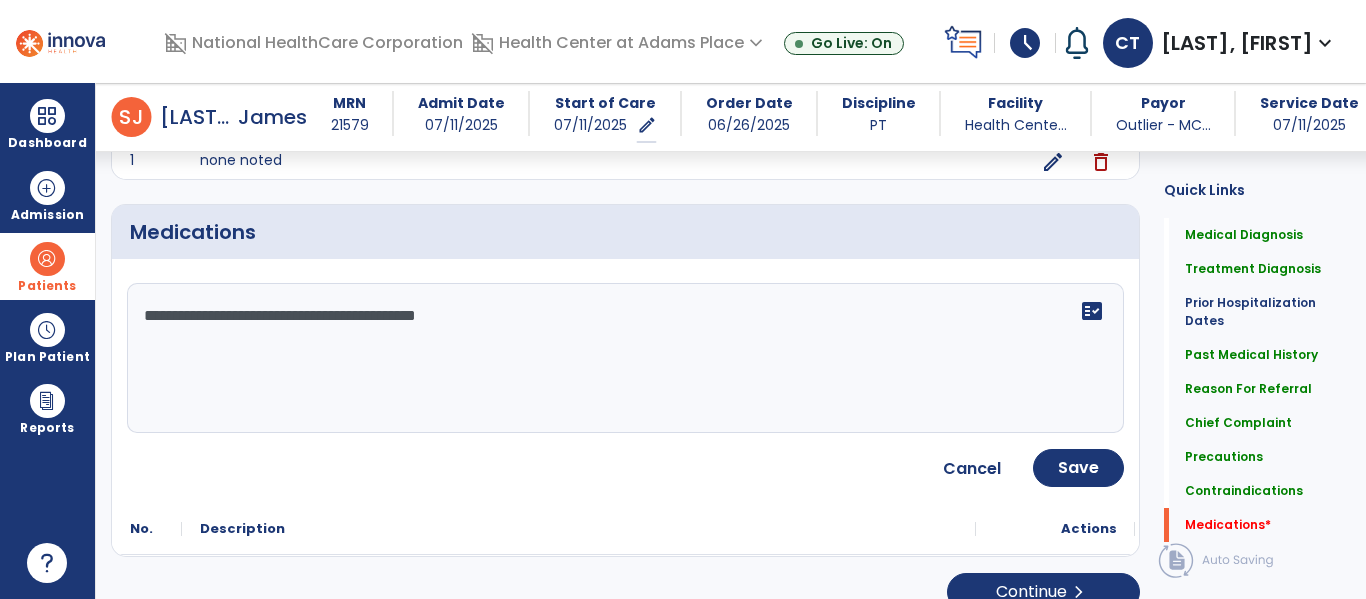 scroll, scrollTop: 1928, scrollLeft: 0, axis: vertical 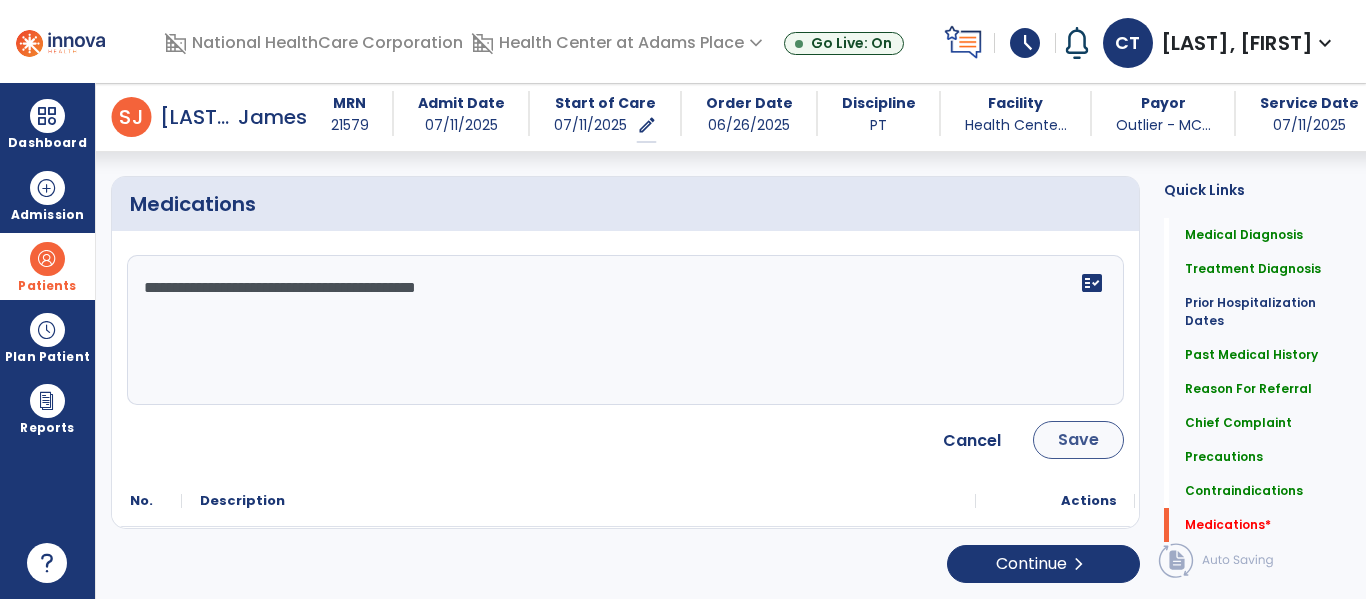 type on "**********" 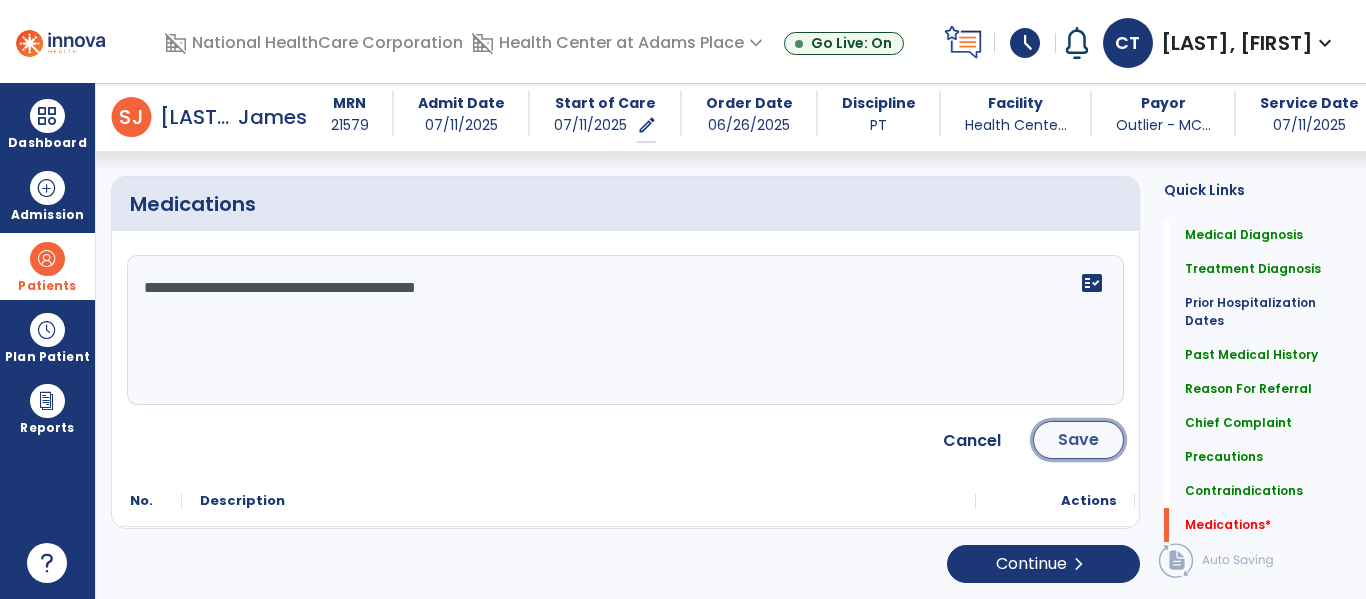 click on "Save" 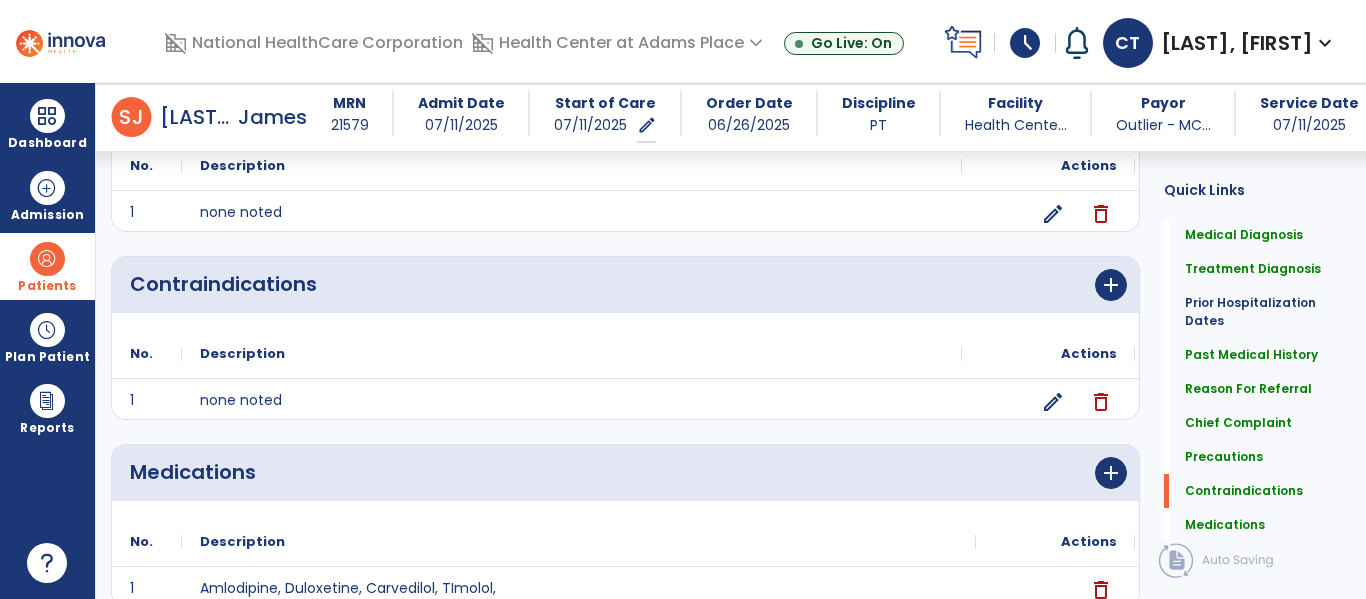 scroll, scrollTop: 1740, scrollLeft: 0, axis: vertical 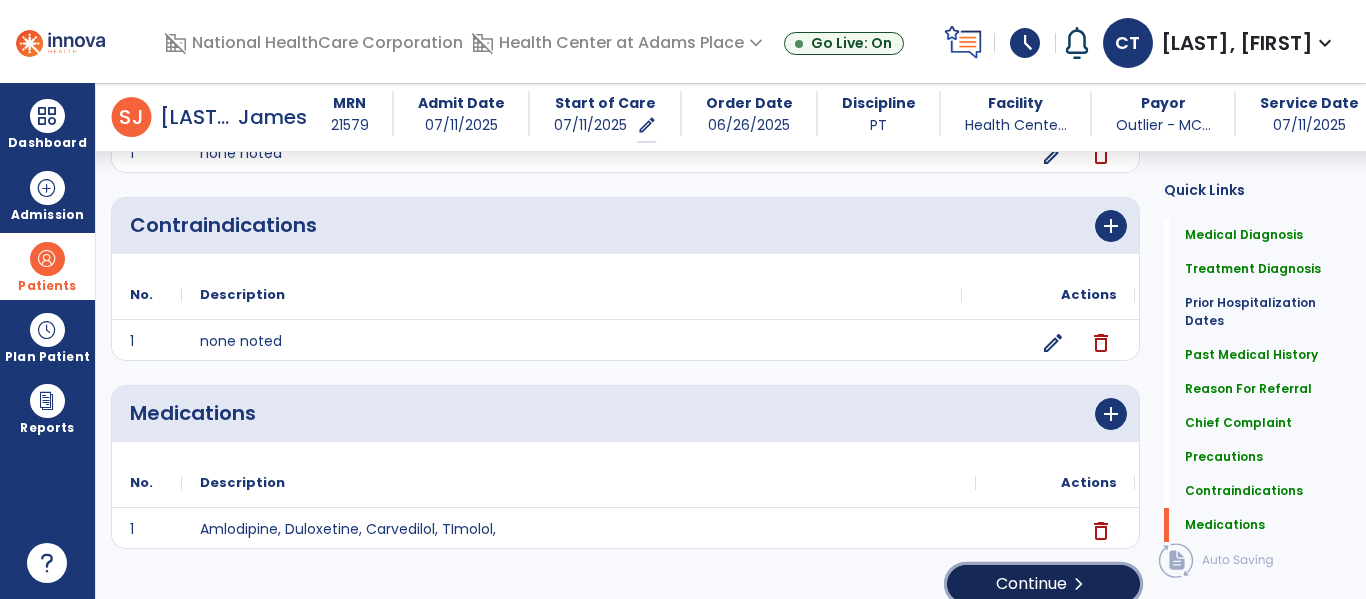 click on "Continue  chevron_right" 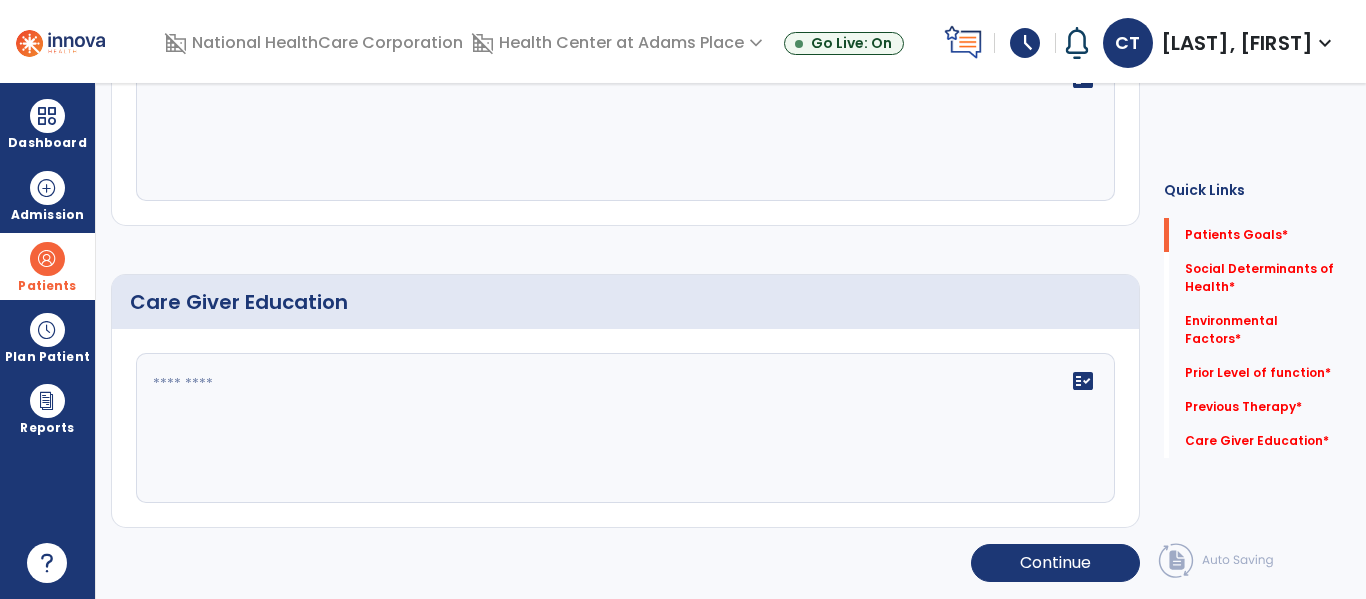 scroll, scrollTop: 0, scrollLeft: 0, axis: both 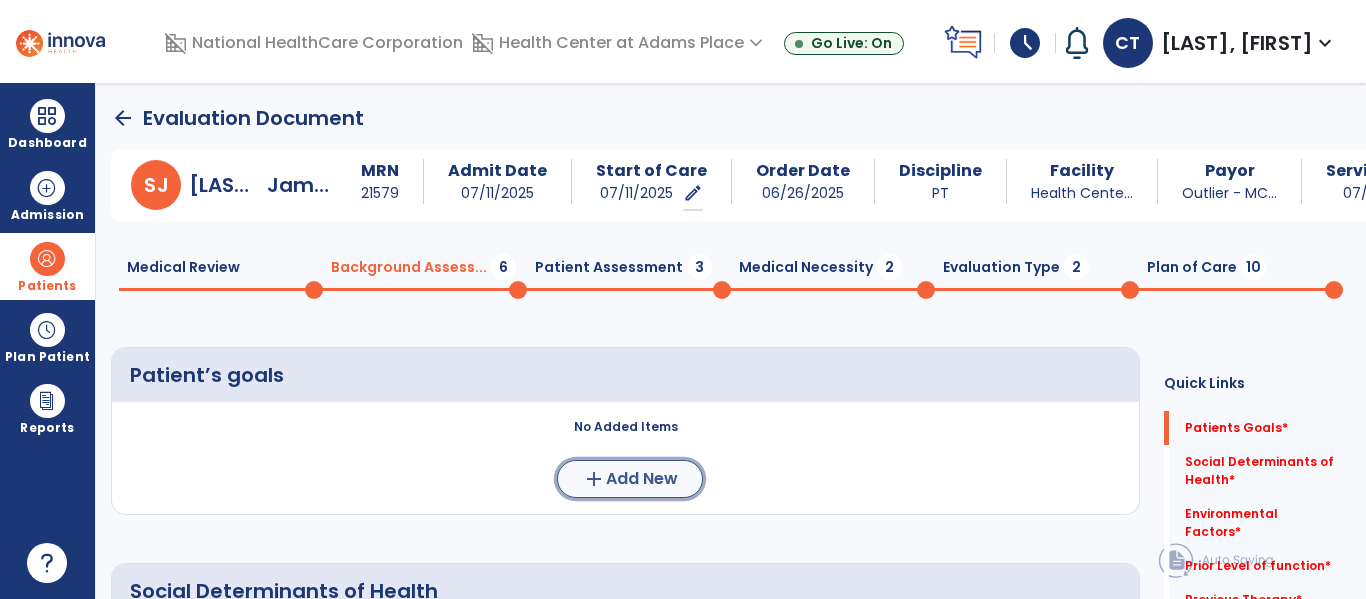 click on "Add New" 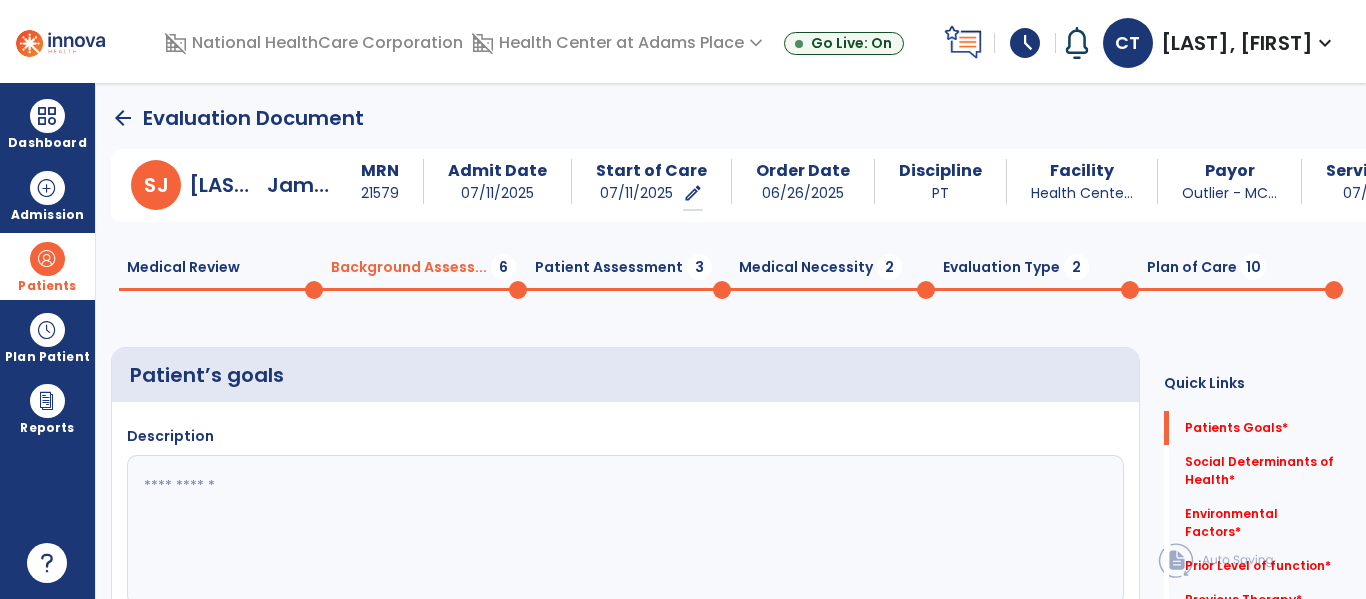 click 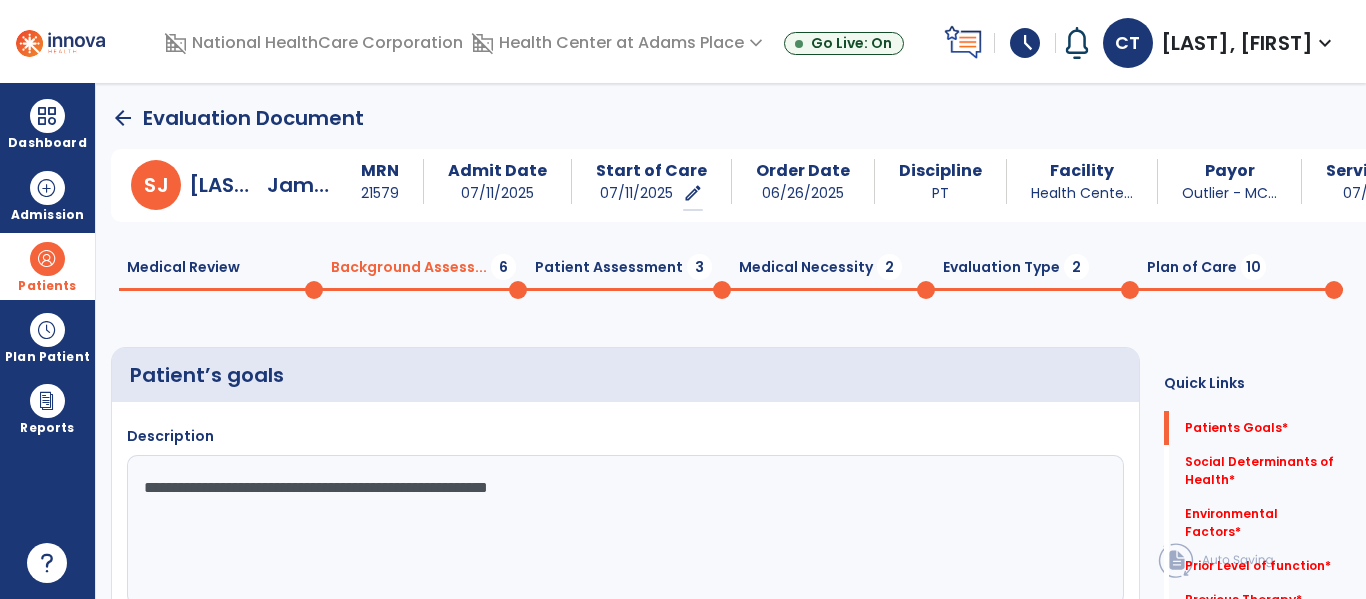 click on "**********" 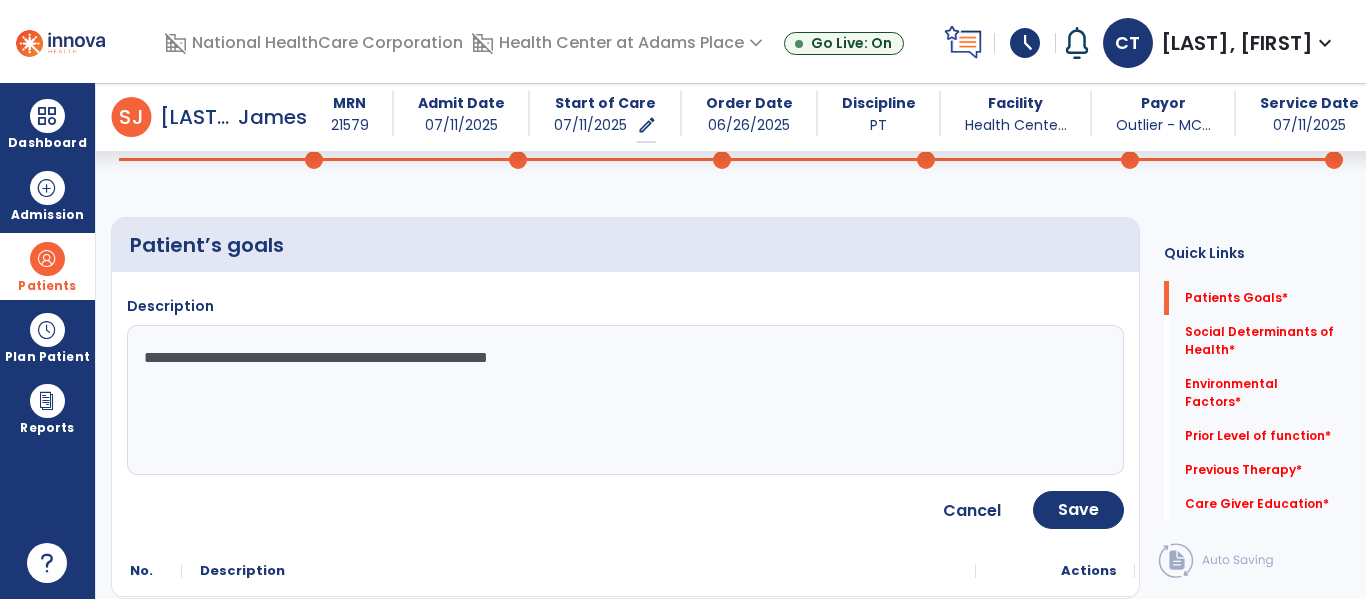 scroll, scrollTop: 154, scrollLeft: 0, axis: vertical 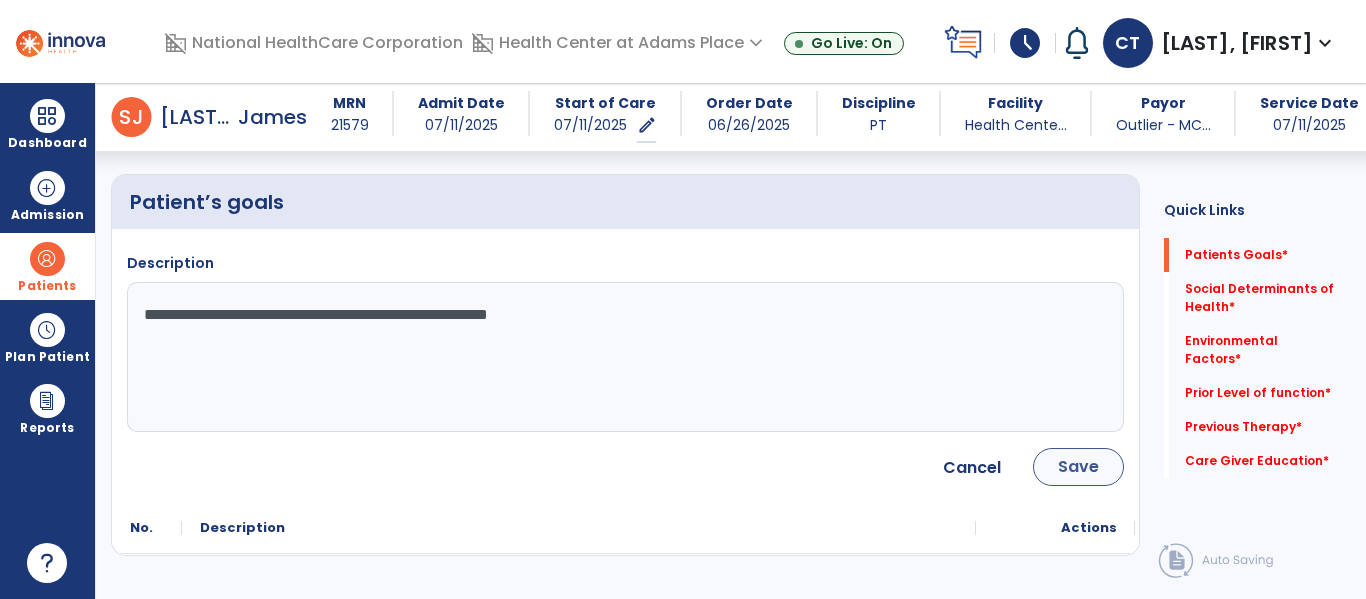 type on "**********" 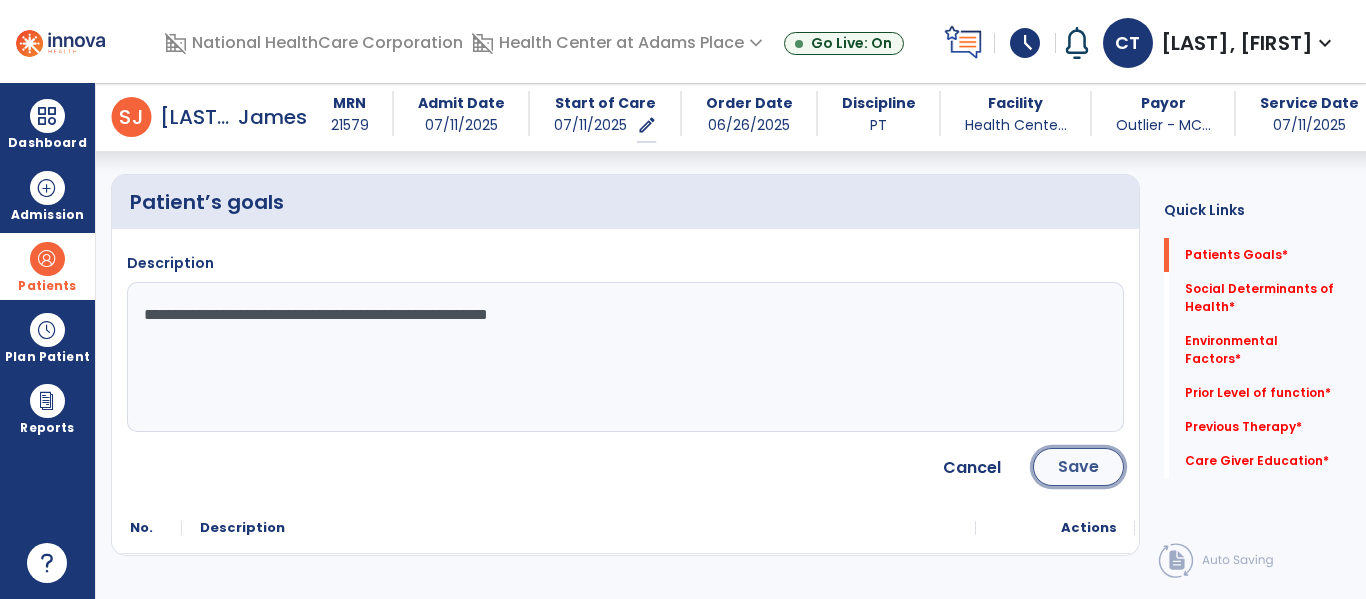 click on "Save" 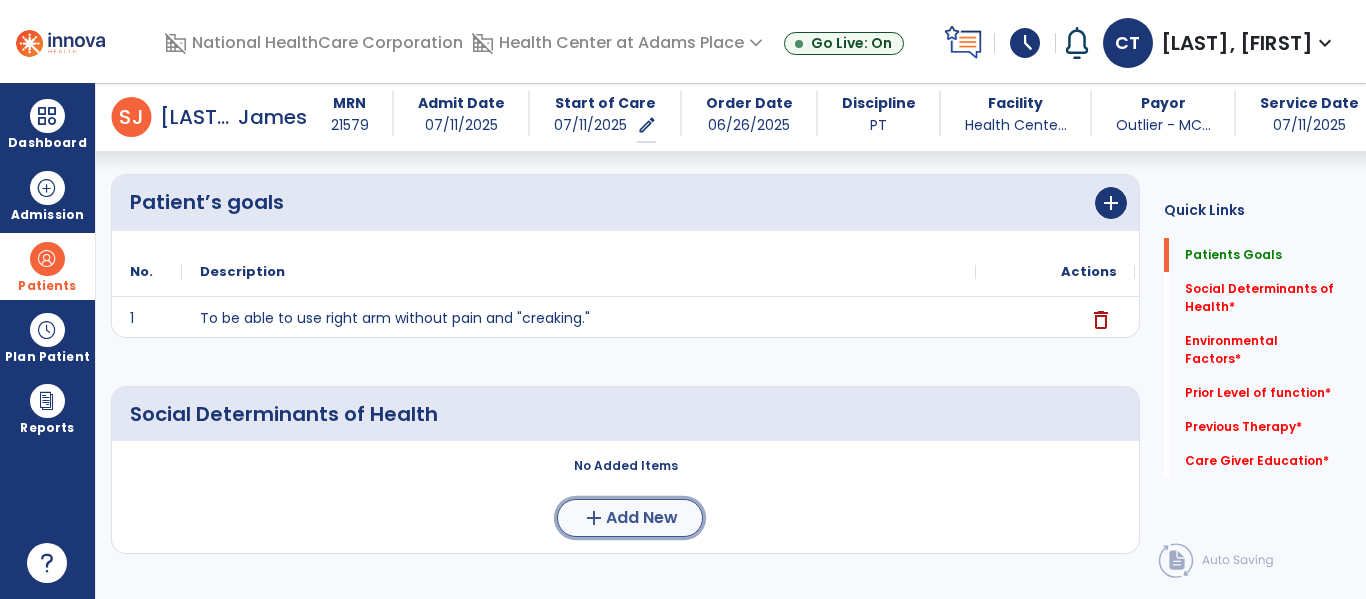 click on "add" 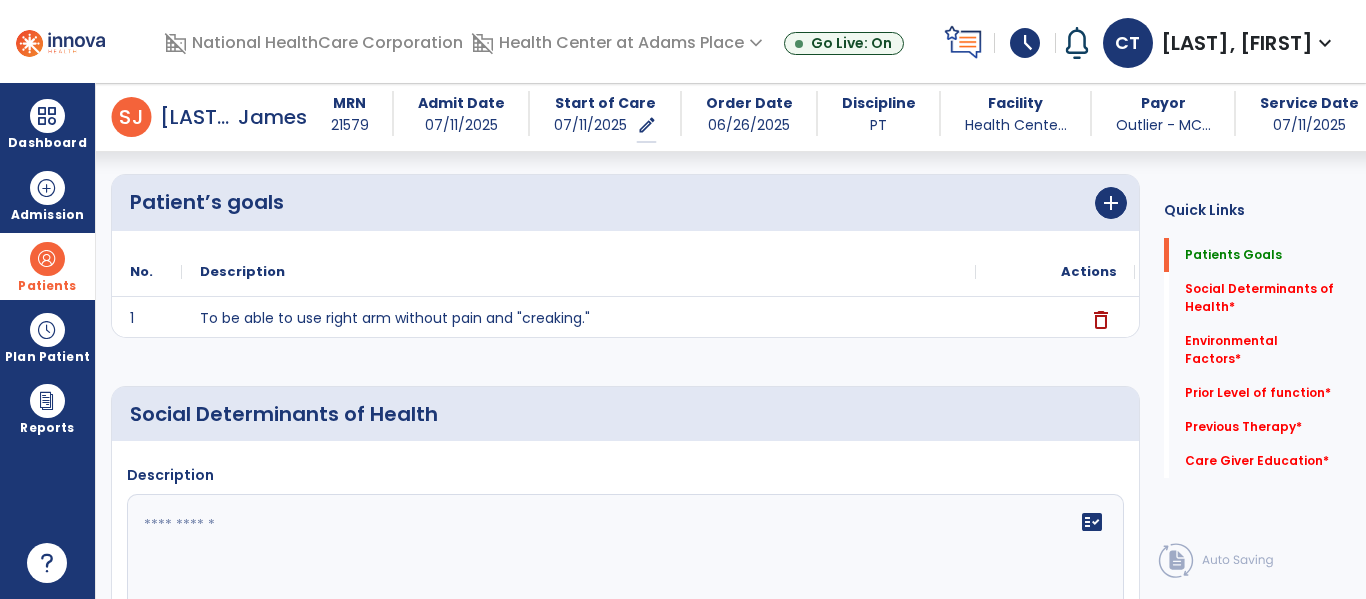 click on "fact_check" 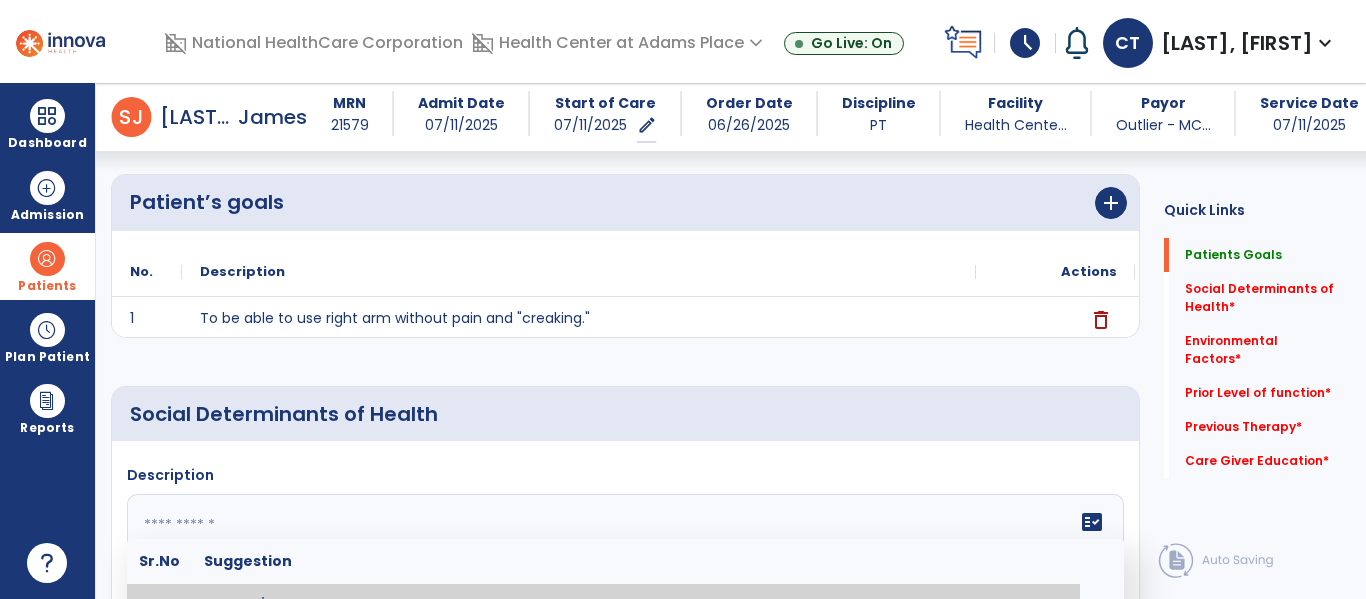 scroll, scrollTop: 185, scrollLeft: 0, axis: vertical 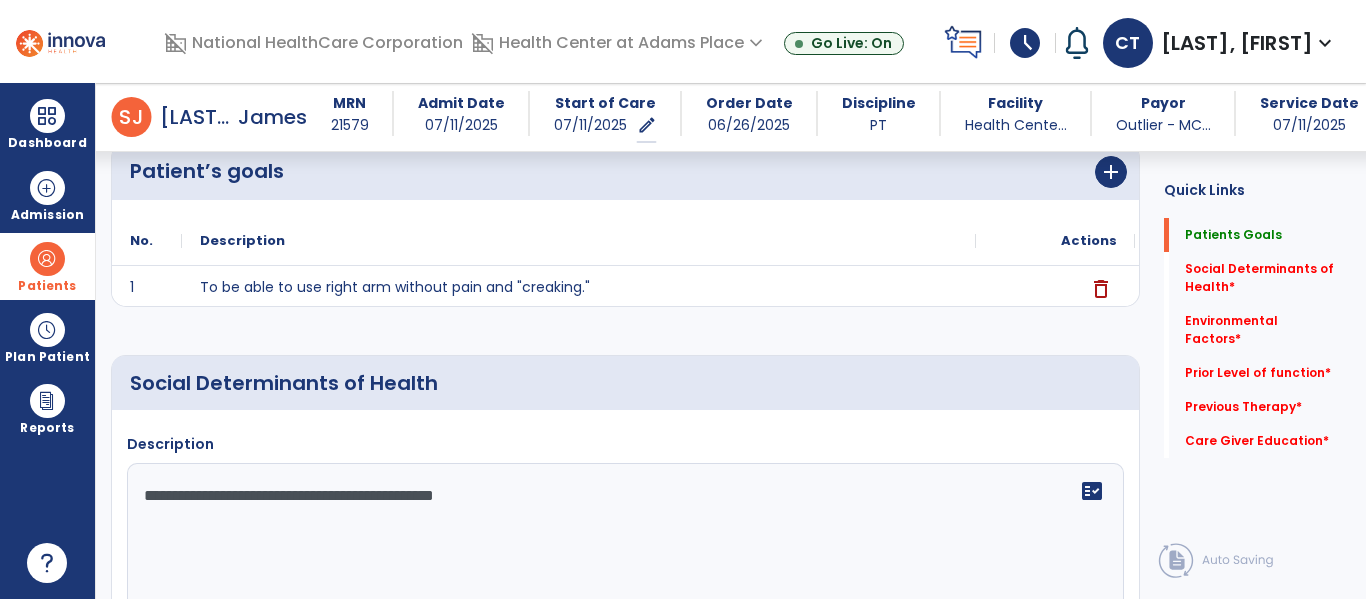 type on "**********" 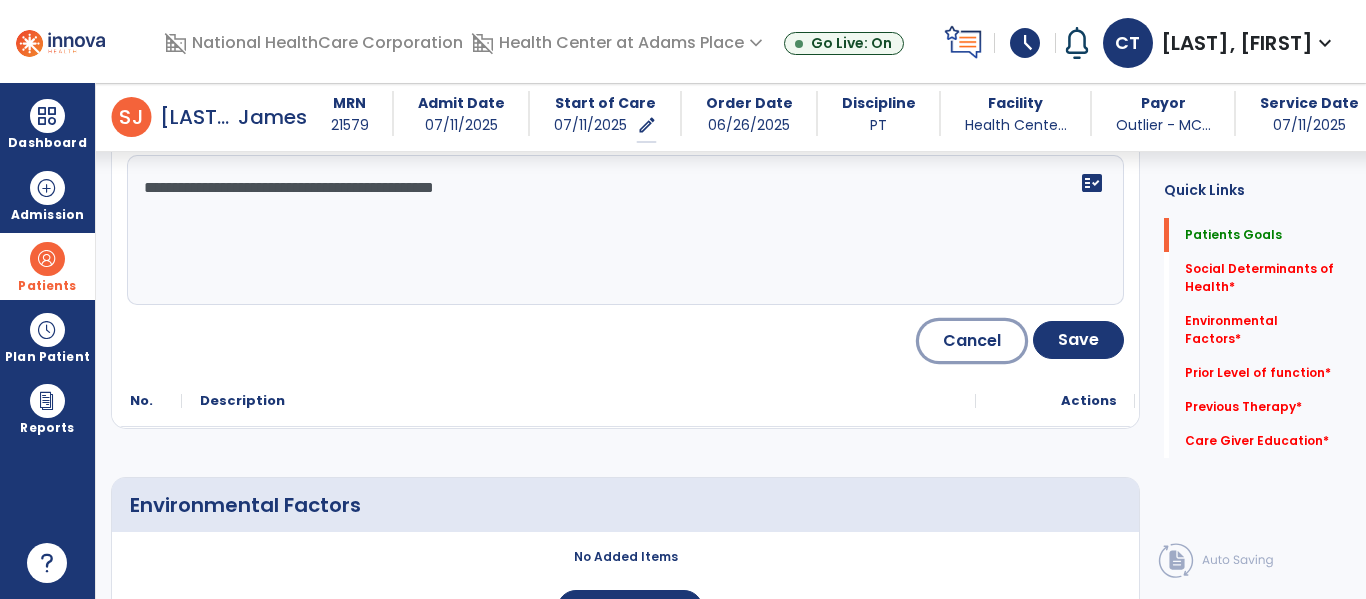 type 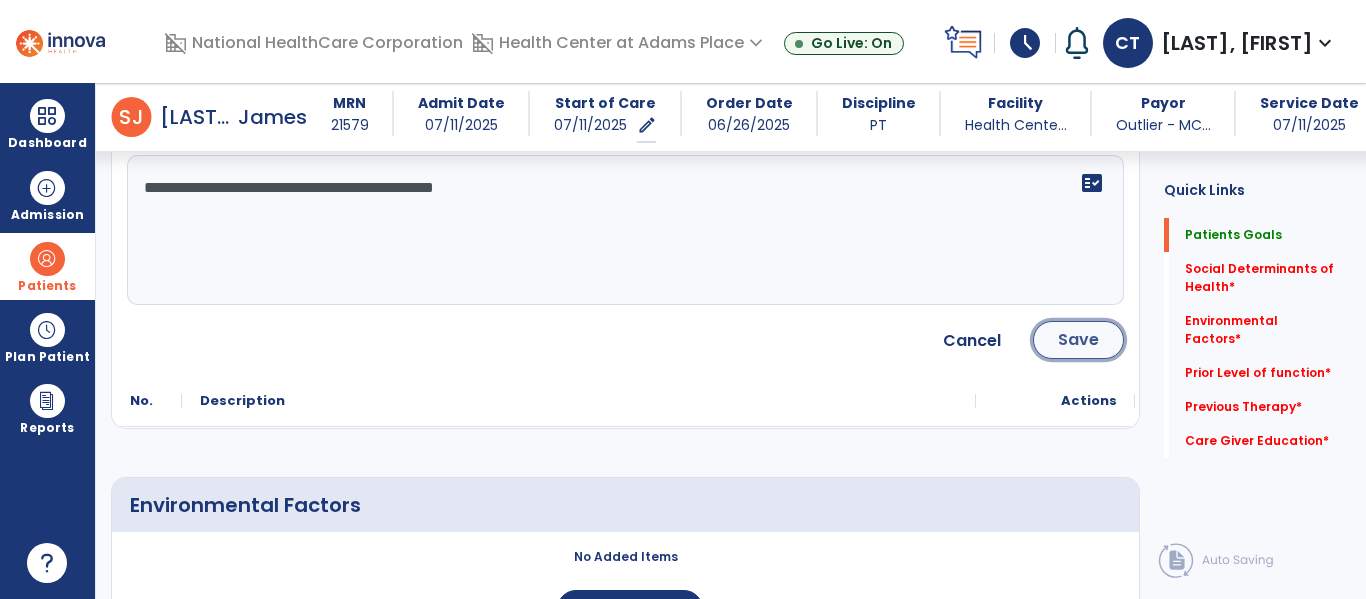 click on "Save" 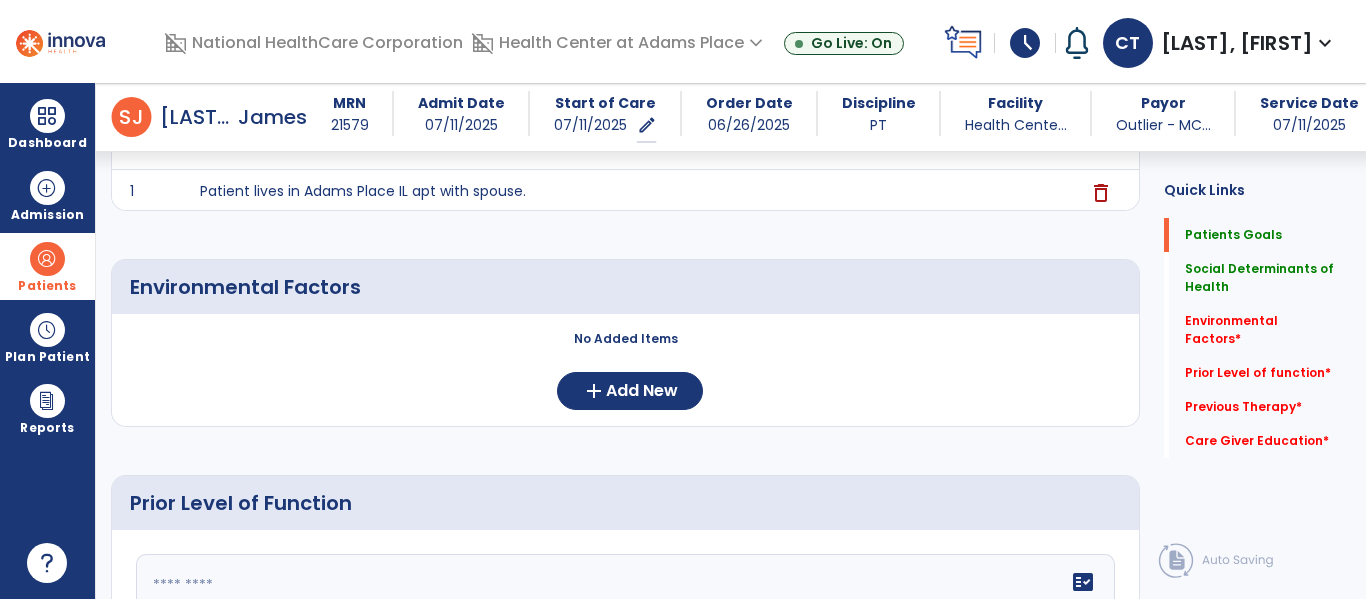 click on "Quick Links  Patients Goals   Patients Goals   Social Determinants of Health   Social Determinants of Health   Environmental Factors   *  Environmental Factors   *  Prior Level of function   *  Prior Level of function   *  Previous Therapy   *  Previous Therapy   *  Care Giver Education   *  Care Giver Education   *" 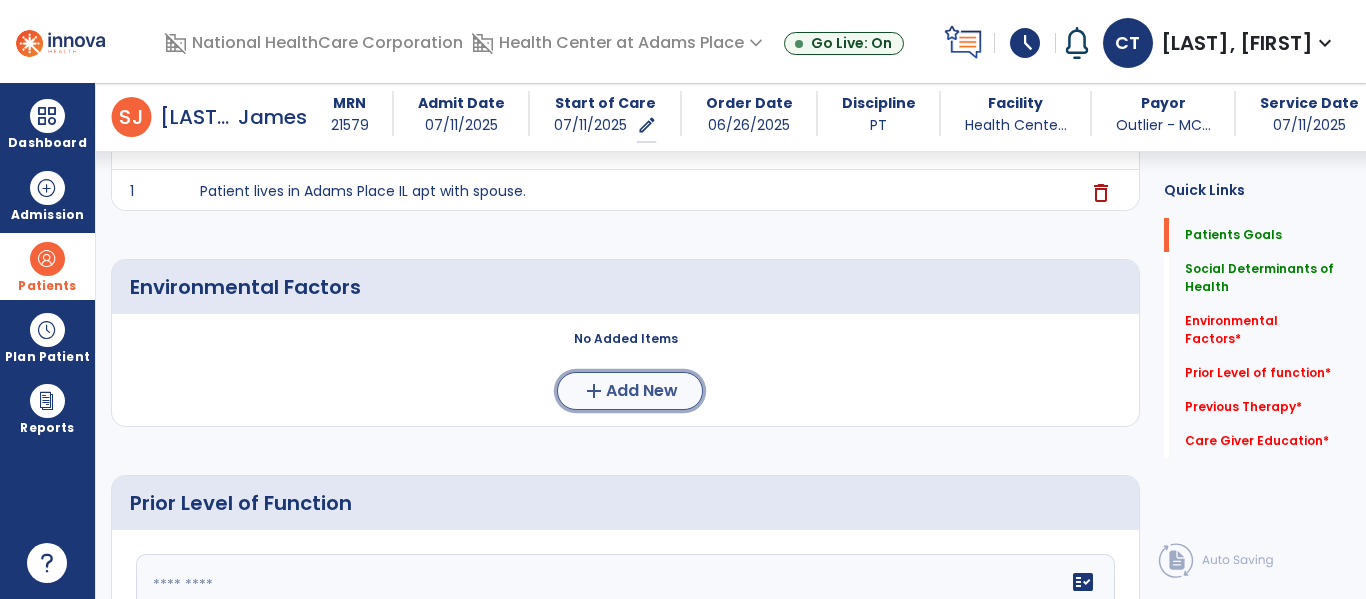 click on "add" 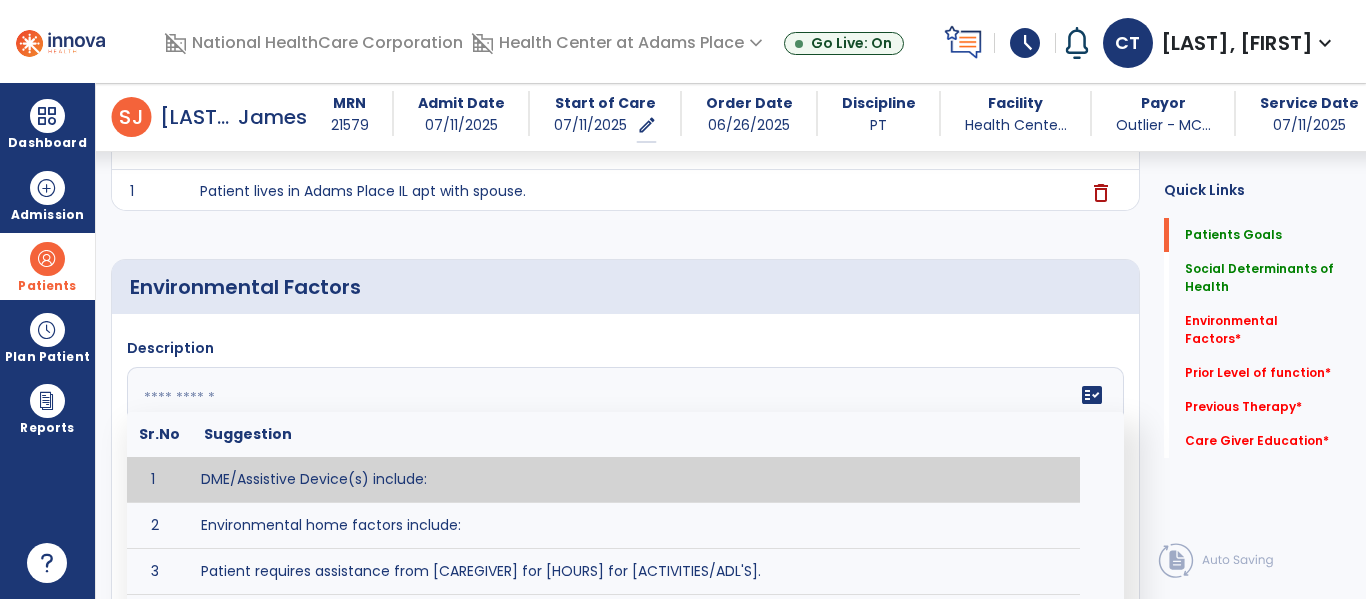 click on "fact_check  Sr.No Suggestion 1 DME/Assistive Device(s) include:  2 Environmental home factors include:  3 Patient requires assistance from [CAREGIVER] for [HOURS] for [ACTIVITIES/ADL'S]. 4 Patient did not use assistive devices or DME at home. 5 Patient had meals on wheels. 6 Patient has caregiver help at home who will be able to provide assistance upon discharge. 7 Patient lived alone at home prior to admission and will [HAVE or HAVE NOT] assistance at home from [CAREGIVER] upon discharge. 8 Patient lives alone. 9 Patient lives with caregiver who provides support/aid for ____________. 10 Patient lives with spouse/significant other. 11 Patient needs to clime [NUMBER] stairs [WITH/WITHOUT] railing in order to reach [ROOM]. 12 Patient uses adaptive equipment at home including [EQUIPMENT] and has the following home modifications __________. 13 Patient was able to complete community activities (driving, shopping, community ambulation, etc.) independently. 14 15 16 17" 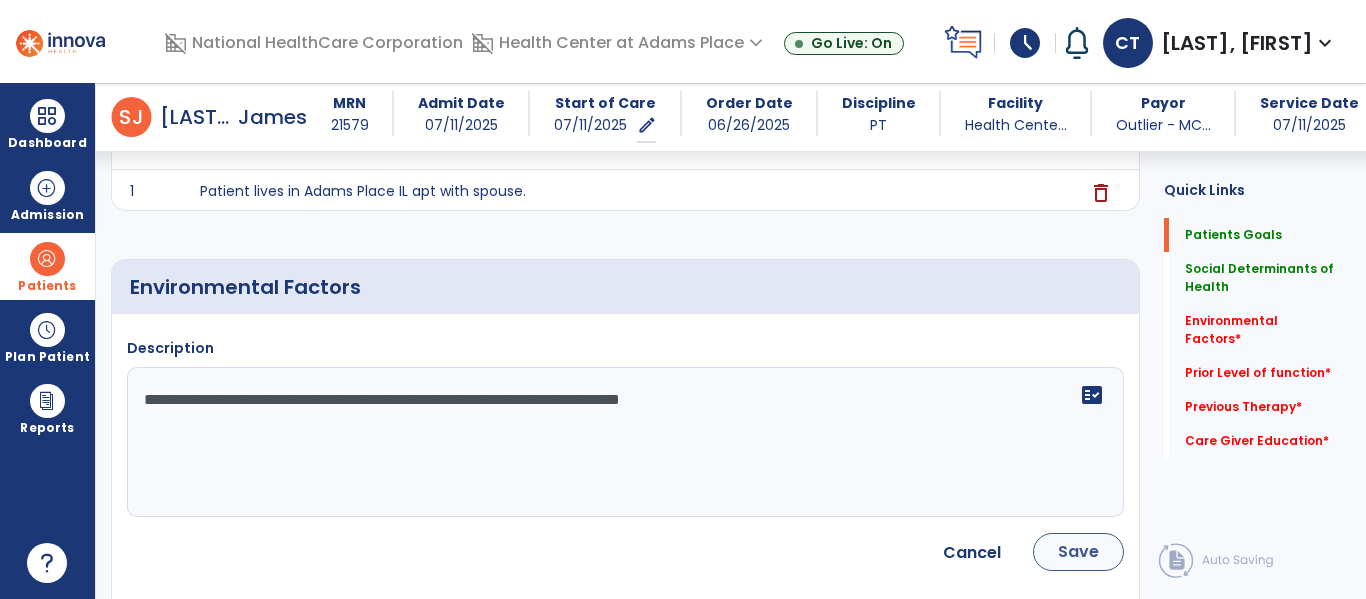 type on "**********" 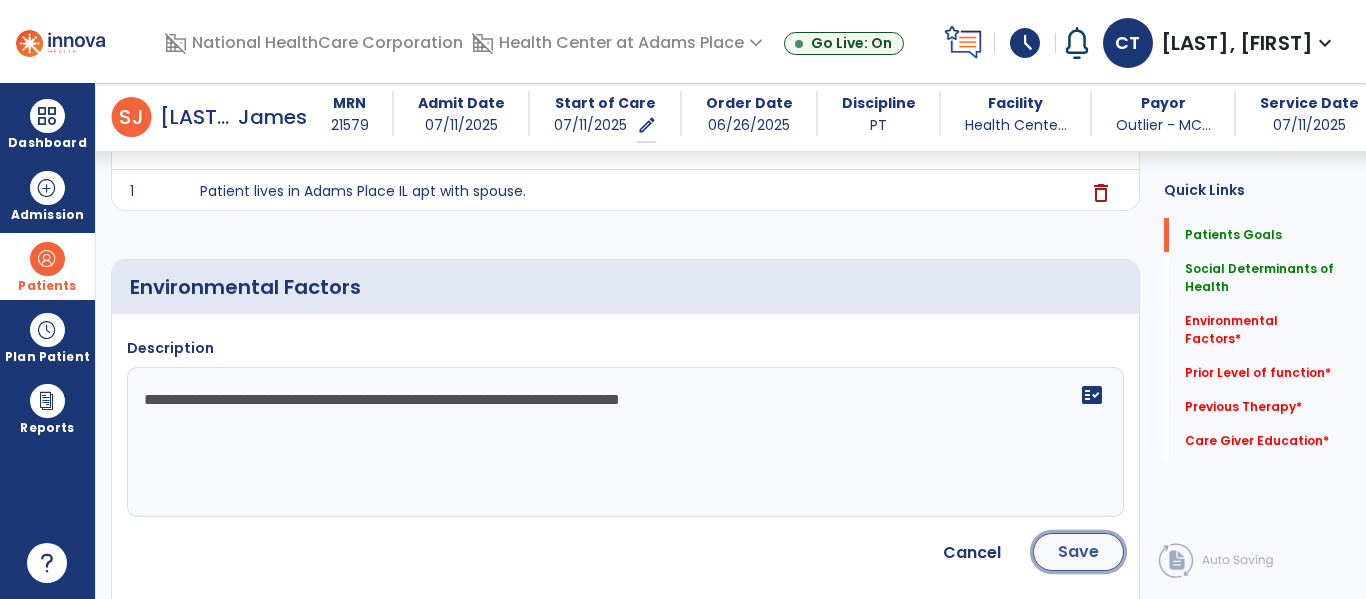 click on "Save" 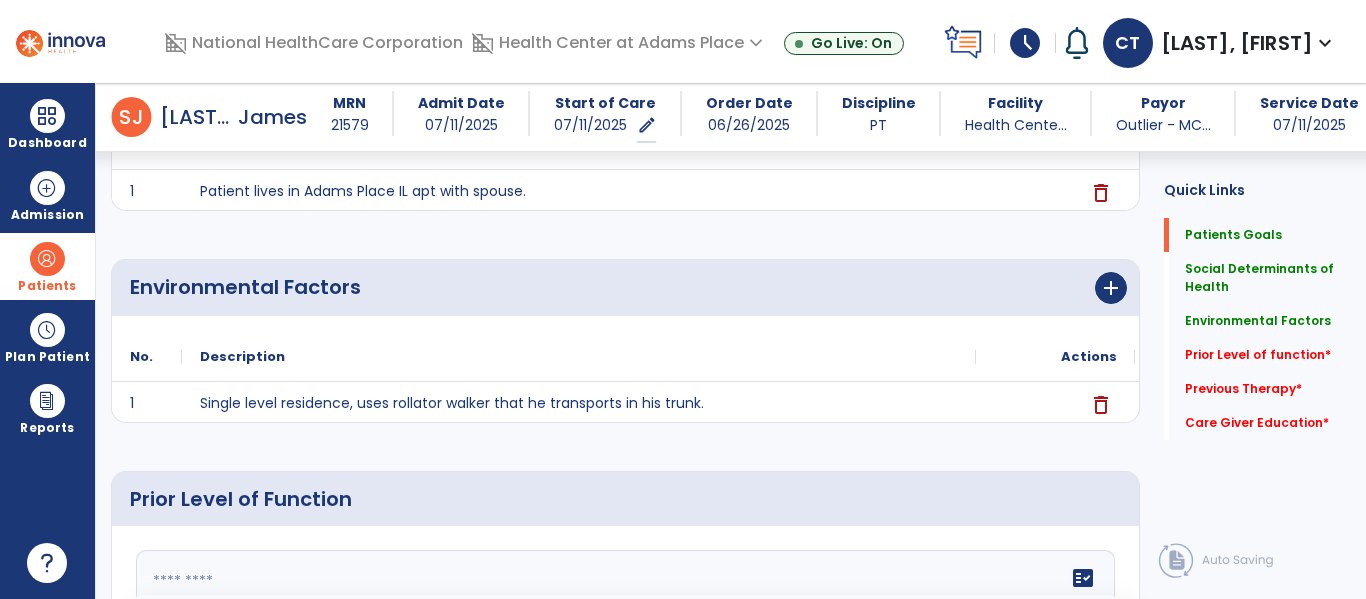 click 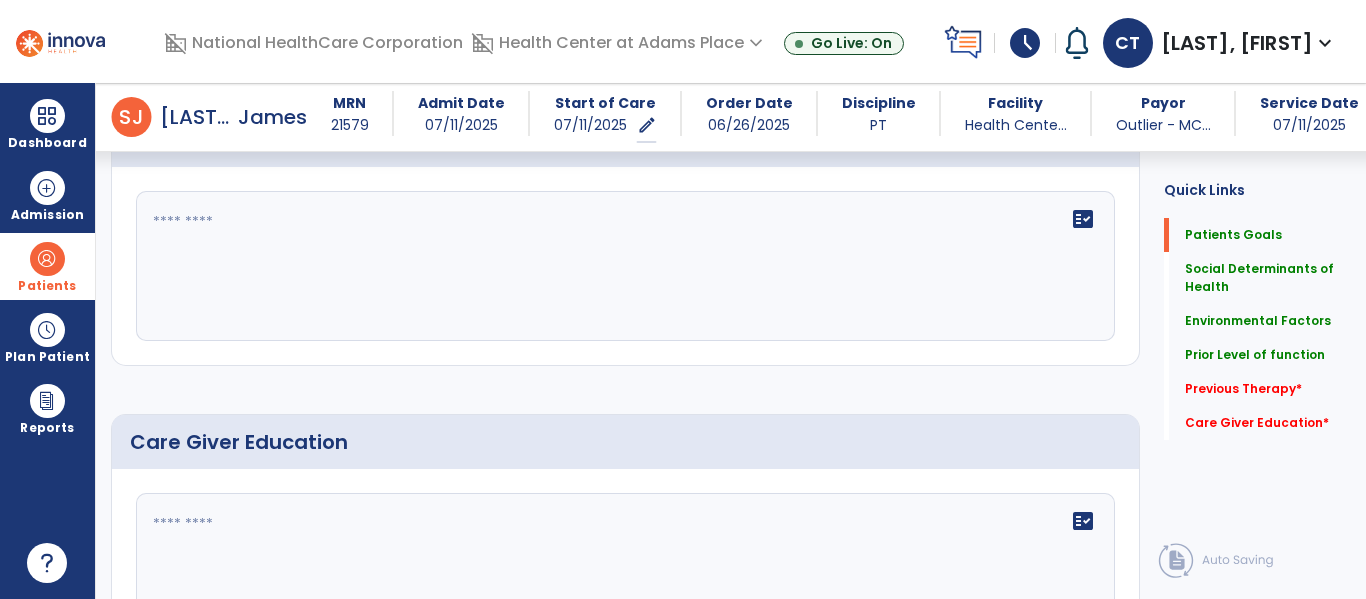 scroll, scrollTop: 1157, scrollLeft: 0, axis: vertical 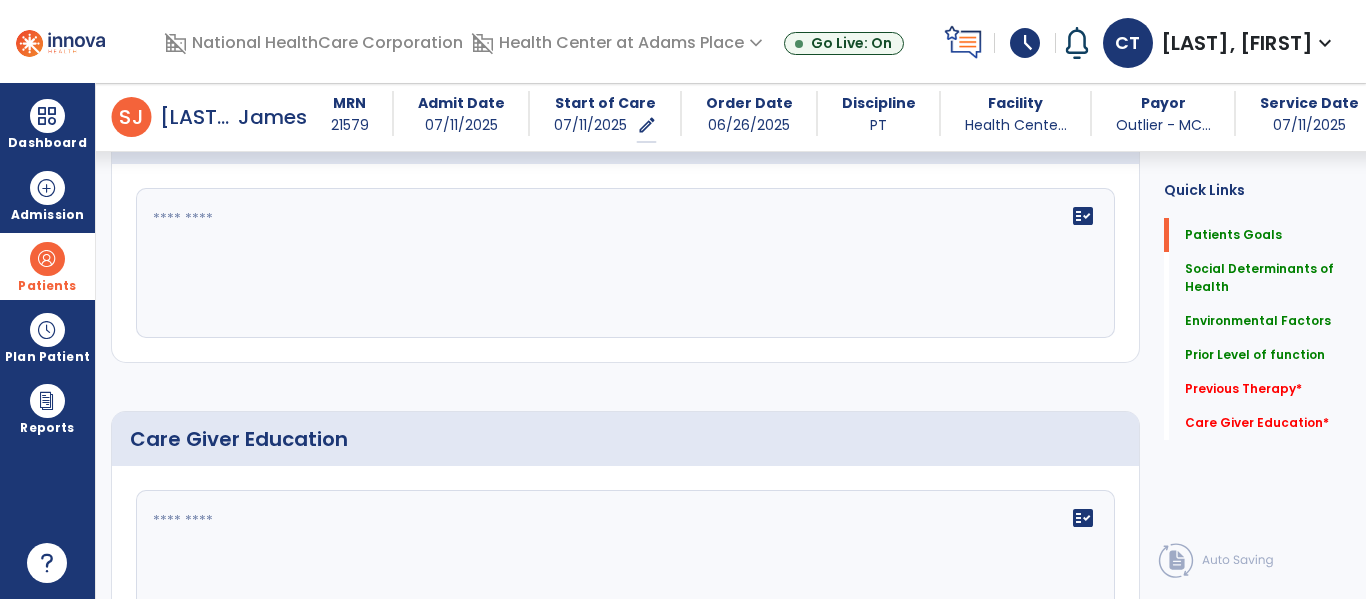 type on "**********" 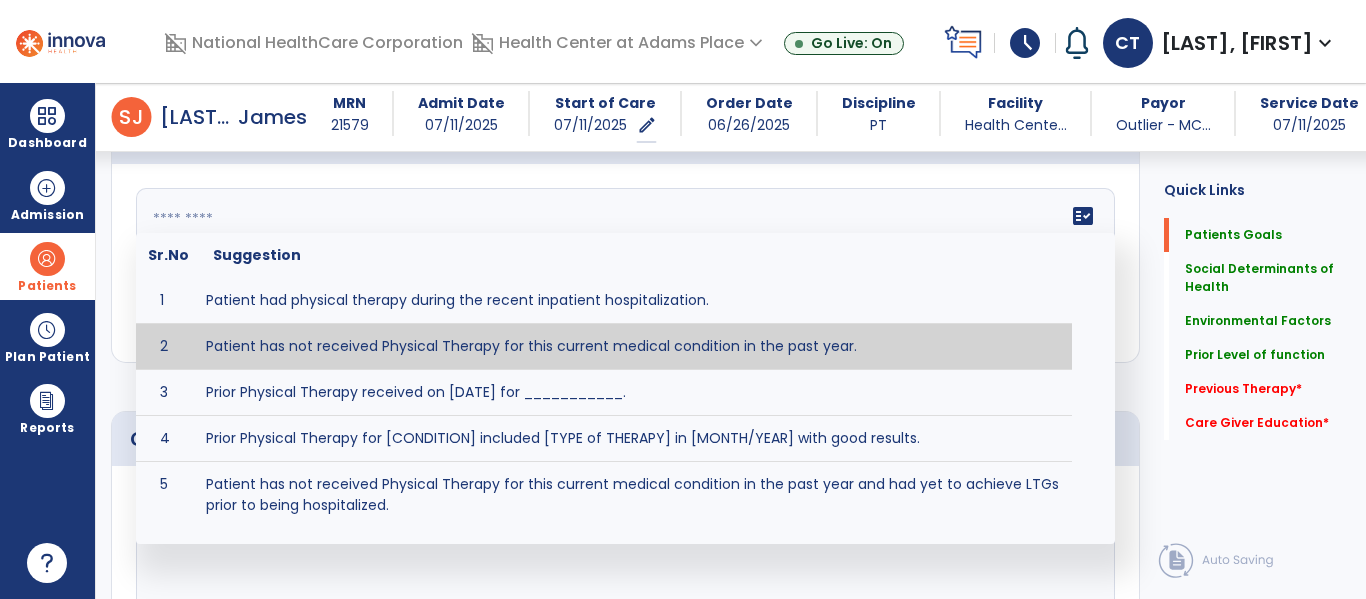 type on "**********" 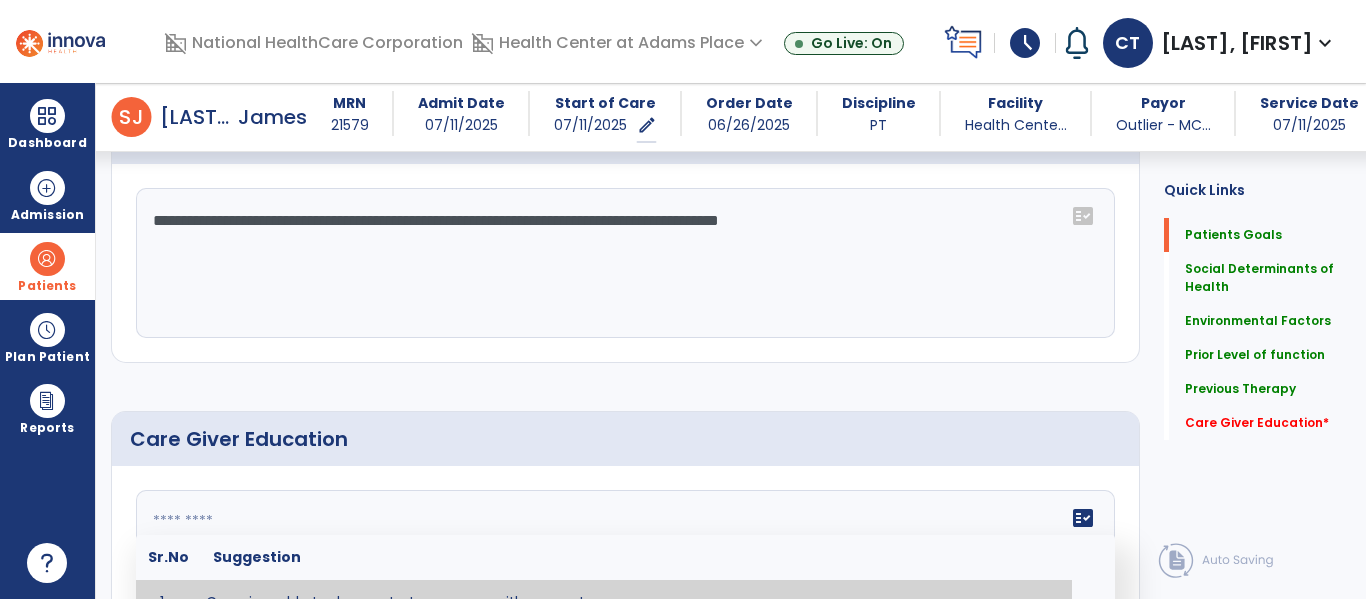 click on "fact_check  Sr.No Suggestion 1 Caregiver able to demonstrate _______ with competency. 2 Caregiver educated in precautions and is able to recount information with accuracy. 3 Caregiver education initiated with _______ focusing on the following tasks/activities __________. 4 Home exercise program initiated with caregiver focusing on __________. 5 Patient educated in precautions and is able to recount information with [VALUE]% accuracy." 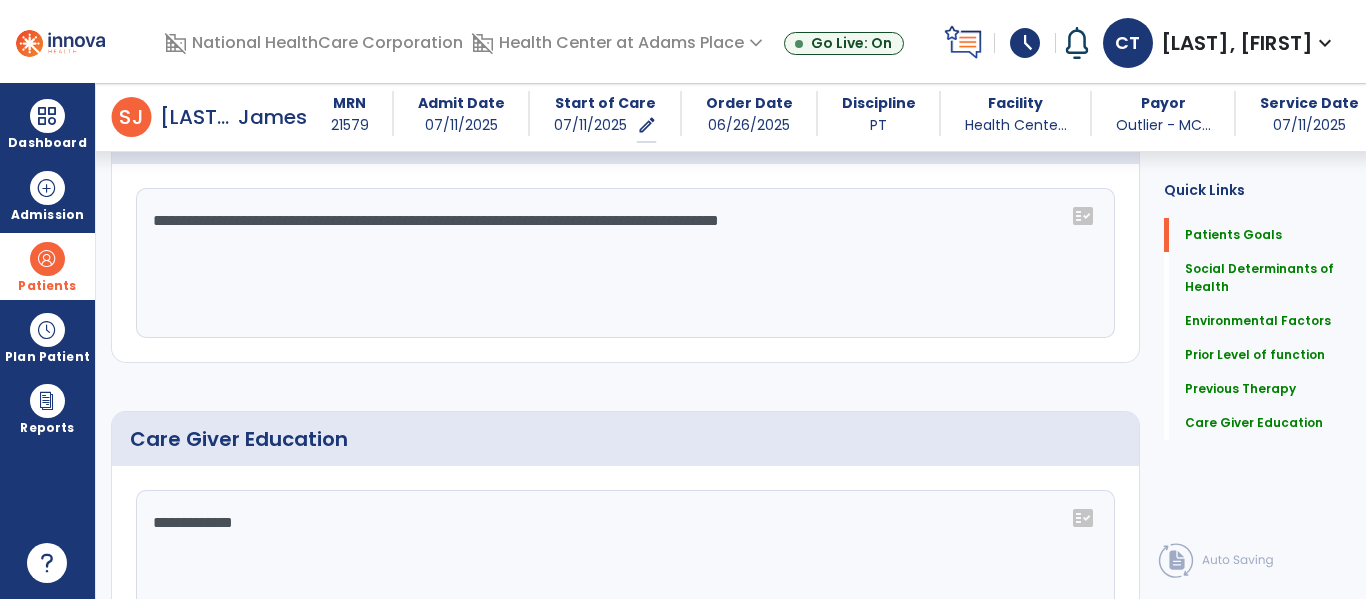 scroll, scrollTop: 1293, scrollLeft: 0, axis: vertical 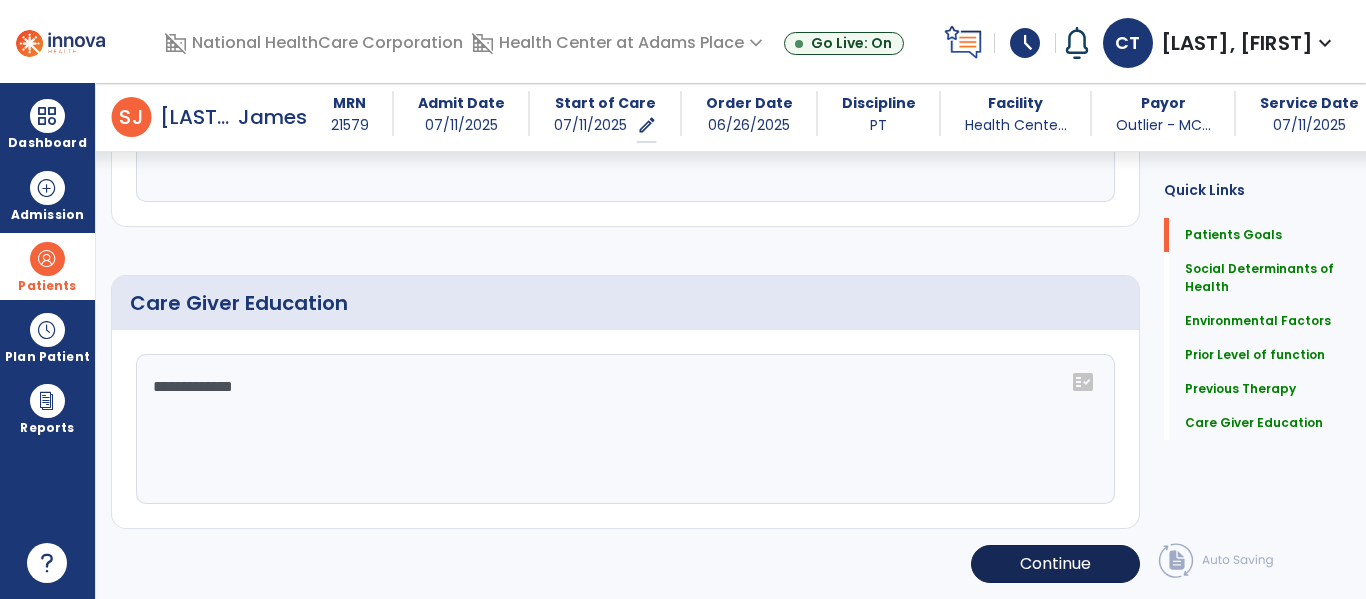 type on "**********" 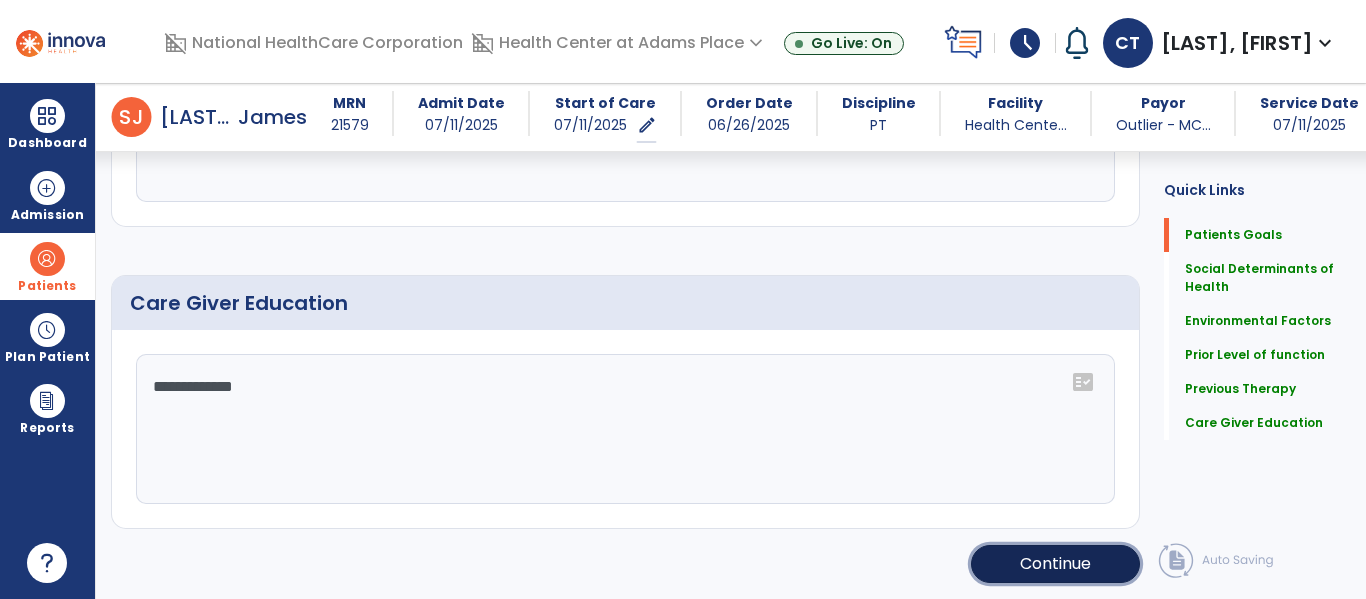 click on "Continue" 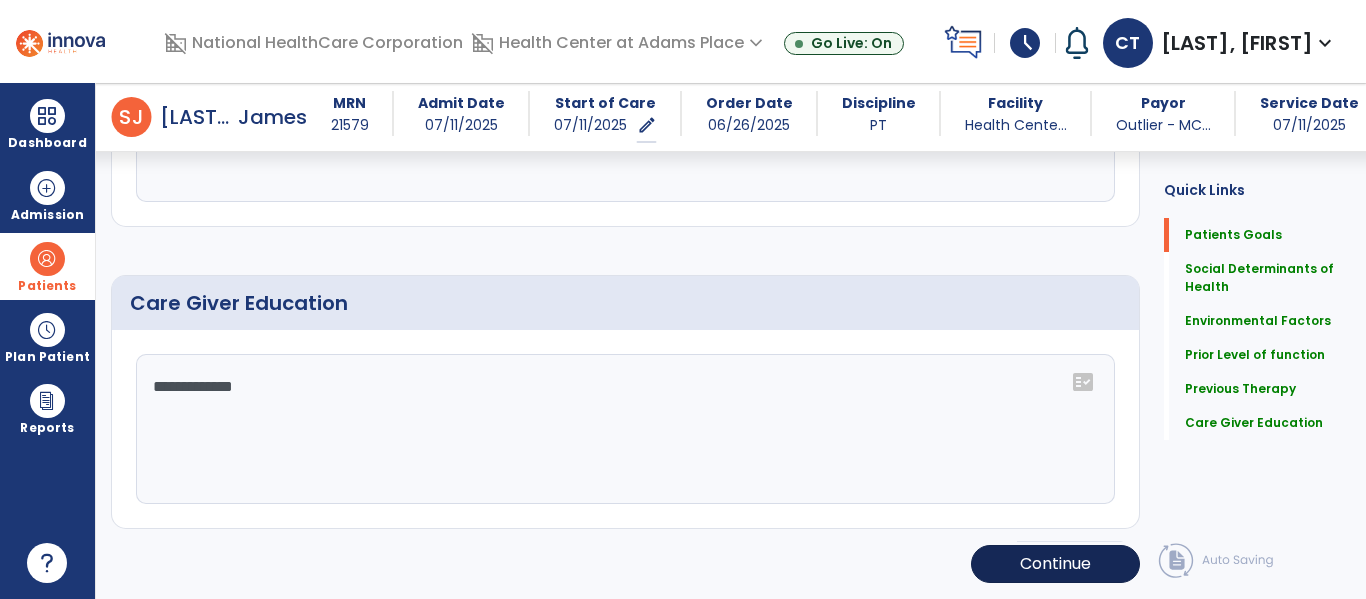 scroll, scrollTop: 352, scrollLeft: 0, axis: vertical 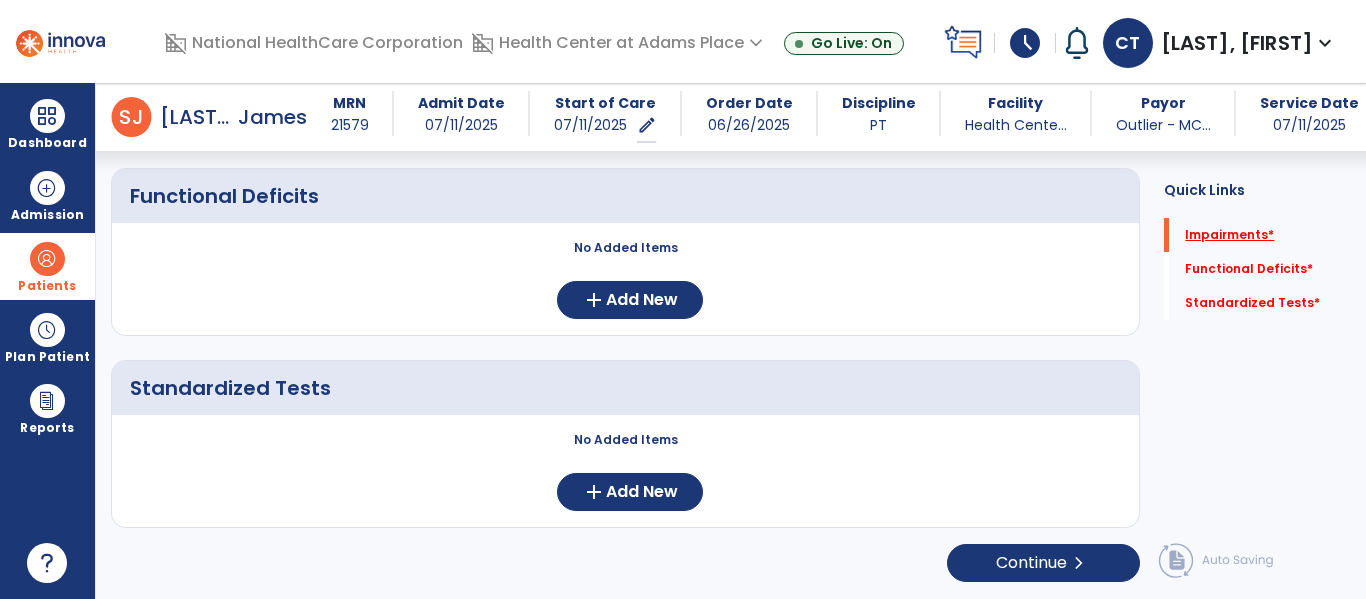 click on "Impairments   *" 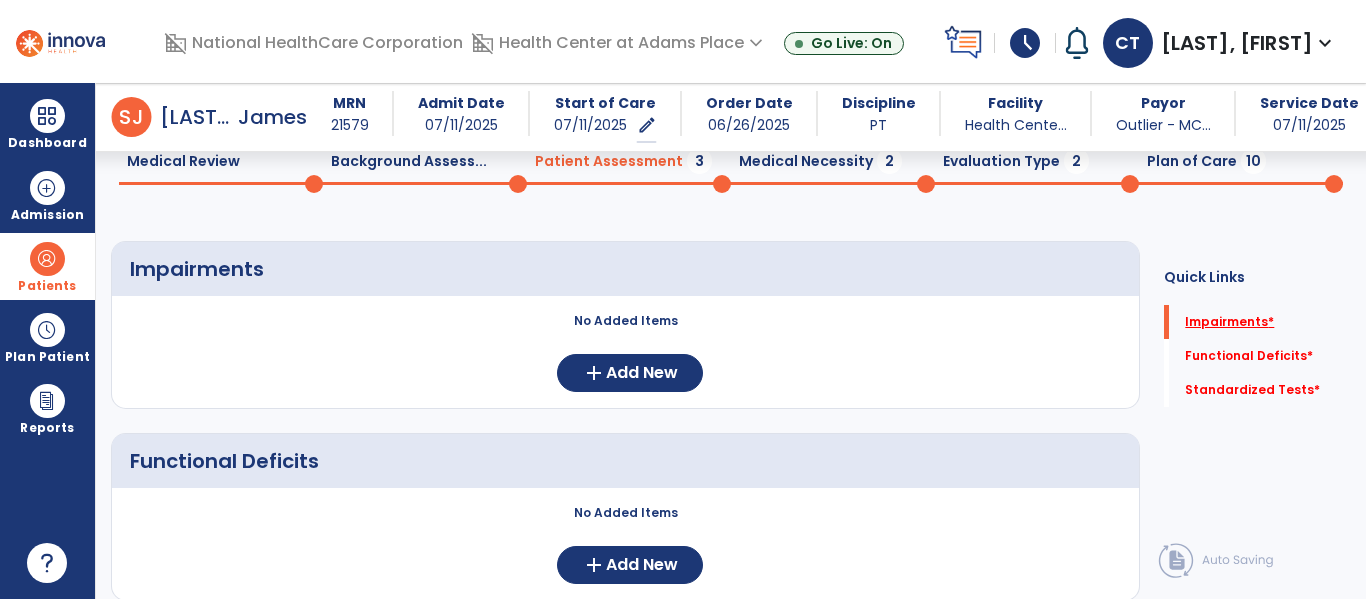 scroll, scrollTop: 72, scrollLeft: 0, axis: vertical 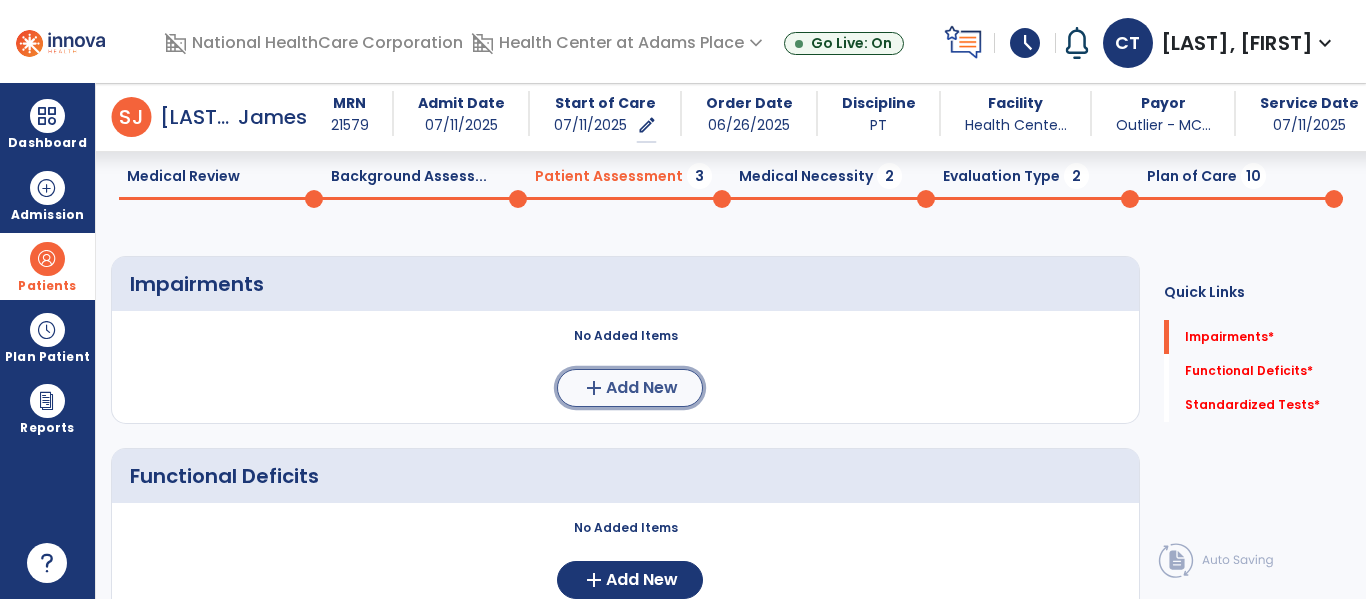 click on "add" 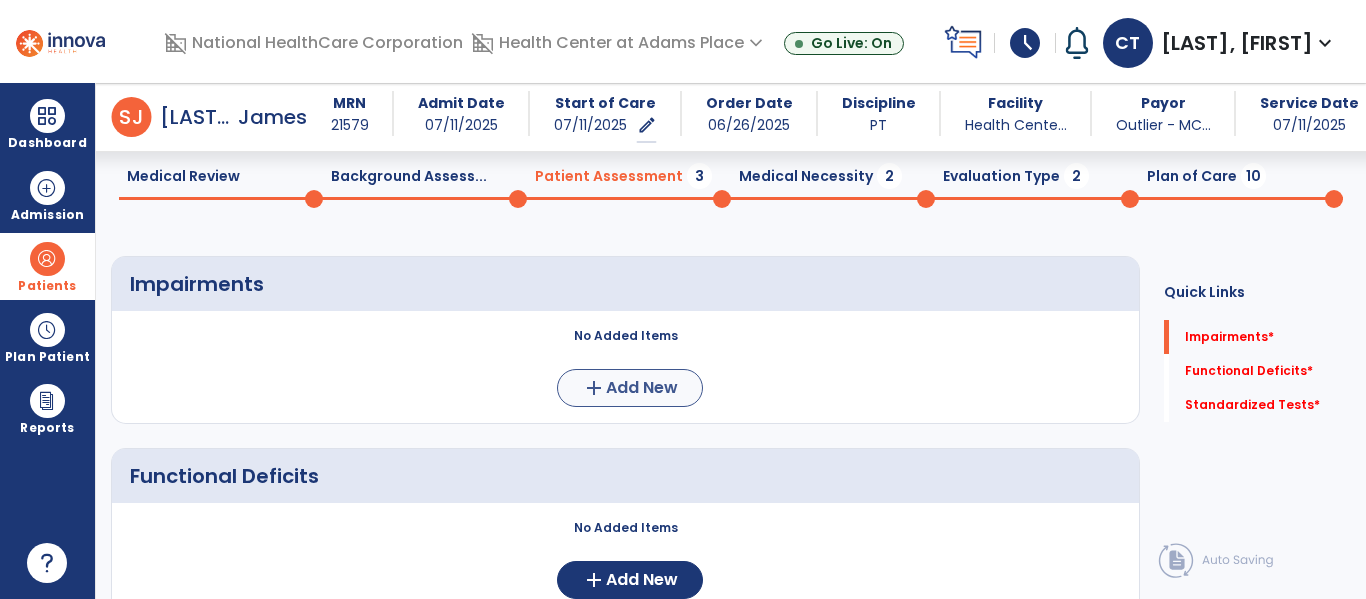 scroll, scrollTop: 0, scrollLeft: 0, axis: both 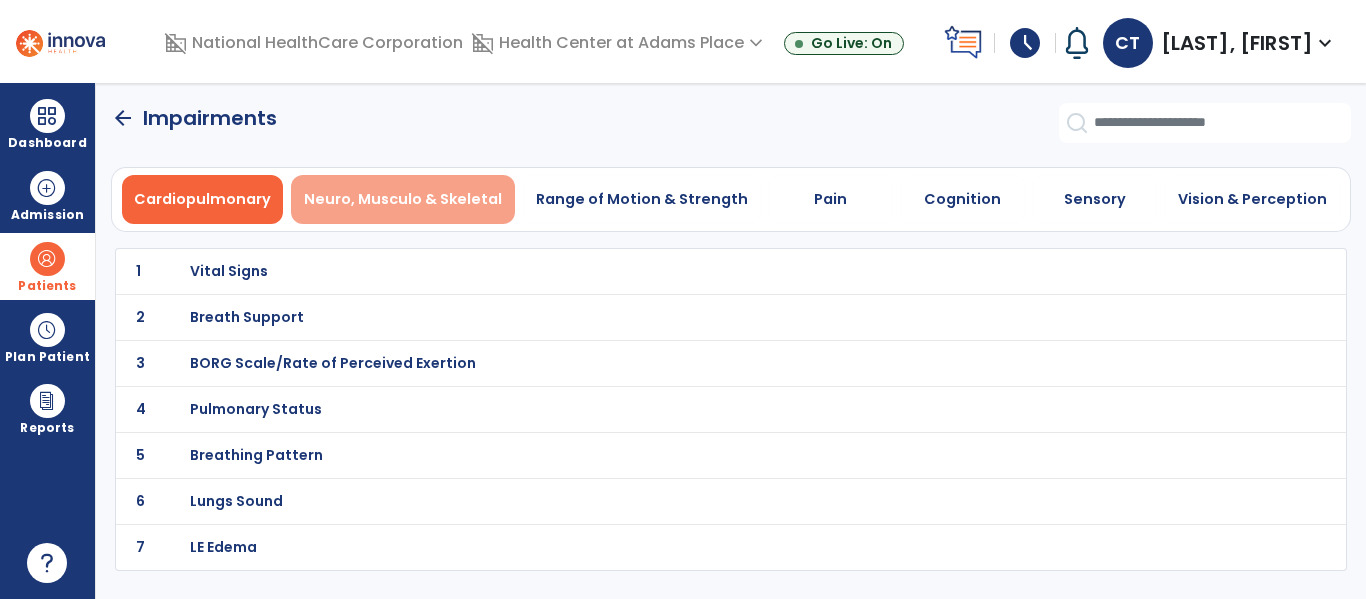 click on "Neuro, Musculo & Skeletal" at bounding box center [403, 199] 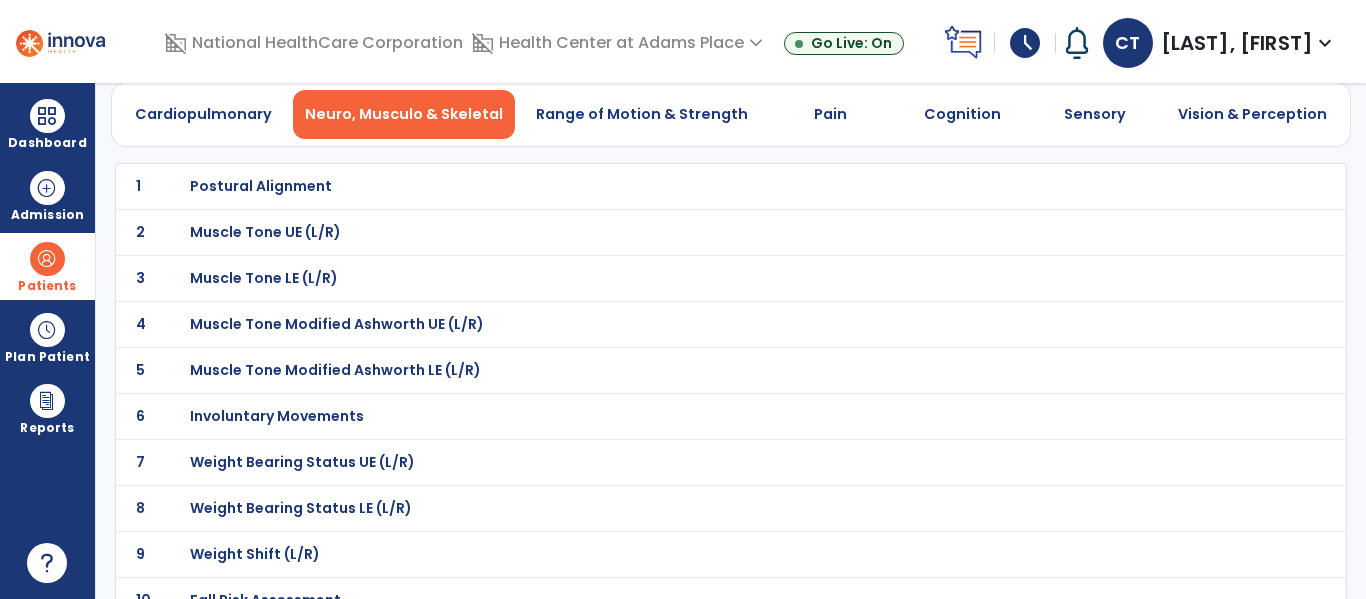 scroll, scrollTop: 113, scrollLeft: 0, axis: vertical 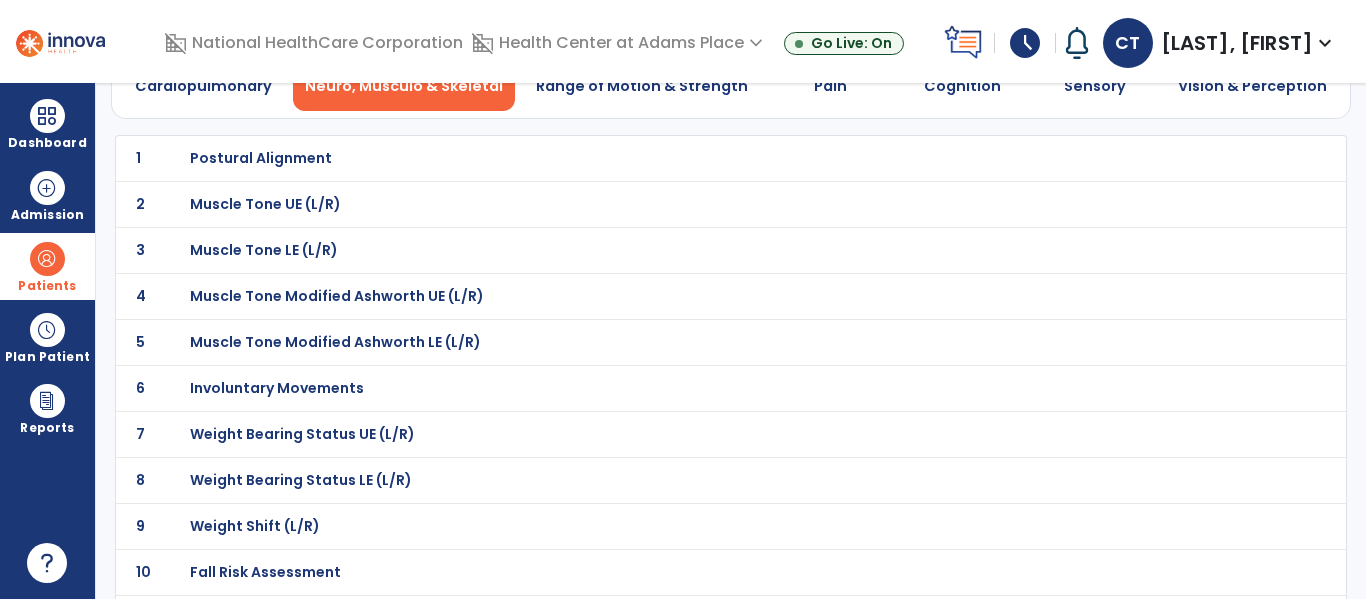 click on "Muscle Tone UE (L/R)" at bounding box center [261, 158] 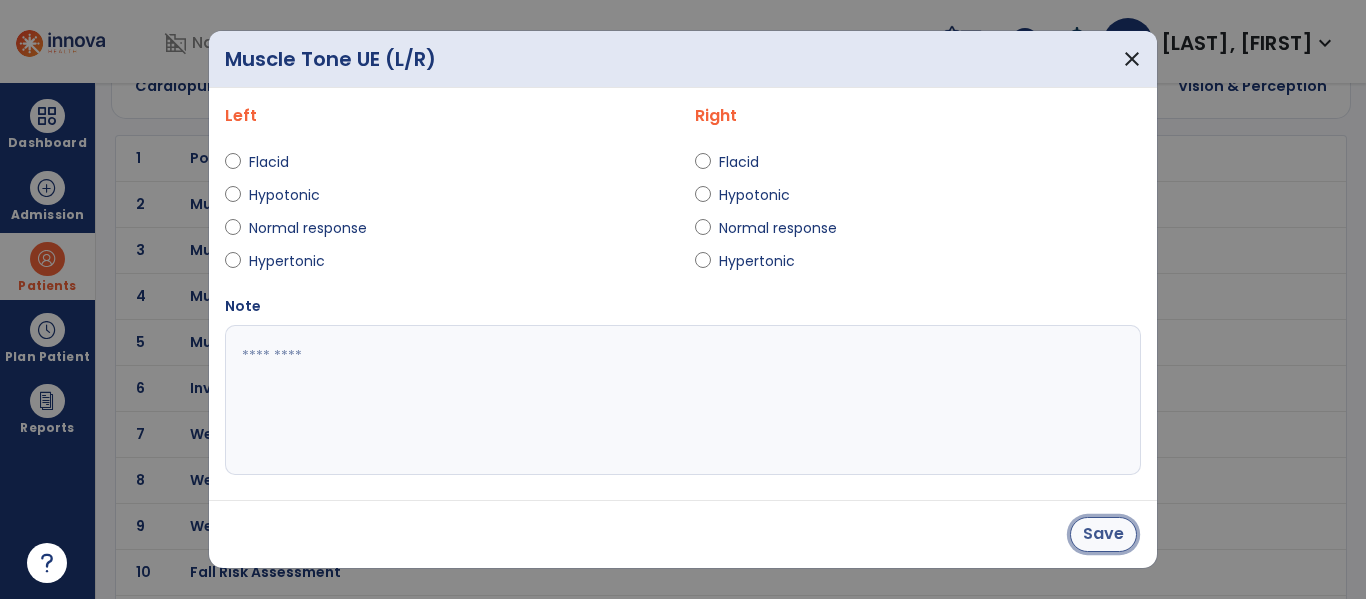 click on "Save" at bounding box center [1103, 534] 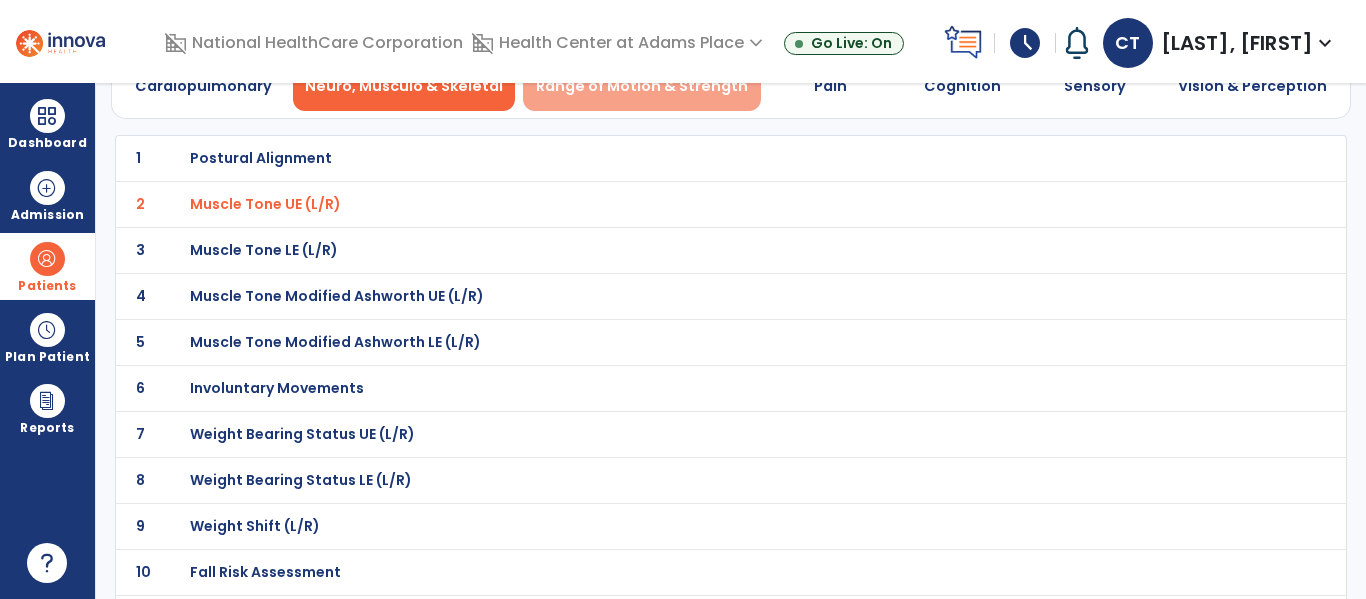 click on "Range of Motion & Strength" at bounding box center [642, 86] 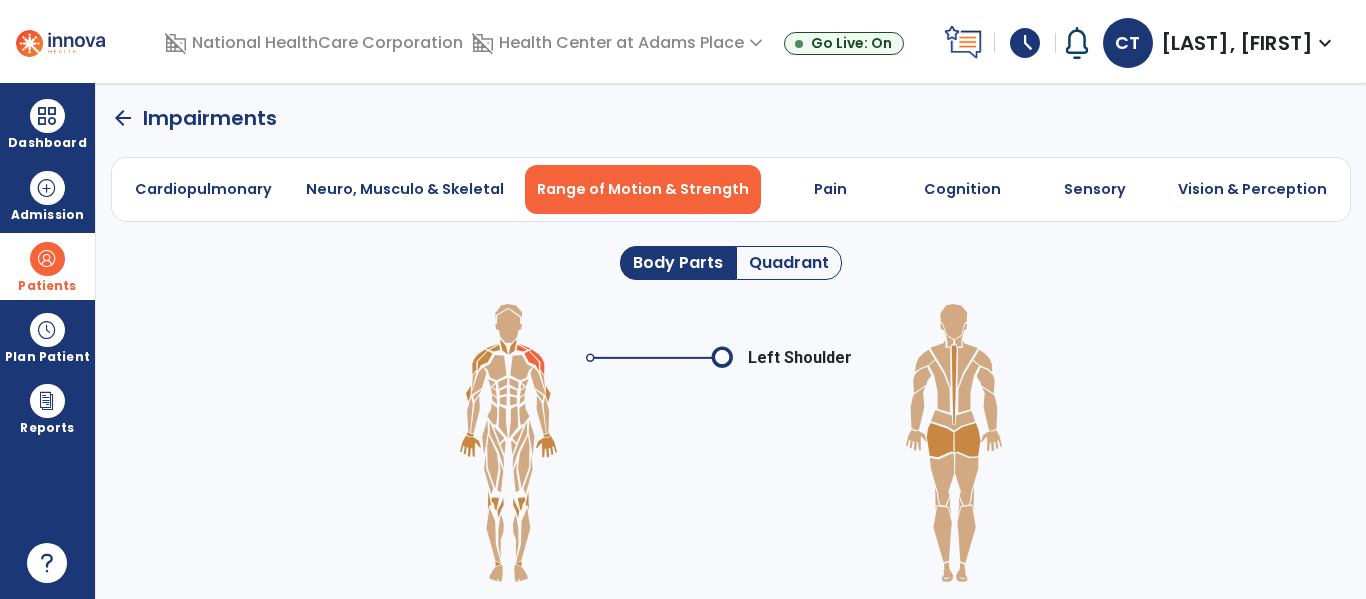 click 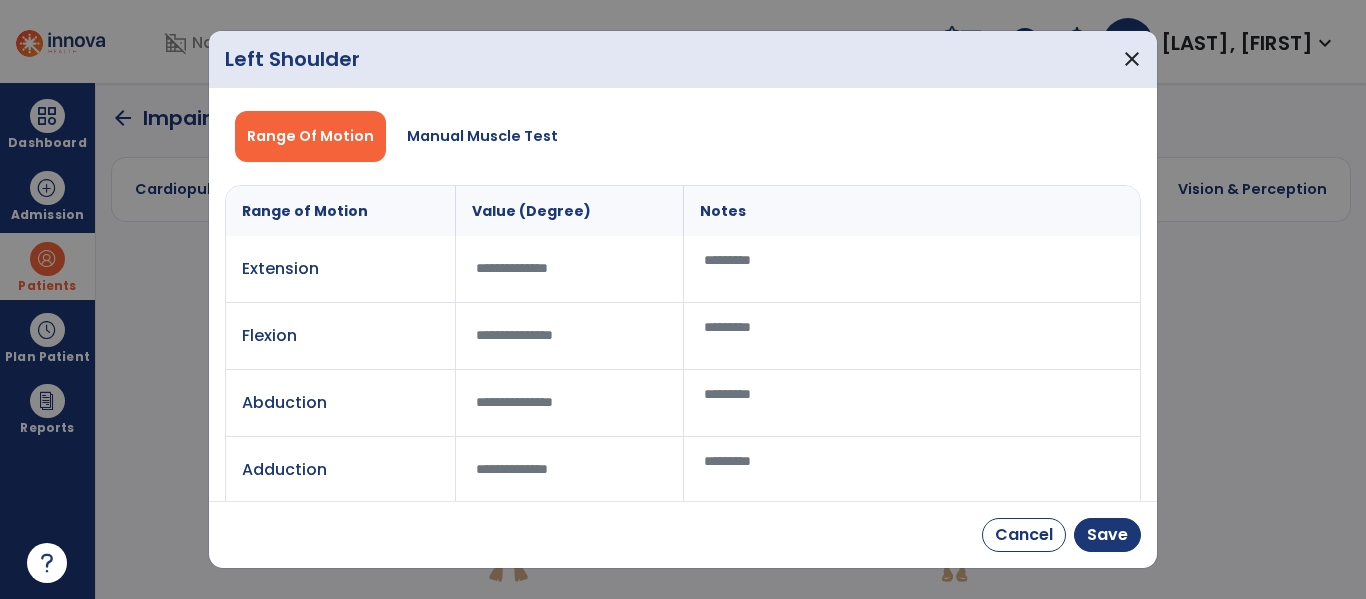 click at bounding box center [570, 268] 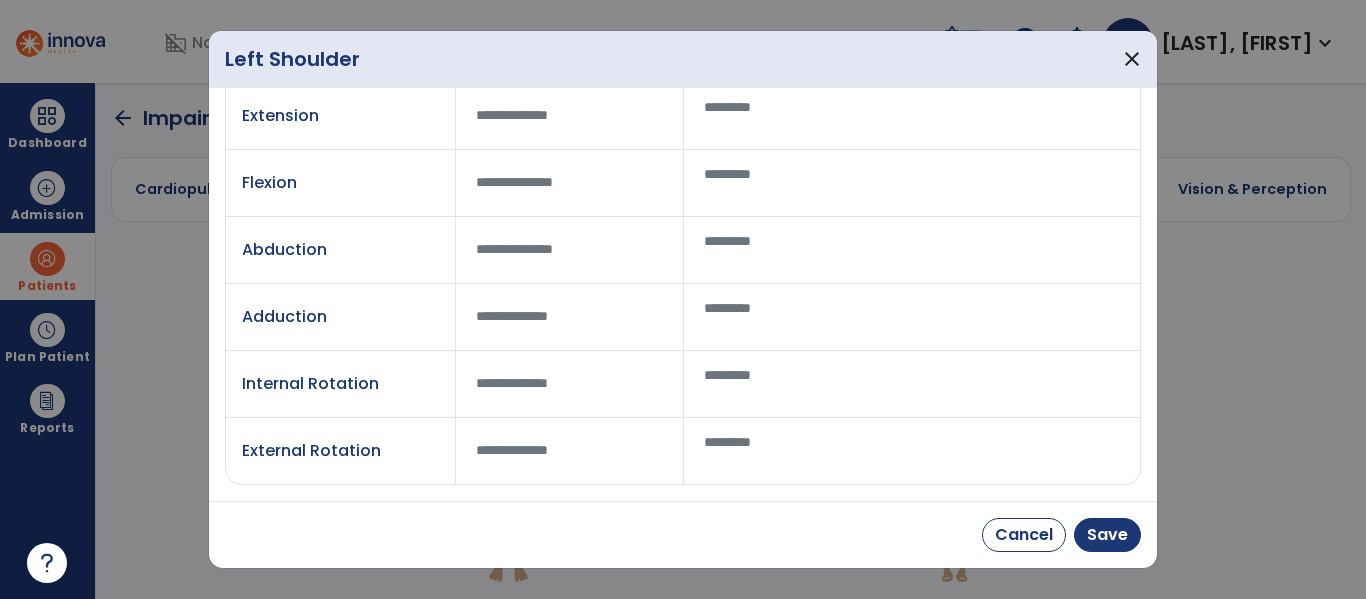 click at bounding box center [570, 383] 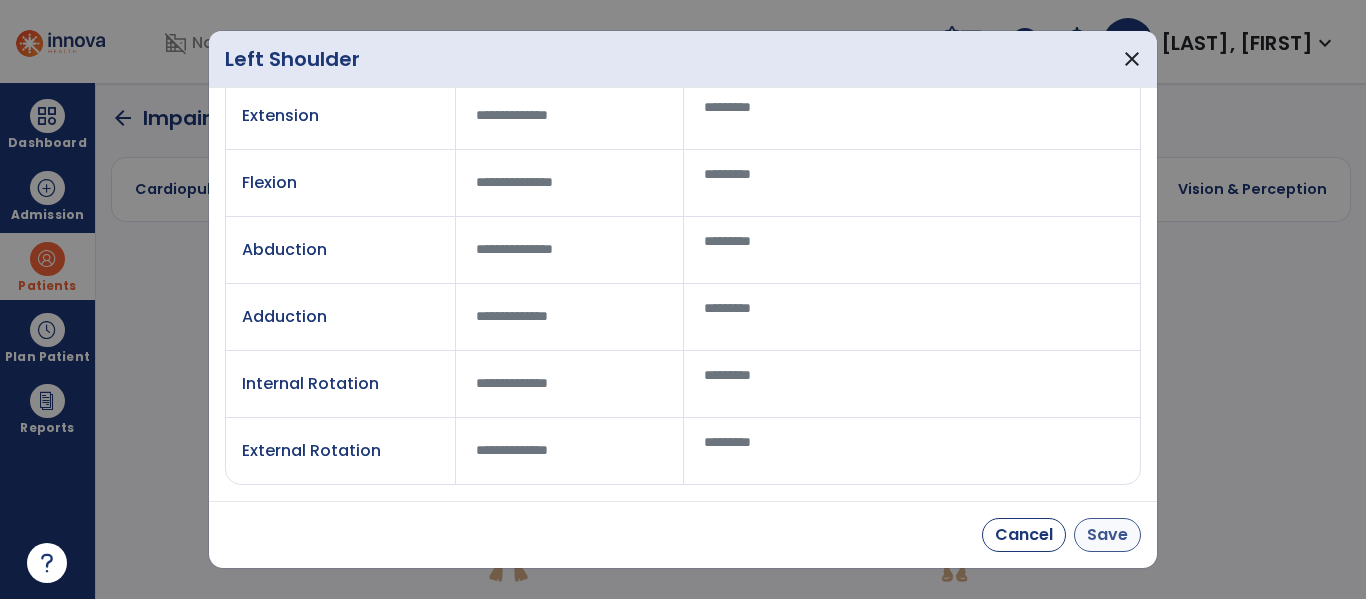 type on "**" 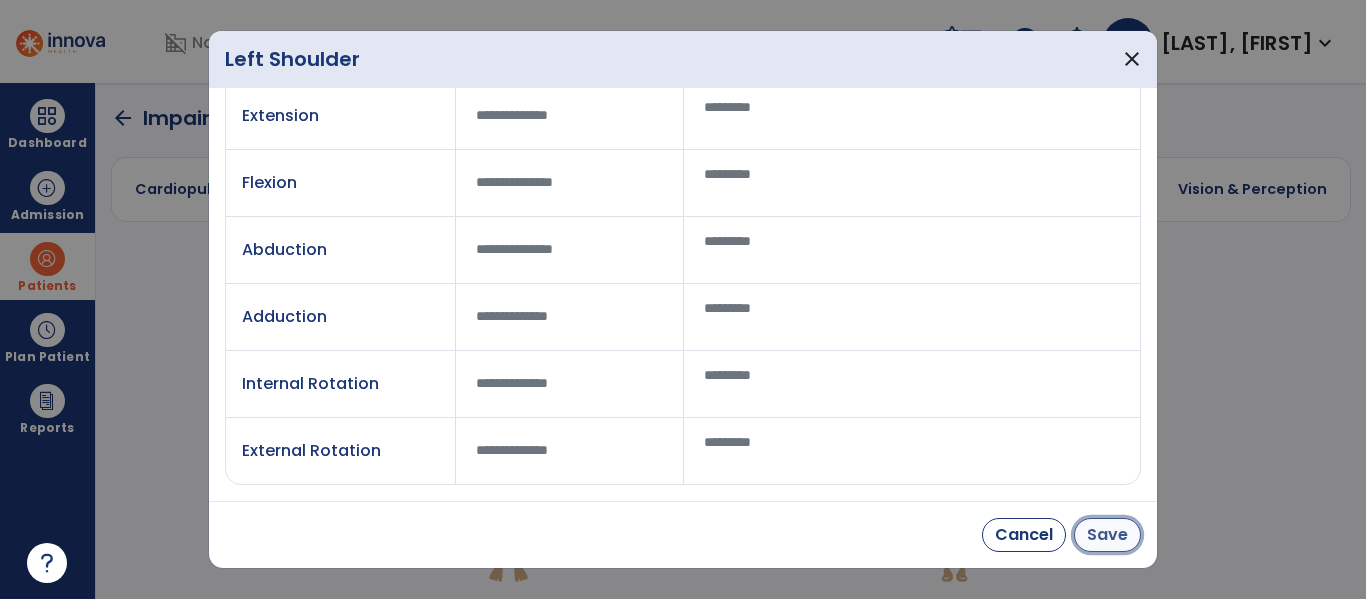 click on "Save" at bounding box center (1107, 535) 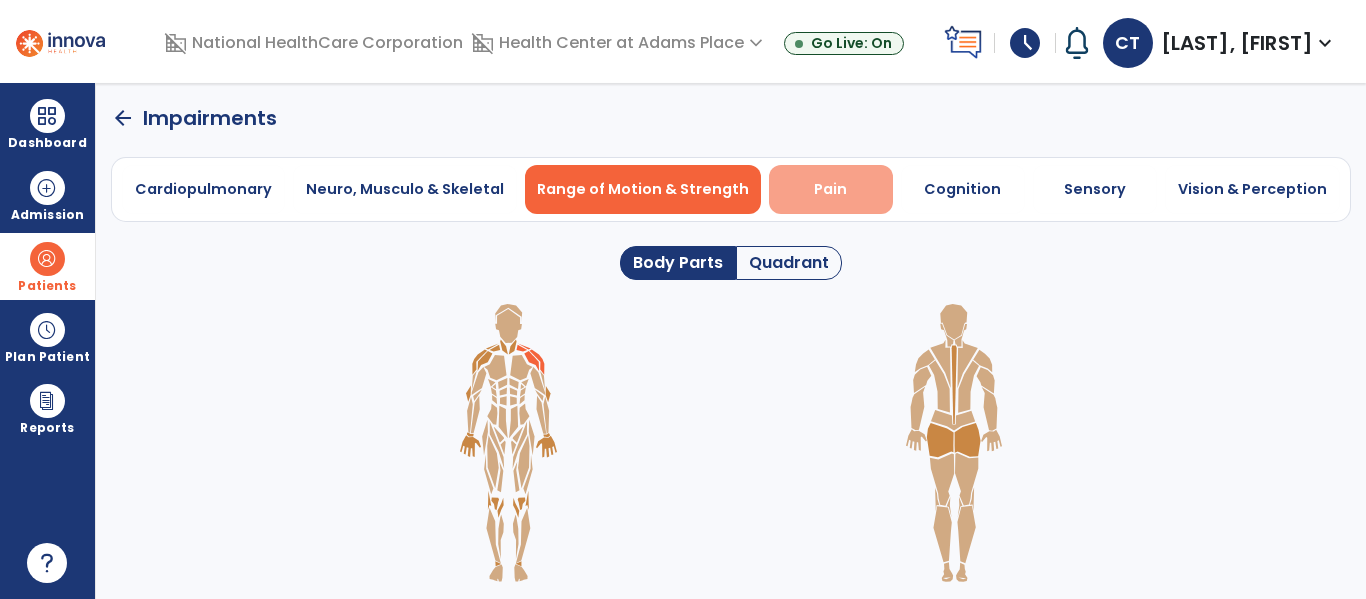 click on "Pain" at bounding box center (830, 189) 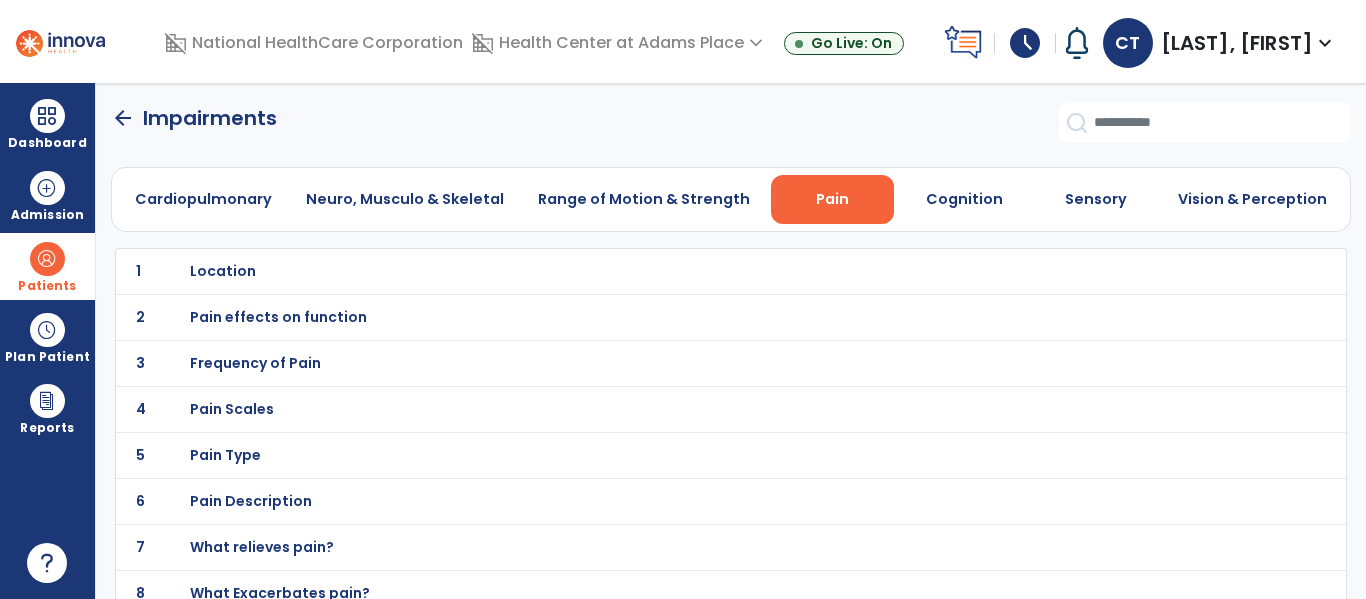 click on "Location" at bounding box center (223, 271) 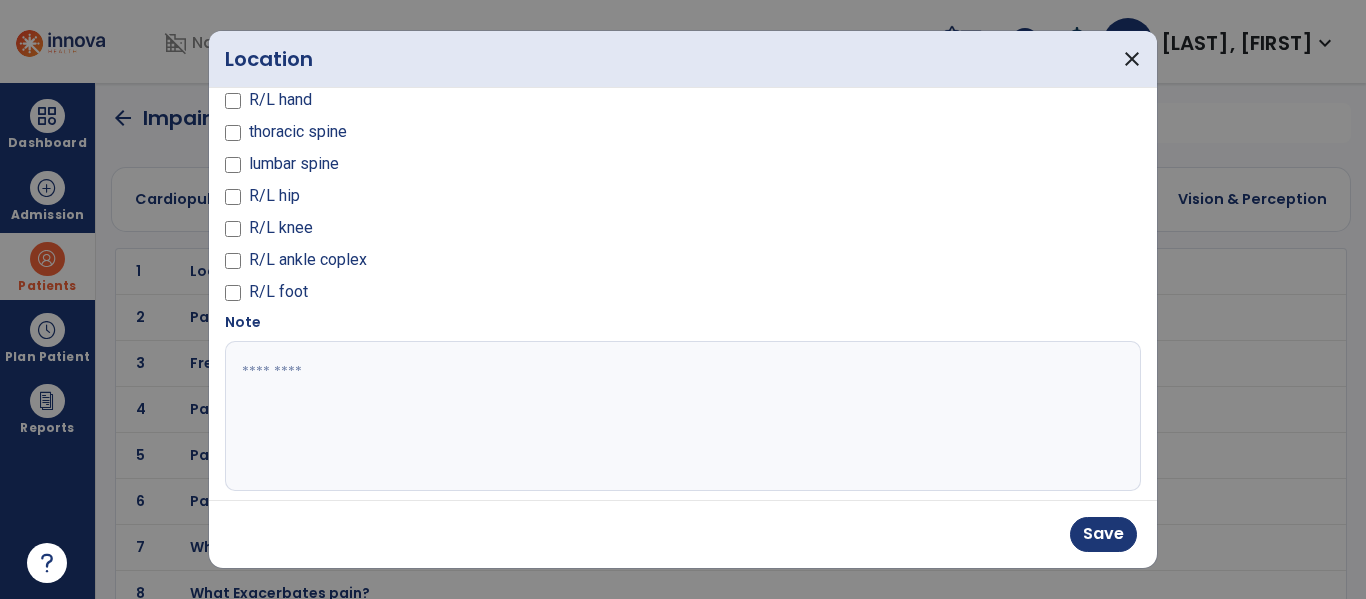 scroll, scrollTop: 191, scrollLeft: 0, axis: vertical 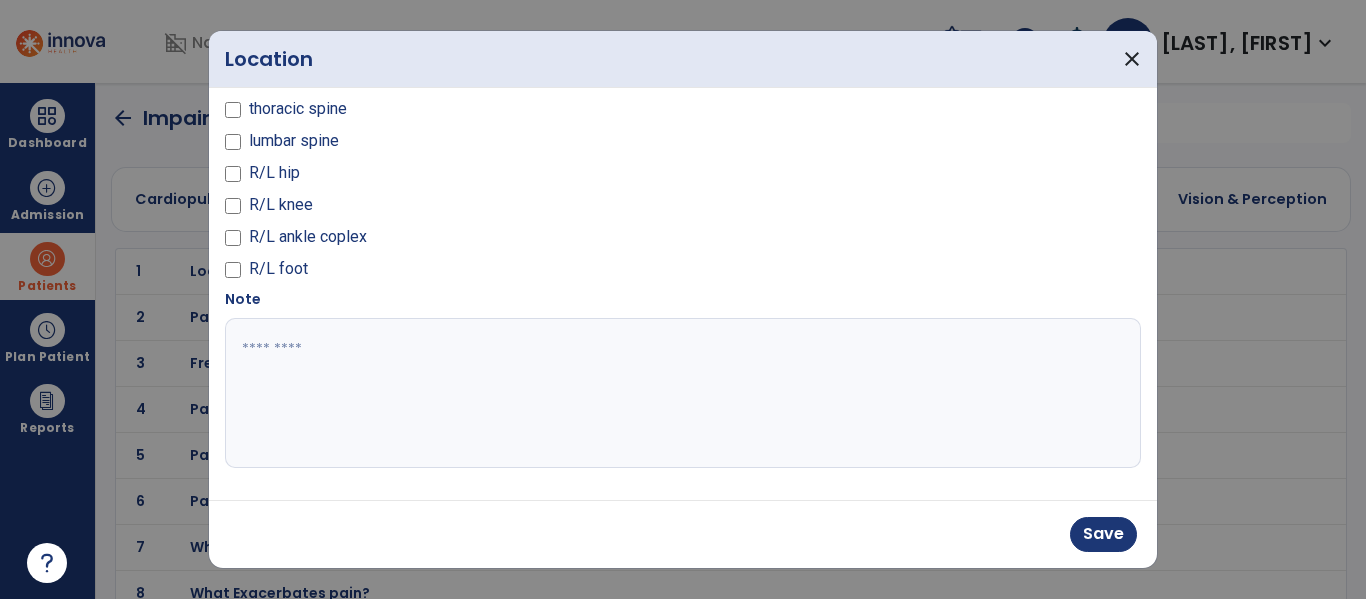 click at bounding box center [680, 393] 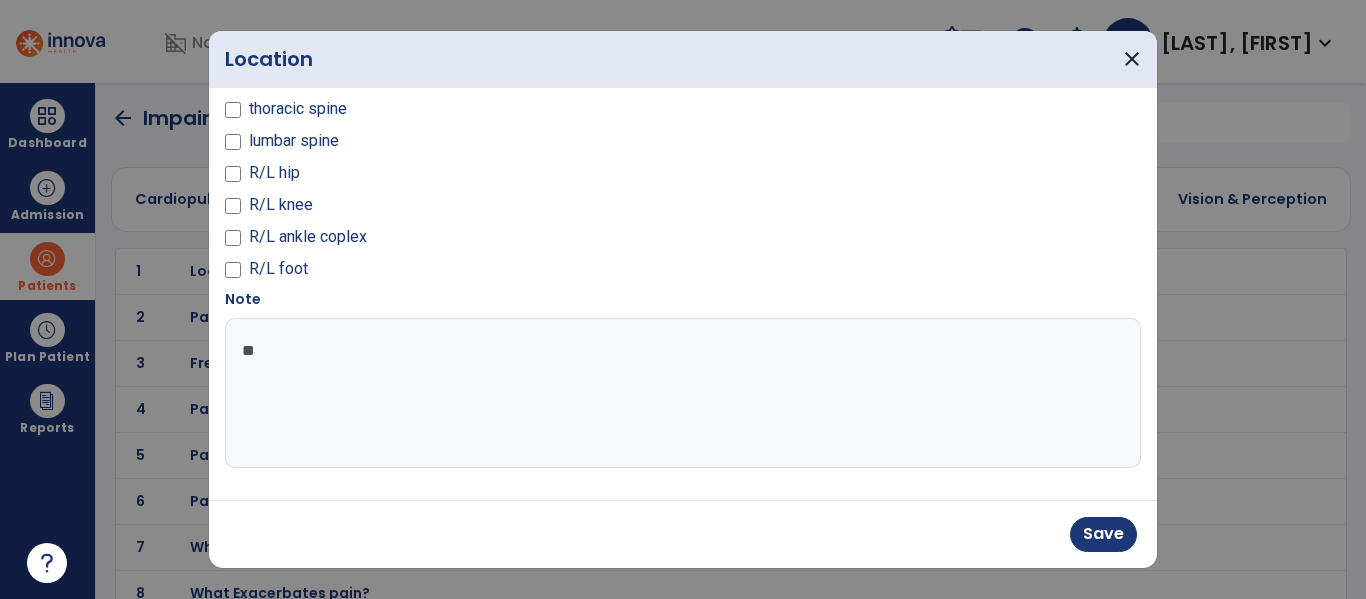 type on "*" 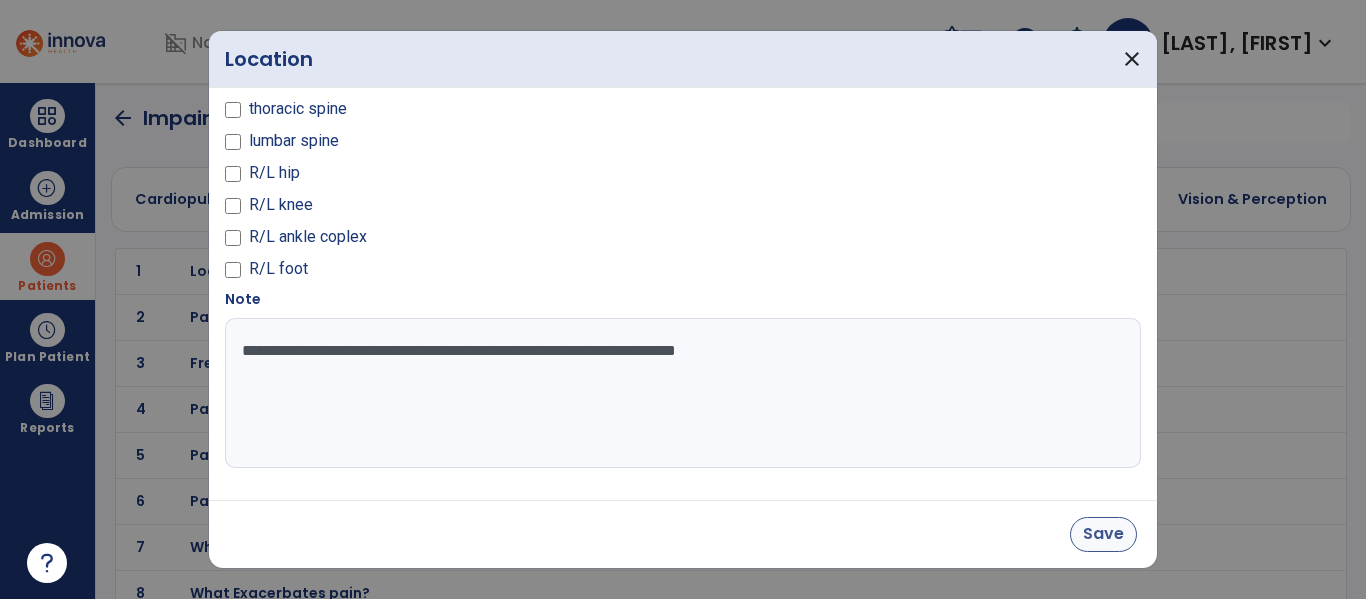 type on "**********" 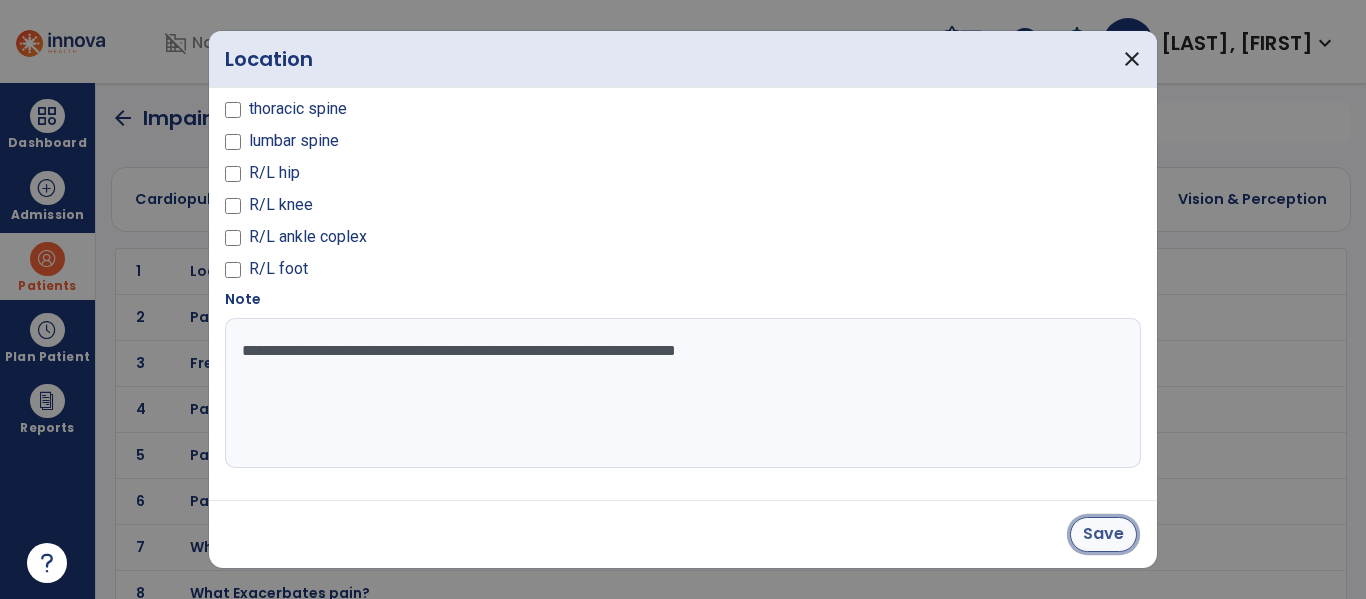 click on "Save" at bounding box center (1103, 534) 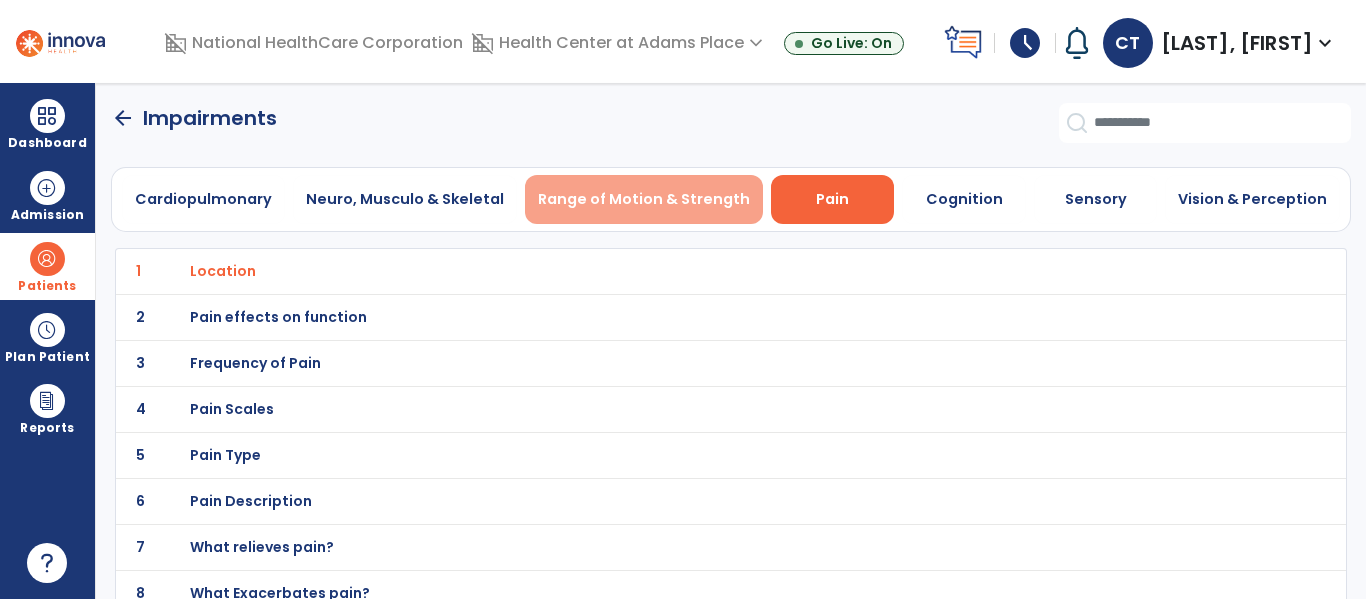 click on "Range of Motion & Strength" at bounding box center (644, 199) 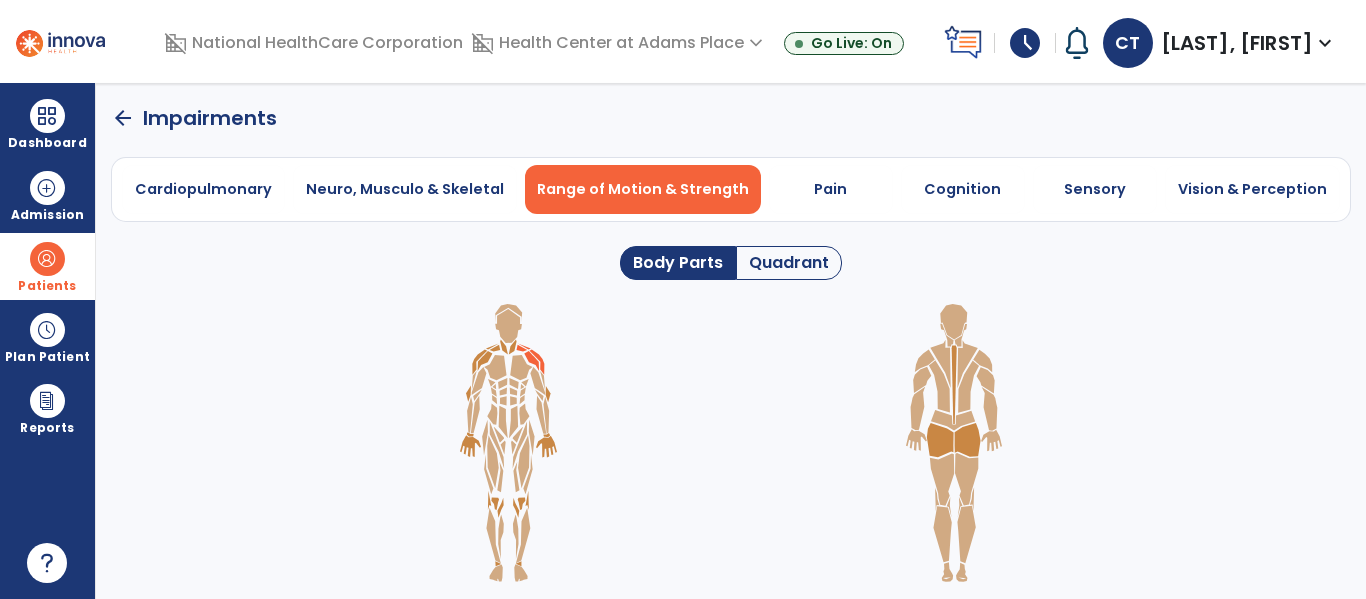 click on "Quadrant" 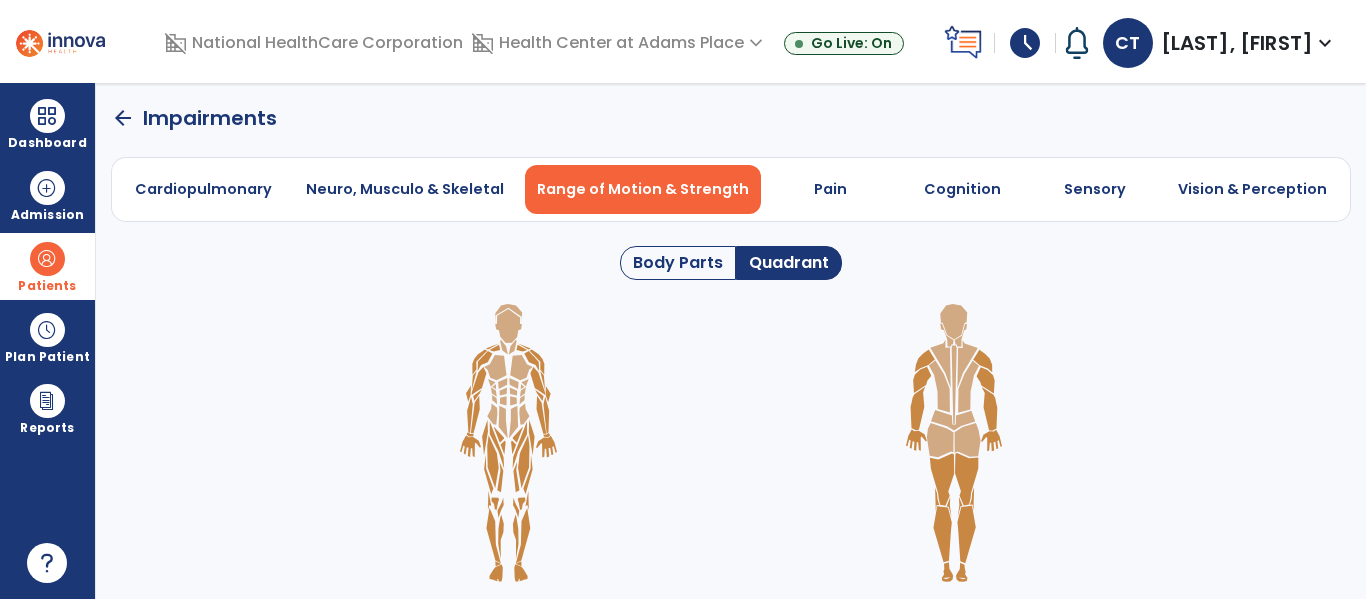 click on "Quadrant" 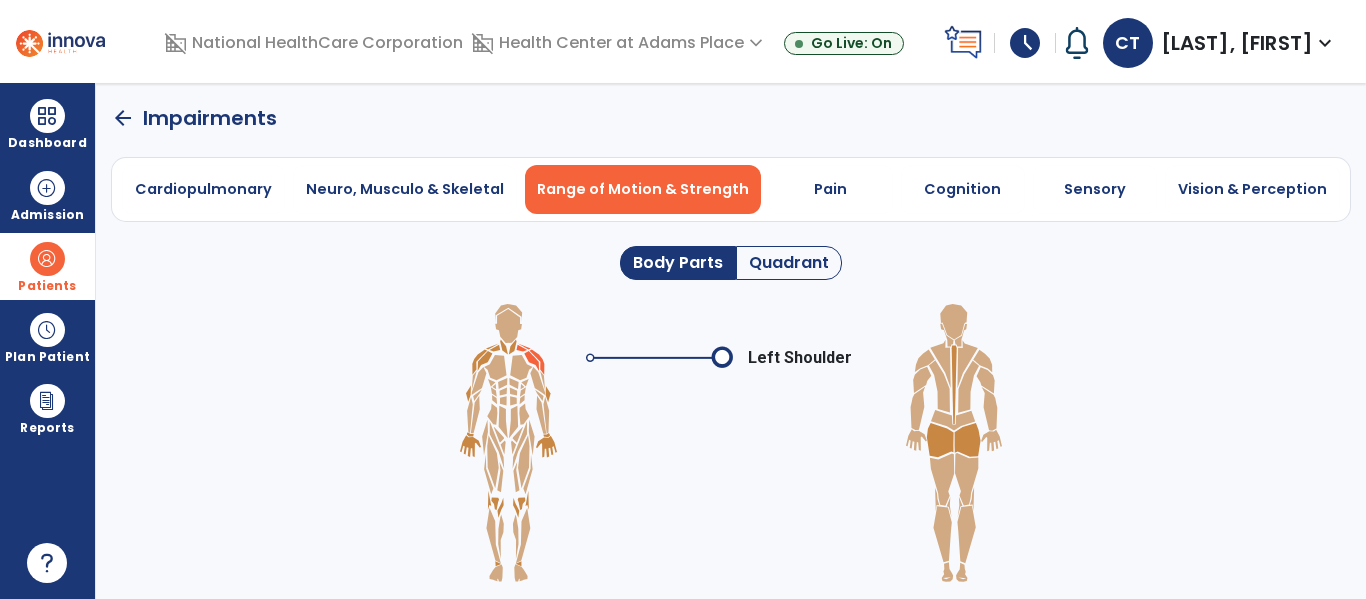 click 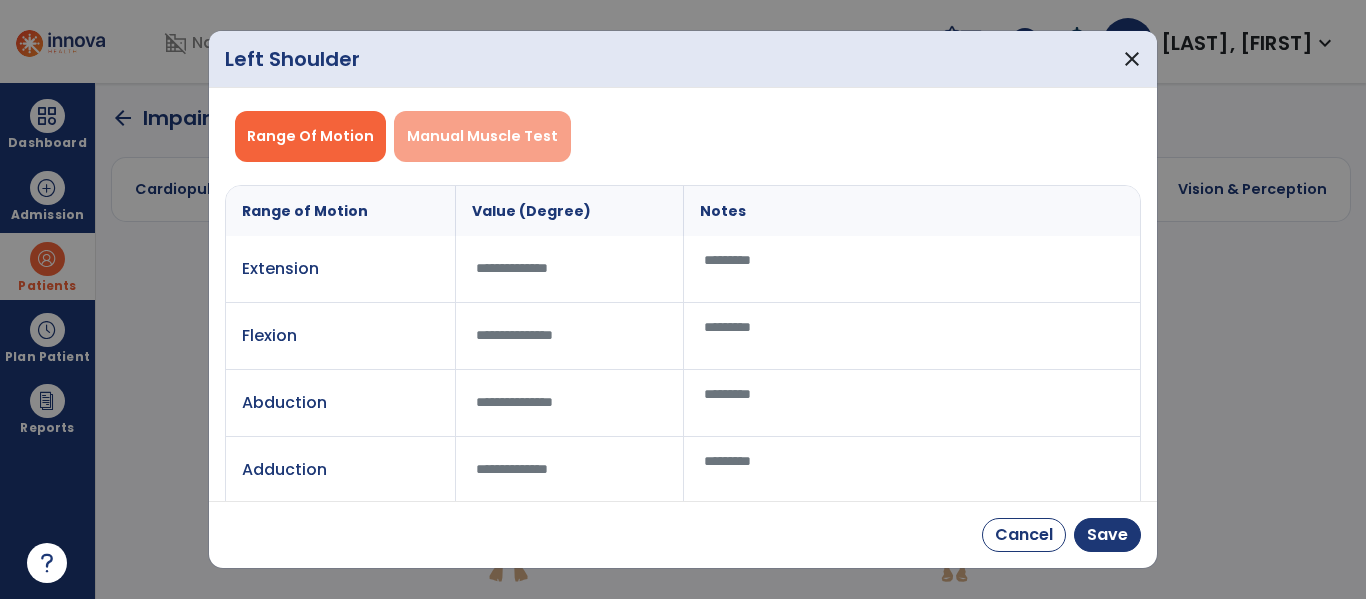 click on "Manual Muscle Test" at bounding box center [482, 136] 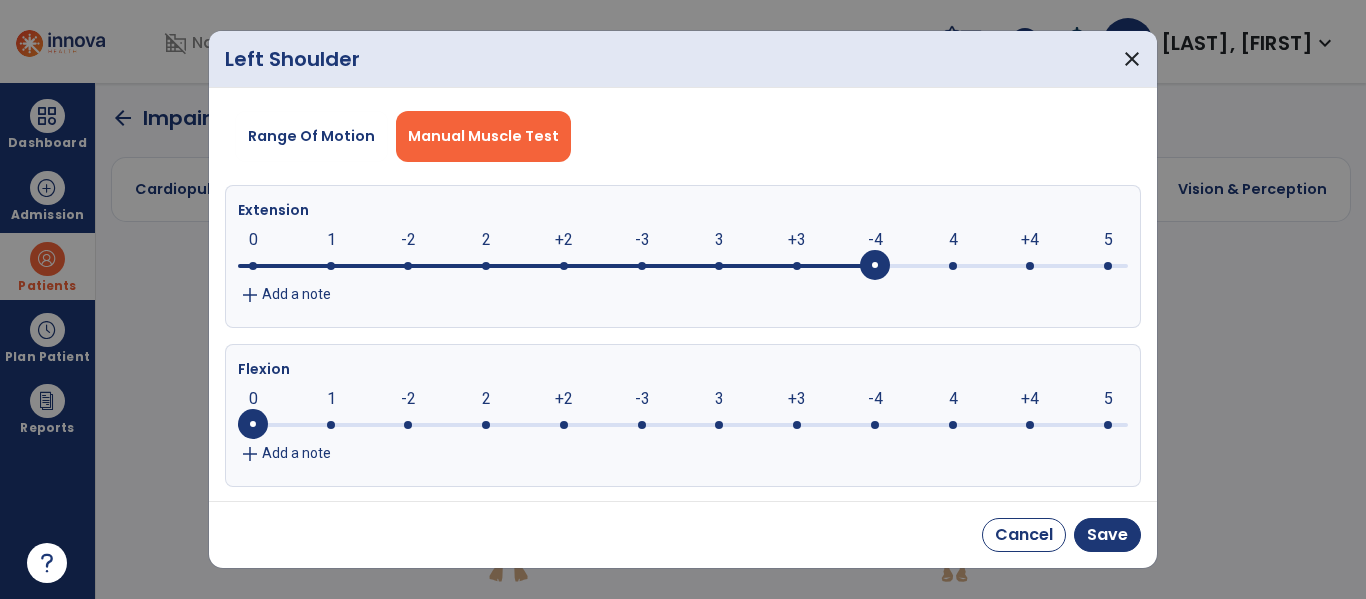 click 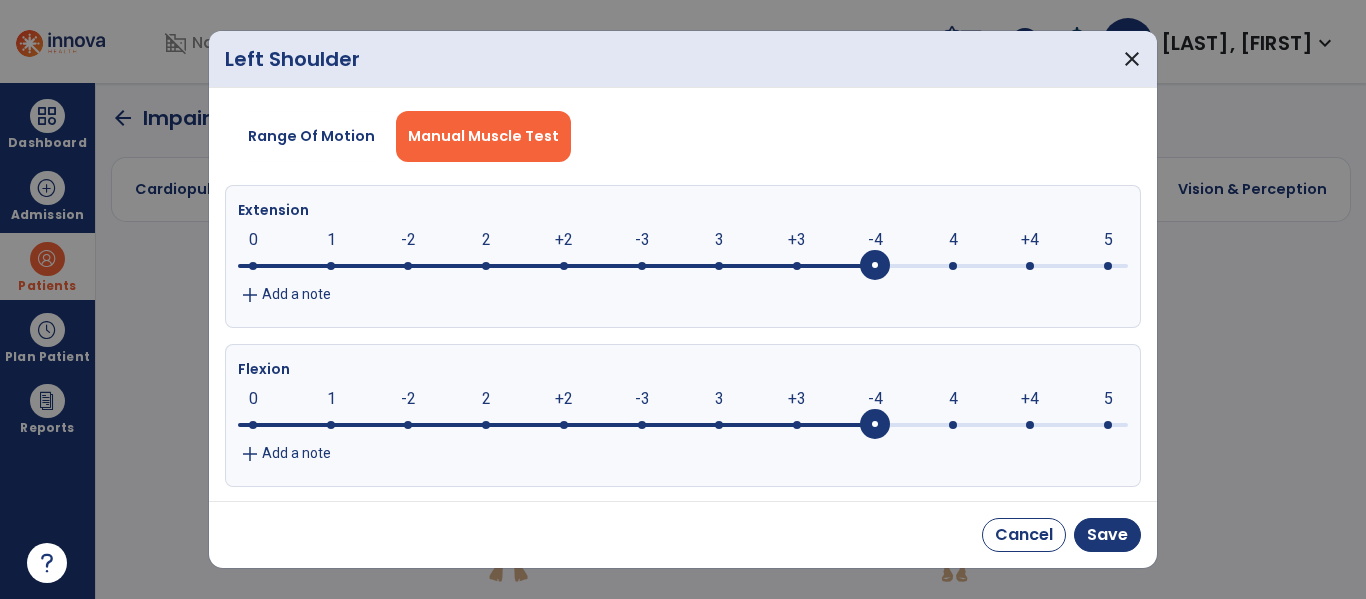 click 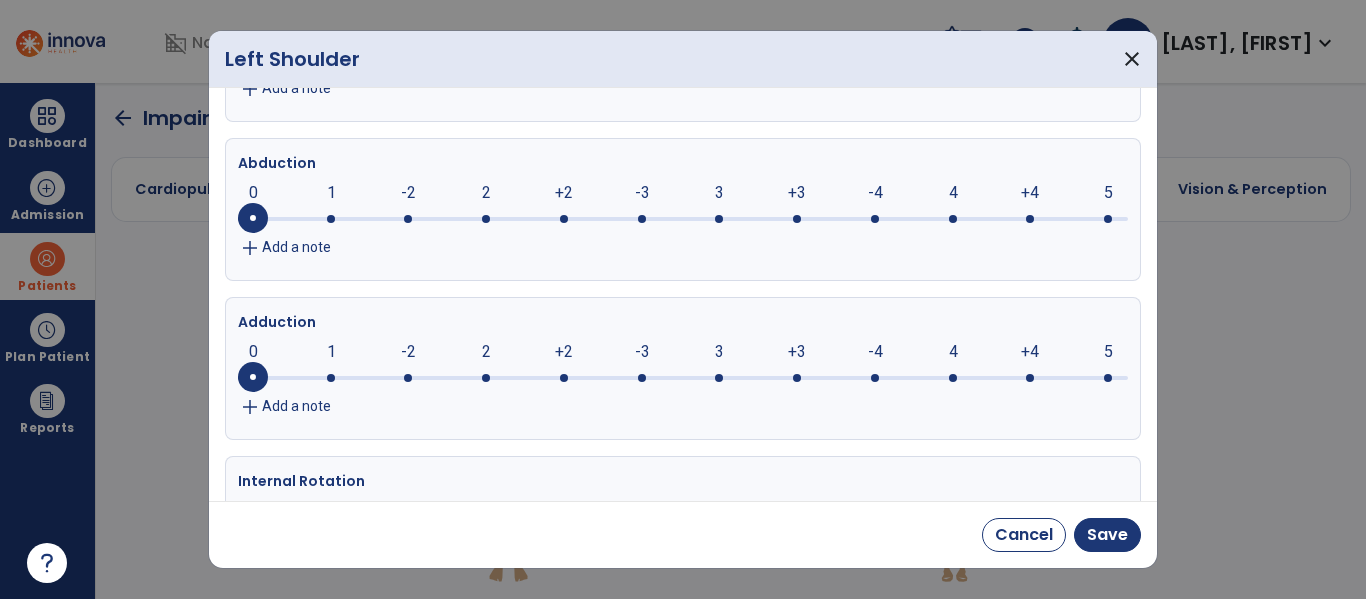 scroll, scrollTop: 373, scrollLeft: 0, axis: vertical 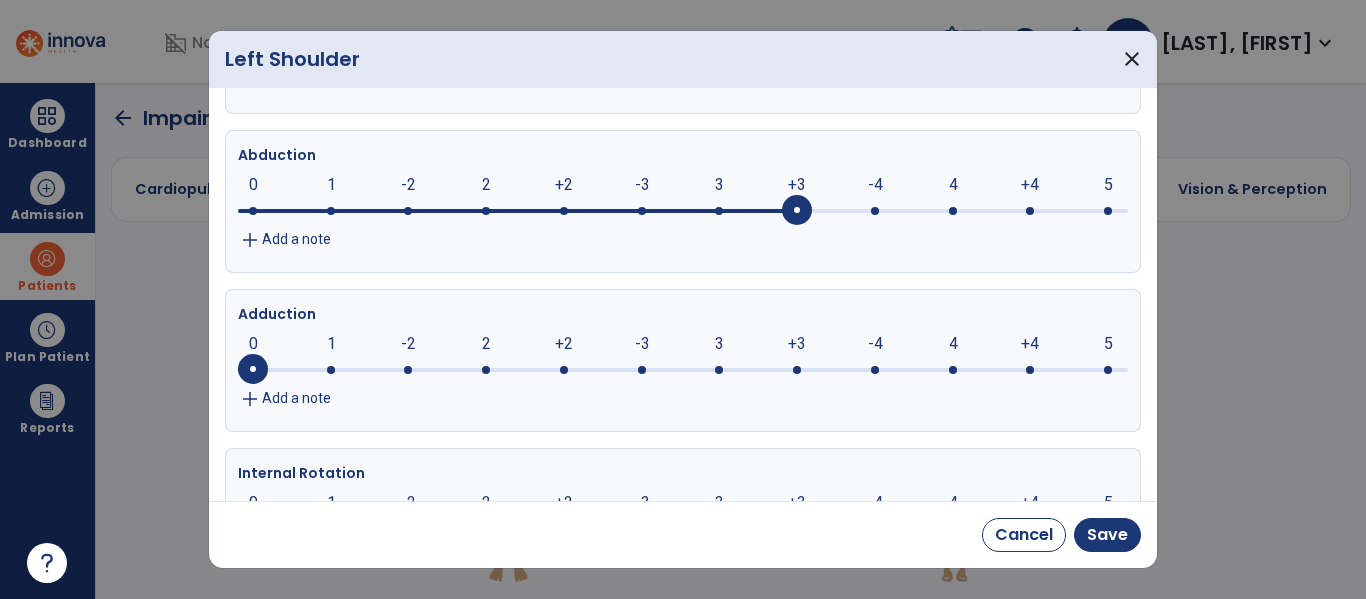 click 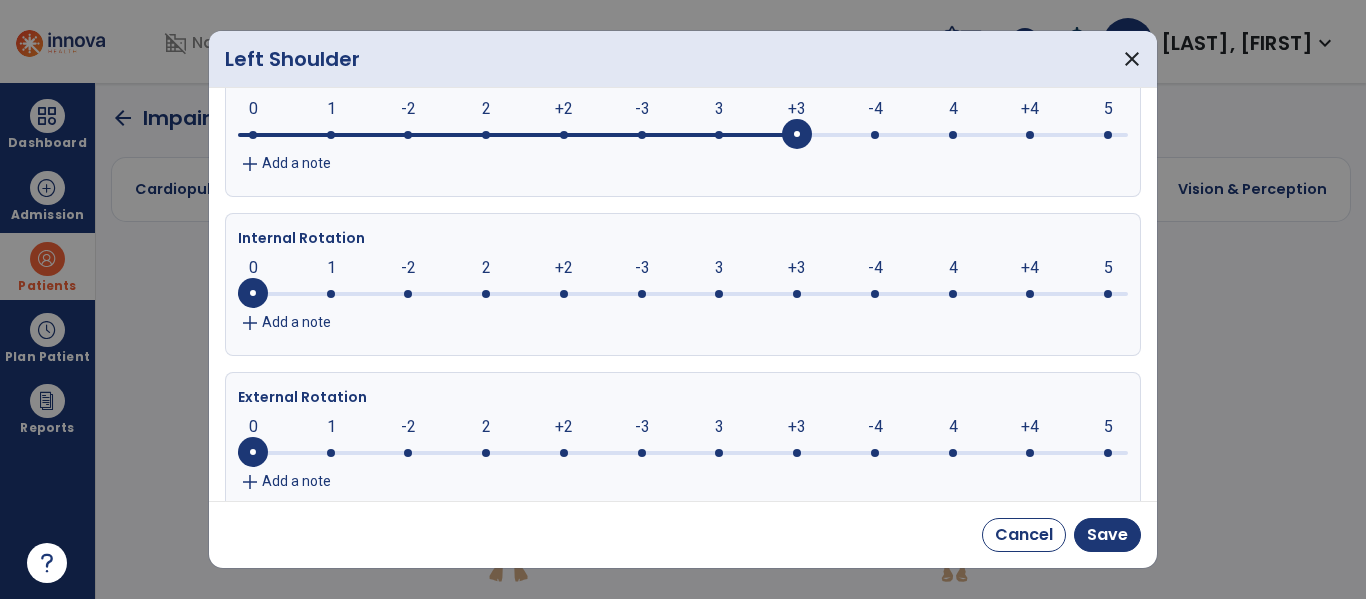 scroll, scrollTop: 644, scrollLeft: 0, axis: vertical 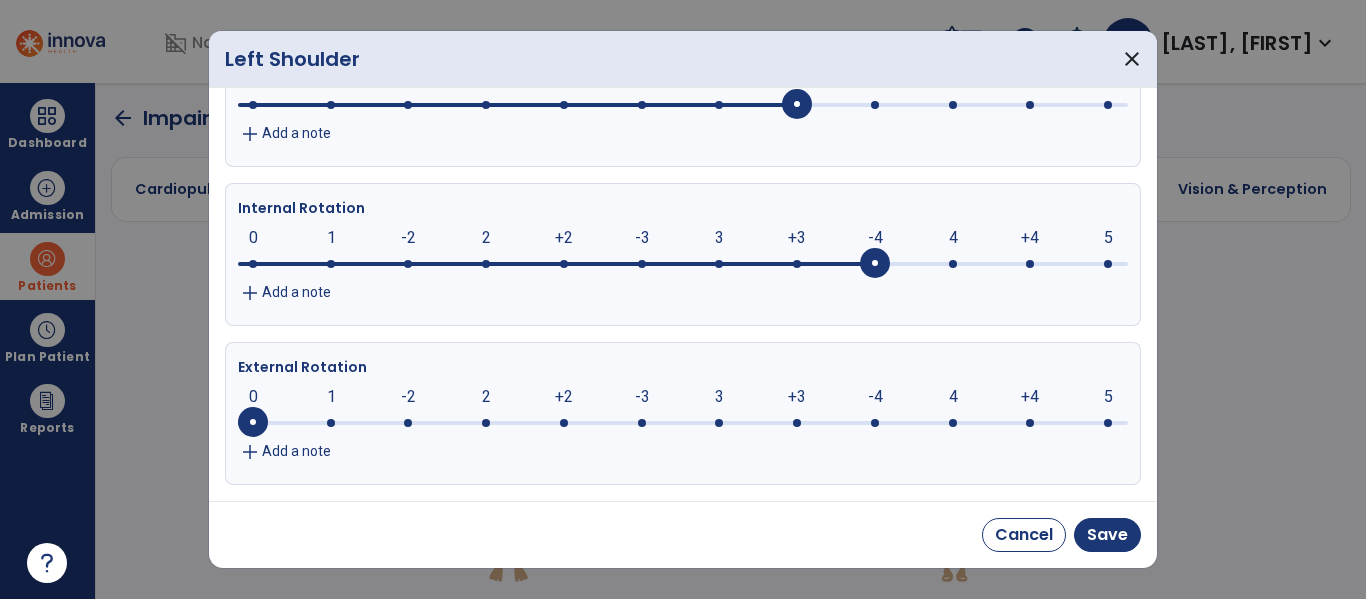 click 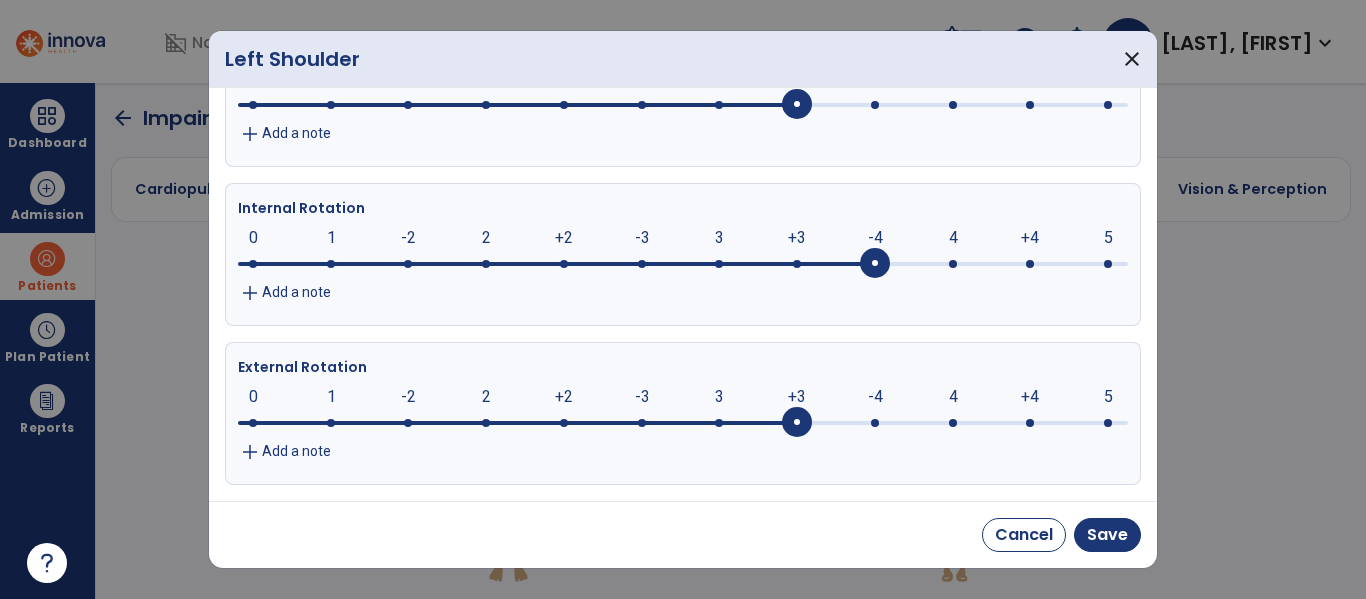 click 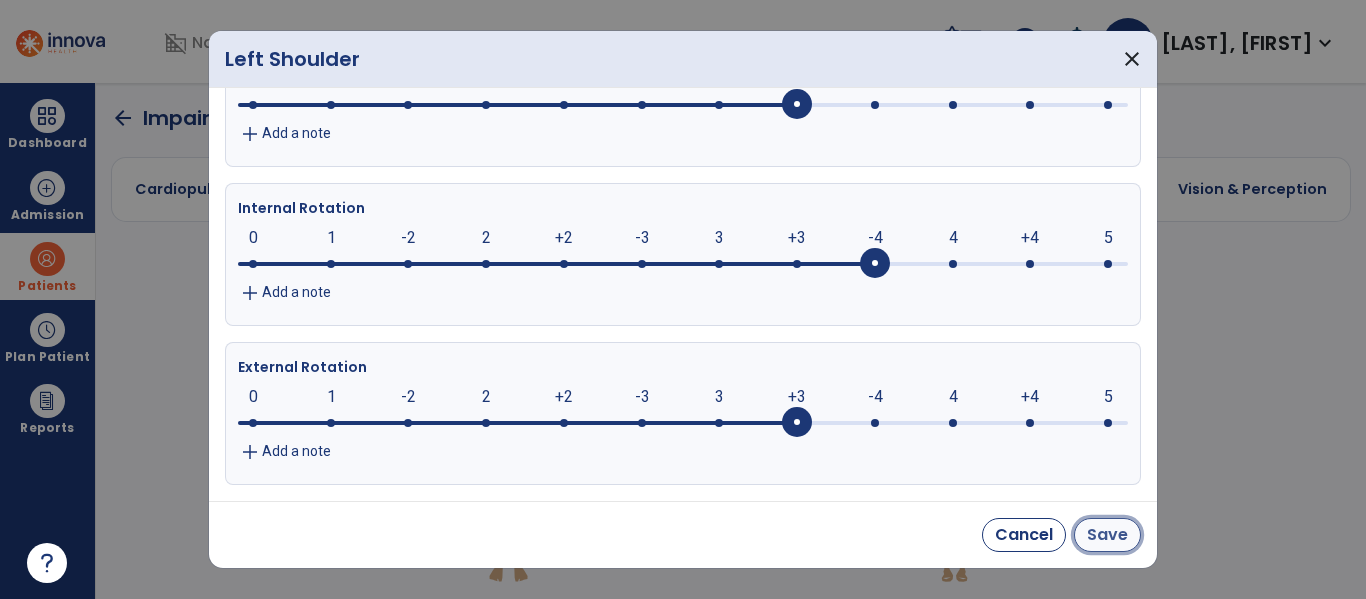 click on "Save" at bounding box center (1107, 535) 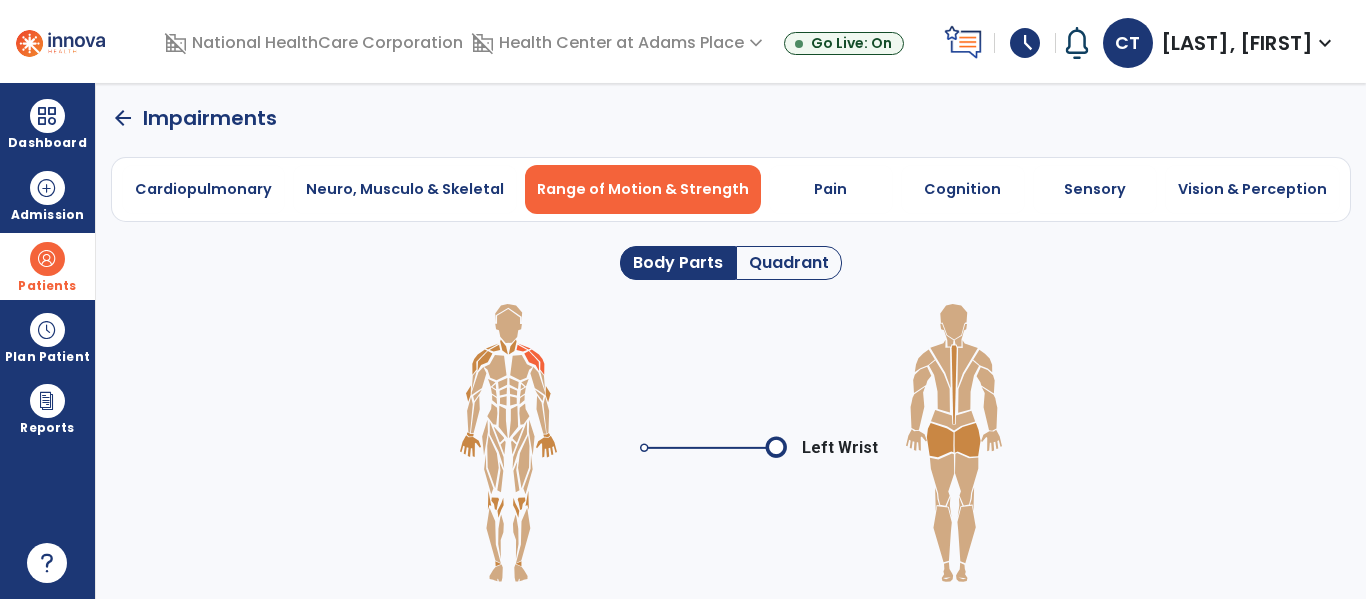 click on "arrow_back" 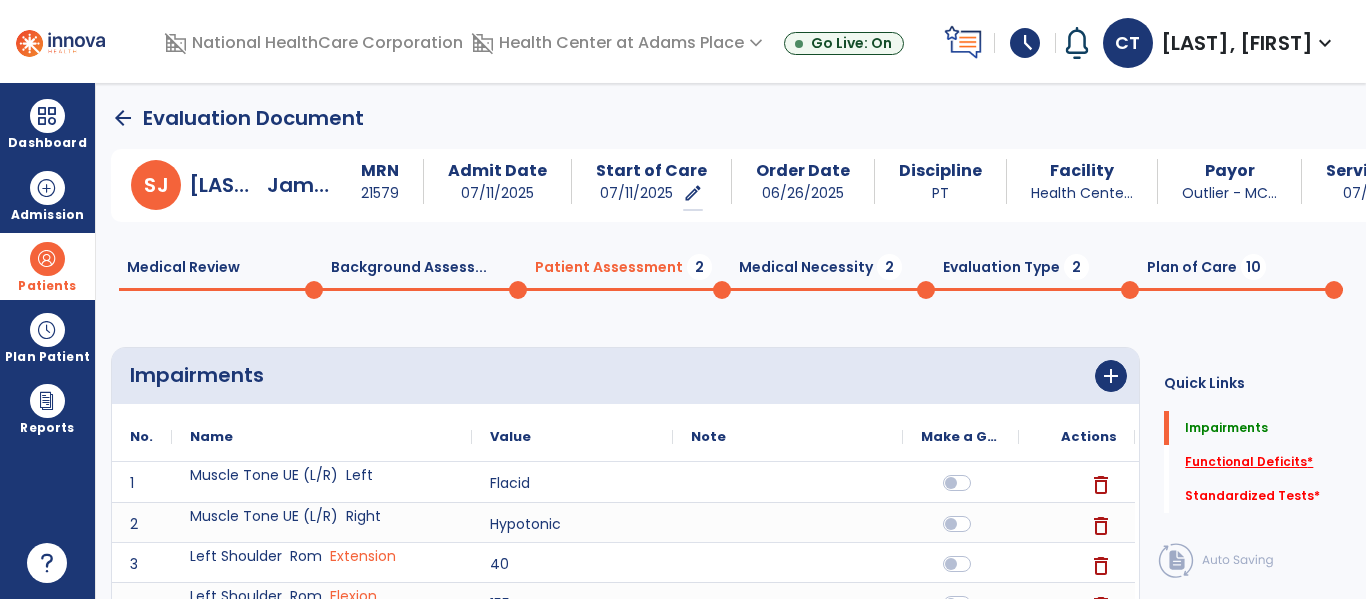 click on "Functional Deficits   *" 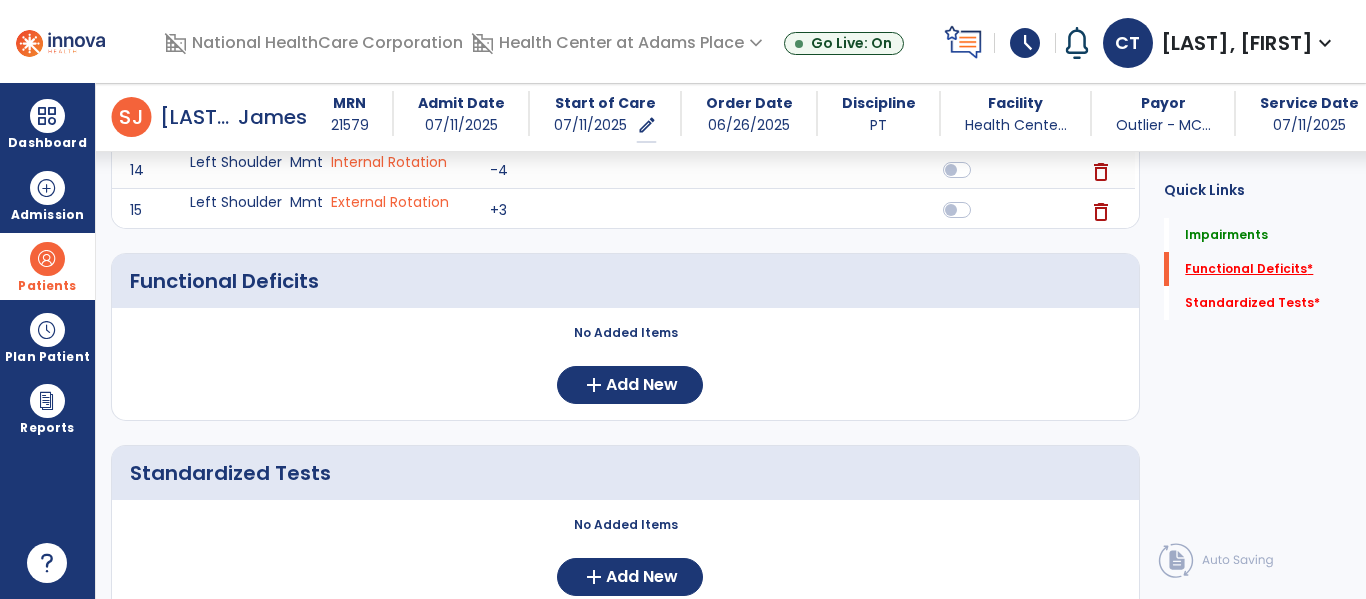 scroll, scrollTop: 951, scrollLeft: 0, axis: vertical 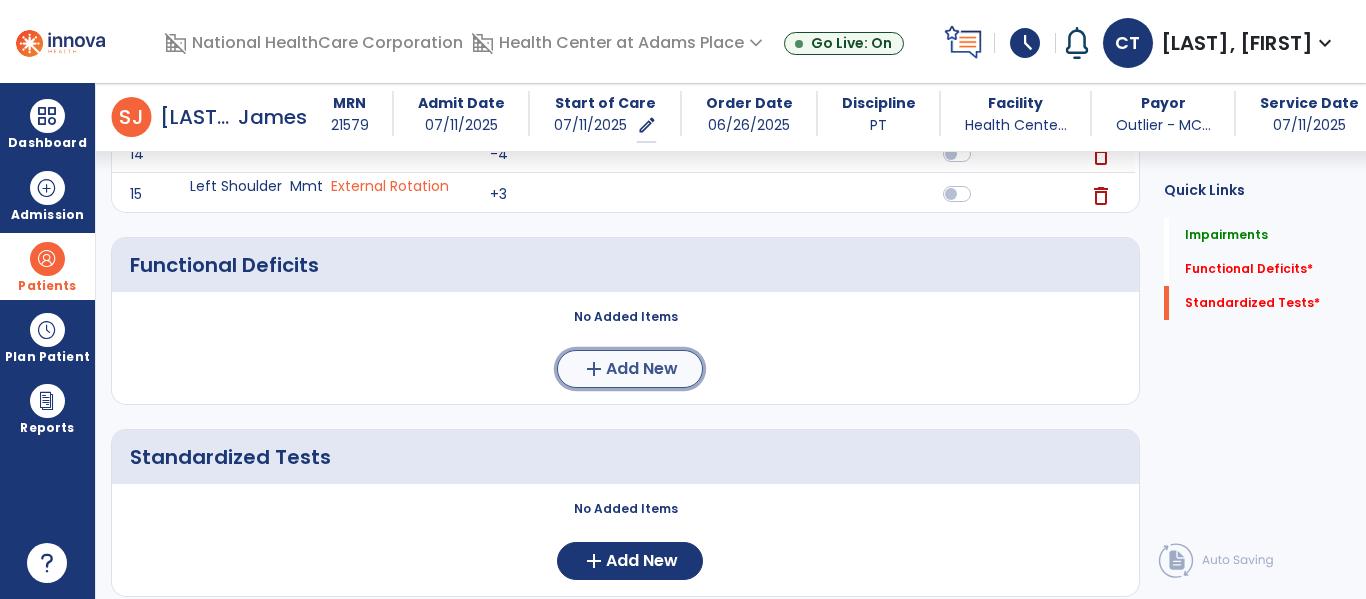click on "Add New" 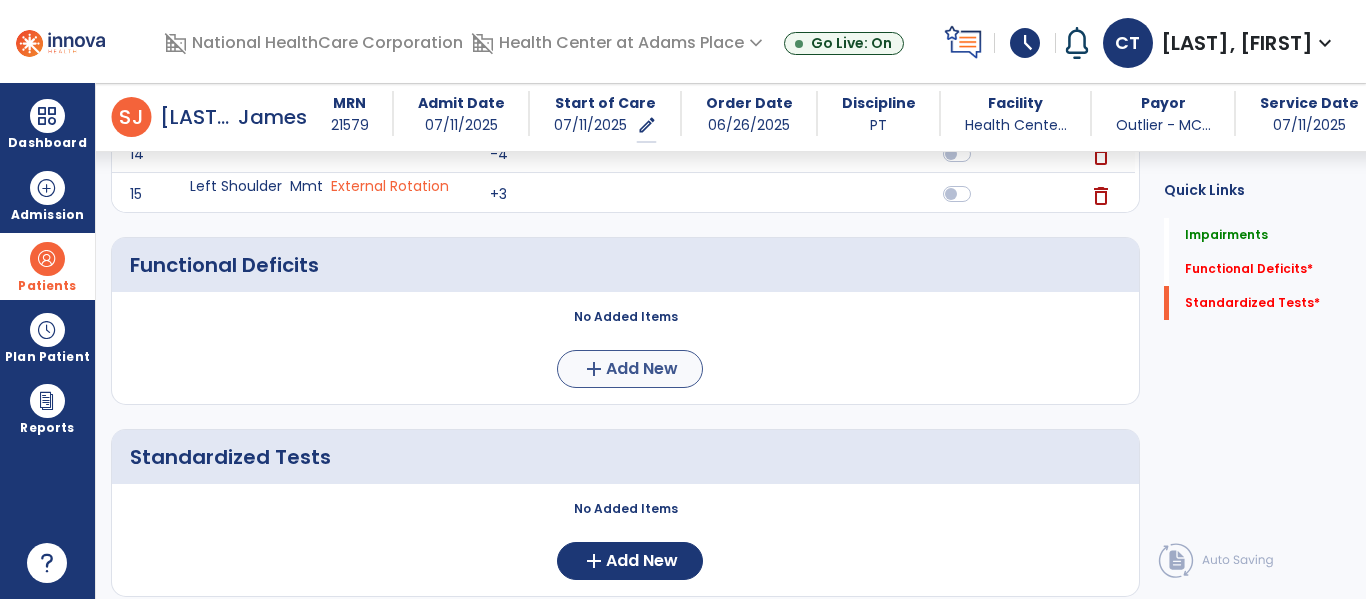 scroll, scrollTop: 0, scrollLeft: 0, axis: both 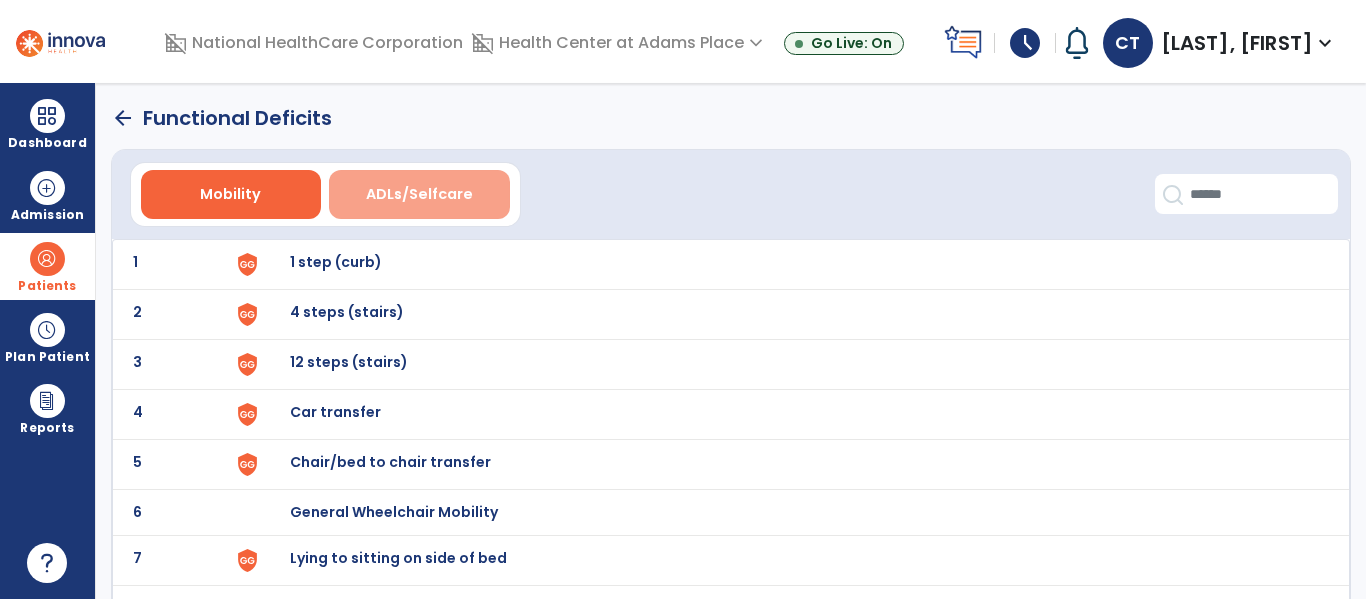 click on "ADLs/Selfcare" at bounding box center [419, 194] 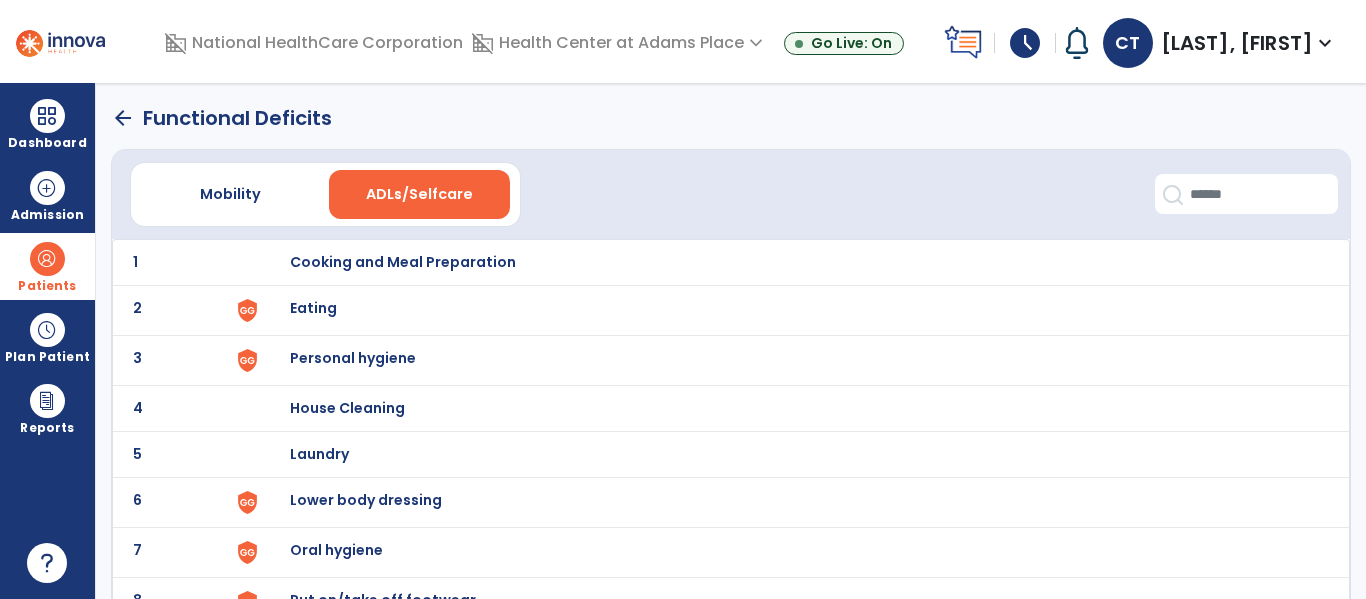 click on "ADLs/Selfcare" at bounding box center [419, 194] 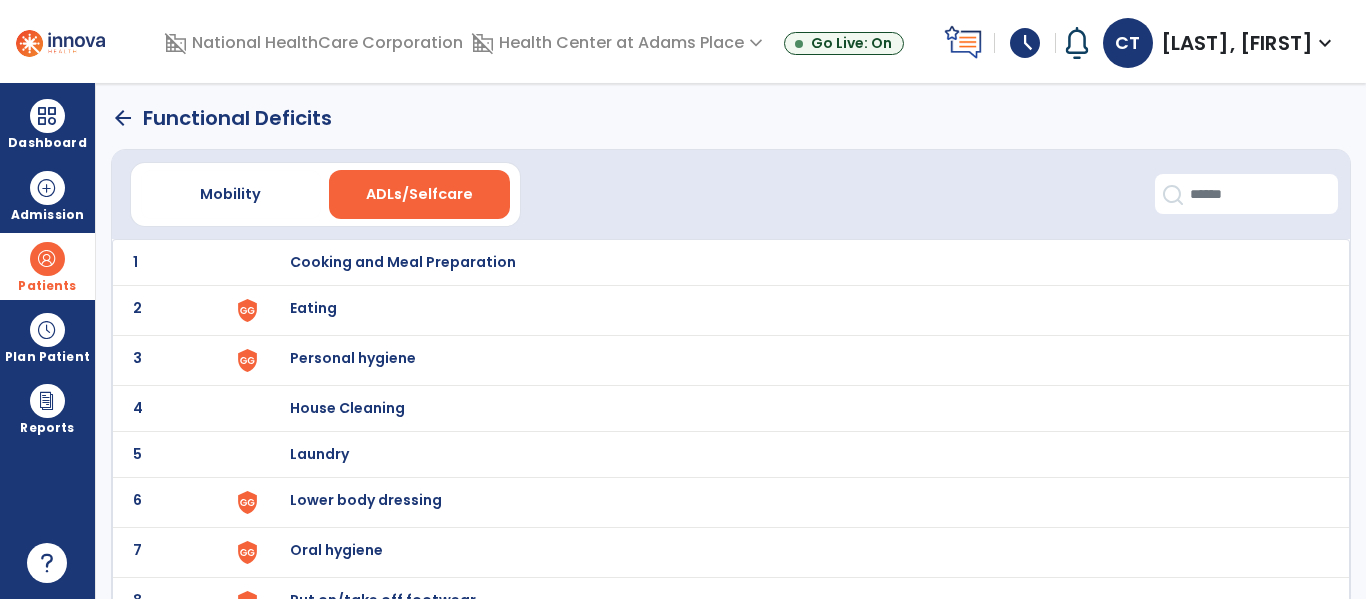 drag, startPoint x: 422, startPoint y: 196, endPoint x: 532, endPoint y: 267, distance: 130.92365 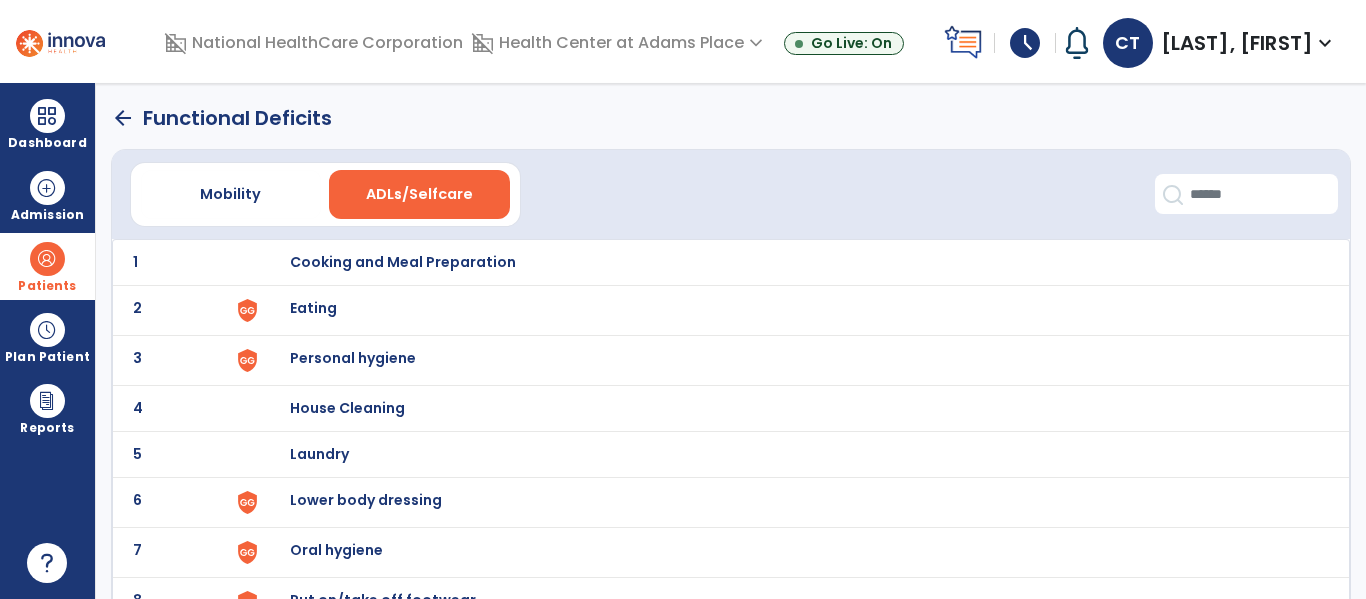 drag, startPoint x: 1360, startPoint y: 90, endPoint x: 1365, endPoint y: 130, distance: 40.311287 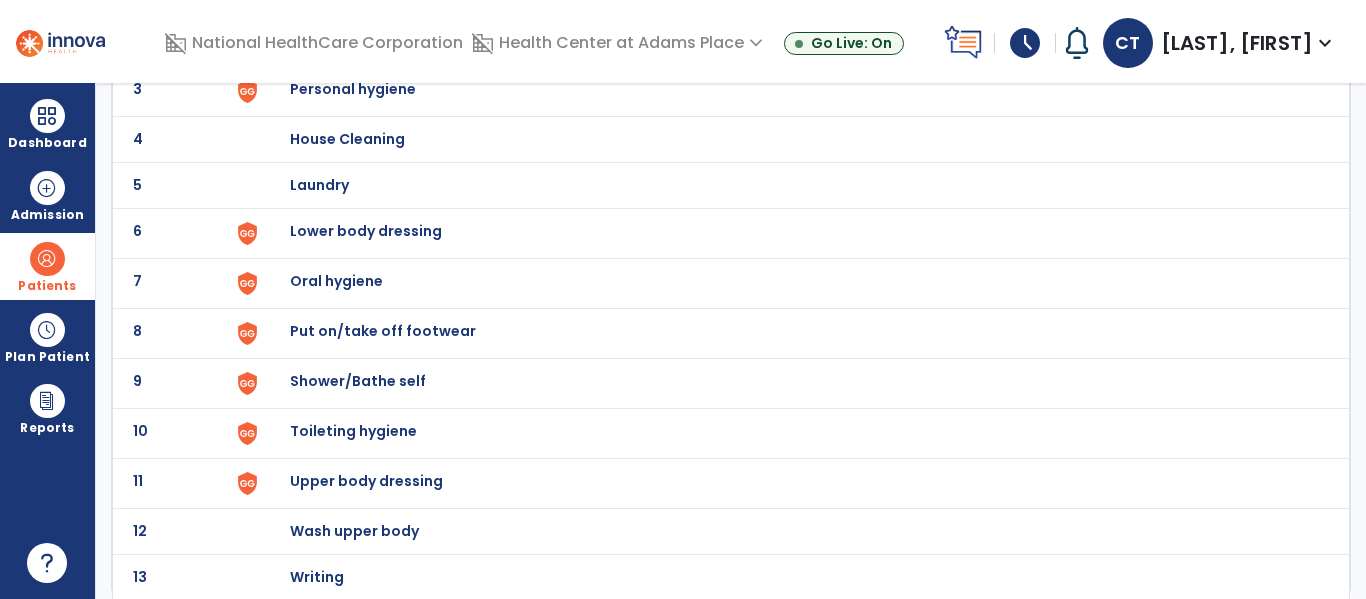 scroll, scrollTop: 272, scrollLeft: 0, axis: vertical 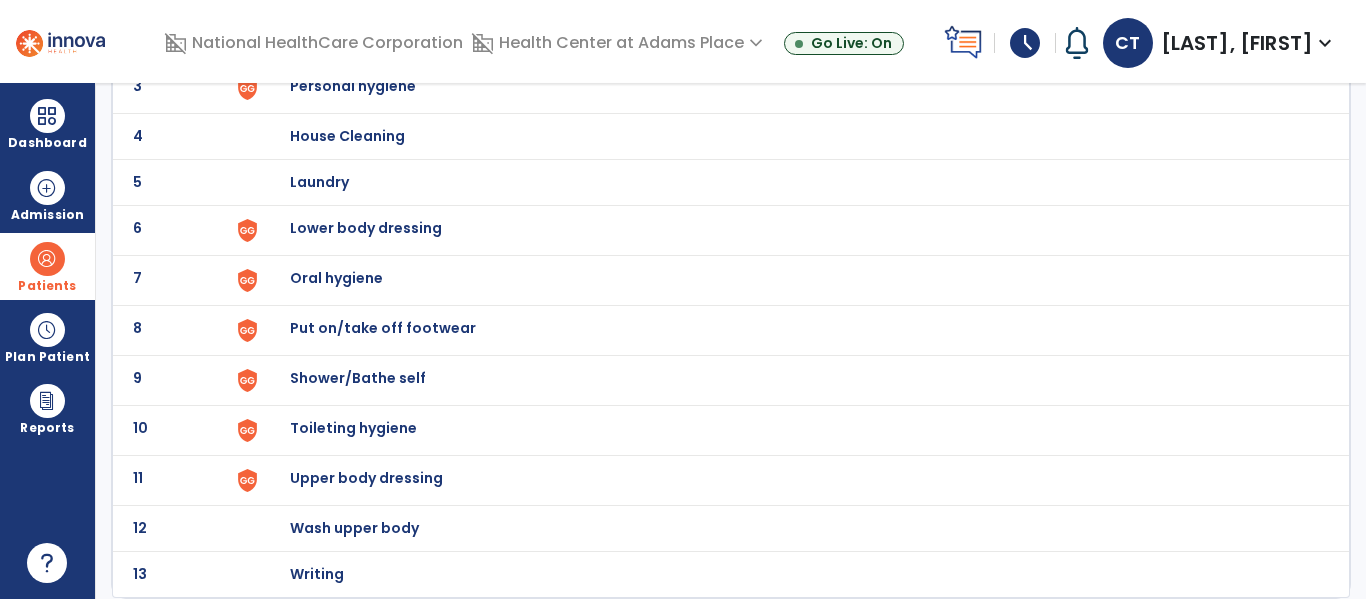 click on "Upper body dressing" at bounding box center [403, -10] 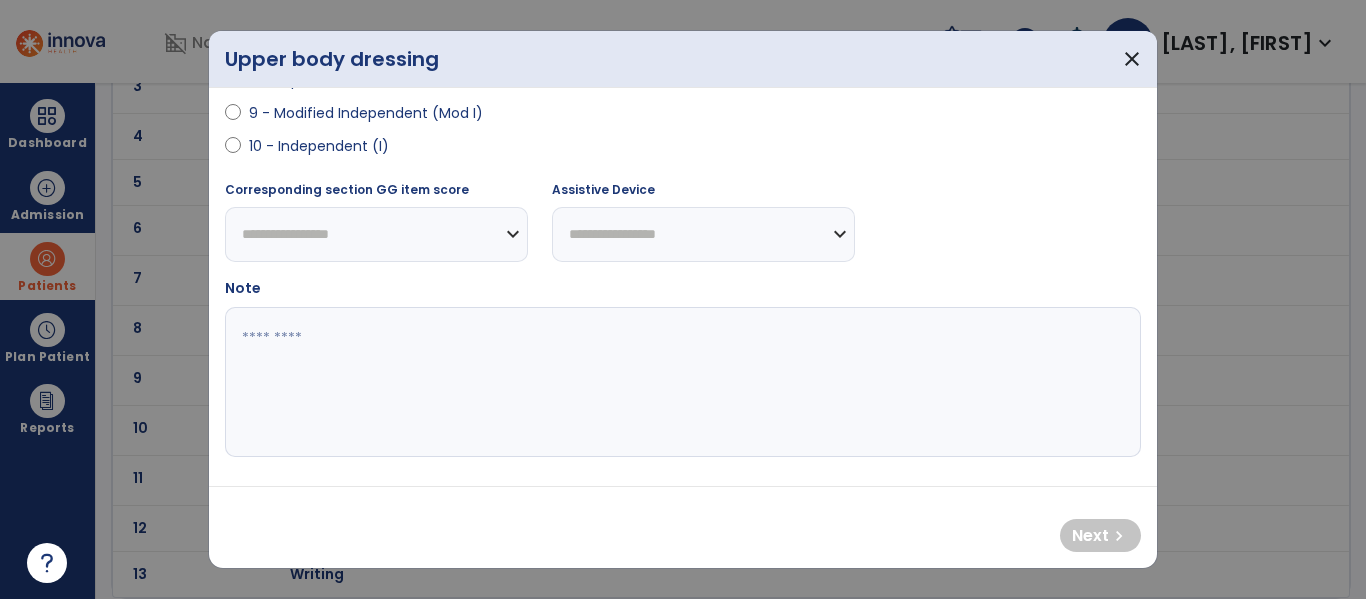 scroll, scrollTop: 494, scrollLeft: 0, axis: vertical 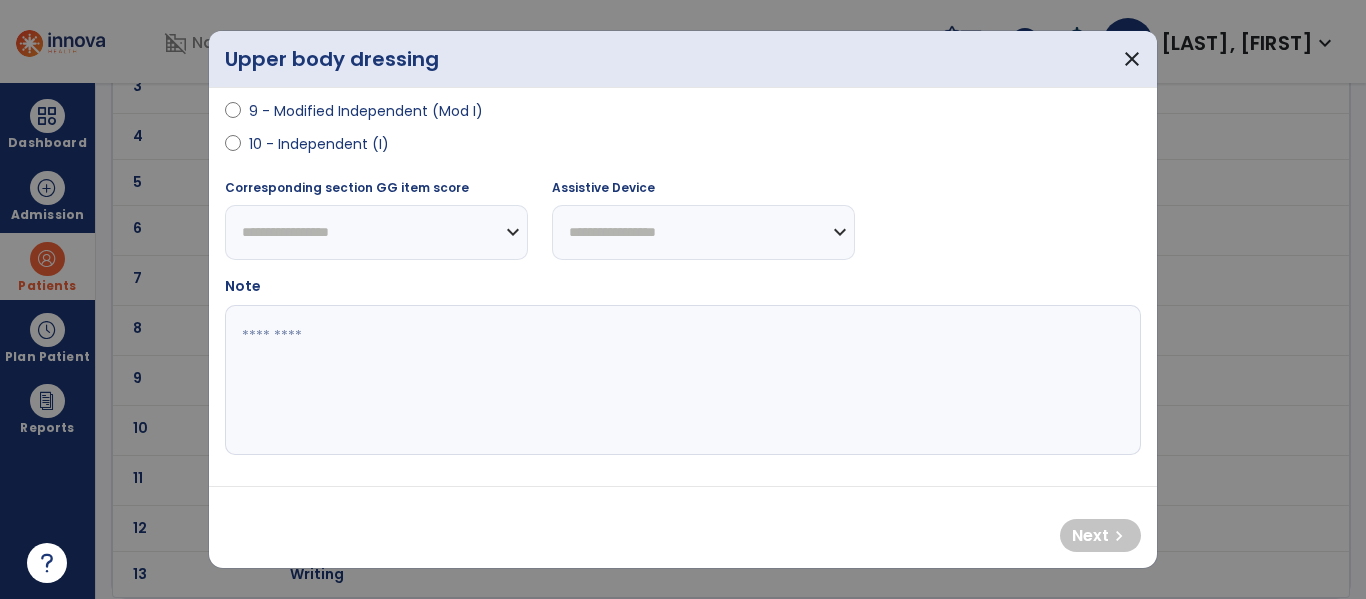 select on "**********" 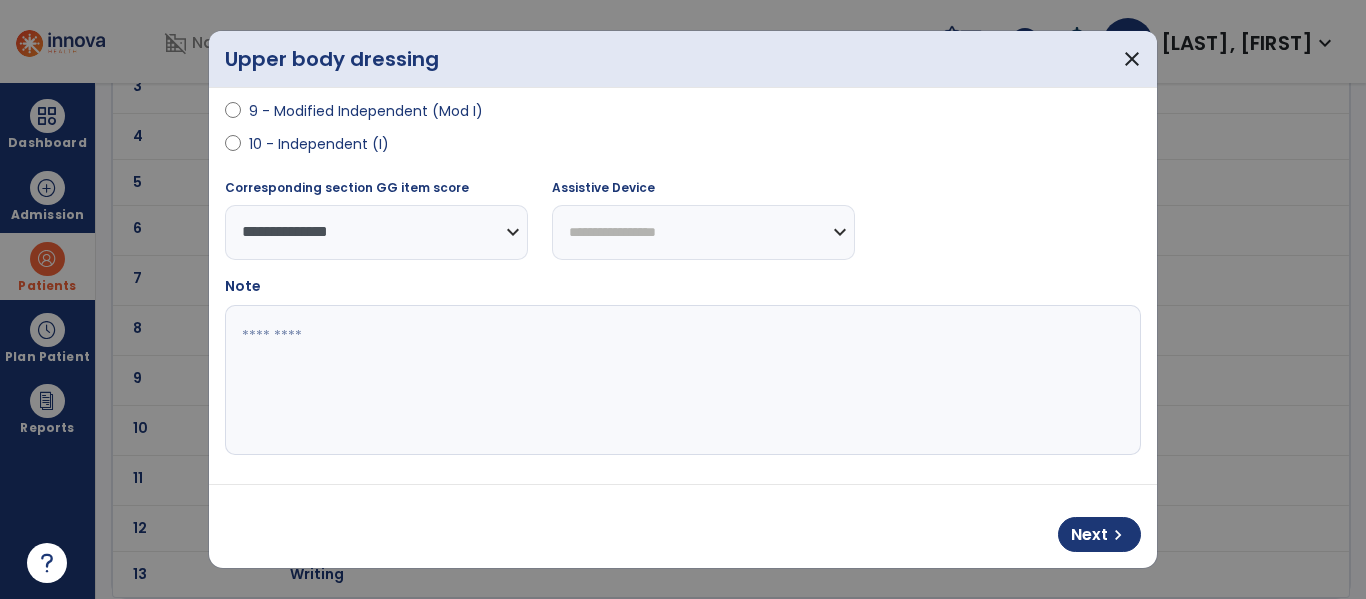 click at bounding box center [680, 380] 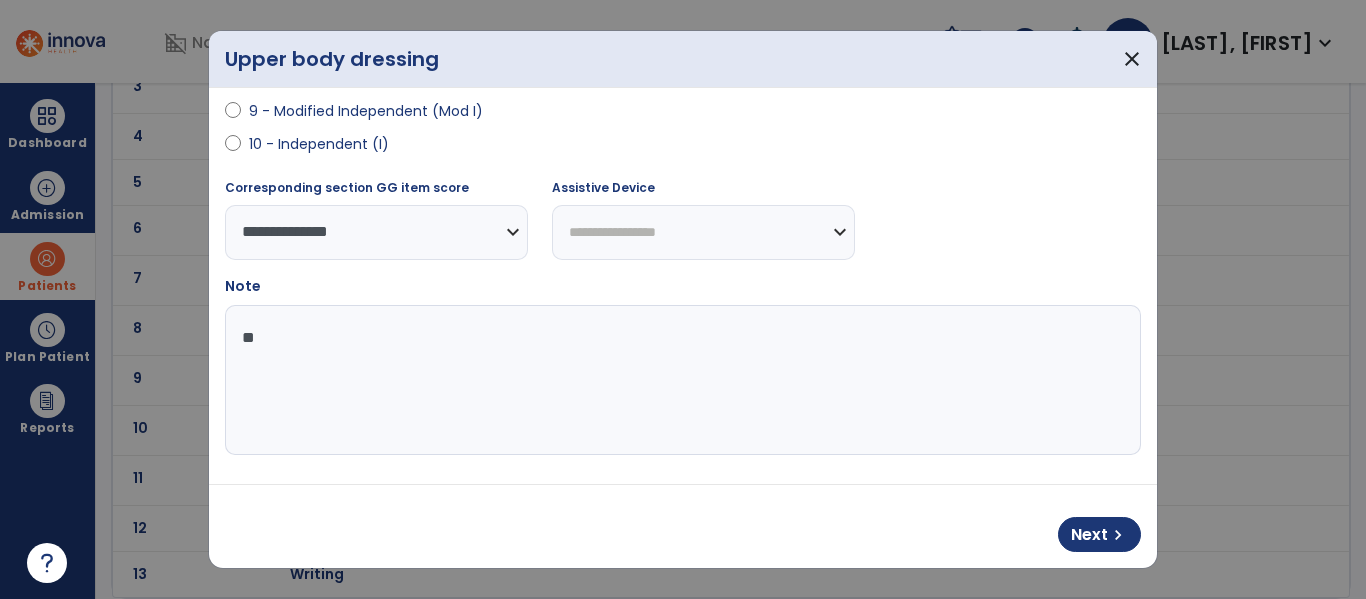 type on "*" 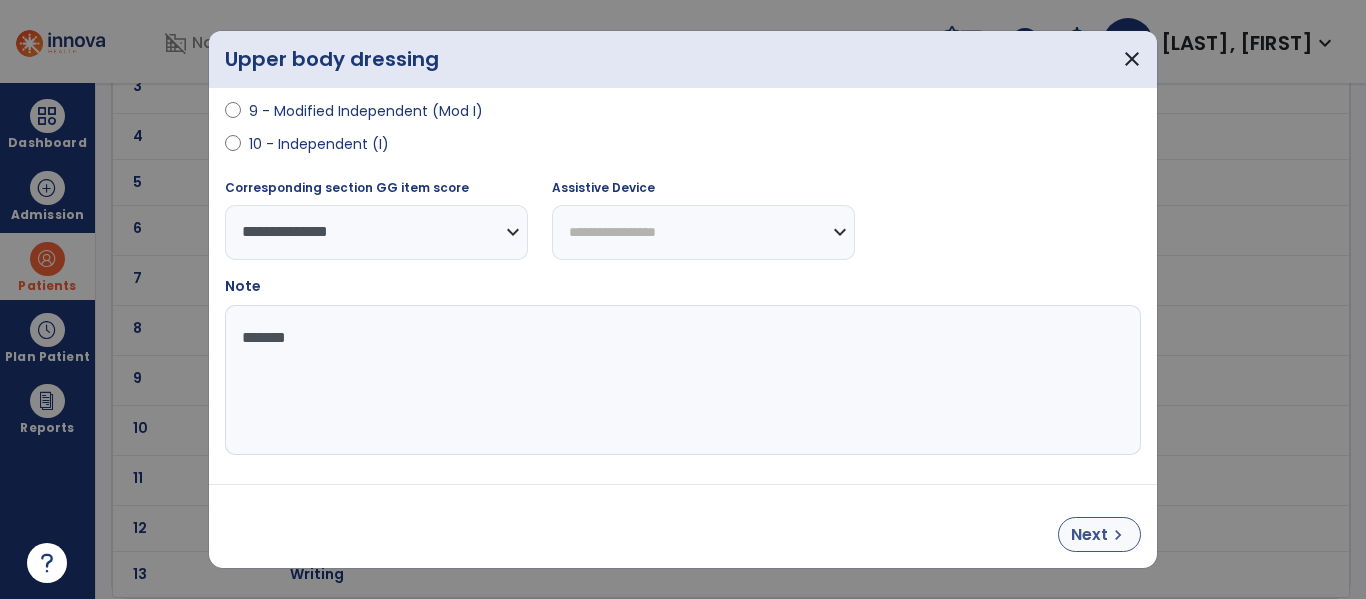 type on "*******" 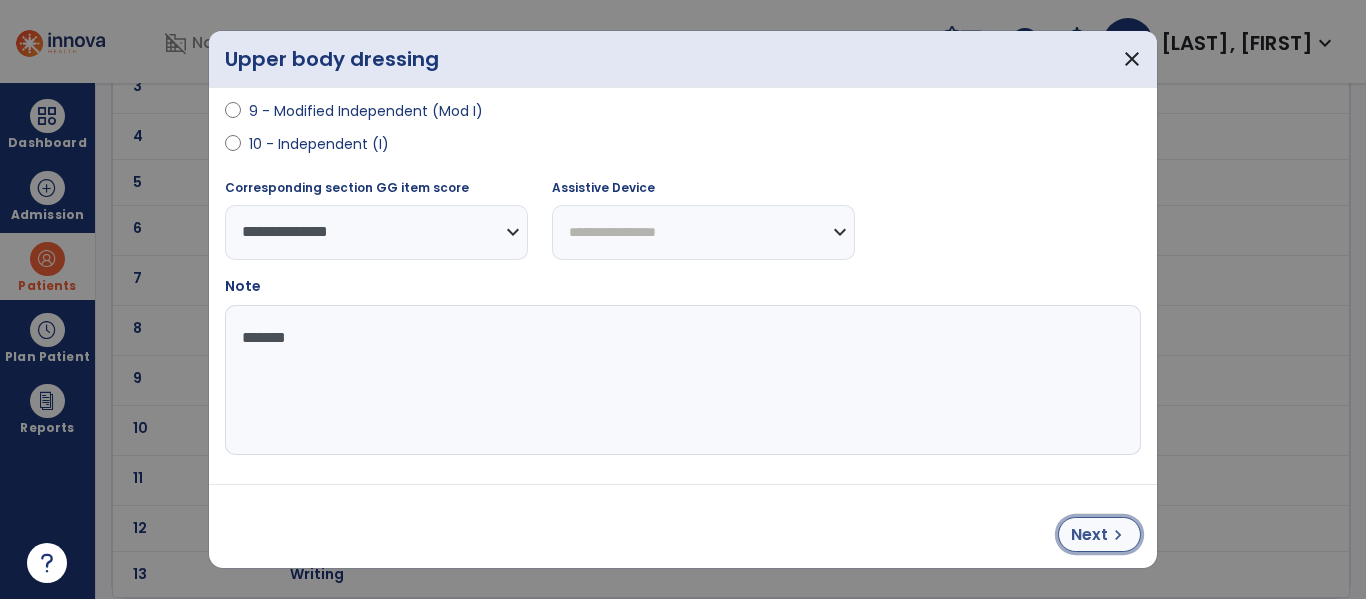 click on "Next  chevron_right" at bounding box center [1099, 534] 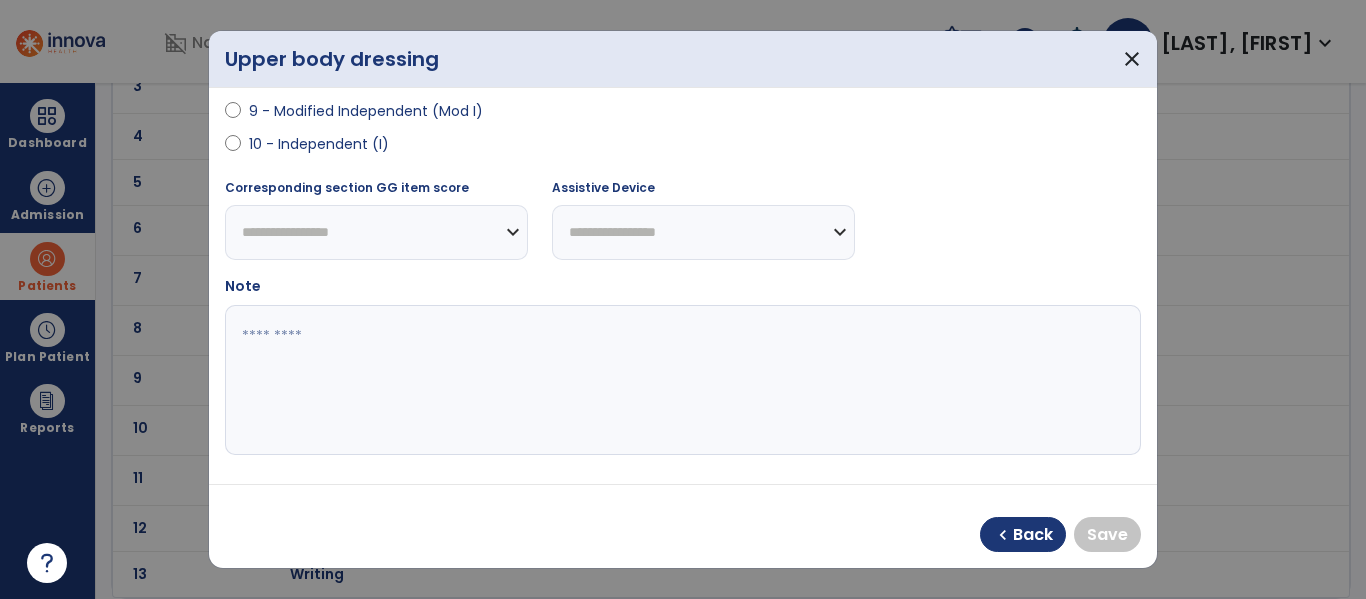 select on "**********" 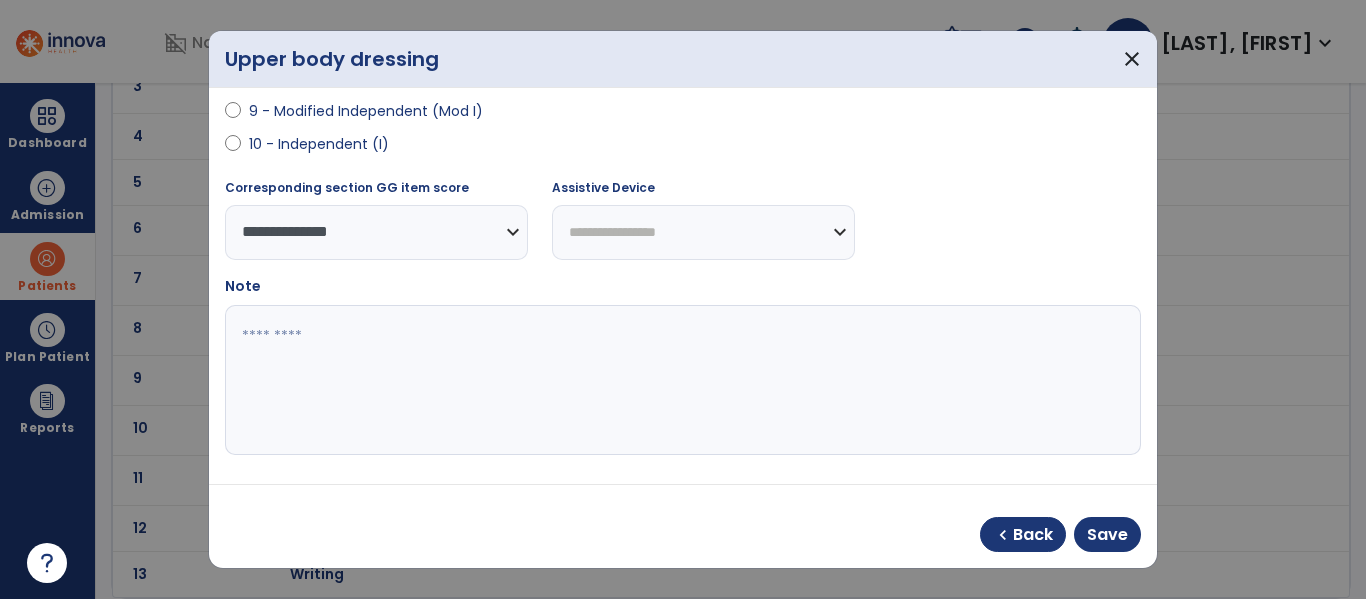 click at bounding box center (680, 380) 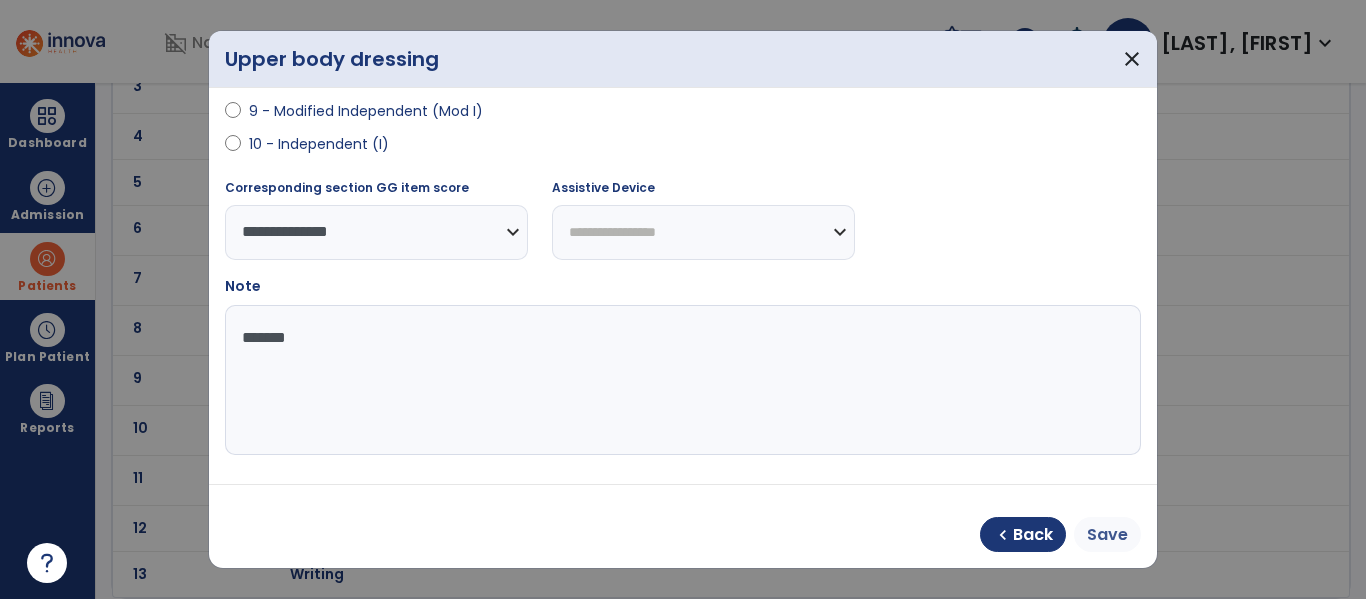 type on "*******" 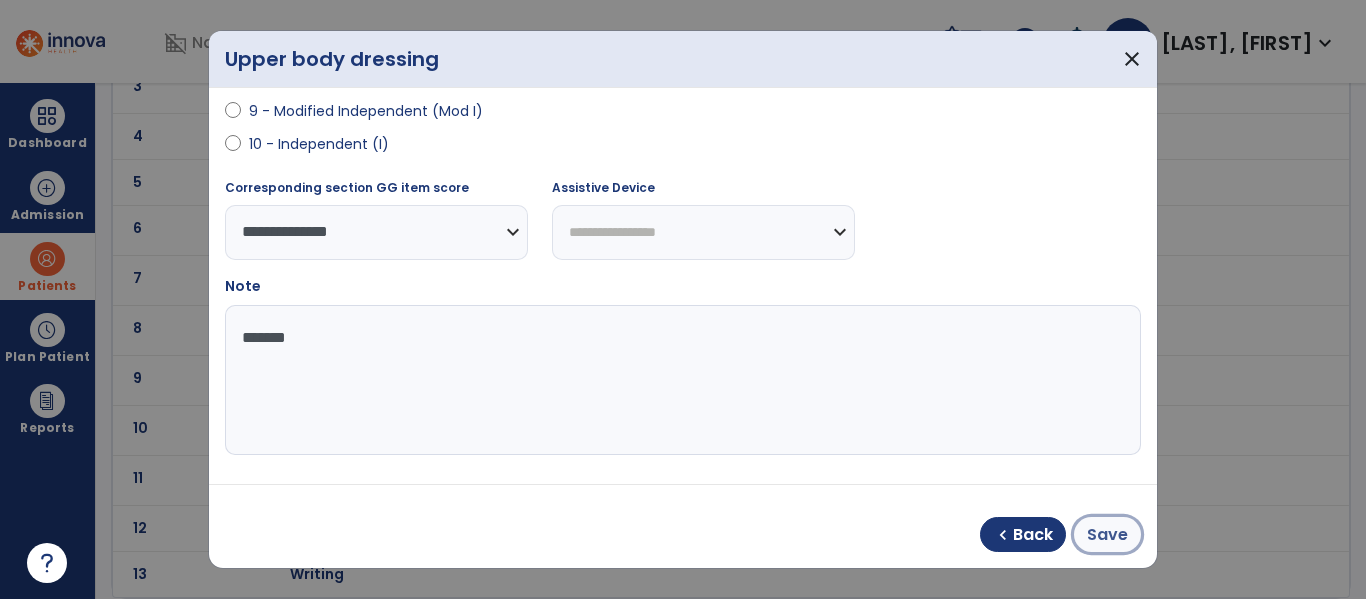 click on "Save" at bounding box center [1107, 535] 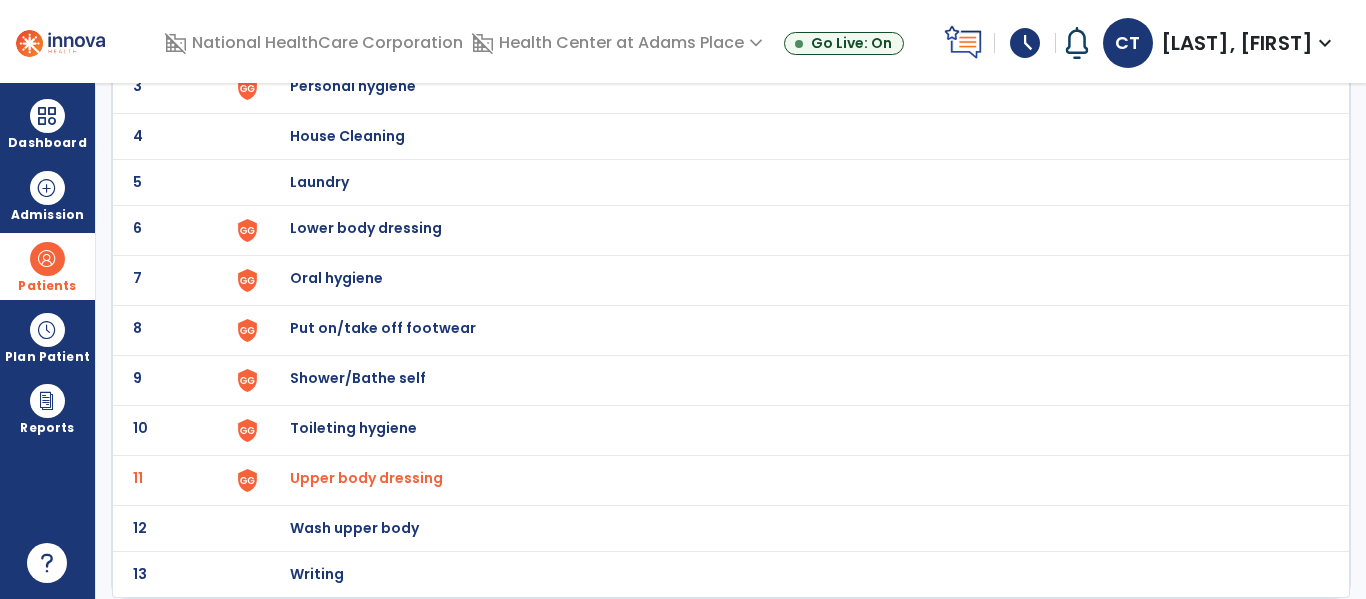 click at bounding box center (247, 38) 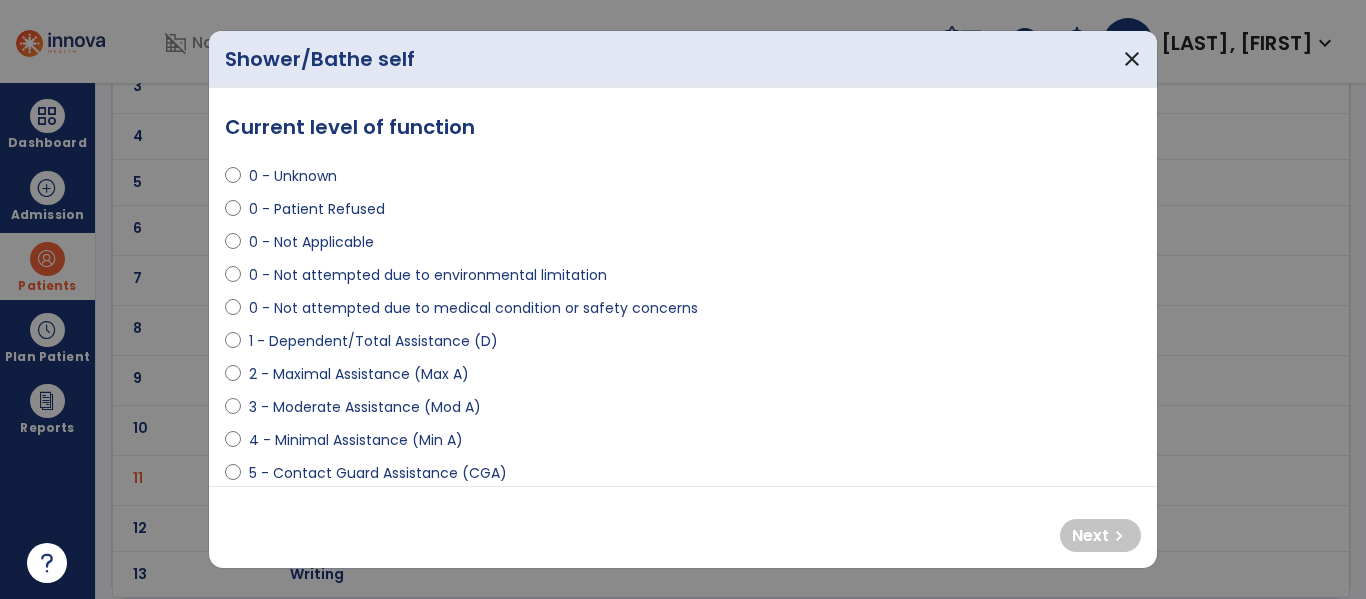 scroll, scrollTop: 494, scrollLeft: 0, axis: vertical 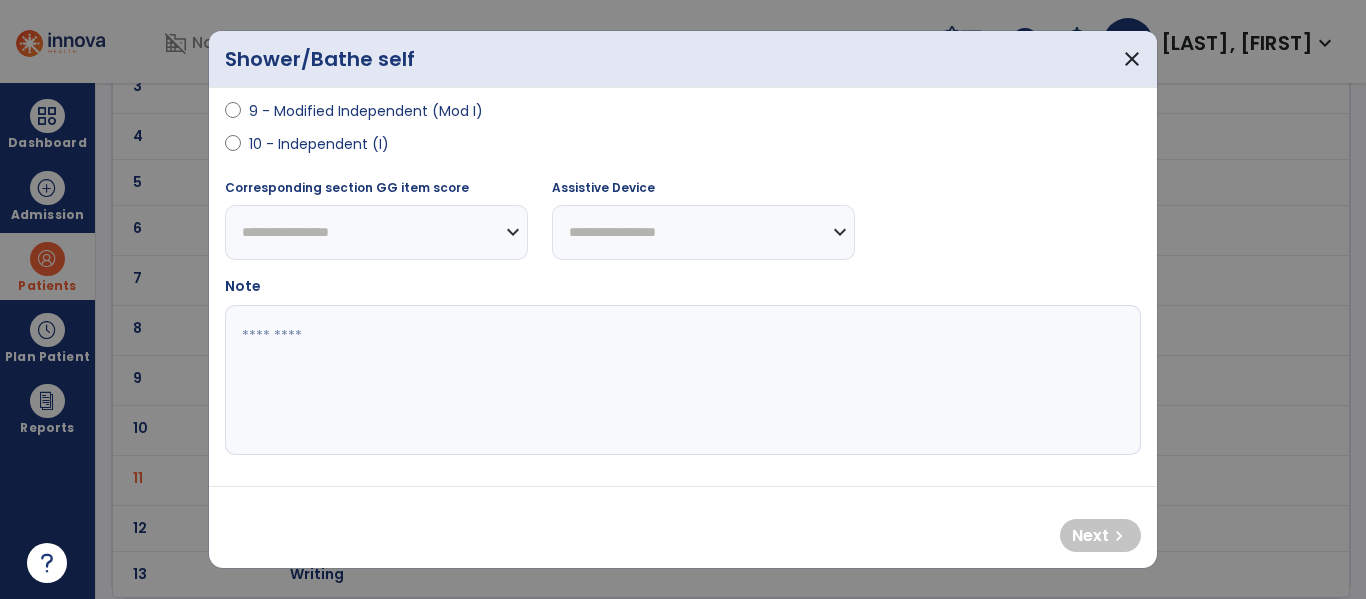 select on "**********" 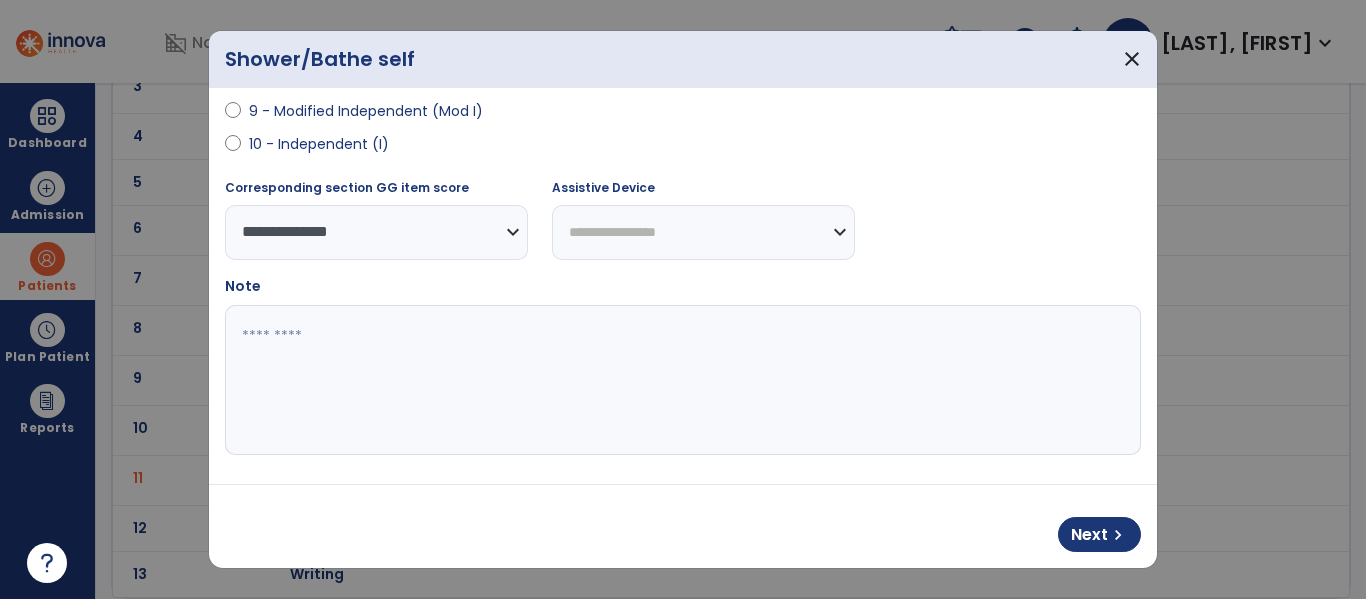 click at bounding box center (680, 380) 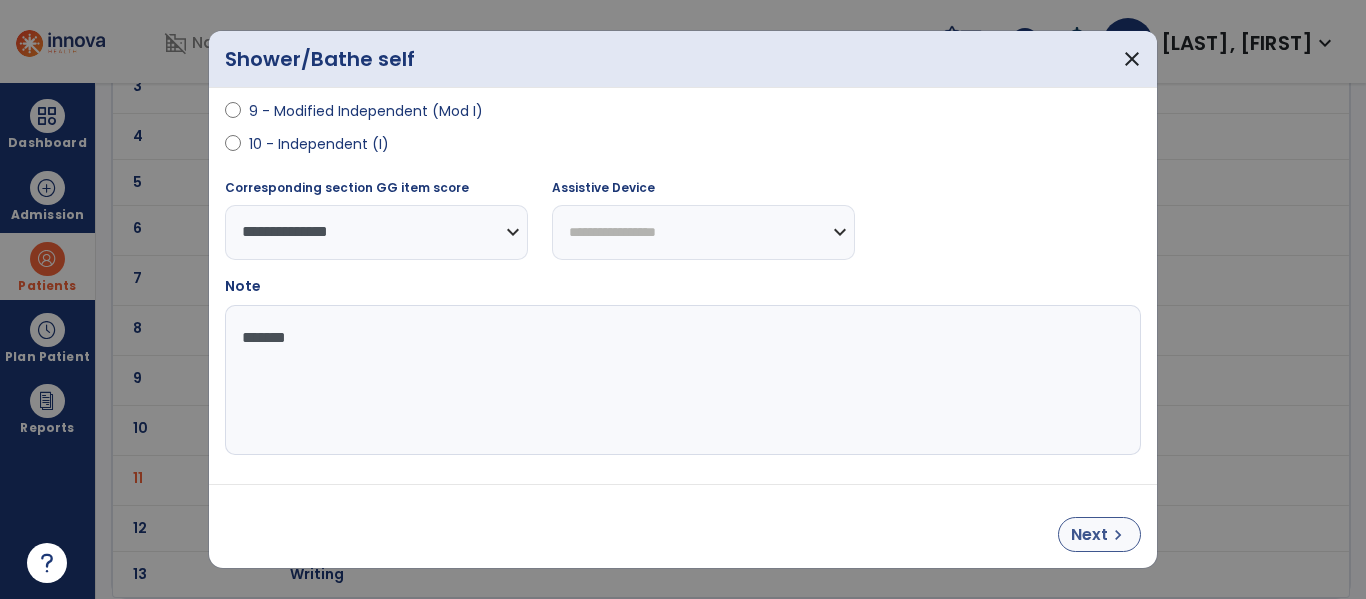 type on "*******" 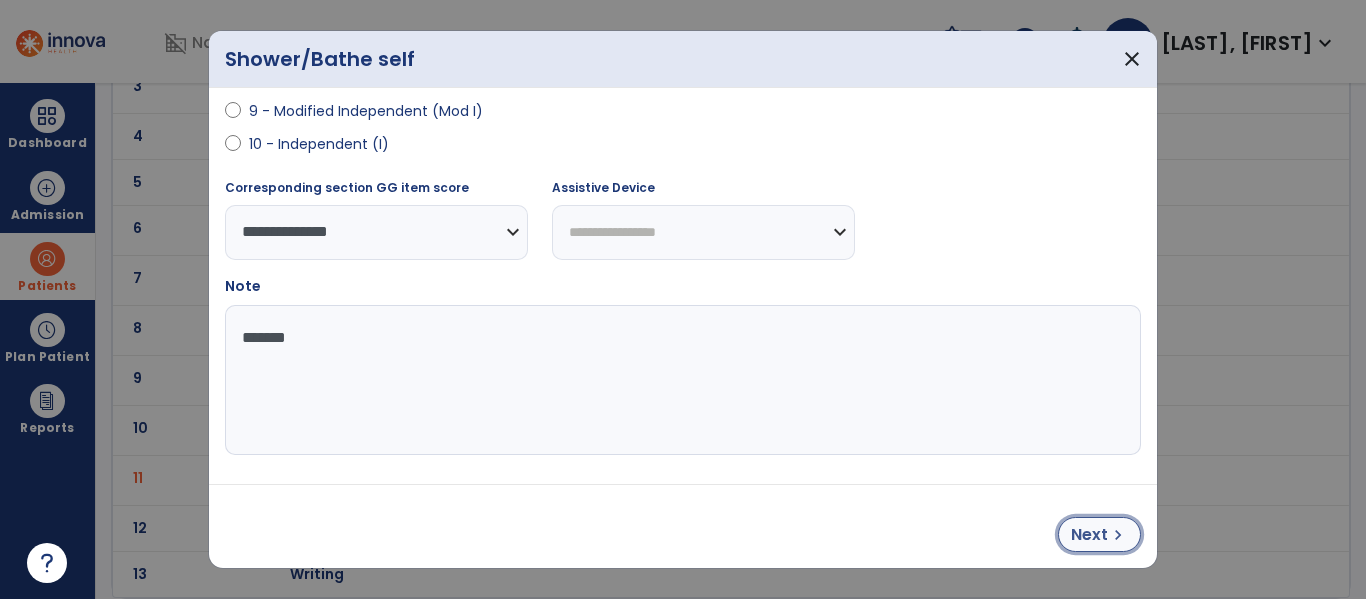 click on "Next" at bounding box center [1089, 535] 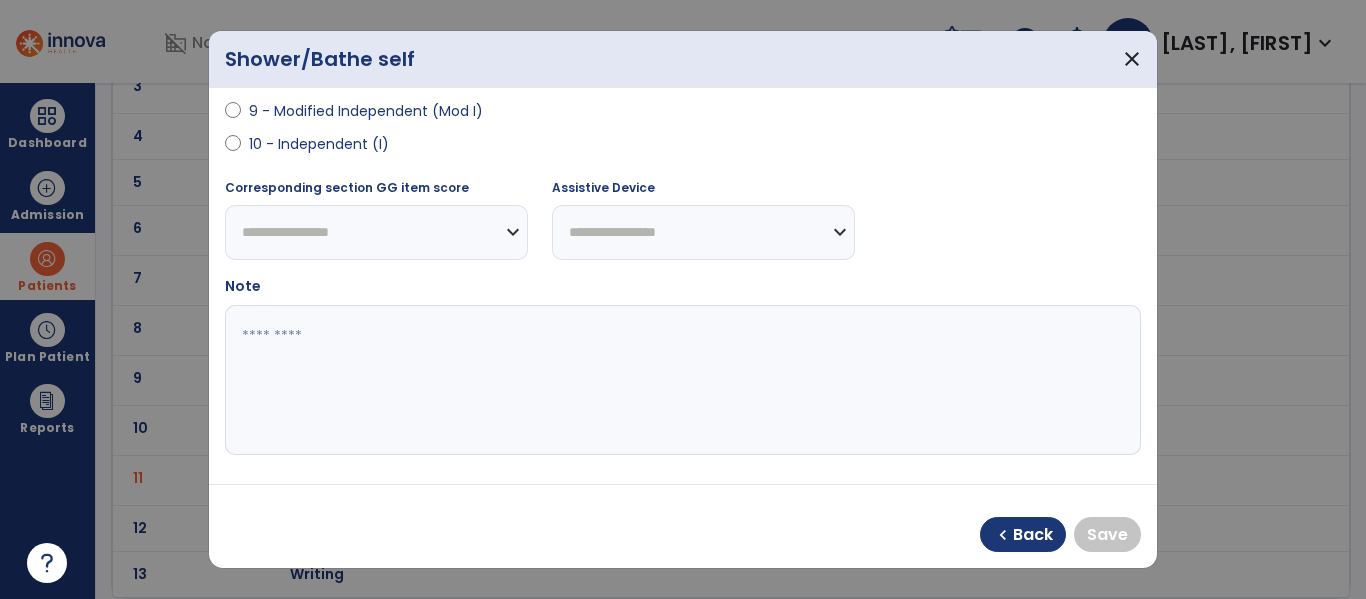select on "**********" 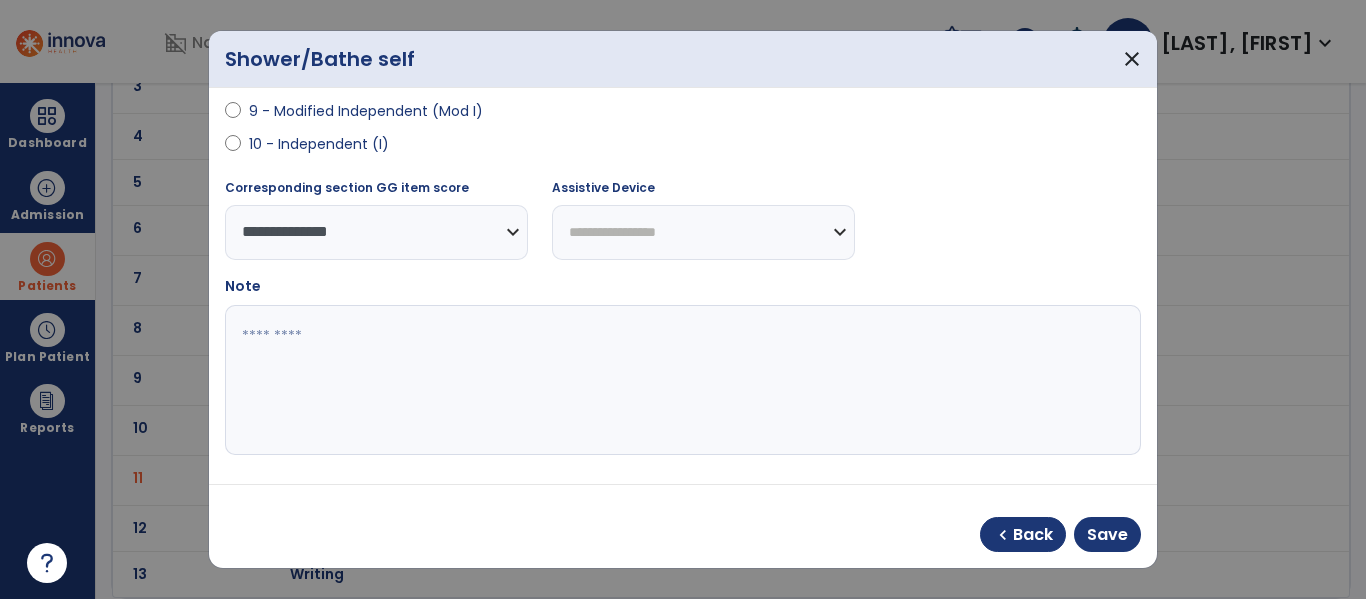 click at bounding box center (680, 380) 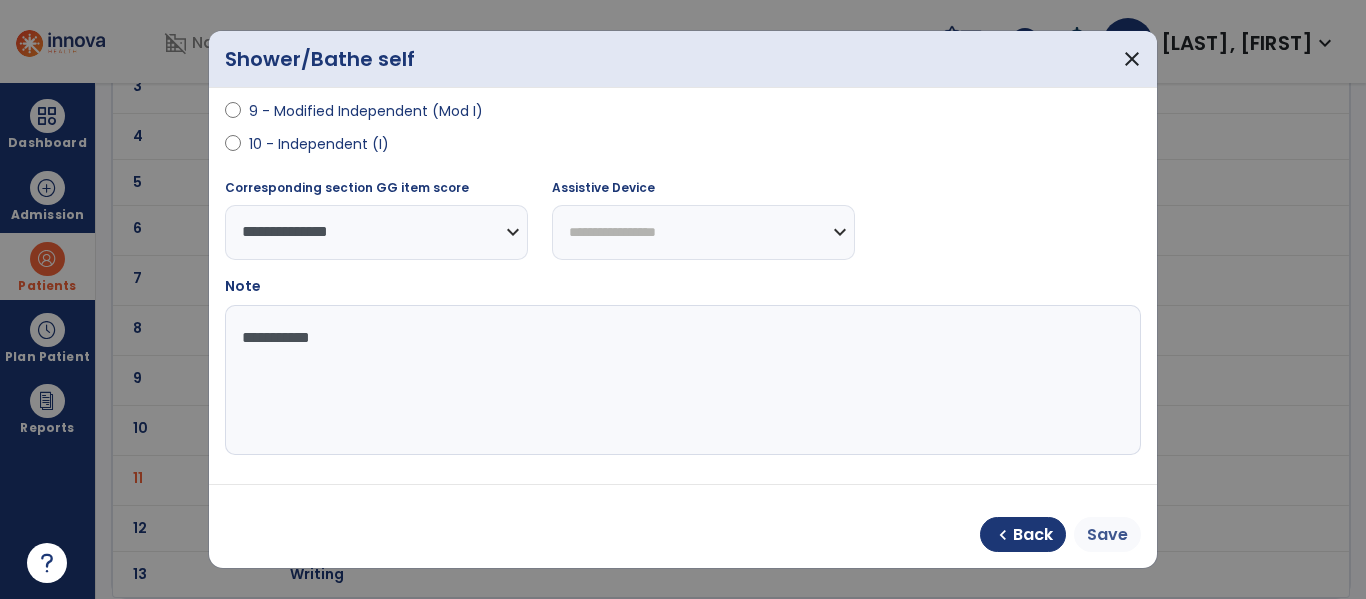 type on "**********" 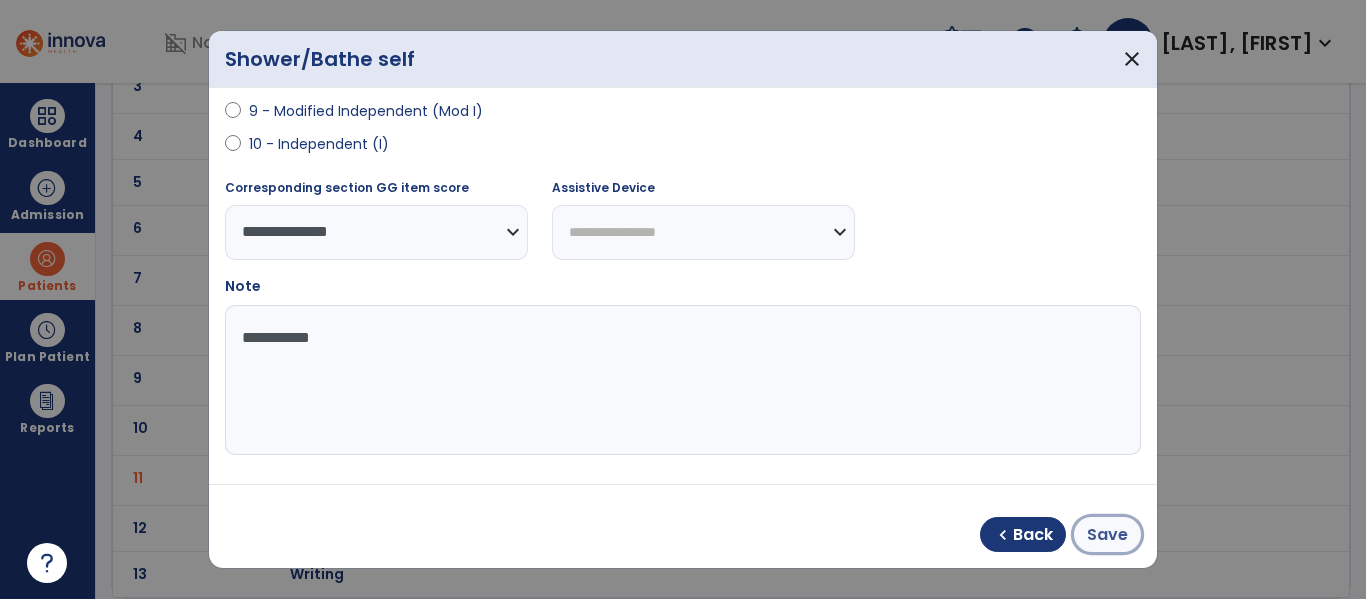 click on "Save" at bounding box center (1107, 535) 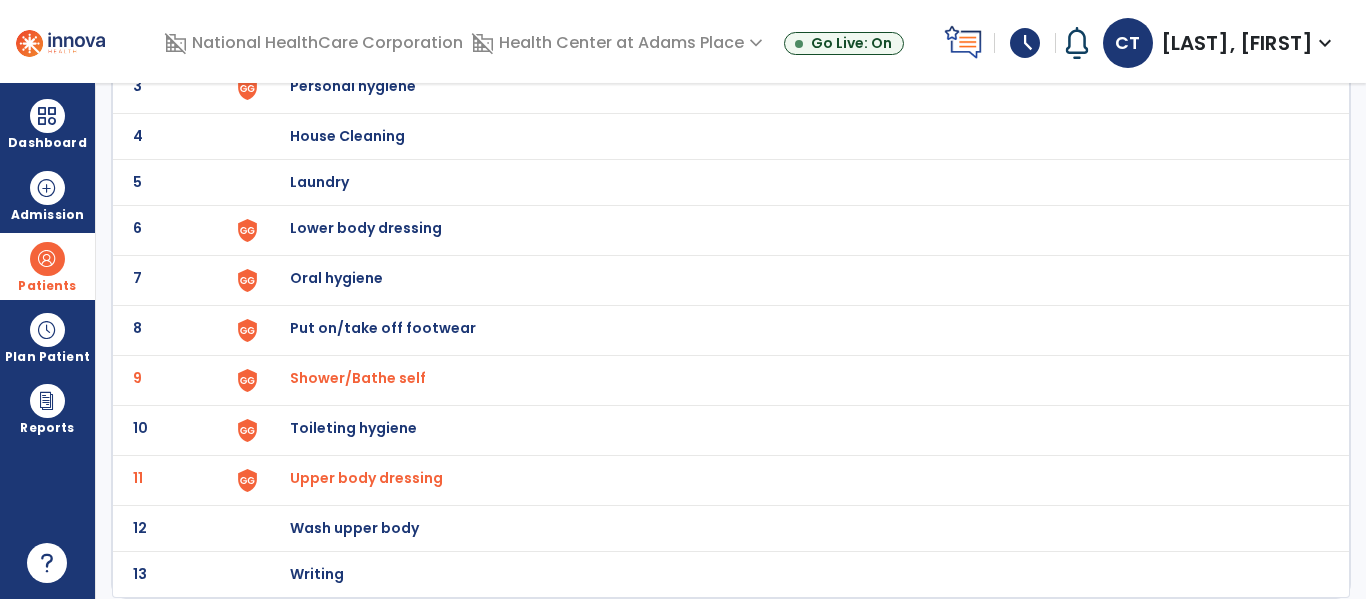 scroll, scrollTop: 0, scrollLeft: 0, axis: both 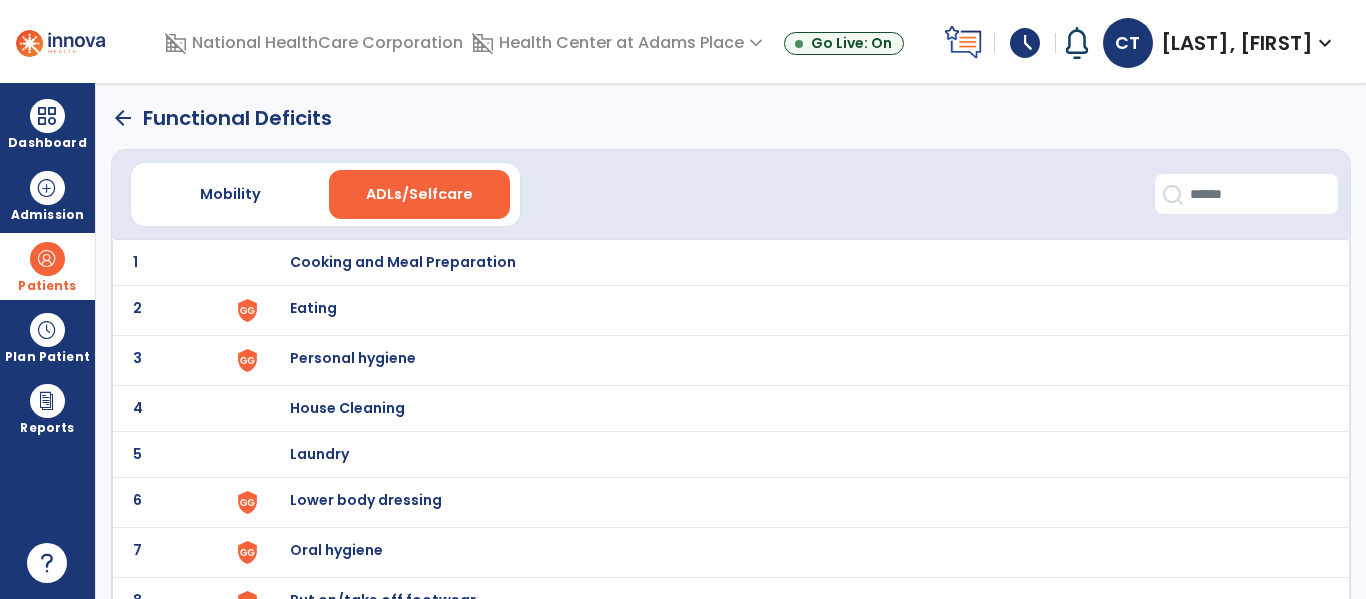 click on "expand_more" at bounding box center (1325, 43) 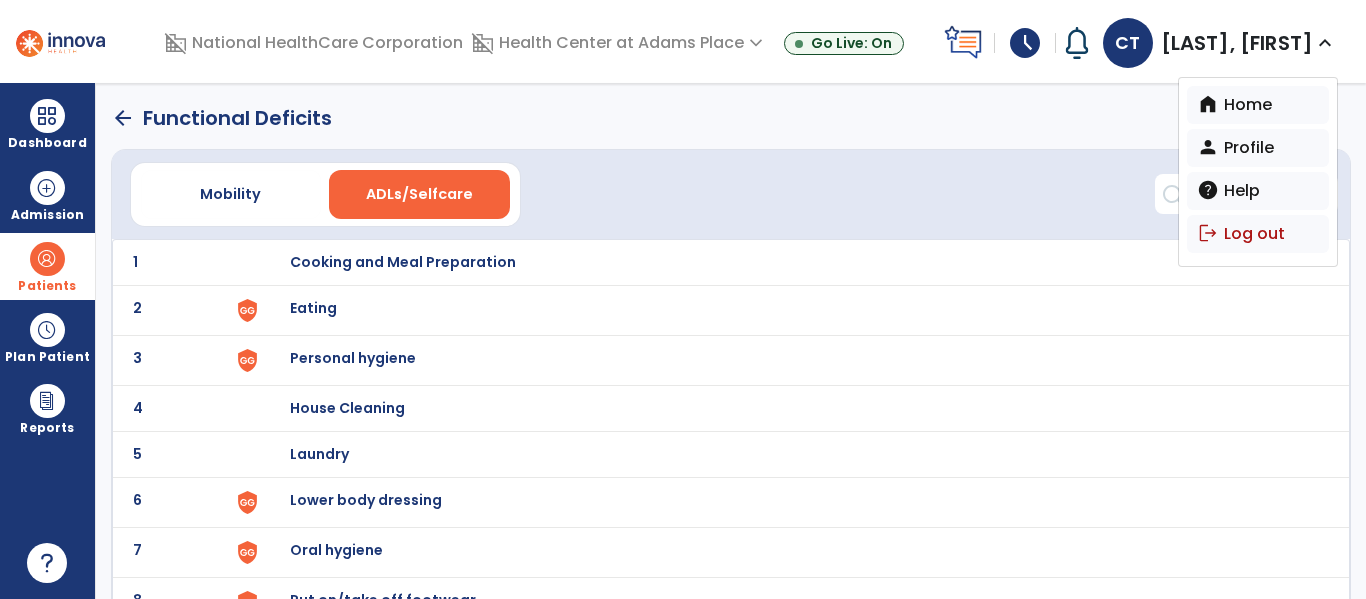 click on "arrow_back" 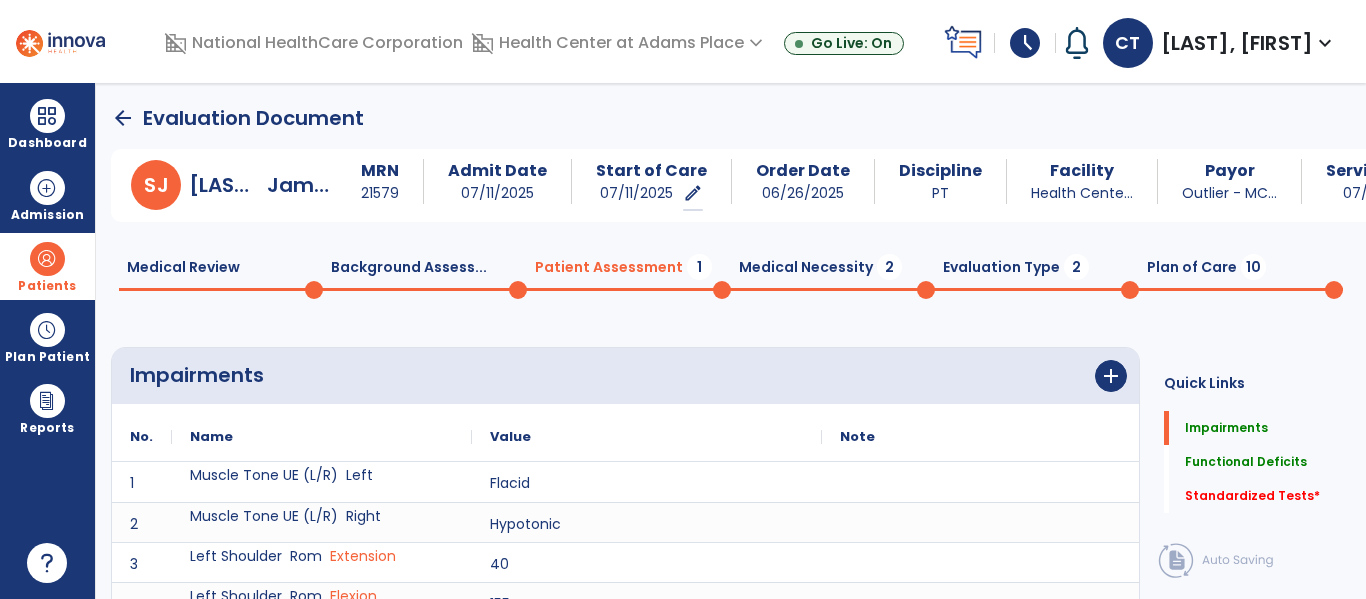 scroll, scrollTop: 20, scrollLeft: 0, axis: vertical 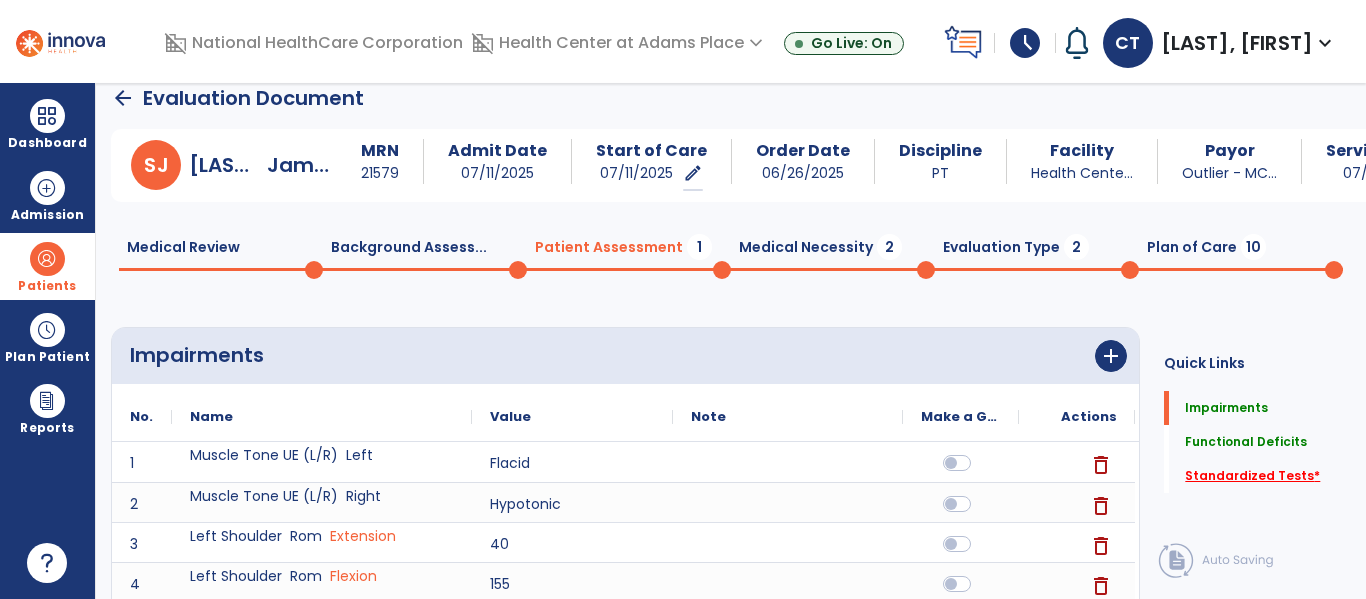 click on "Standardized Tests   *" 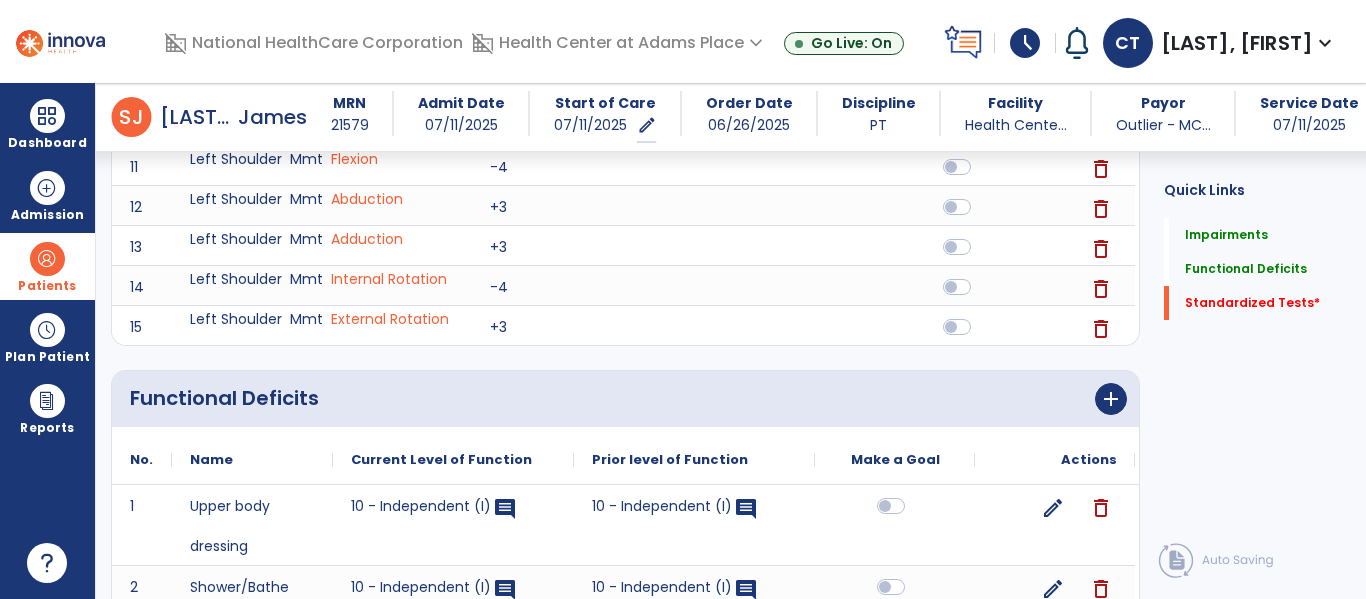 scroll, scrollTop: 1128, scrollLeft: 0, axis: vertical 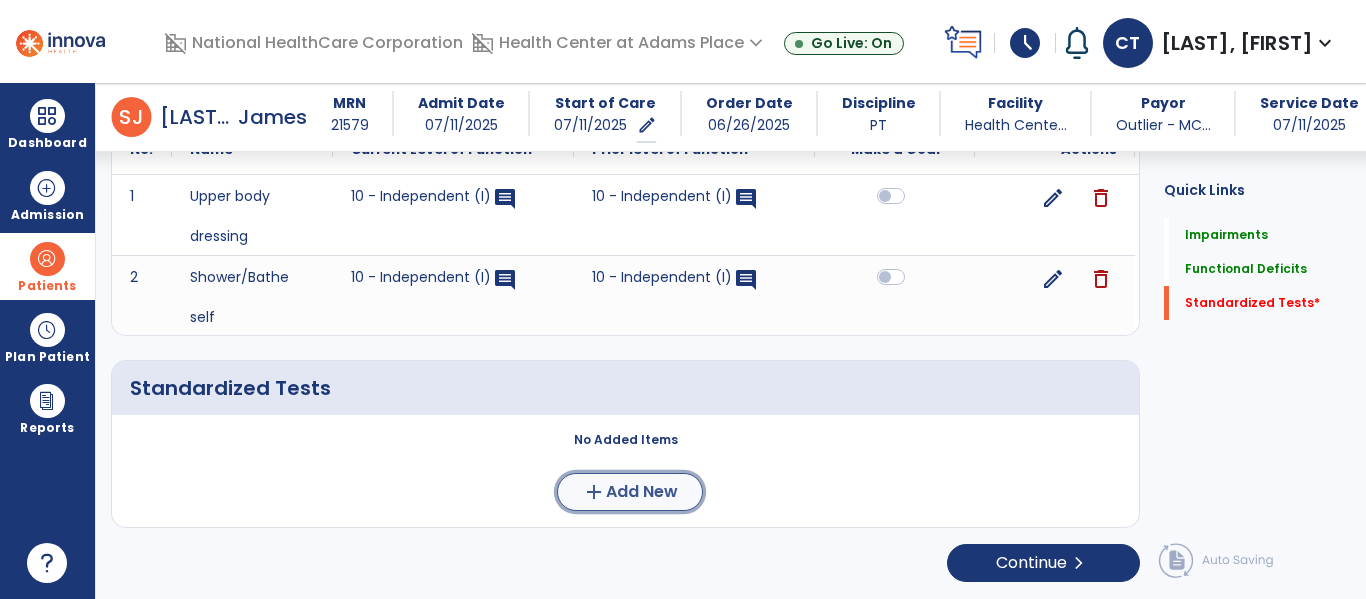 click on "Add New" 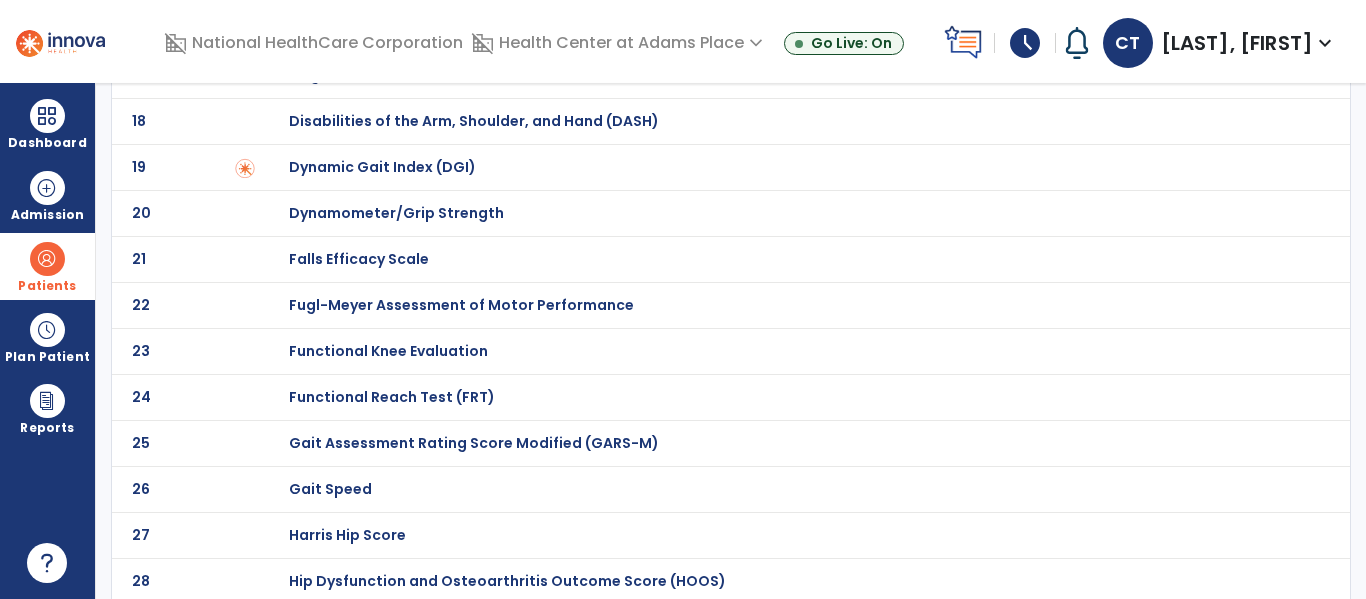 scroll, scrollTop: 852, scrollLeft: 0, axis: vertical 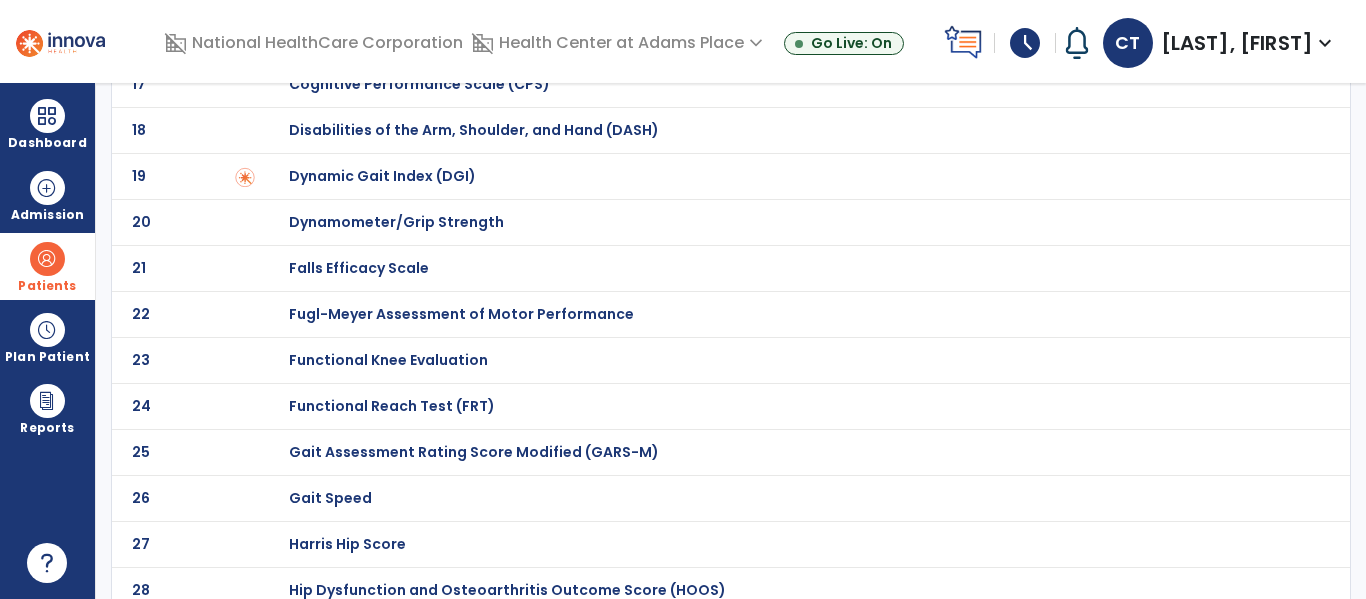 click on "Disabilities of the Arm, Shoulder, and Hand (DASH)" at bounding box center (360, -652) 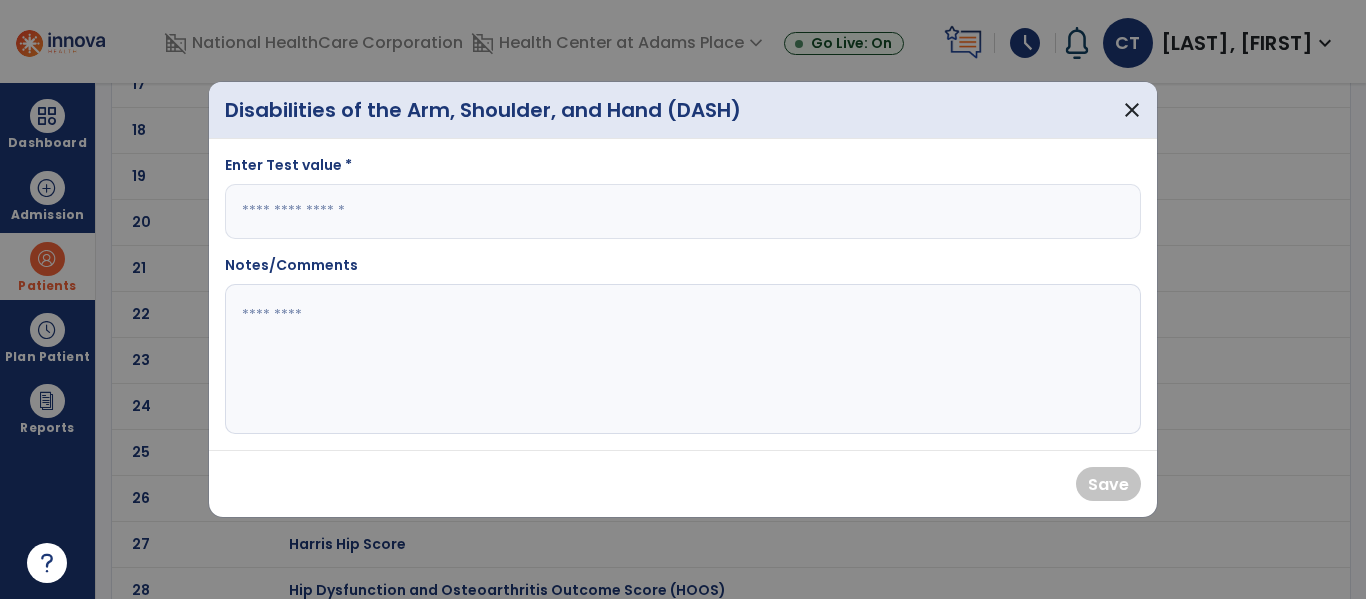 click at bounding box center [683, 211] 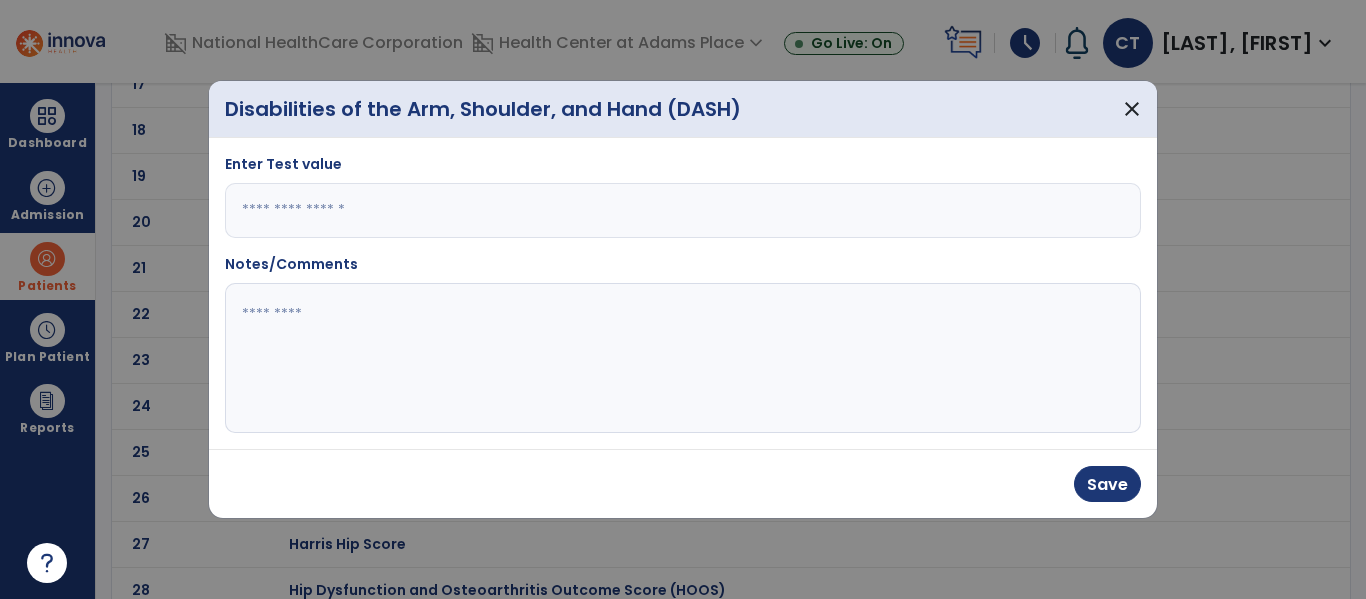 type on "****" 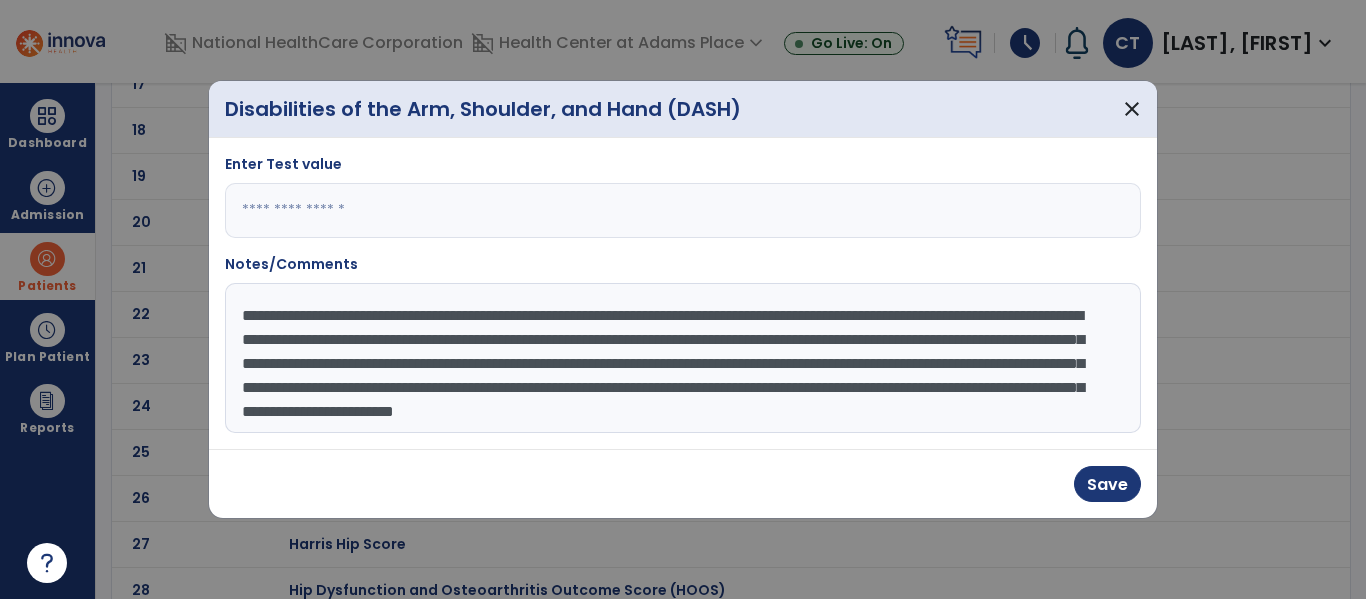 scroll, scrollTop: 15, scrollLeft: 0, axis: vertical 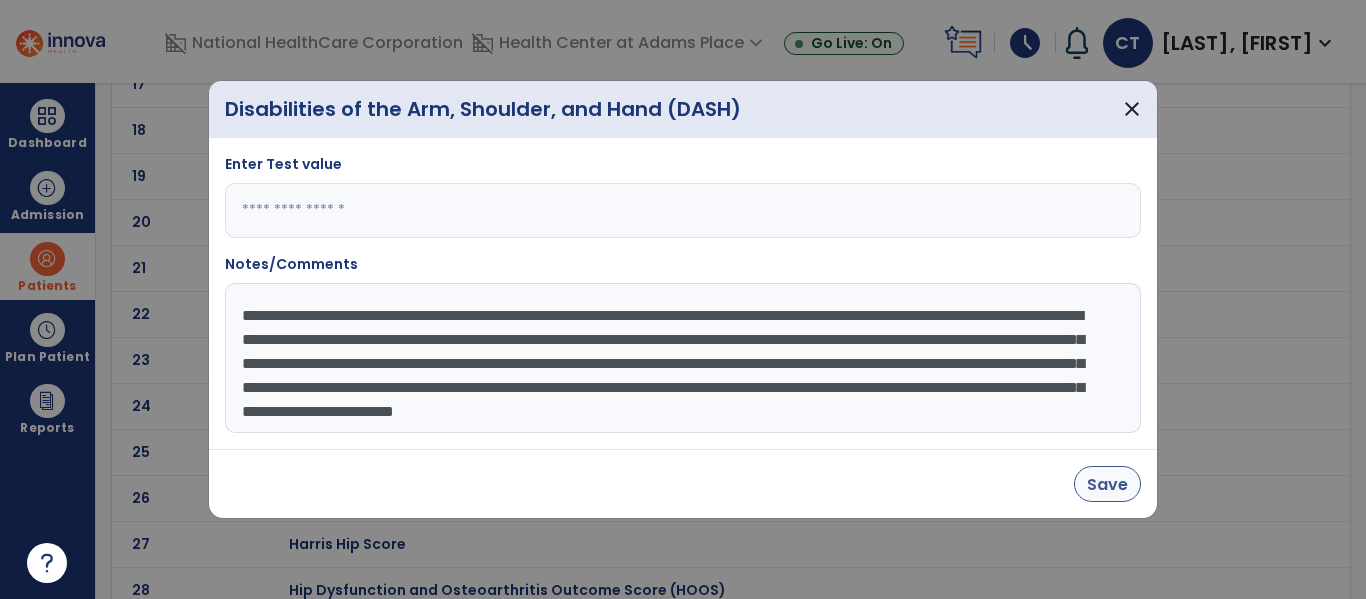 type on "**********" 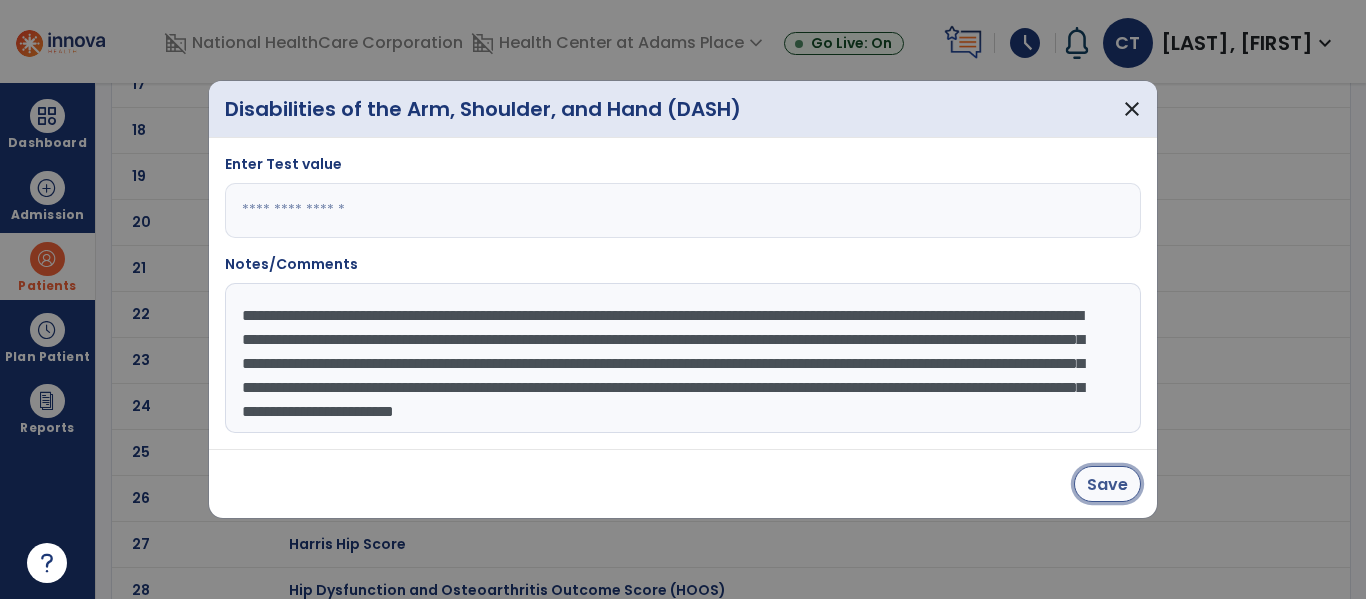 click on "Save" at bounding box center (1107, 484) 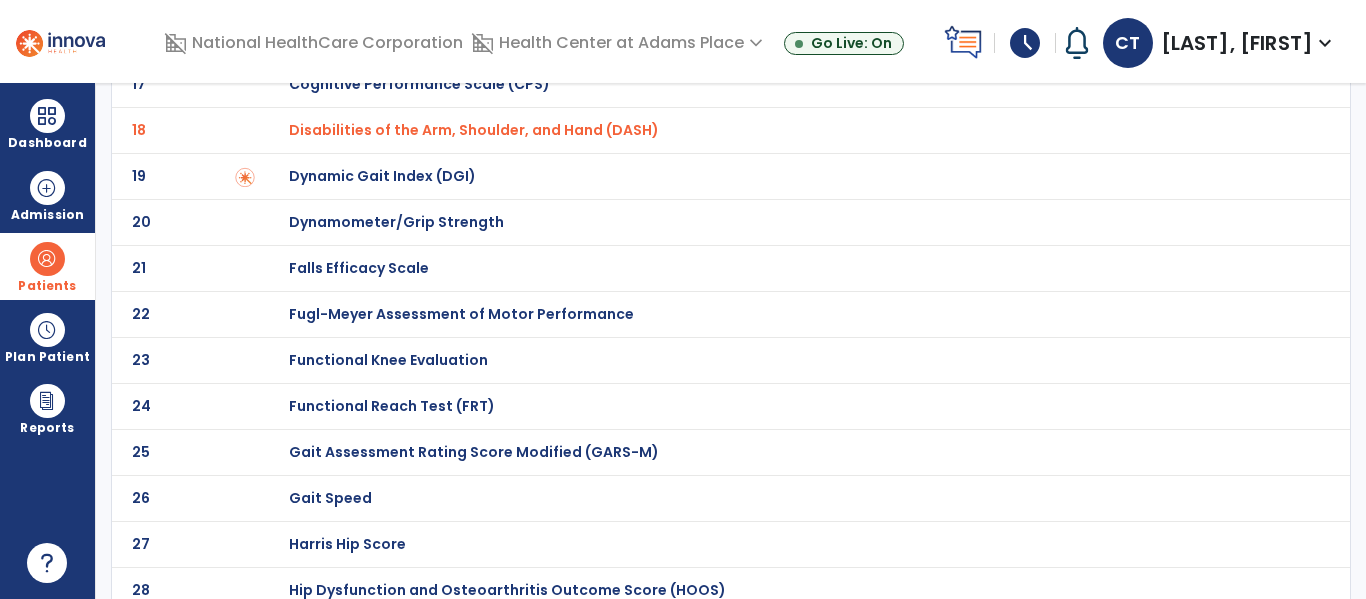 click on "Disabilities of the Arm, Shoulder, and Hand (DASH)" at bounding box center [474, 130] 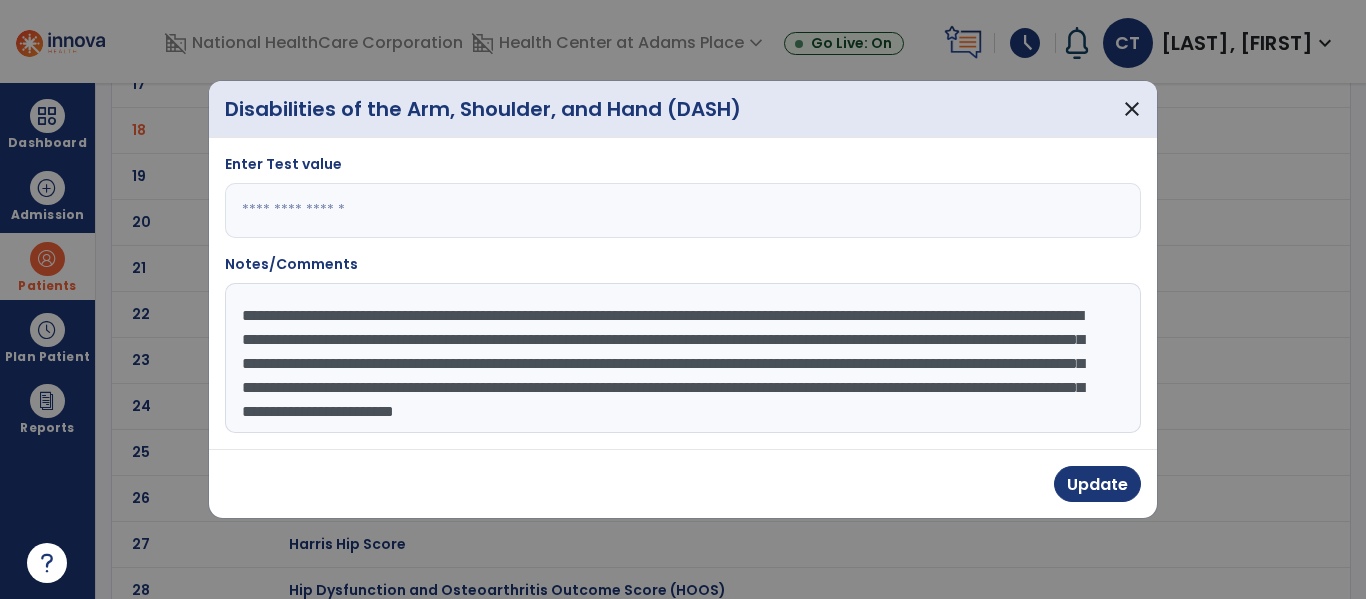 click on "****" at bounding box center (683, 210) 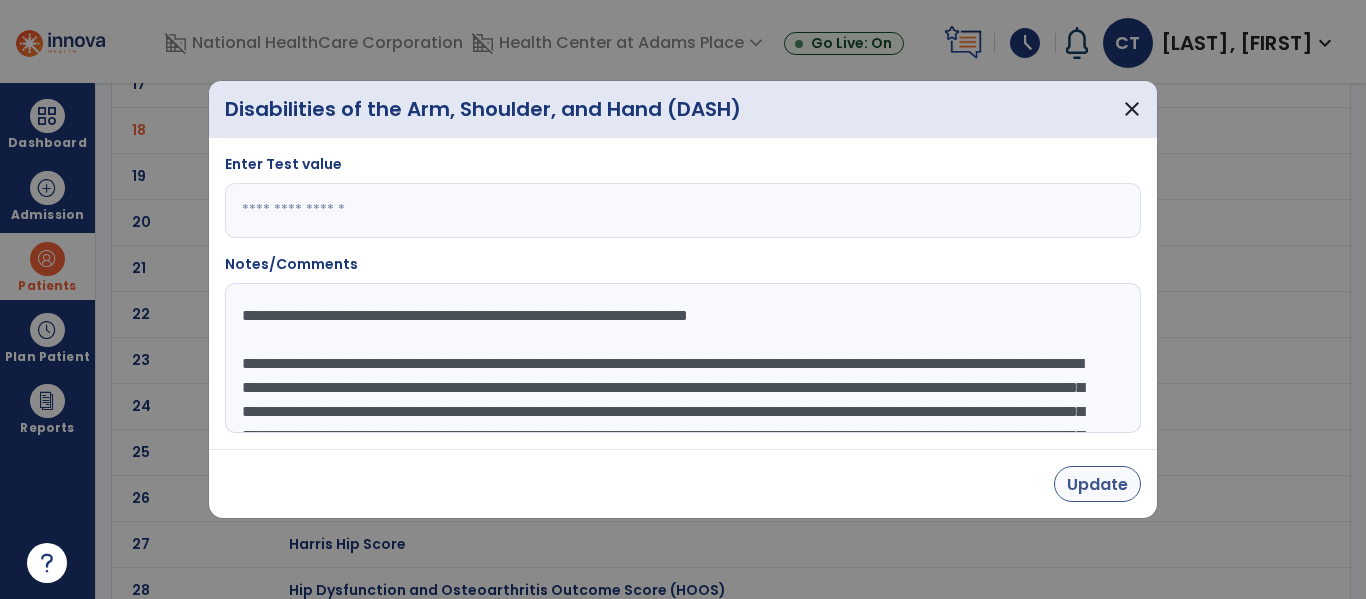 type on "**********" 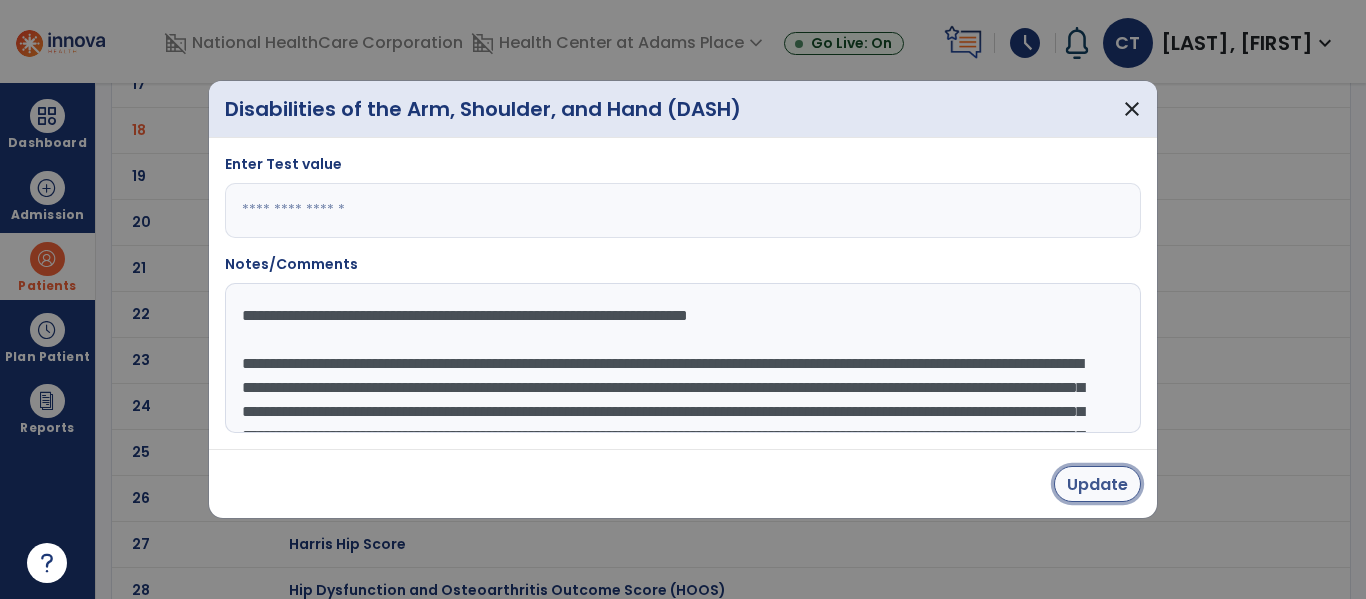 click on "Update" at bounding box center [1097, 484] 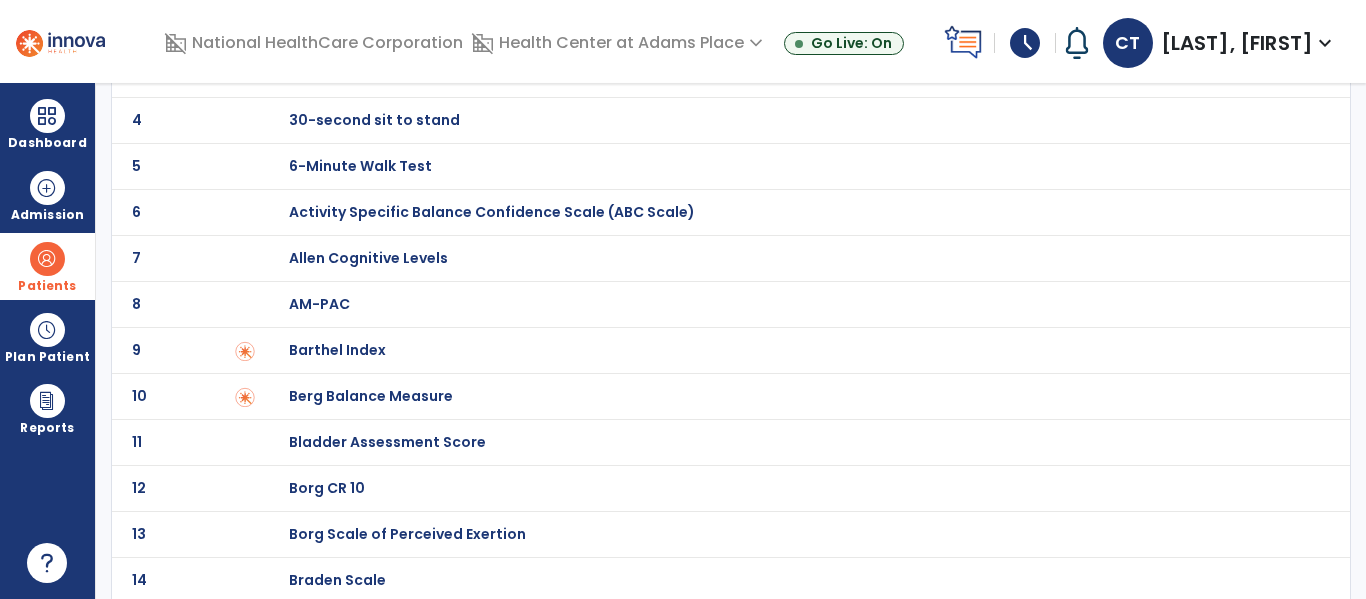 scroll, scrollTop: 0, scrollLeft: 0, axis: both 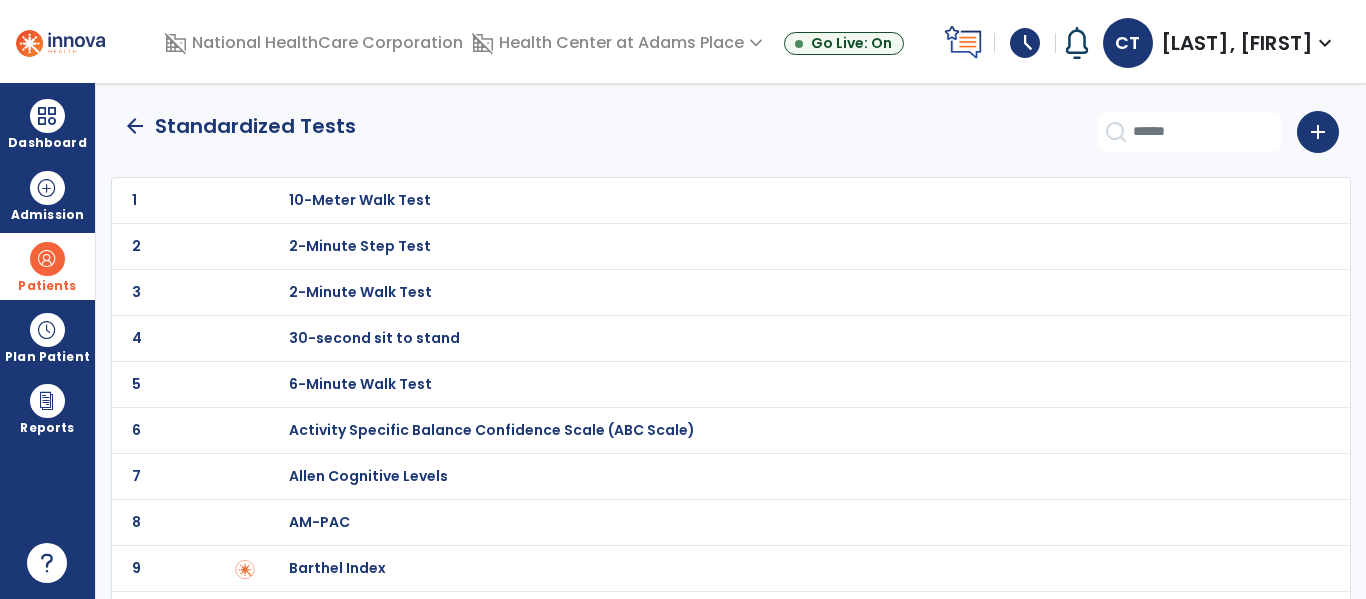 click on "arrow_back" 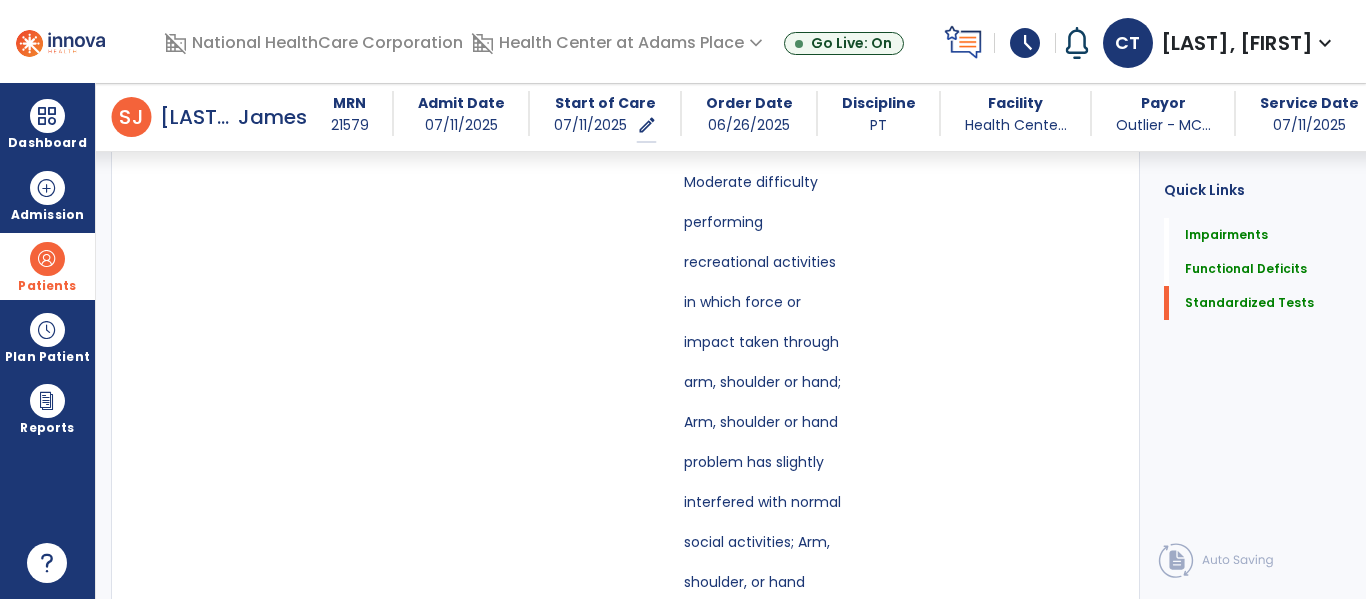 scroll, scrollTop: 2395, scrollLeft: 0, axis: vertical 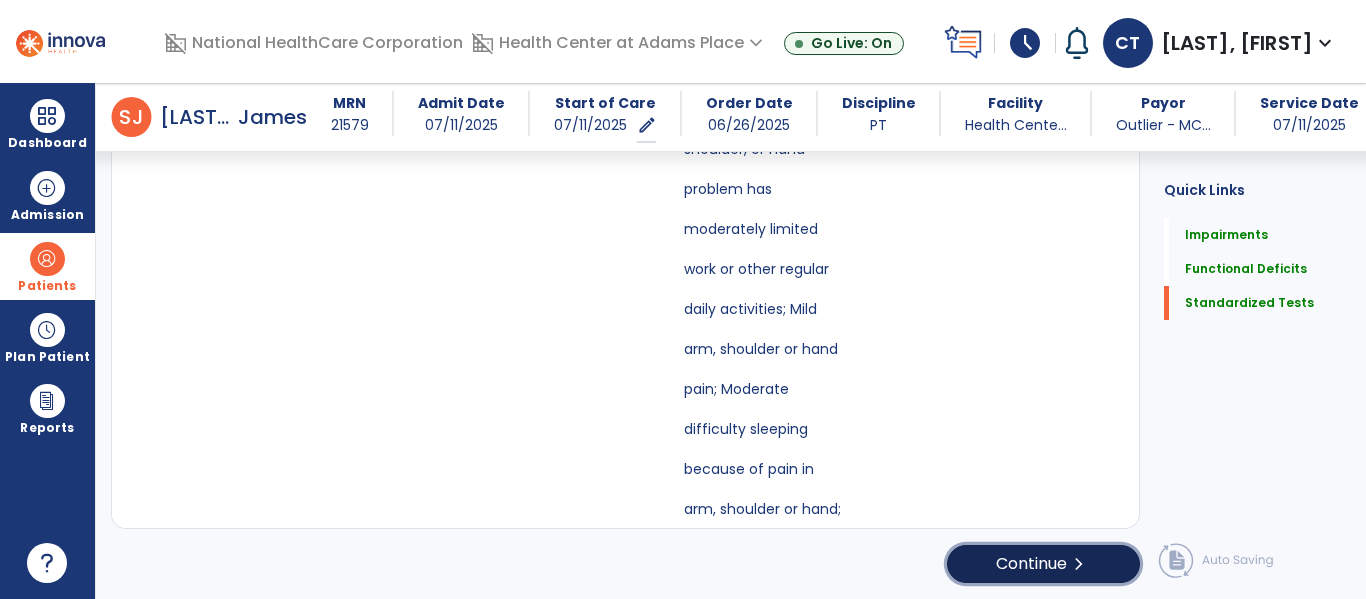 click on "Continue  chevron_right" 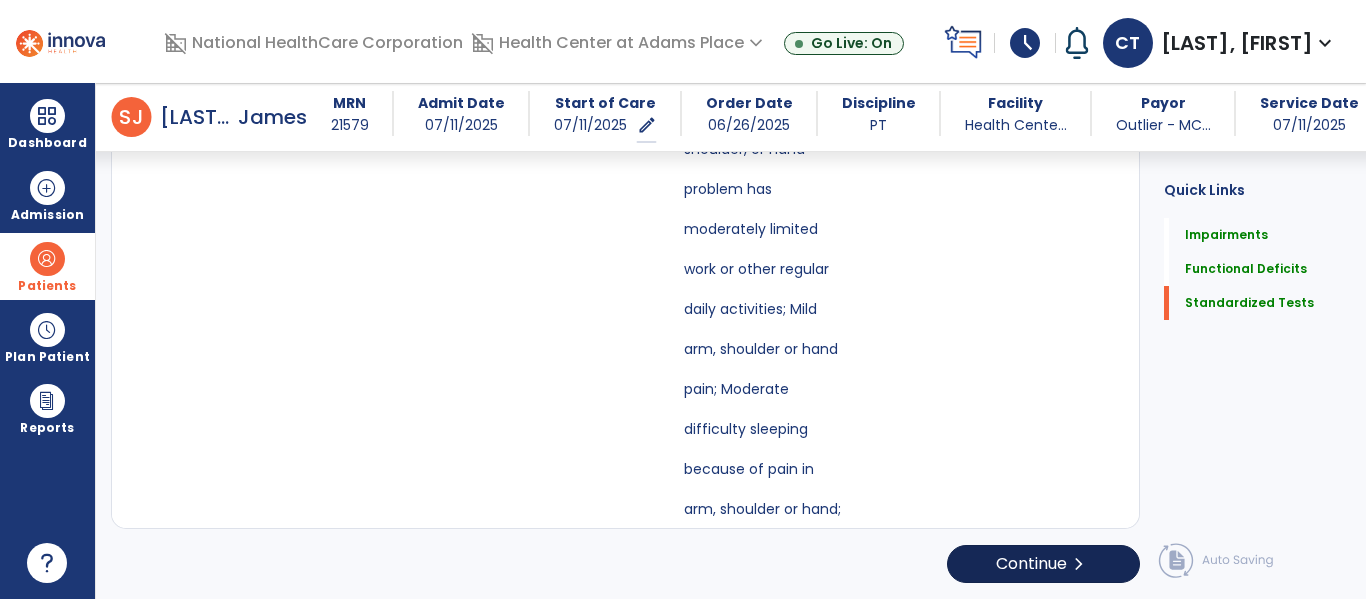 scroll, scrollTop: 29, scrollLeft: 0, axis: vertical 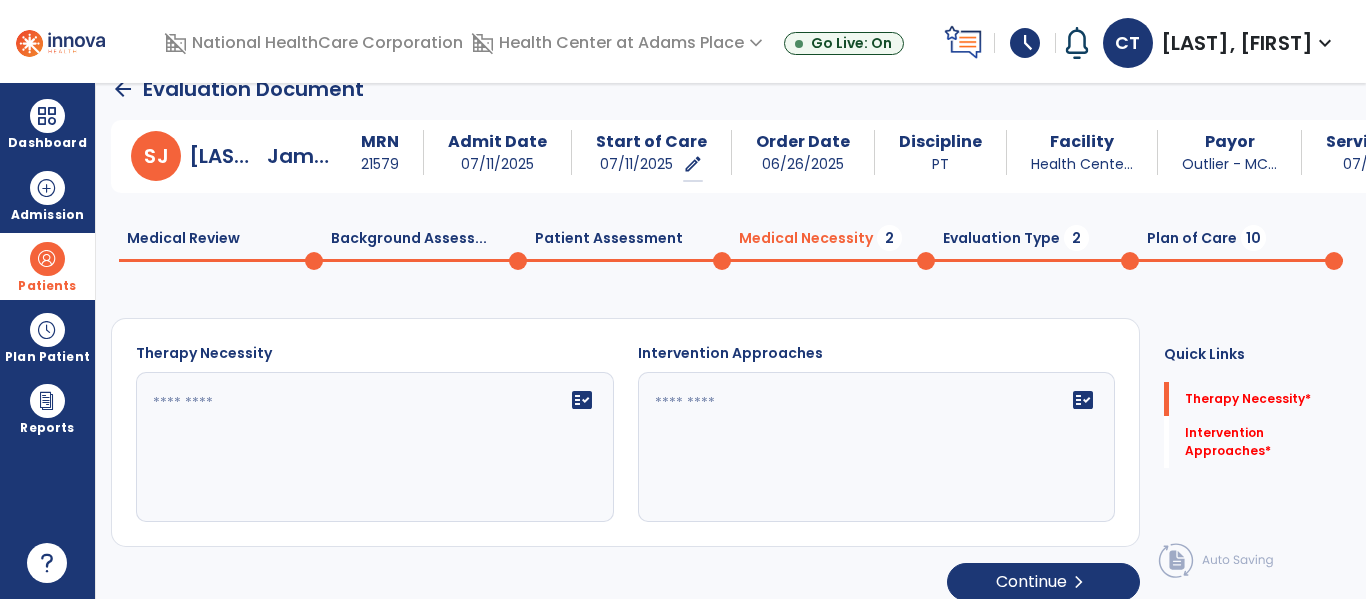click 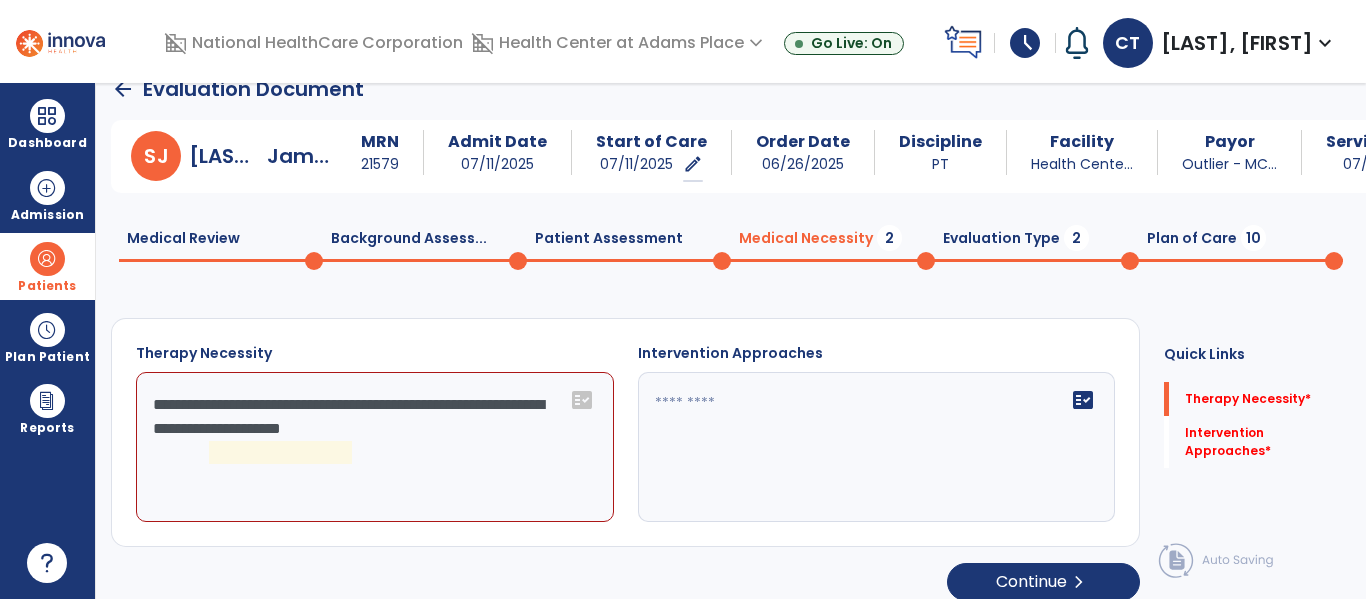 click on "**********" 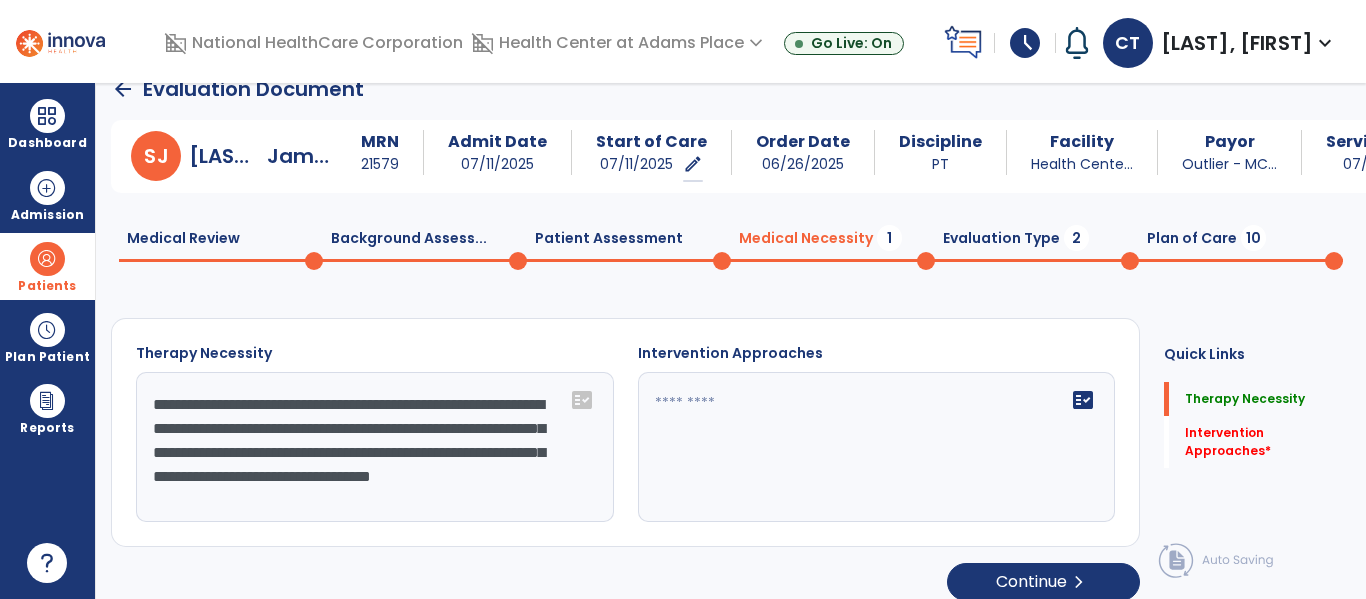 scroll, scrollTop: 16, scrollLeft: 0, axis: vertical 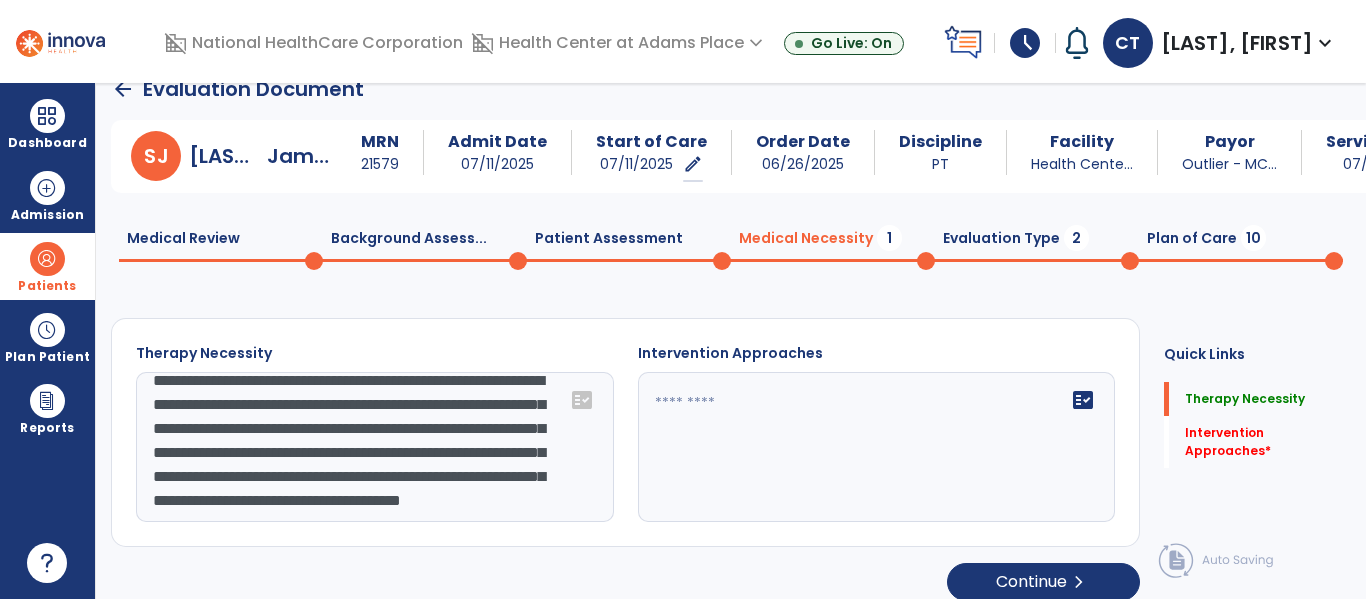 type on "**********" 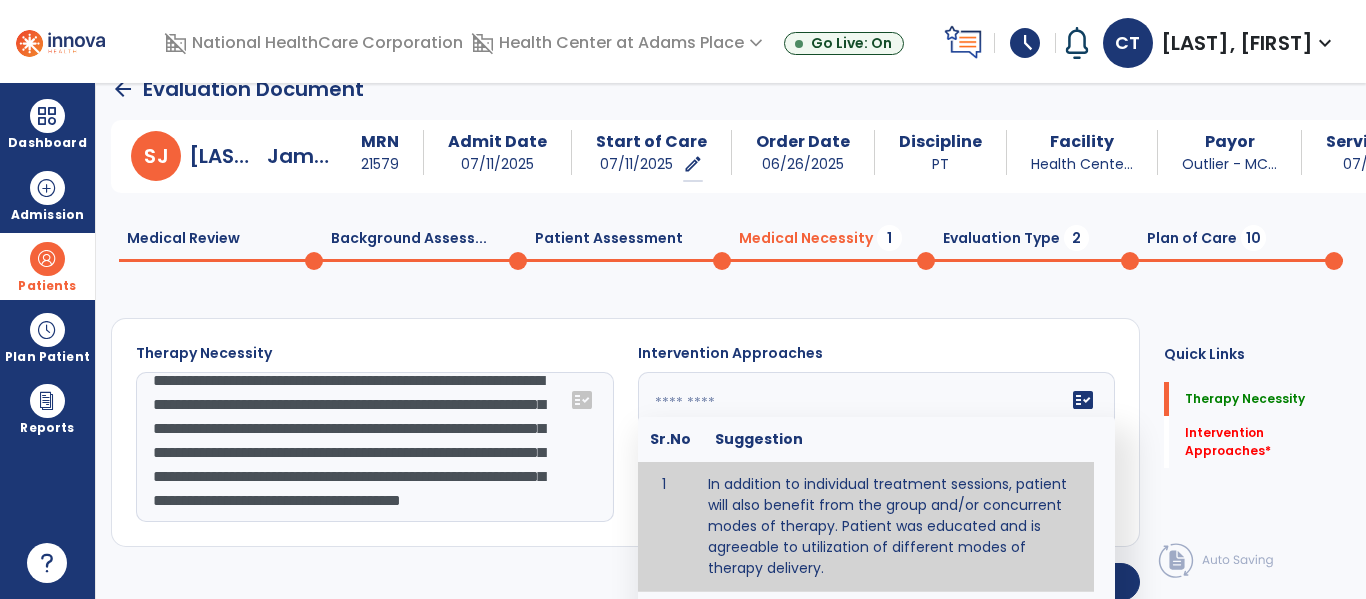 click on "fact_check  Sr.No Suggestion 1 In addition to individual treatment sessions, patient will also benefit from the group and/or concurrent modes of therapy. Patient was educated and is agreeable to utilization of different modes of therapy delivery. 2 Patient will benefit from group therapy because it allows for modeling (a form of learning in which individuals learn by imitating the actions of others and it reduces social isolation and enhances coping mechanisms. 3 Patient will benefit from group therapy to: Create a network that promotes growth and learning by enabling patients to receive and give support and to share experiences from different points of view. 4 Patient will benefit from group/concurrent therapy because it is supported by evidence to promote increased patient engagement and sustainable outcomes. 5 Patient will benefit from group/concurrent therapy to: Promote independence and minimize dependence." 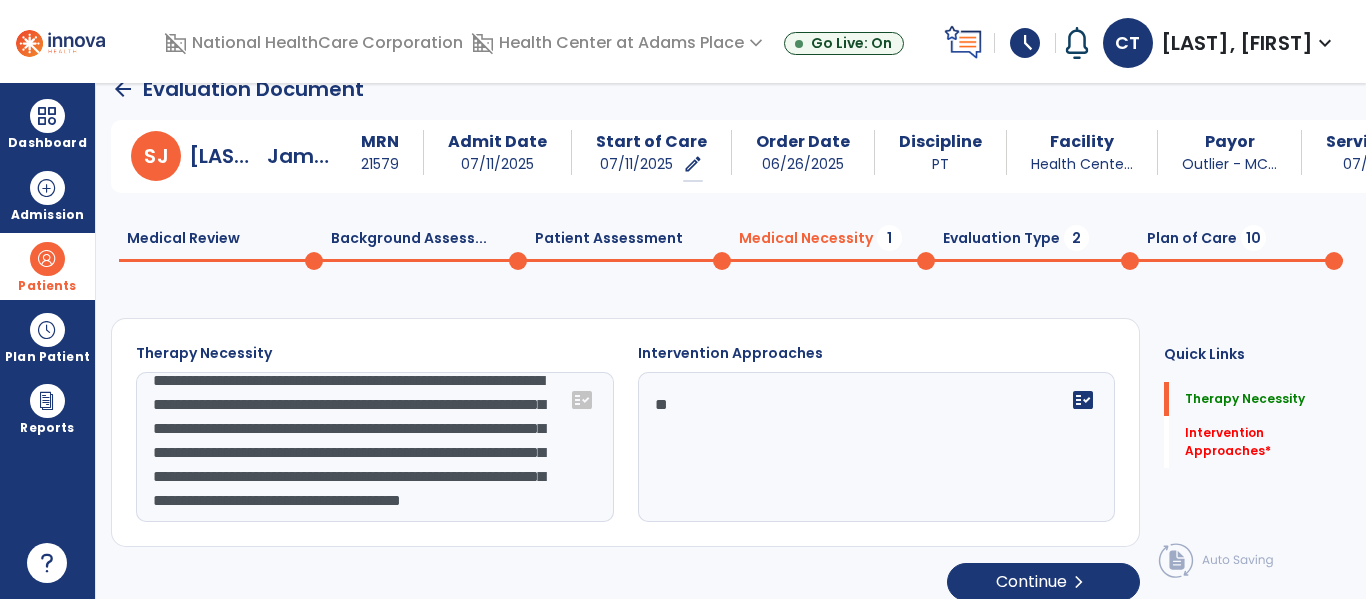 type on "*" 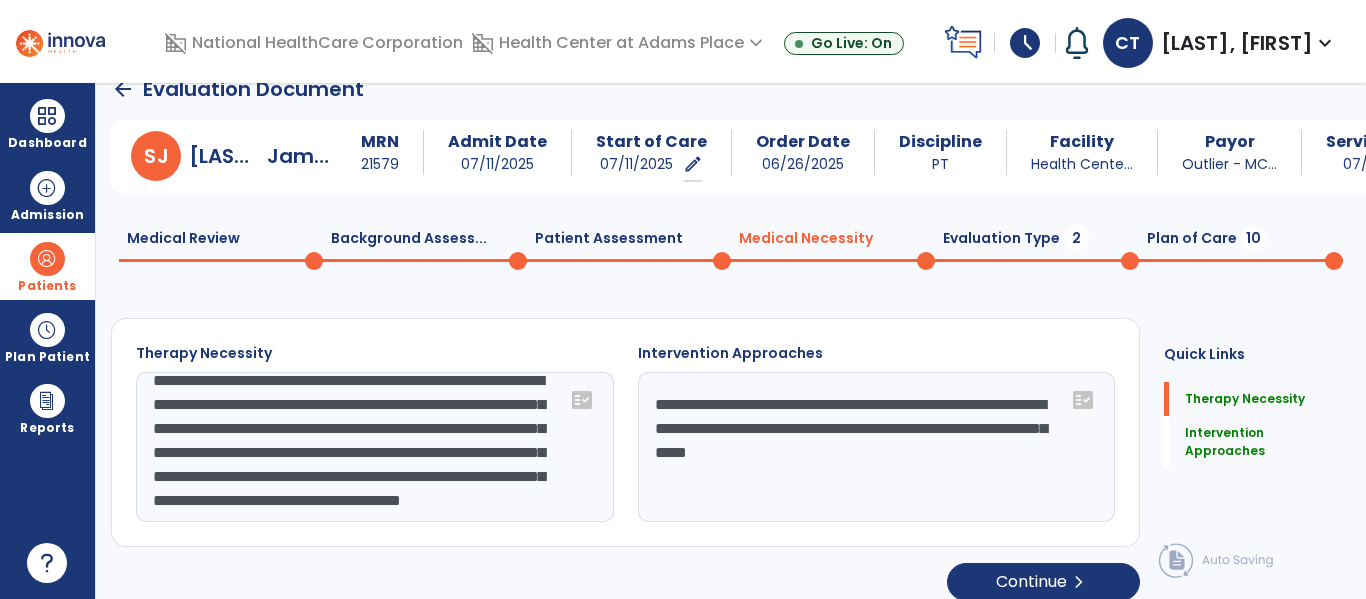 click on "**********" 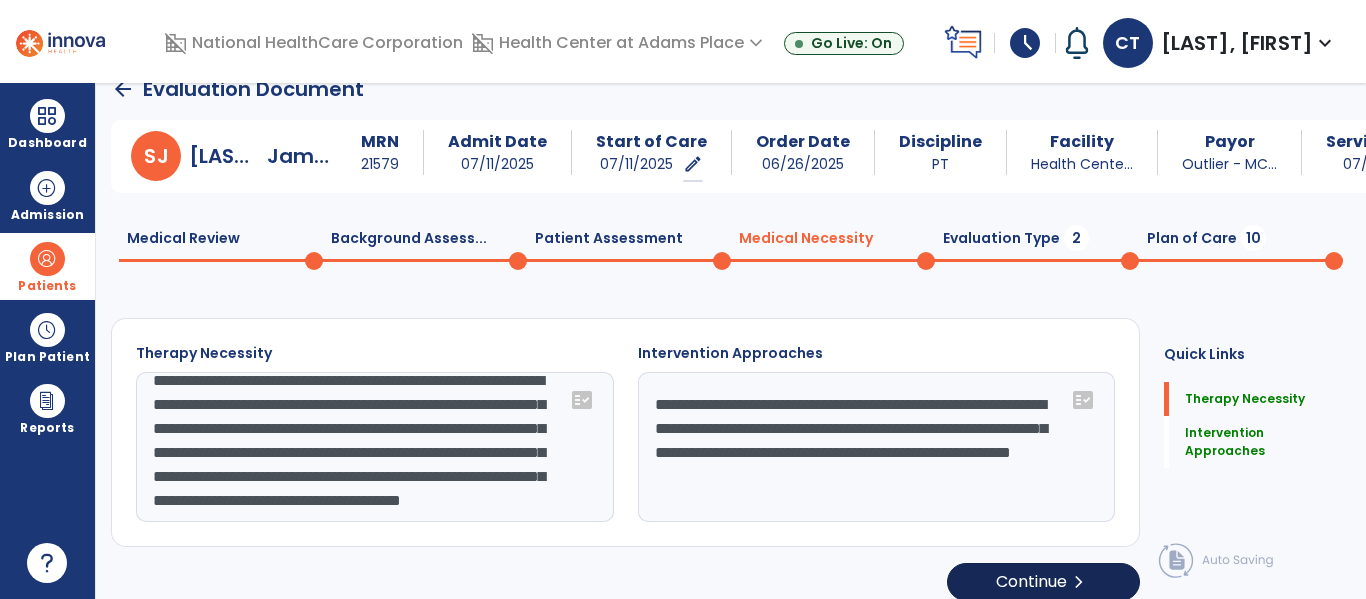 type on "**********" 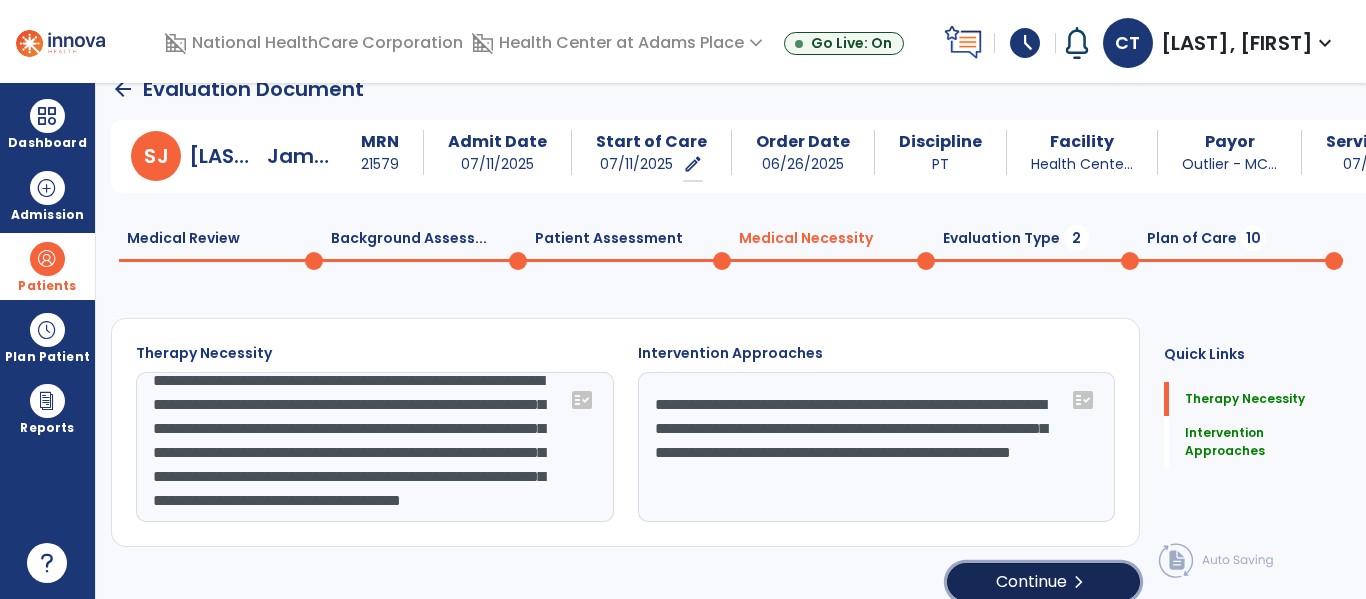 click on "Continue  chevron_right" 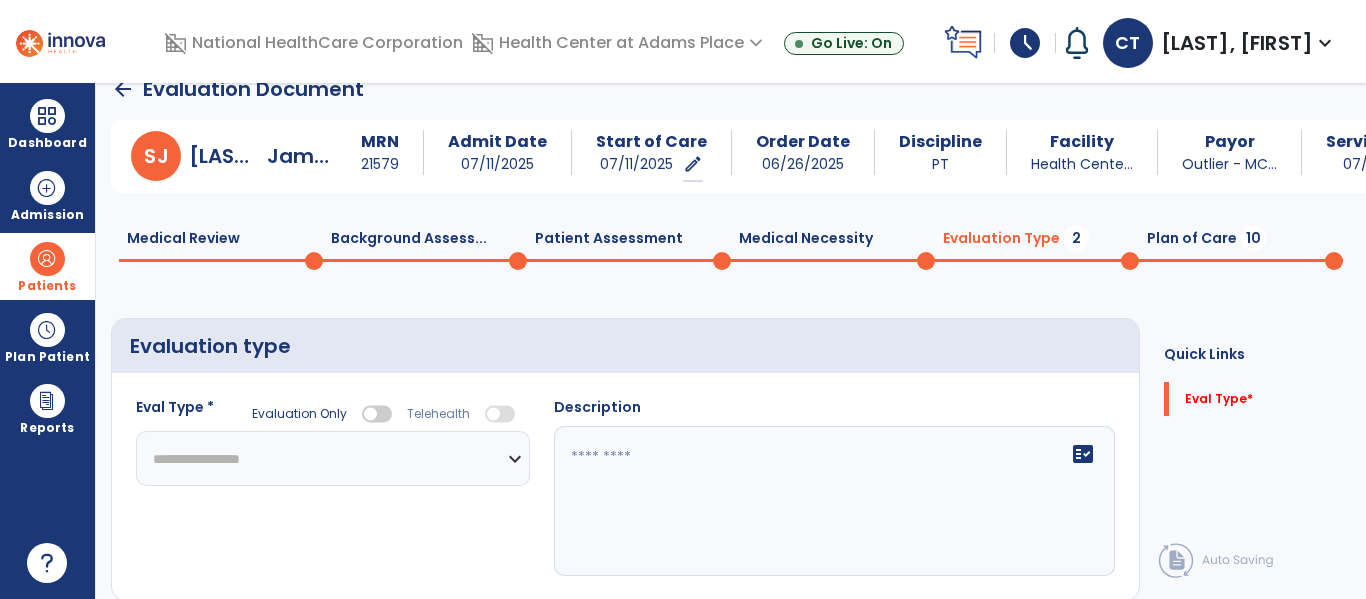 click on "**********" 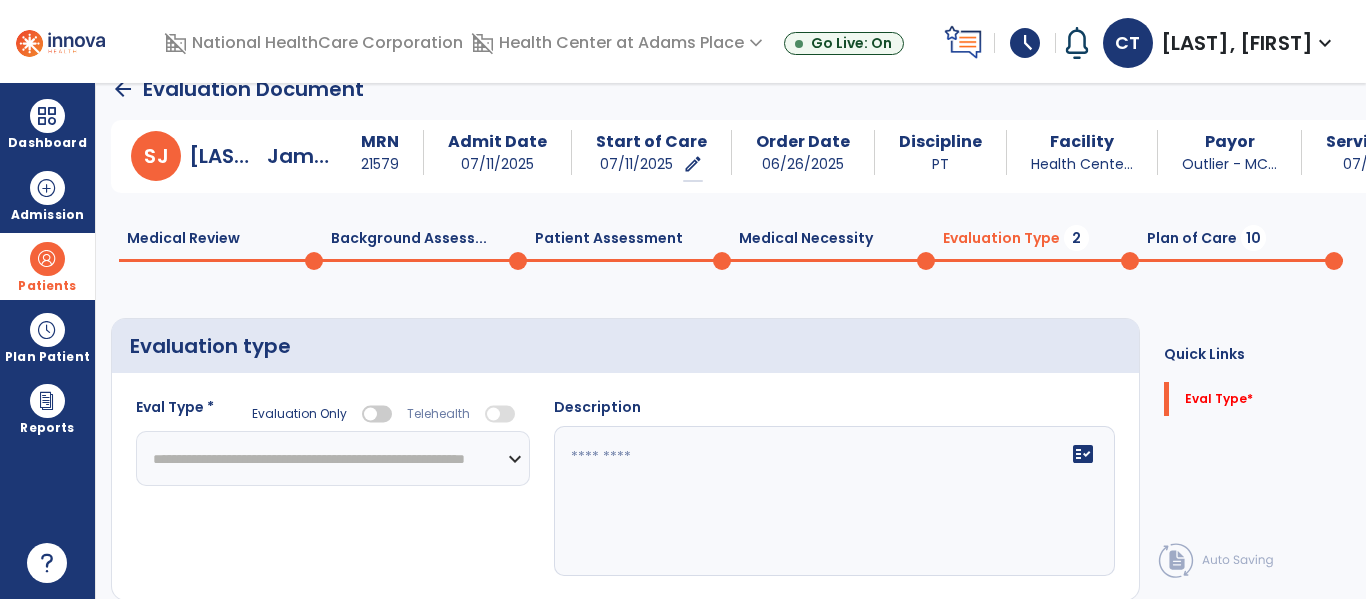 click on "**********" 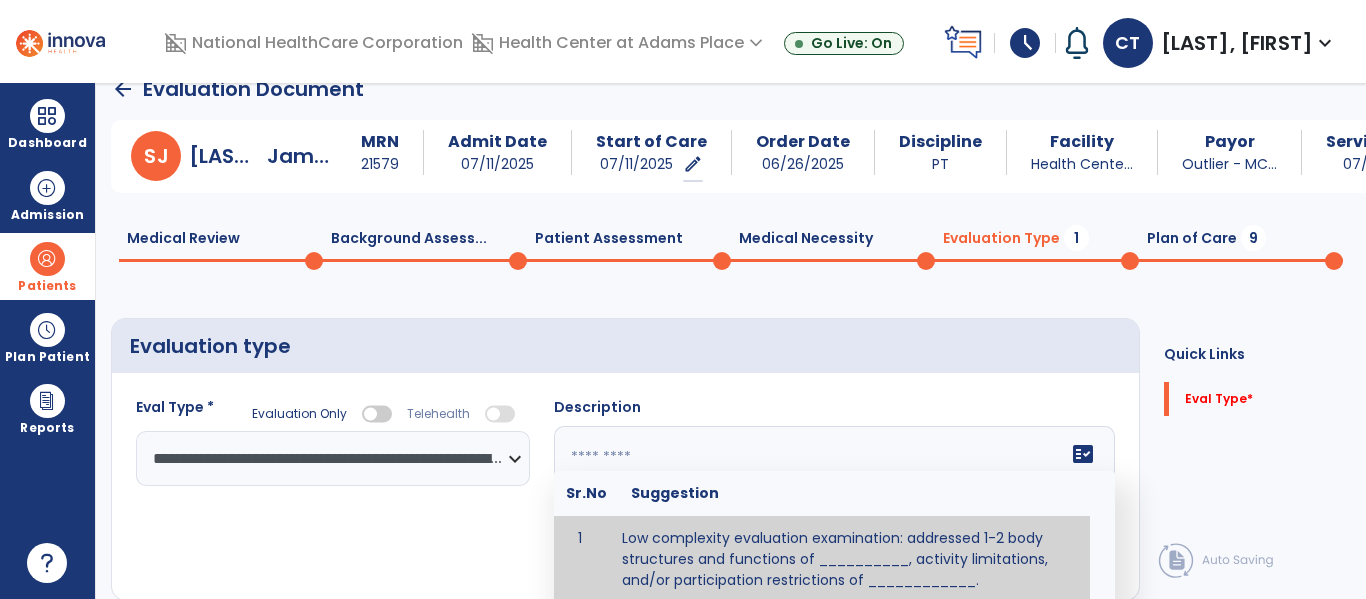 click 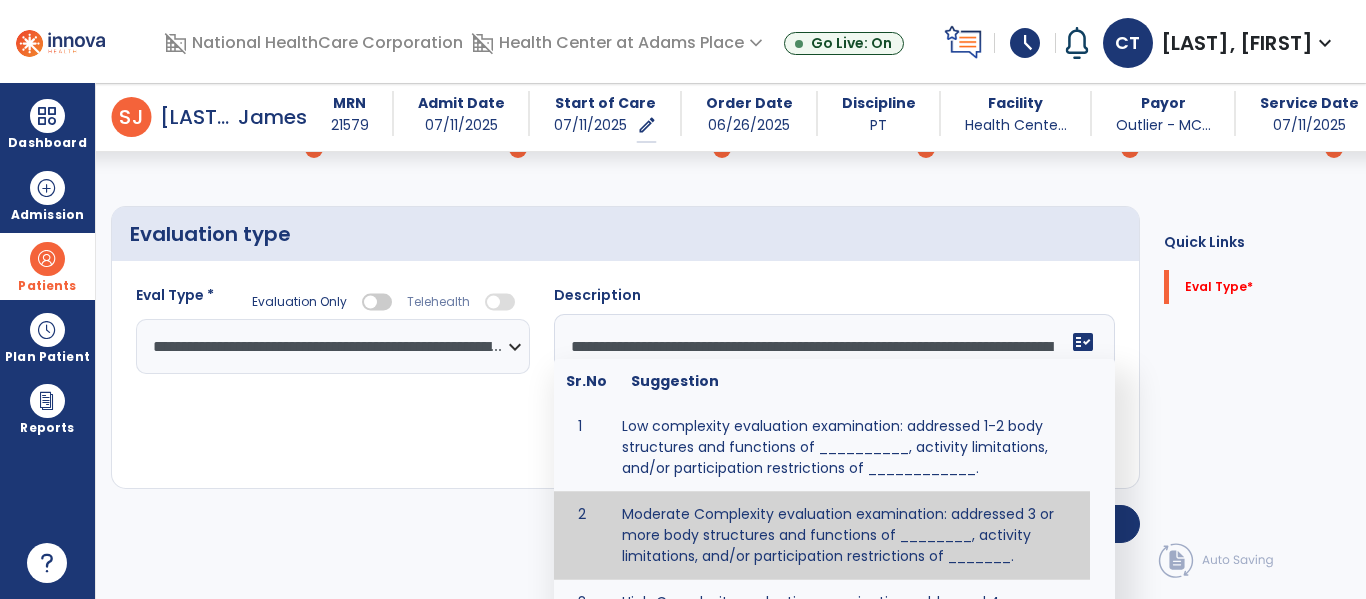 scroll, scrollTop: 83, scrollLeft: 0, axis: vertical 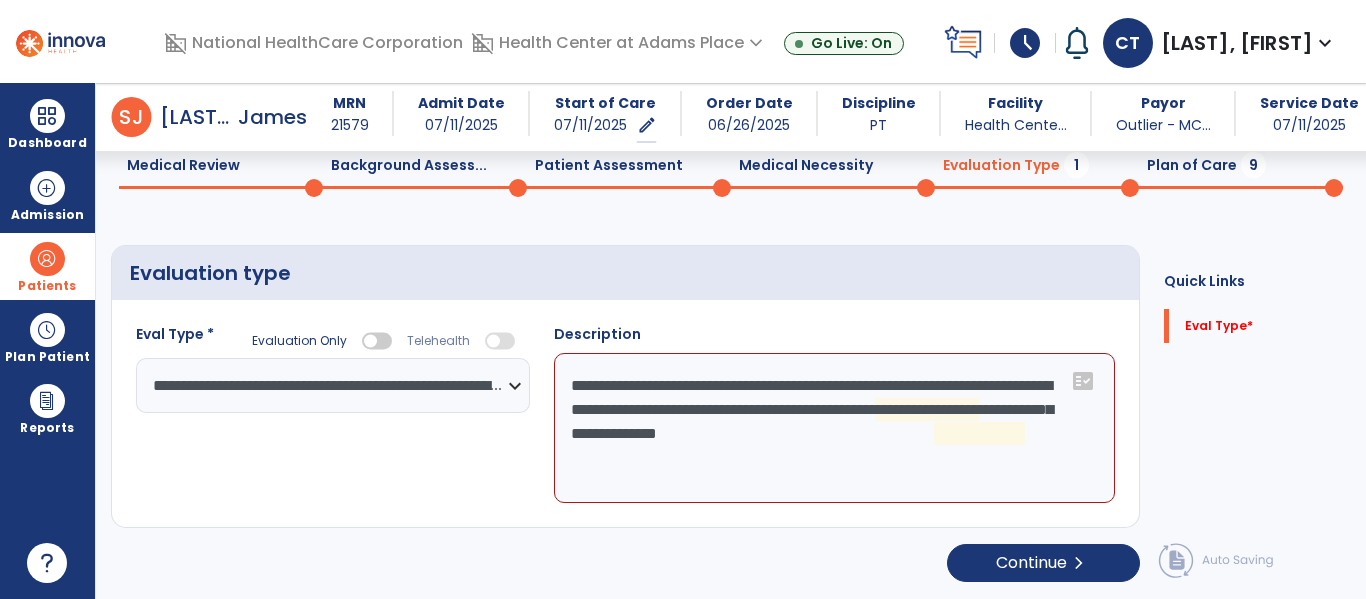 click on "**********" 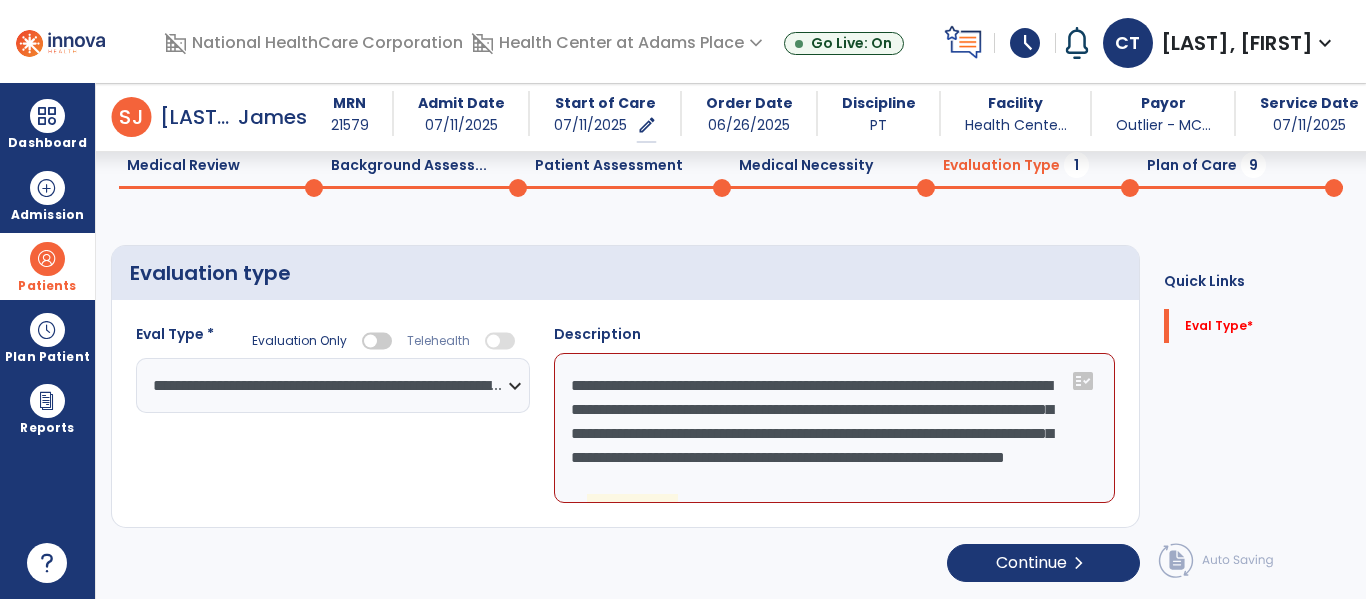 scroll, scrollTop: 24, scrollLeft: 0, axis: vertical 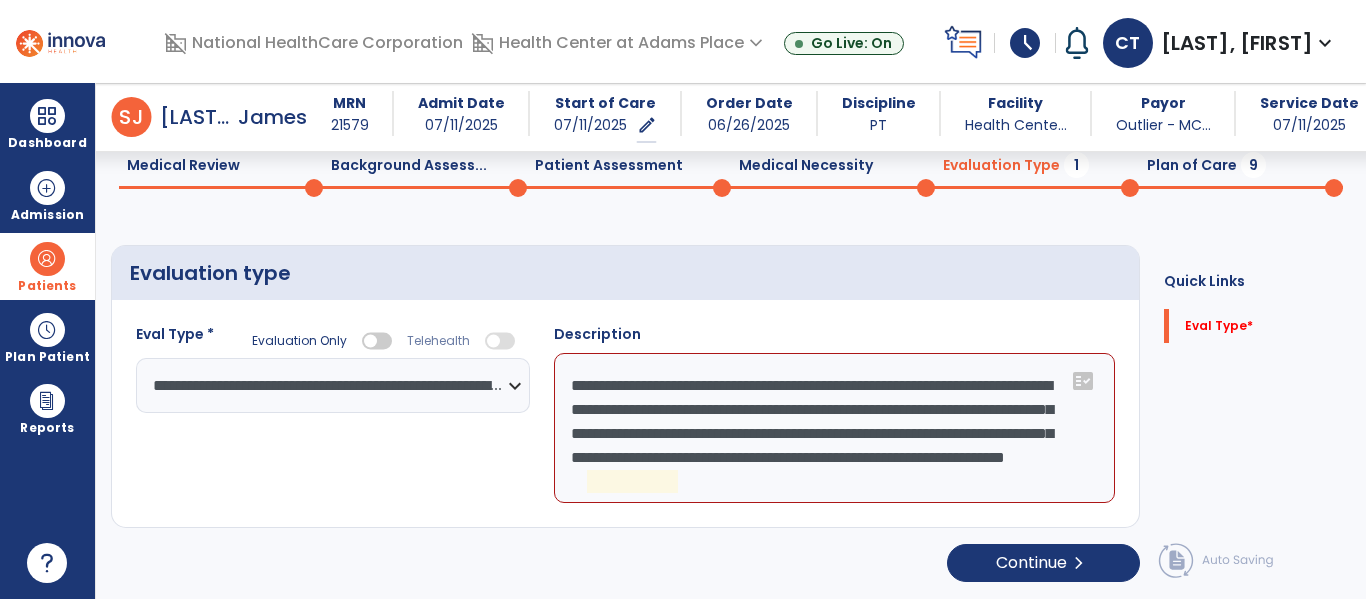 click on "**********" 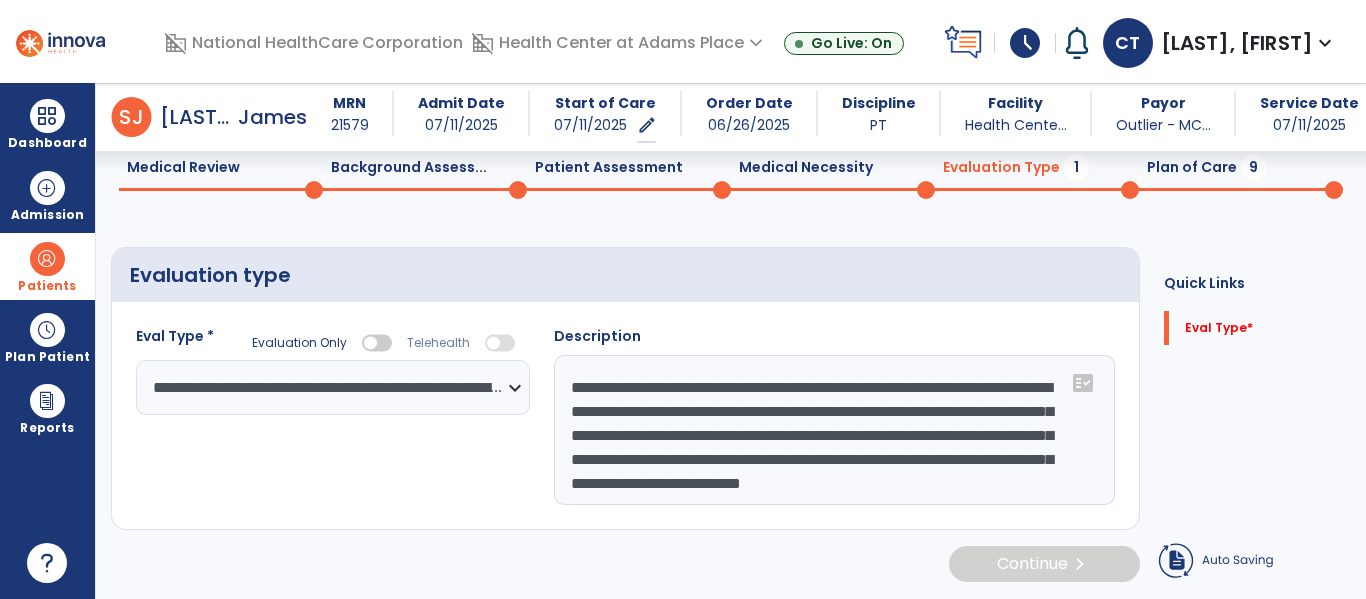 scroll, scrollTop: 83, scrollLeft: 0, axis: vertical 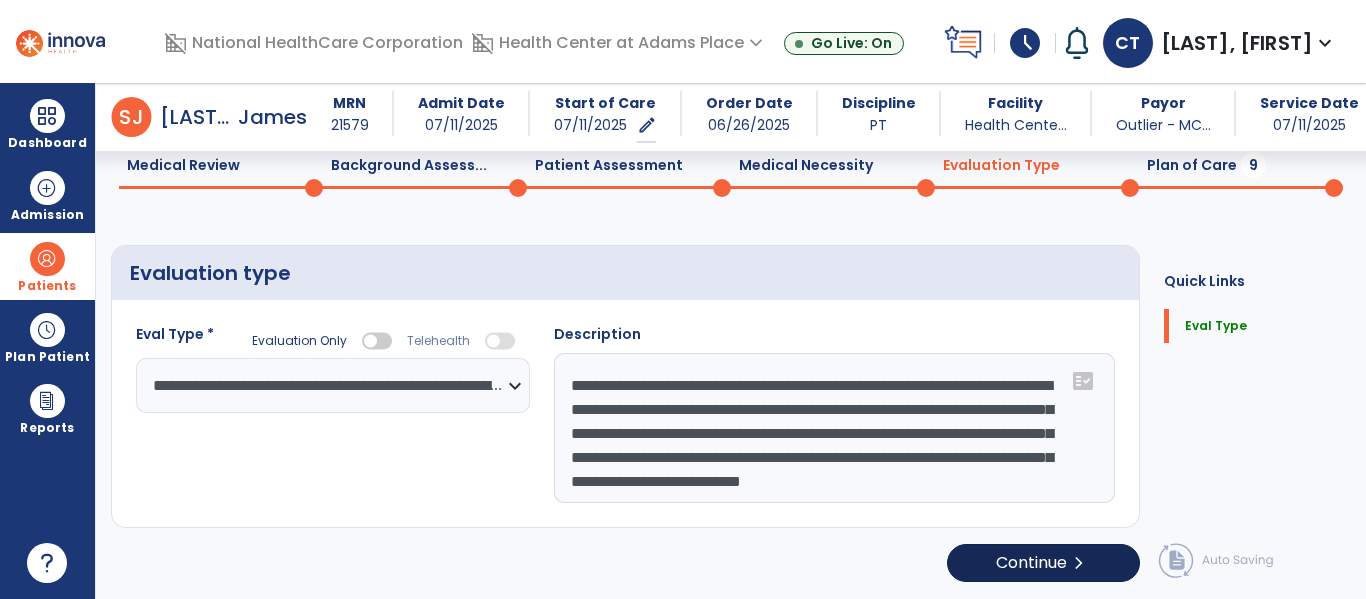 type on "**********" 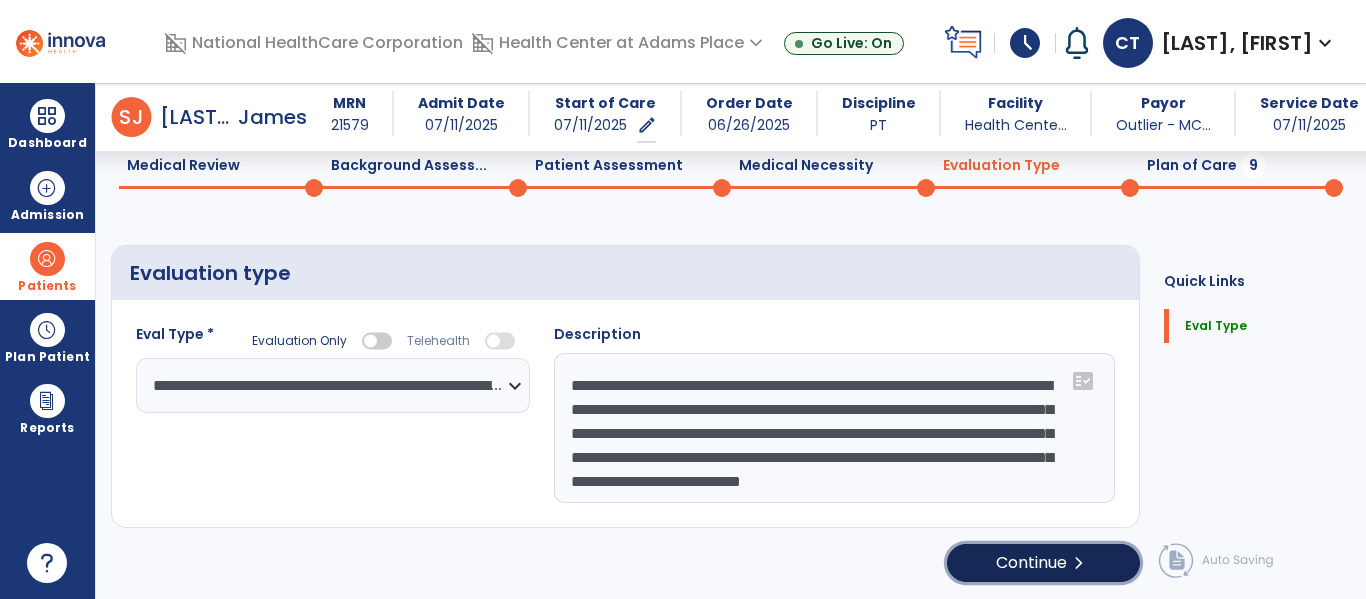 click on "Continue  chevron_right" 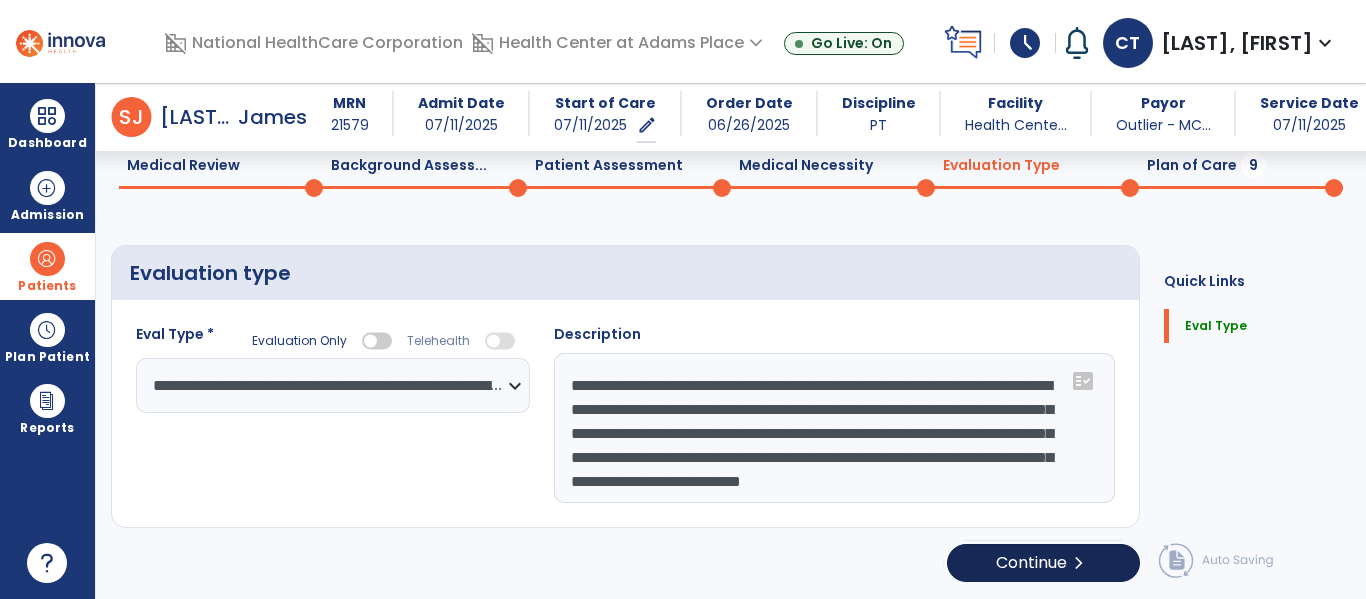 select on "*****" 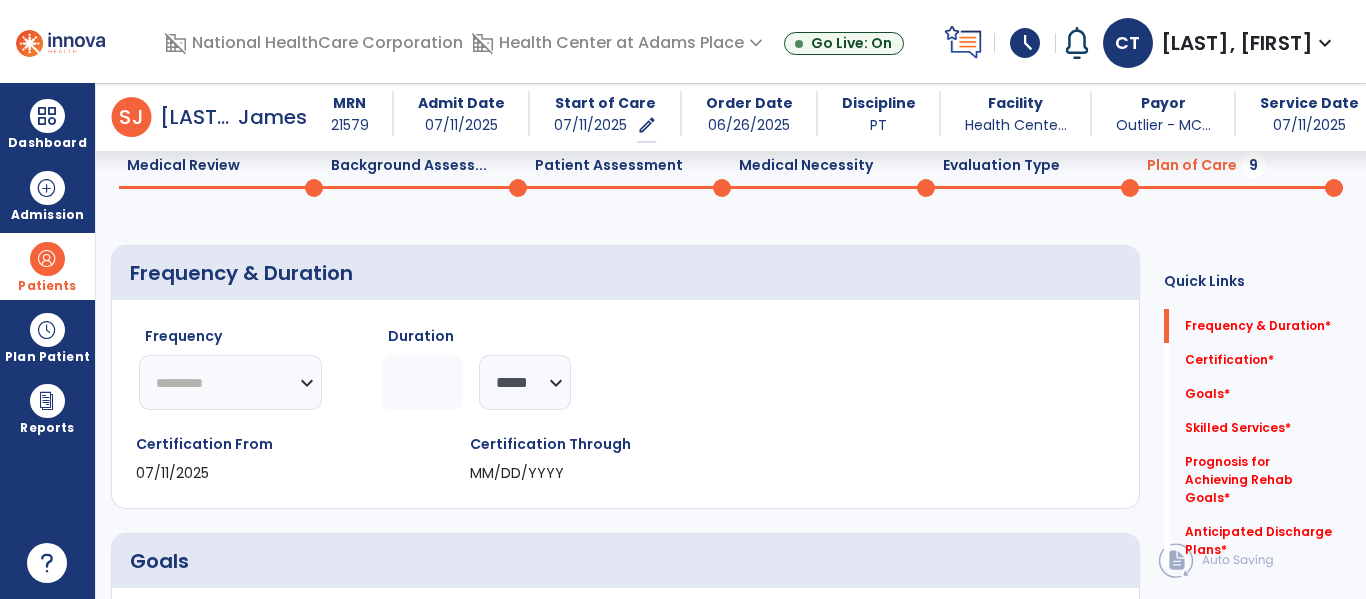 click on "********* ** ** ** ** ** ** **" 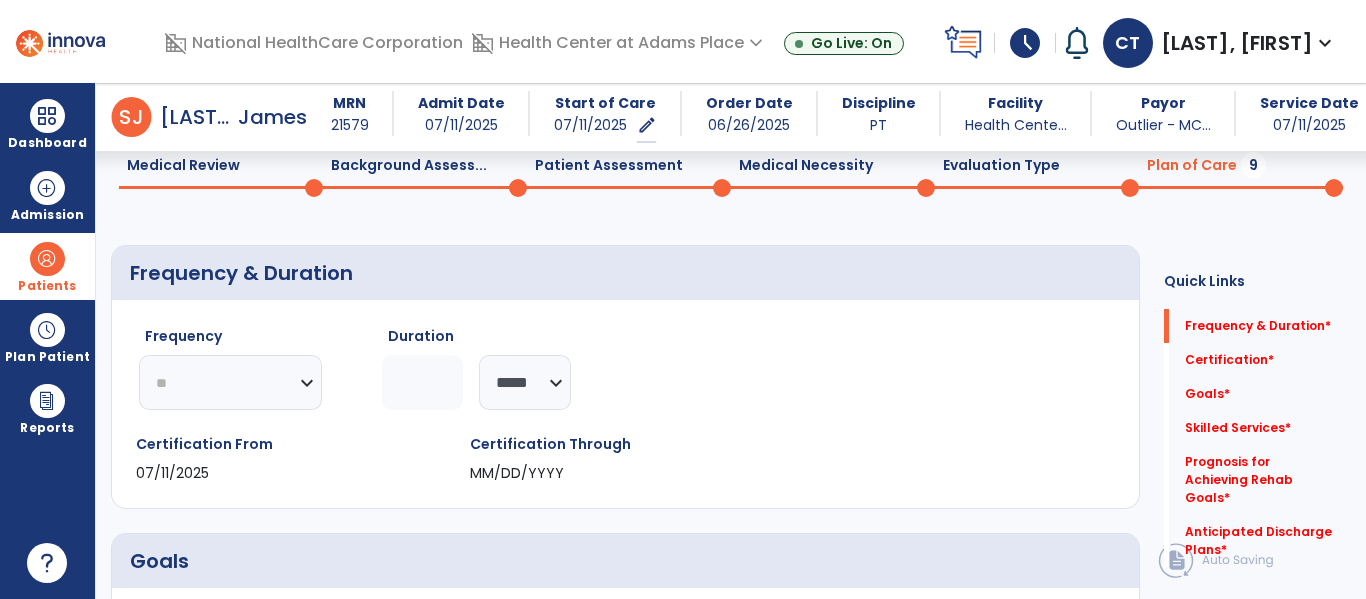 click on "********* ** ** ** ** ** ** **" 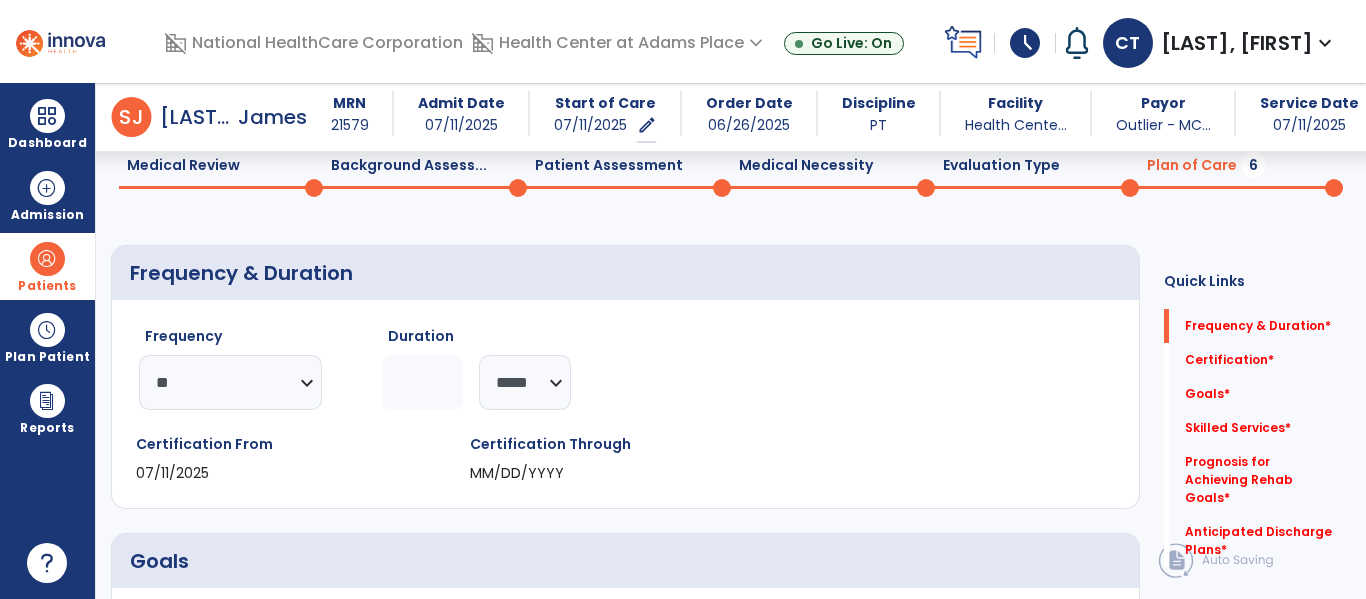 click 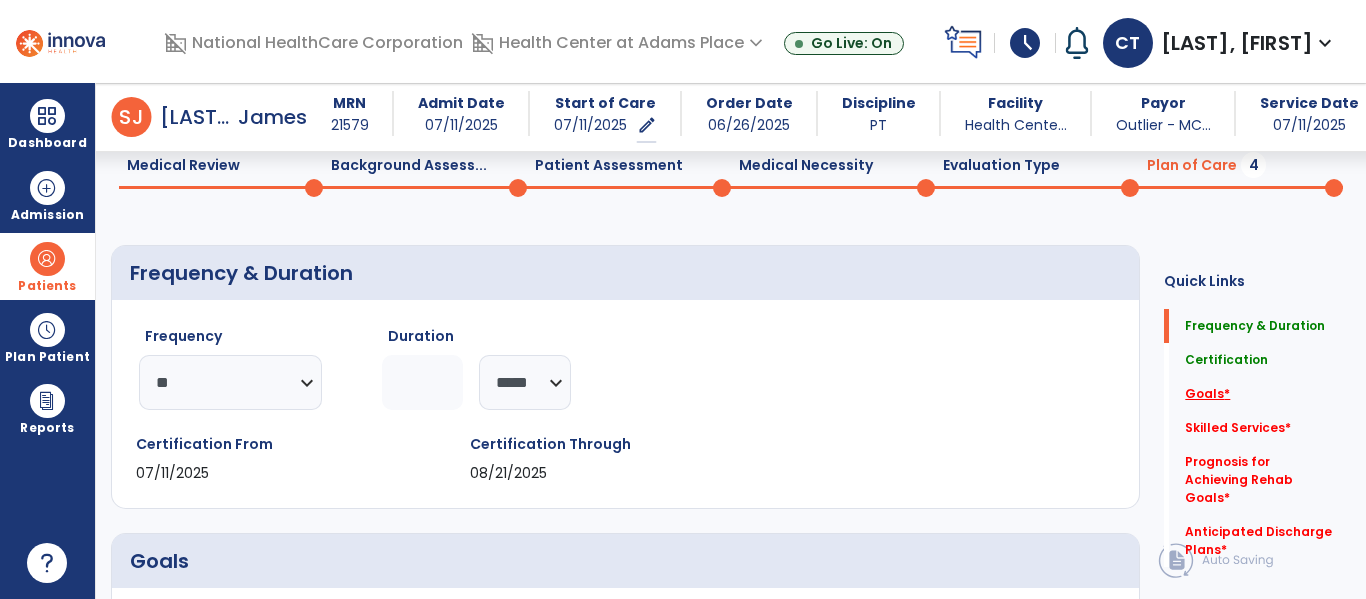 type on "*" 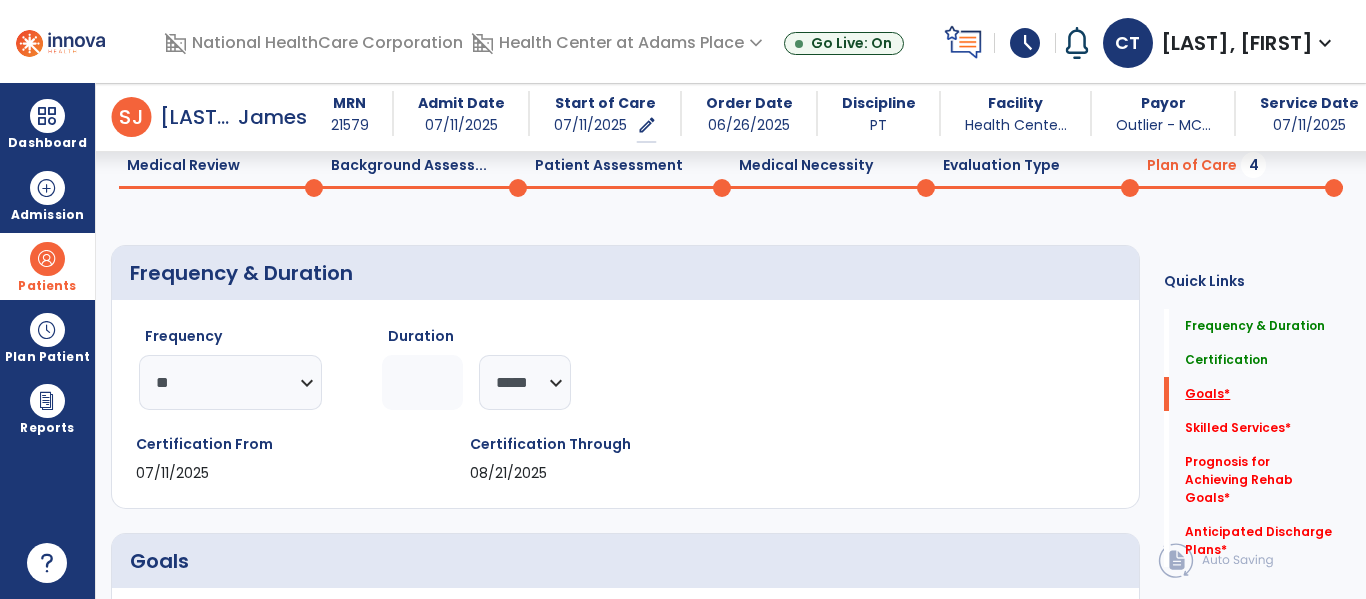 scroll, scrollTop: 41, scrollLeft: 0, axis: vertical 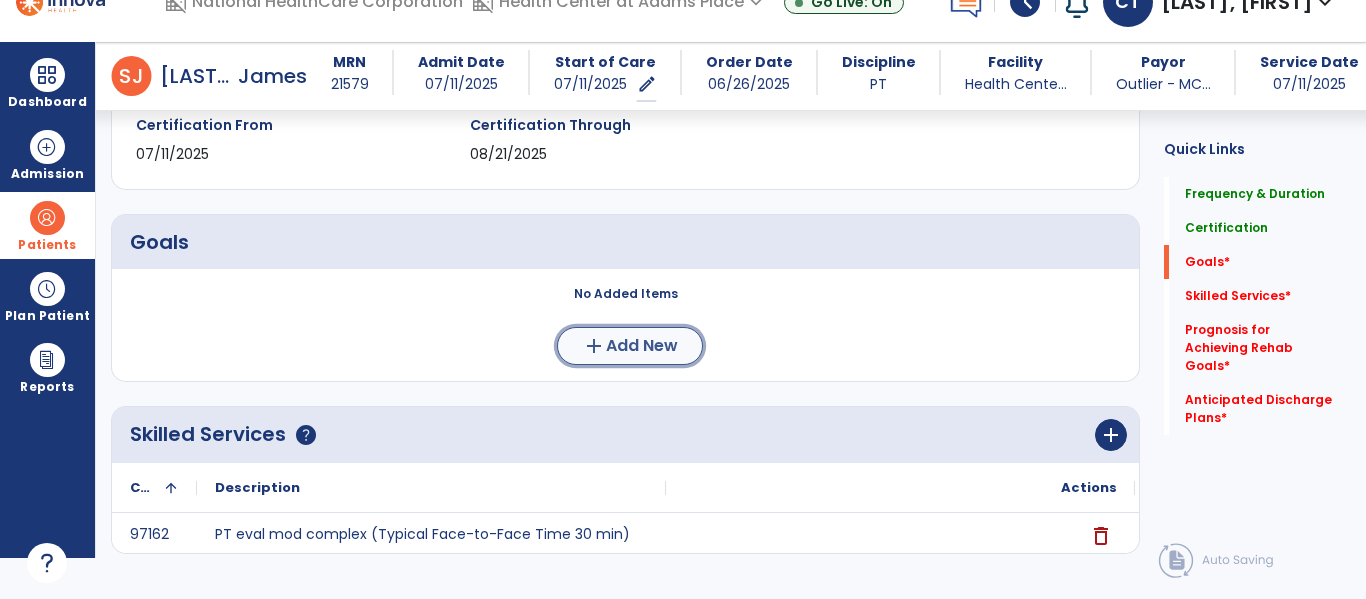 click on "Add New" at bounding box center [642, 346] 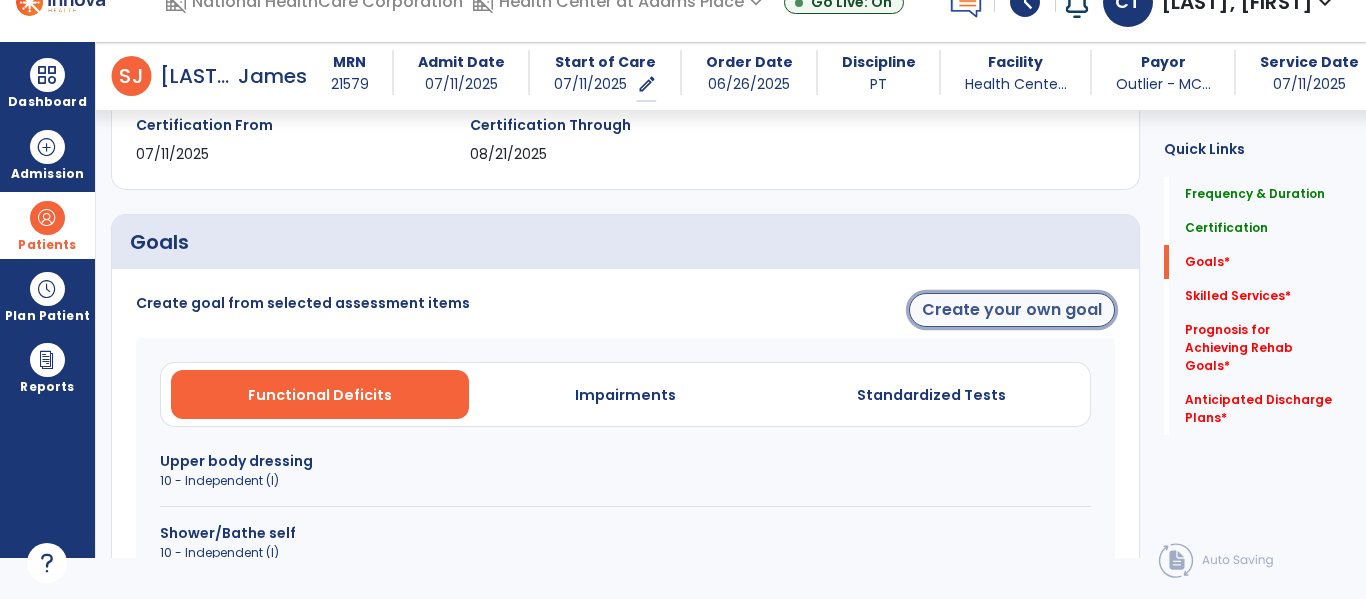 click on "Create your own goal" at bounding box center (1012, 310) 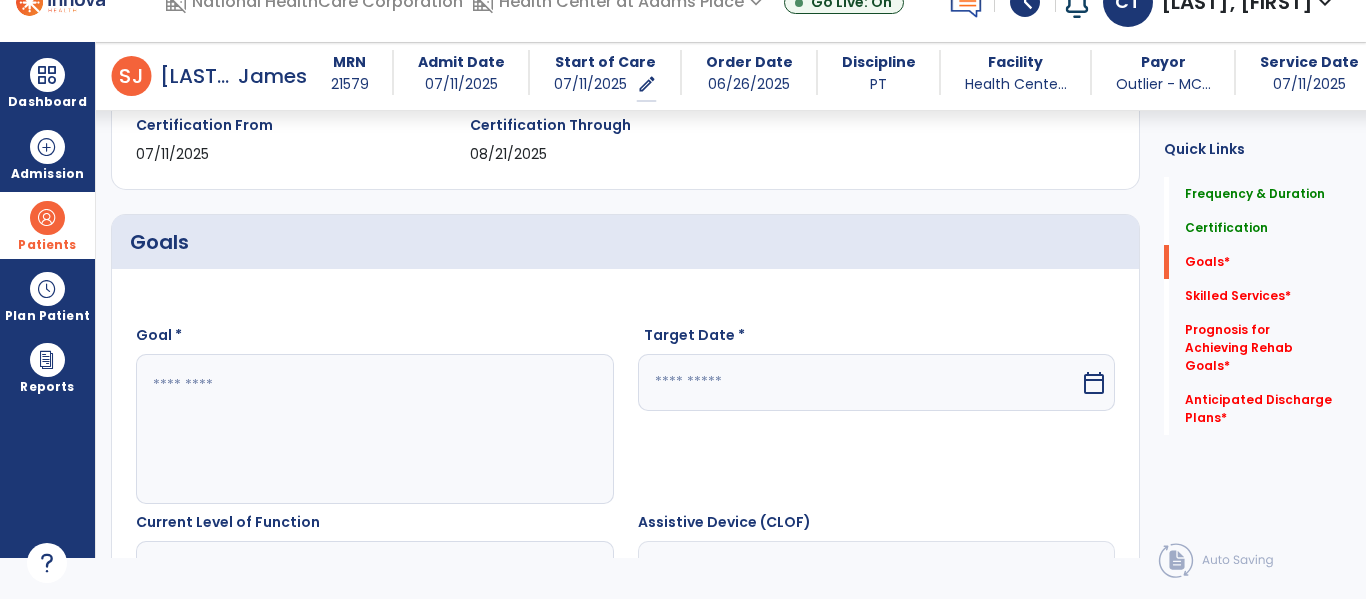 click at bounding box center [374, 429] 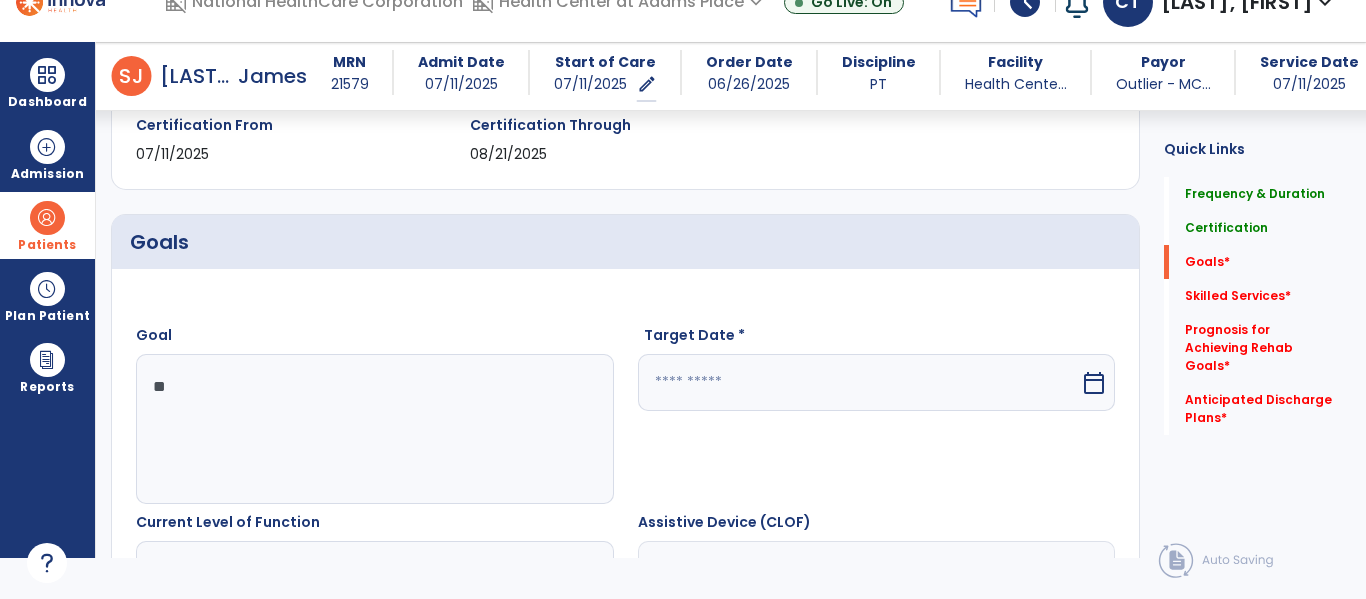 type on "*" 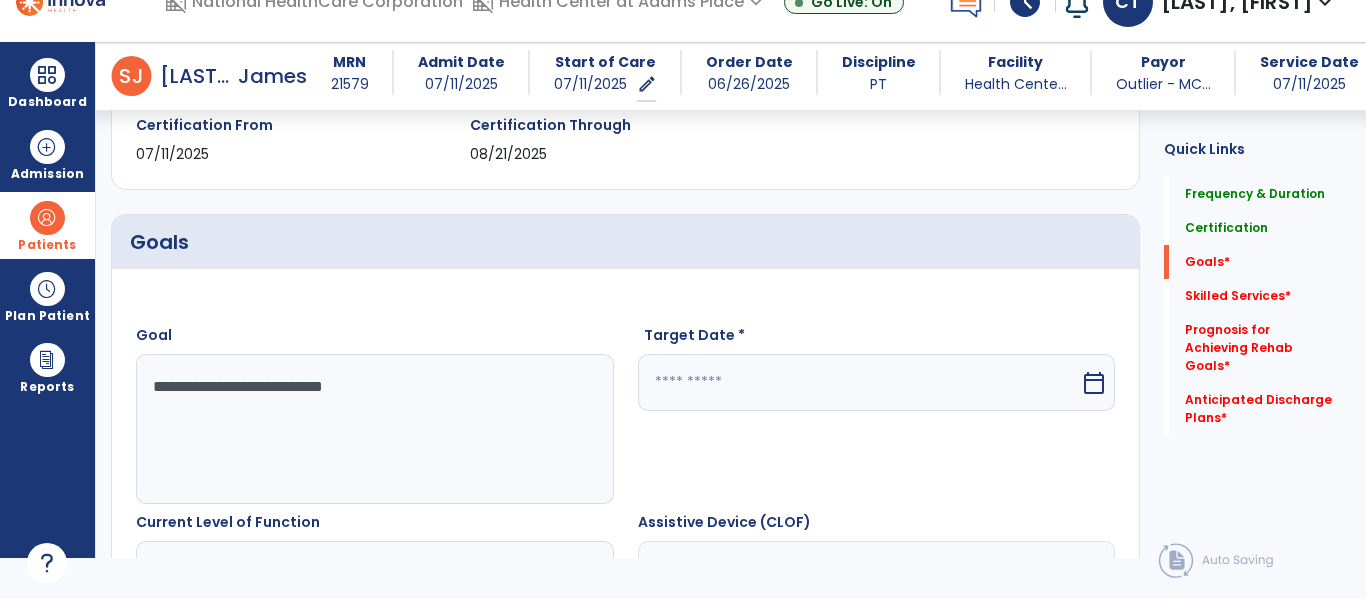 type on "**********" 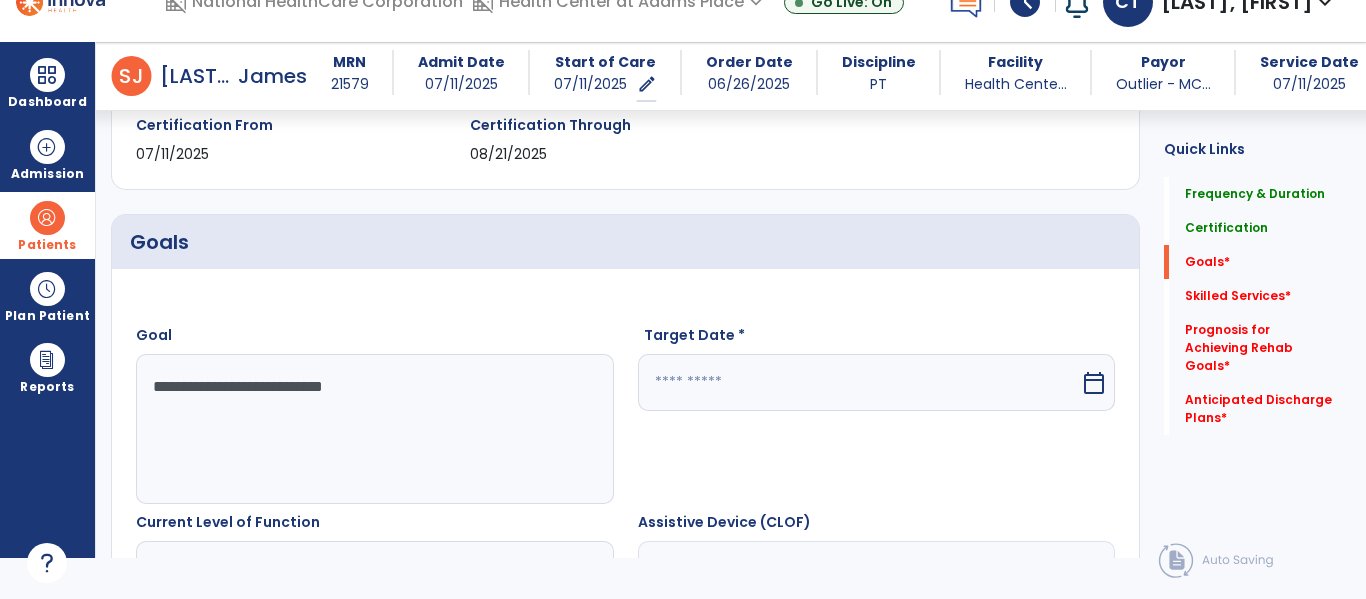click at bounding box center [859, 382] 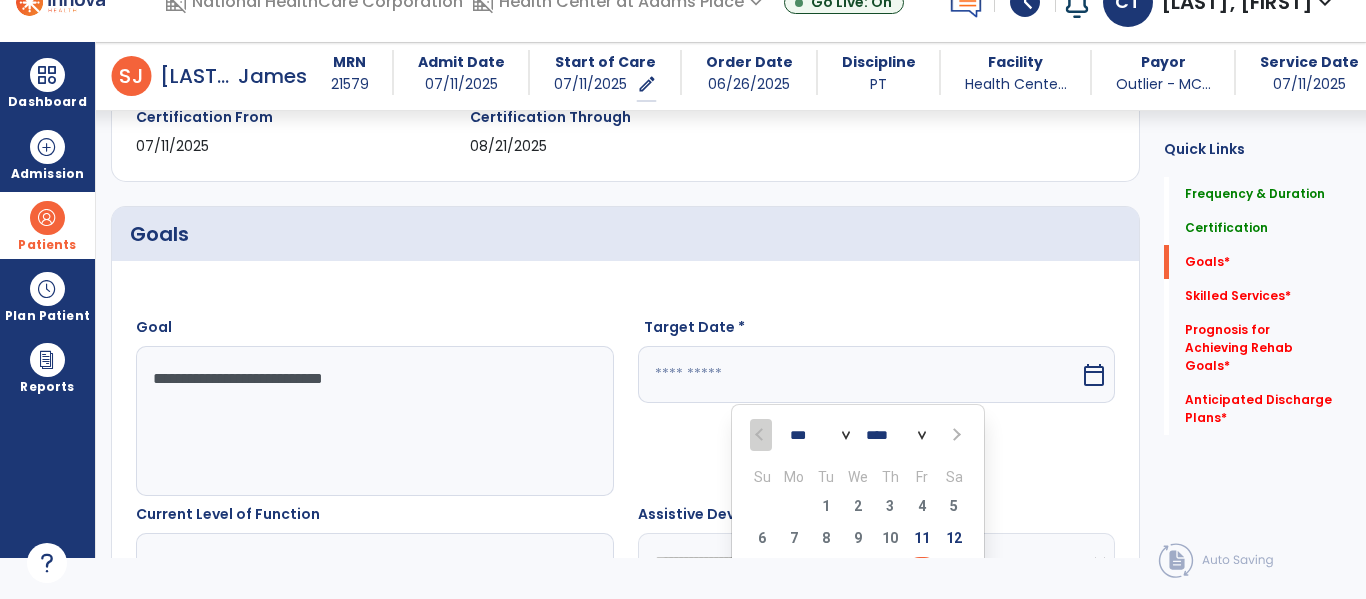 scroll, scrollTop: 644, scrollLeft: 0, axis: vertical 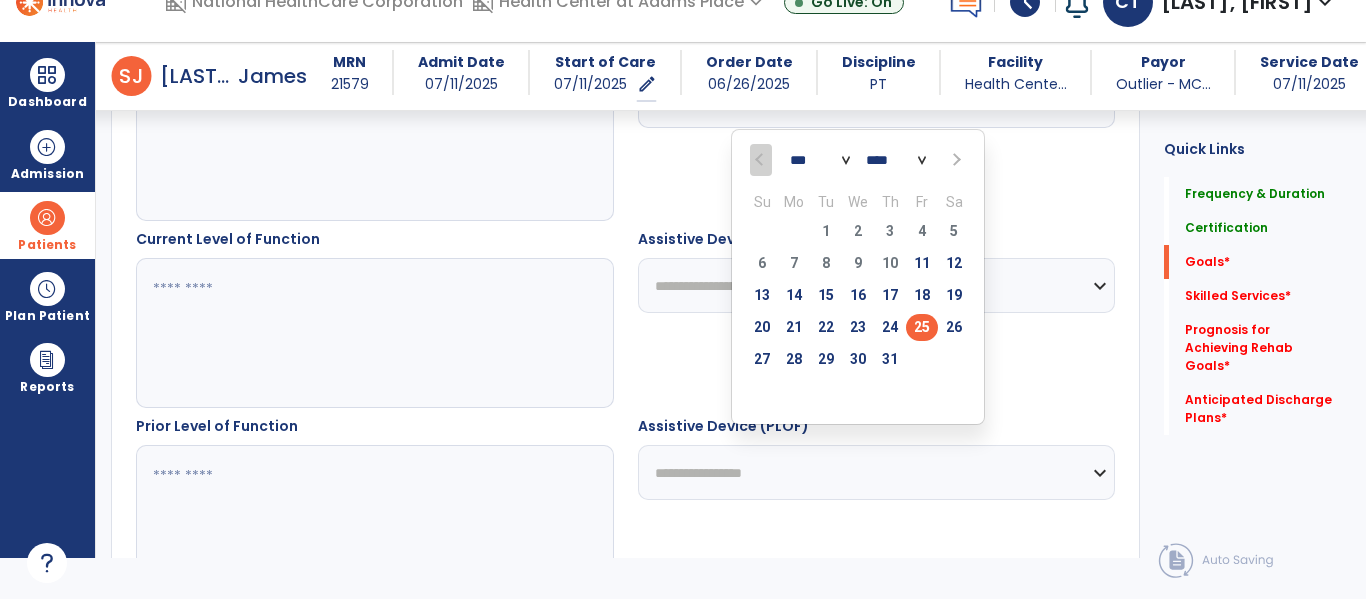 select on "*" 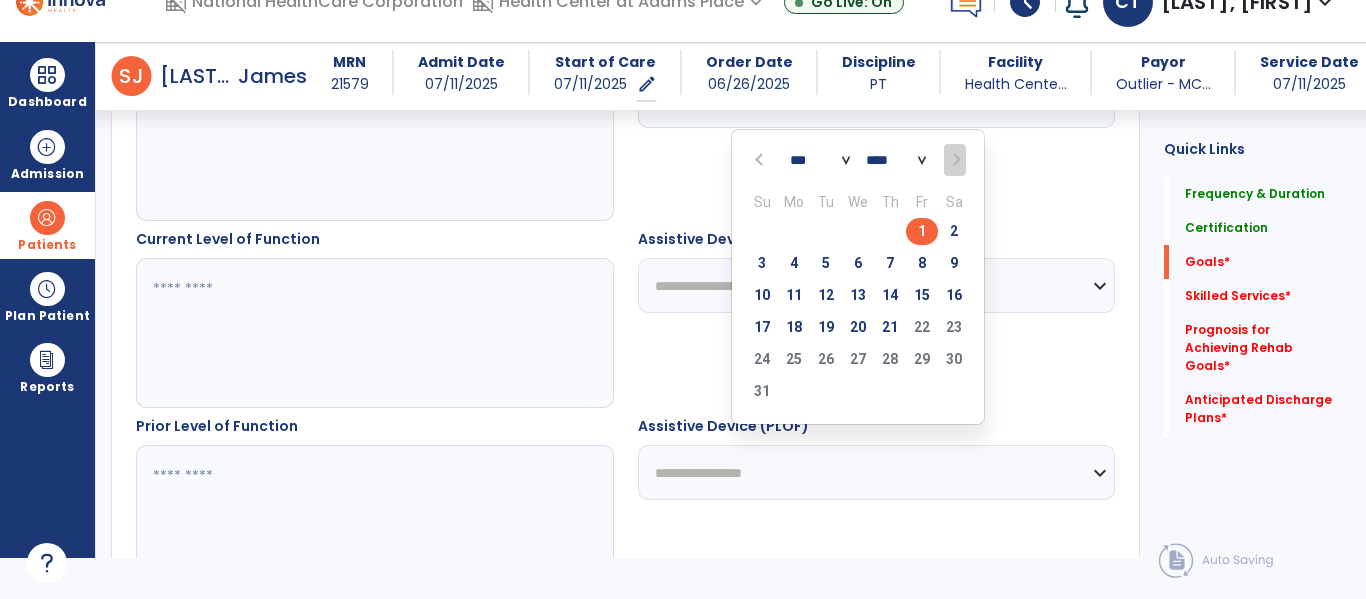 type on "********" 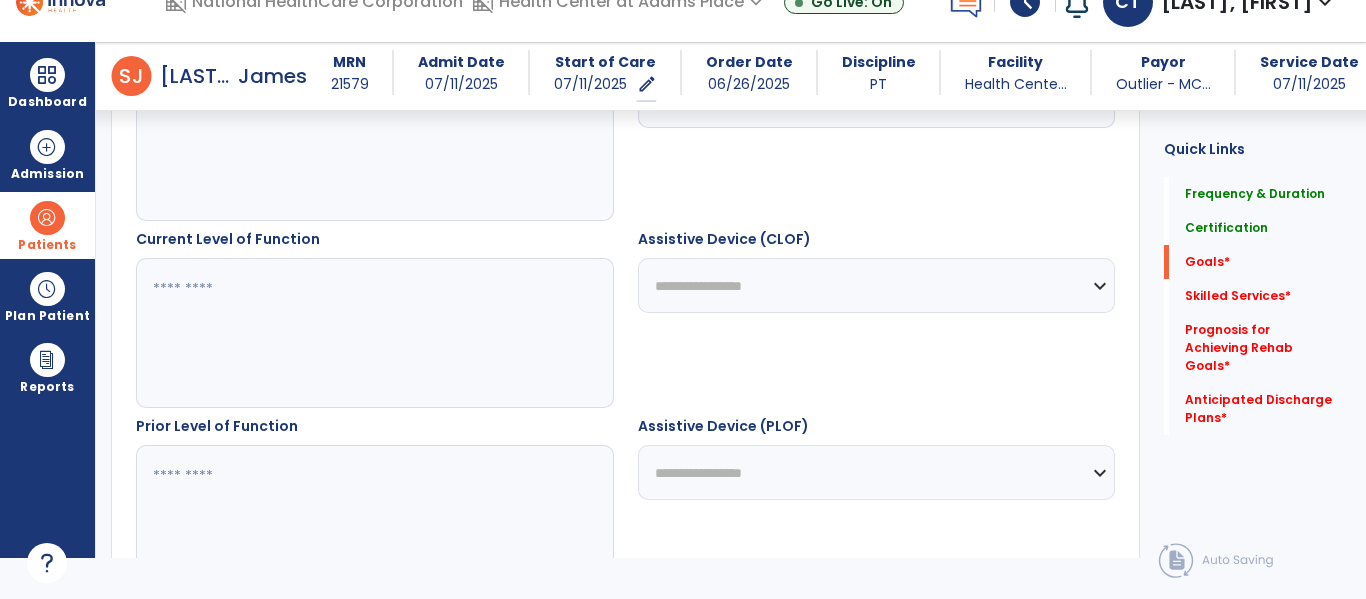 click at bounding box center (374, 333) 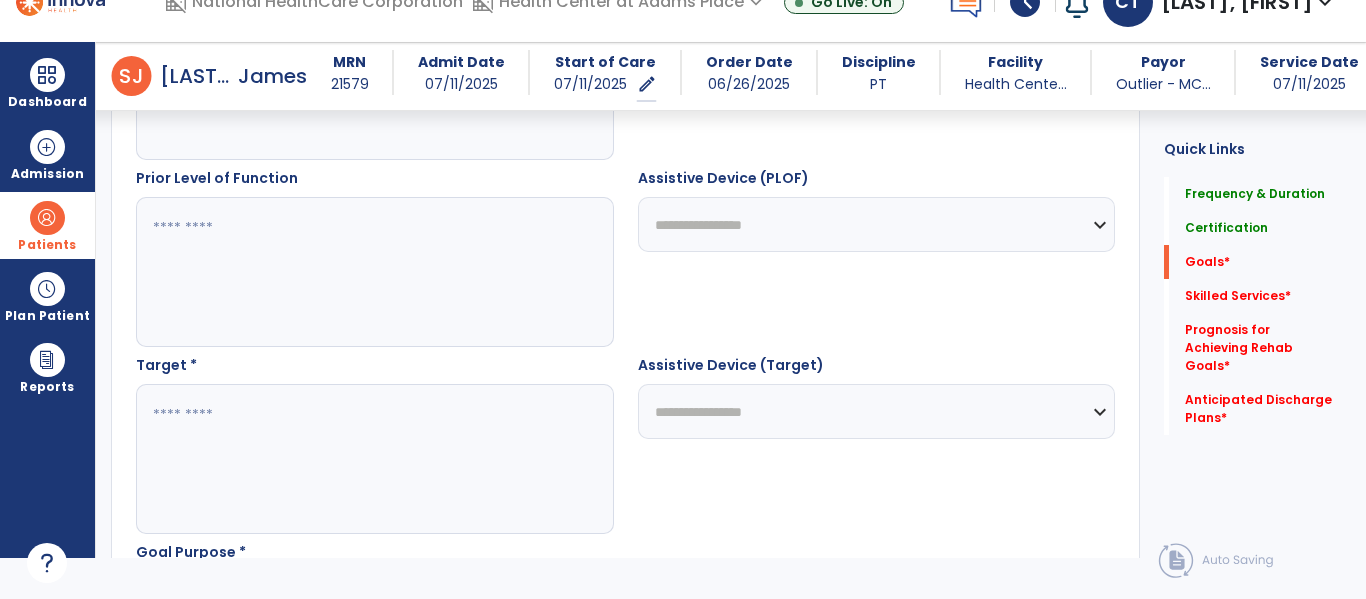 scroll, scrollTop: 886, scrollLeft: 0, axis: vertical 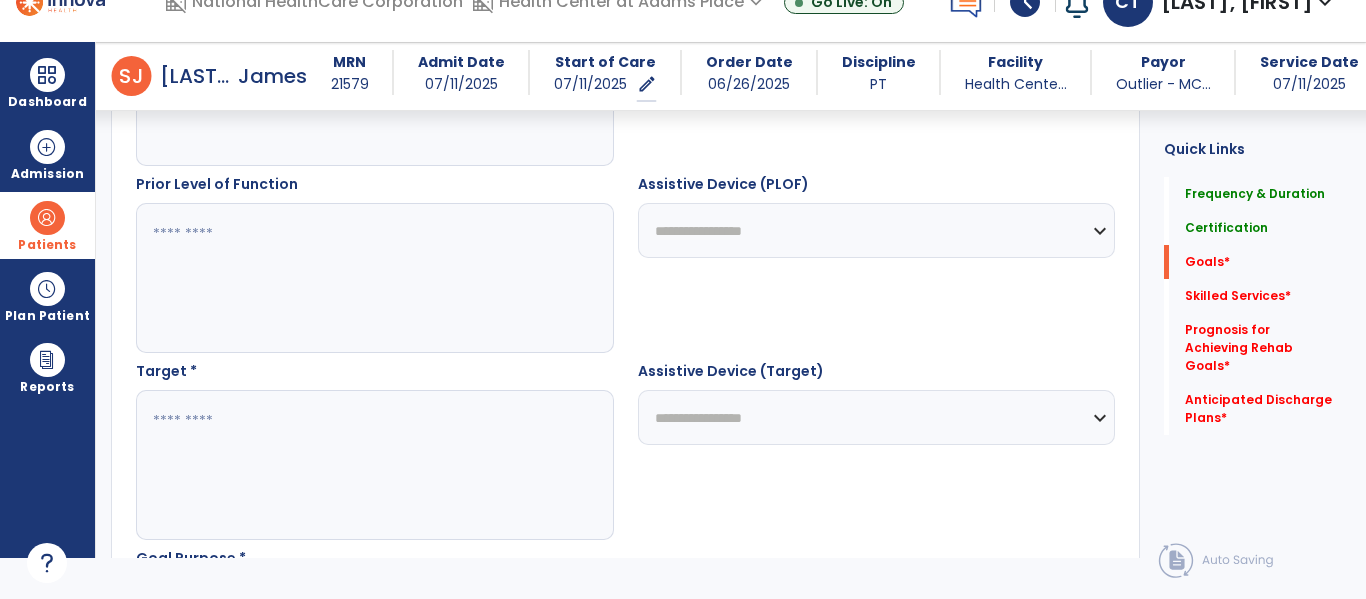 type on "**********" 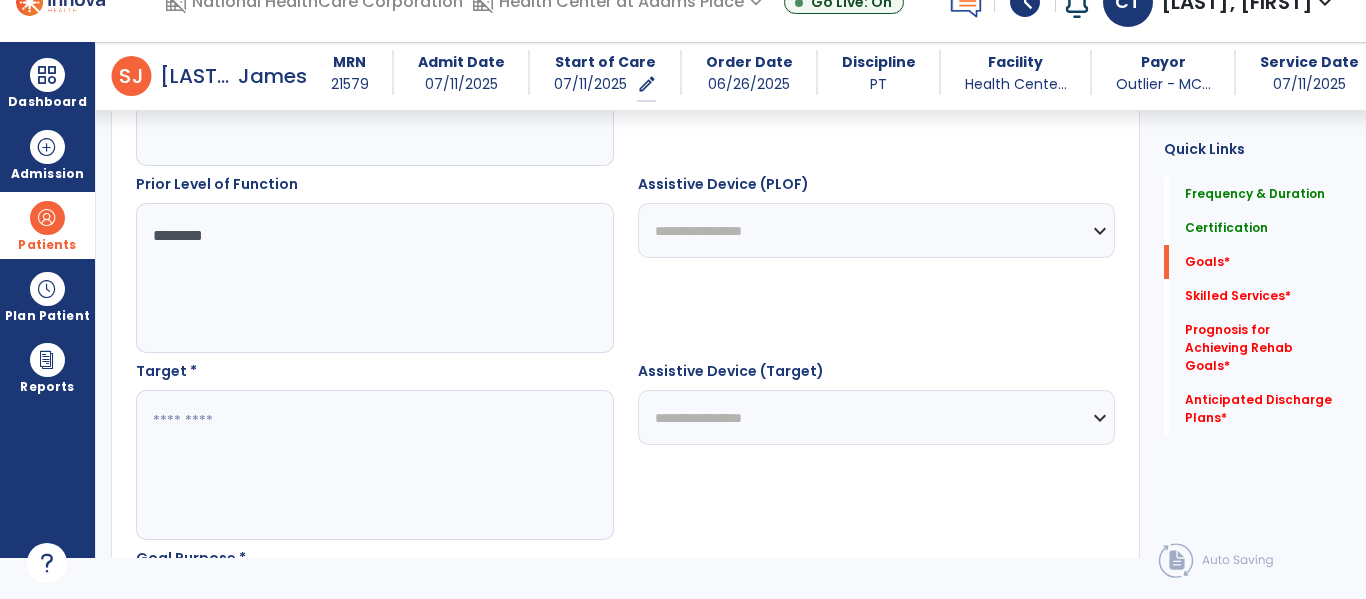 drag, startPoint x: 1358, startPoint y: 290, endPoint x: 1349, endPoint y: 207, distance: 83.48653 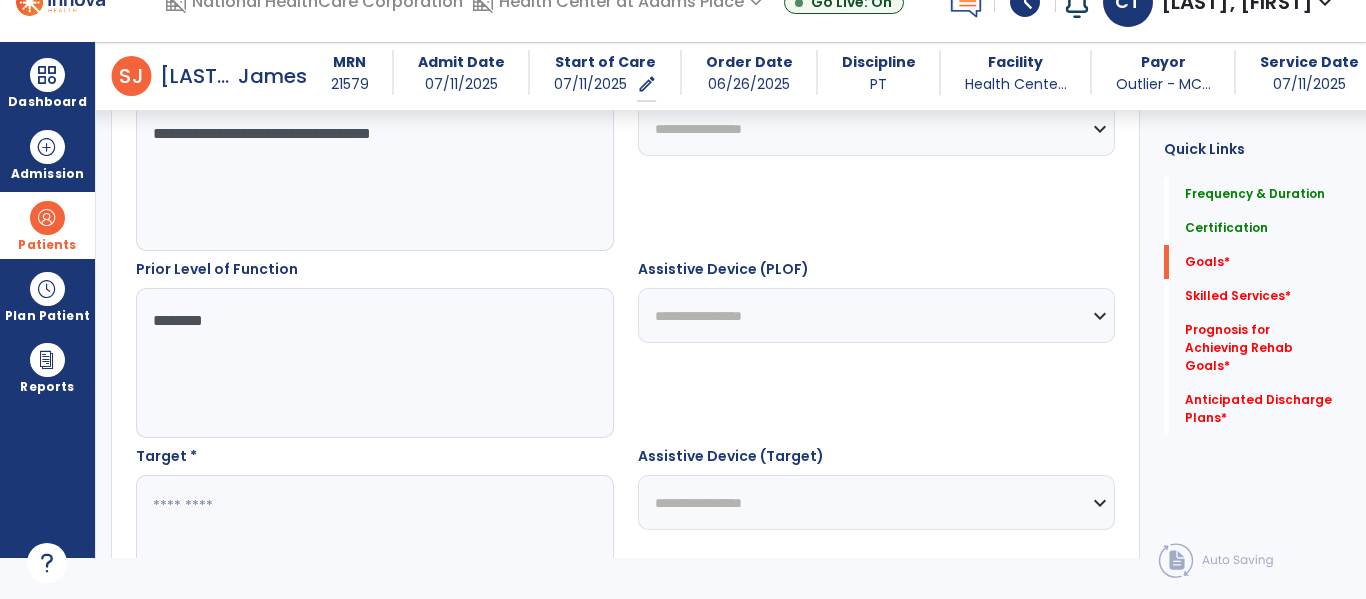 scroll, scrollTop: 844, scrollLeft: 0, axis: vertical 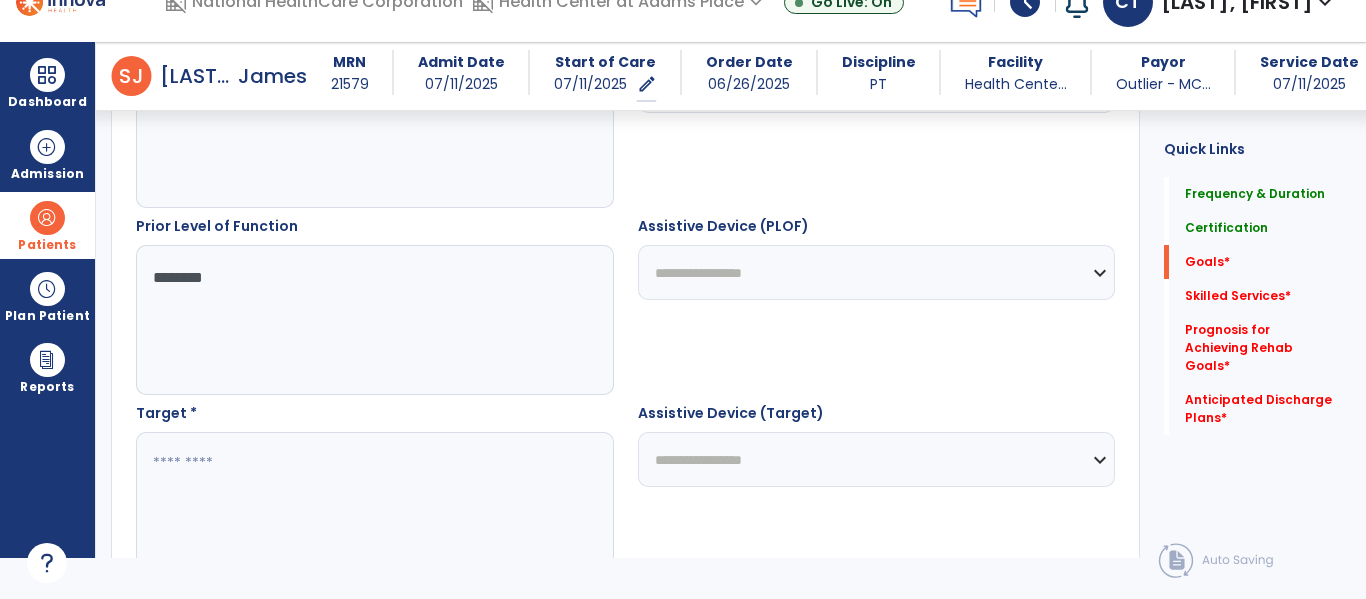 click on "*******" at bounding box center (374, 320) 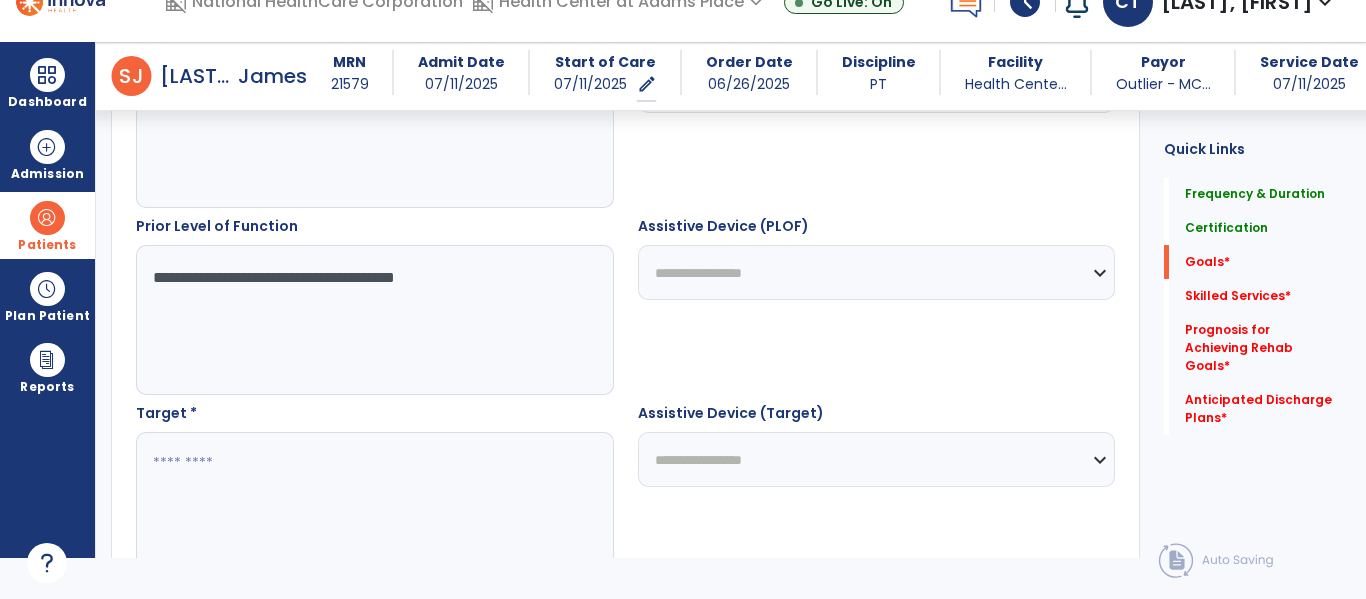 type on "**********" 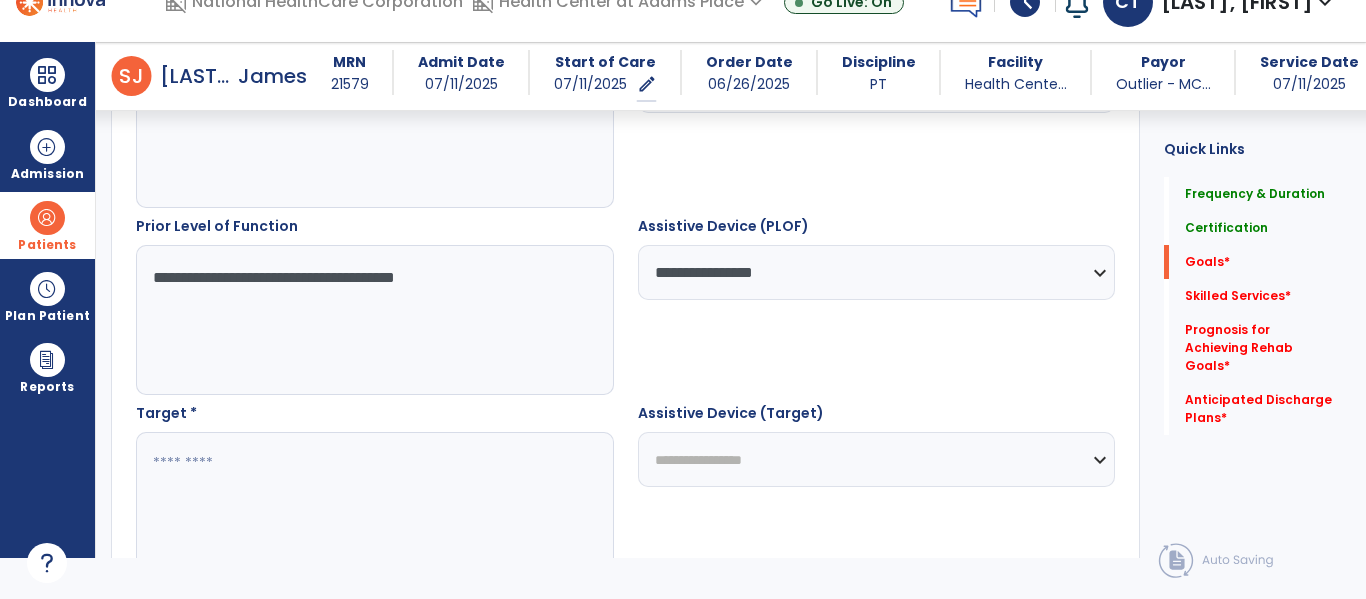 click on "**********" at bounding box center [877, 272] 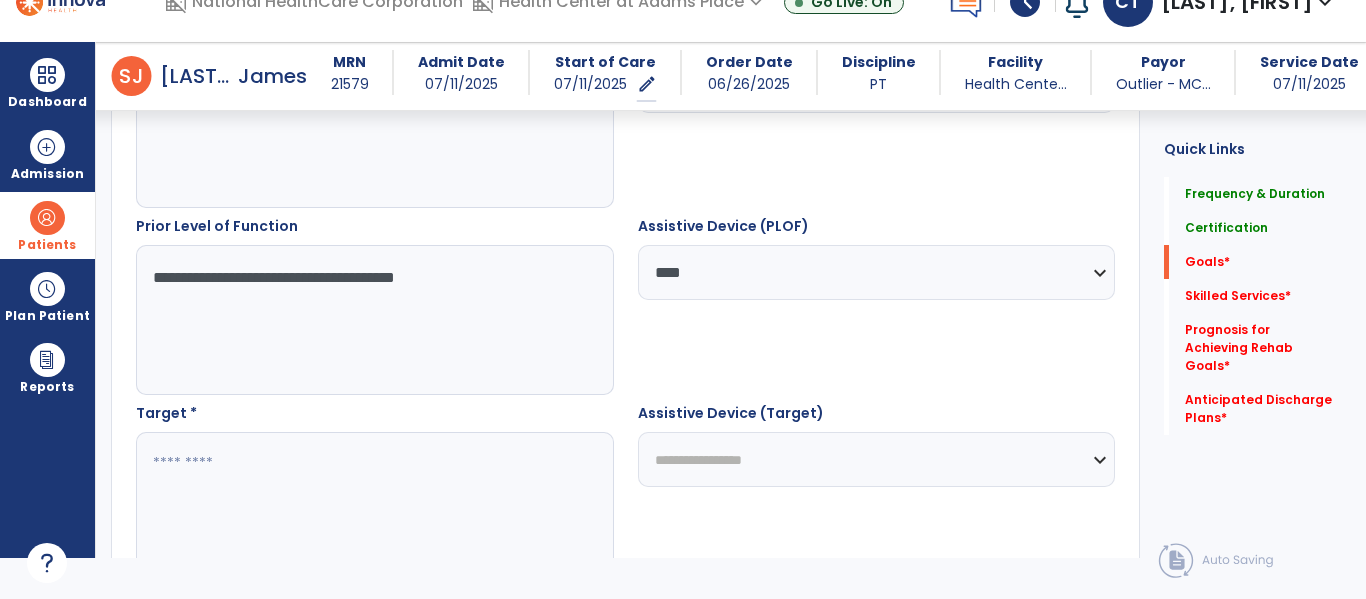 click on "**********" at bounding box center (877, 272) 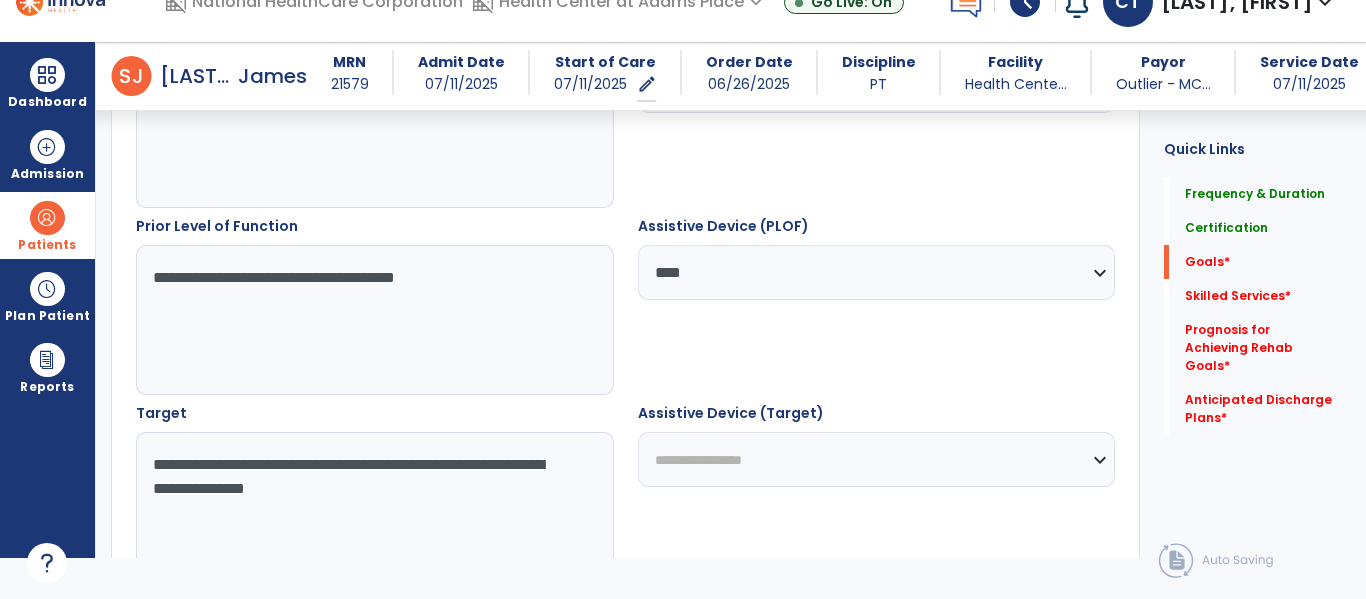 type on "**********" 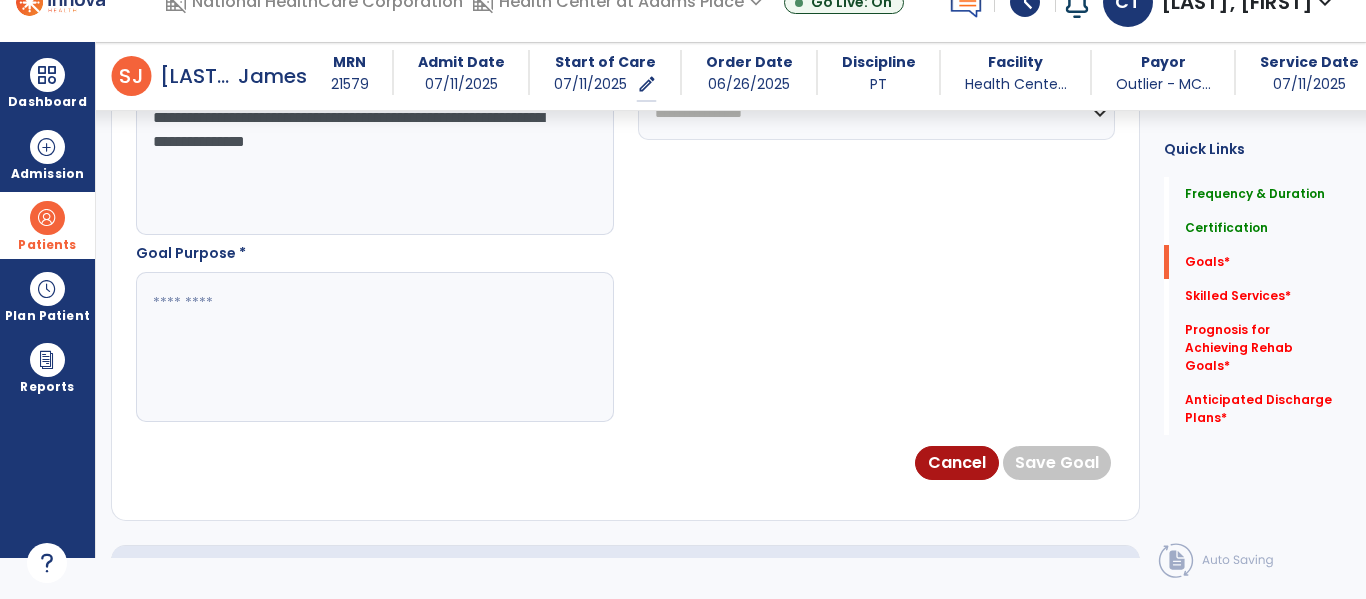 scroll, scrollTop: 1180, scrollLeft: 0, axis: vertical 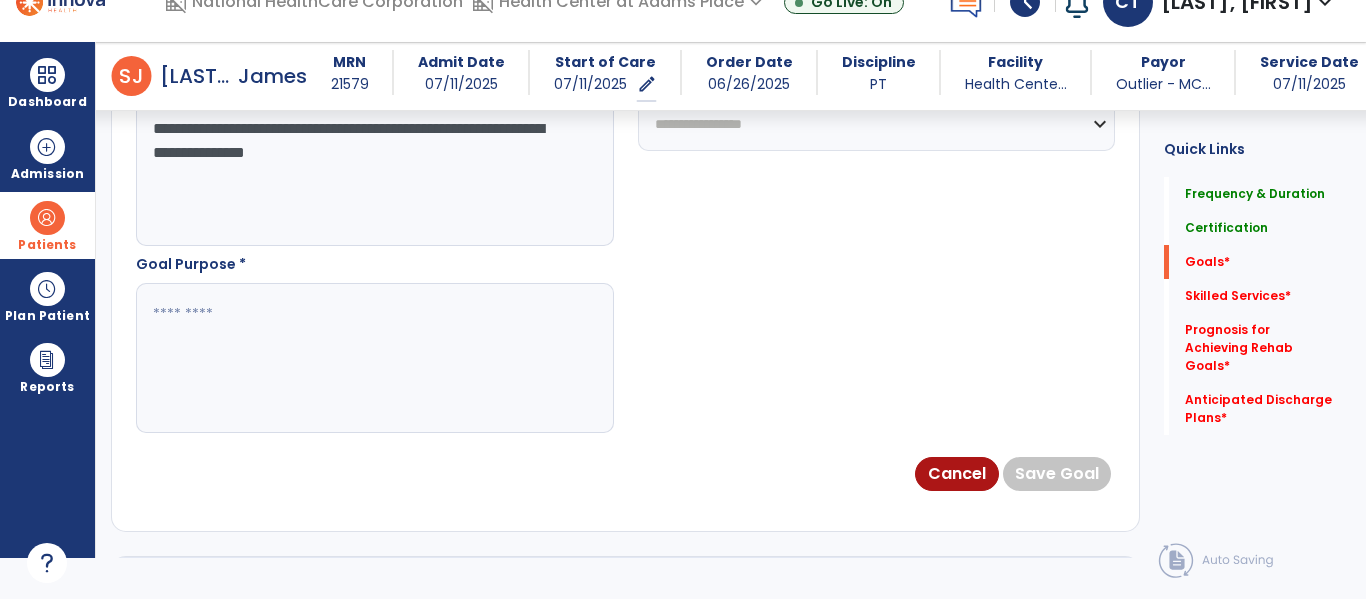 click at bounding box center [374, 358] 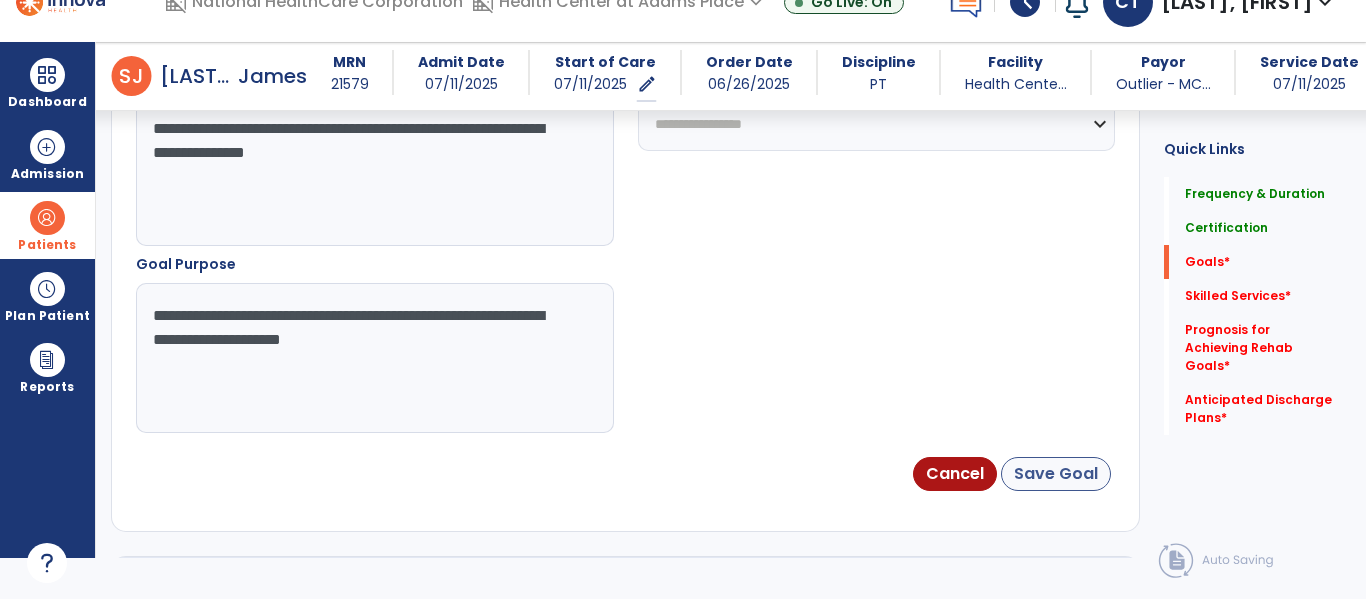 type on "**********" 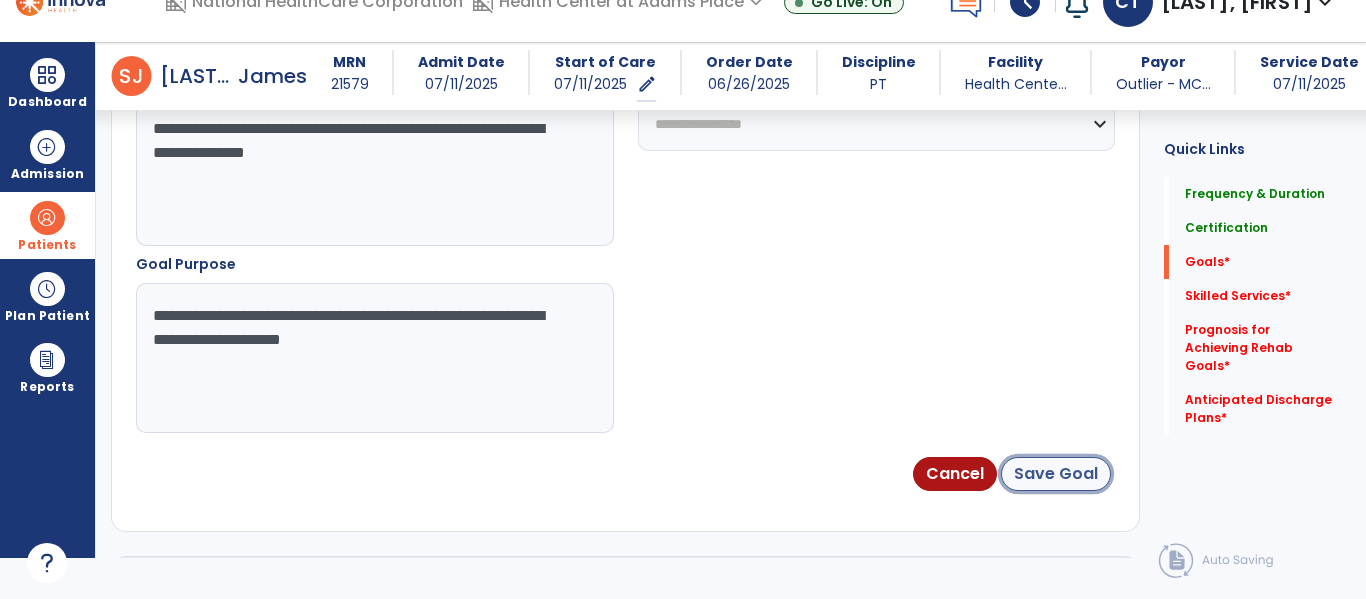 click on "Save Goal" at bounding box center [1056, 474] 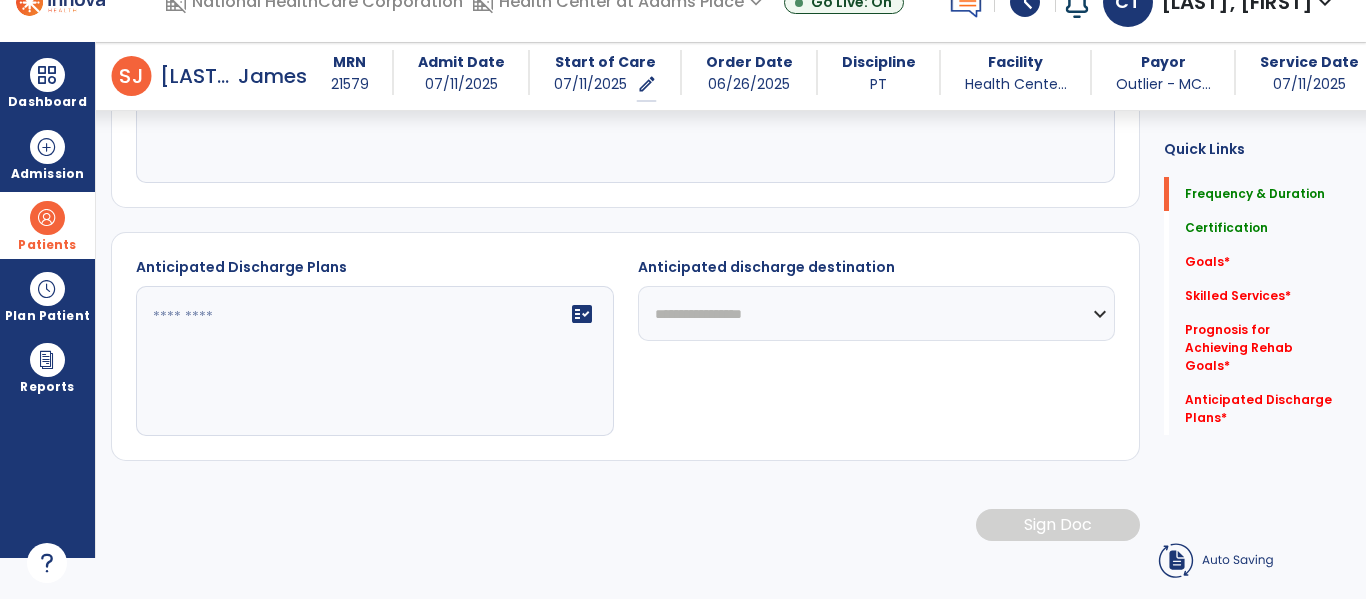 scroll, scrollTop: 101, scrollLeft: 0, axis: vertical 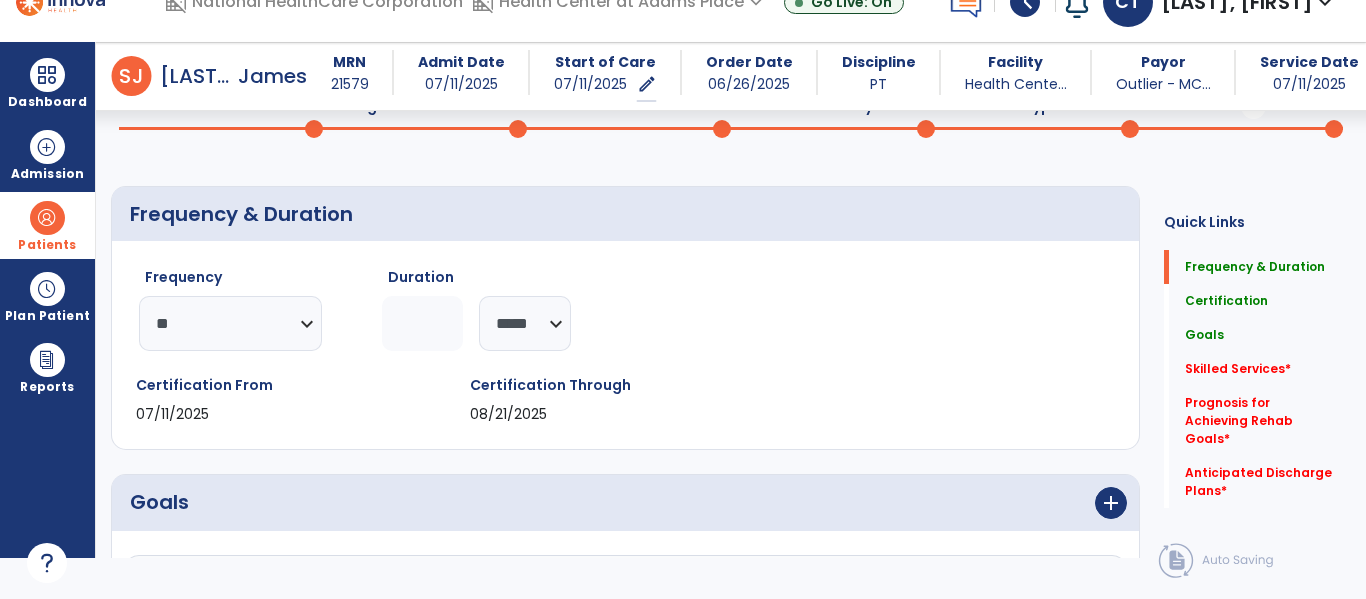 click on "Goals   Goals" 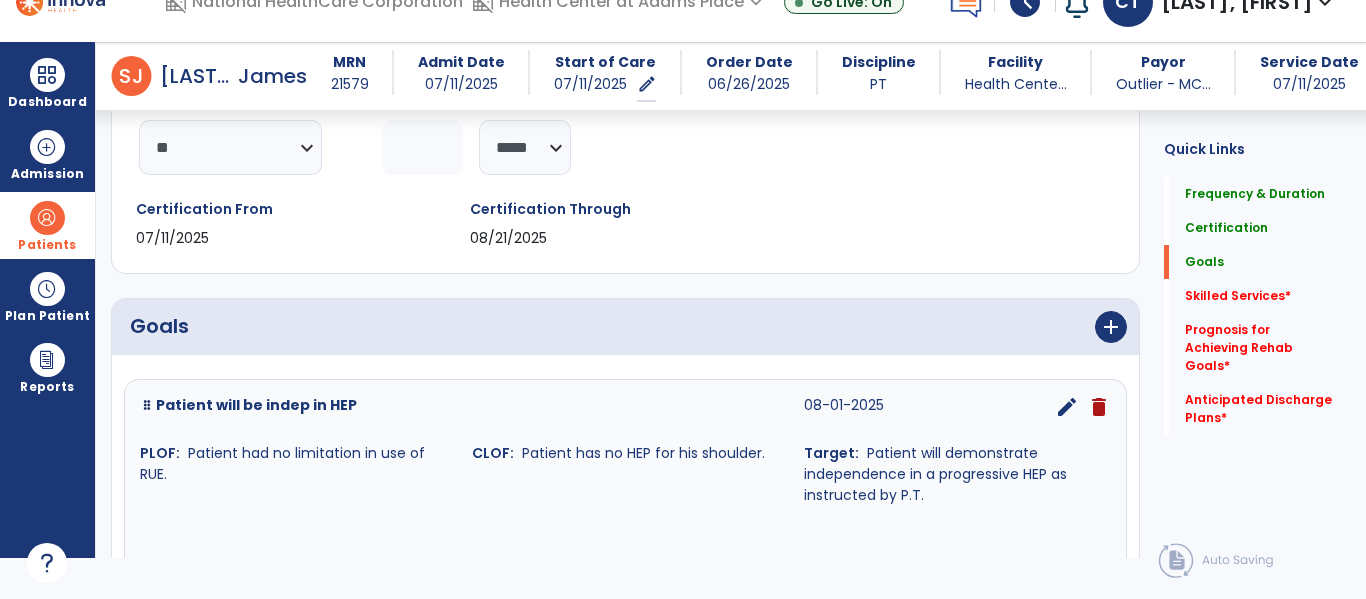 scroll, scrollTop: 280, scrollLeft: 0, axis: vertical 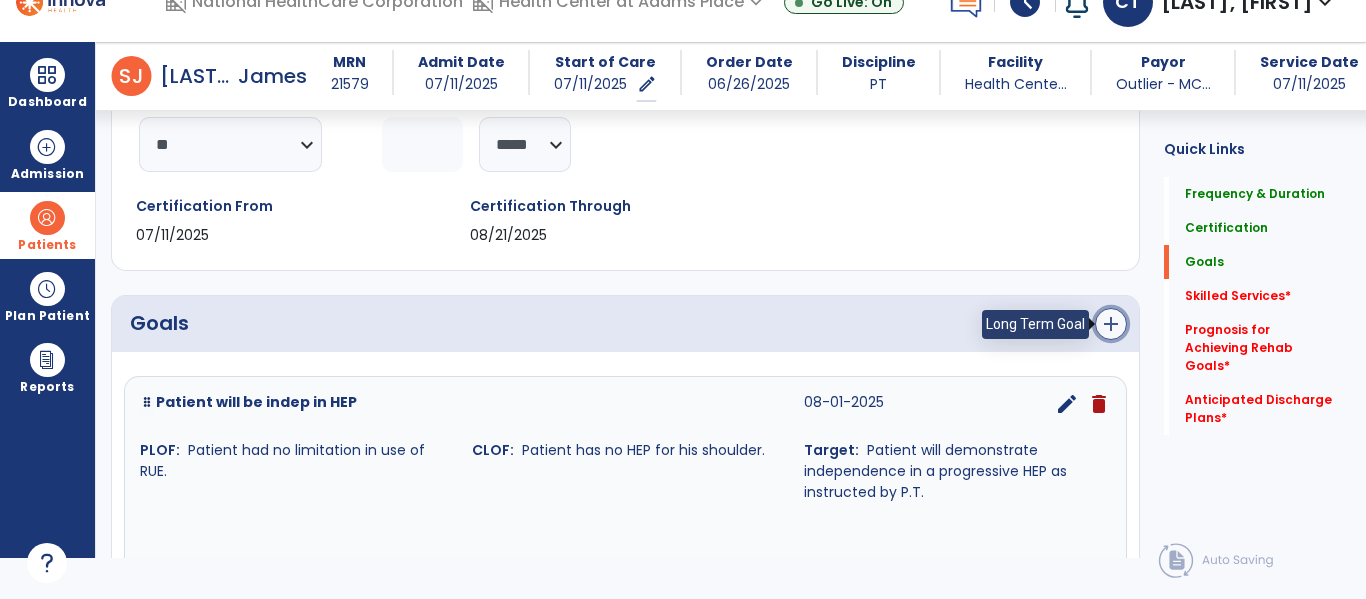 click on "add" at bounding box center (1111, 324) 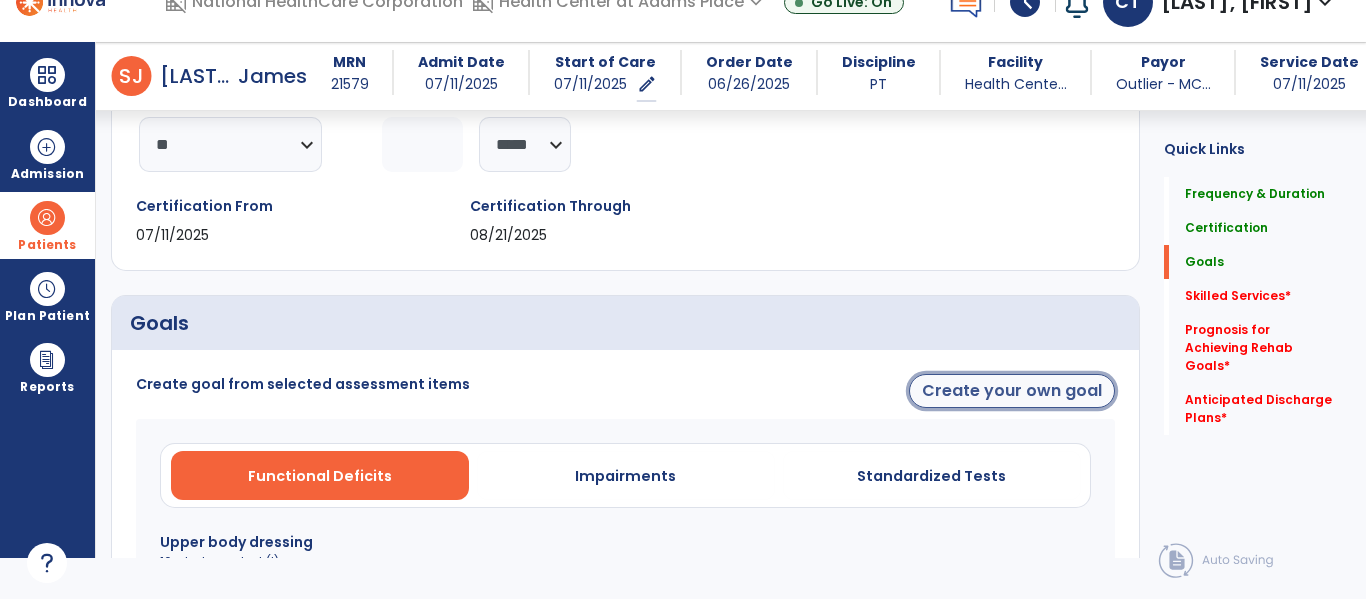 click on "Create your own goal" at bounding box center [1012, 391] 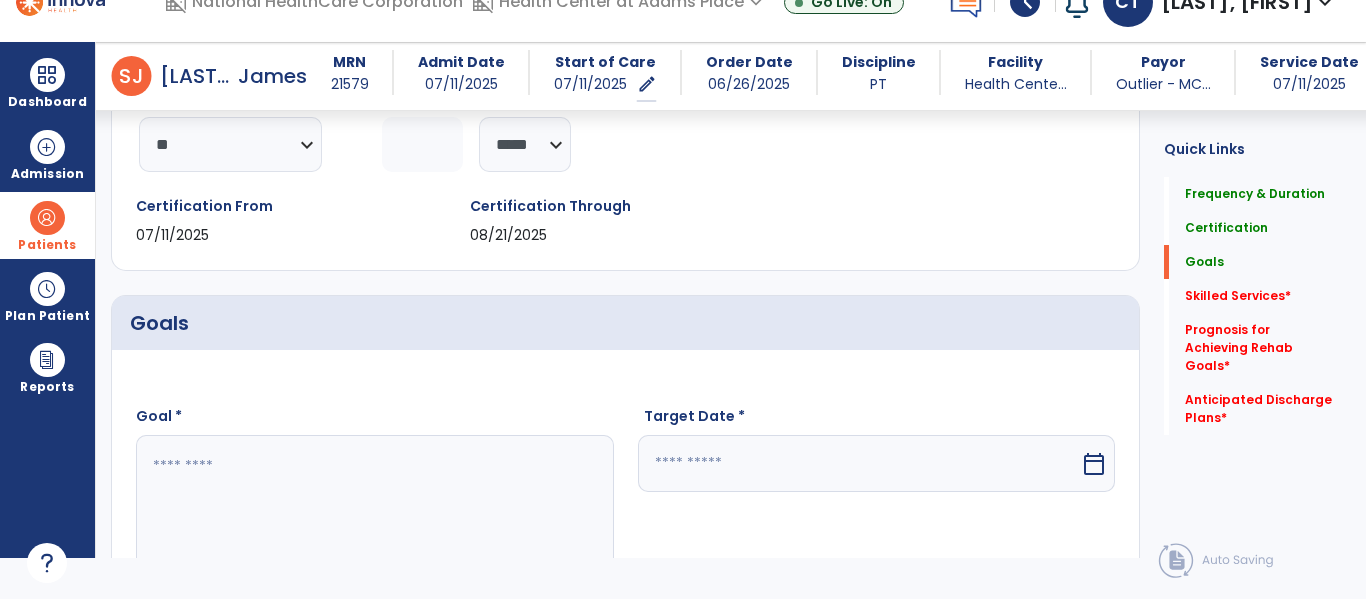 click at bounding box center (374, 510) 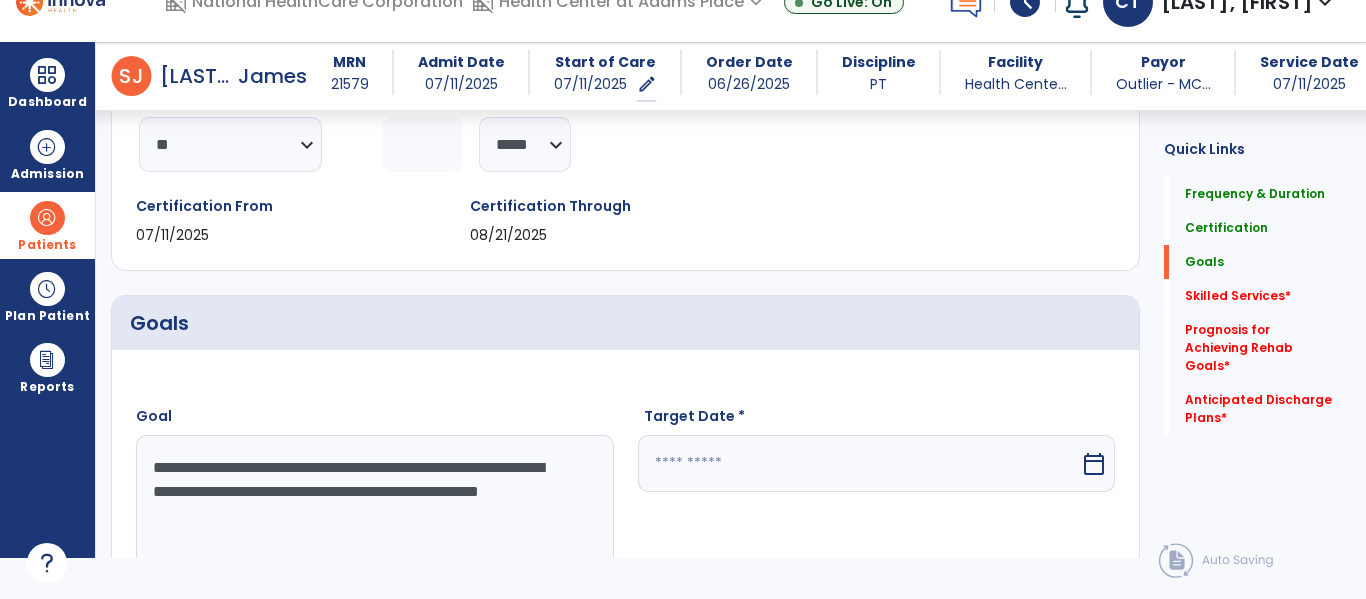 click on "**********" at bounding box center [374, 510] 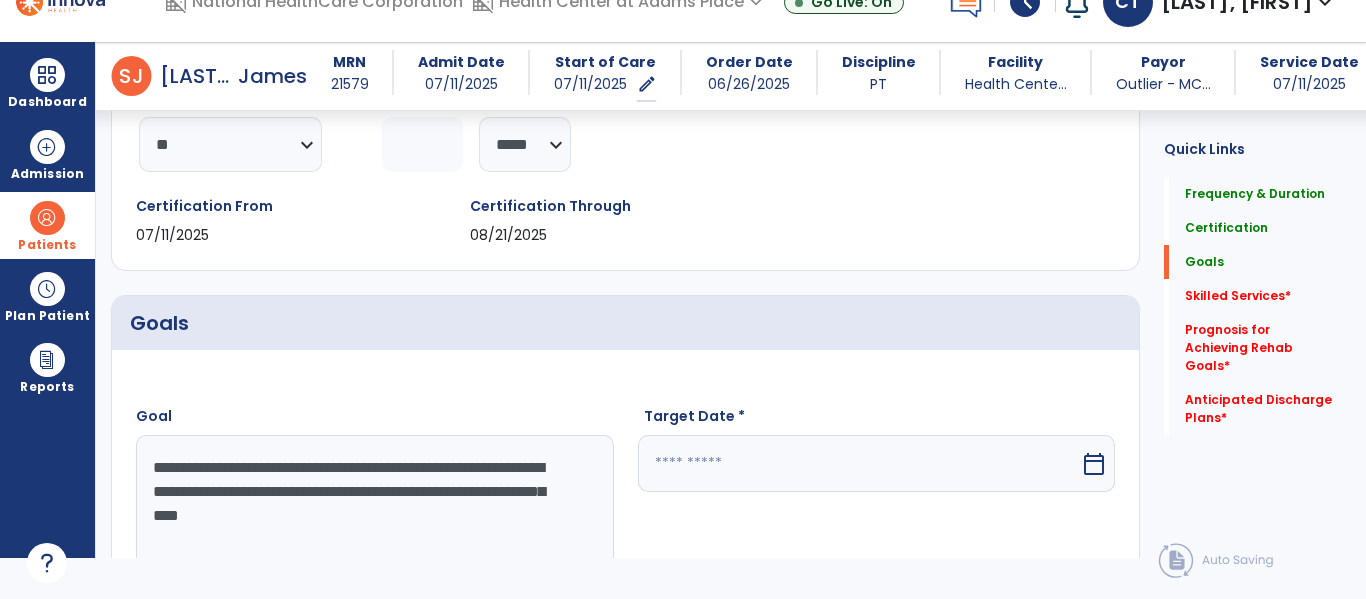 type on "**********" 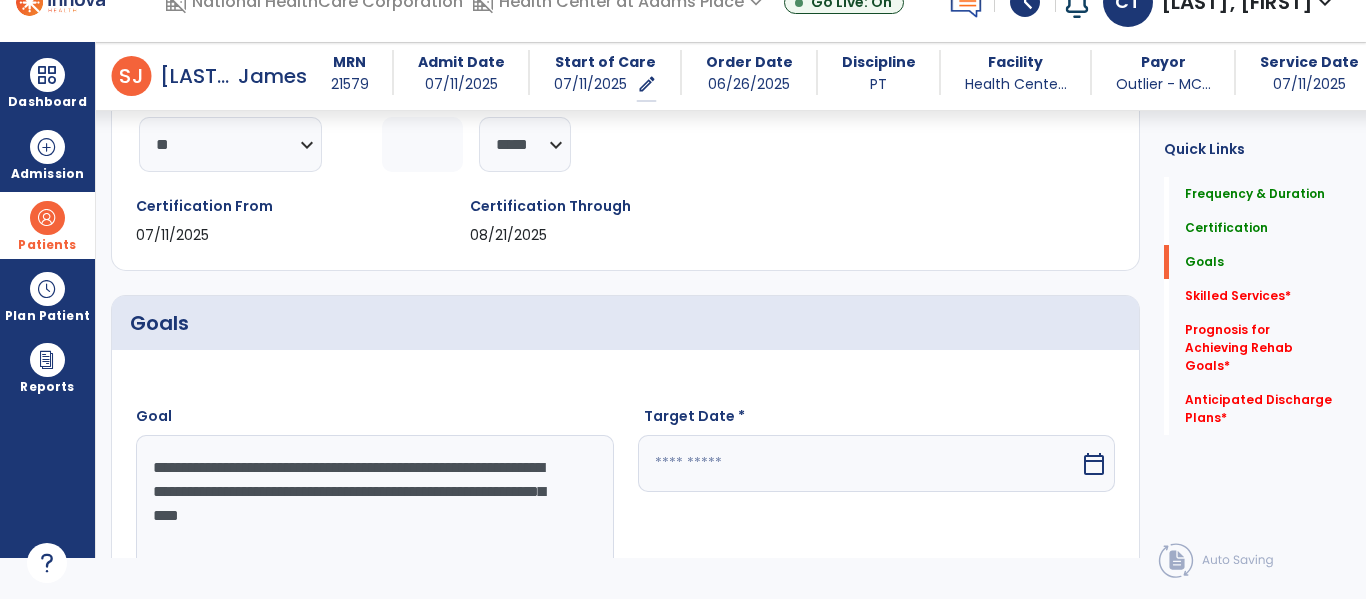 click at bounding box center [859, 463] 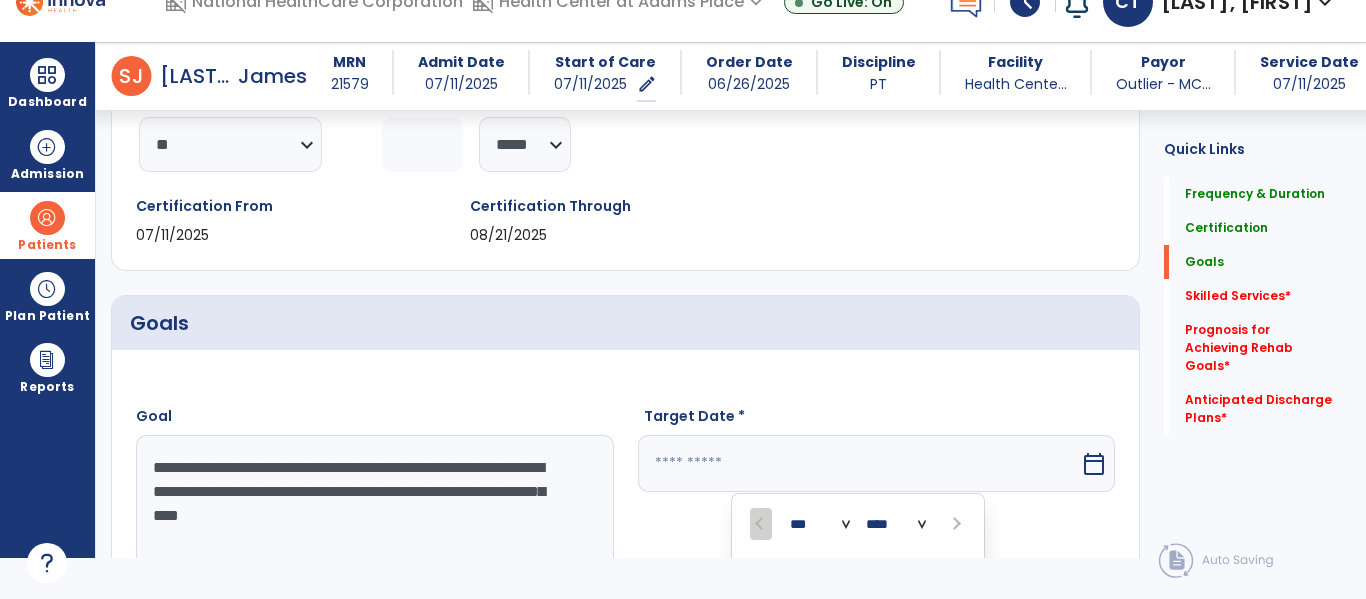 scroll, scrollTop: 612, scrollLeft: 0, axis: vertical 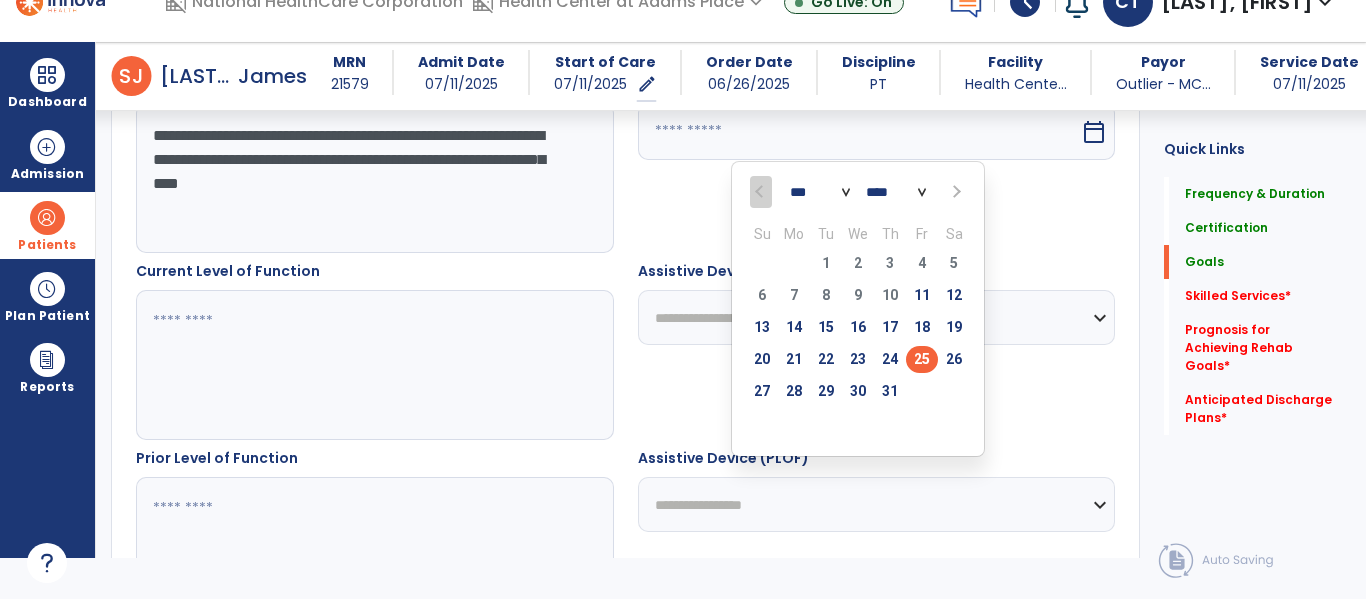 select on "*" 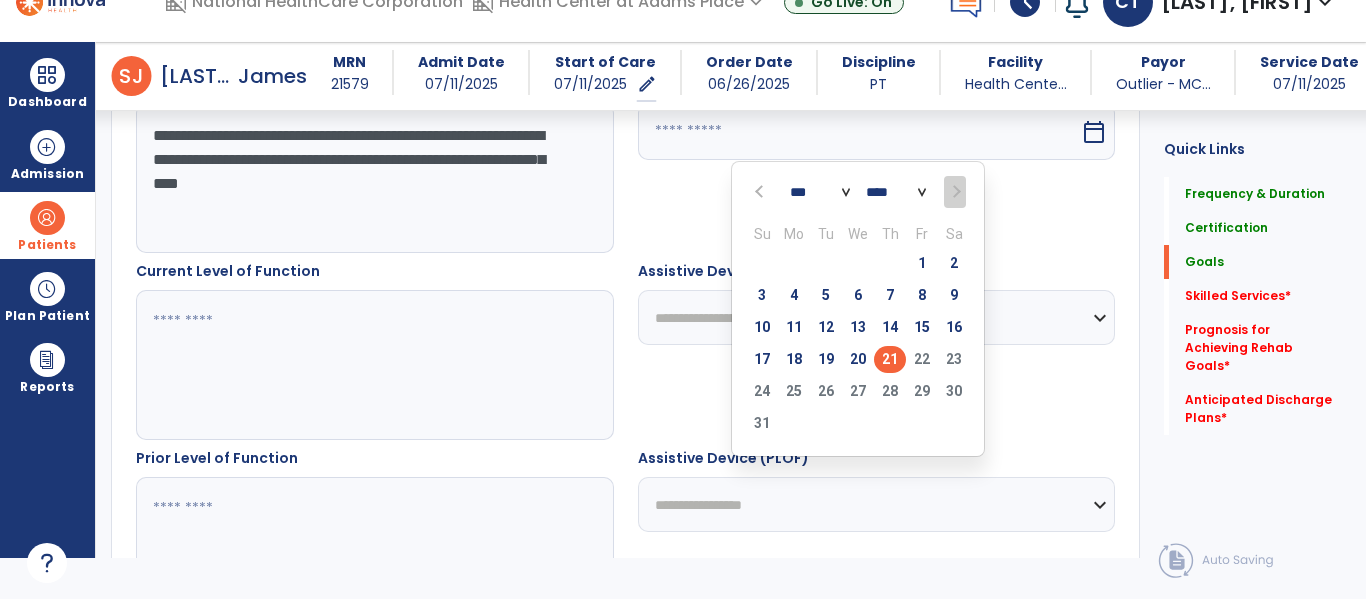 type on "*********" 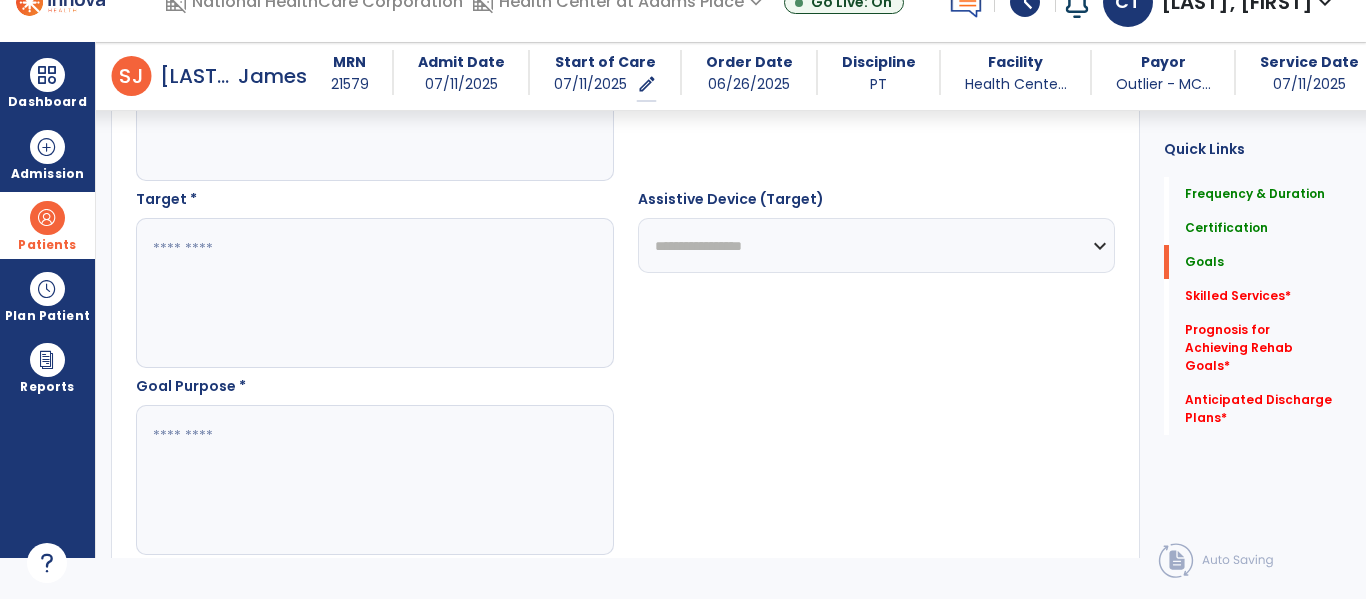 scroll, scrollTop: 1086, scrollLeft: 0, axis: vertical 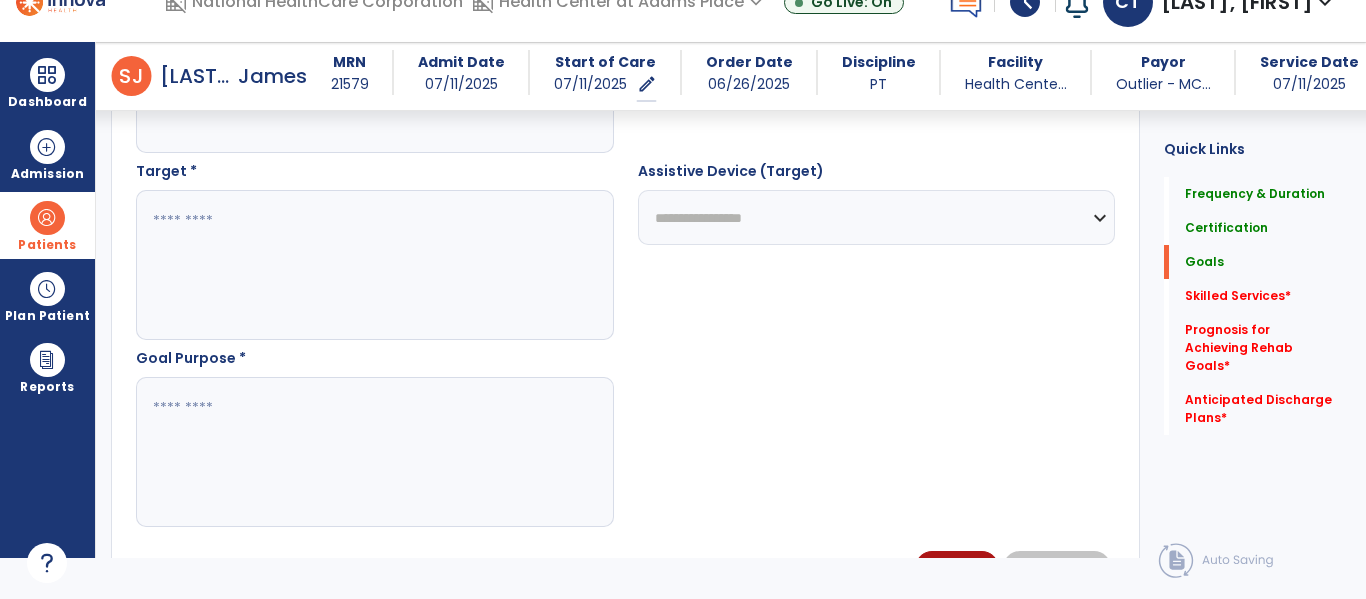 click at bounding box center [374, 265] 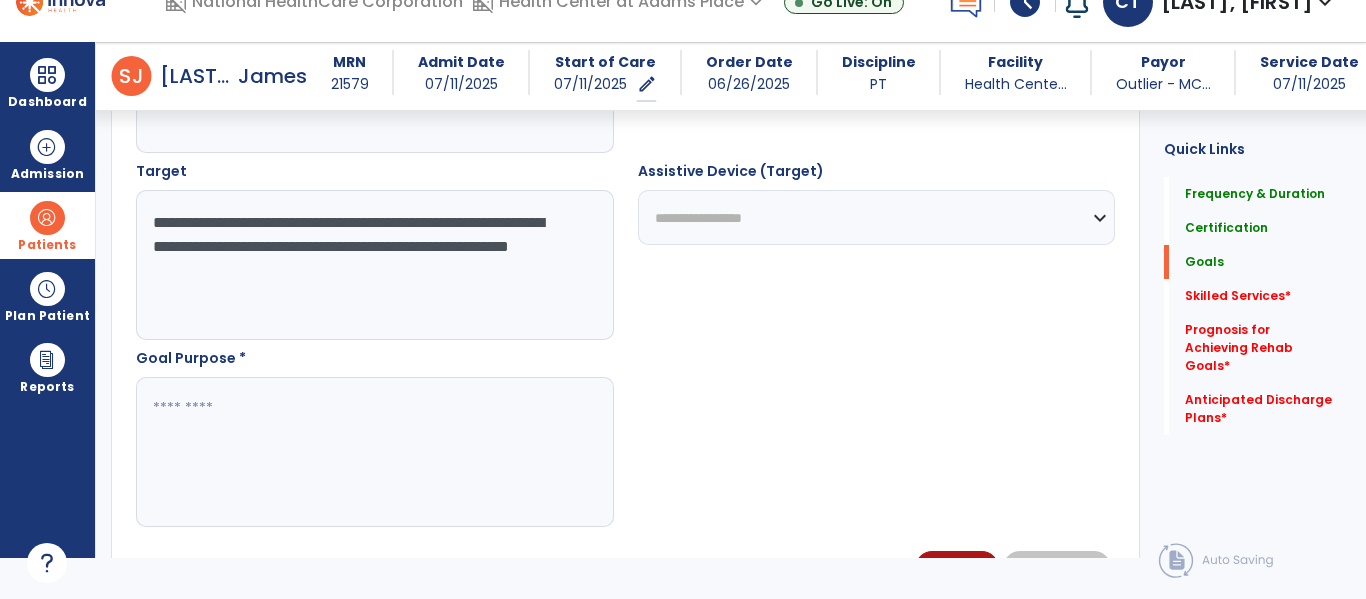 type on "**********" 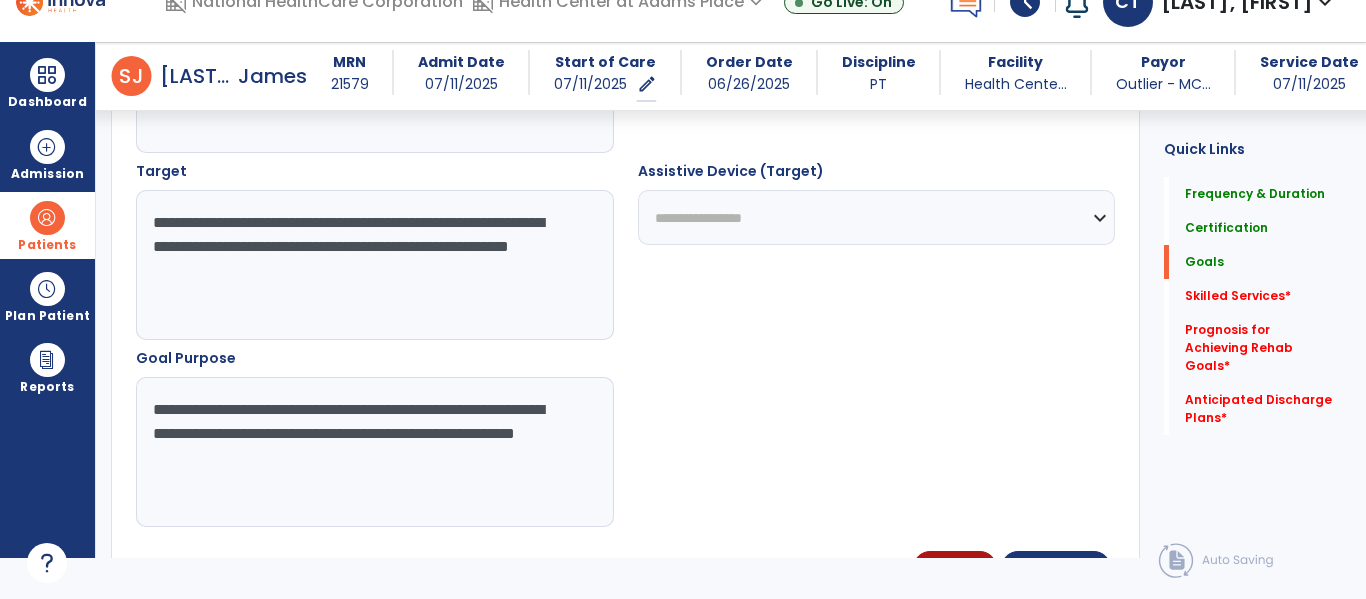 scroll, scrollTop: 634, scrollLeft: 0, axis: vertical 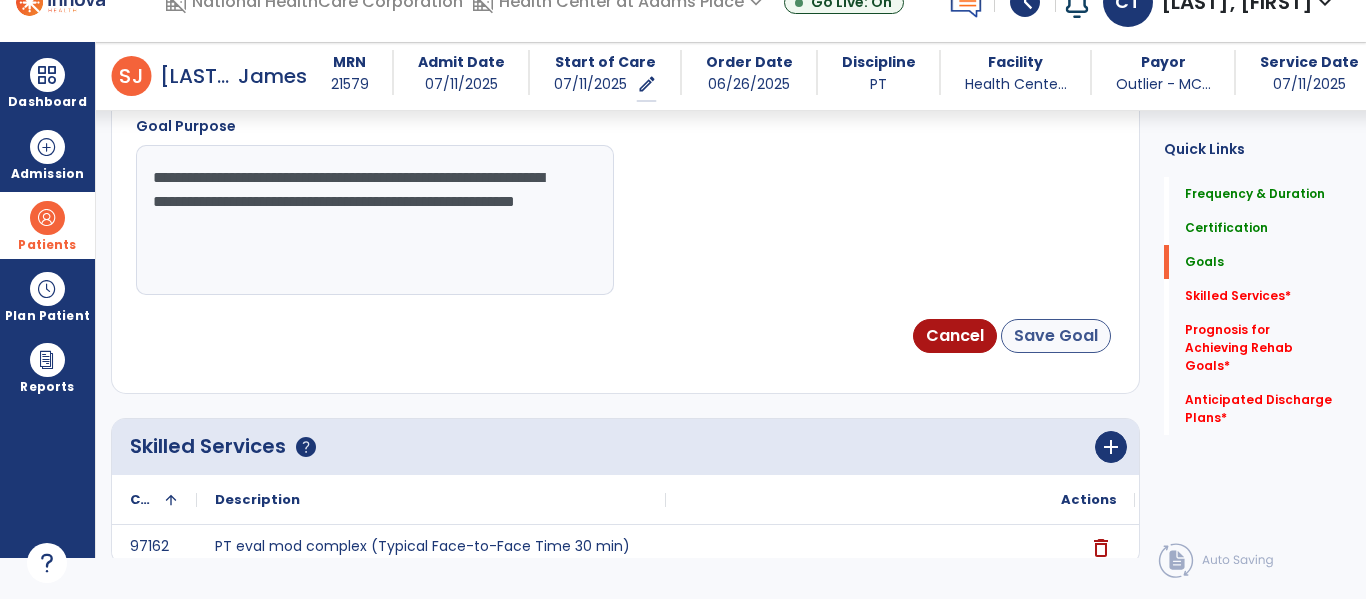 type on "**********" 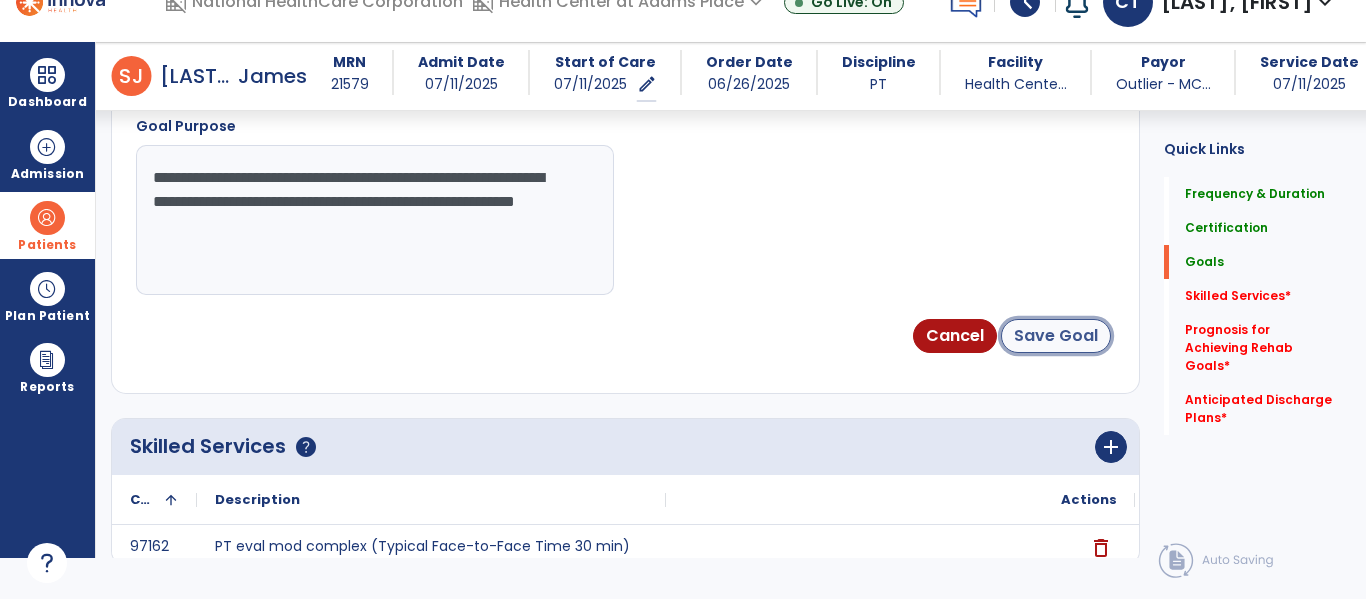 click on "Save Goal" at bounding box center [1056, 336] 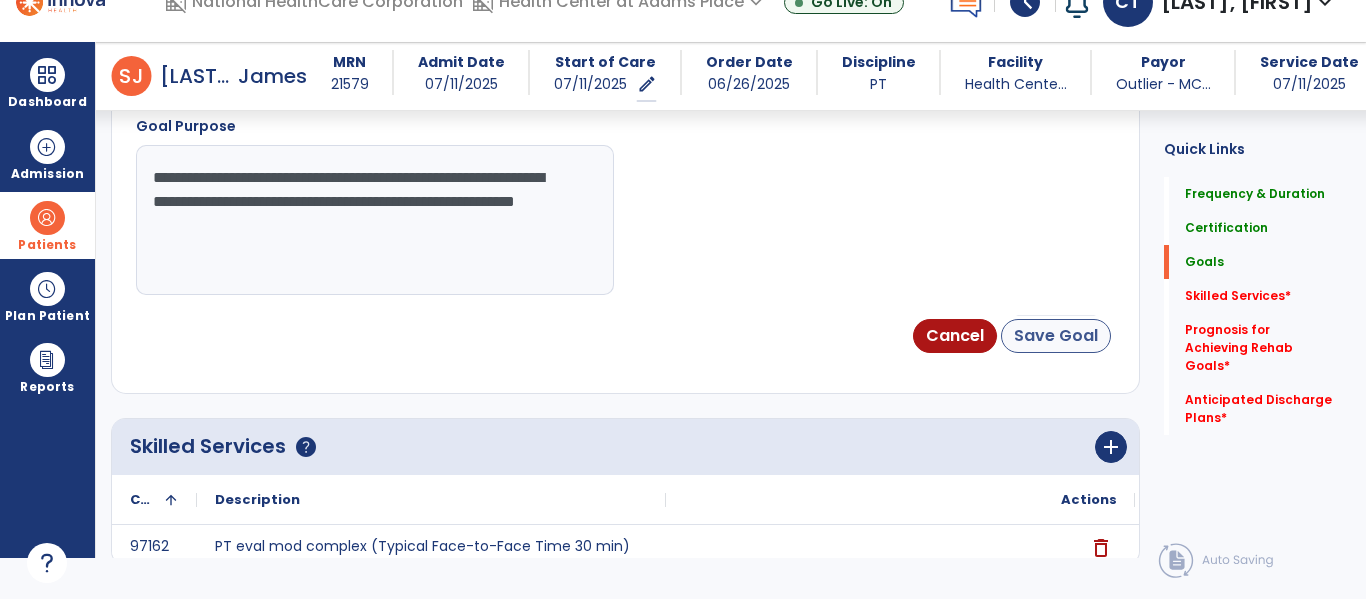 scroll, scrollTop: 239, scrollLeft: 0, axis: vertical 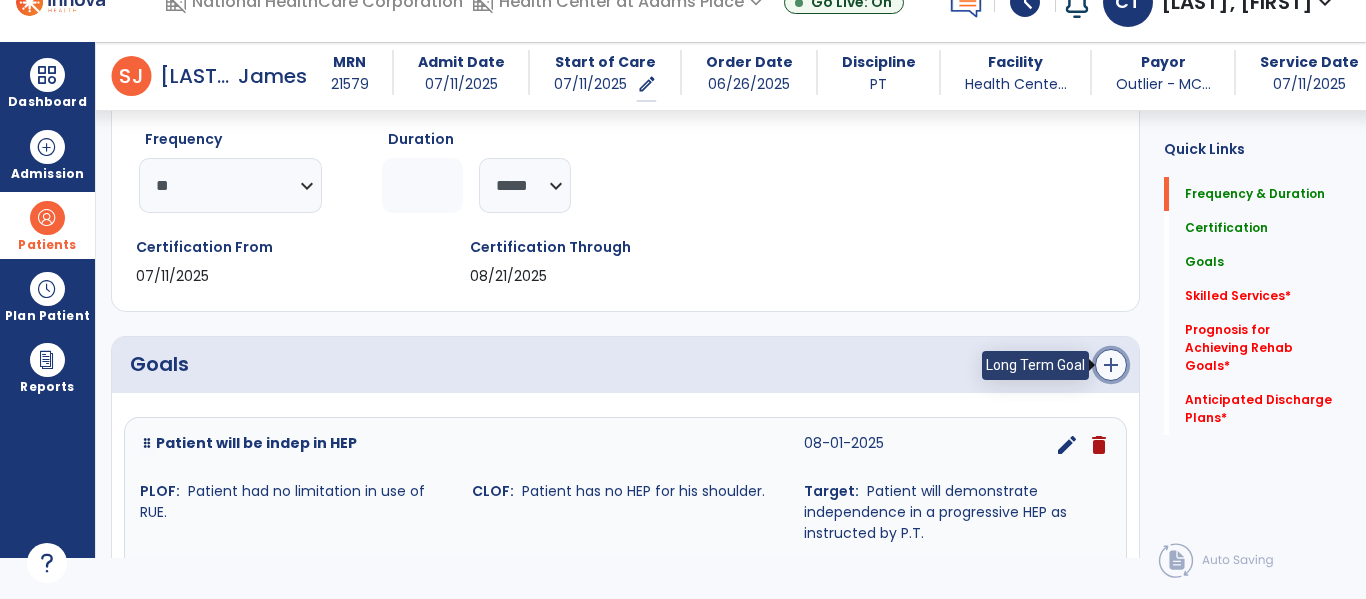 click on "add" at bounding box center [1111, 365] 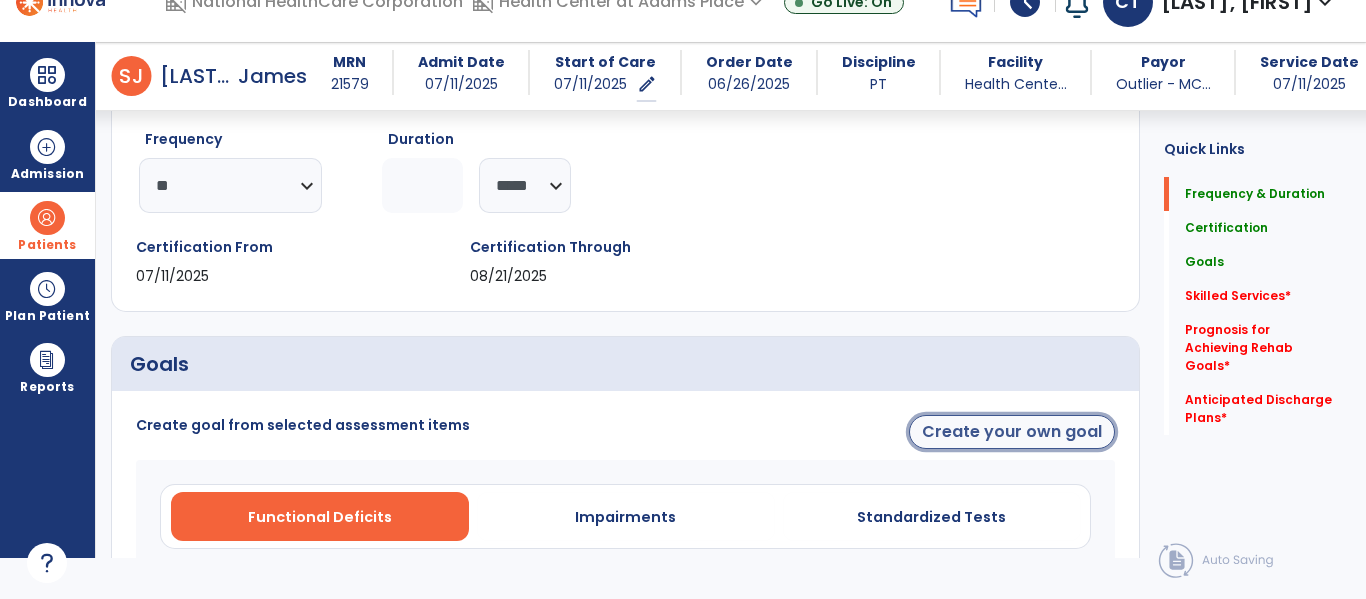 click on "Create your own goal" at bounding box center (1012, 432) 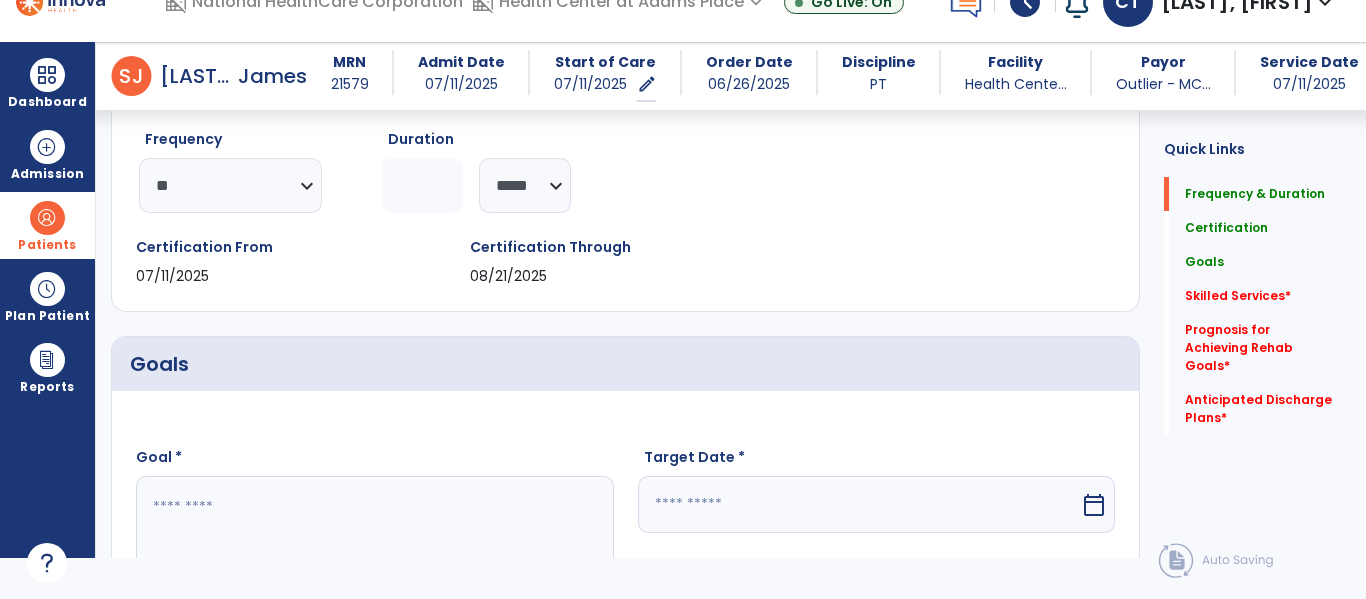 click at bounding box center (374, 551) 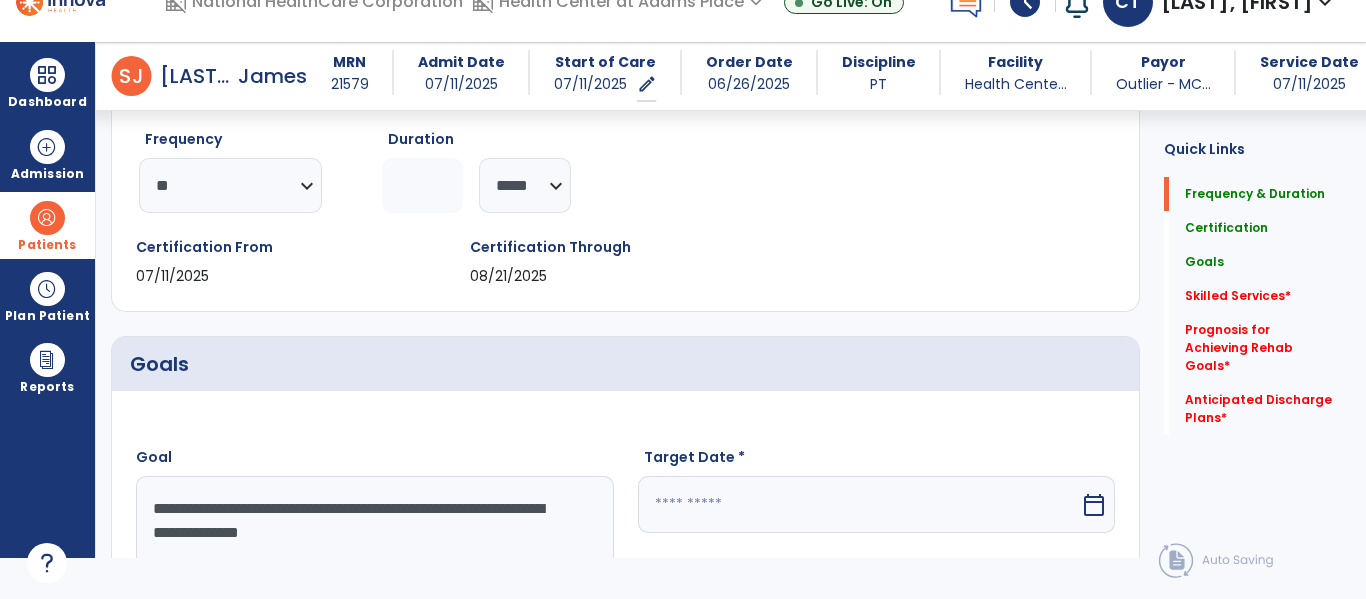 type on "**********" 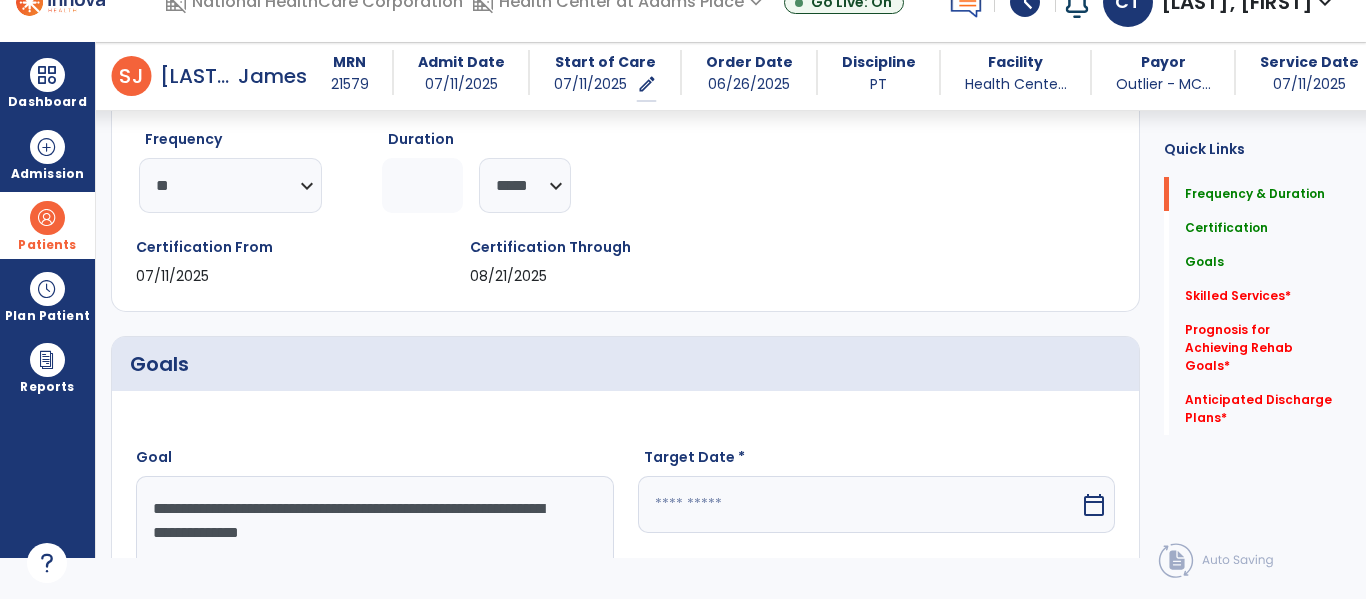 click at bounding box center [859, 504] 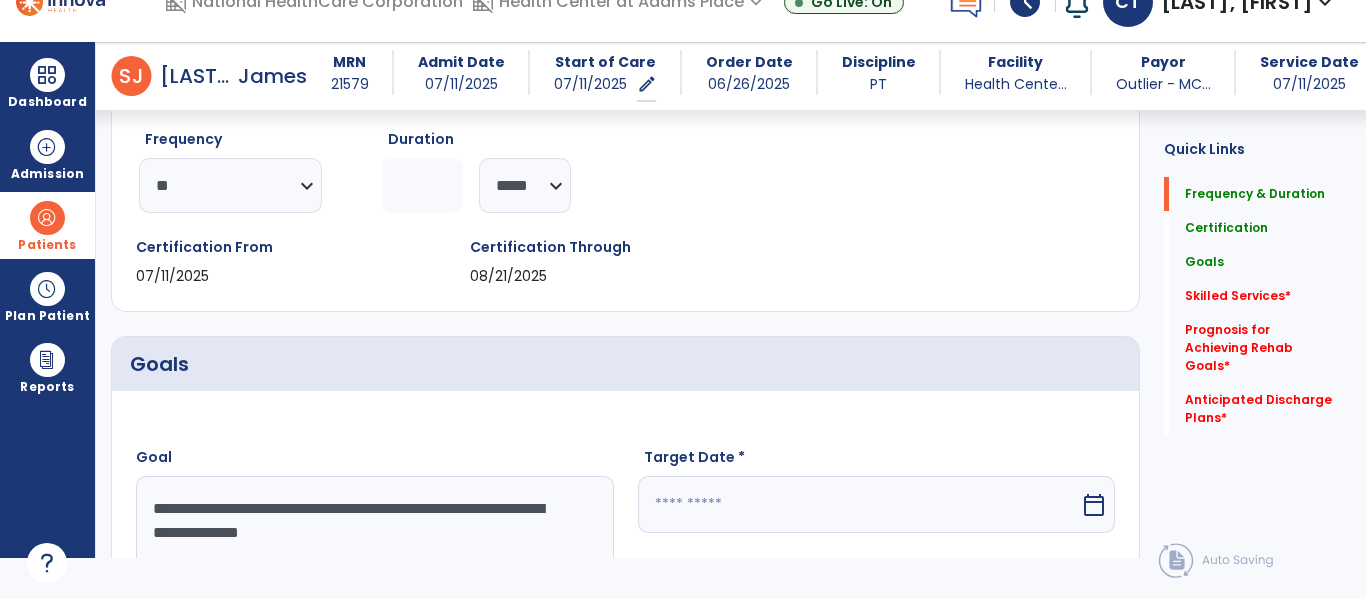 scroll, scrollTop: 612, scrollLeft: 0, axis: vertical 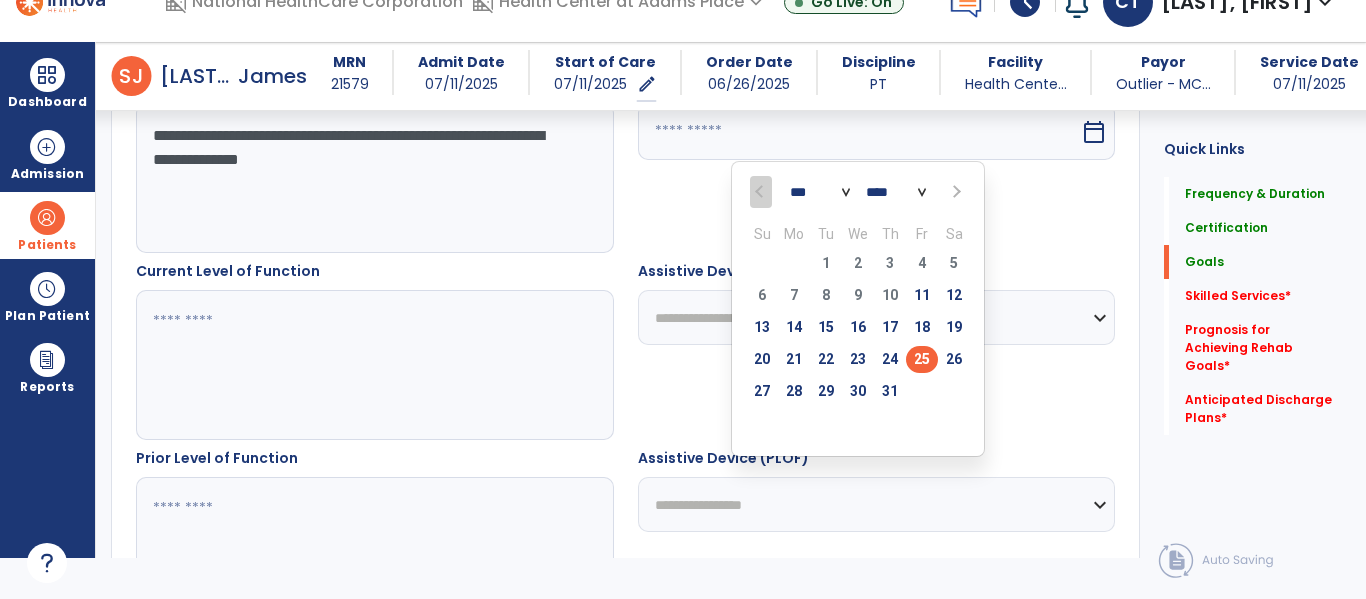 select on "*" 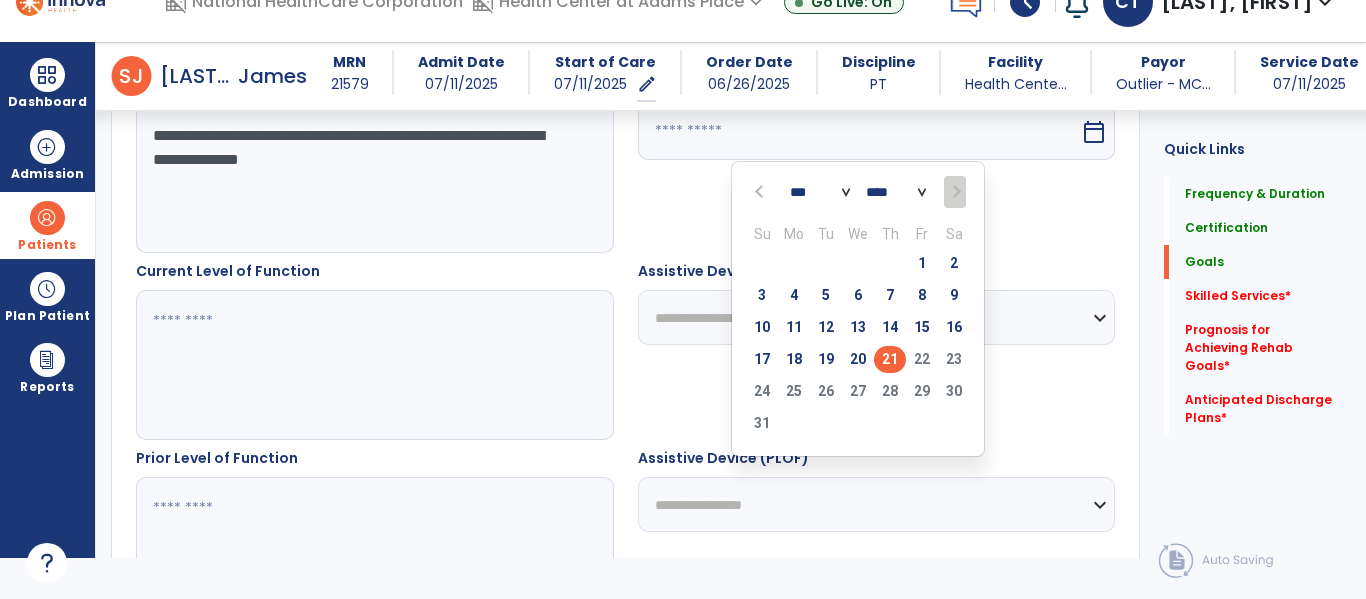 type on "*********" 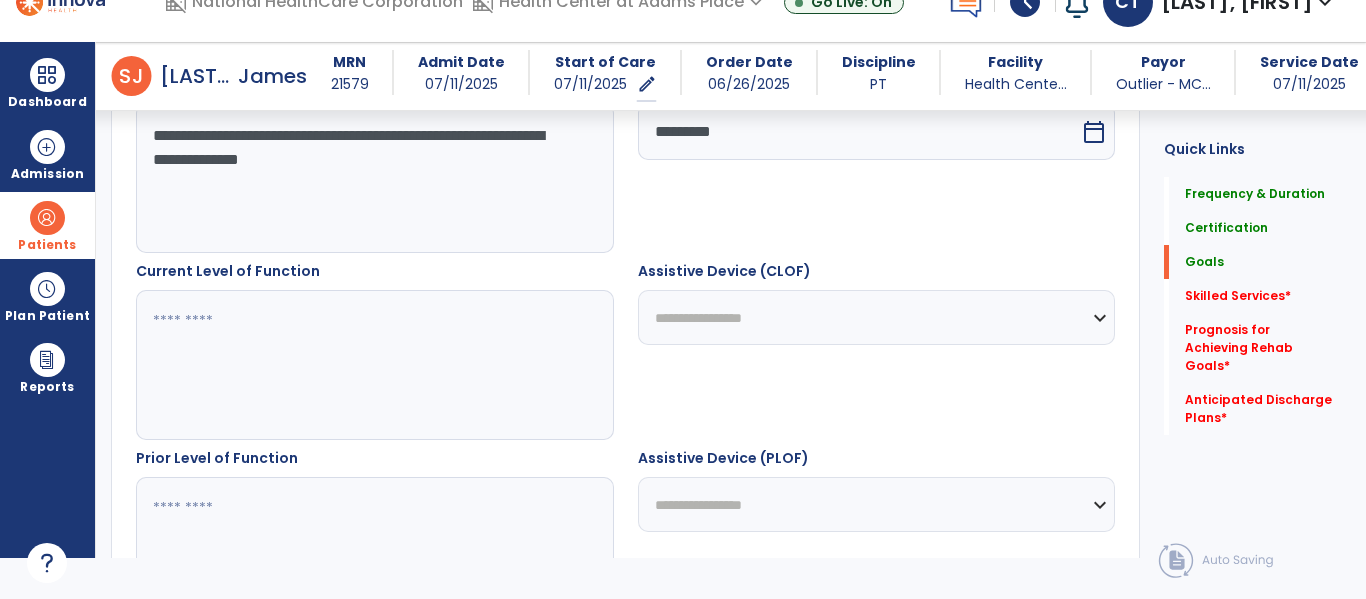 click at bounding box center [374, 365] 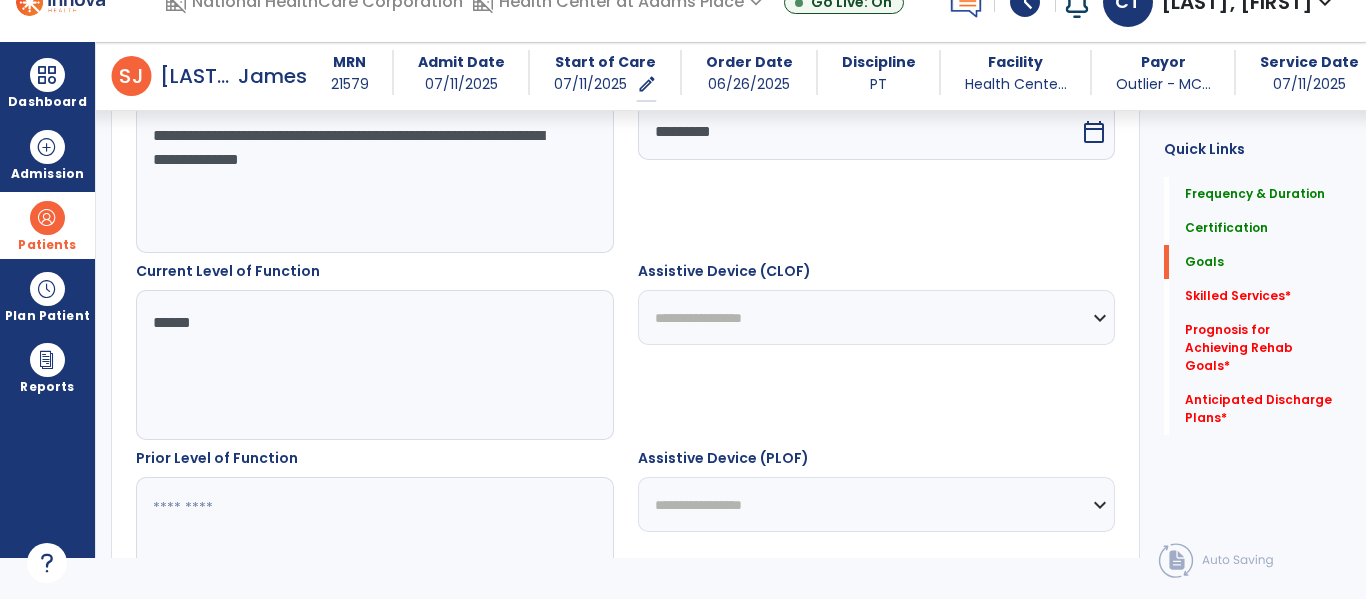 type on "******" 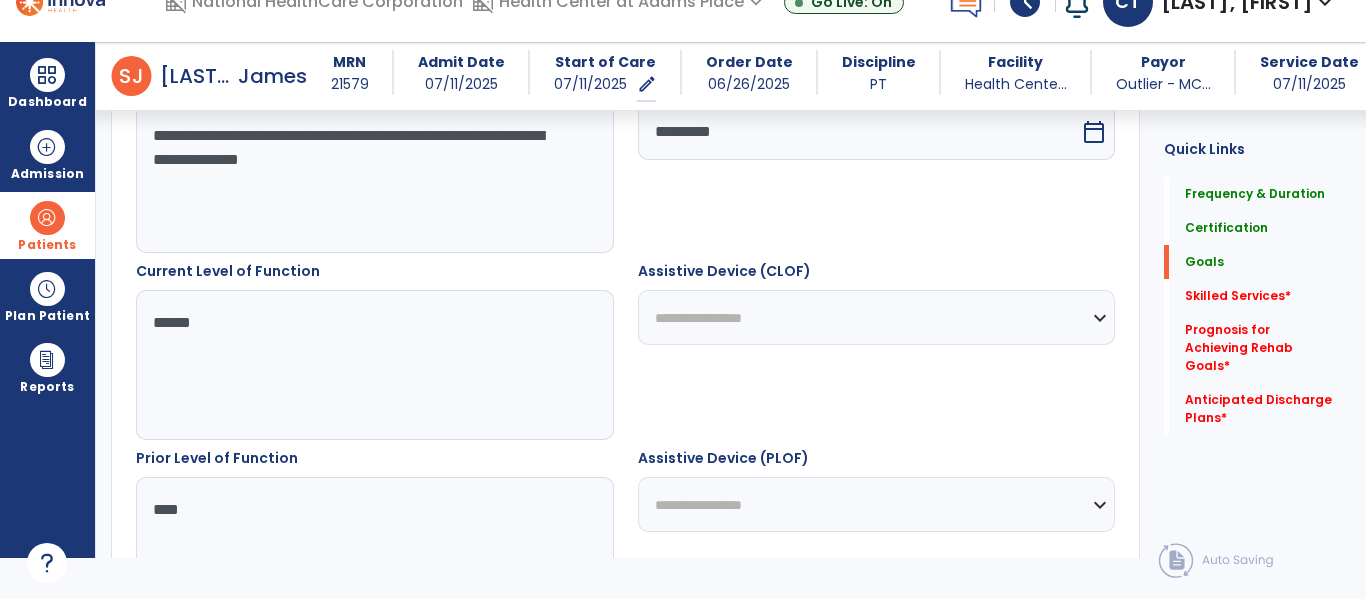 type on "****" 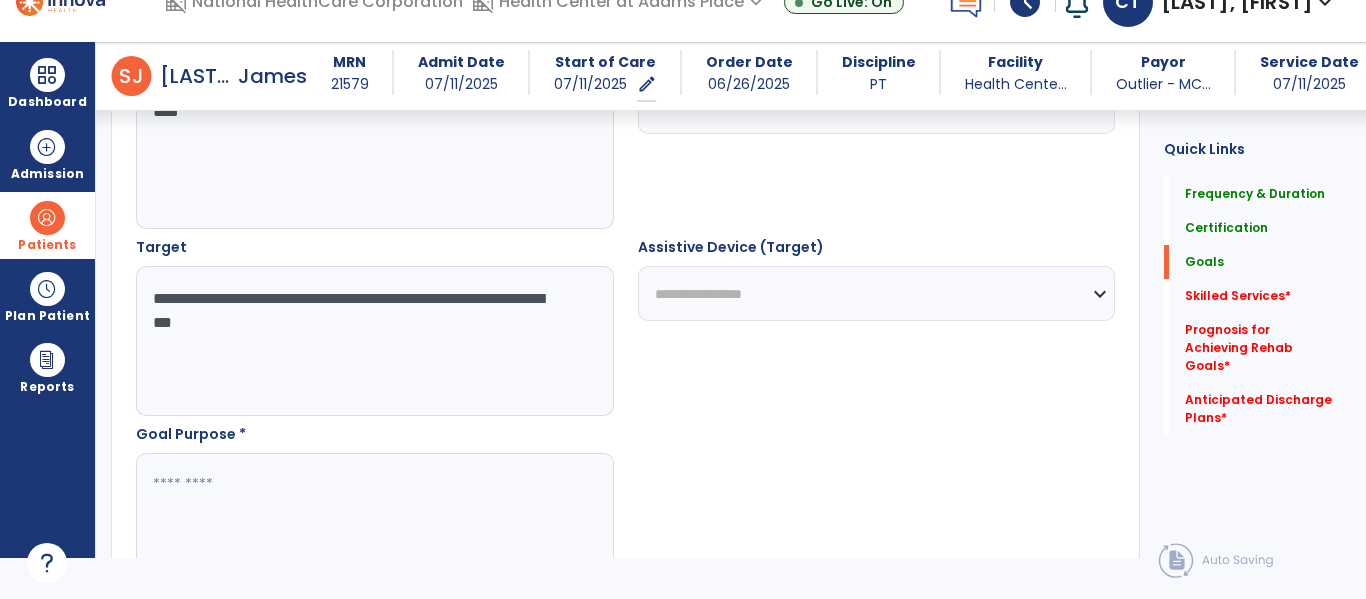 type on "**********" 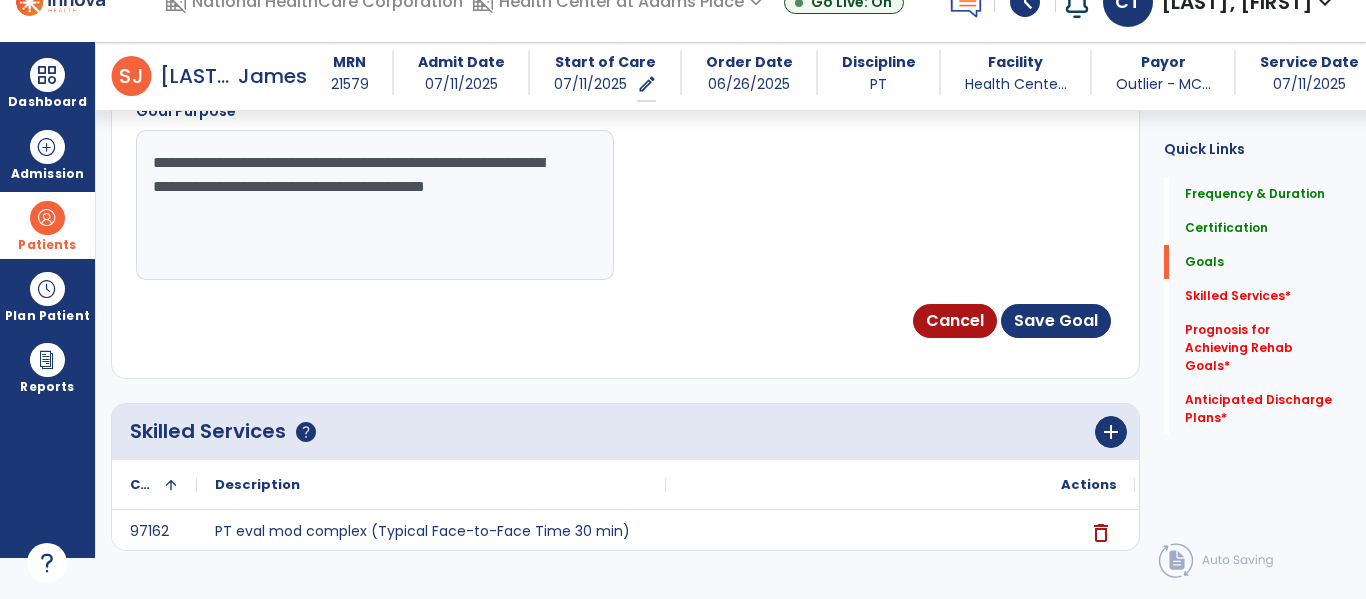 scroll, scrollTop: 1337, scrollLeft: 0, axis: vertical 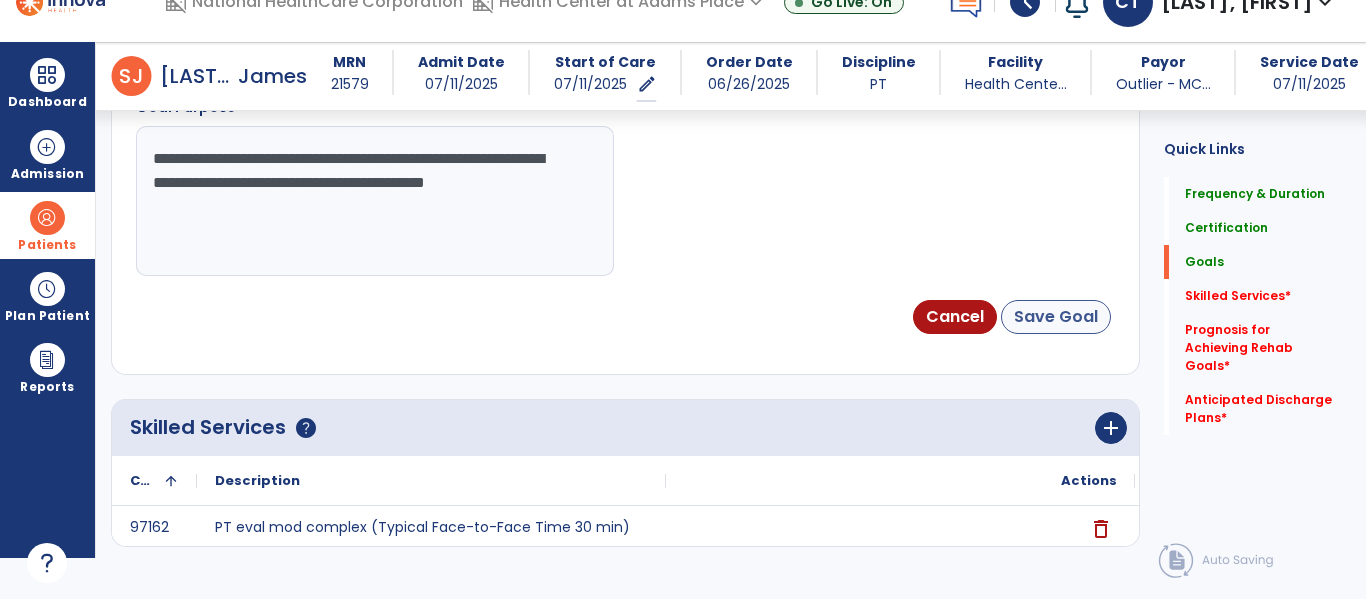 type on "**********" 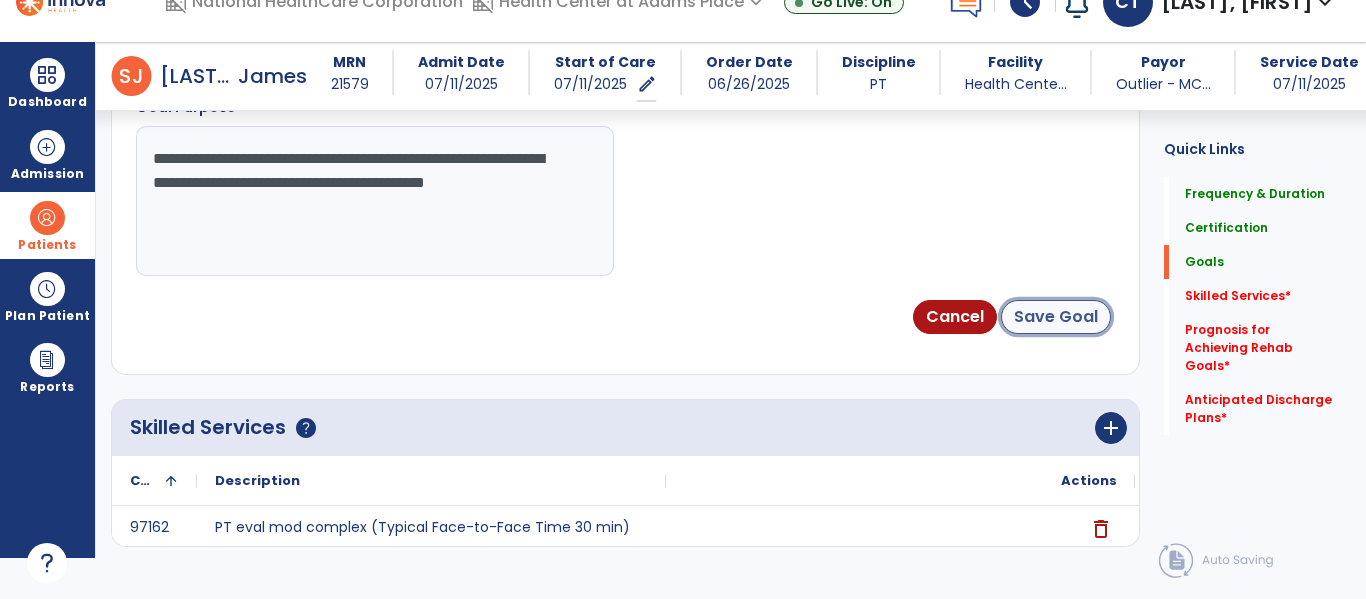 click on "Save Goal" at bounding box center (1056, 317) 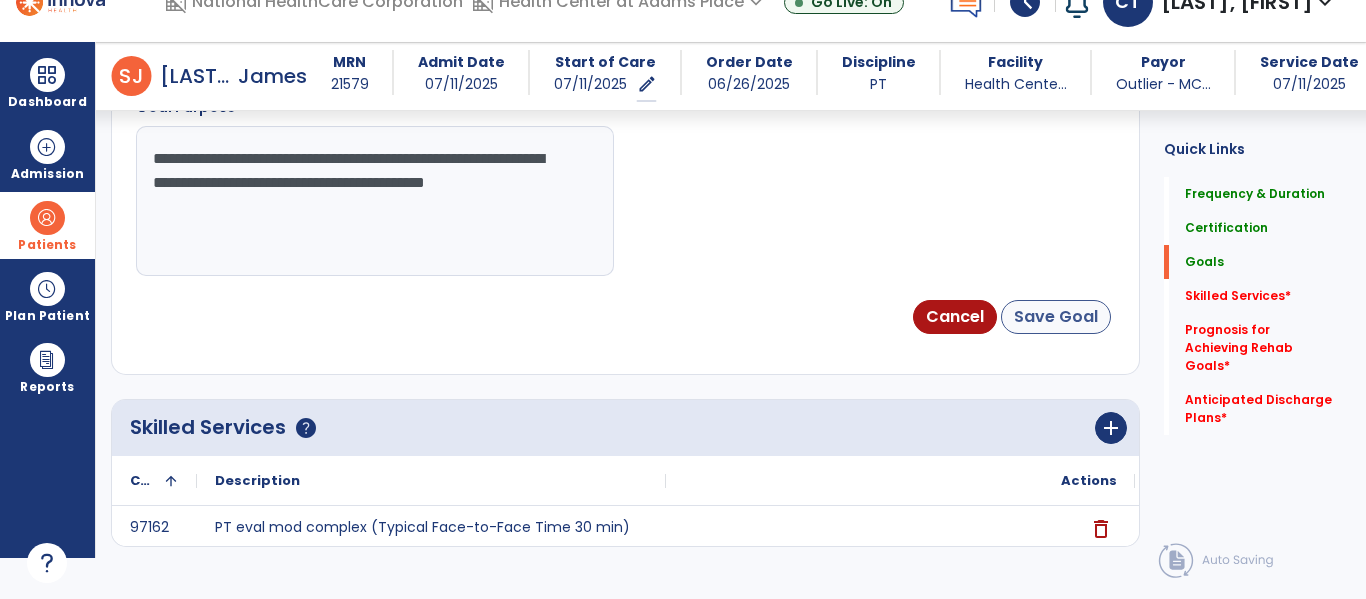 scroll, scrollTop: 258, scrollLeft: 0, axis: vertical 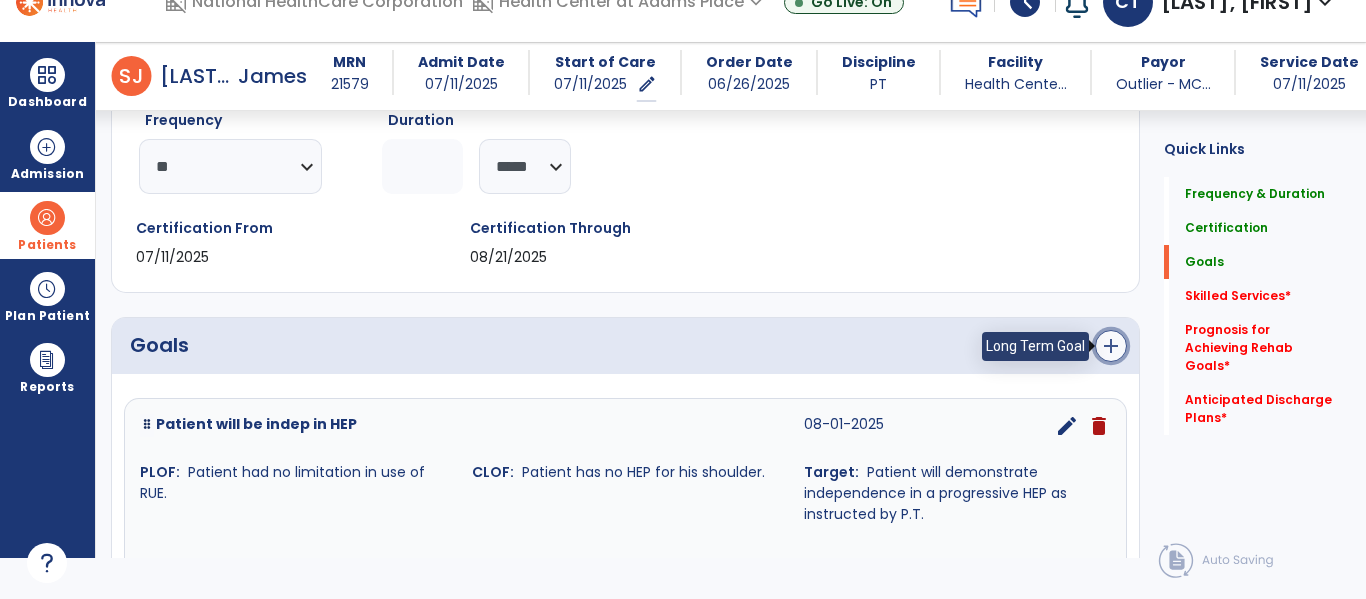 click on "add" at bounding box center (1111, 346) 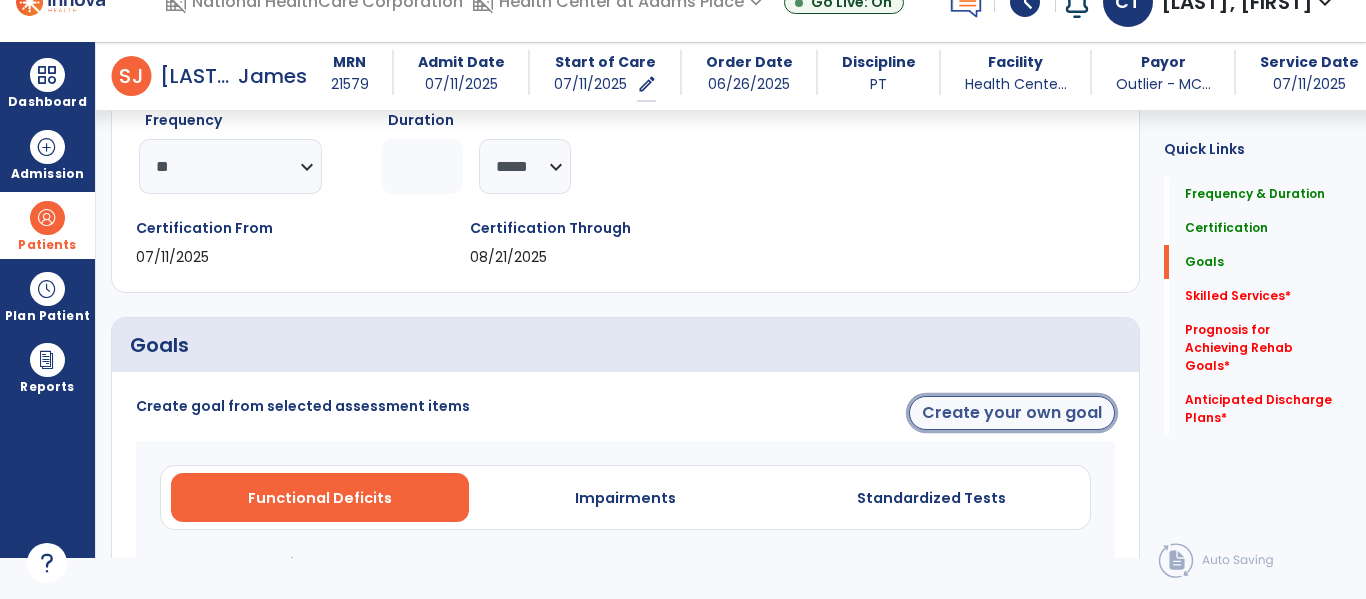 click on "Create your own goal" at bounding box center [1012, 413] 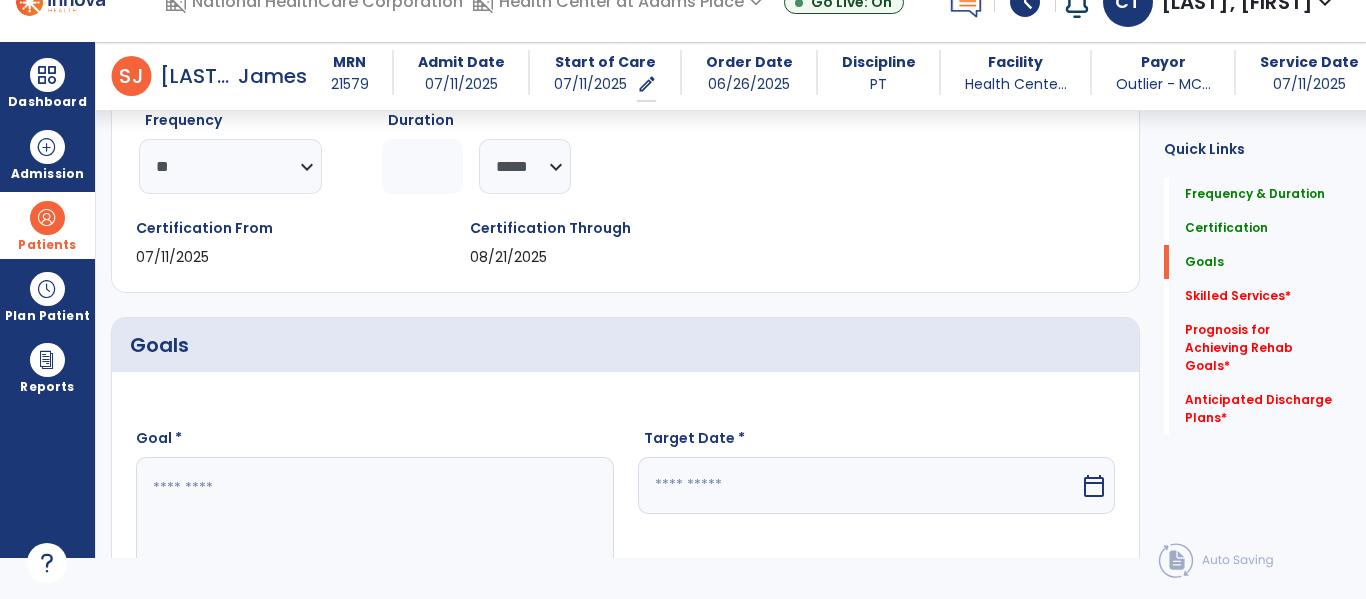 click at bounding box center (374, 532) 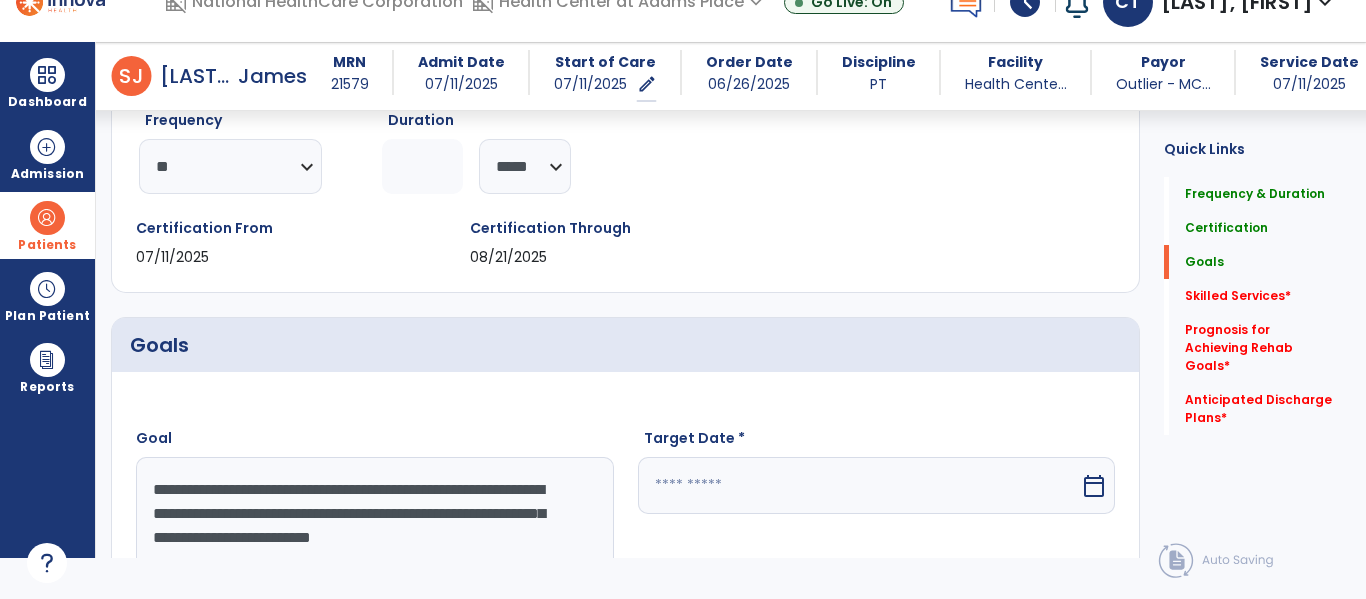 scroll, scrollTop: 275, scrollLeft: 0, axis: vertical 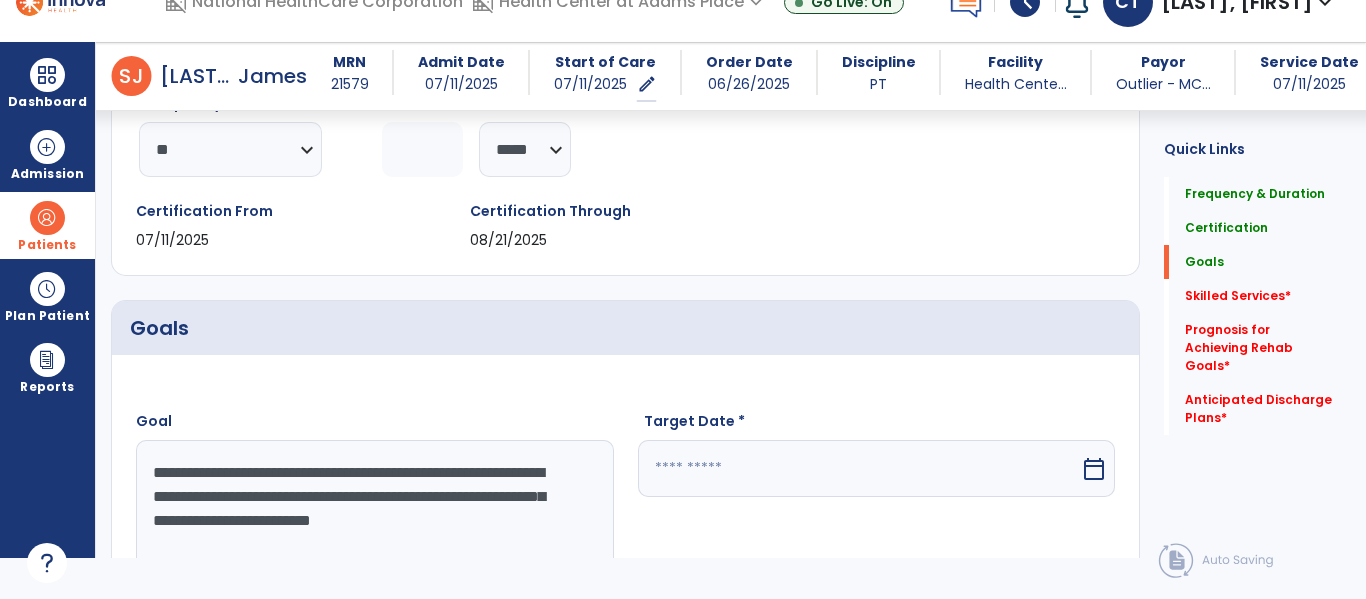 type on "**********" 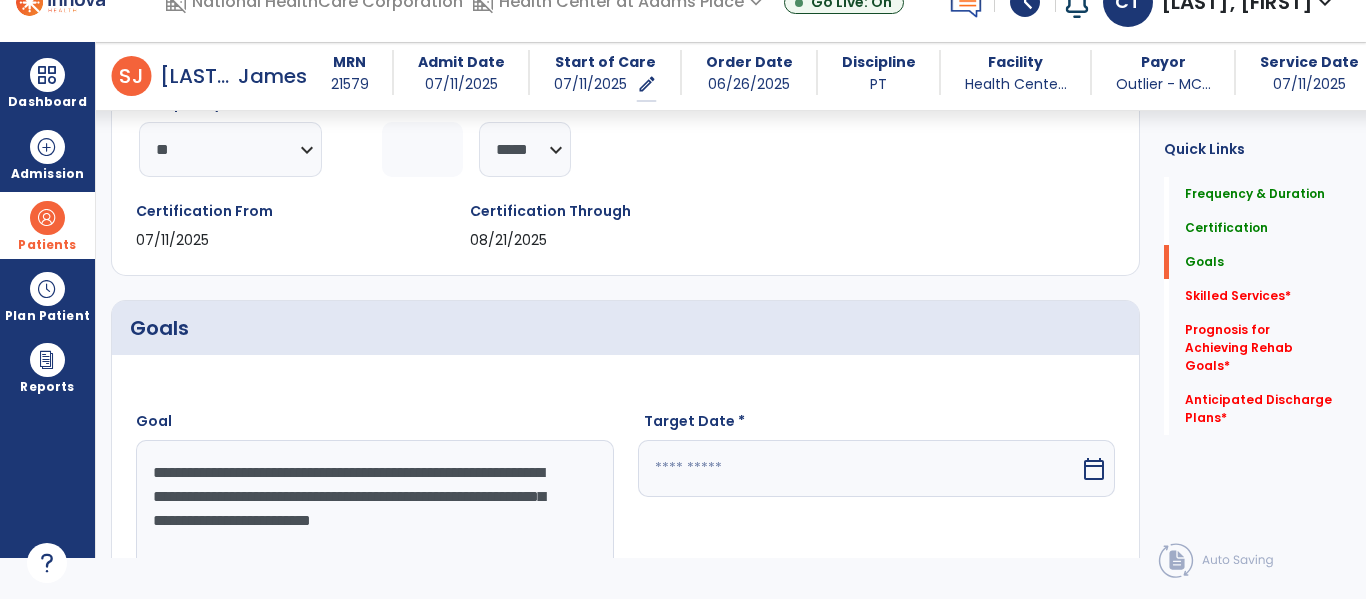 click at bounding box center (859, 468) 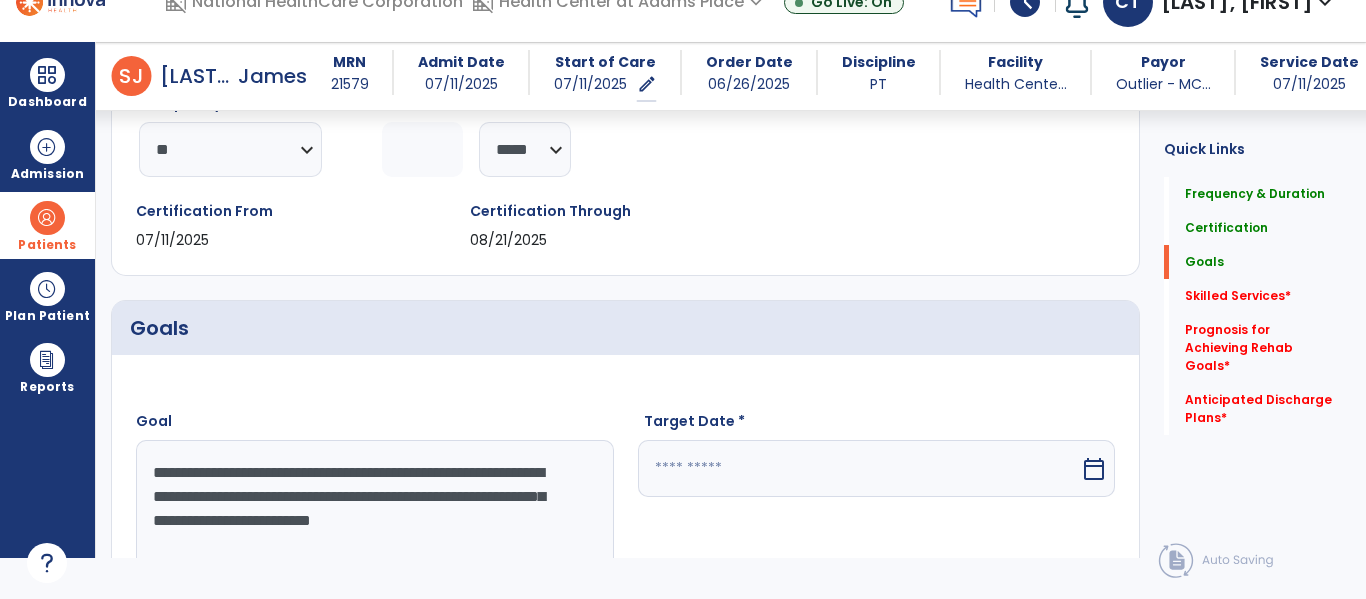 scroll, scrollTop: 612, scrollLeft: 0, axis: vertical 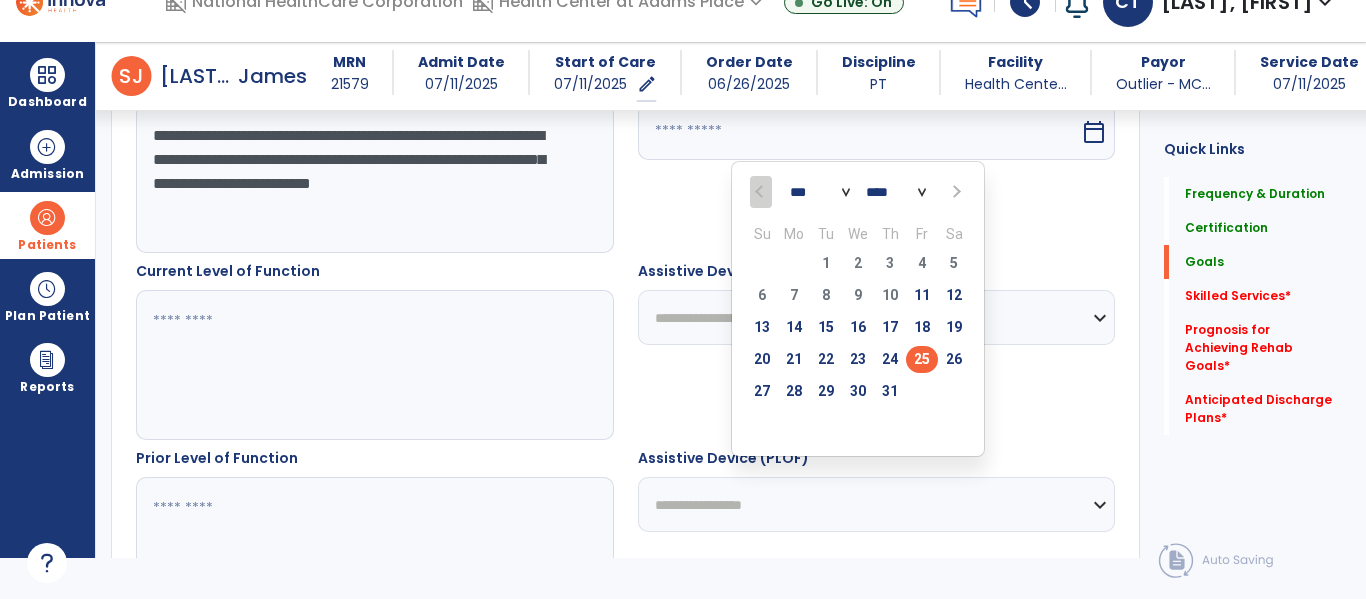 select on "*" 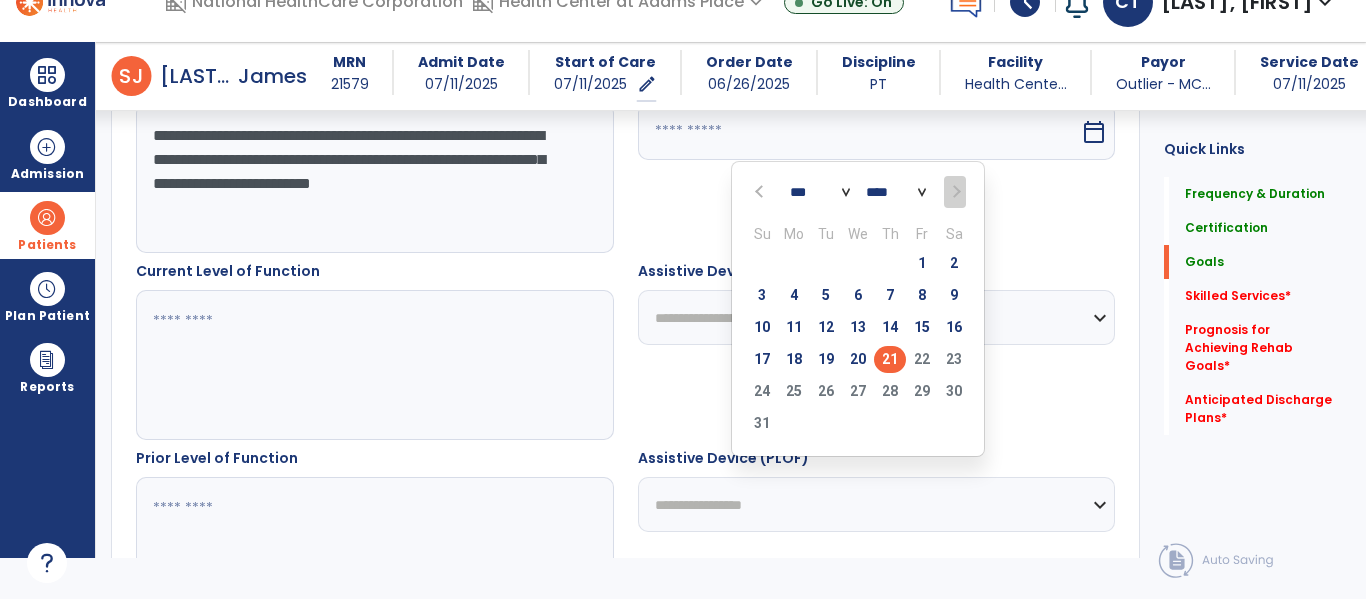 type on "*********" 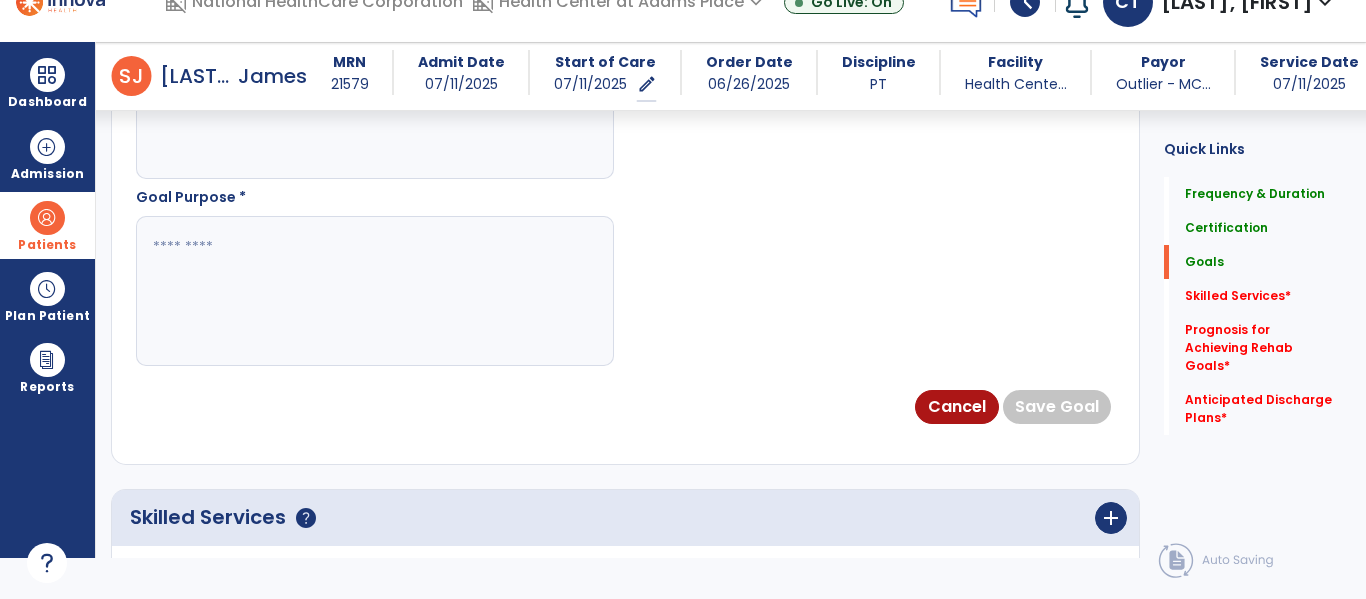 scroll, scrollTop: 1276, scrollLeft: 0, axis: vertical 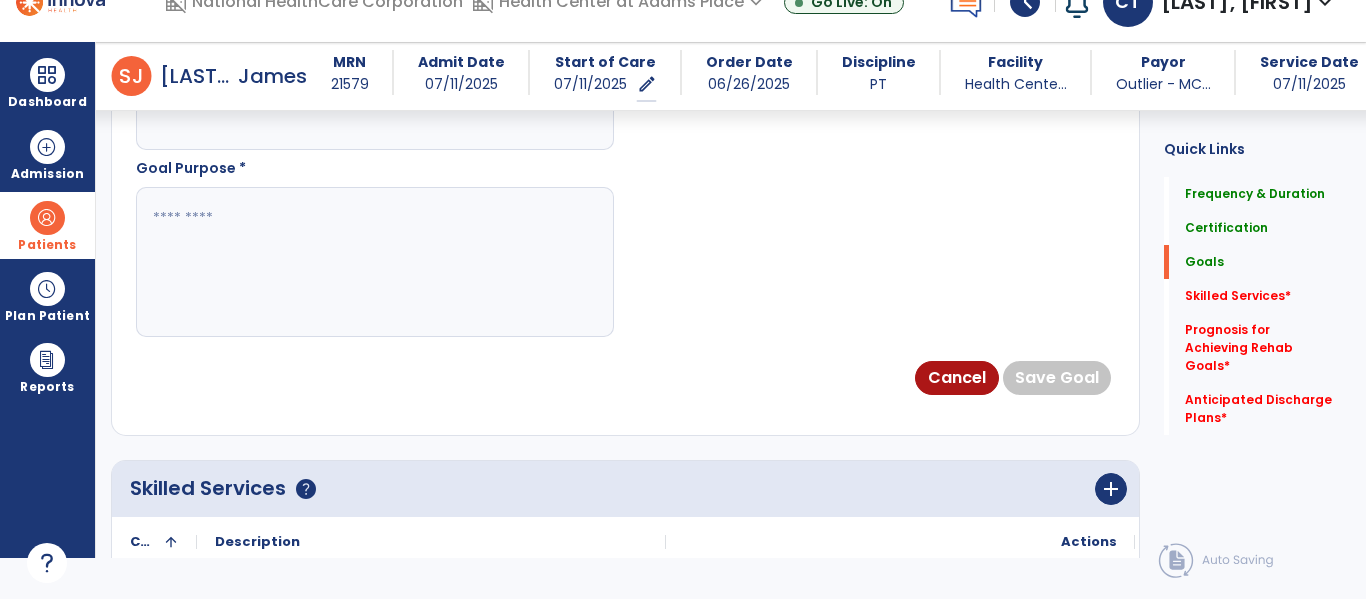 click at bounding box center [374, 262] 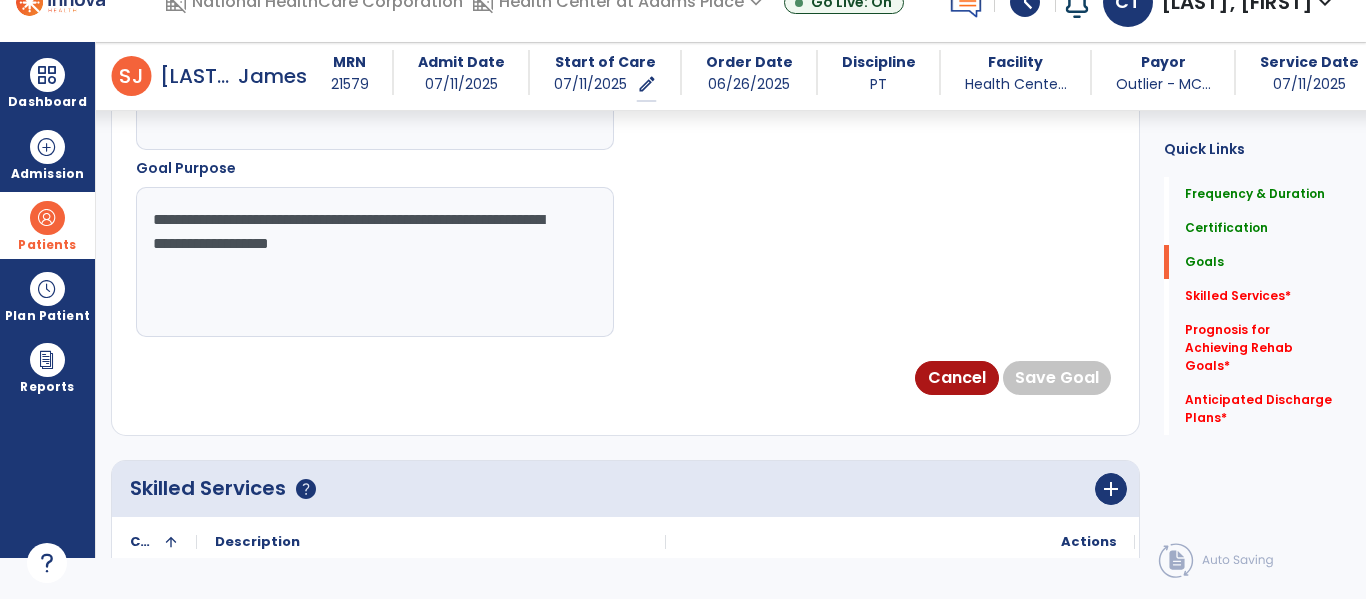 type on "**********" 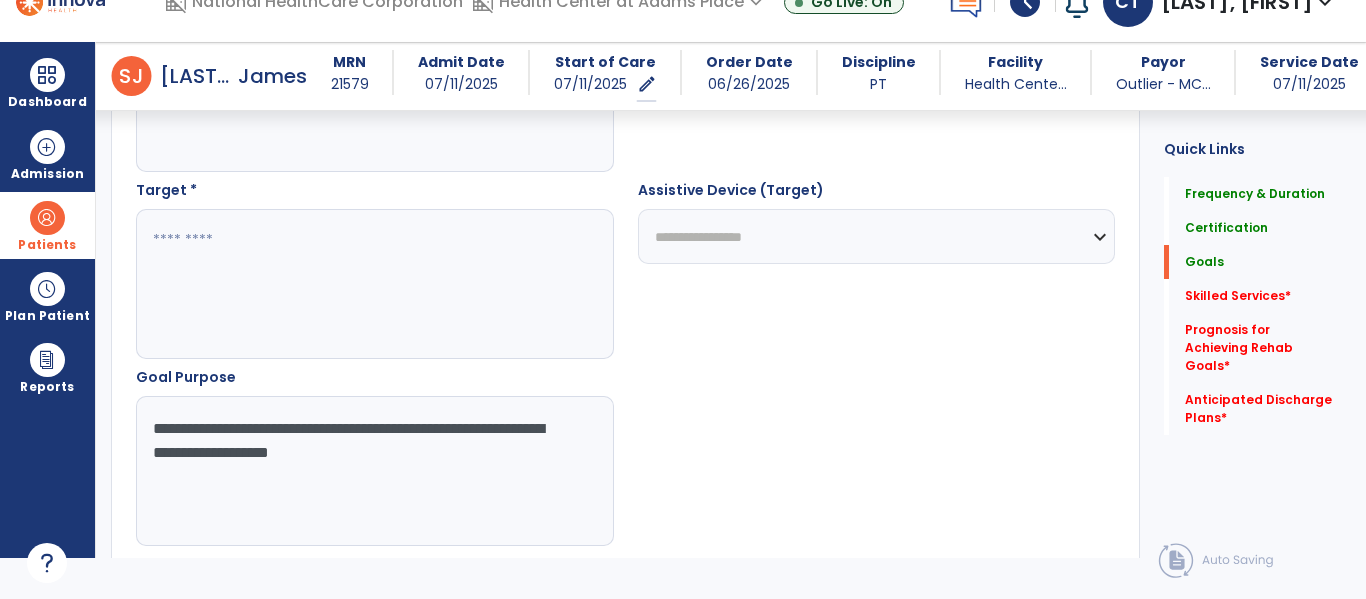 scroll, scrollTop: 1062, scrollLeft: 0, axis: vertical 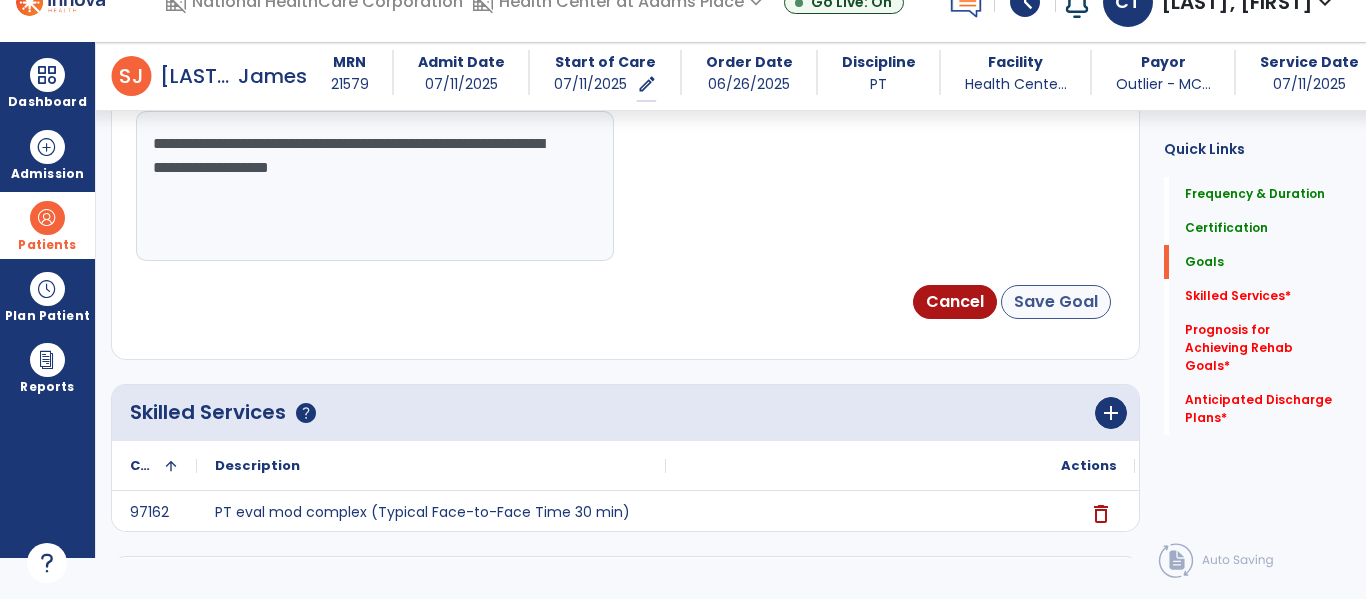 type on "**********" 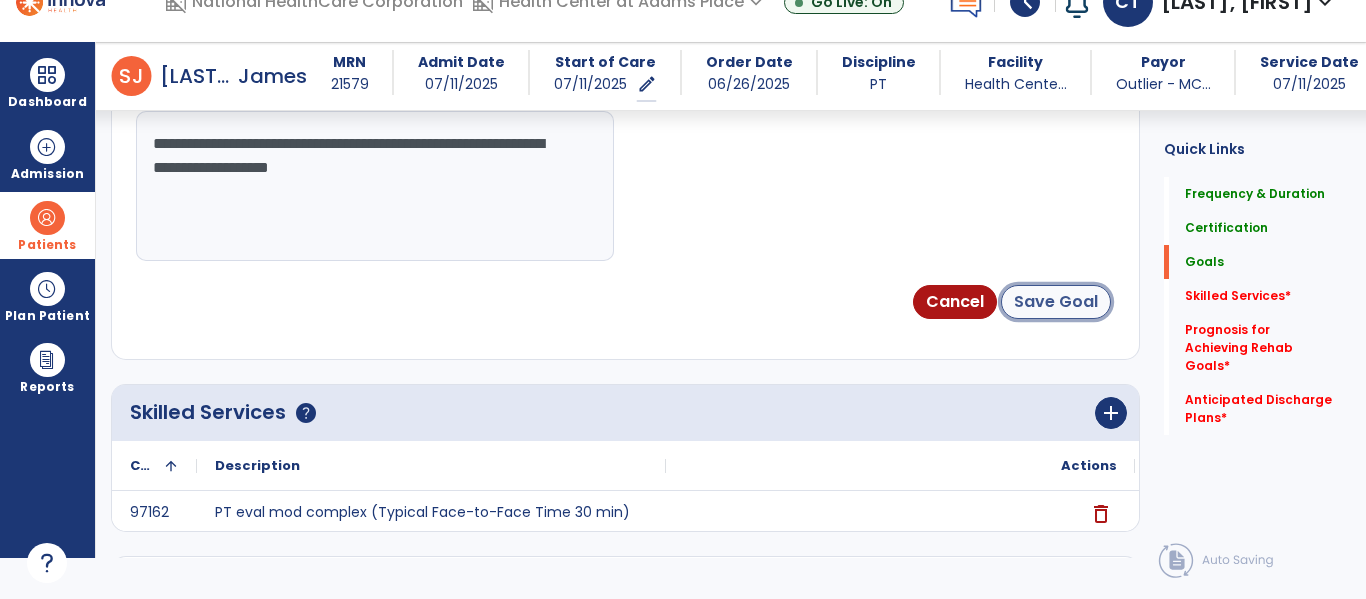 click on "Save Goal" at bounding box center [1056, 302] 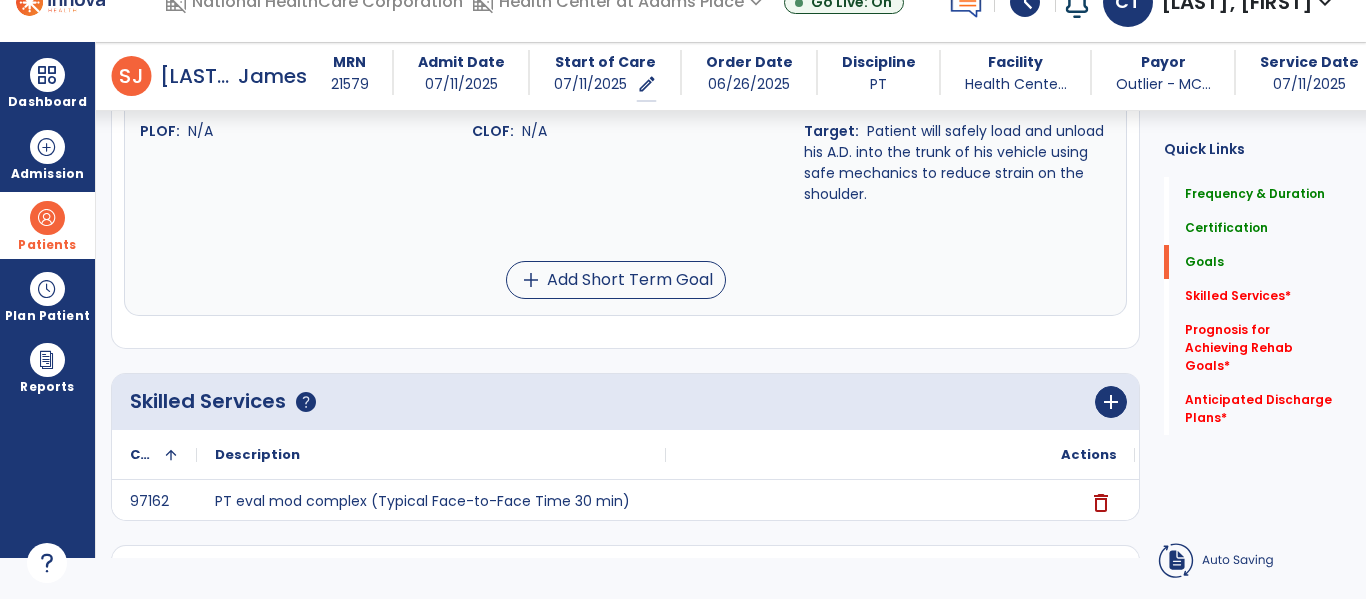 scroll, scrollTop: 273, scrollLeft: 0, axis: vertical 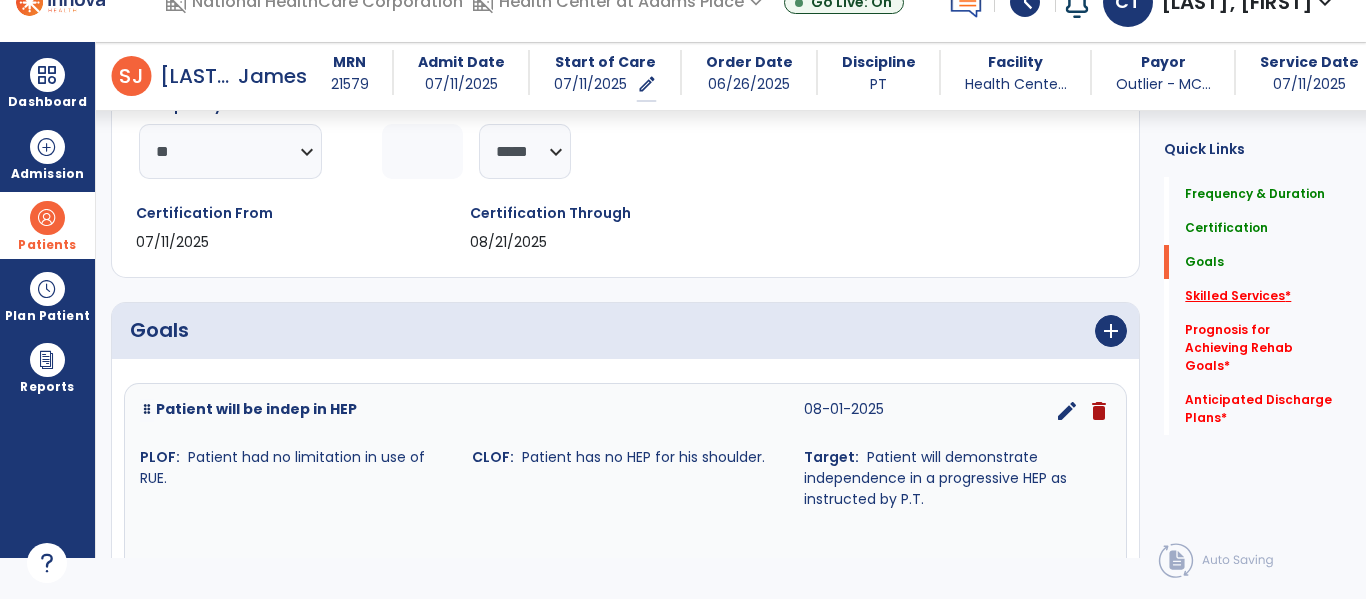 click on "Skilled Services   *" 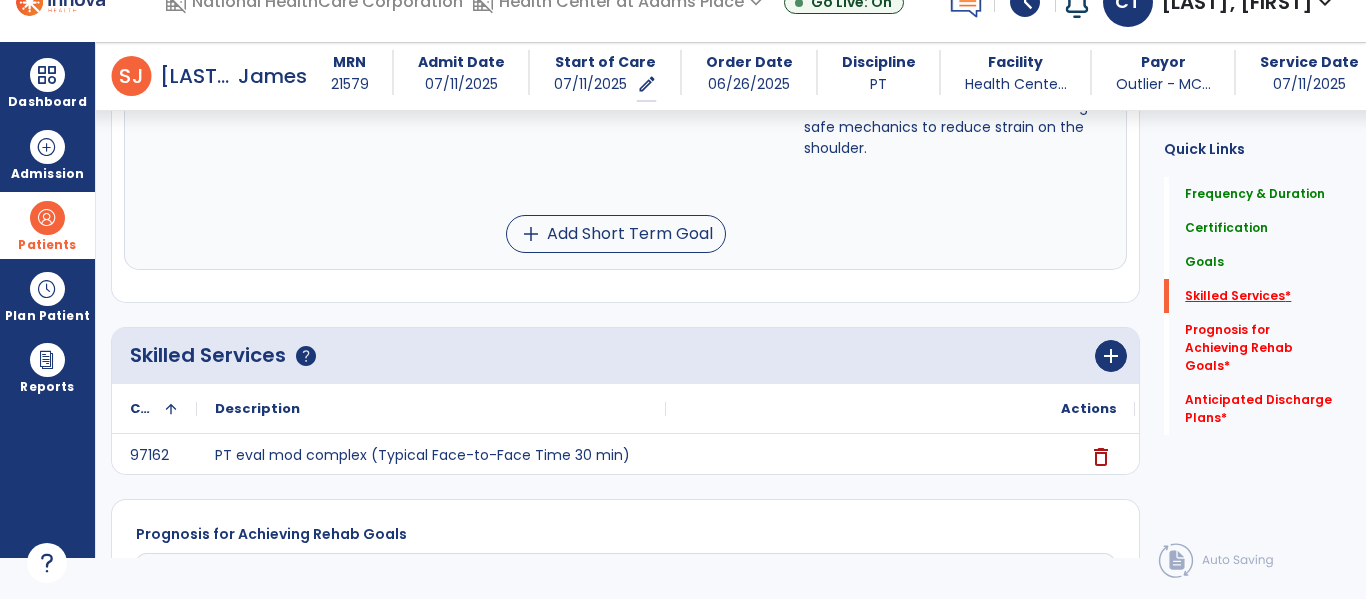 scroll, scrollTop: 1501, scrollLeft: 0, axis: vertical 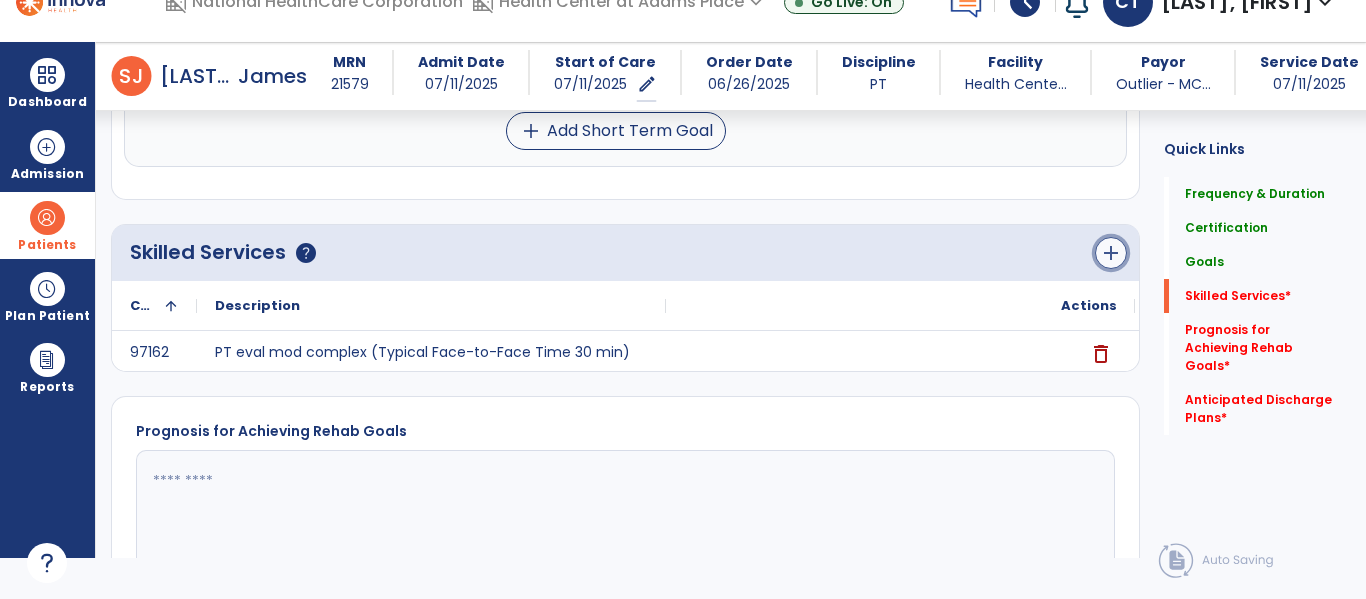click on "add" 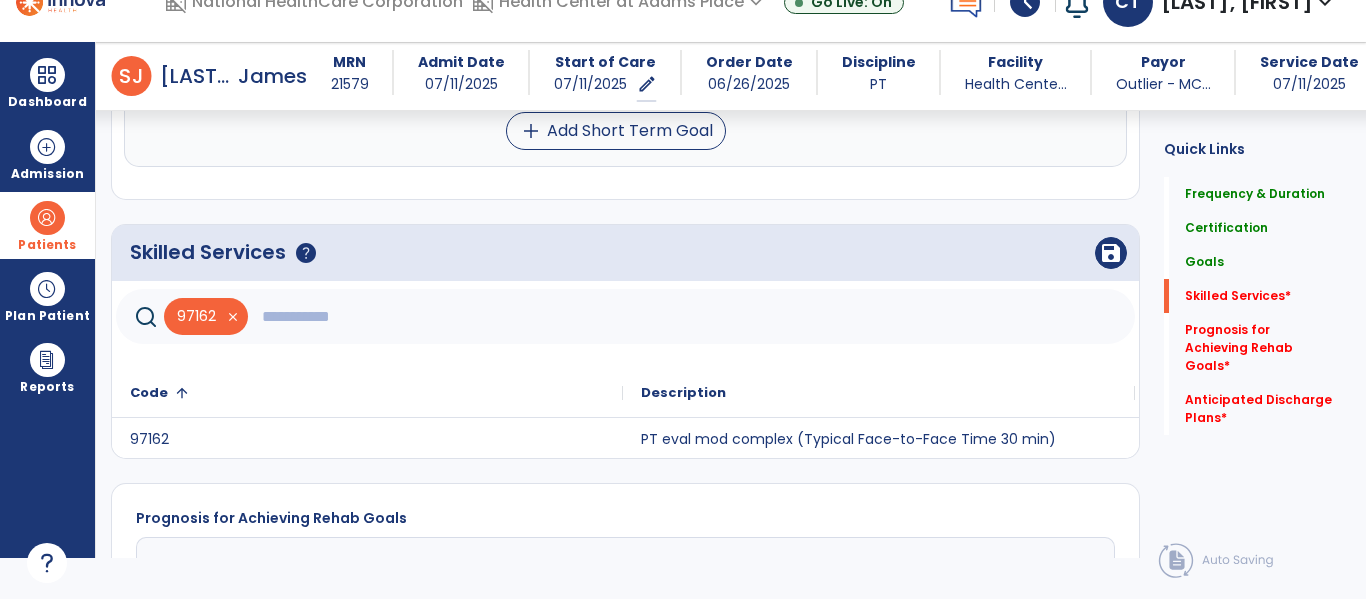 click 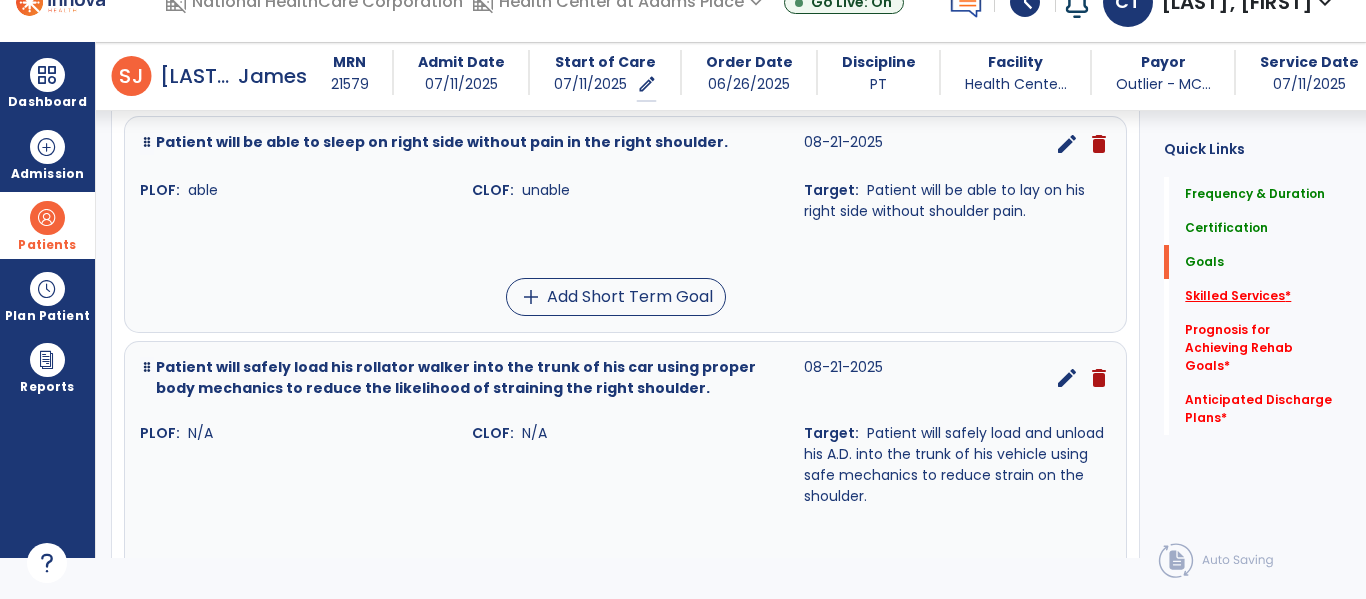 click on "Skilled Services   *" 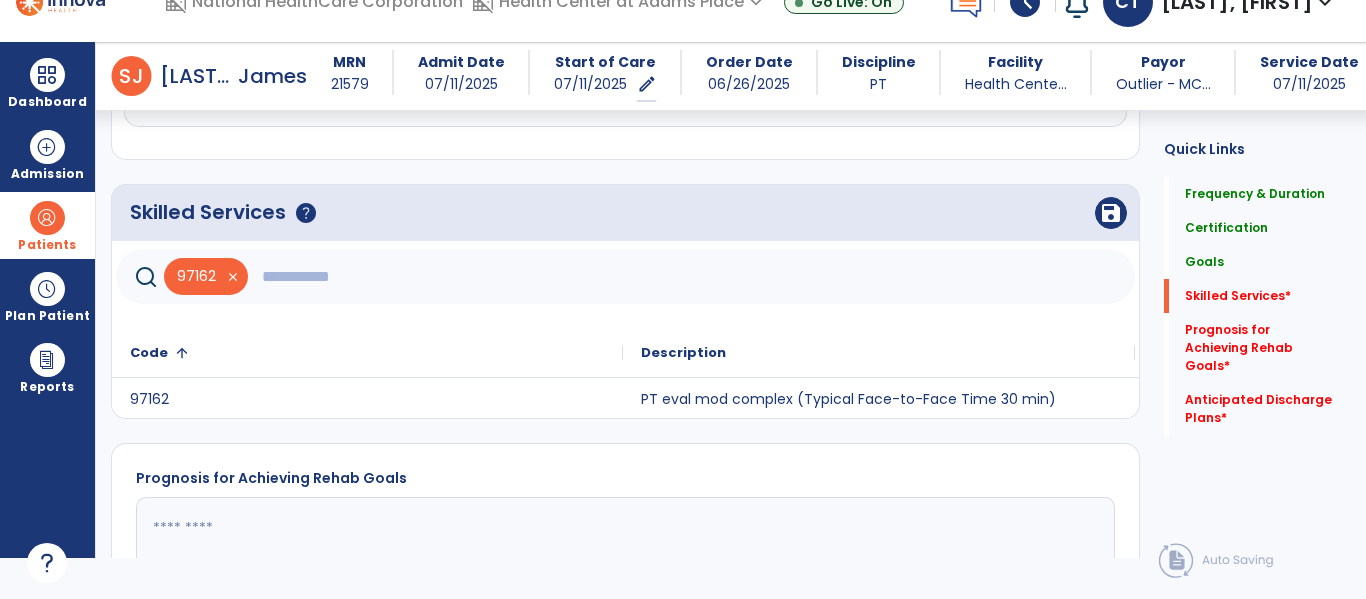 scroll, scrollTop: 1544, scrollLeft: 0, axis: vertical 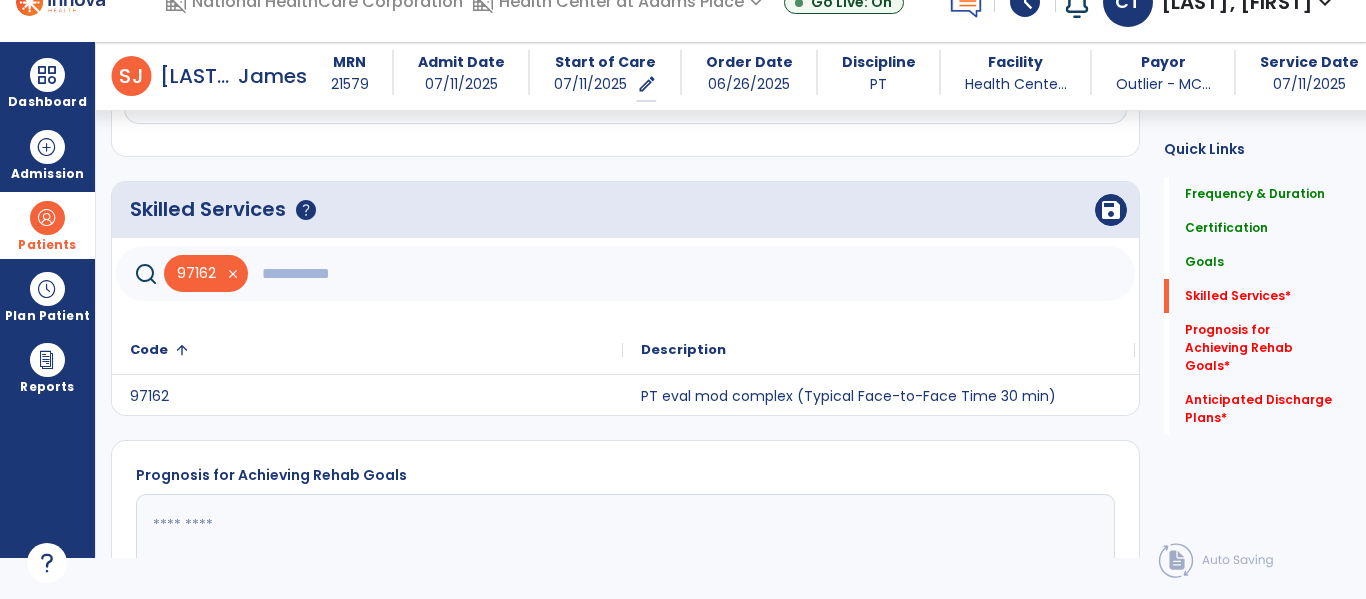click 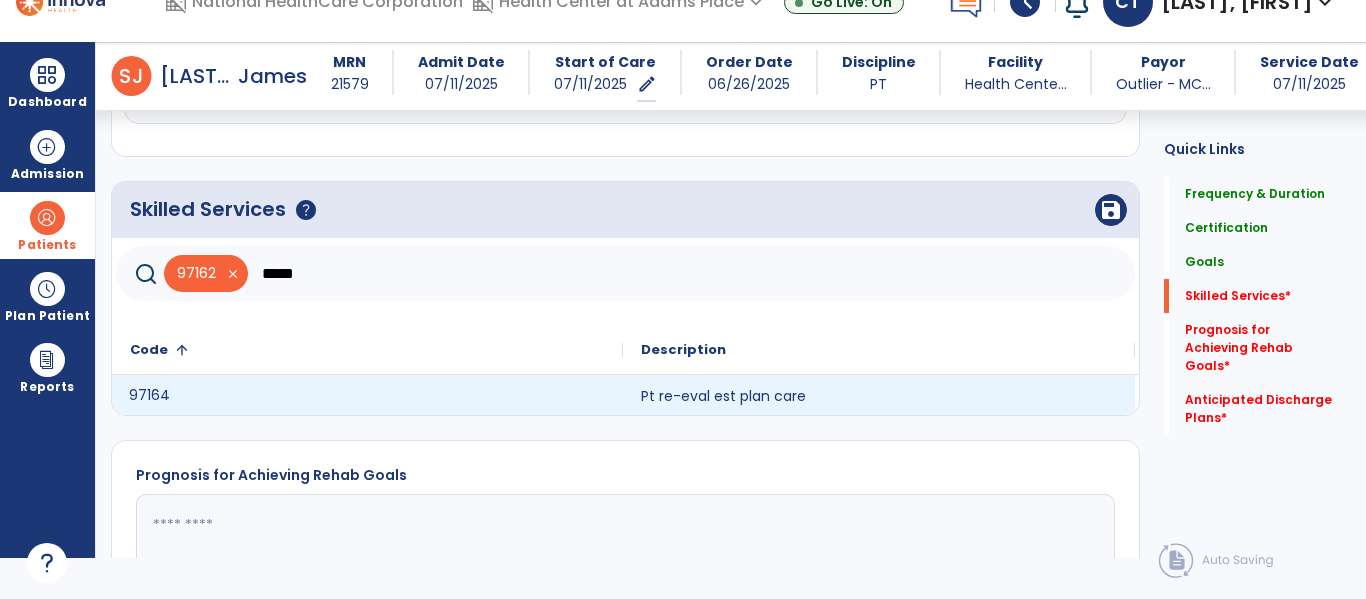 click on "97164" 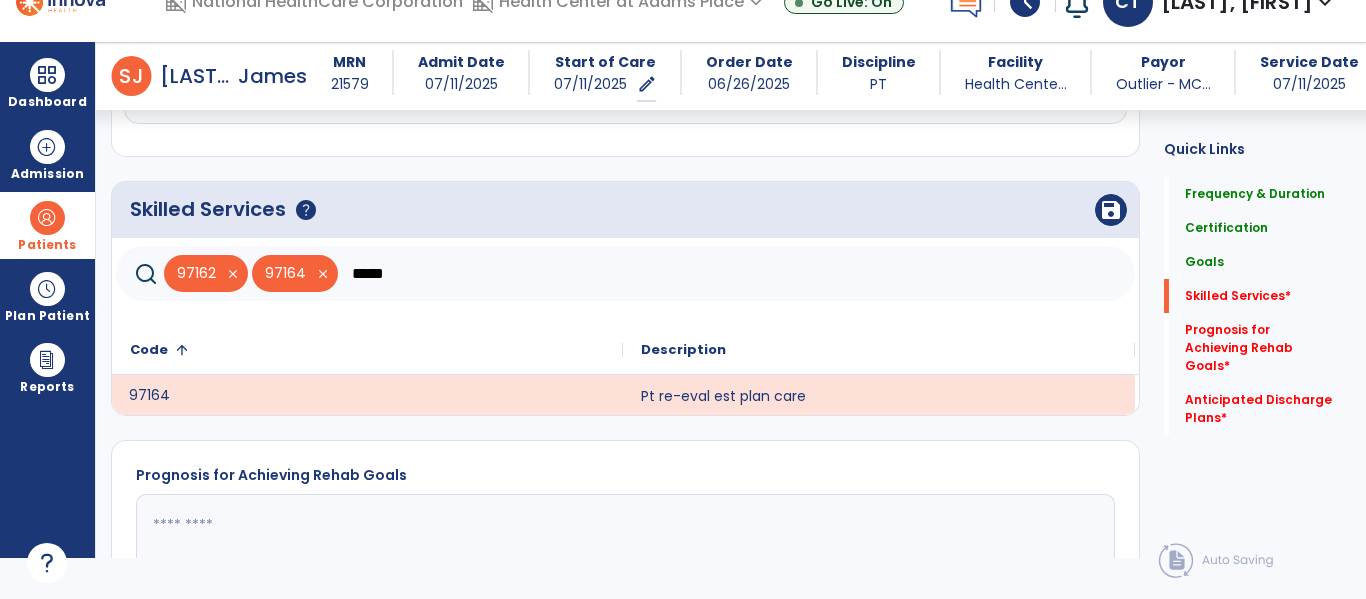 click on "*****" 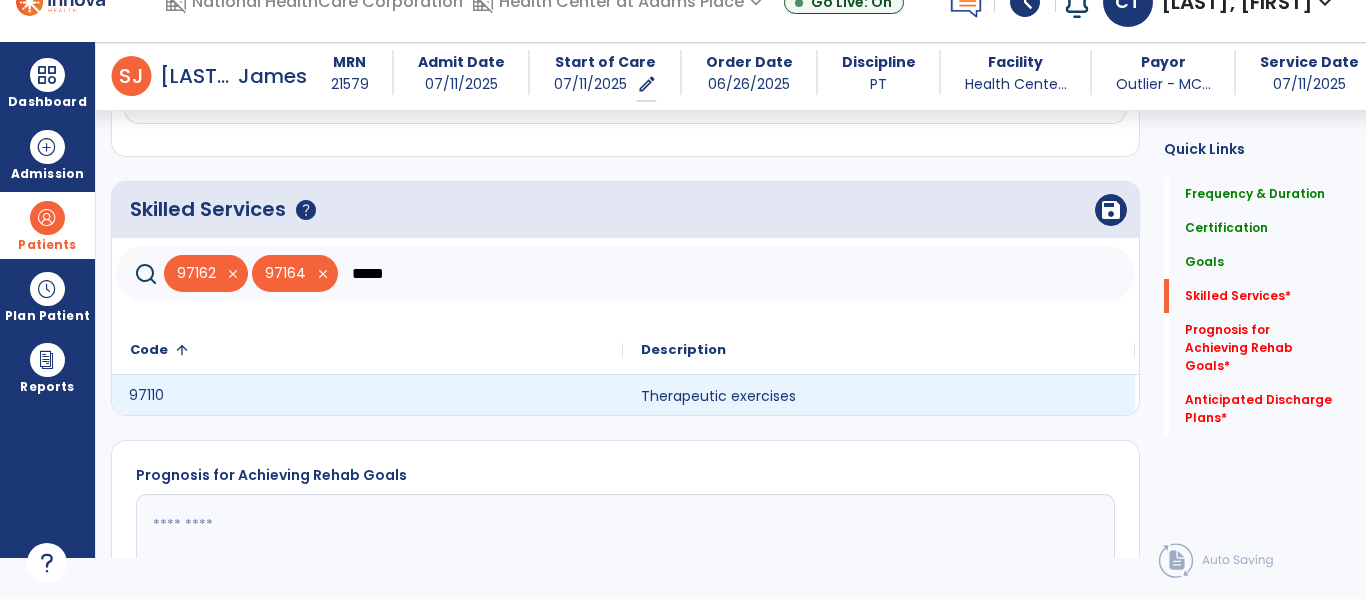 click on "97110" 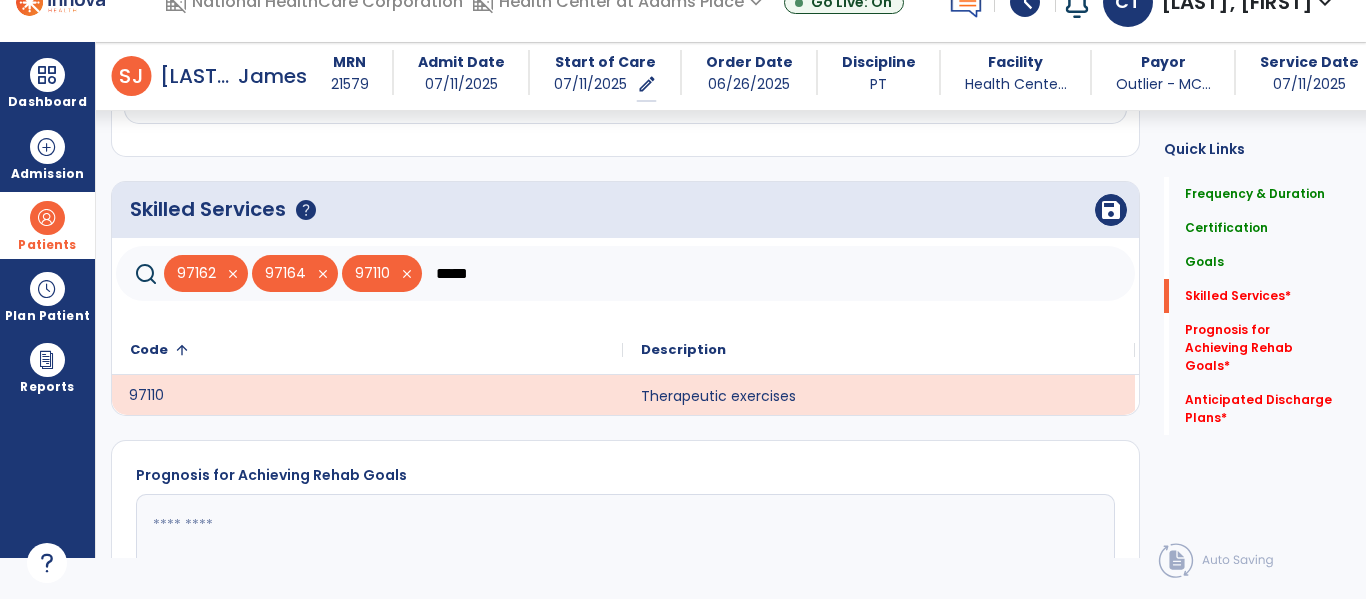 click on "*****" 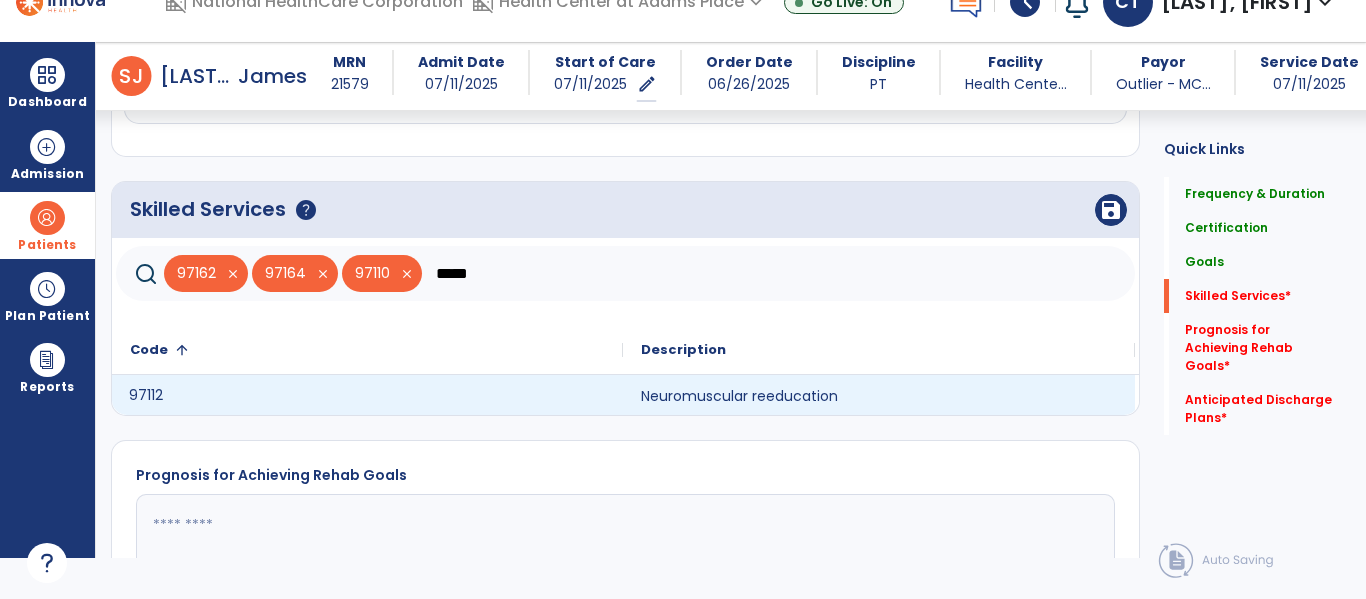 click on "97112" 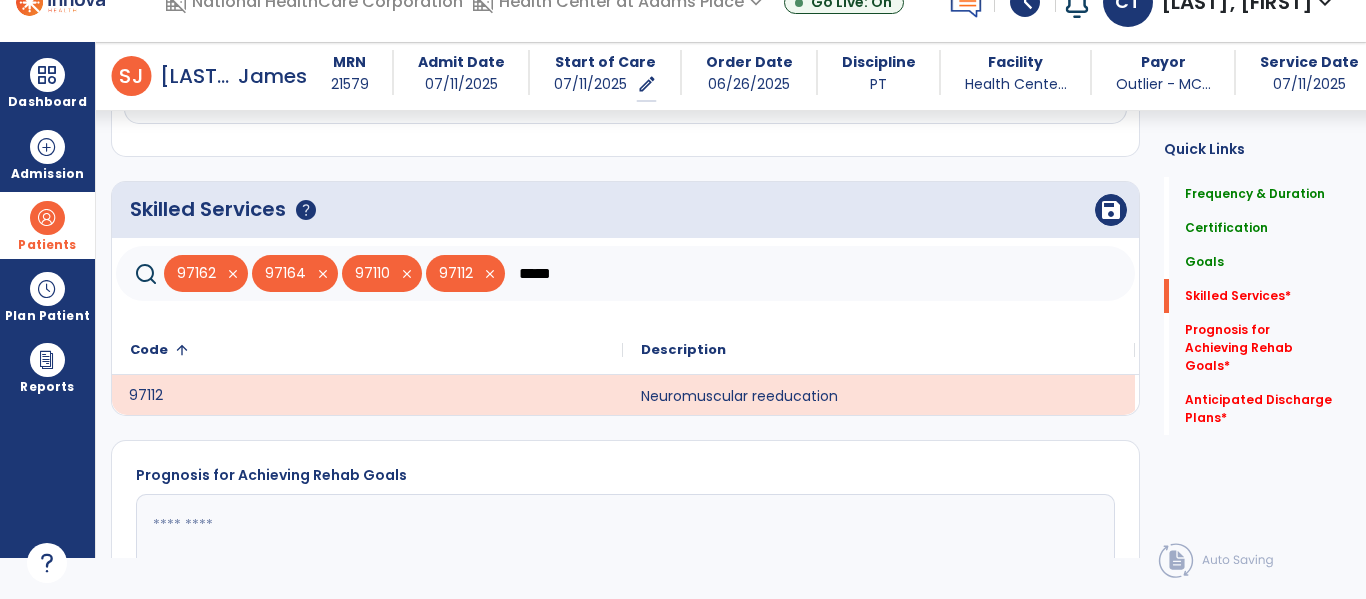 click on "*****" 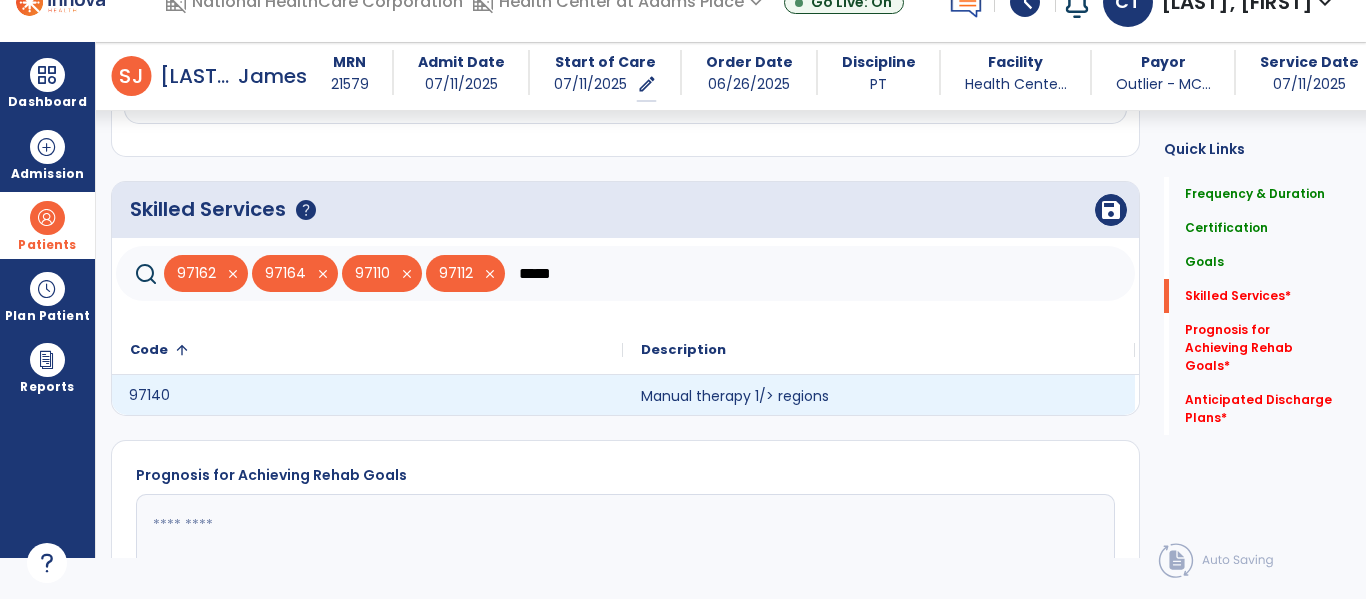 click on "97140" 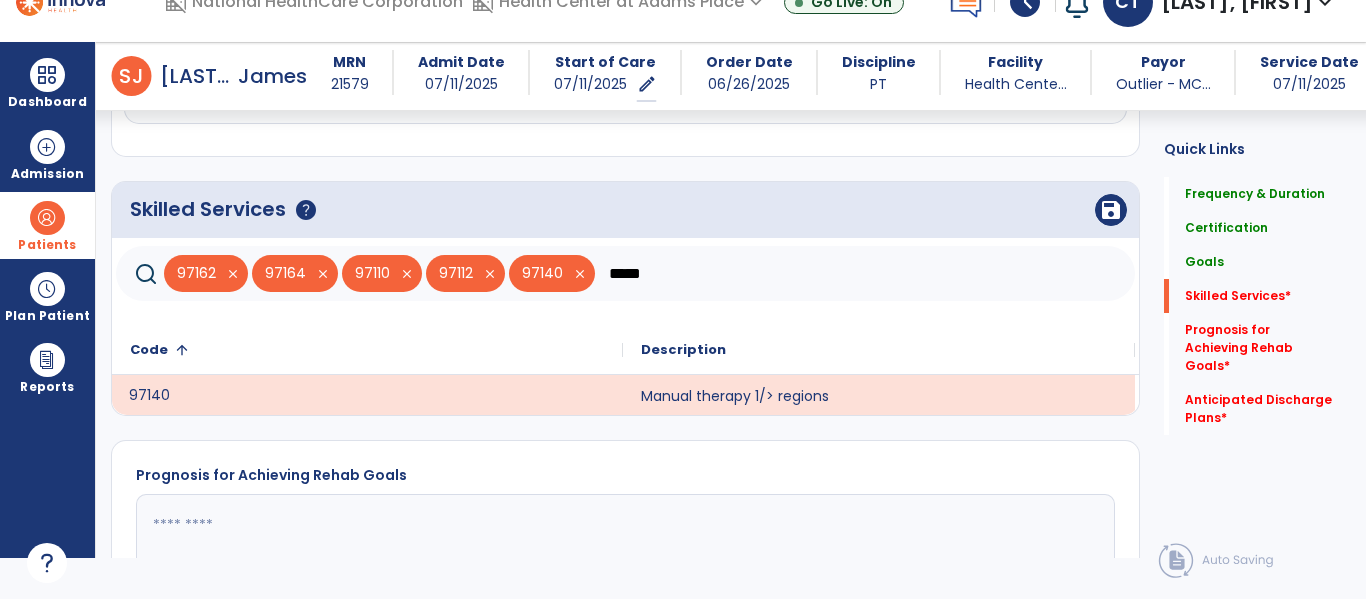 click on "*****" 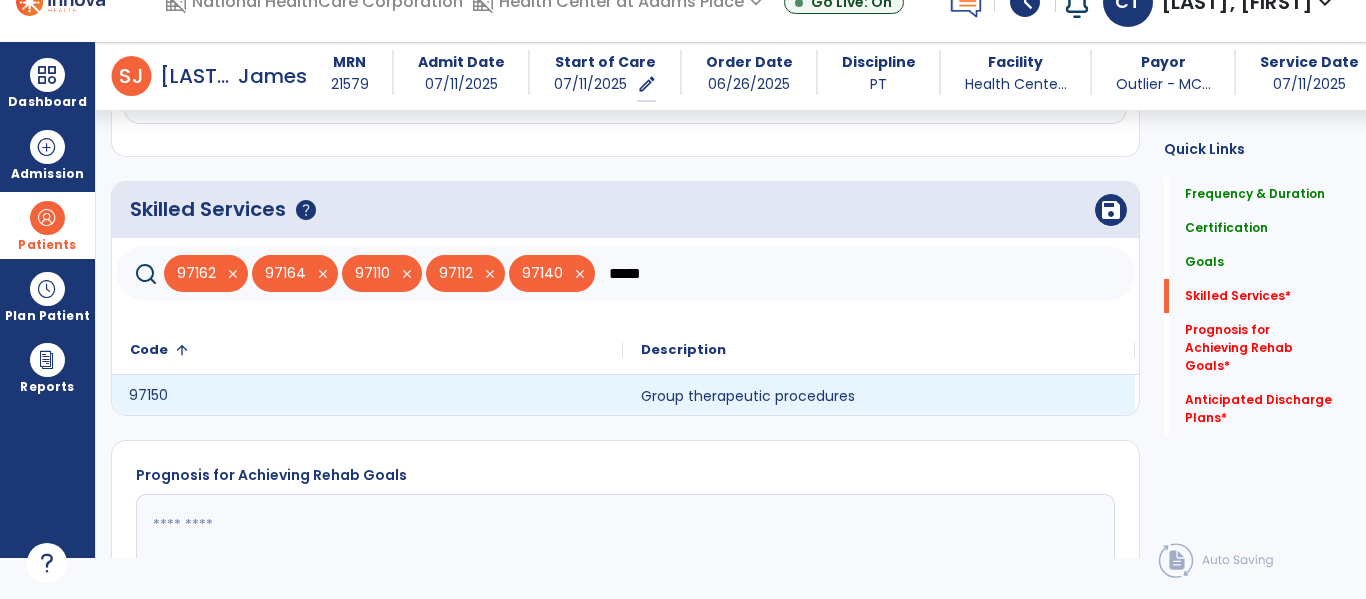 click on "97150" 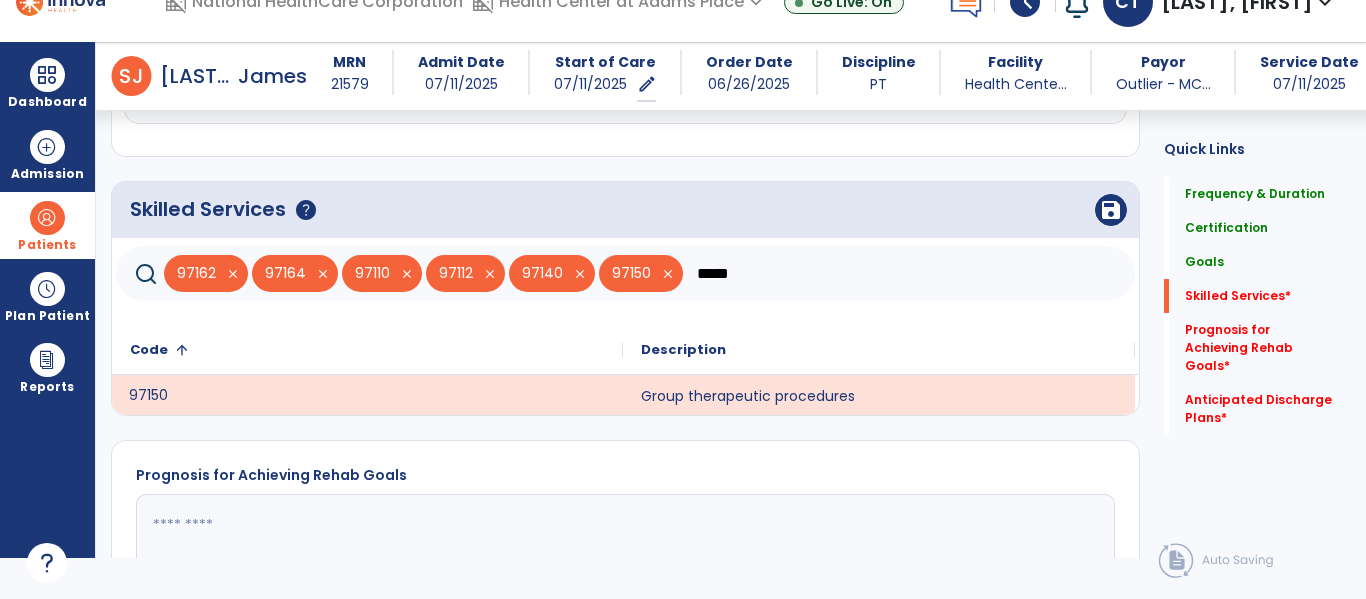 click on "*****" 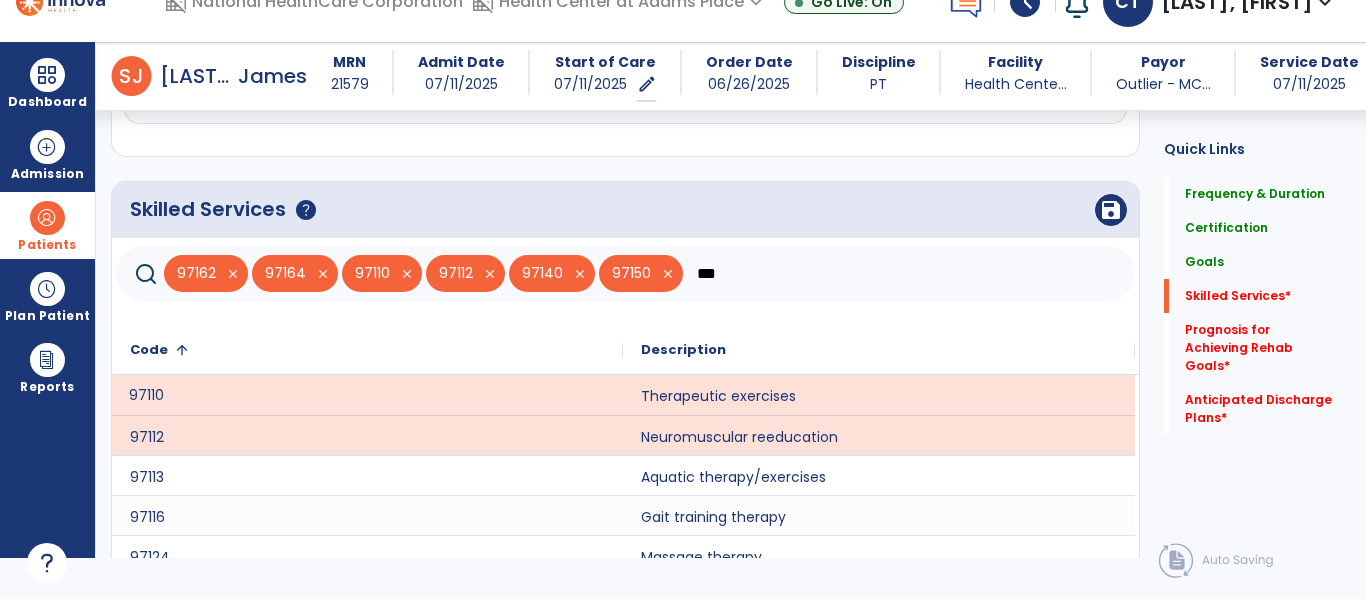 scroll, scrollTop: 0, scrollLeft: 0, axis: both 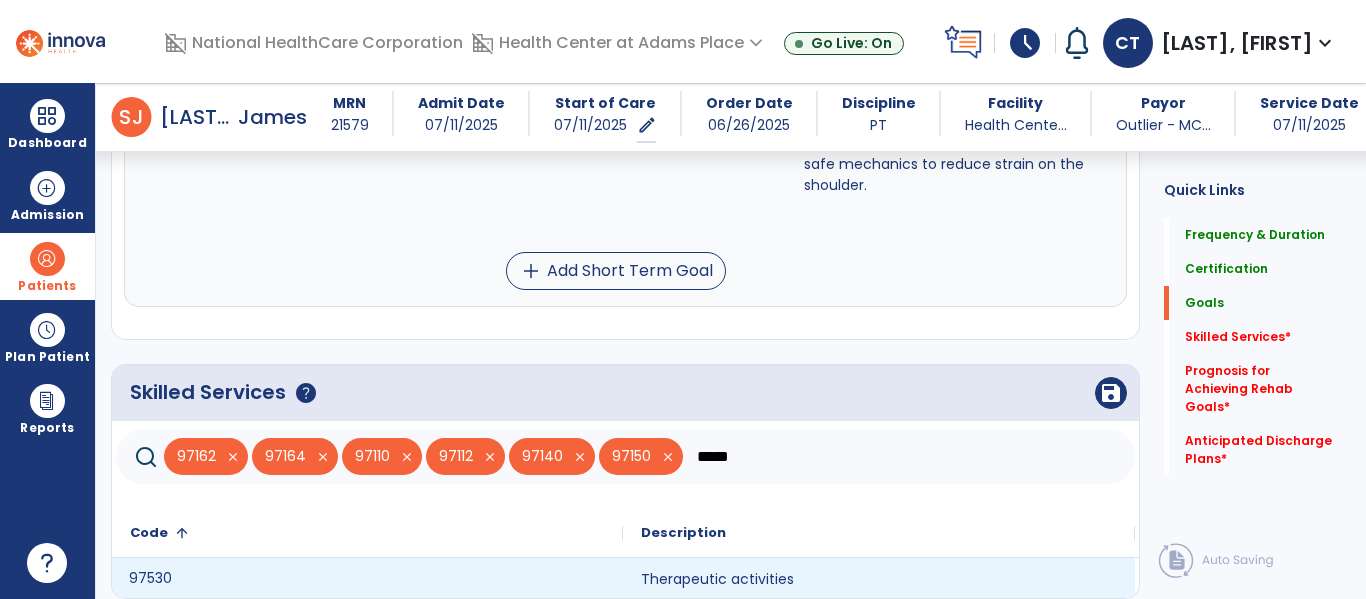 click on "97530" 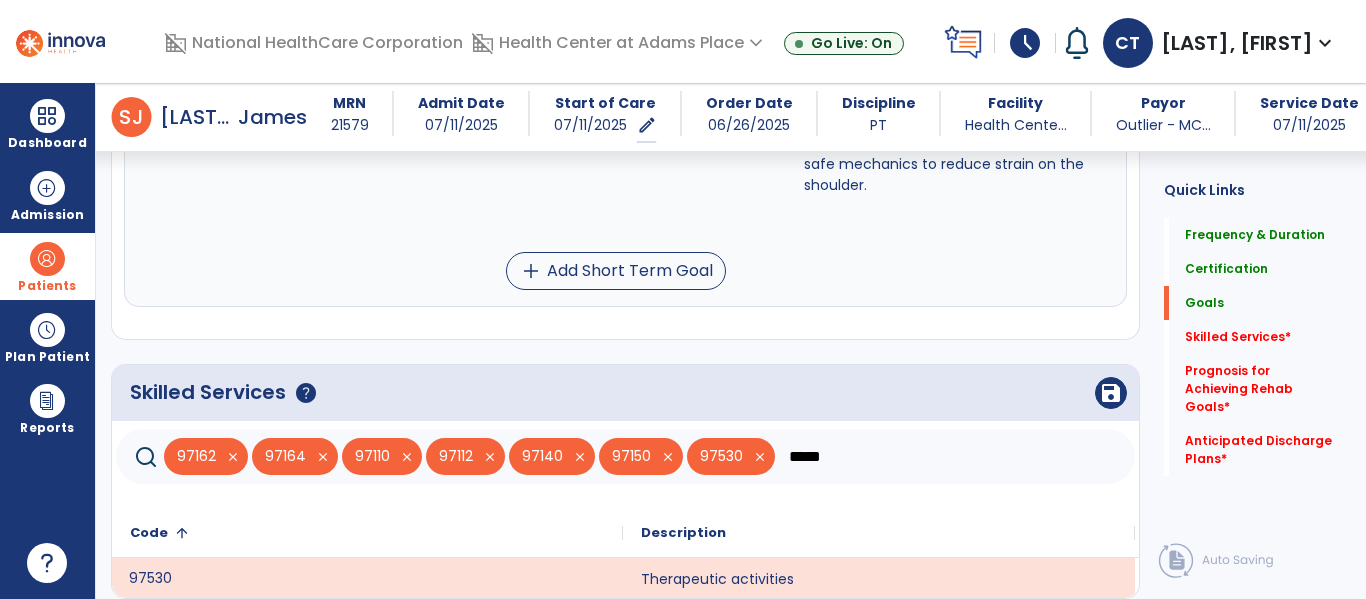 click on "*****" 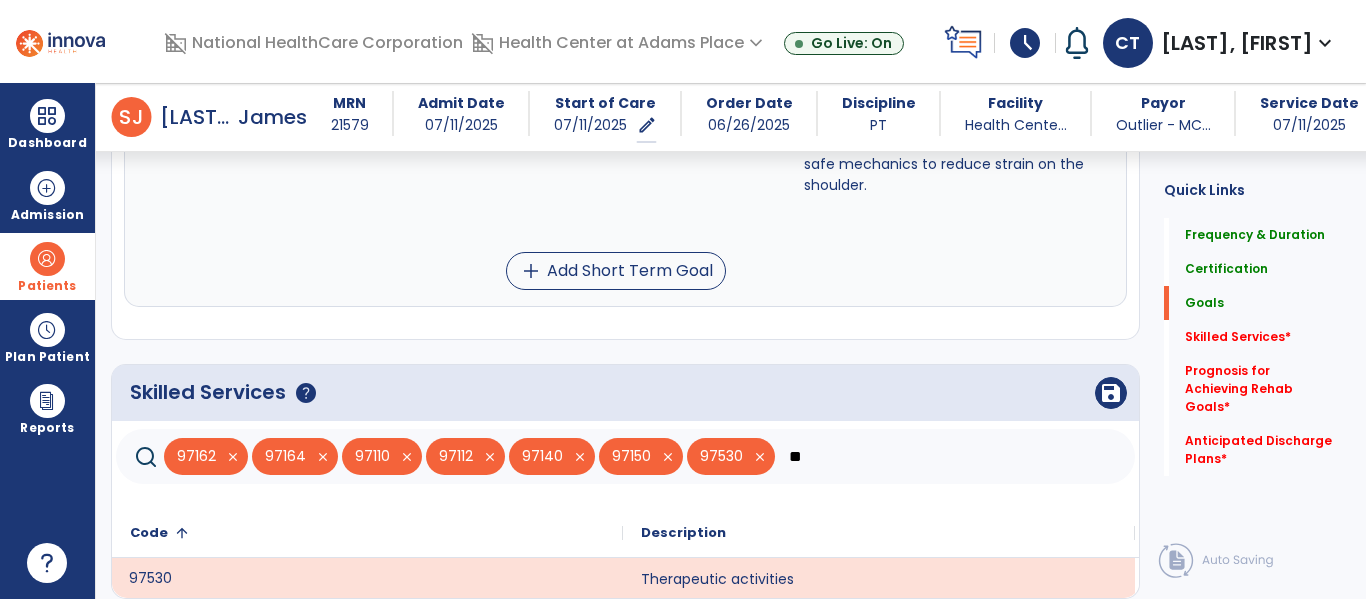 type on "*" 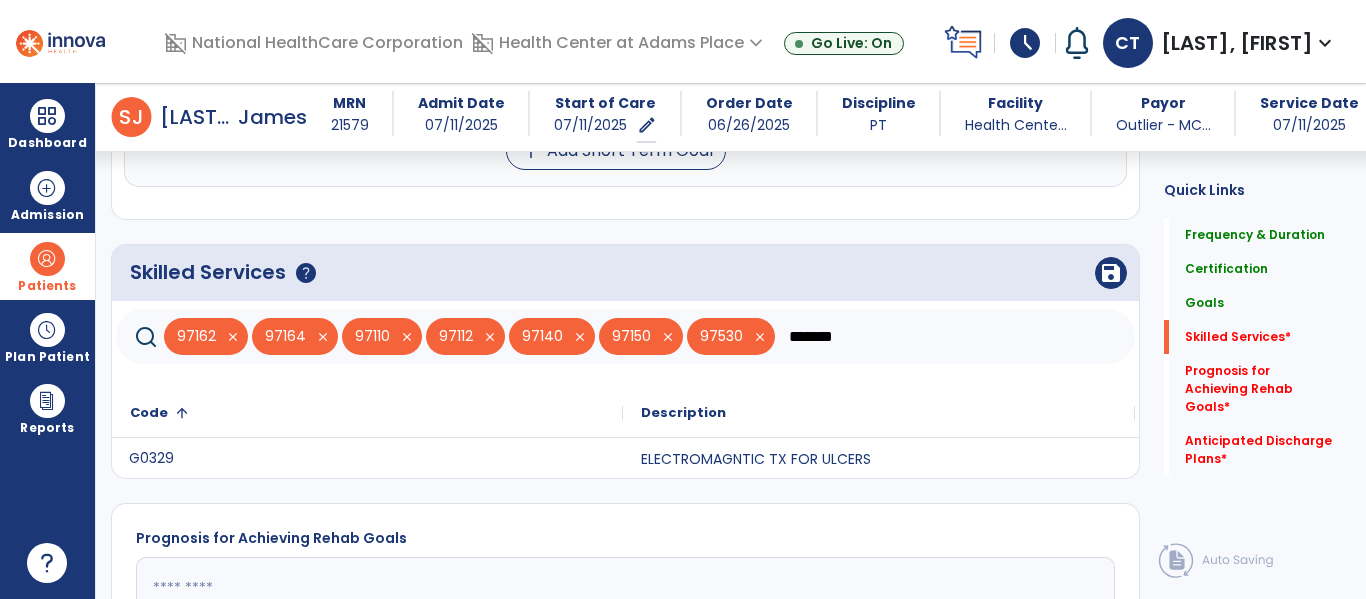 scroll, scrollTop: 1551, scrollLeft: 0, axis: vertical 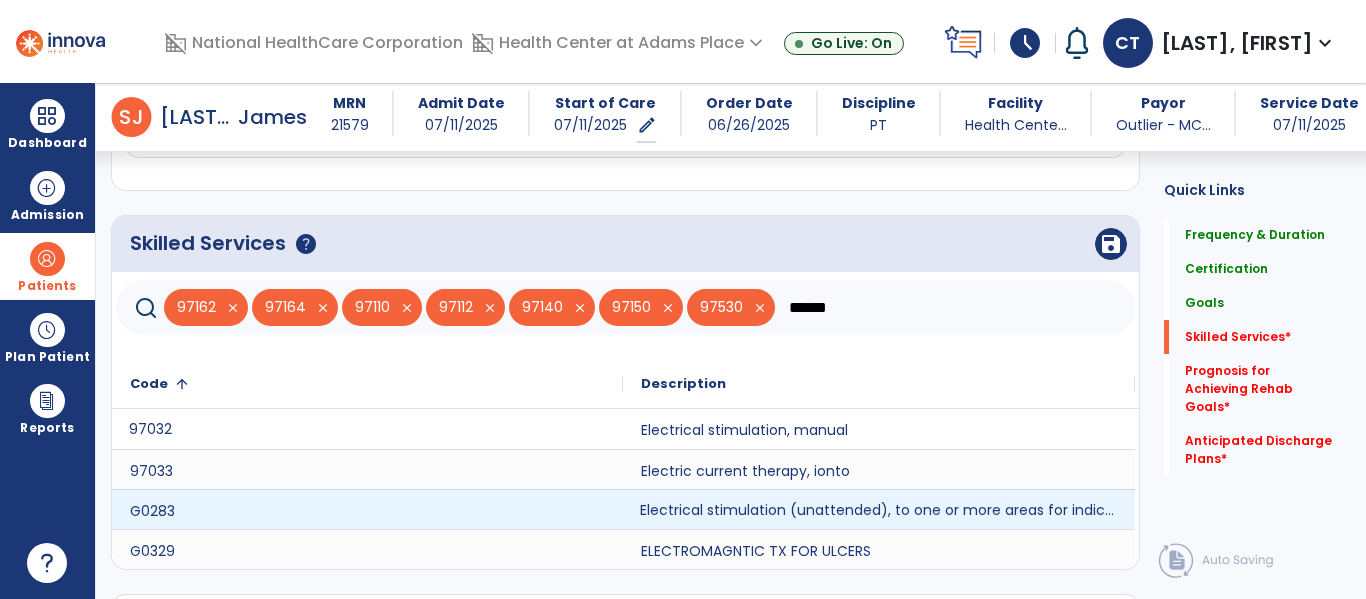 click on "Electrical stimulation (unattended), to one or more areas for indication(s) other than wound care" 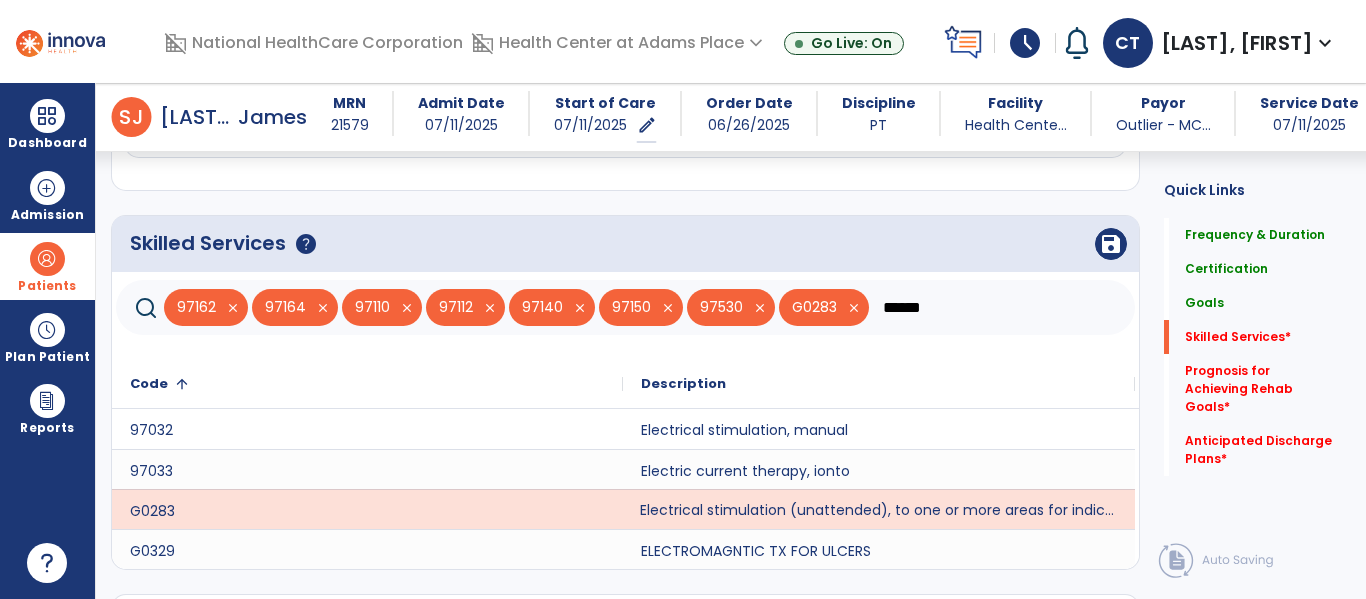 click on "******" 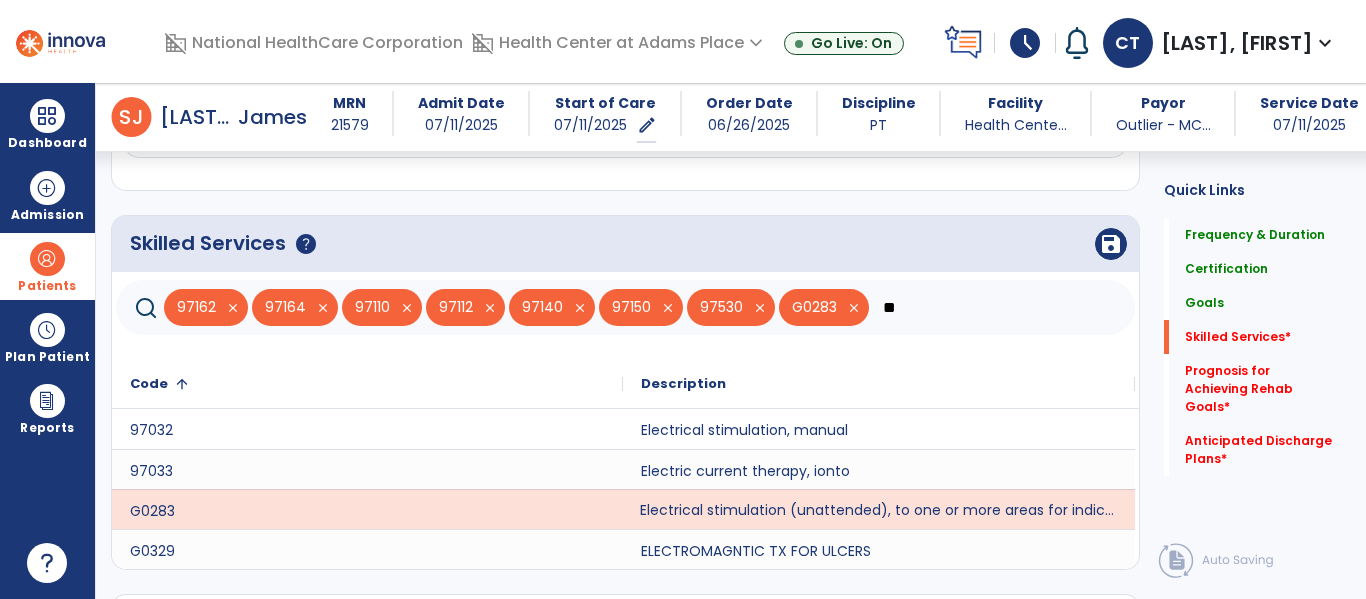 type on "*" 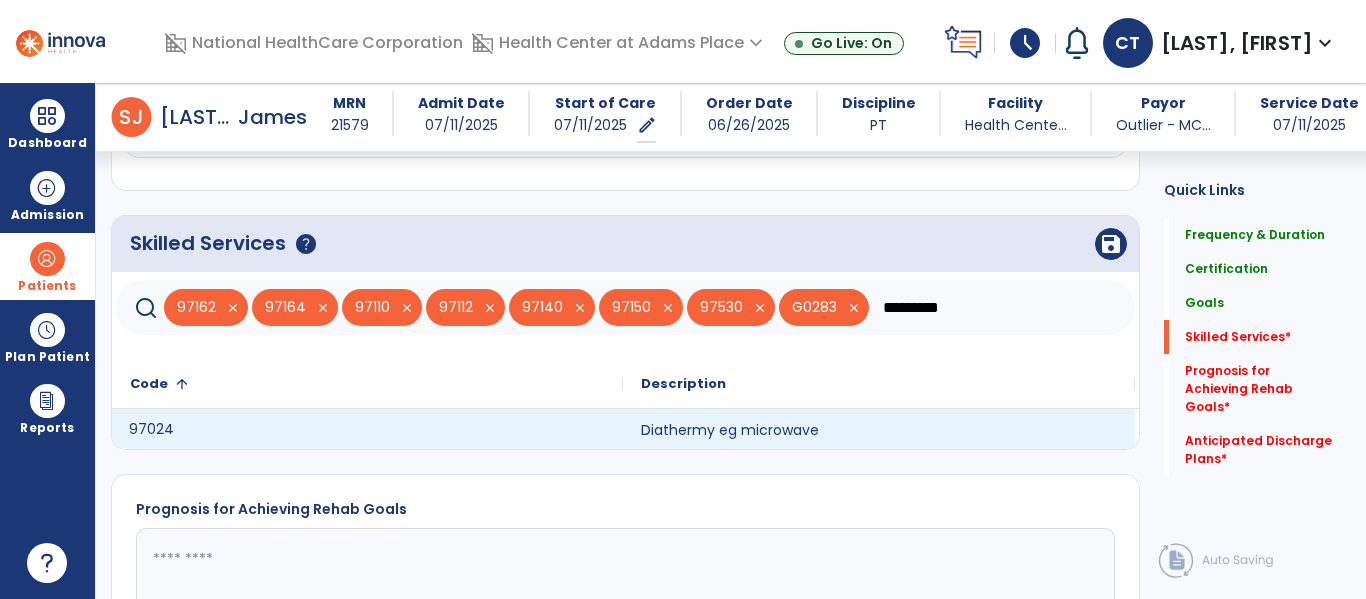 click on "97024" 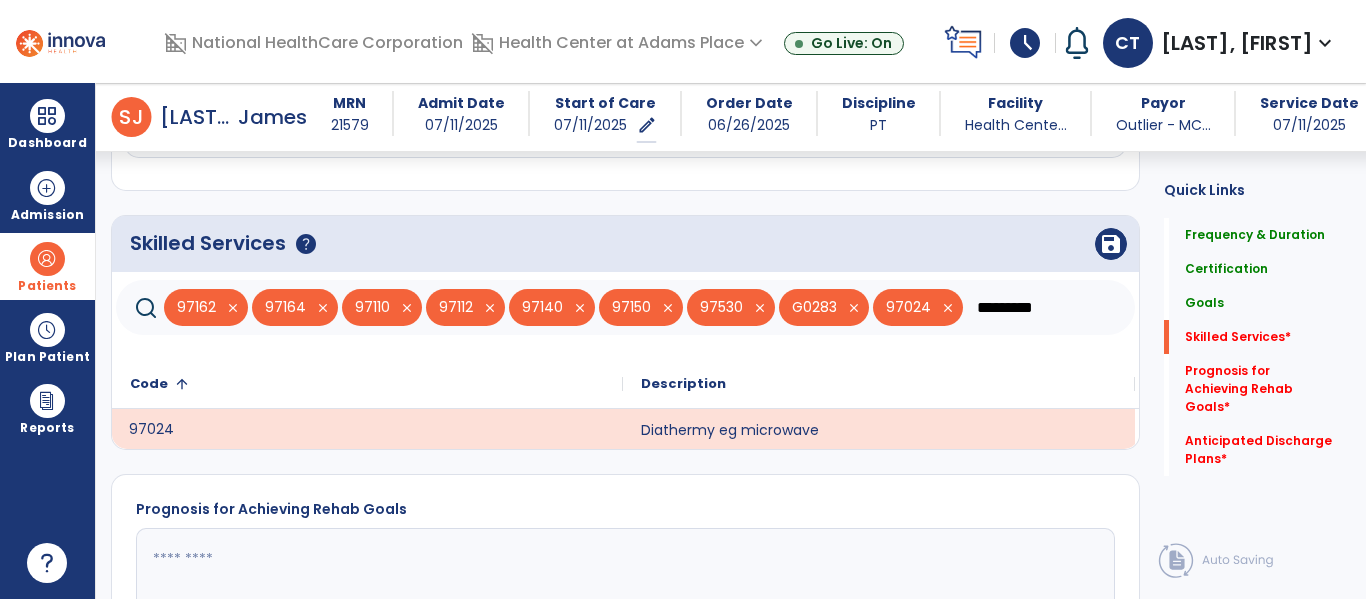 click on "*********" 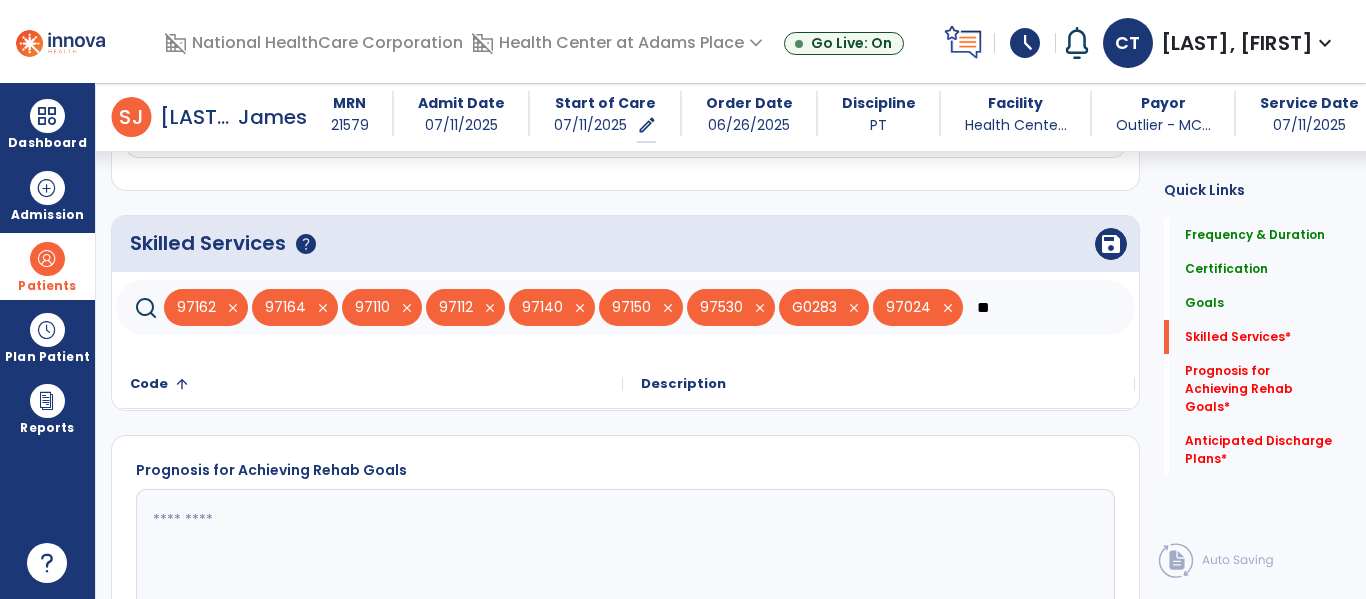 type on "*" 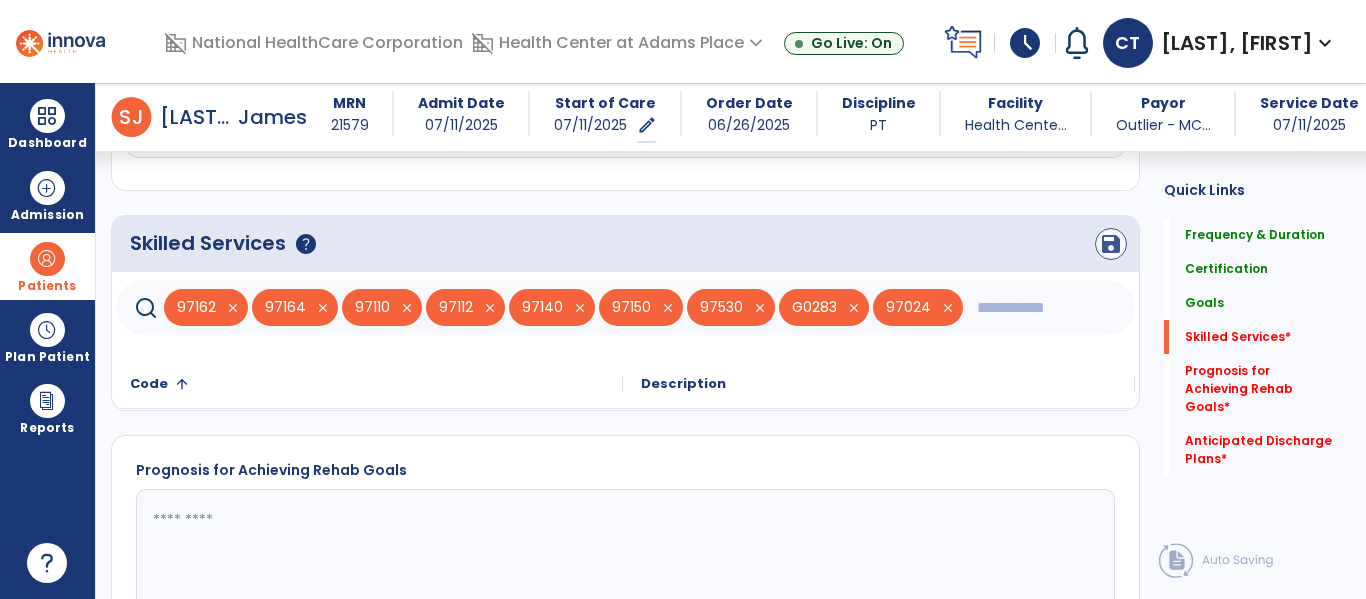 type 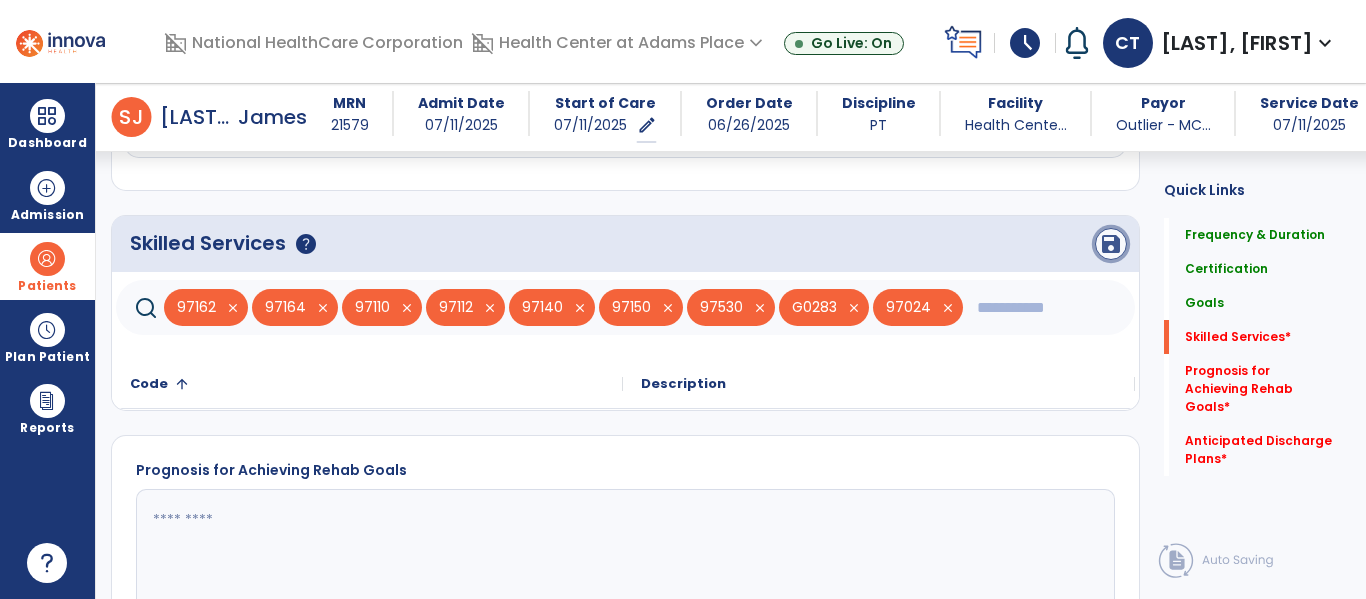 click on "save" 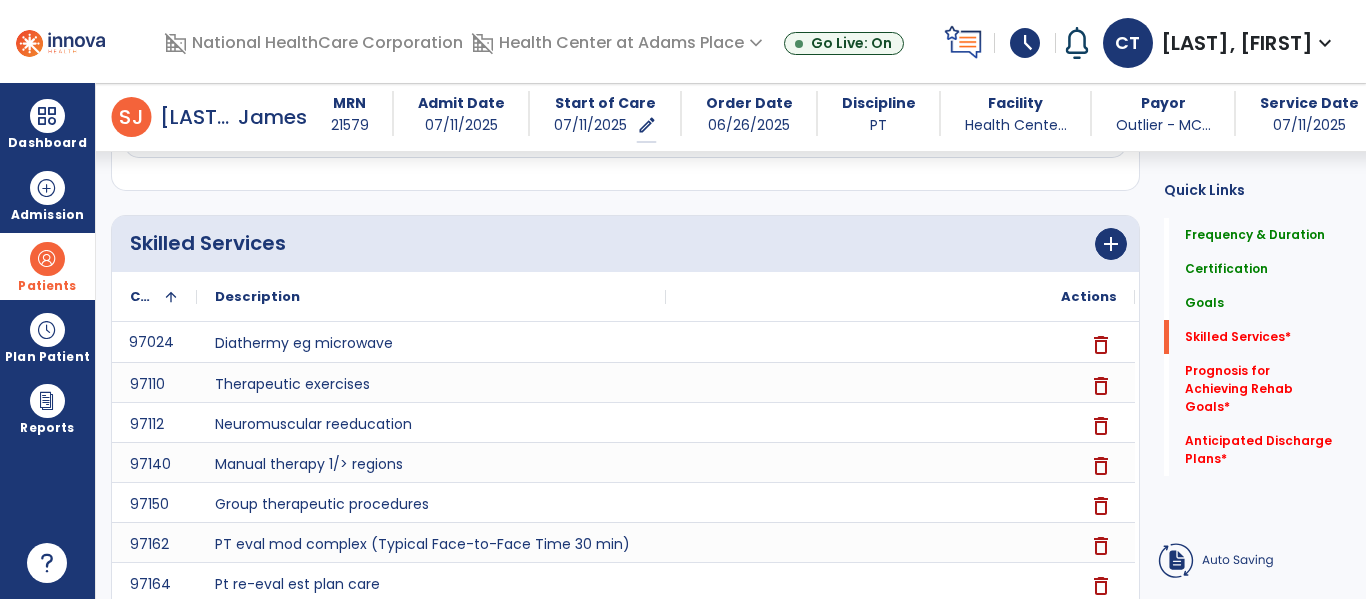 scroll, scrollTop: 531, scrollLeft: 0, axis: vertical 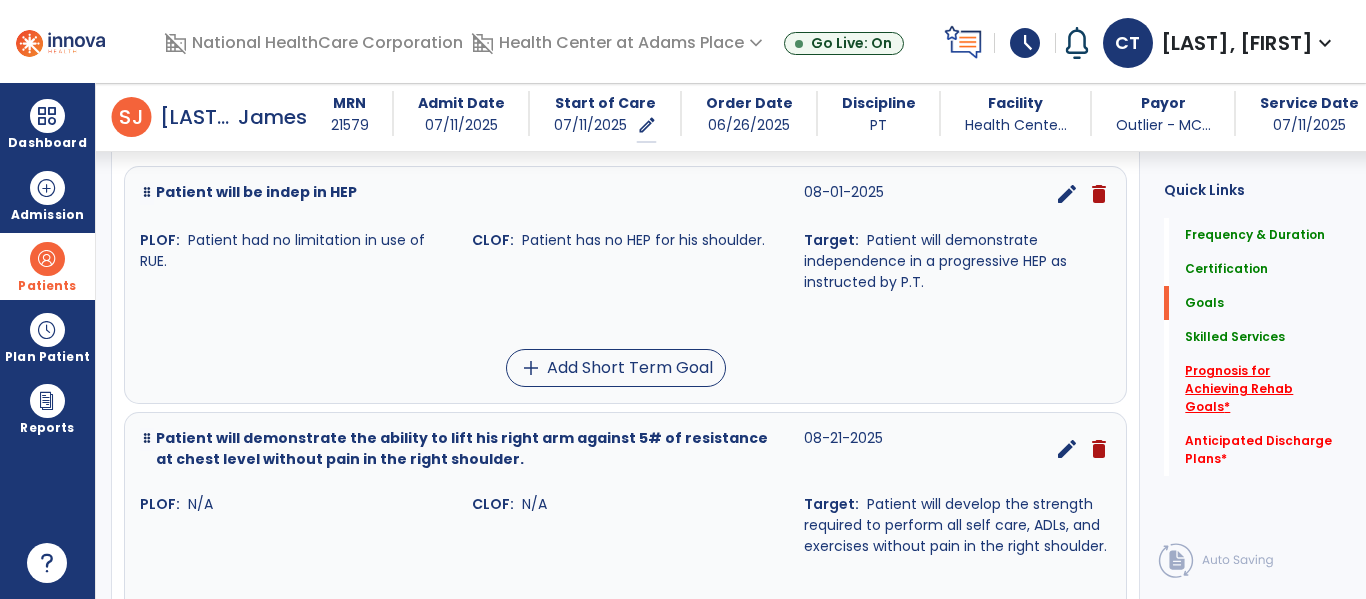 click on "Prognosis for Achieving Rehab Goals   *" 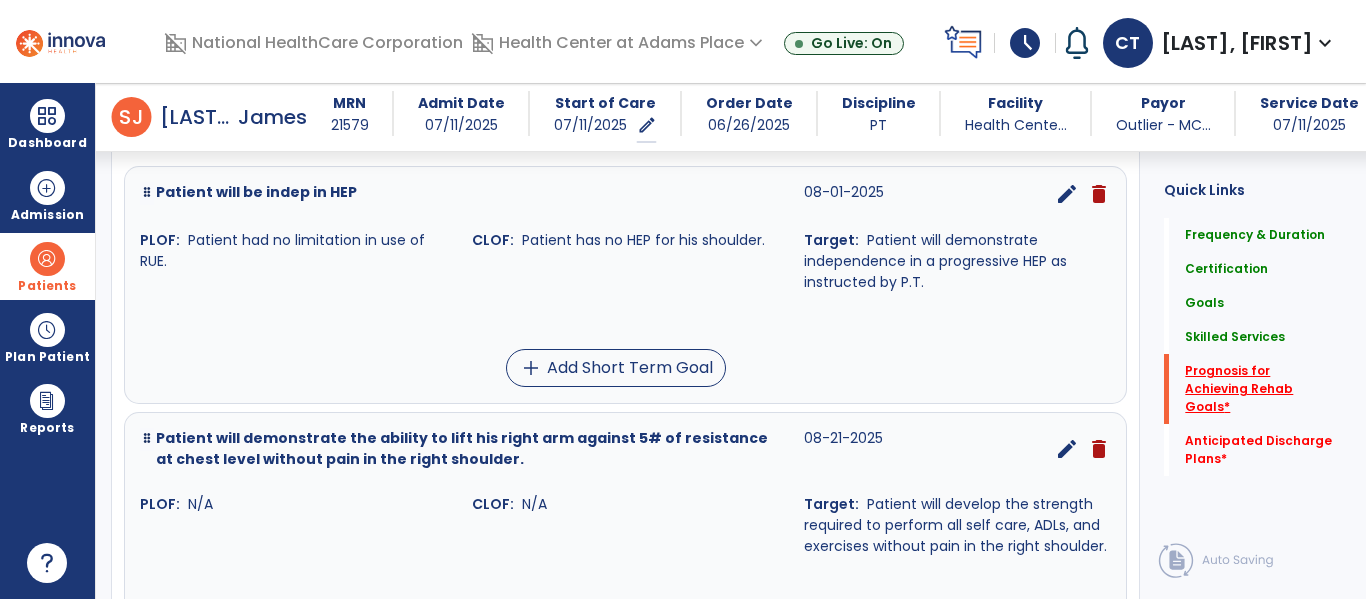 scroll, scrollTop: 41, scrollLeft: 0, axis: vertical 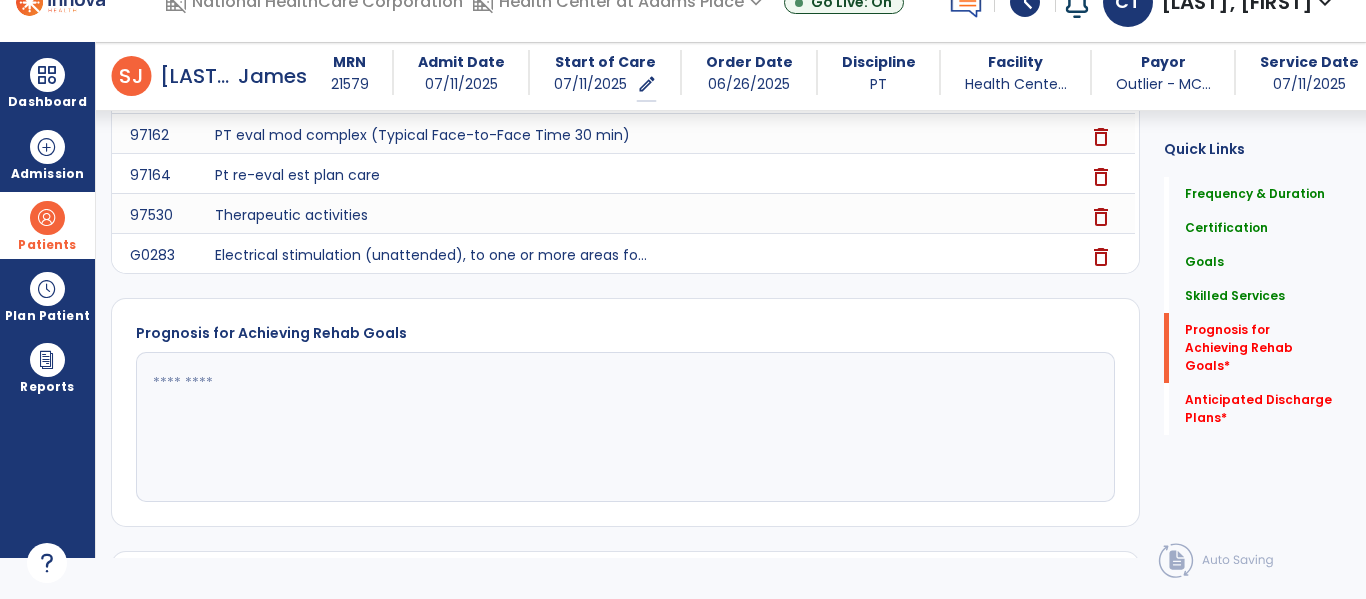 click 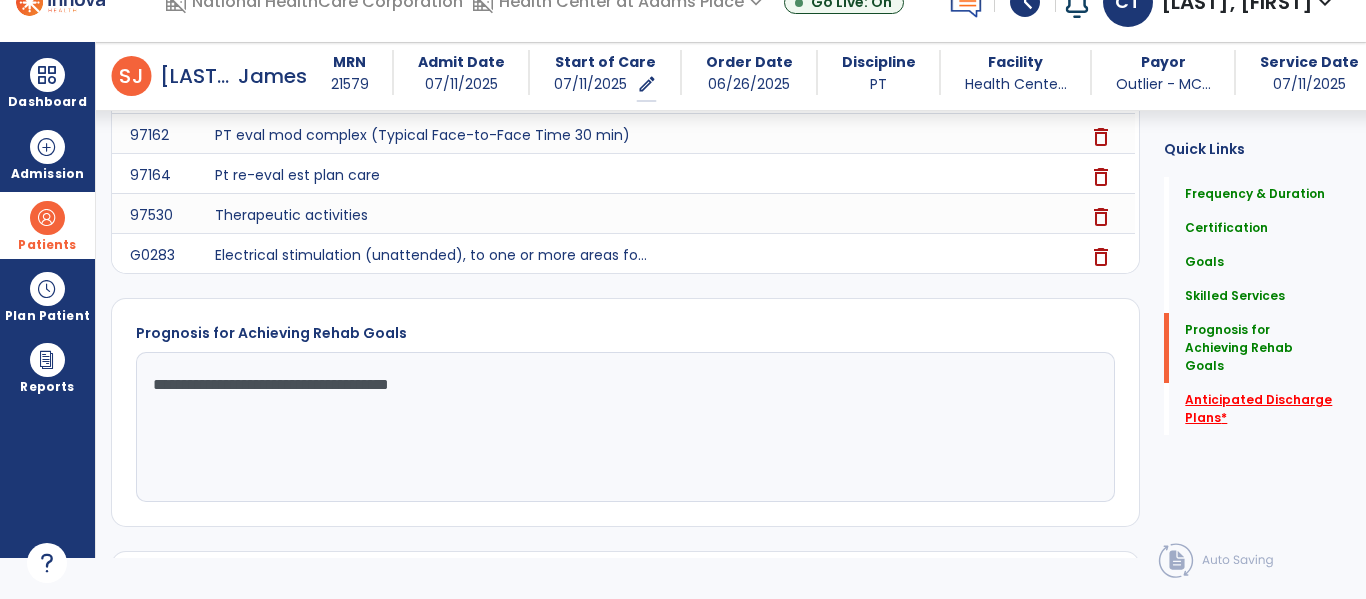 type on "**********" 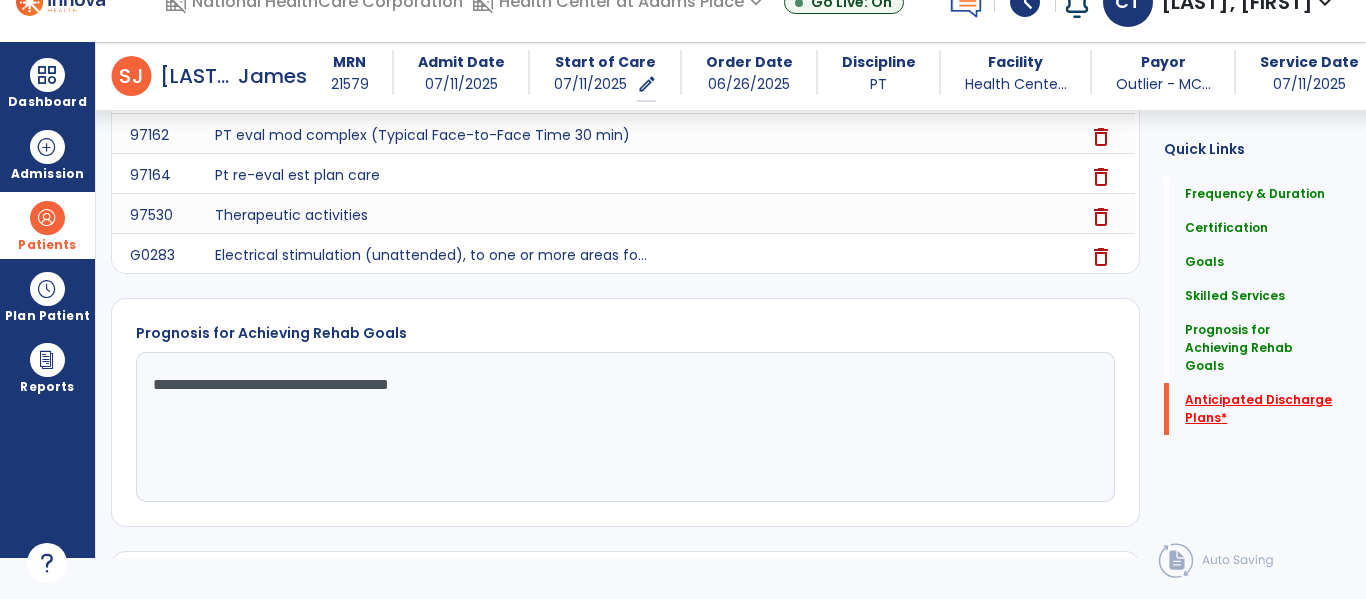 click on "Anticipated Discharge Plans   *" 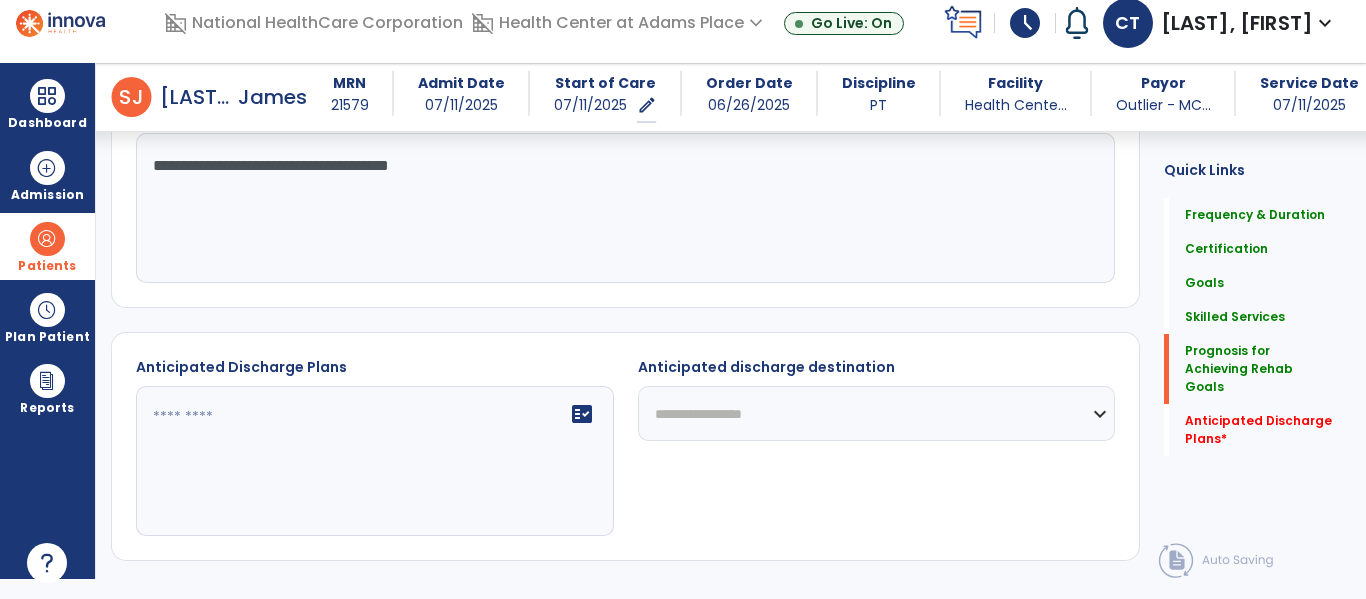 scroll, scrollTop: 2201, scrollLeft: 0, axis: vertical 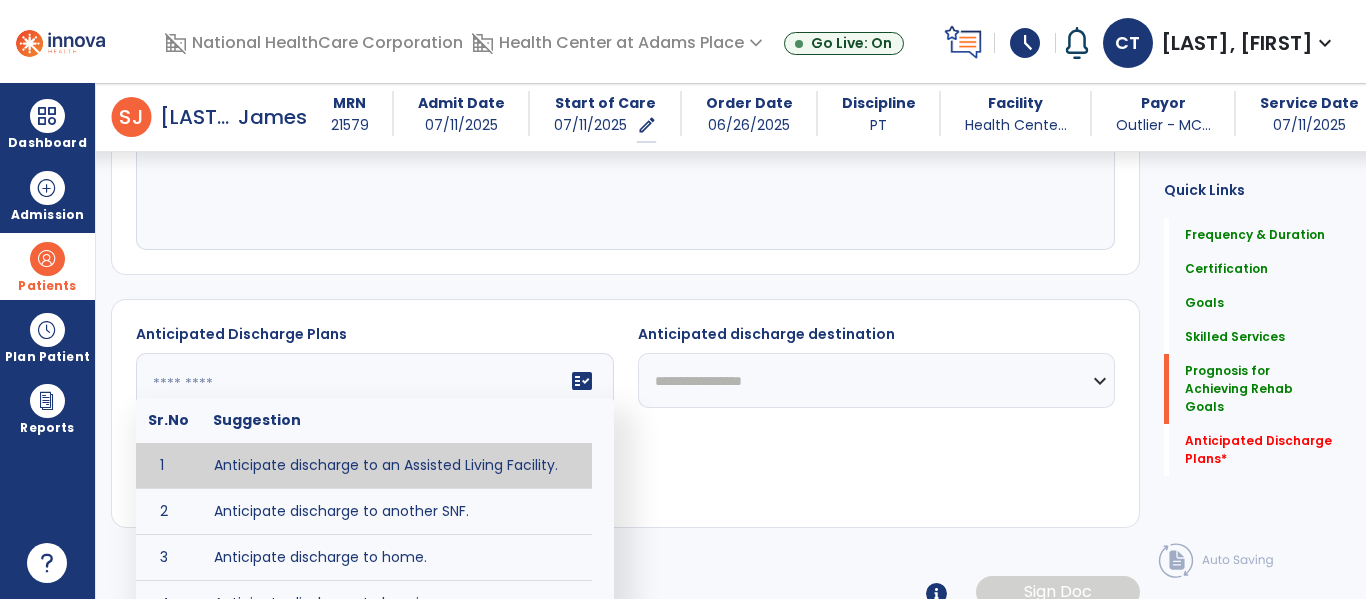 click on "fact_check  Sr.No Suggestion 1 Anticipate discharge to an Assisted Living Facility. 2 Anticipate discharge to another SNF. 3 Anticipate discharge to home. 4 Anticipate discharge to hospice care. 5 Anticipate discharge to this SNF. 6 Anticipate patient will need [FULL/PART TIME] caregiver assistance. 7 Anticipate patient will need [ASSISTANCE LEVEL] assistance from [CAREGIVER]. 8 Anticipate patient will need 24-hour caregiver assistance. 9 Anticipate patient will need no caregiver assistance. 10 Discharge home and independent with caregiver. 11 Discharge home and independent without caregiver. 12 Discharge home and return to community activities. 13 Discharge home and return to vocational activities. 14 Discharge to home with patient continuing therapy services with out patient therapy. 15 Discharge to home with patient continuing therapy with Home Health. 16 Discharge to home with patient planning to live alone. 17 DME - the following DME for this patient is recommended by Physical Therapy: 18 19 20 21 22 23" 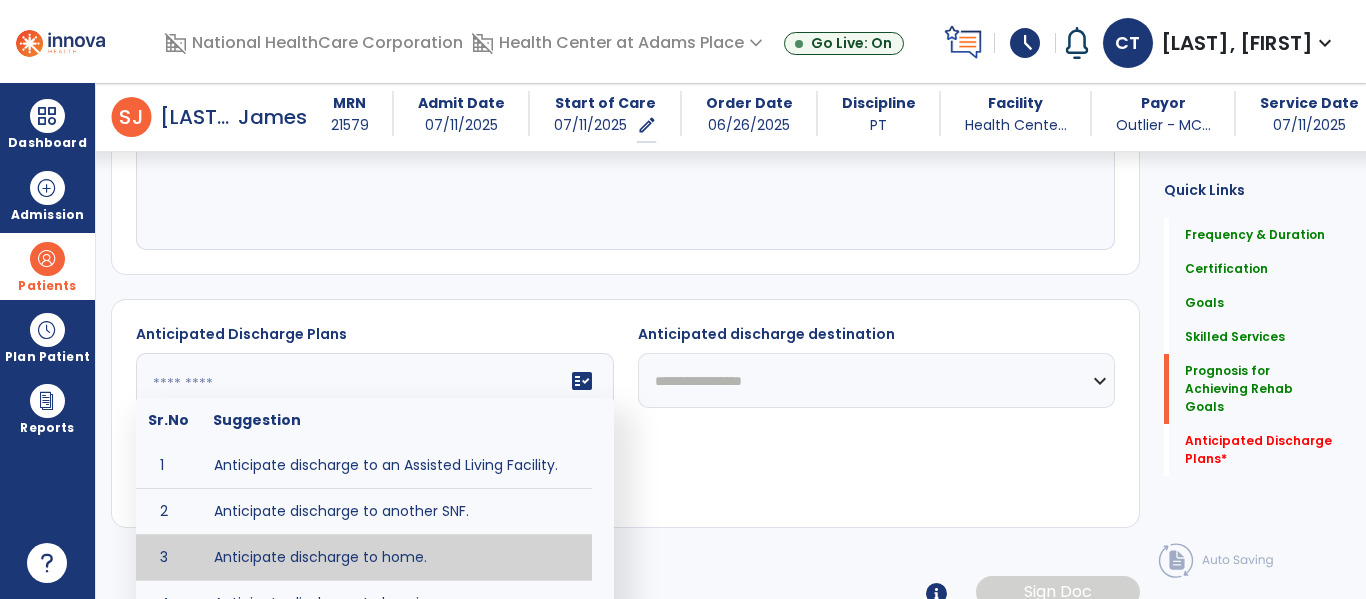 type on "**********" 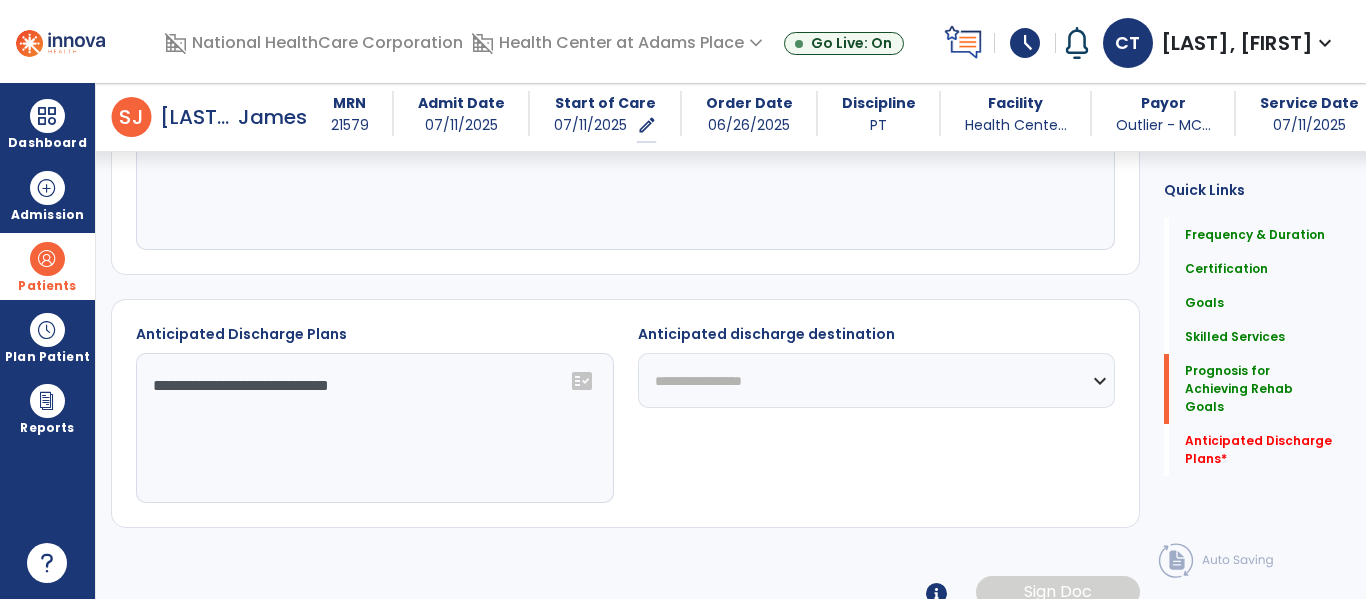 click on "**********" 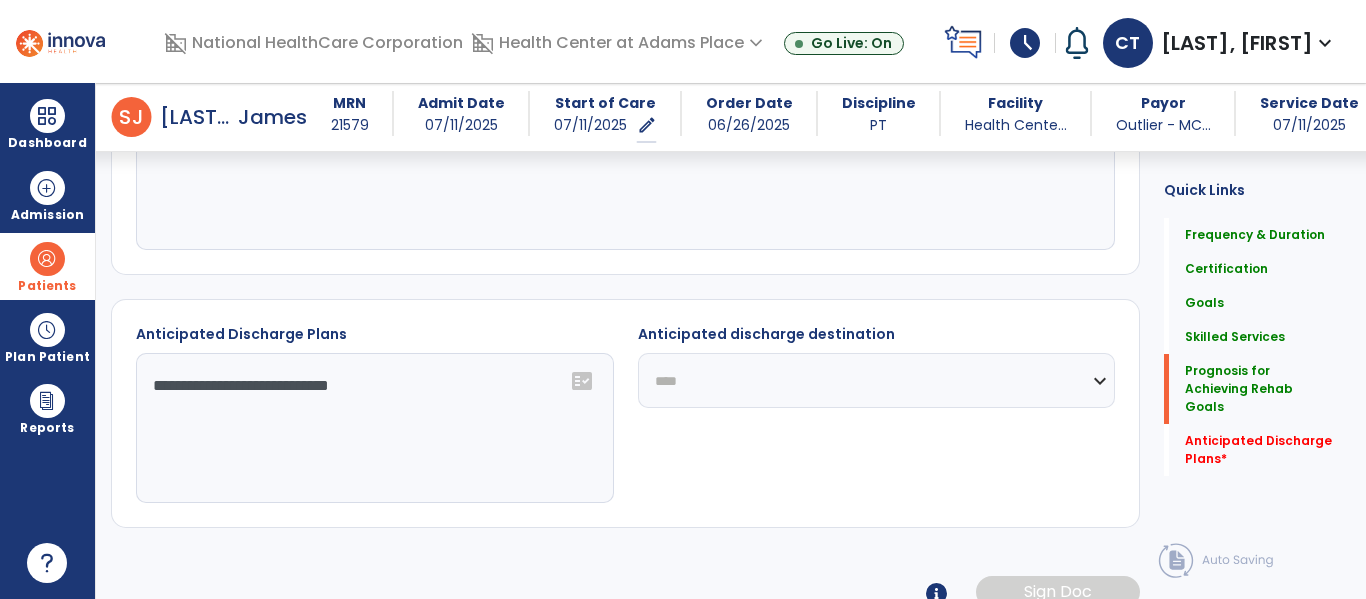 click on "**********" 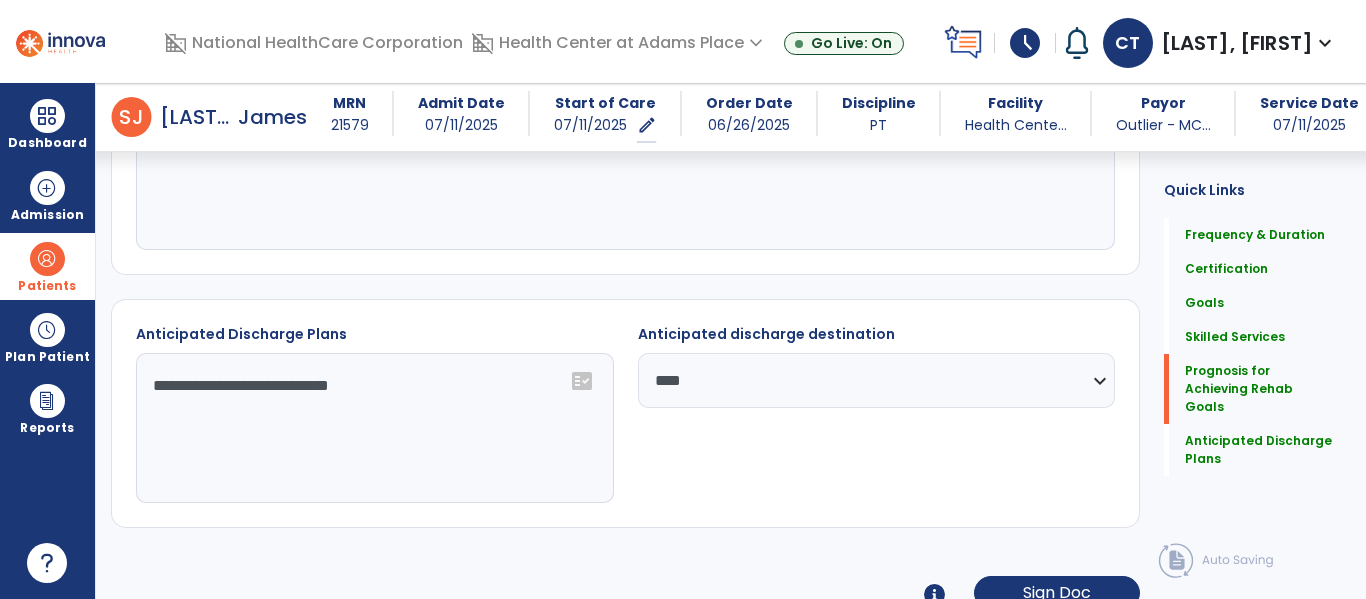 drag, startPoint x: 1360, startPoint y: 522, endPoint x: 1365, endPoint y: 613, distance: 91.13726 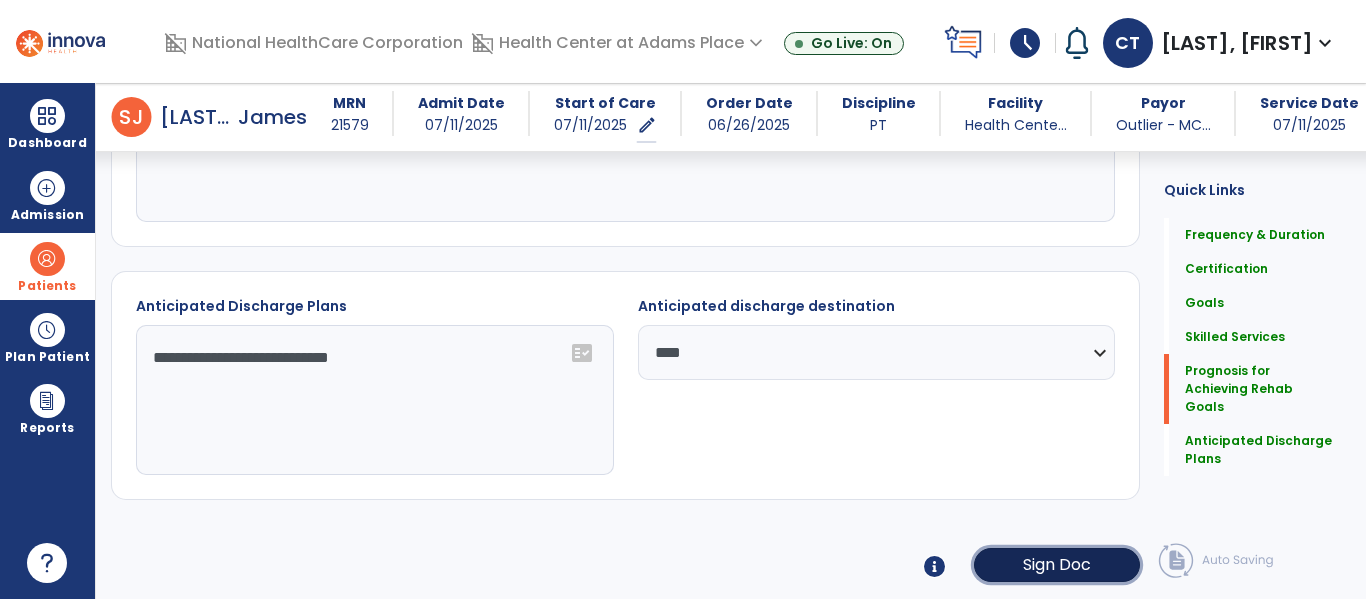 click on "Sign Doc" 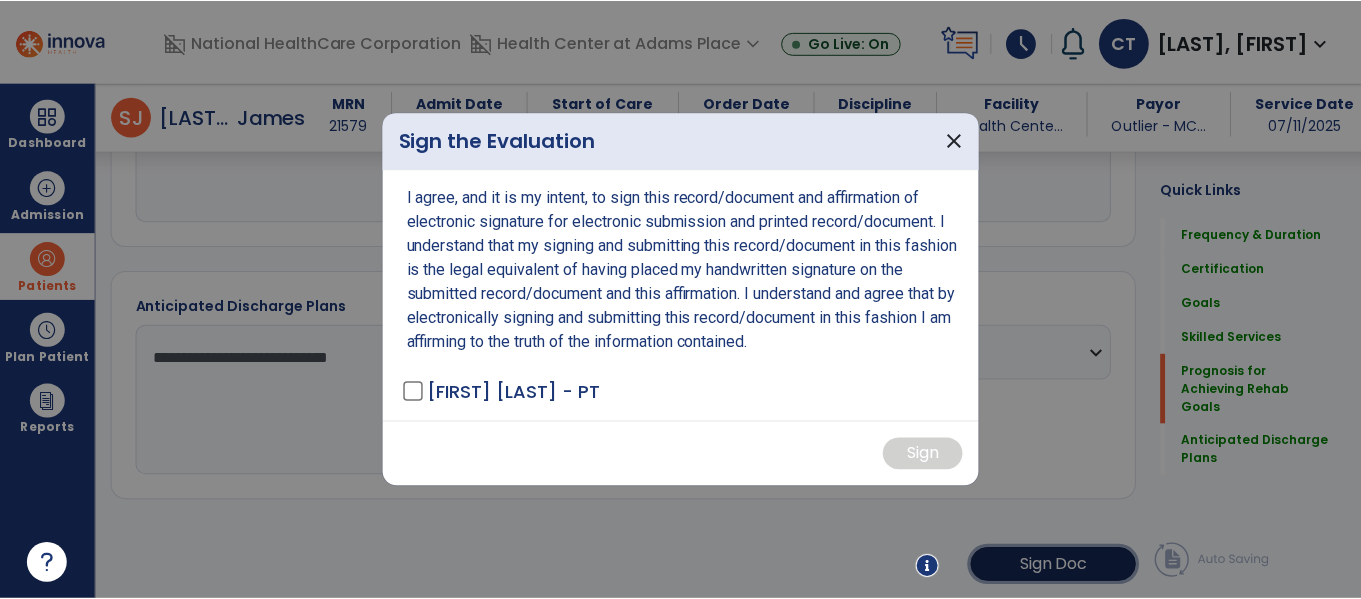 scroll, scrollTop: 2240, scrollLeft: 0, axis: vertical 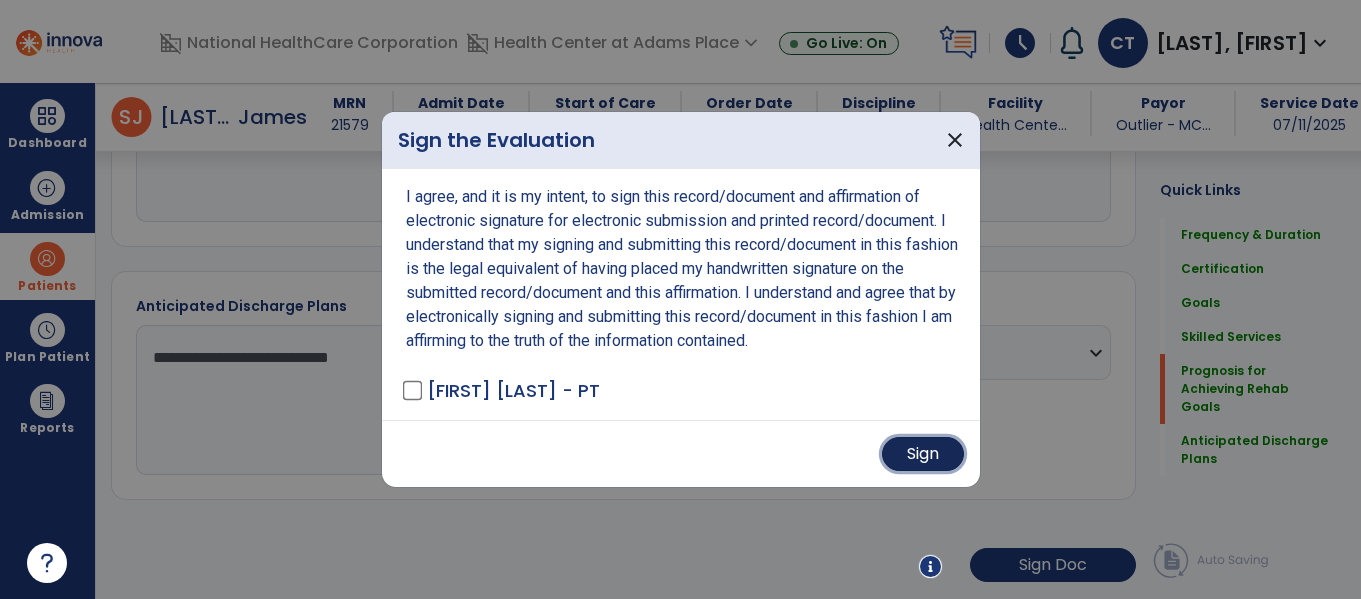 click on "Sign" at bounding box center (923, 454) 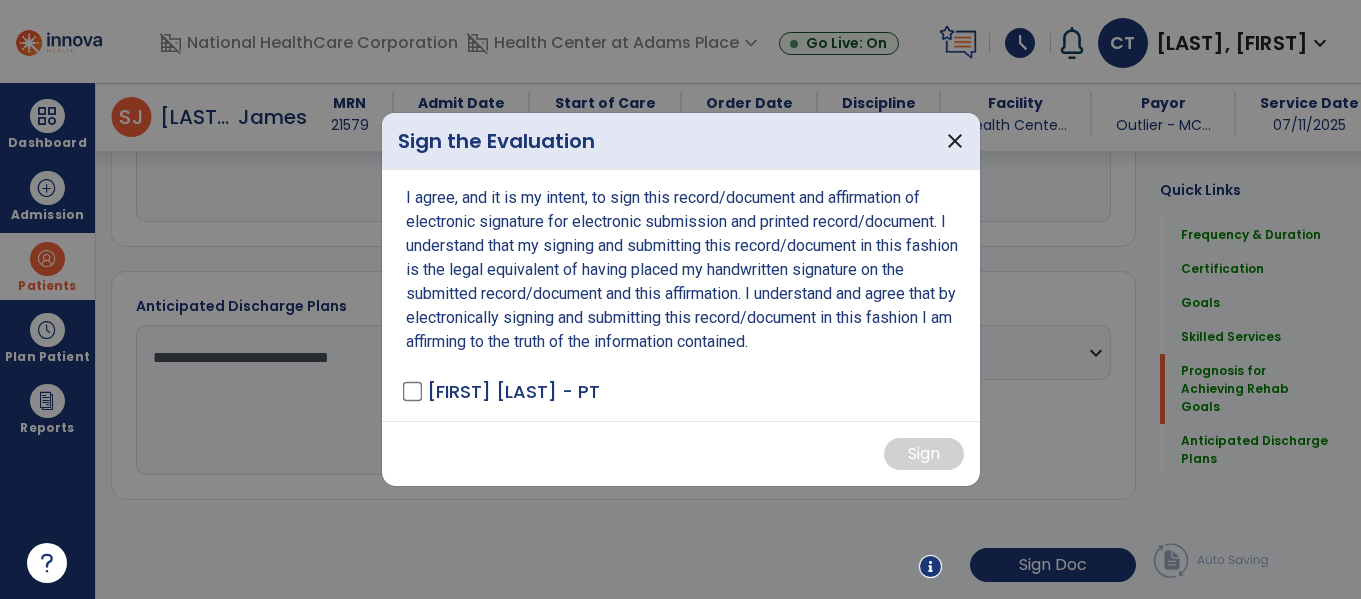 scroll, scrollTop: 2239, scrollLeft: 0, axis: vertical 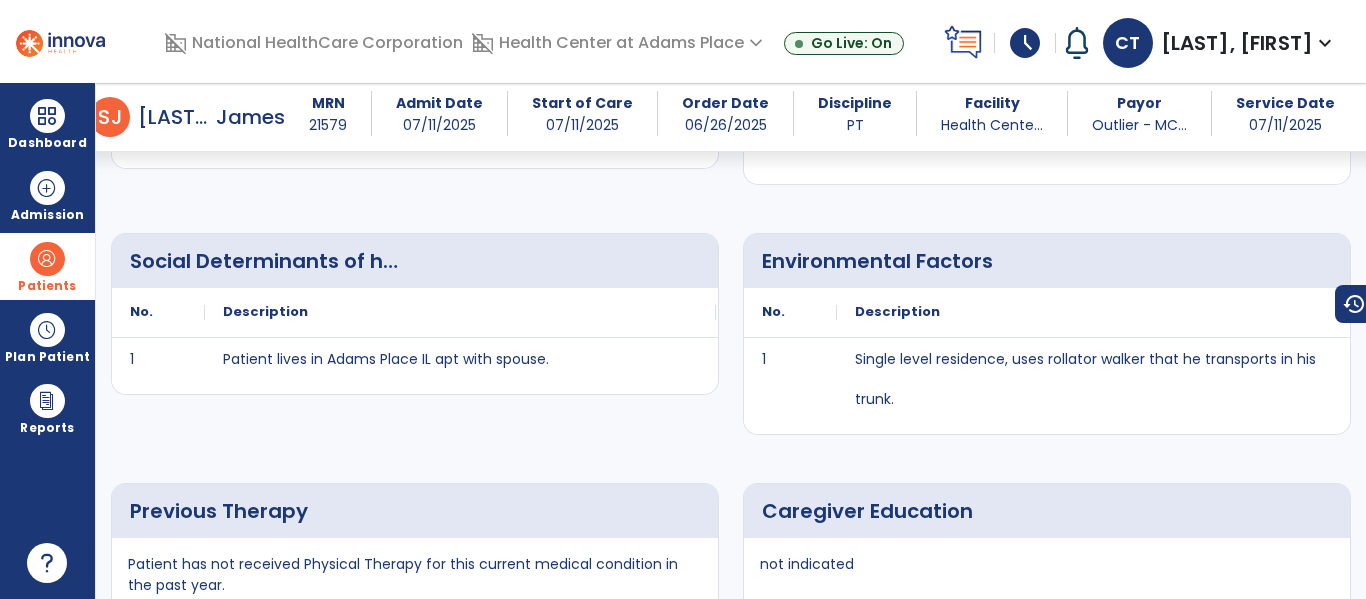 click on "S" at bounding box center (104, 117) 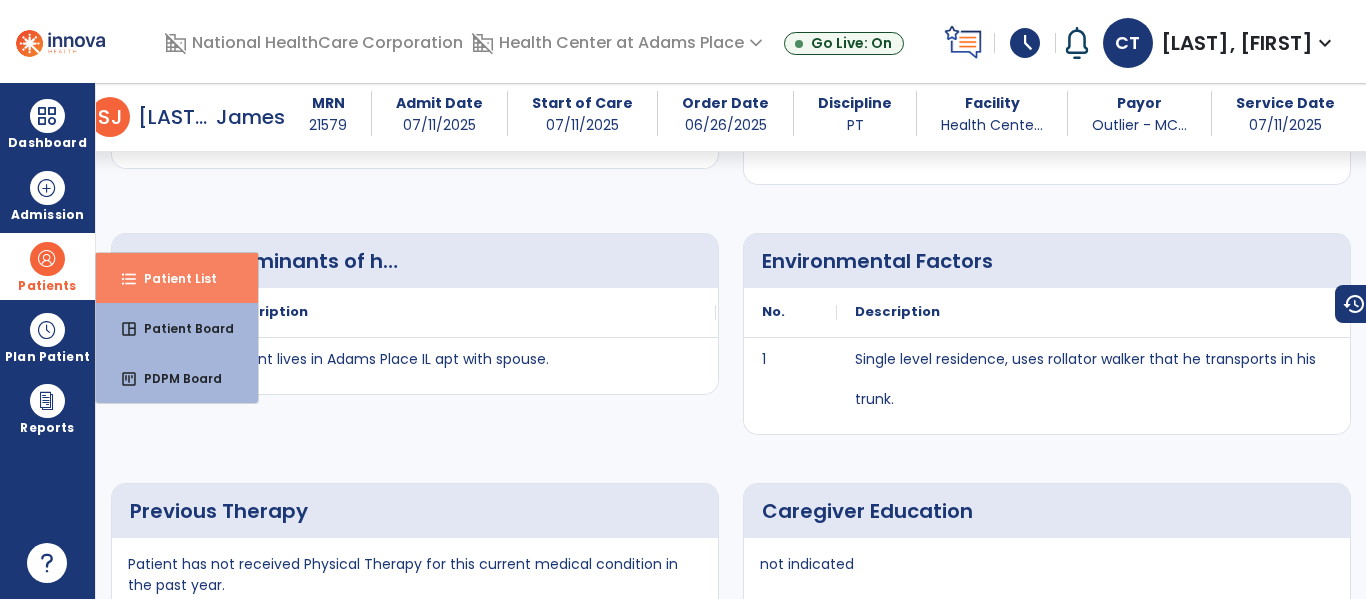click on "format_list_bulleted  Patient List" at bounding box center (177, 278) 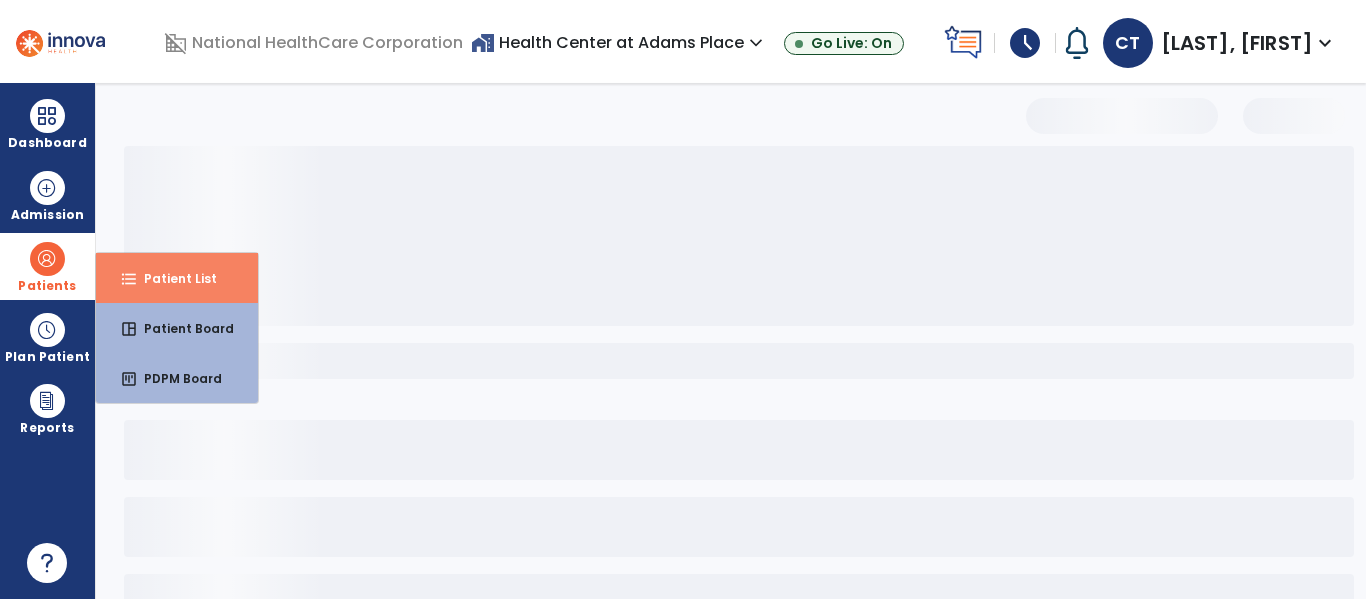 scroll, scrollTop: 144, scrollLeft: 0, axis: vertical 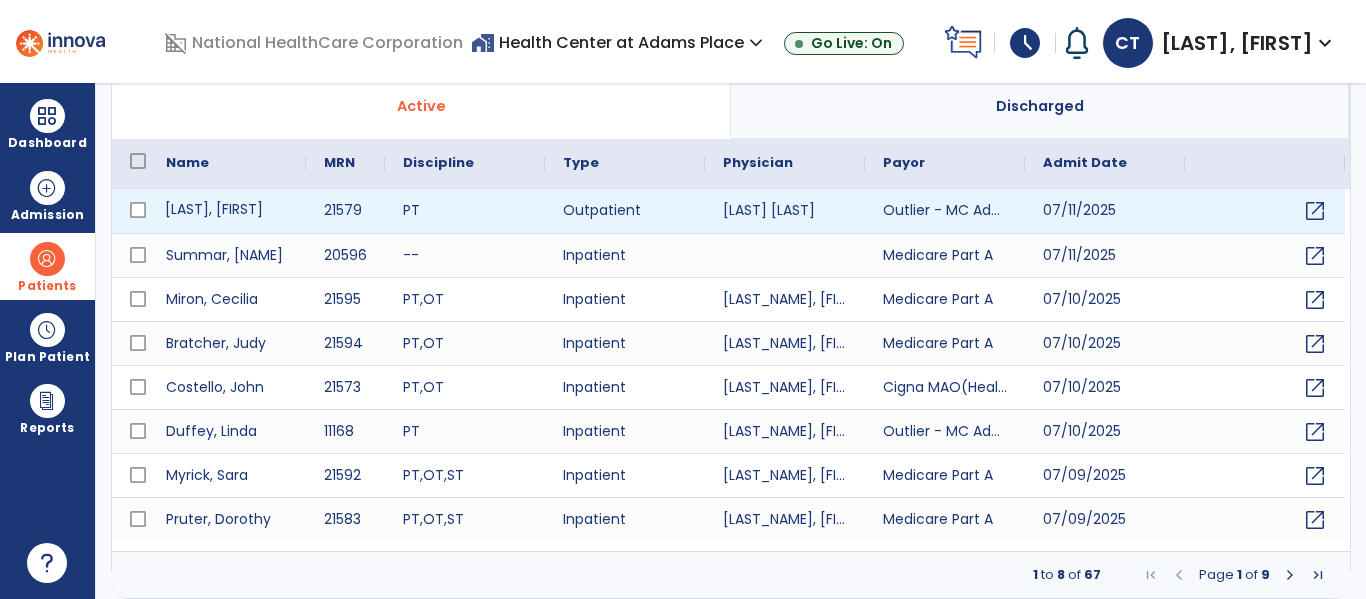 click on "[LAST], [FIRST]" at bounding box center [227, 211] 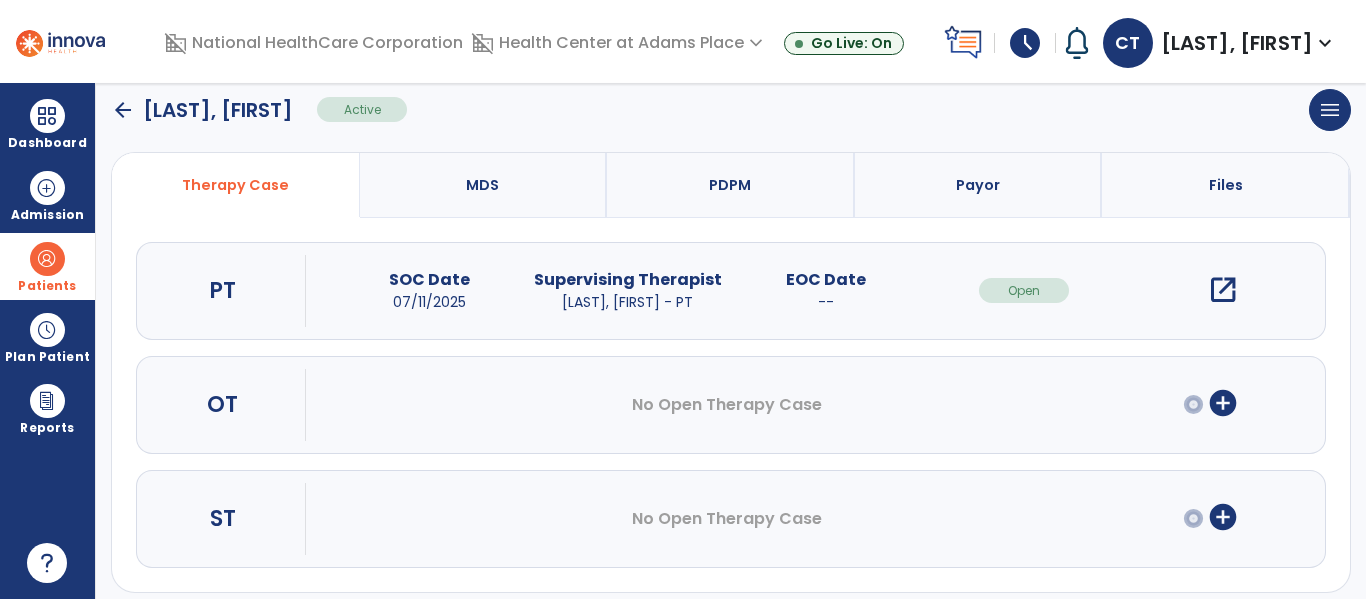 click on "open_in_new" at bounding box center [1223, 290] 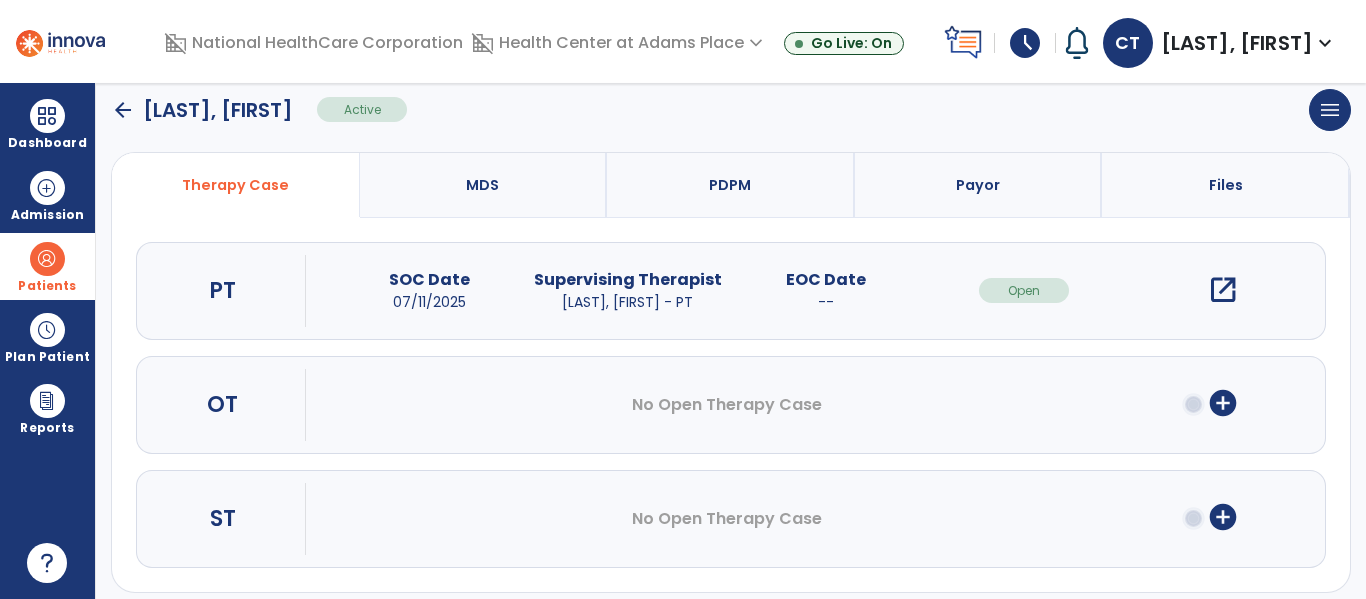 scroll, scrollTop: 0, scrollLeft: 0, axis: both 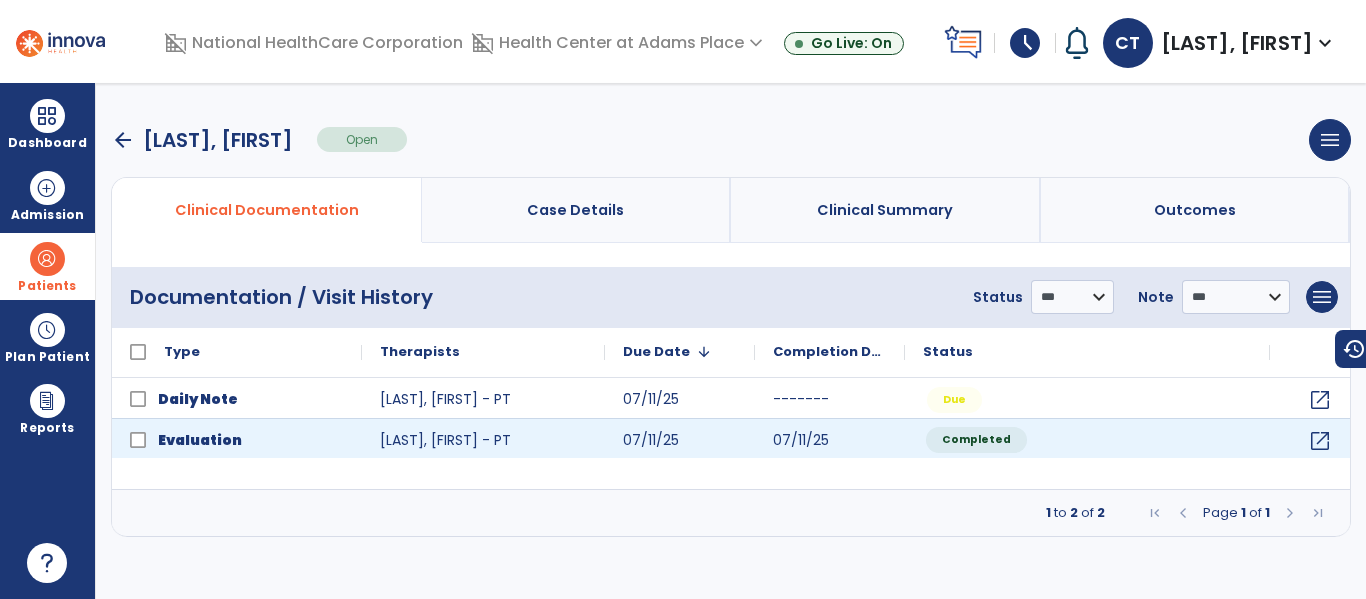 click on "Completed" 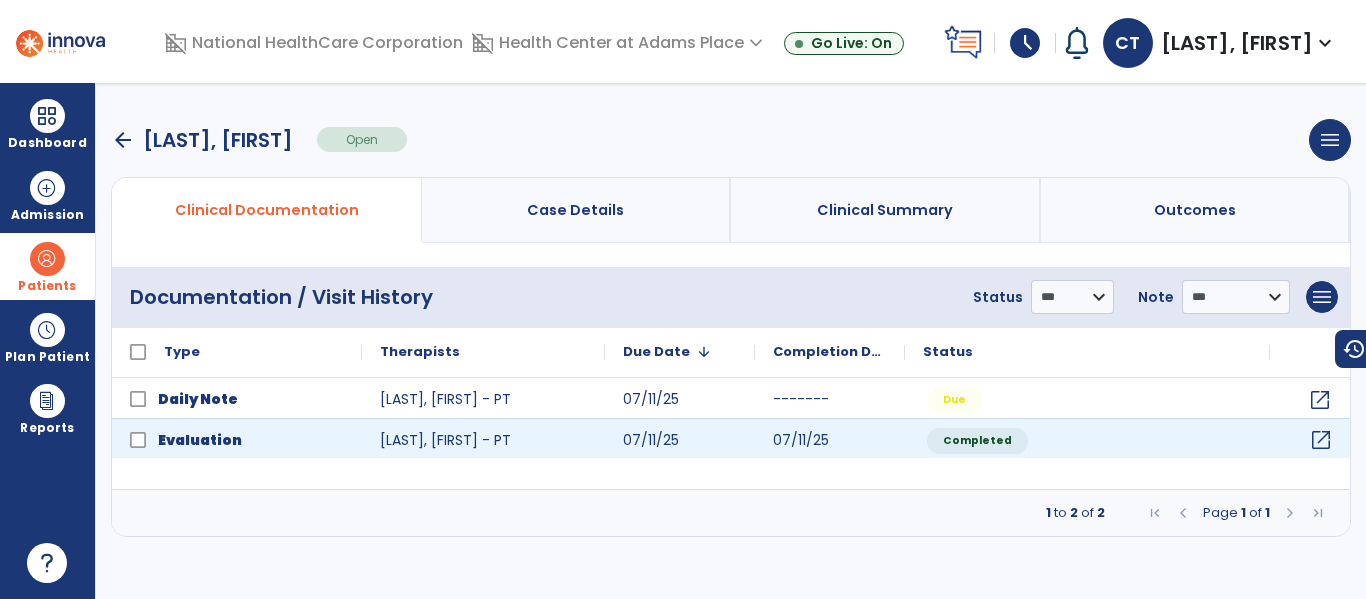click on "open_in_new" 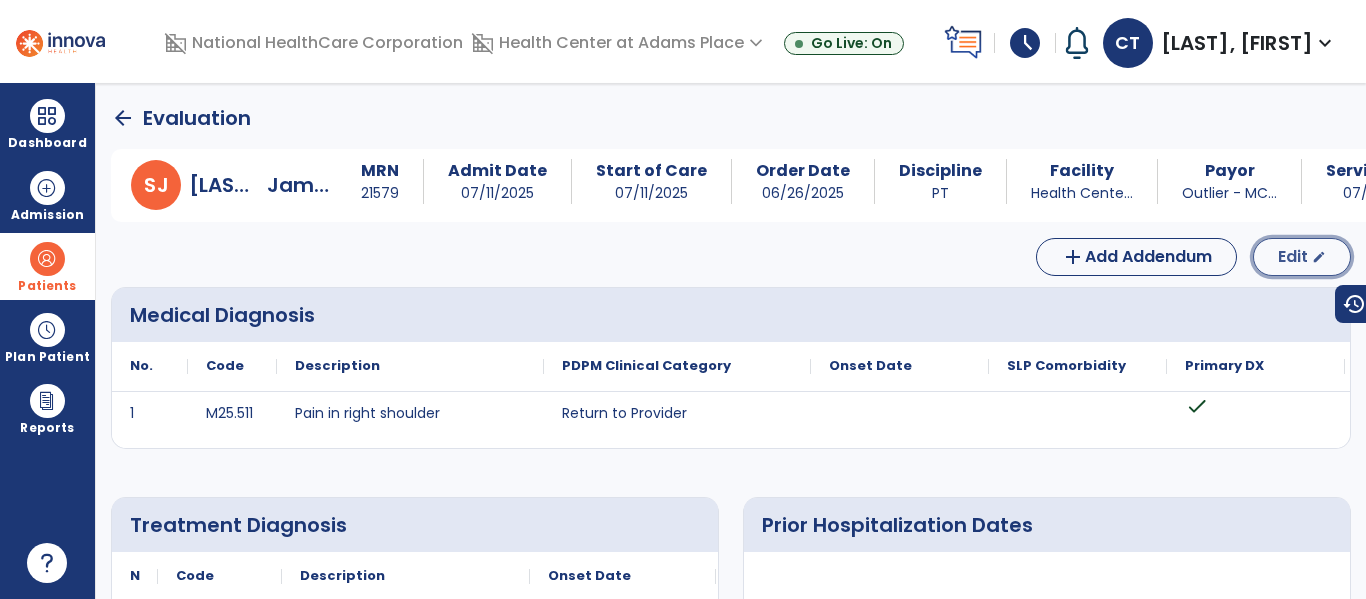 click on "Edit" 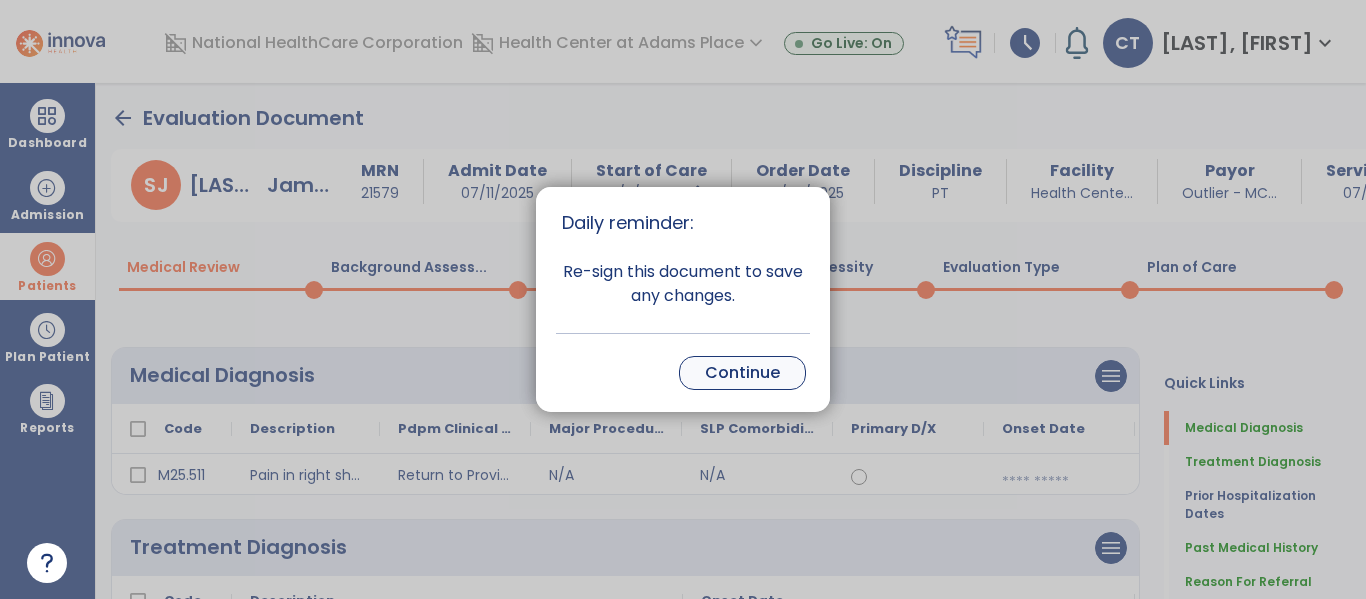 click on "Continue" at bounding box center (742, 373) 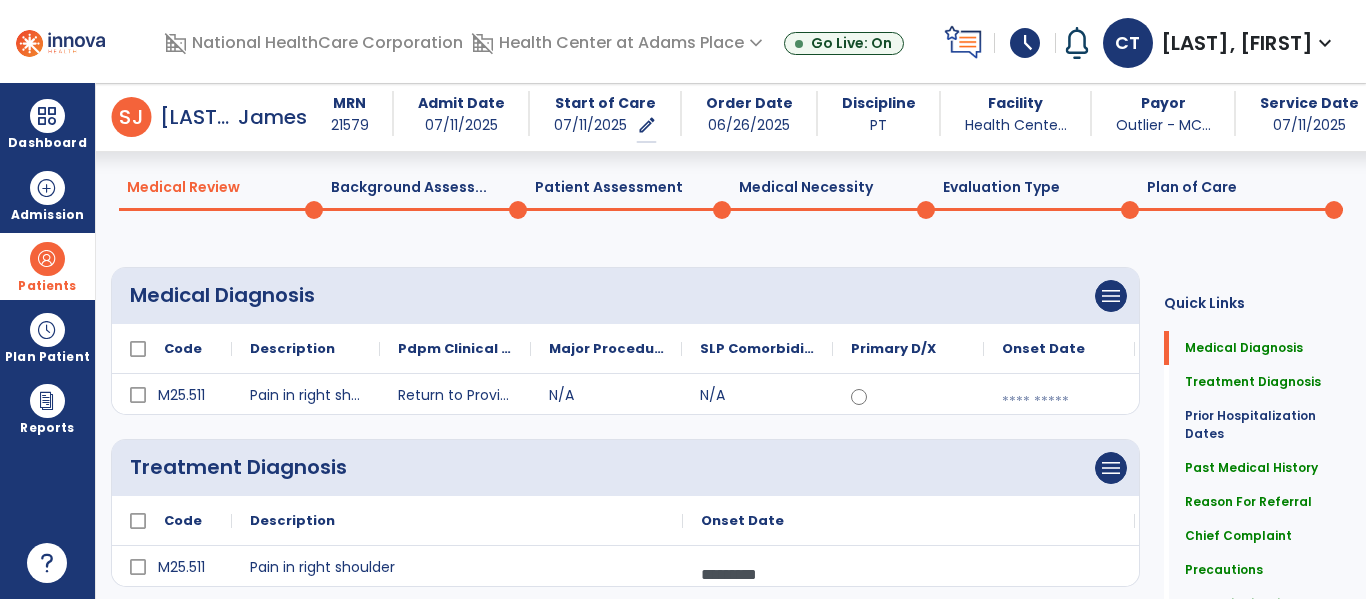 scroll, scrollTop: 0, scrollLeft: 0, axis: both 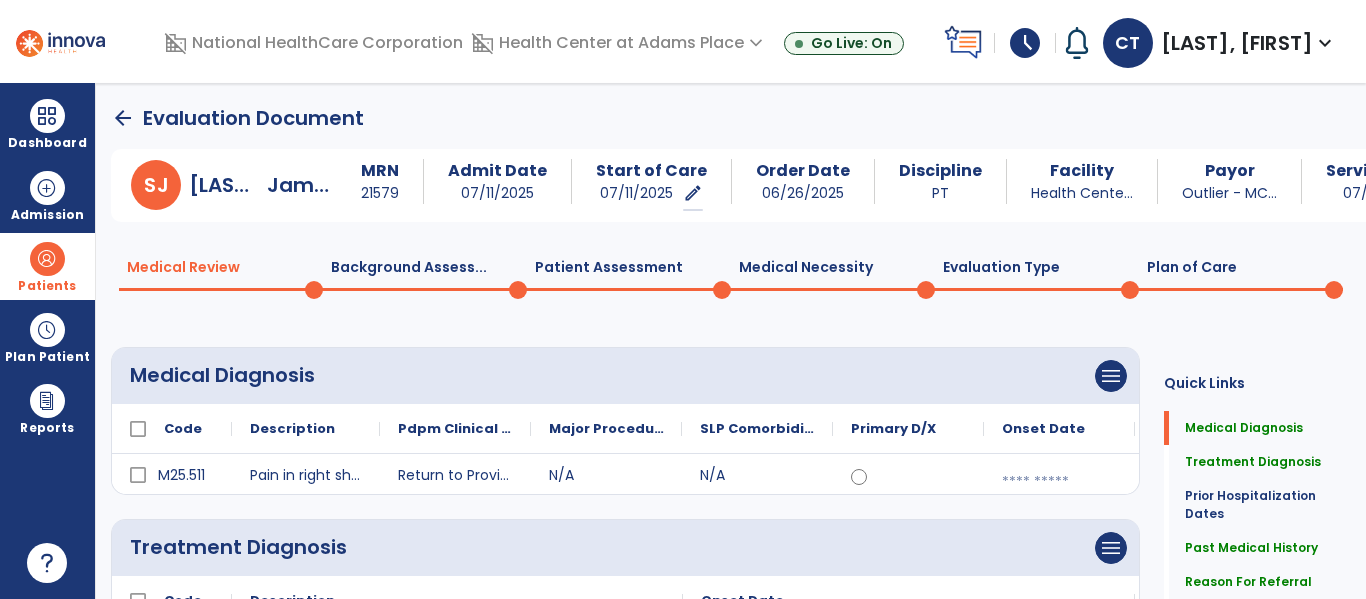 click on "arrow_back" 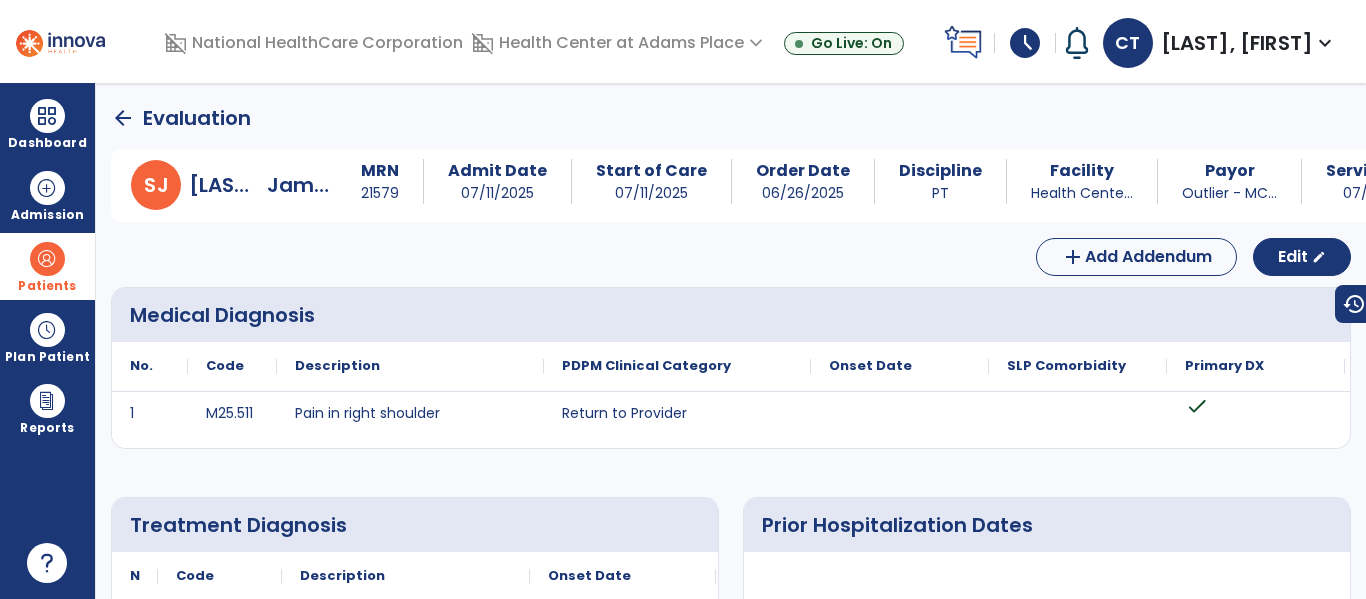 click on "arrow_back" 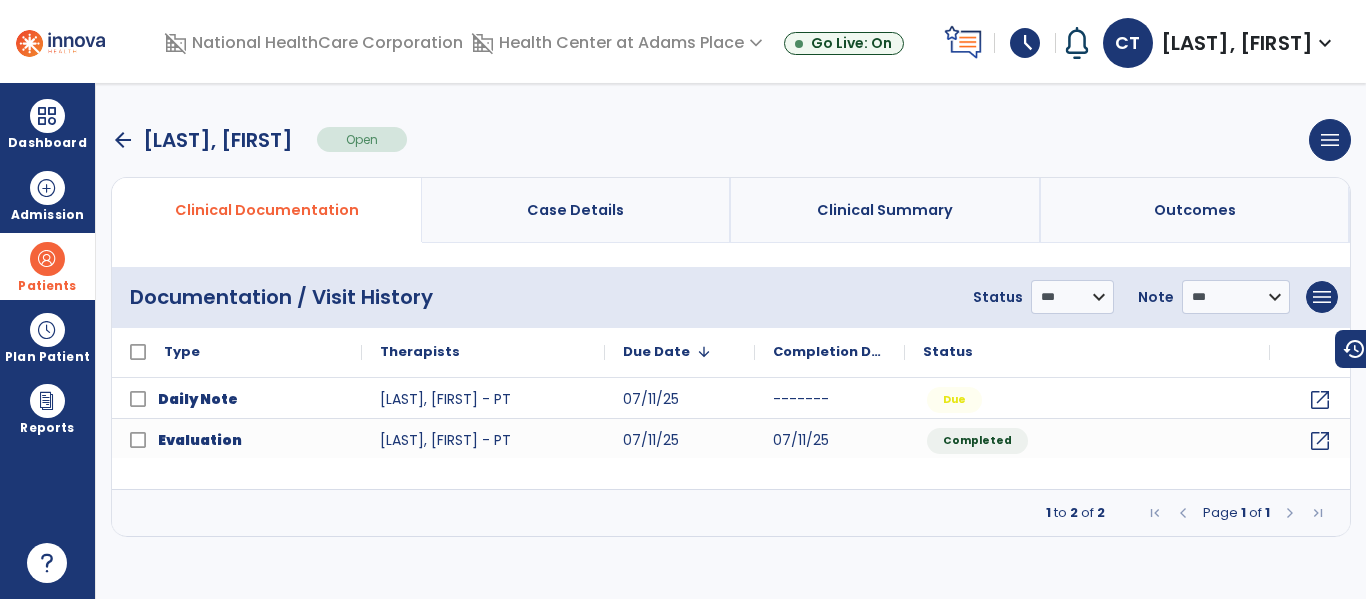 click on "arrow_back" at bounding box center (123, 140) 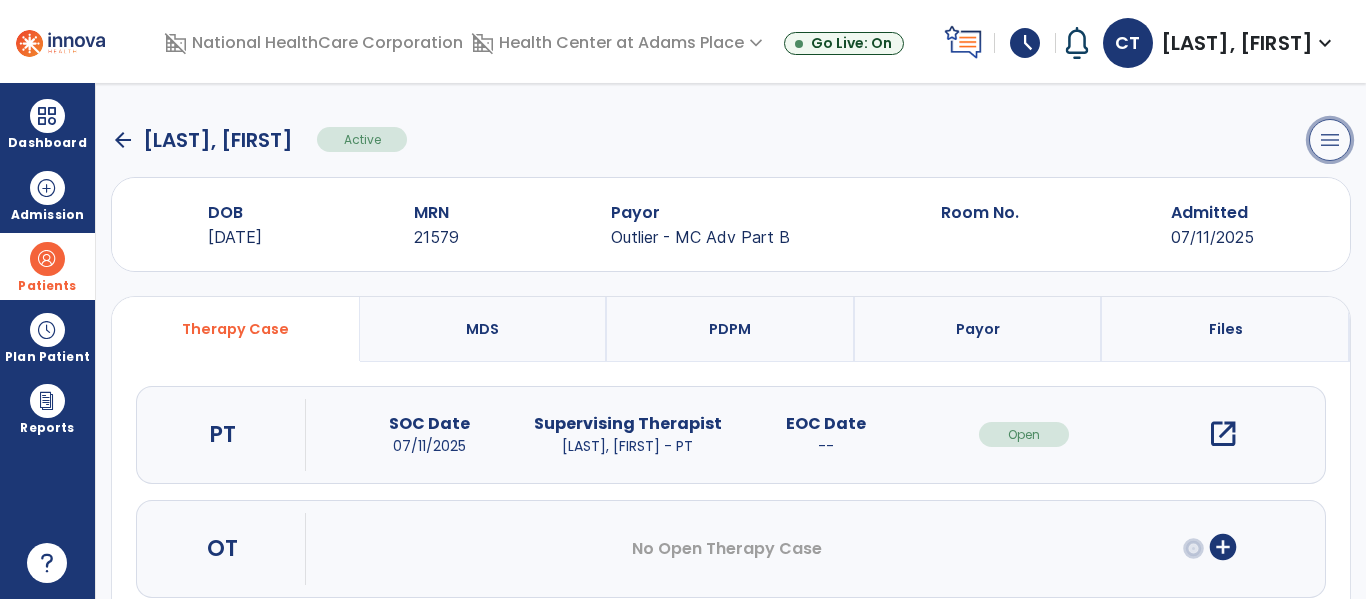 click on "menu" at bounding box center [1330, 140] 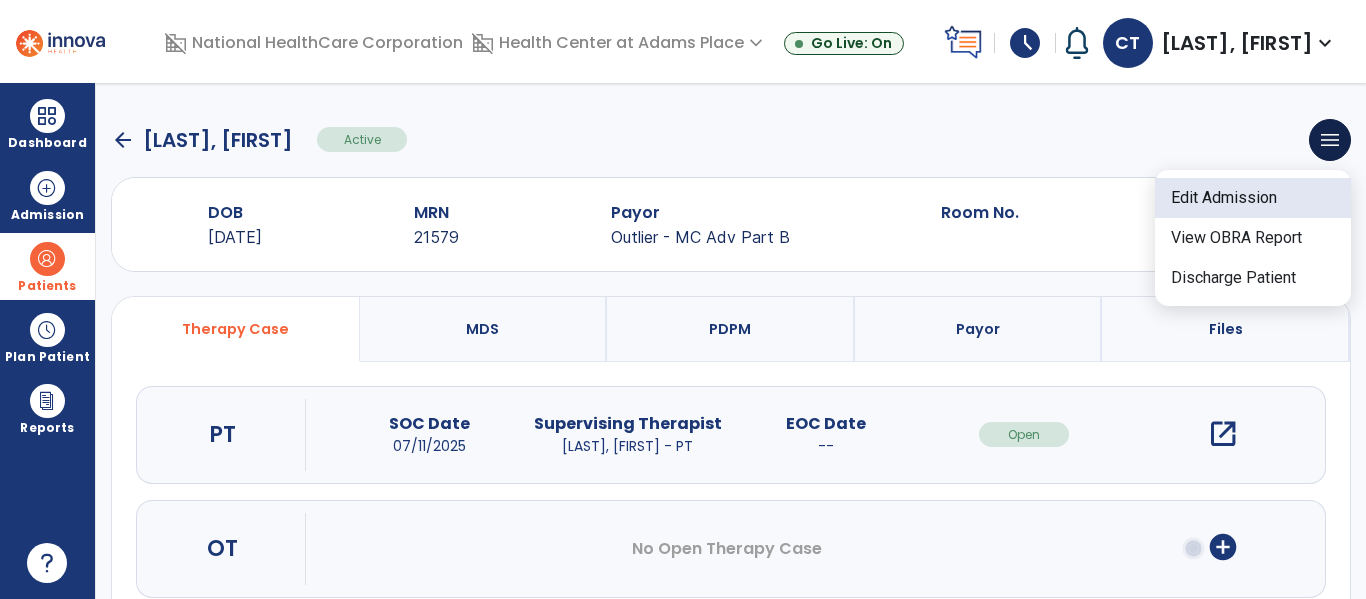 click on "Edit Admission" 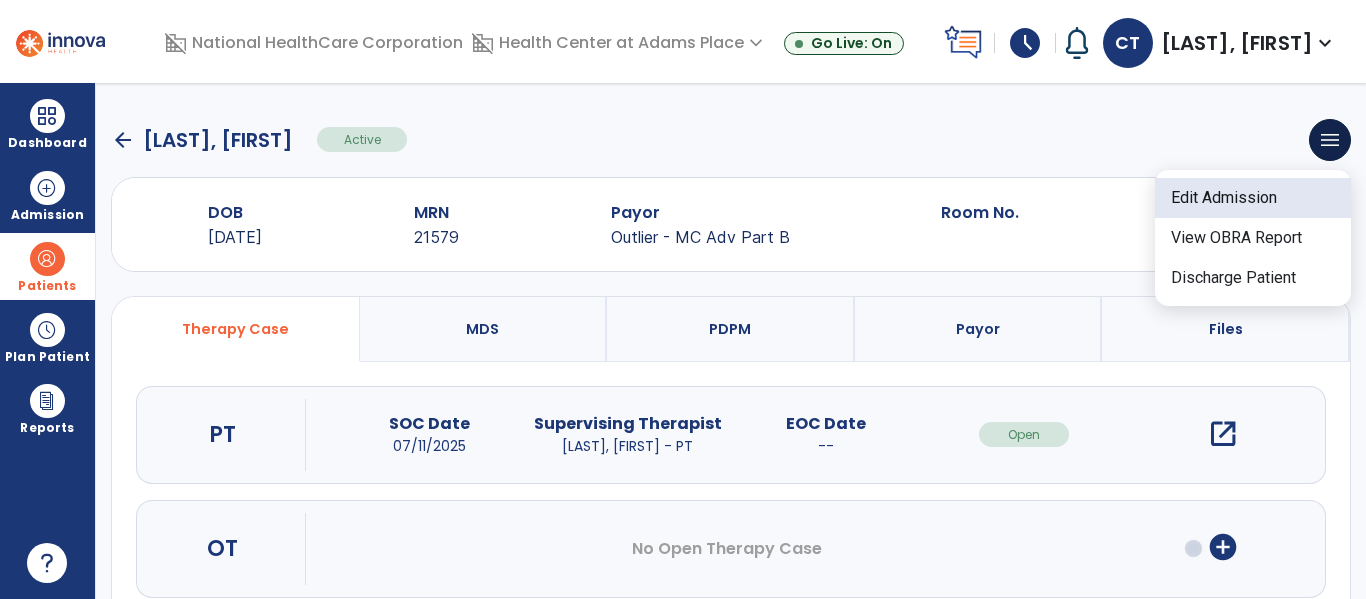 select on "****" 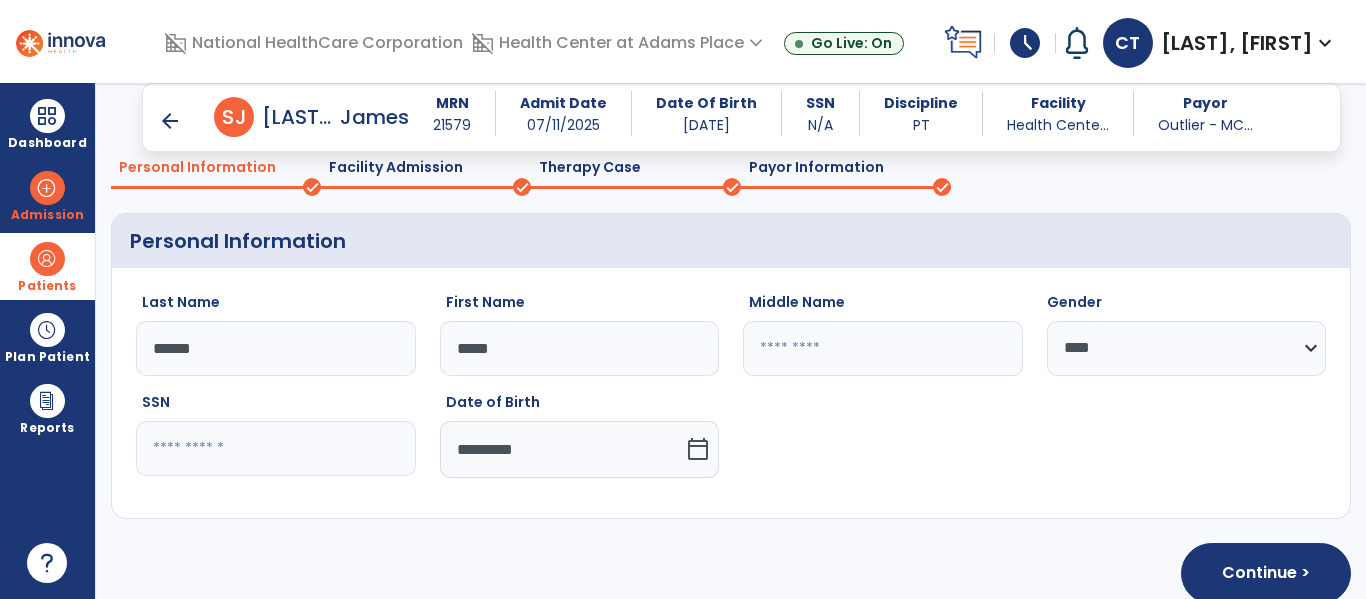 scroll, scrollTop: 107, scrollLeft: 0, axis: vertical 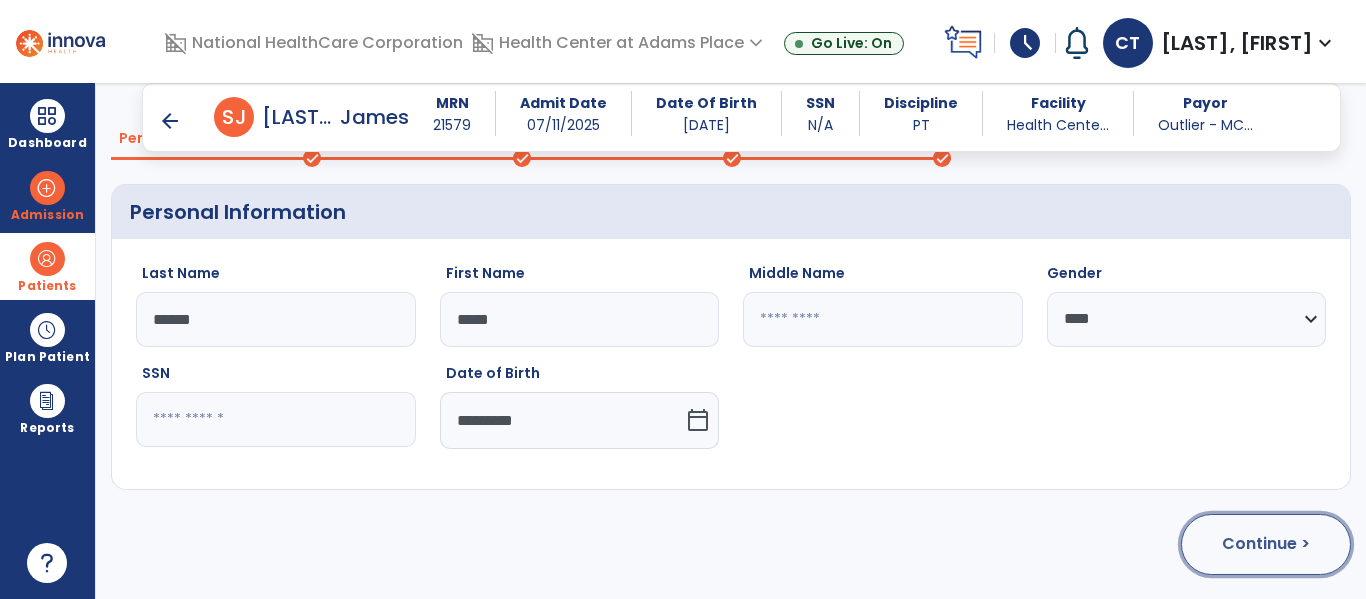 click on "Continue >" 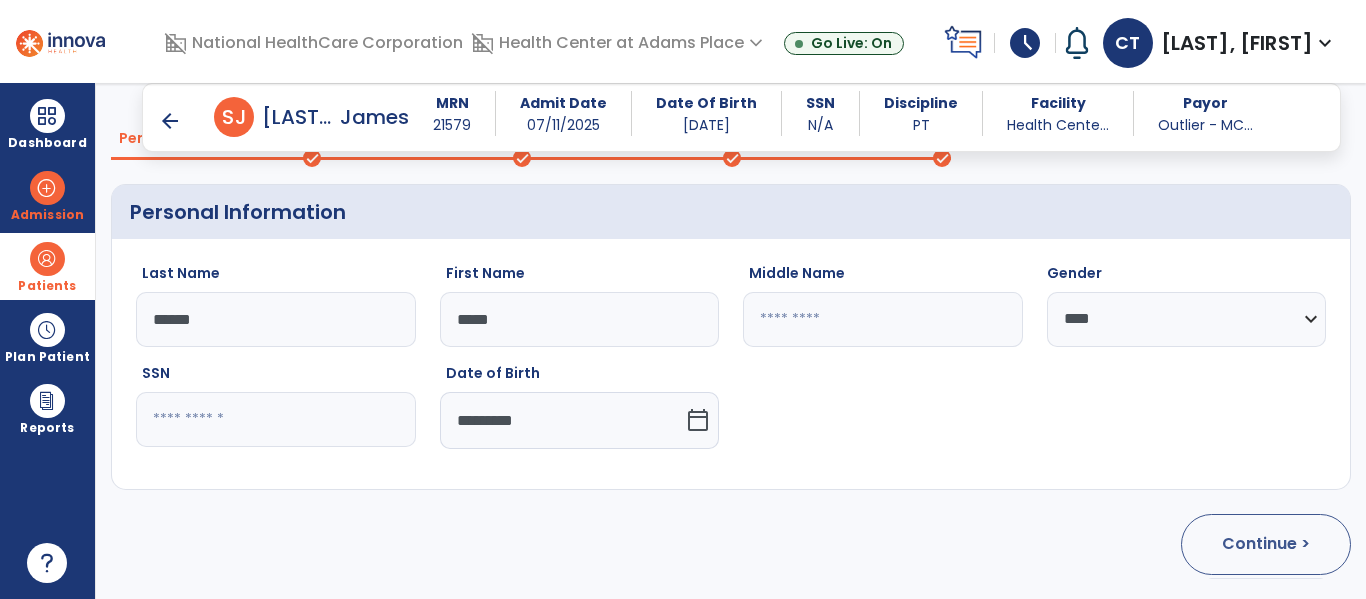 select on "**********" 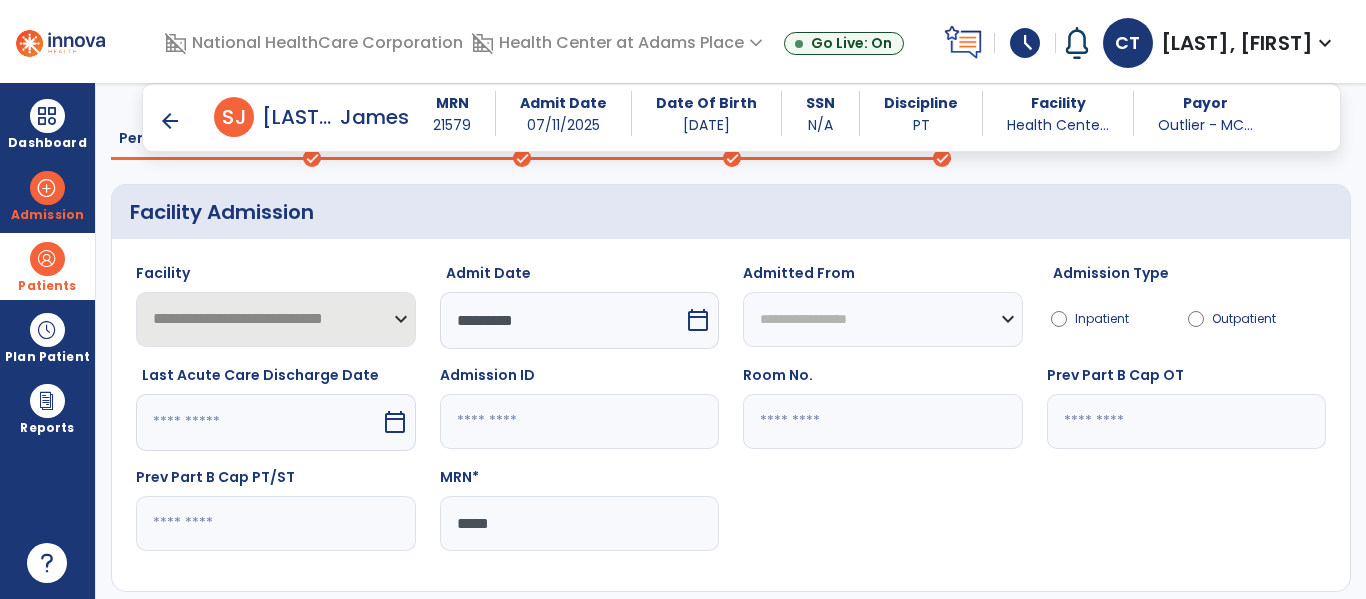 scroll, scrollTop: 209, scrollLeft: 0, axis: vertical 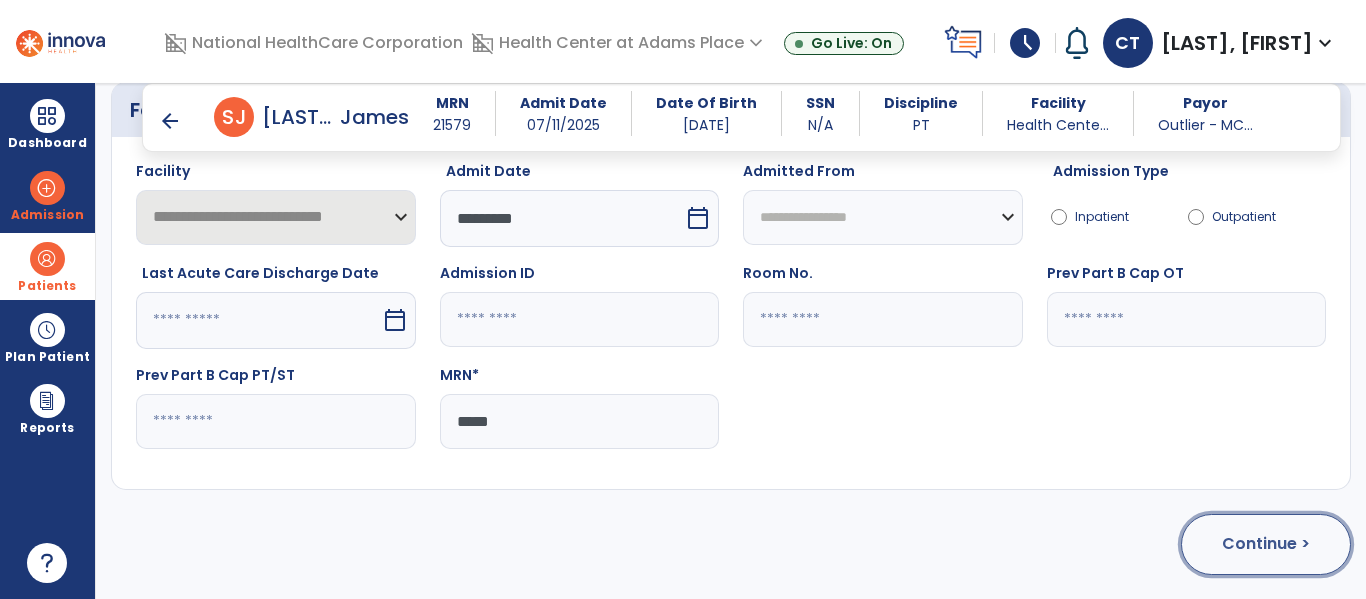 click on "Continue >" 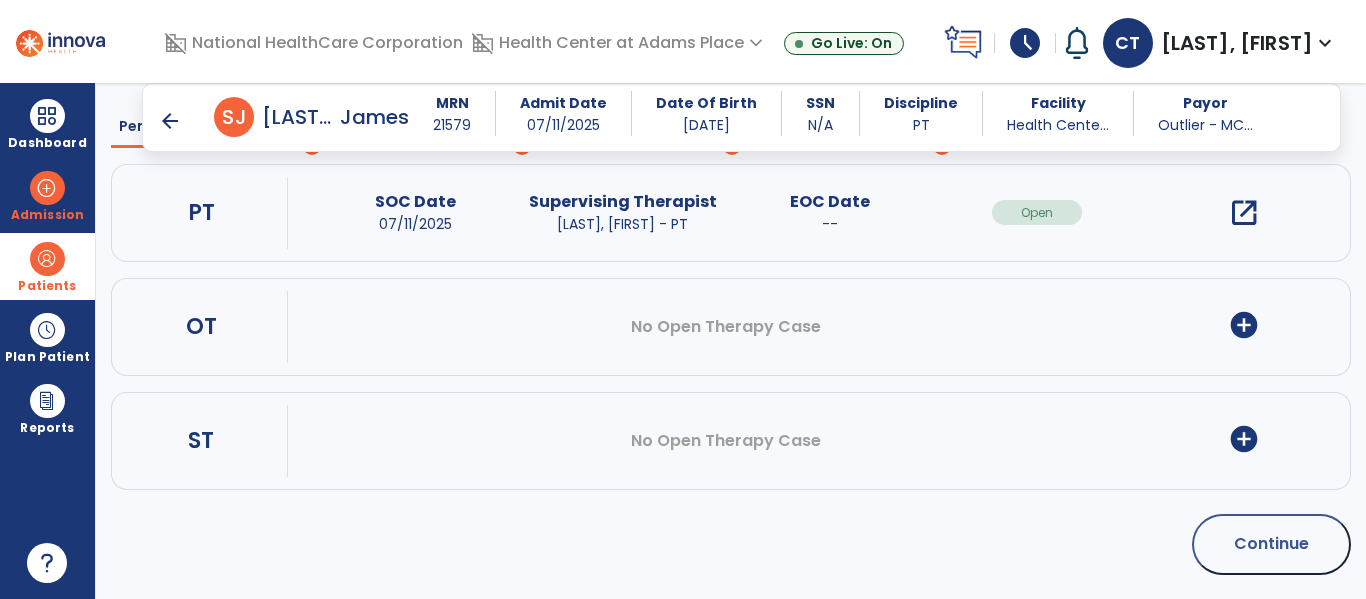 scroll, scrollTop: 119, scrollLeft: 0, axis: vertical 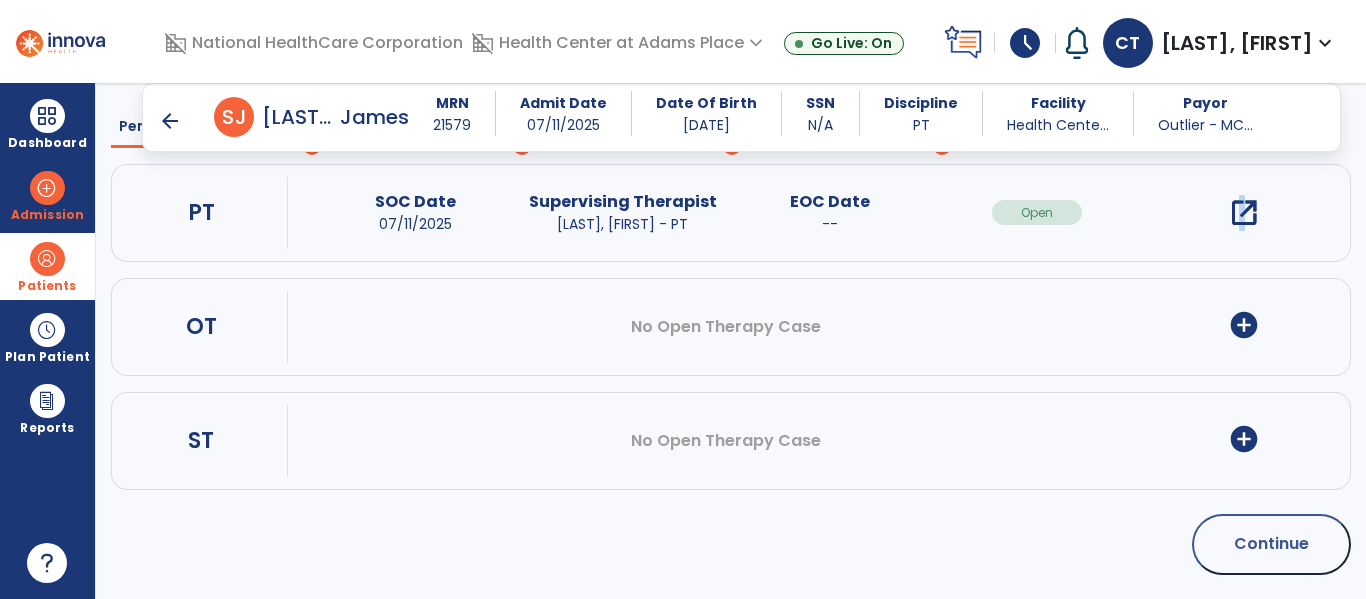 drag, startPoint x: 1238, startPoint y: 211, endPoint x: 1231, endPoint y: 223, distance: 13.892444 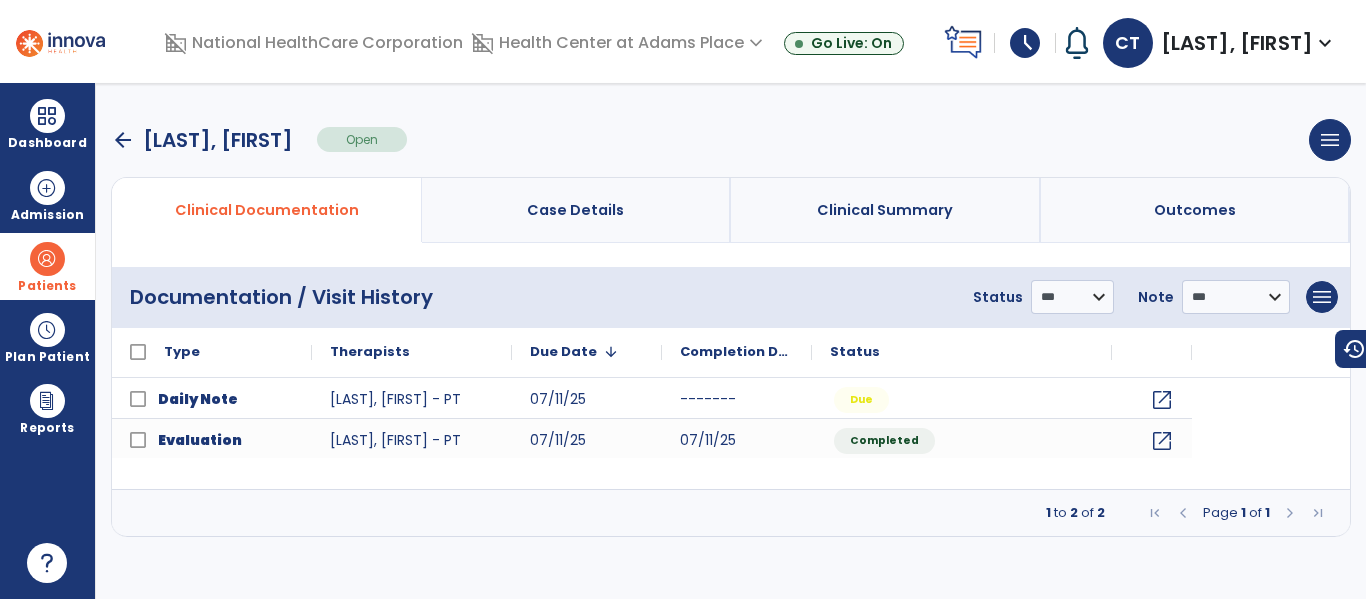 scroll, scrollTop: 0, scrollLeft: 0, axis: both 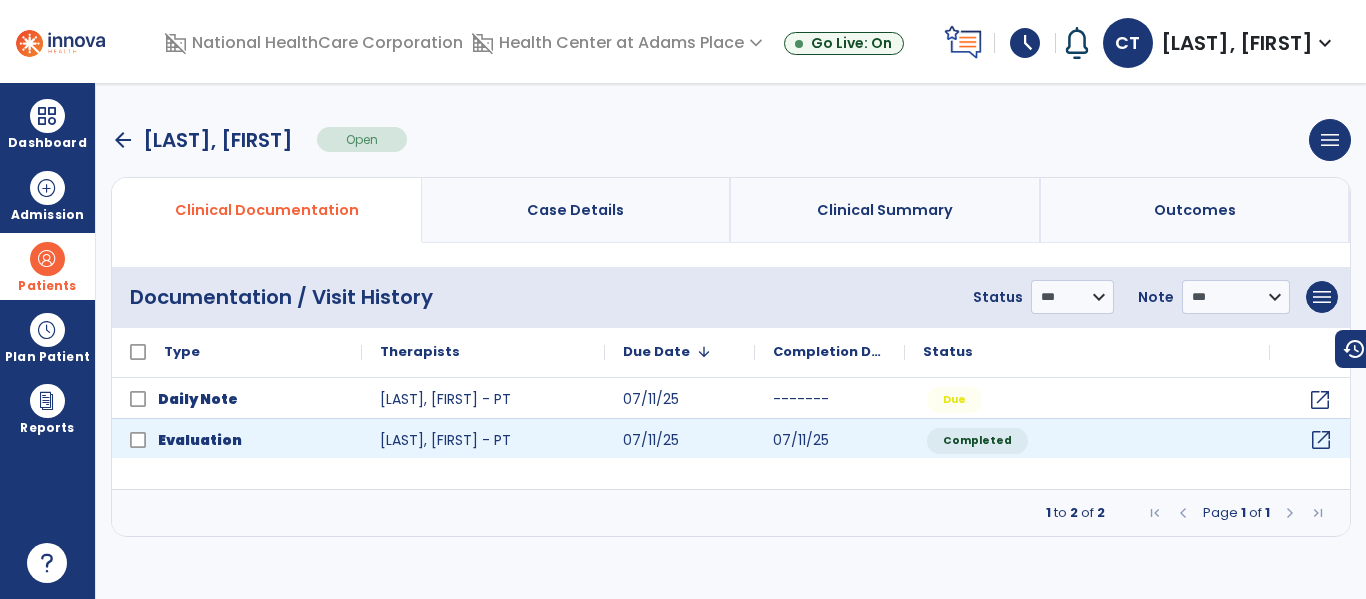 click on "open_in_new" 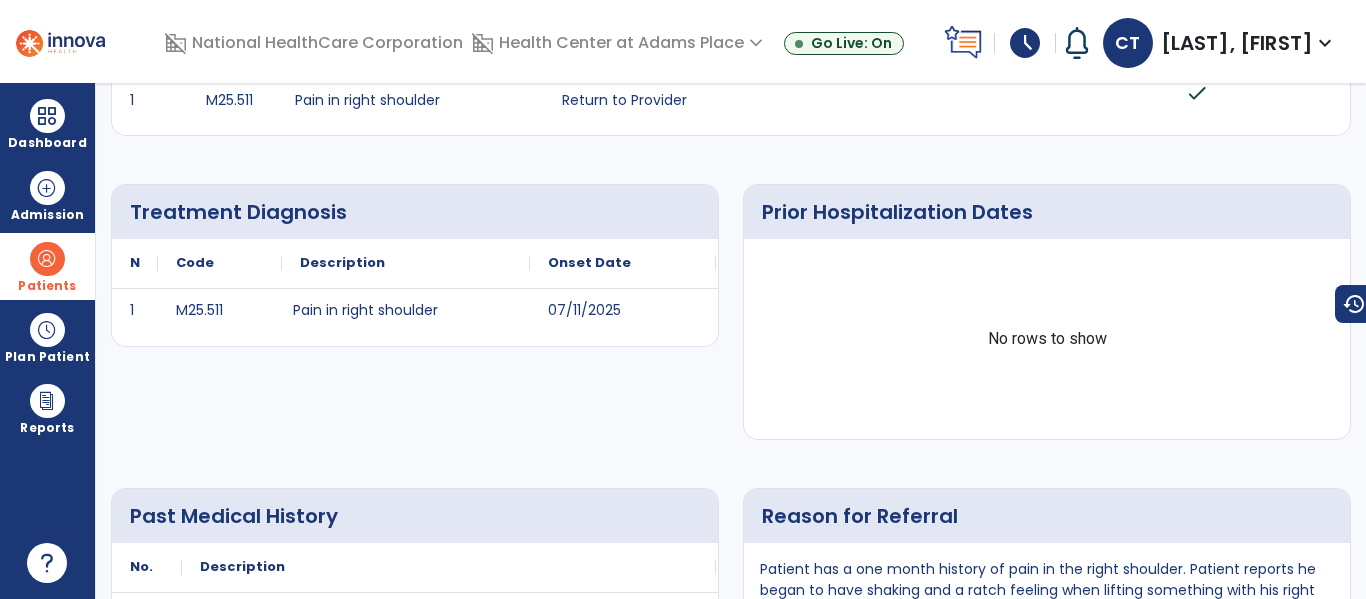 scroll, scrollTop: 0, scrollLeft: 0, axis: both 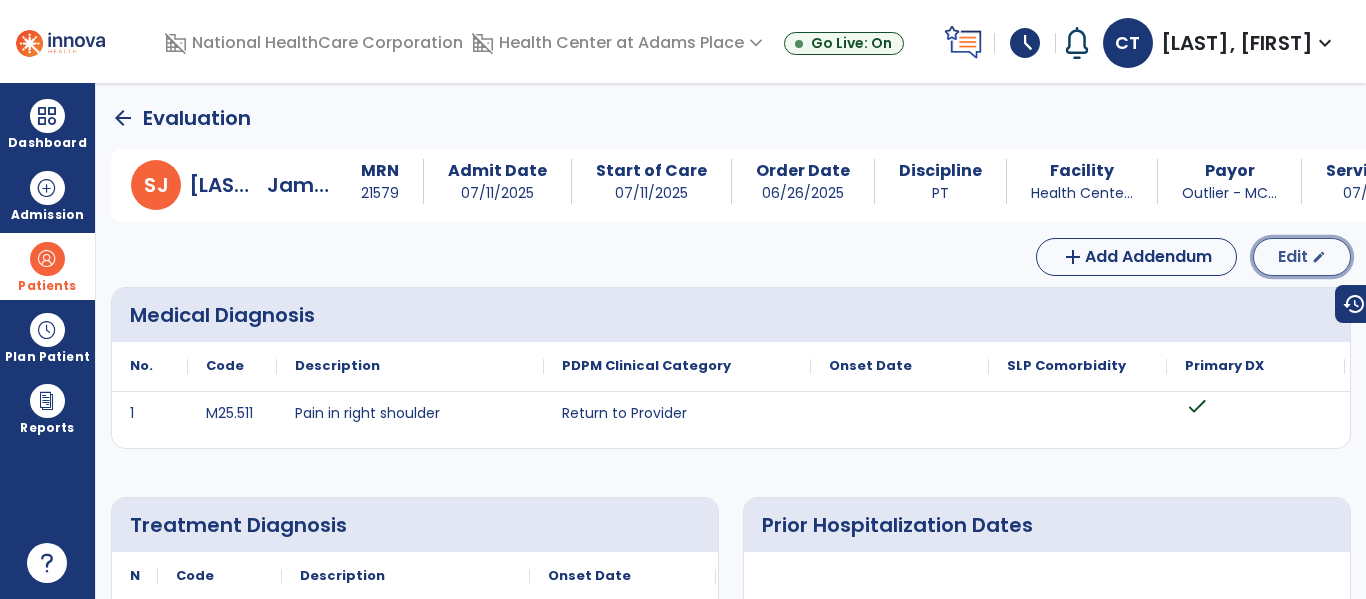 click on "Edit  edit" 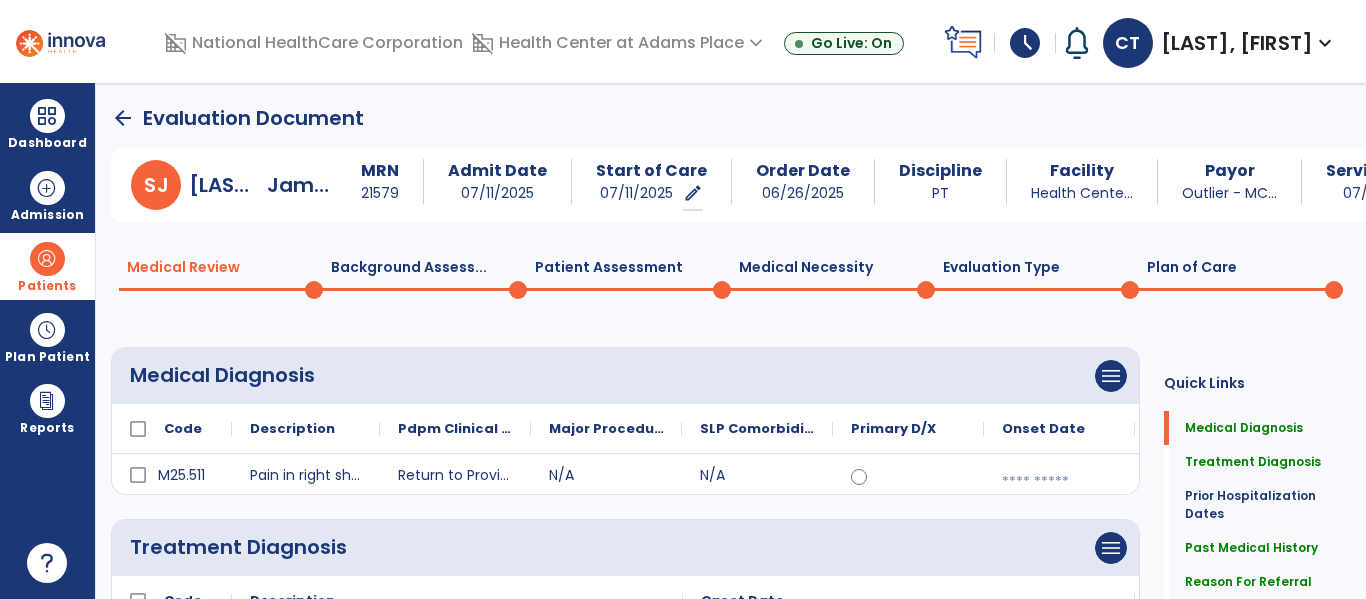 drag, startPoint x: 1355, startPoint y: 103, endPoint x: 1357, endPoint y: 128, distance: 25.079872 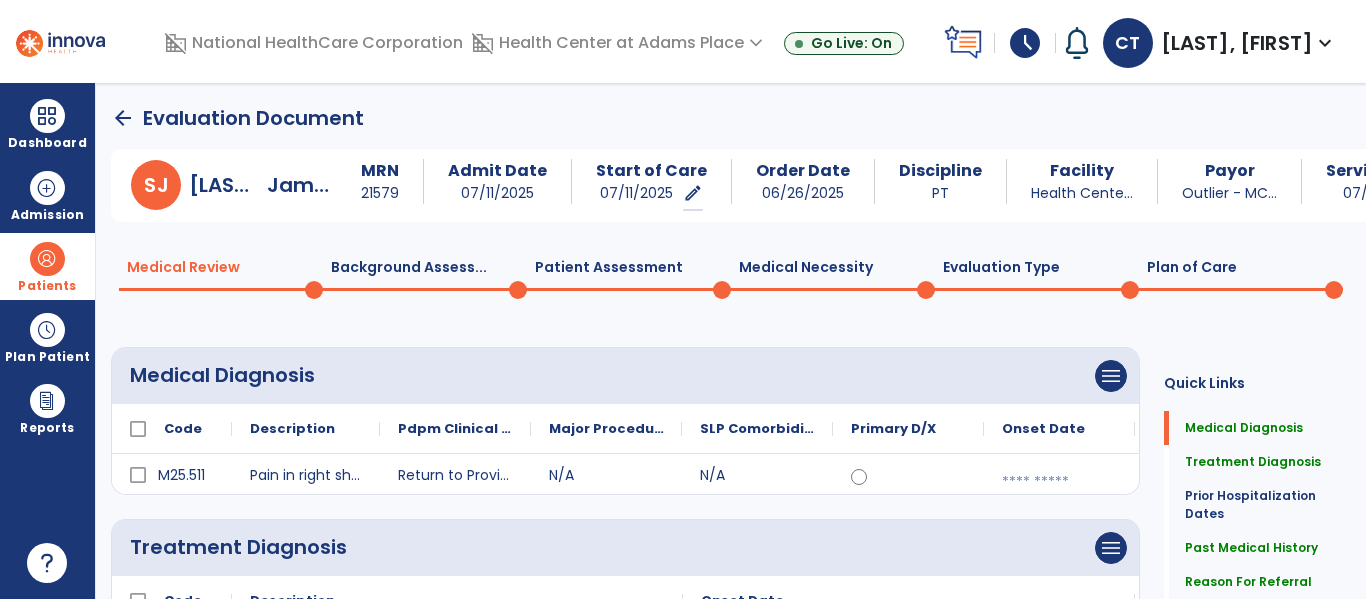 click on "arrow_back   Evaluation Document   S  [FIRST] [LAST],   James  MRN [NUMBER] Admit Date [DATE] Start of Care [DATE]   edit  ********* Order Date [DATE] Discipline PT Facility Health Cente... Payor Outlier - MC... Service Date [DATE]  Medical Review  0  Background Assess...  0  Patient Assessment  0  Medical Necessity  0  Evaluation Type  0  Plan of Care  0 Medical Diagnosis      menu   Add Medical Diagnosis   Delete Medical Diagnosis
Code
Description
M25.511" at bounding box center (731, 341) 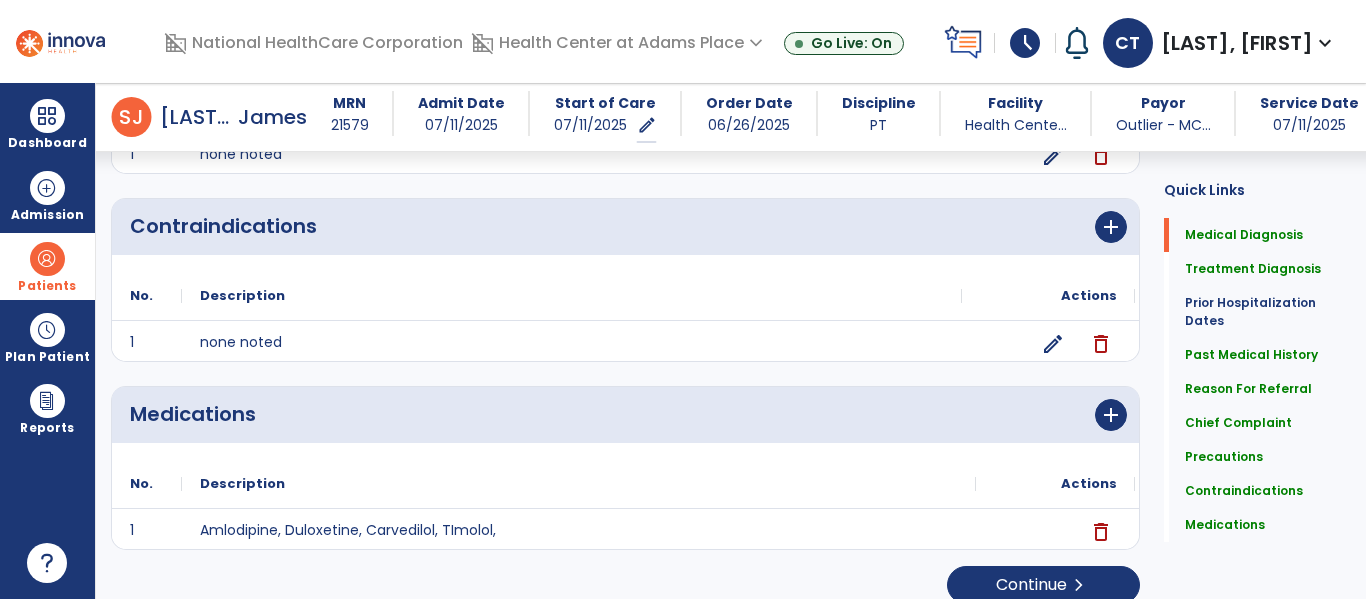 scroll, scrollTop: 1739, scrollLeft: 0, axis: vertical 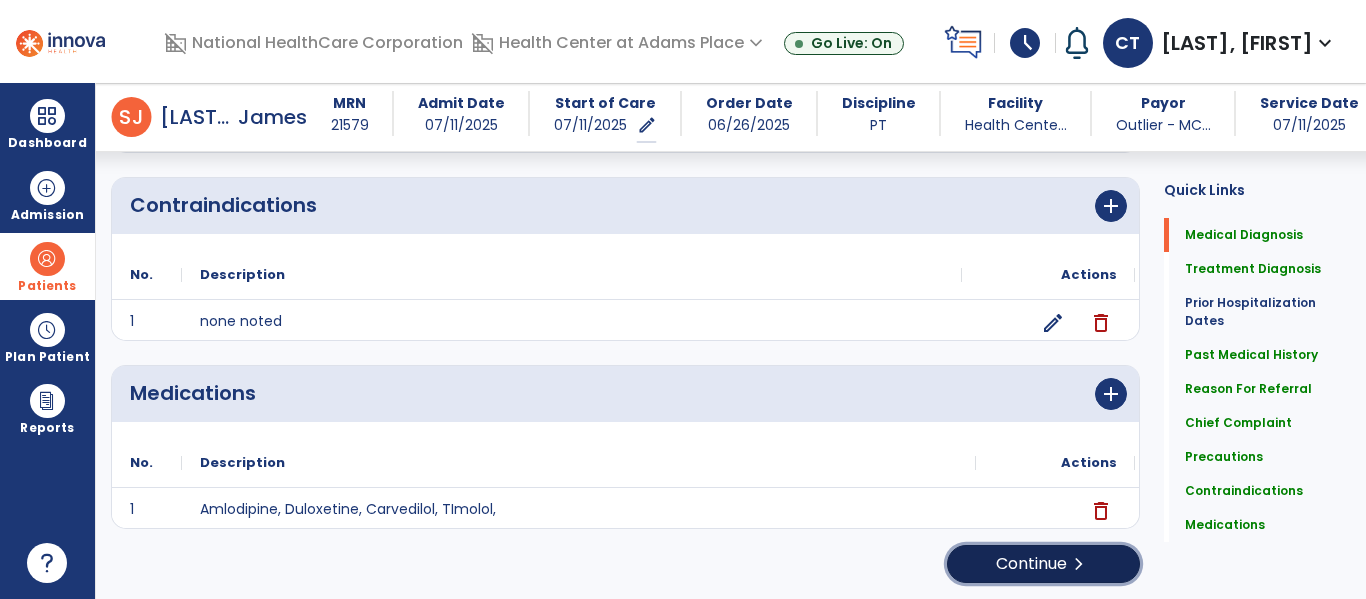 click on "Continue  chevron_right" 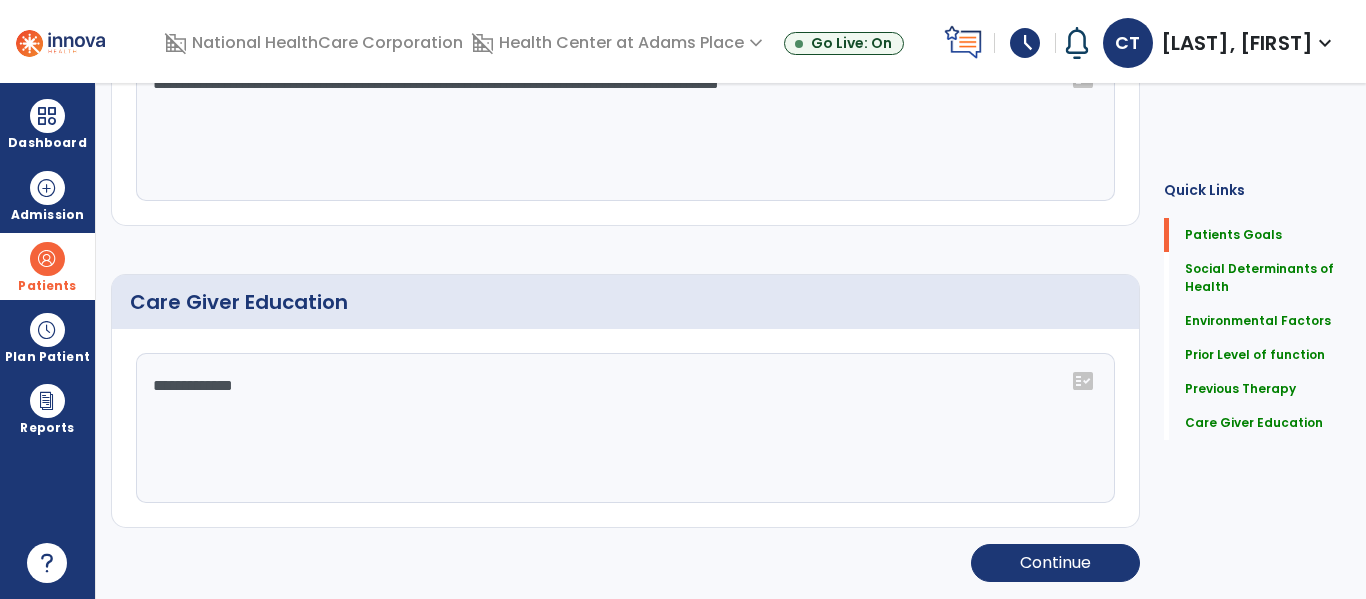 scroll, scrollTop: 0, scrollLeft: 0, axis: both 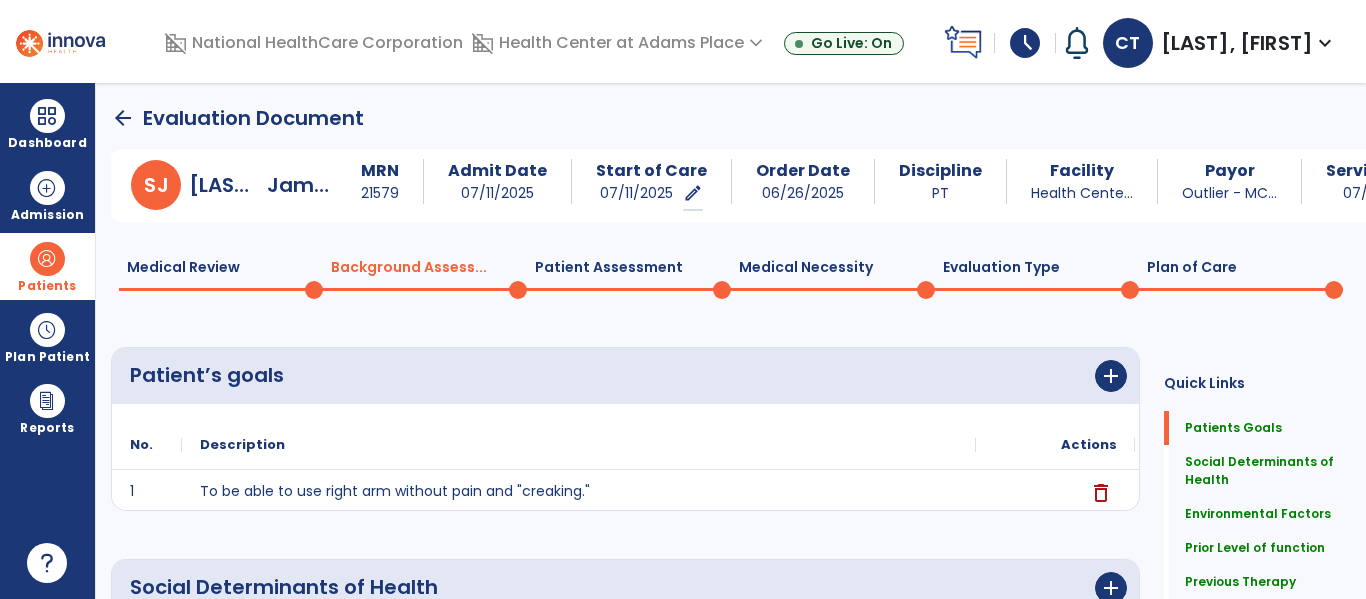 click on "arrow_back" 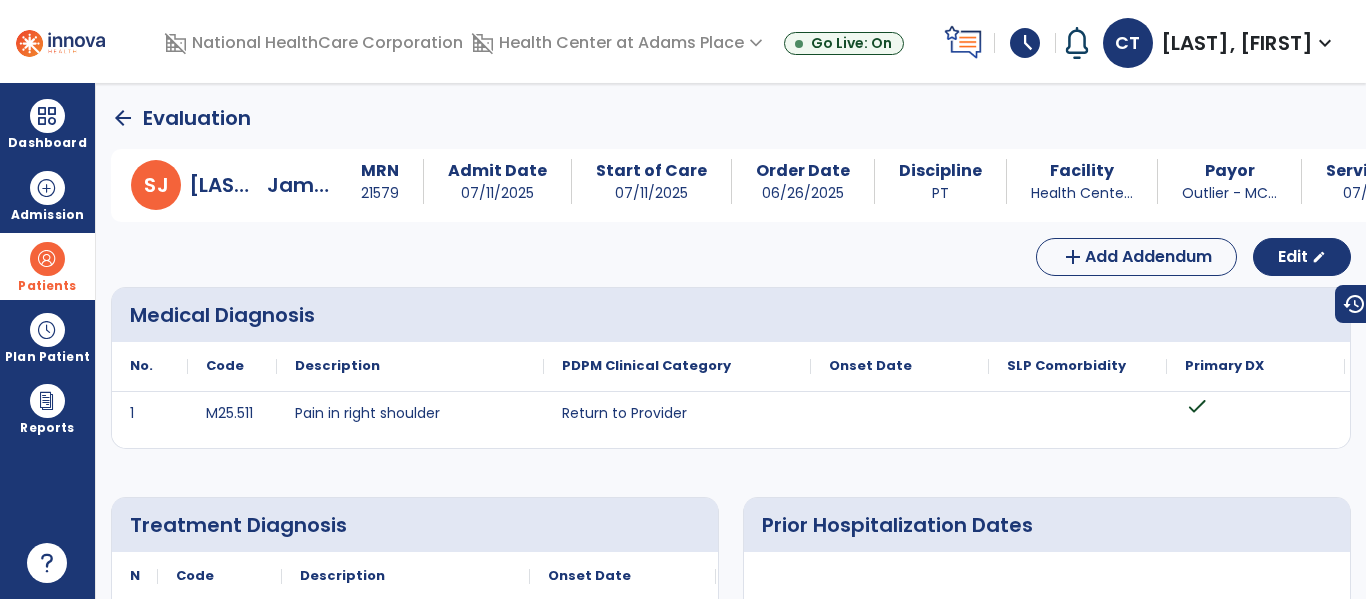 click on "arrow_back" 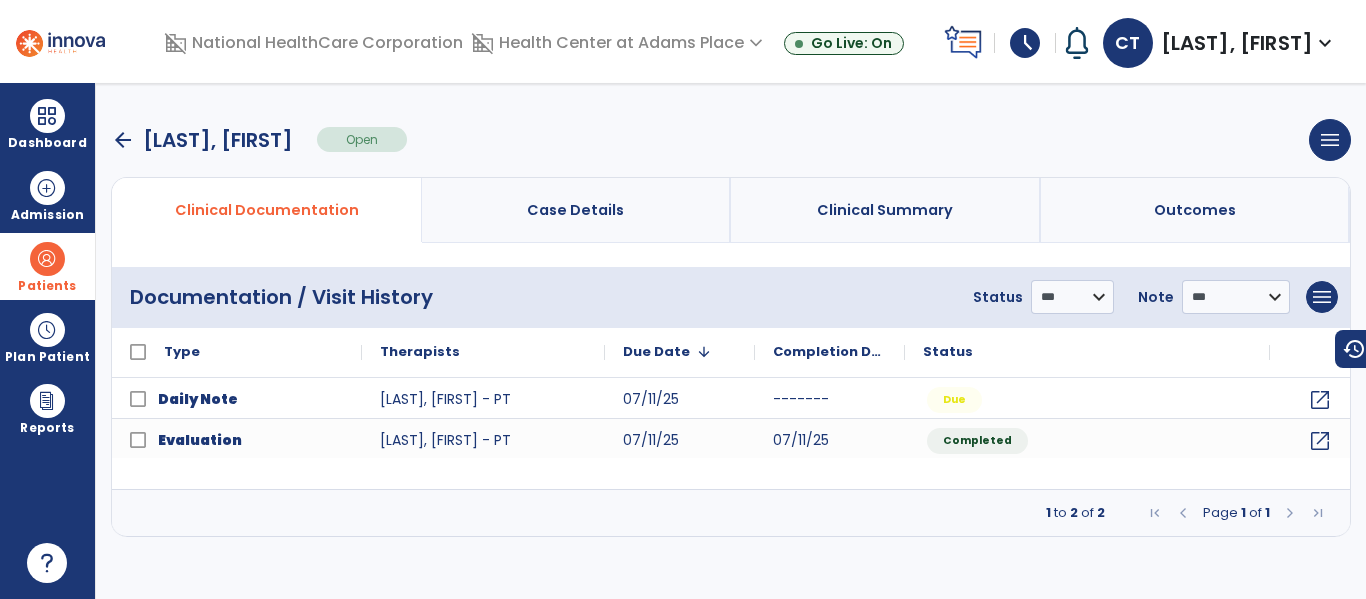 click on "arrow_back" at bounding box center [123, 140] 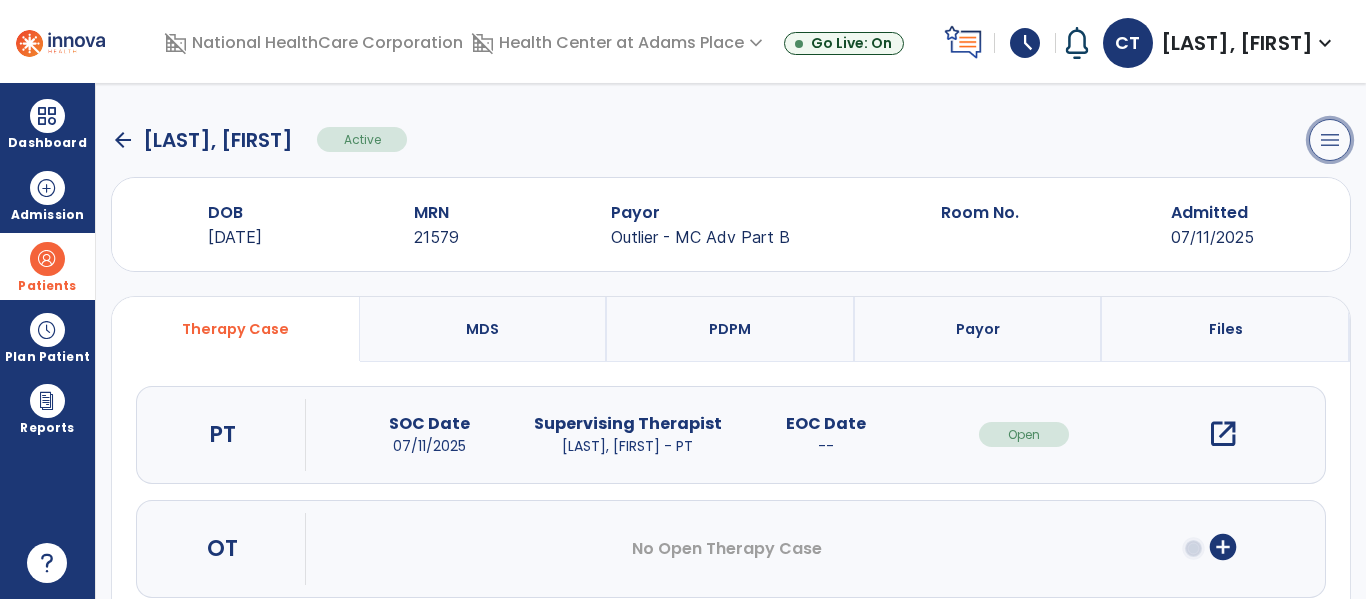 click on "menu" at bounding box center [1330, 140] 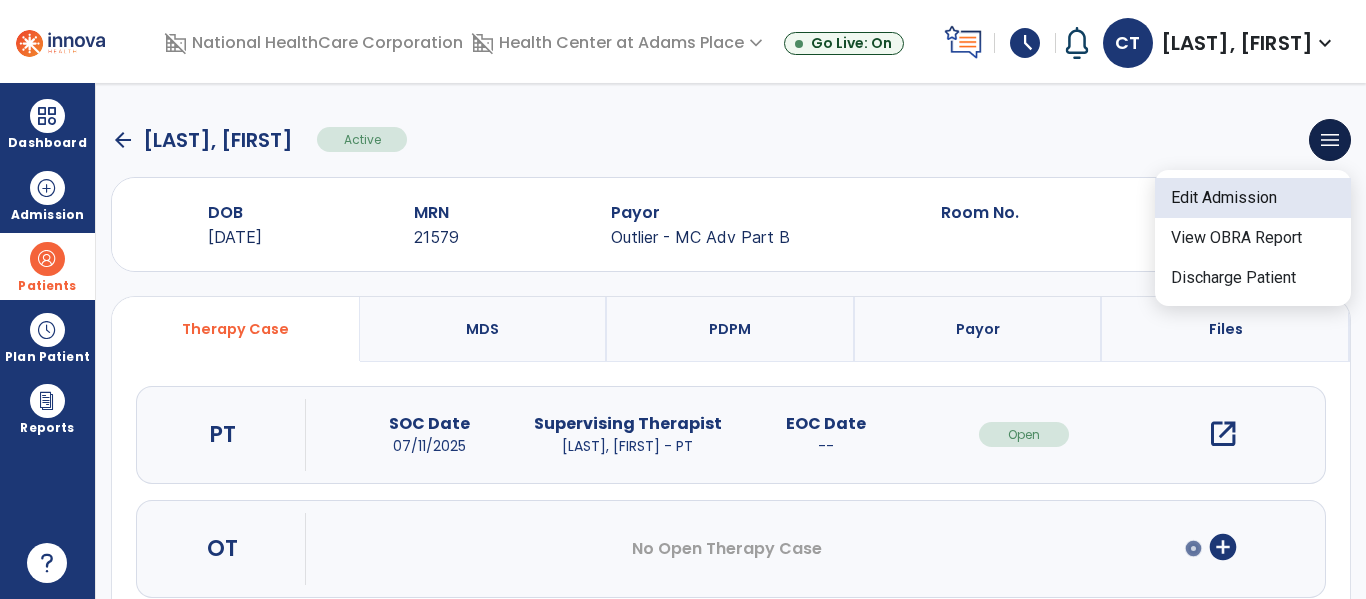 click on "Edit Admission" 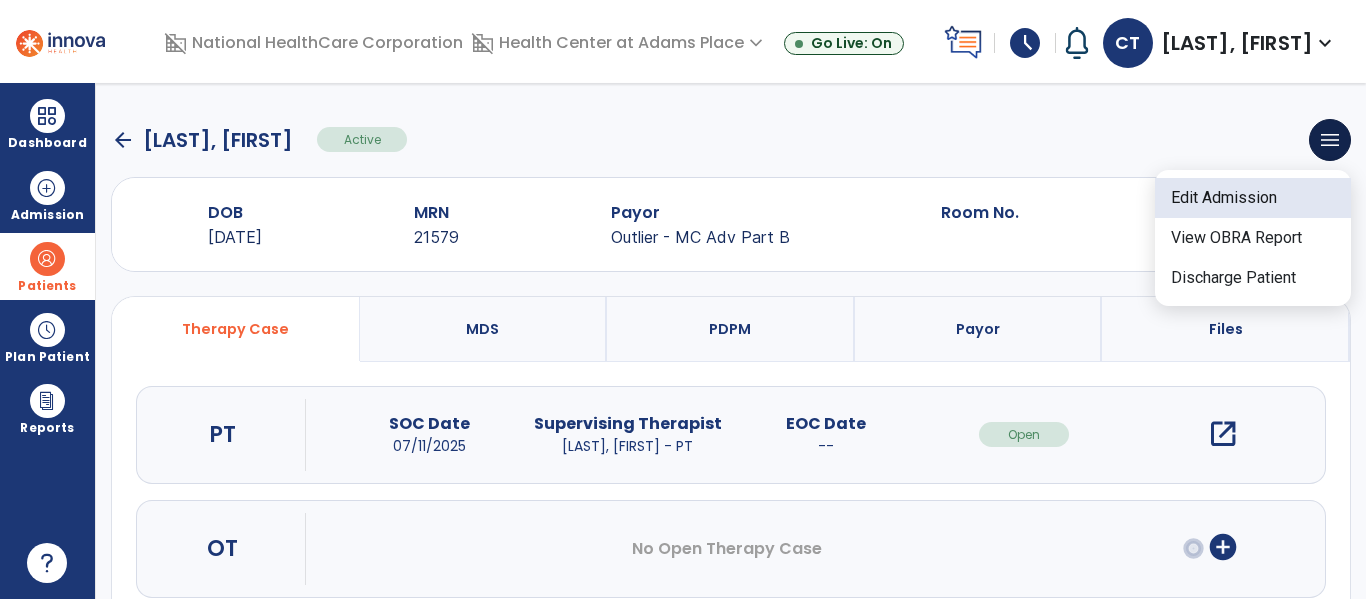 select on "****" 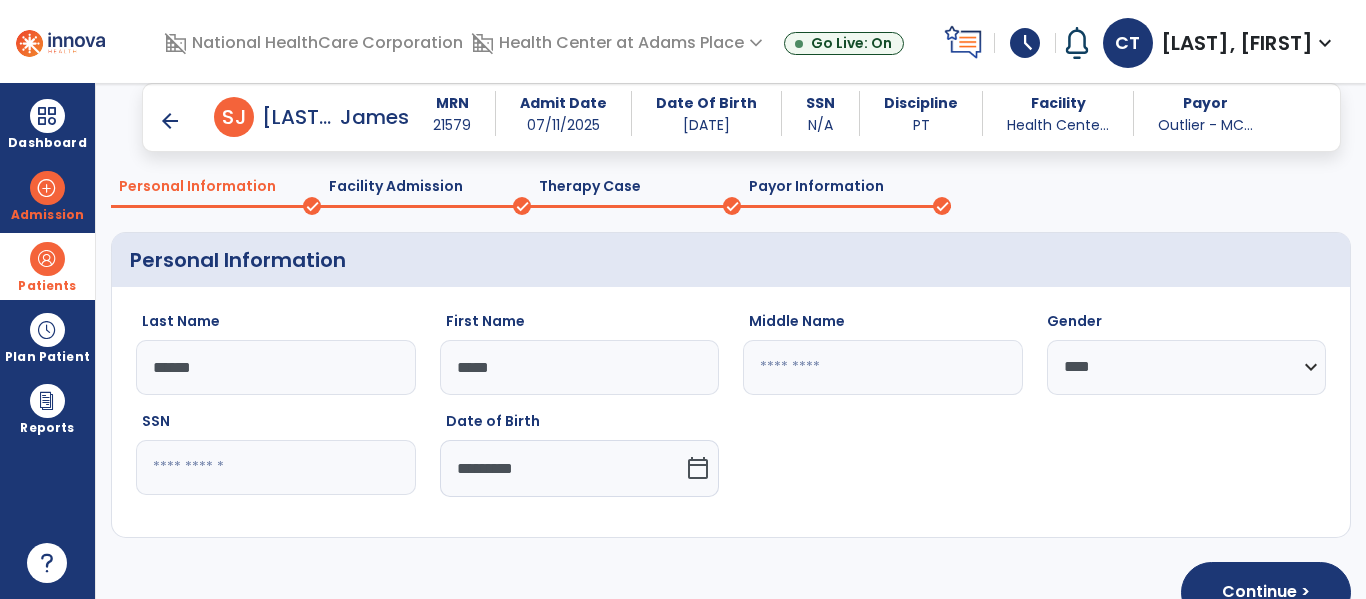 scroll, scrollTop: 107, scrollLeft: 0, axis: vertical 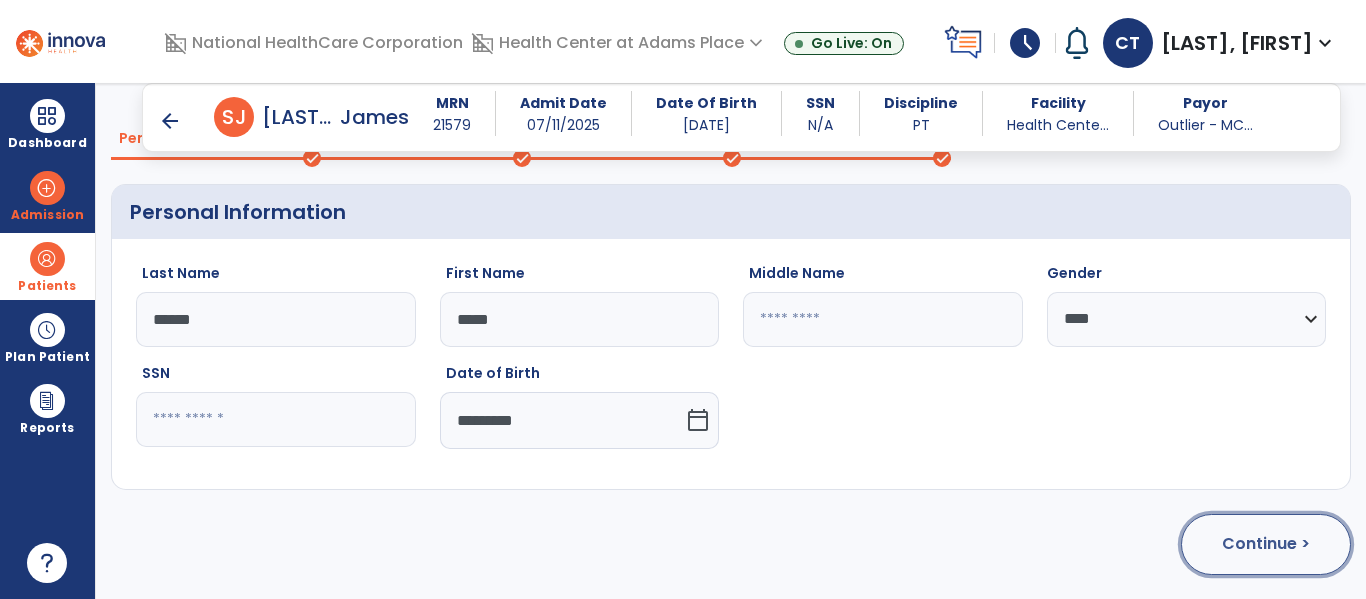 click on "Continue >" 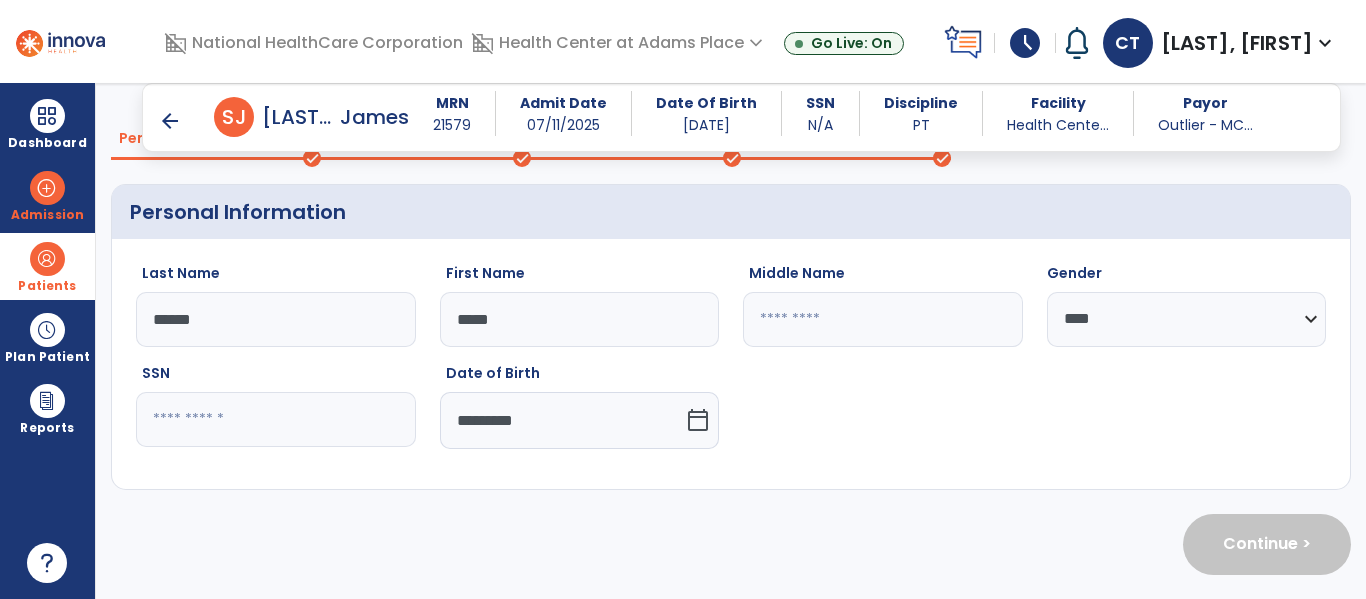 select on "**********" 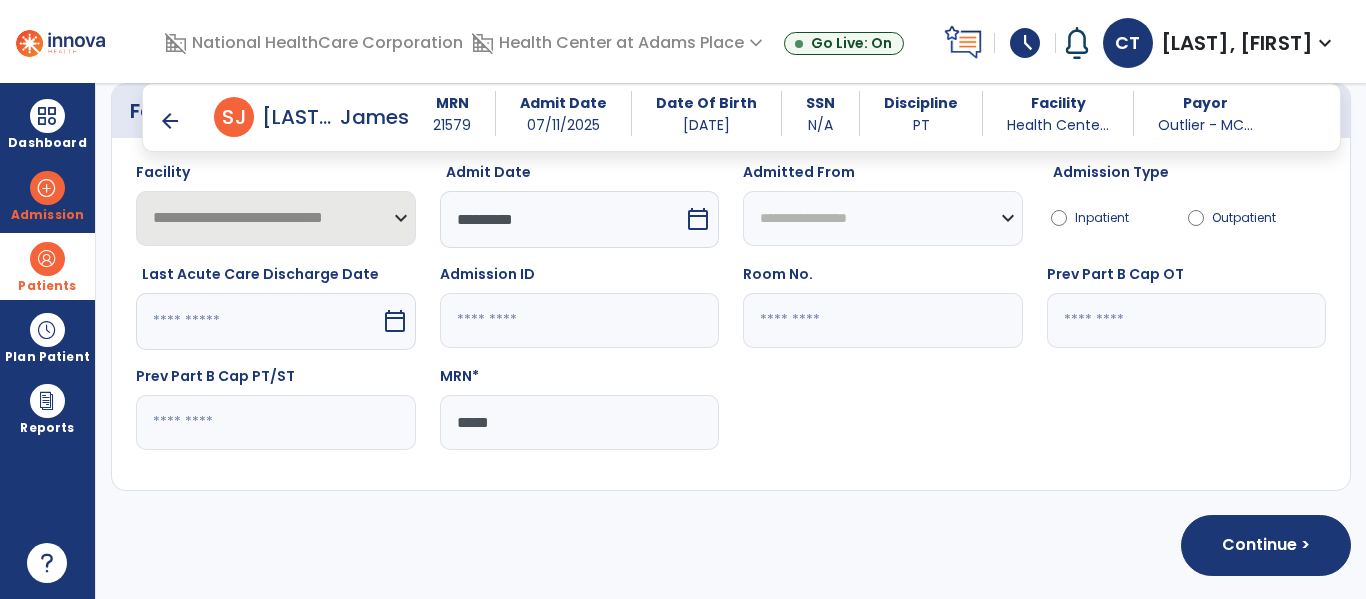 scroll, scrollTop: 209, scrollLeft: 0, axis: vertical 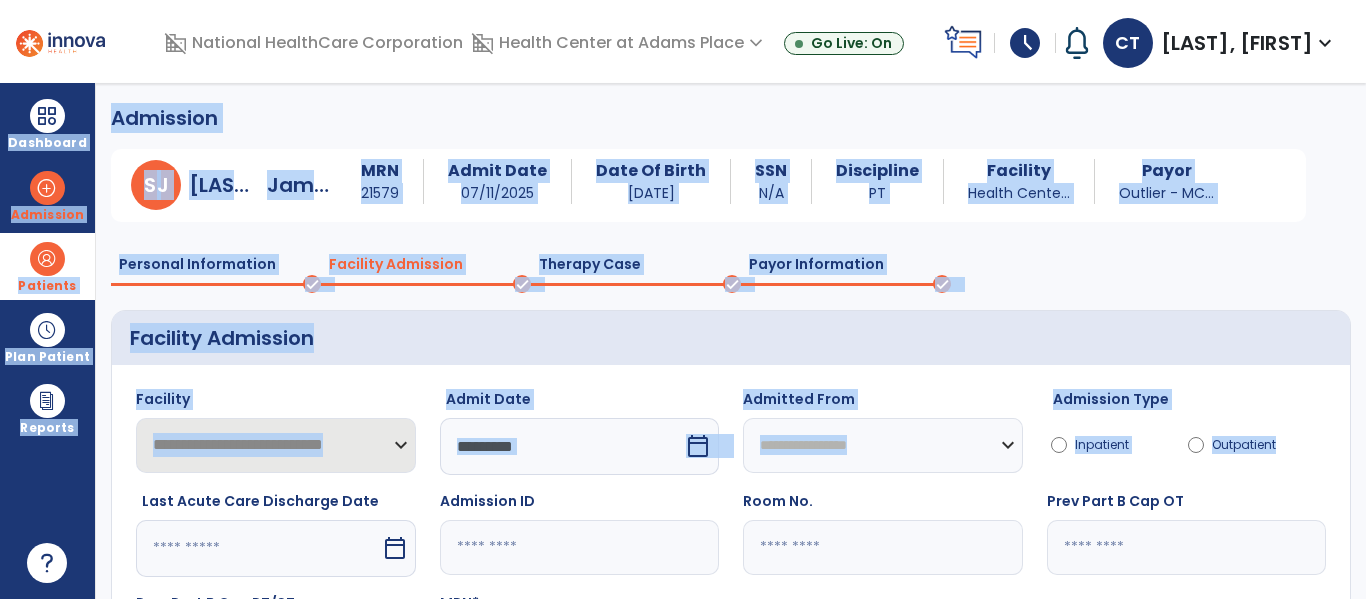 drag, startPoint x: 1360, startPoint y: 237, endPoint x: 1348, endPoint y: 73, distance: 164.43843 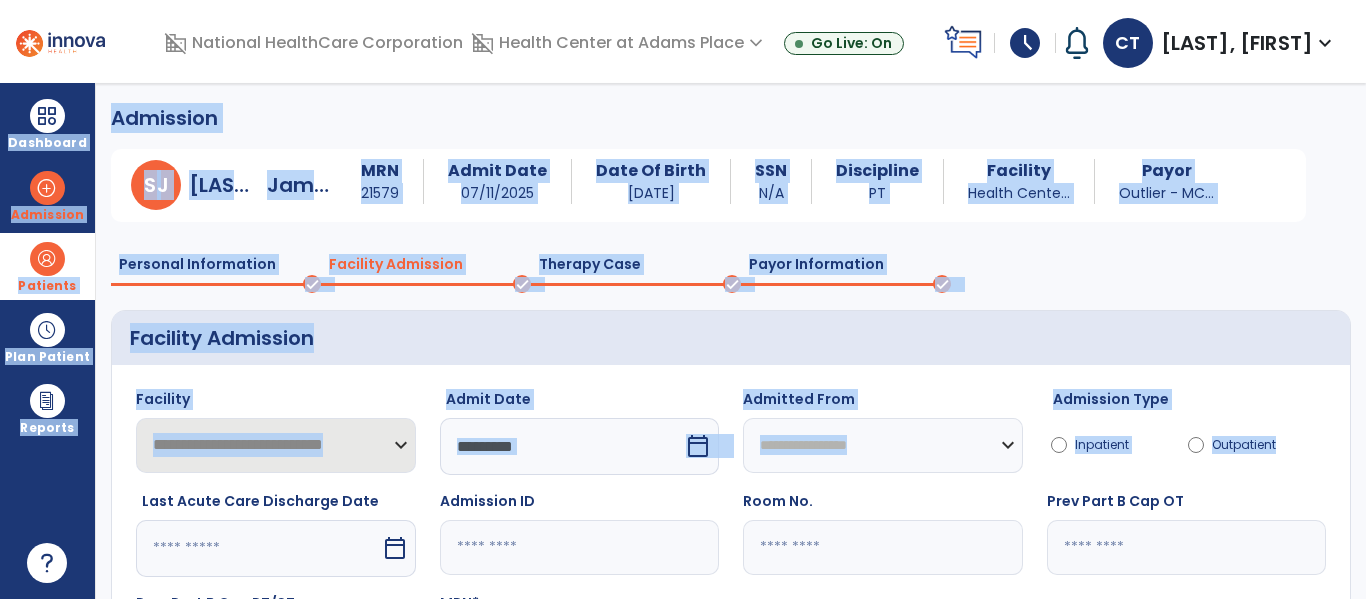 click on "domain_disabled National HealthCare Corporation domain_disabled Health Center at Adams Place expand_more Health Center at Adams Place Go Live: On schedule My Time: Friday, Jul 11 ***** stop Stop Open your timecard arrow_right Notifications No Notifications yet CT Taylor, Christine expand_more home Home person Profile help Help logout Log out Dashboard dashboard Therapist Dashboard Admission Patients format_list_bulleted Patient List space_dashboard Patient Board insert_chart PDPM Board Plan Patient event_note Planner content_paste_go Scheduler content_paste_go Whiteboard Reports export_notes Billing Exports note_alt EOM Report event_note Minutes By Payor inbox_customize Service Log playlist_add_check Triple Check Report Admission S J Sherer, James MRN 21579 Admit Date 07/11/2025 Date Of Birth 05/18/1937 SSN N/A Discipline PT Facility Health Cente... Payor Outlier - MC... Personal Information done Facility Admission done ***" at bounding box center (683, 299) 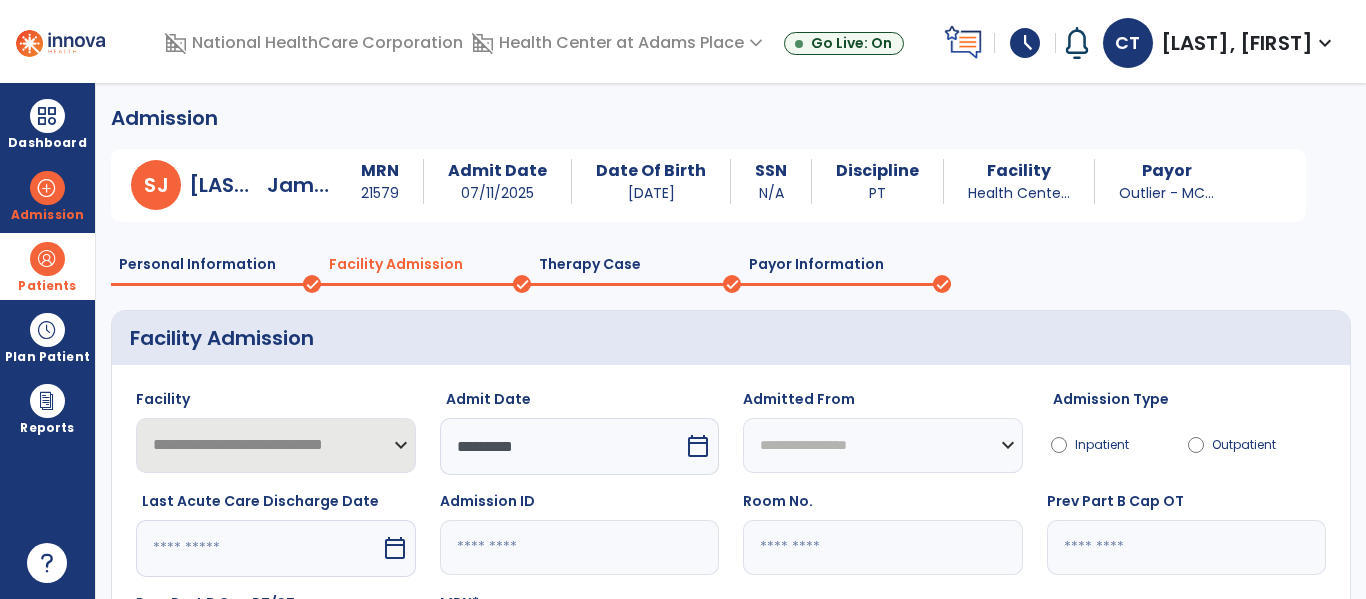 click at bounding box center [47, 259] 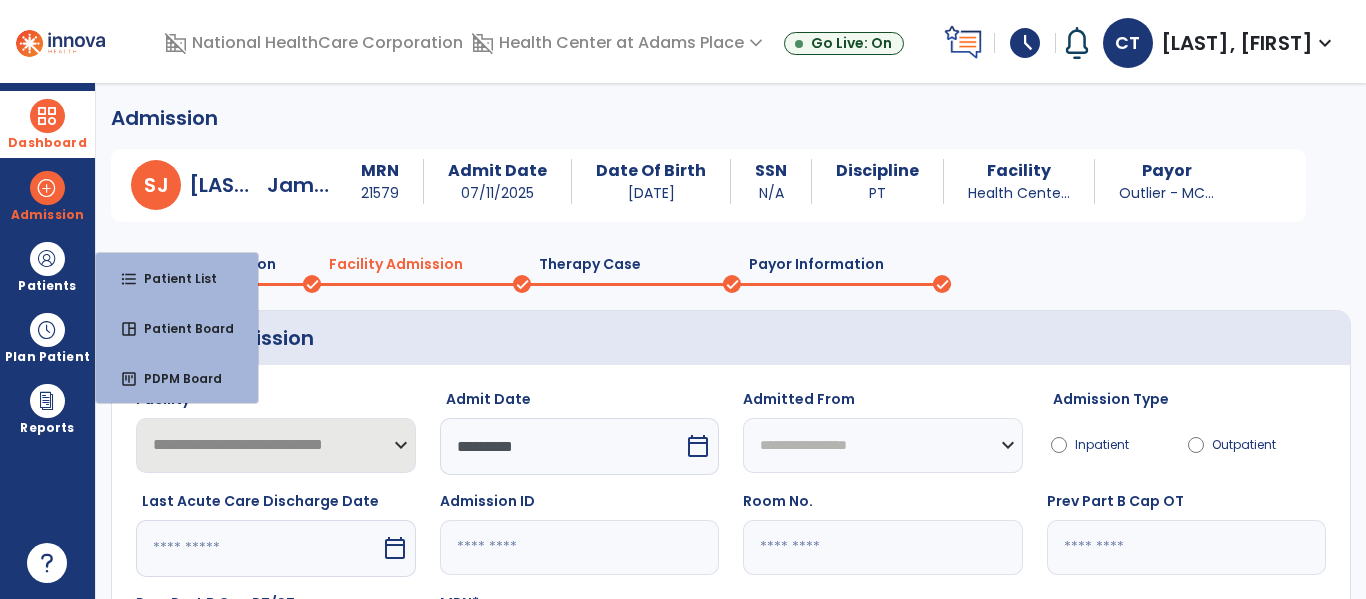 click at bounding box center (47, 116) 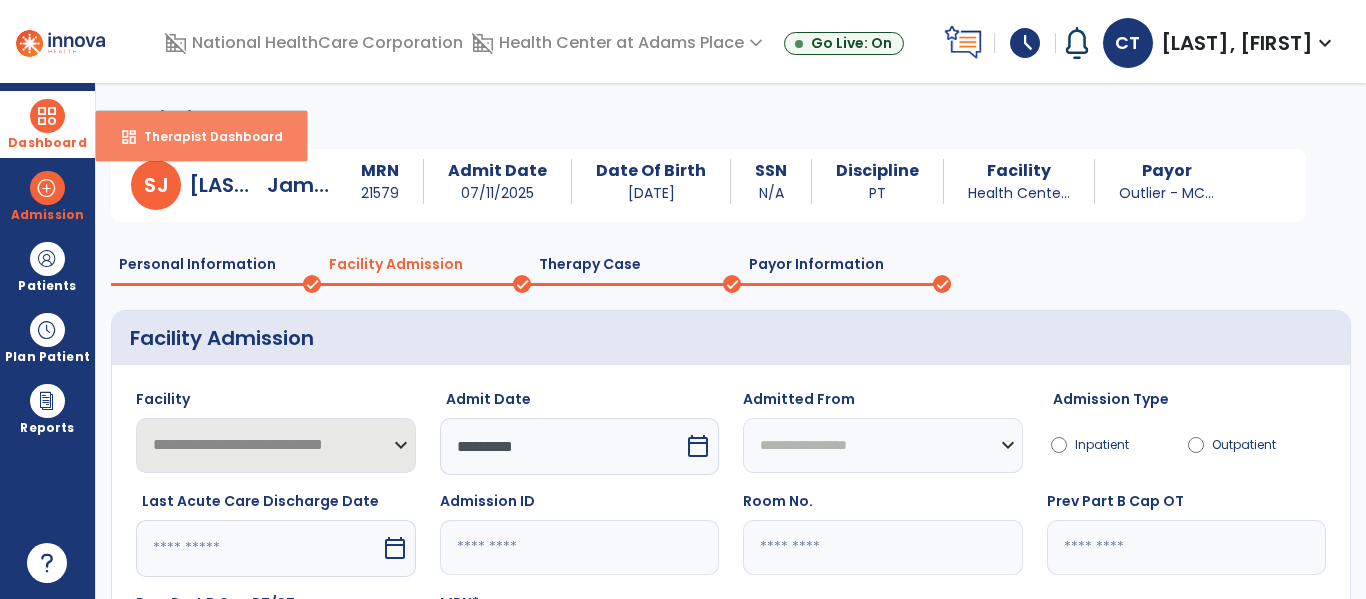 click on "Therapist Dashboard" at bounding box center (205, 136) 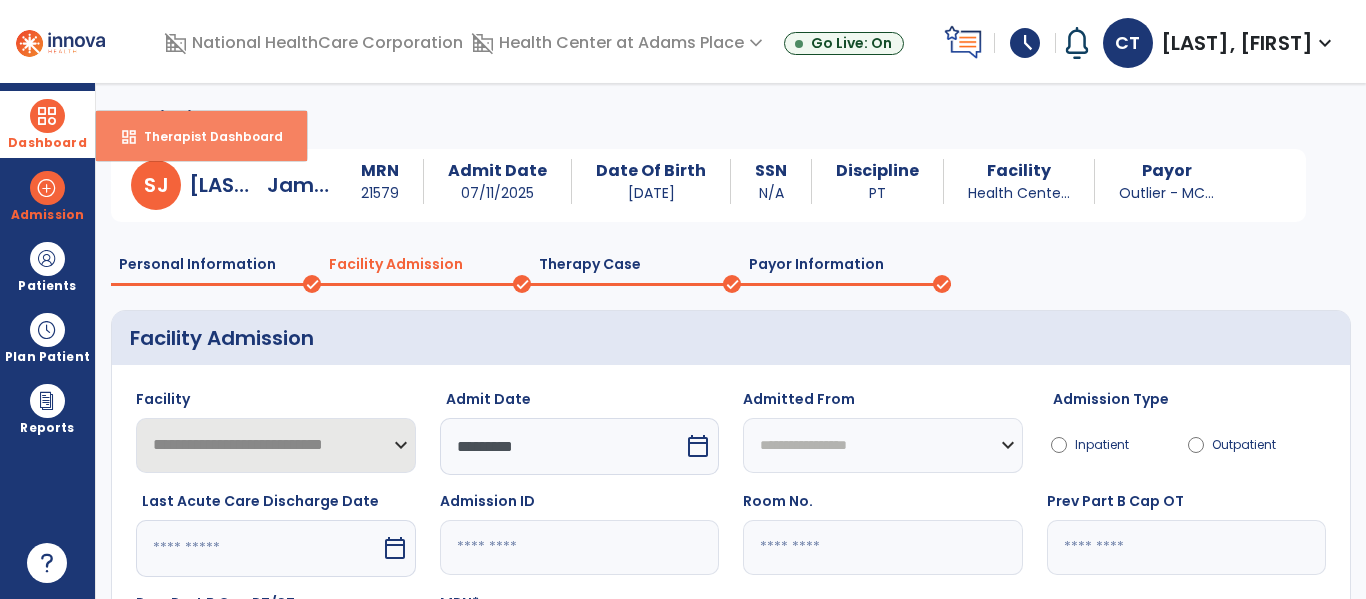 select on "****" 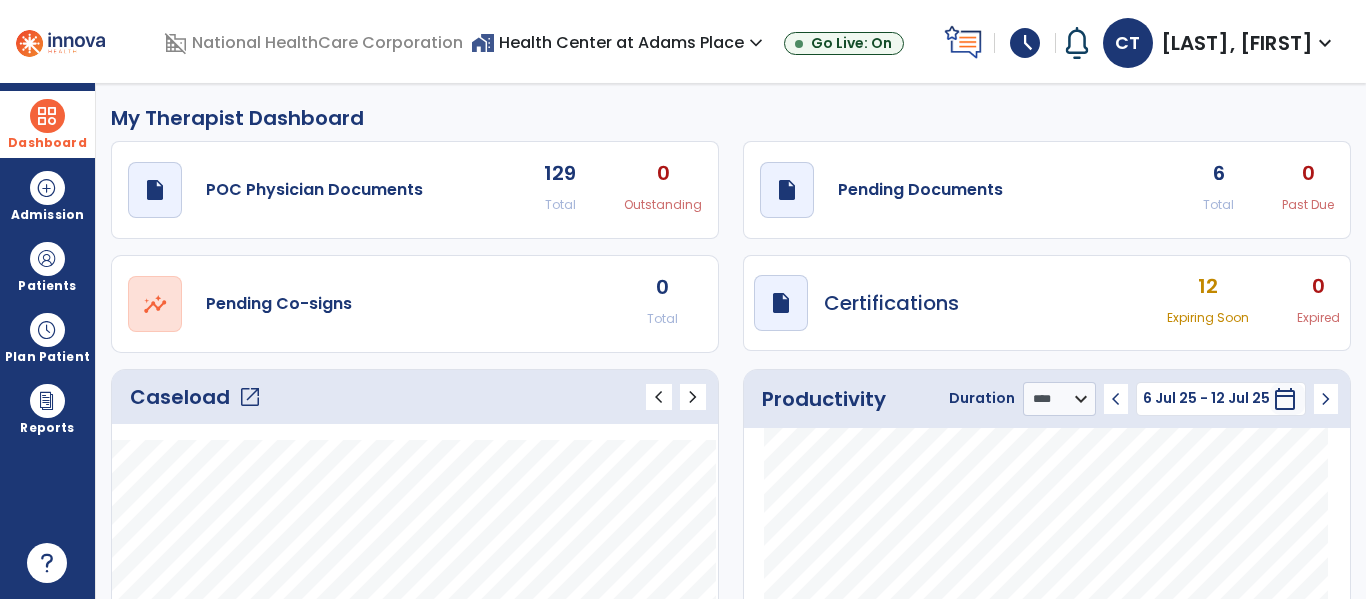 click on "draft   open_in_new  Pending Documents 6 Total 0 Past Due" 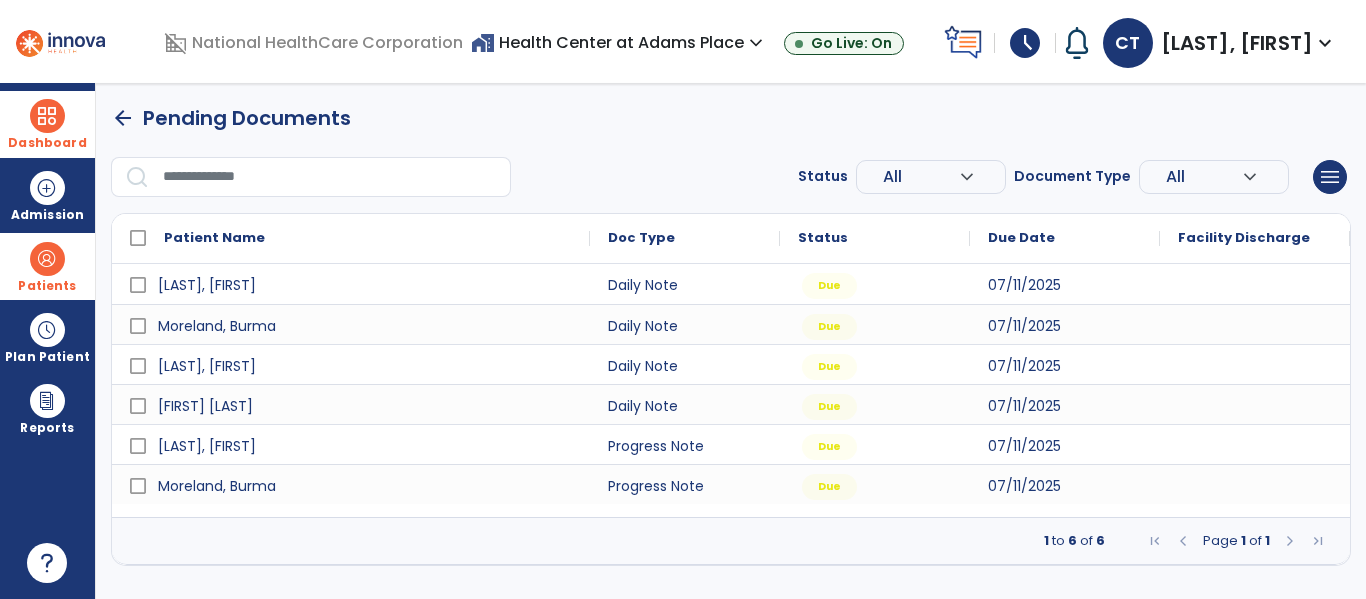 click at bounding box center [47, 259] 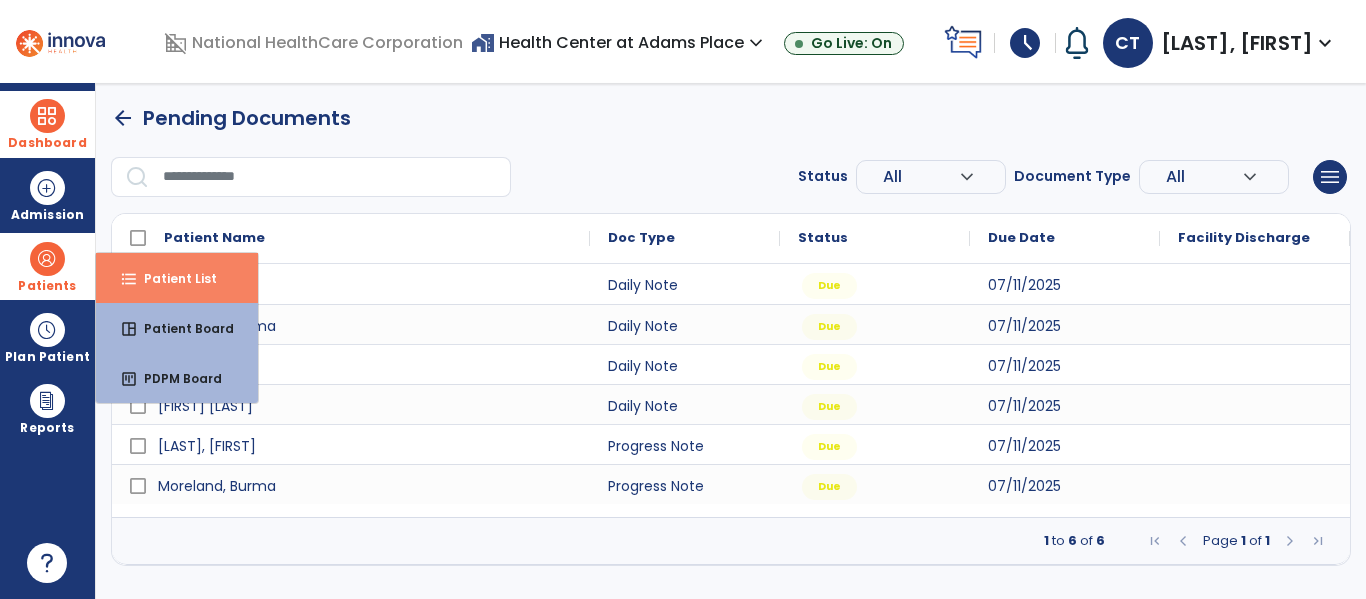 click on "format_list_bulleted  Patient List" at bounding box center (177, 278) 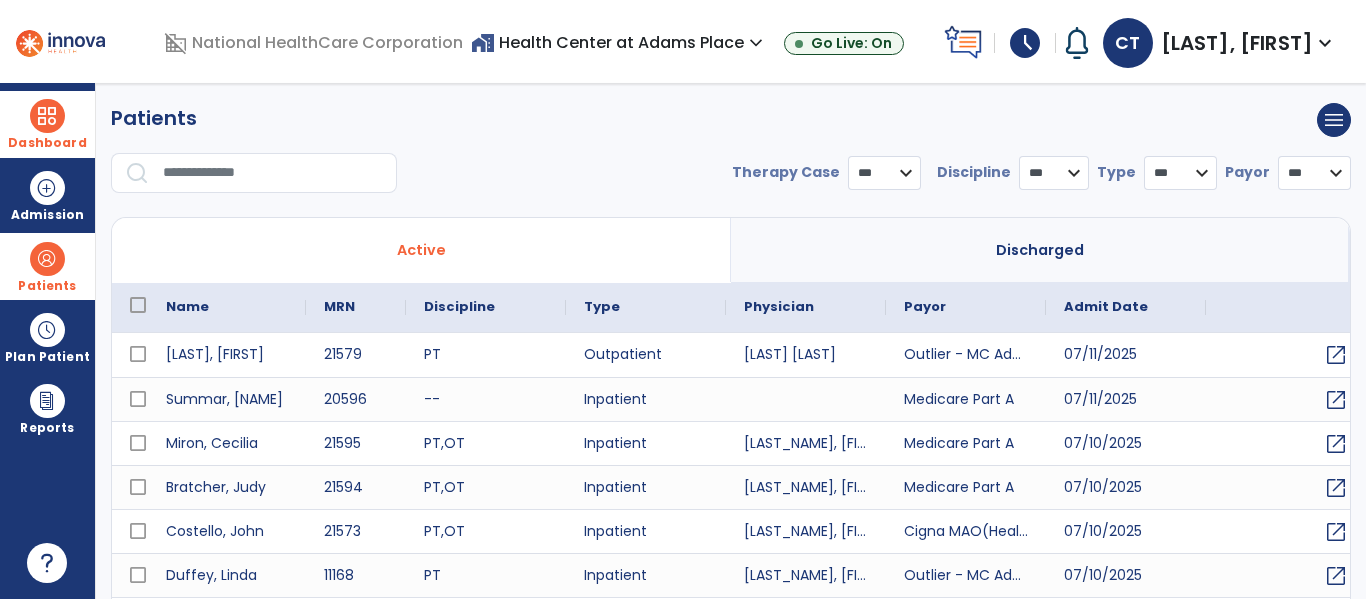 select on "***" 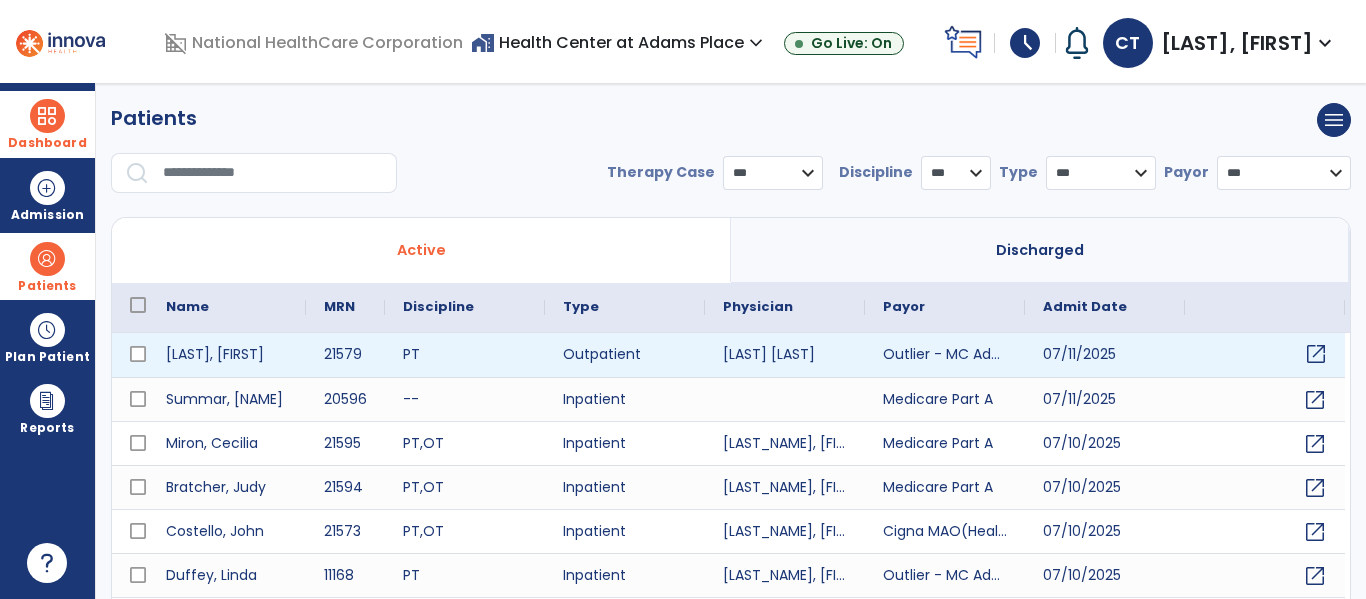 click on "open_in_new" at bounding box center [1316, 354] 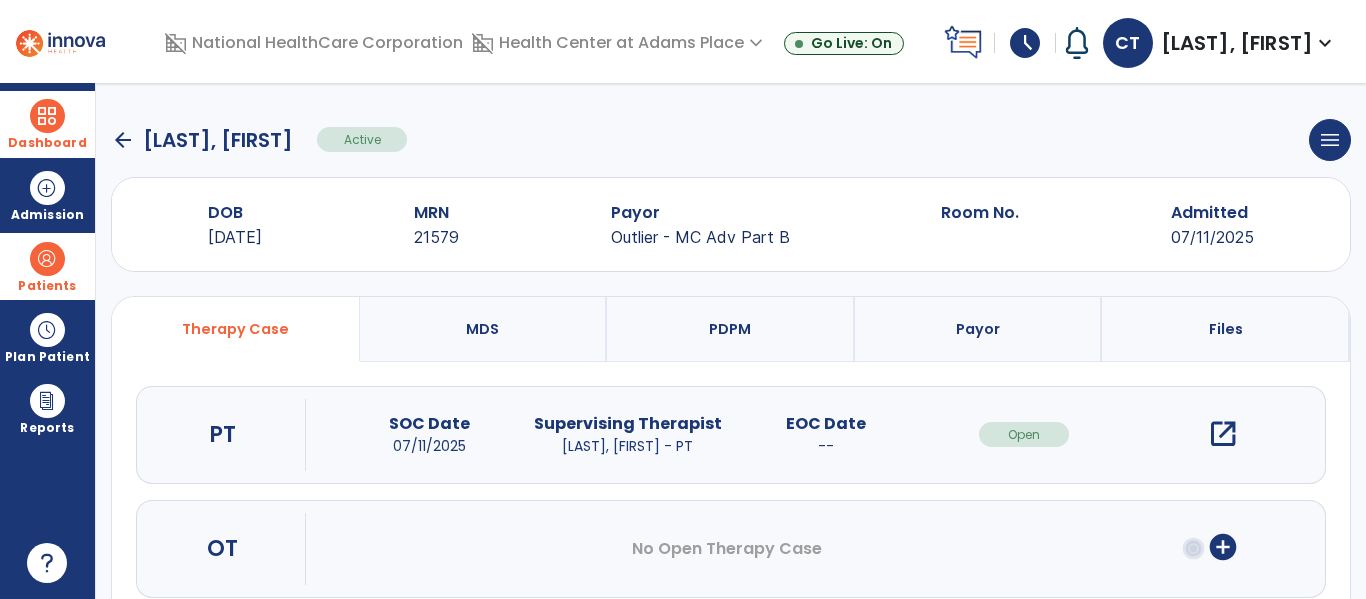 click on "open_in_new" at bounding box center [1223, 434] 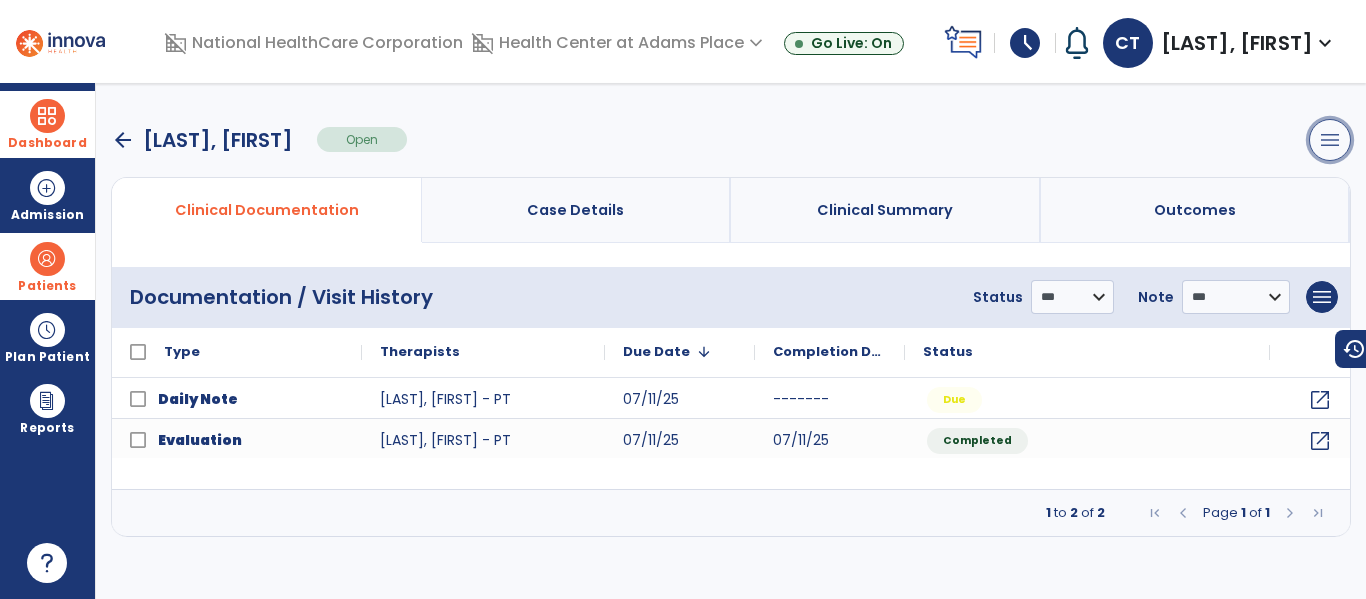 click on "menu" at bounding box center (1330, 140) 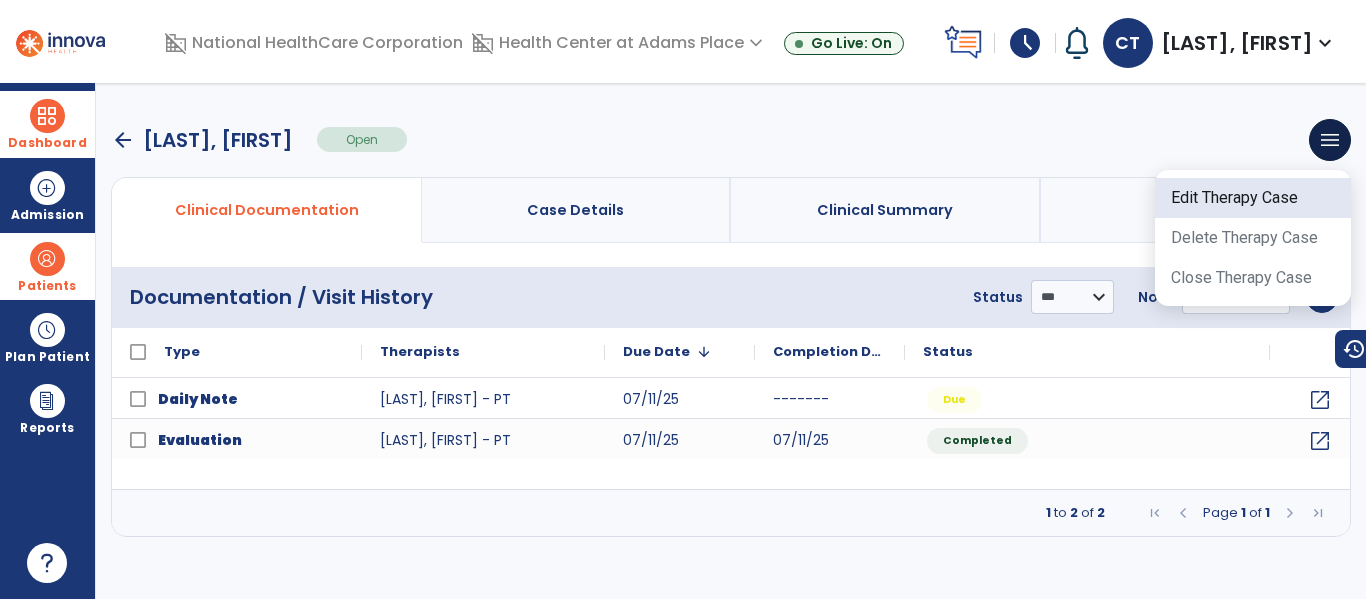 click on "Edit Therapy Case" at bounding box center (1253, 198) 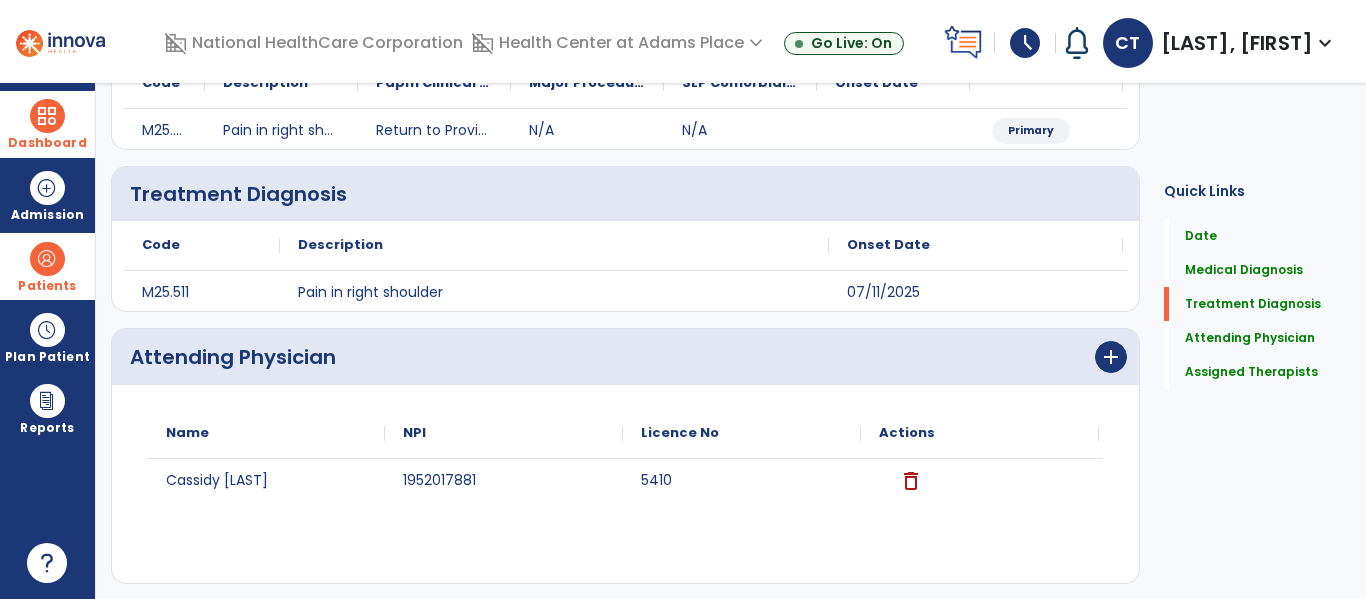 scroll, scrollTop: 277, scrollLeft: 0, axis: vertical 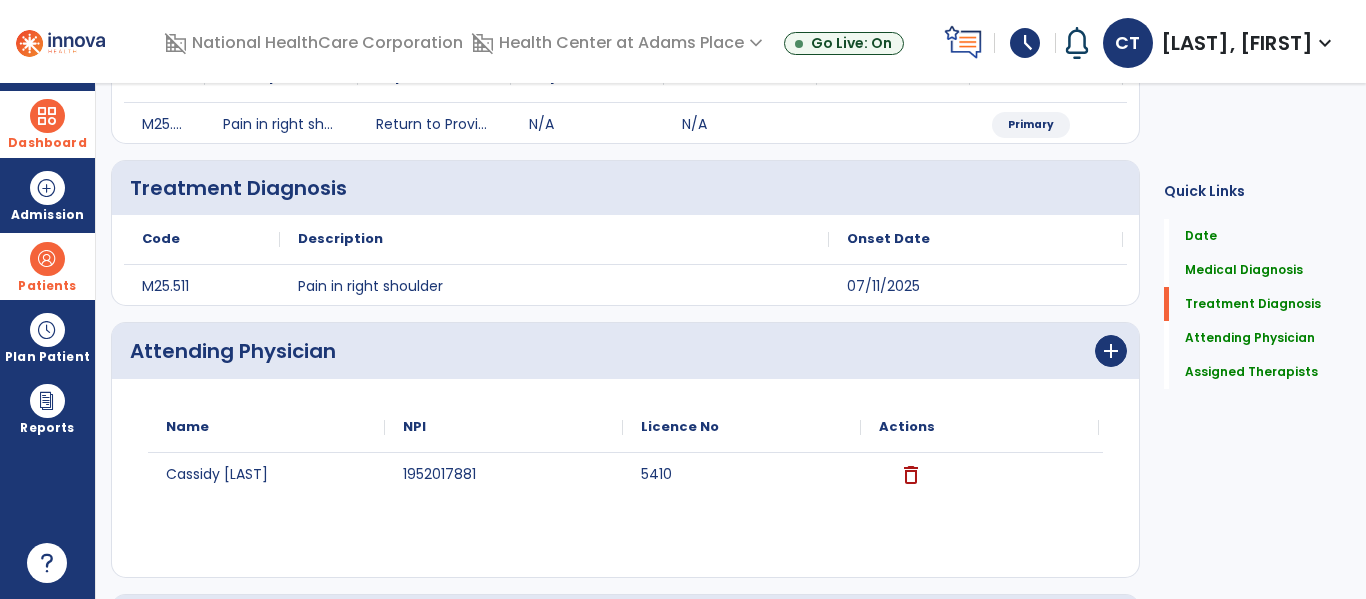 click on "Attending Physician   Attending Physician" 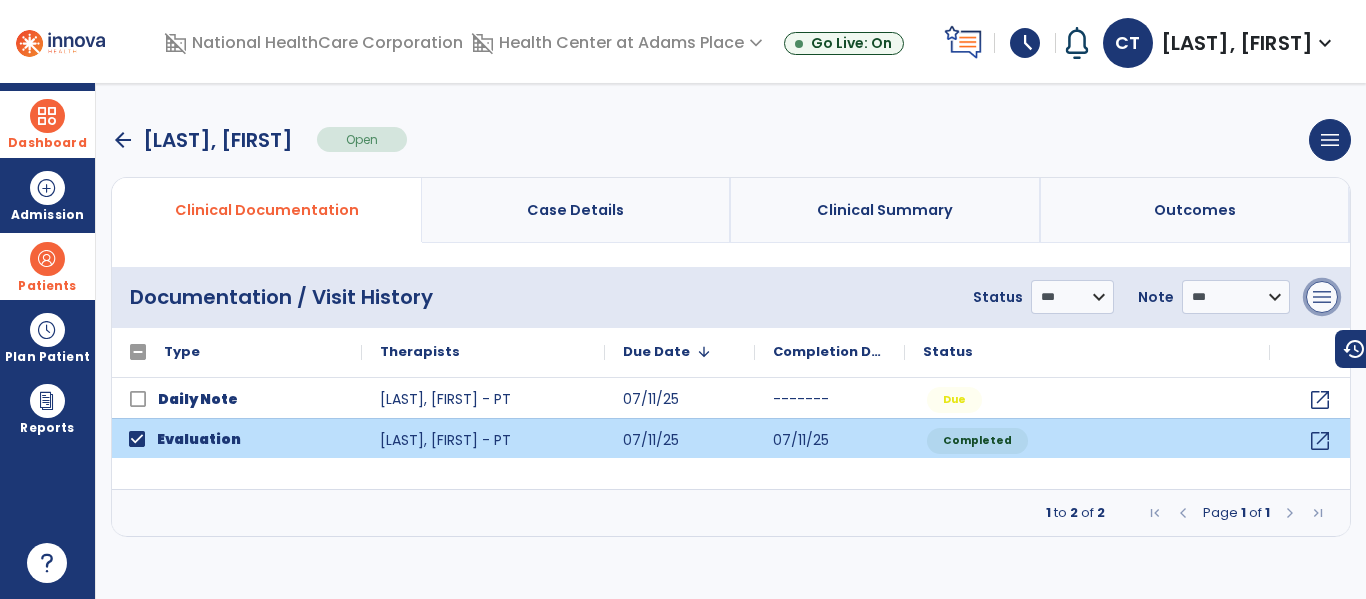 click on "menu" at bounding box center [1322, 297] 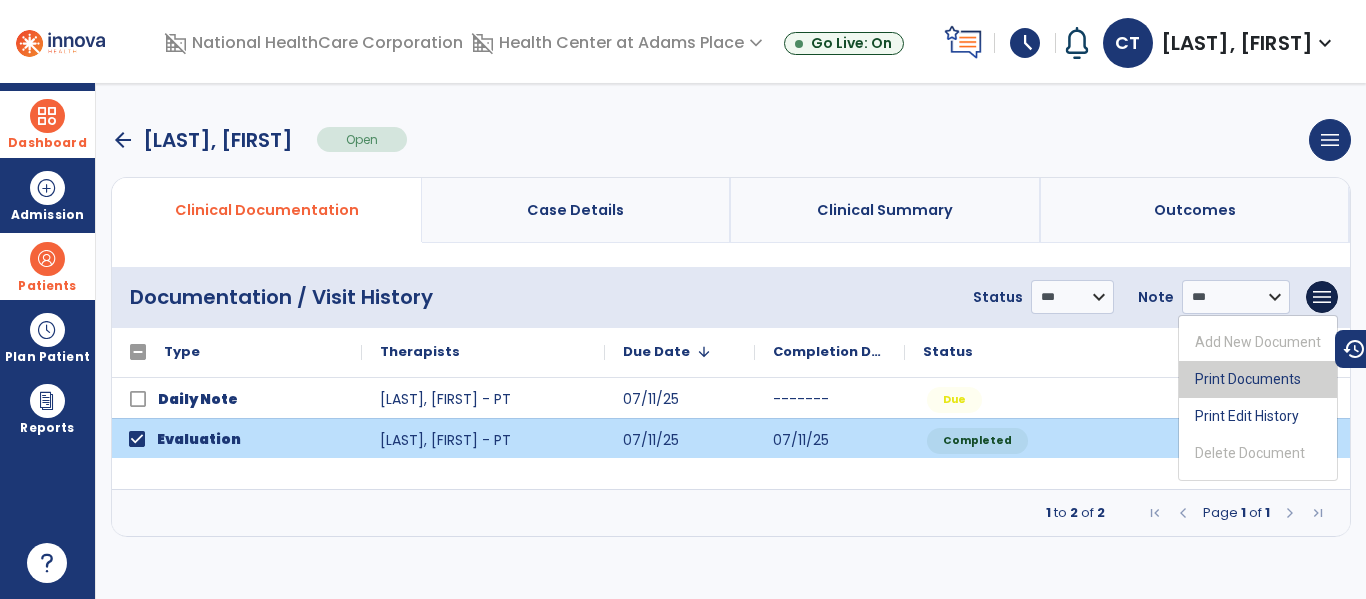 click on "Print Documents" at bounding box center (1258, 379) 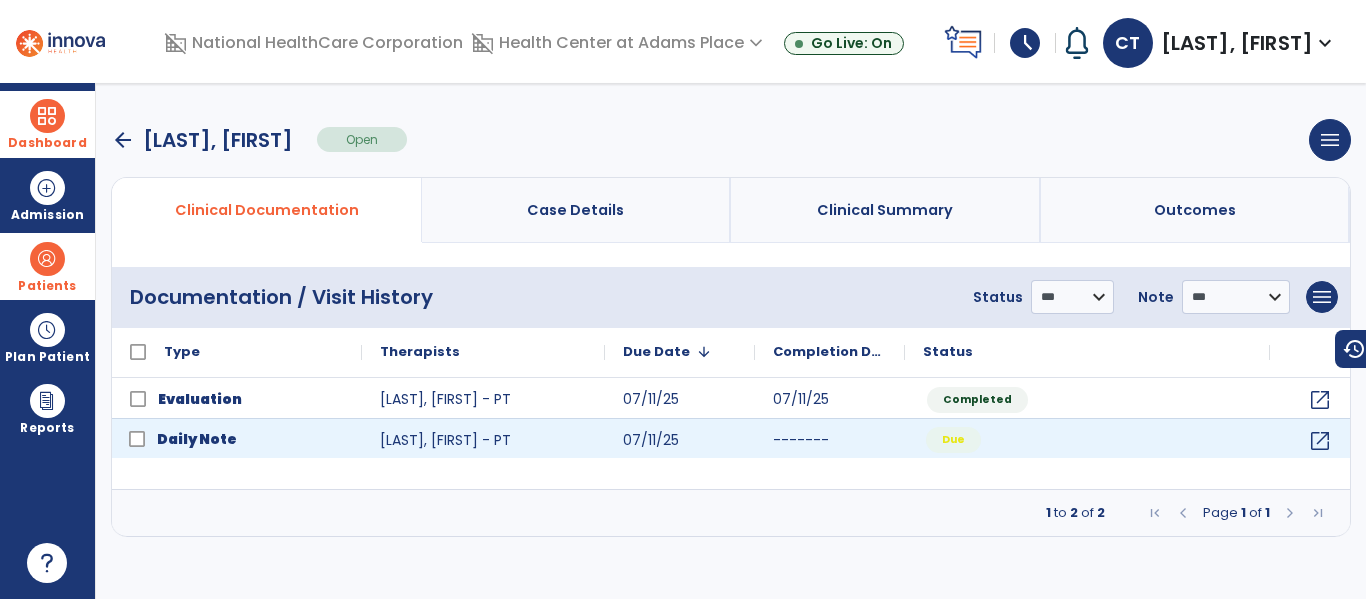 click on "Due" 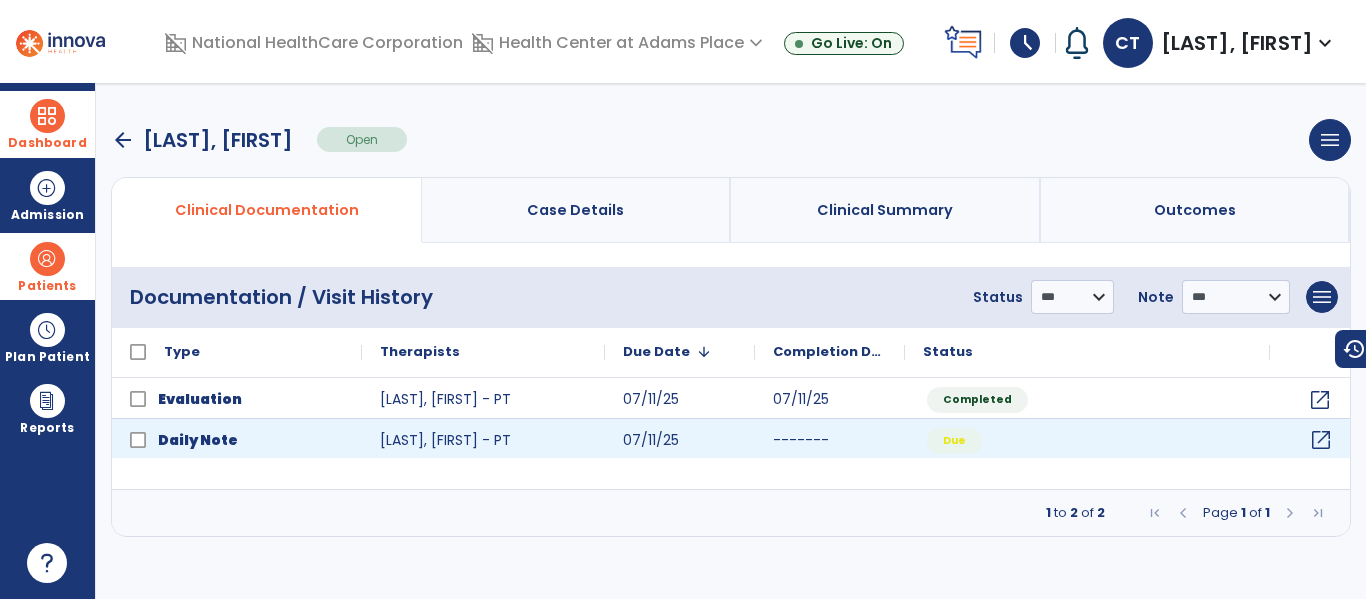click on "open_in_new" 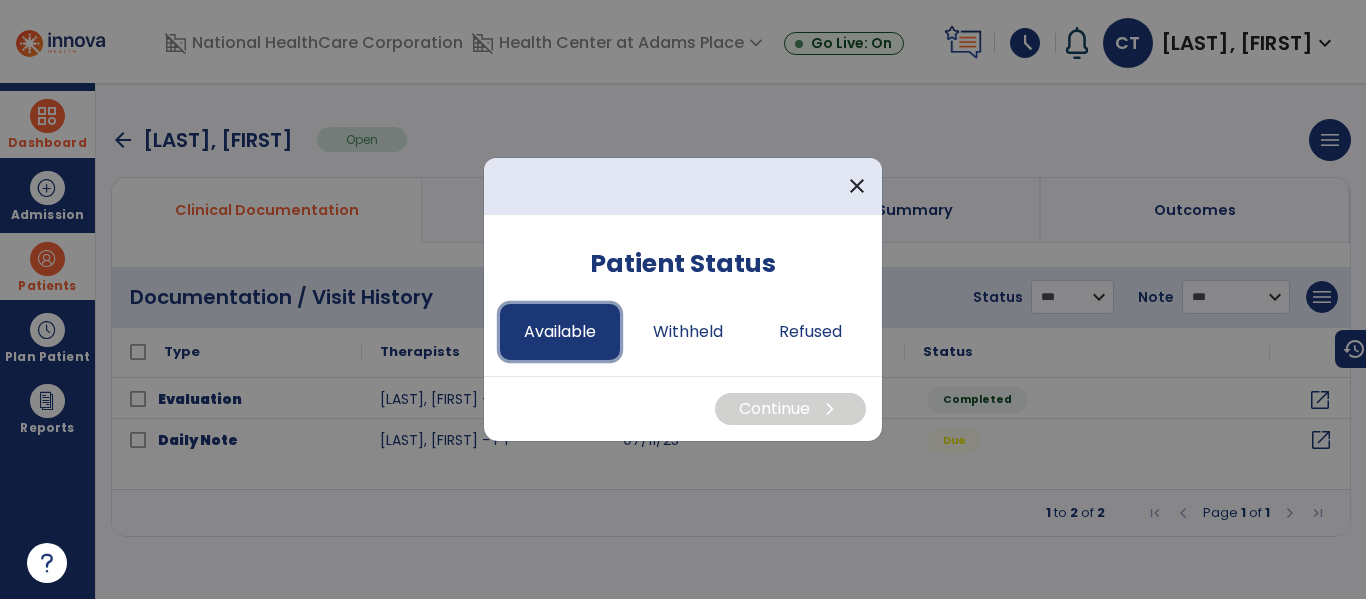 click on "Available" at bounding box center [560, 332] 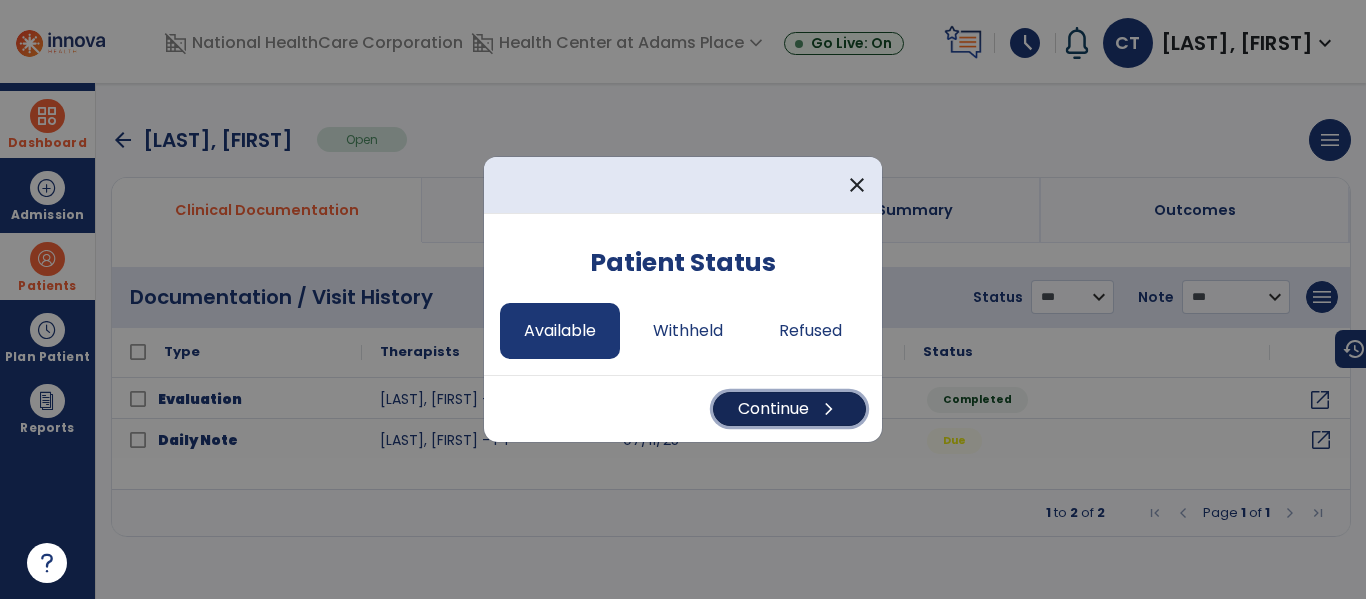 click on "Continue   chevron_right" at bounding box center (789, 409) 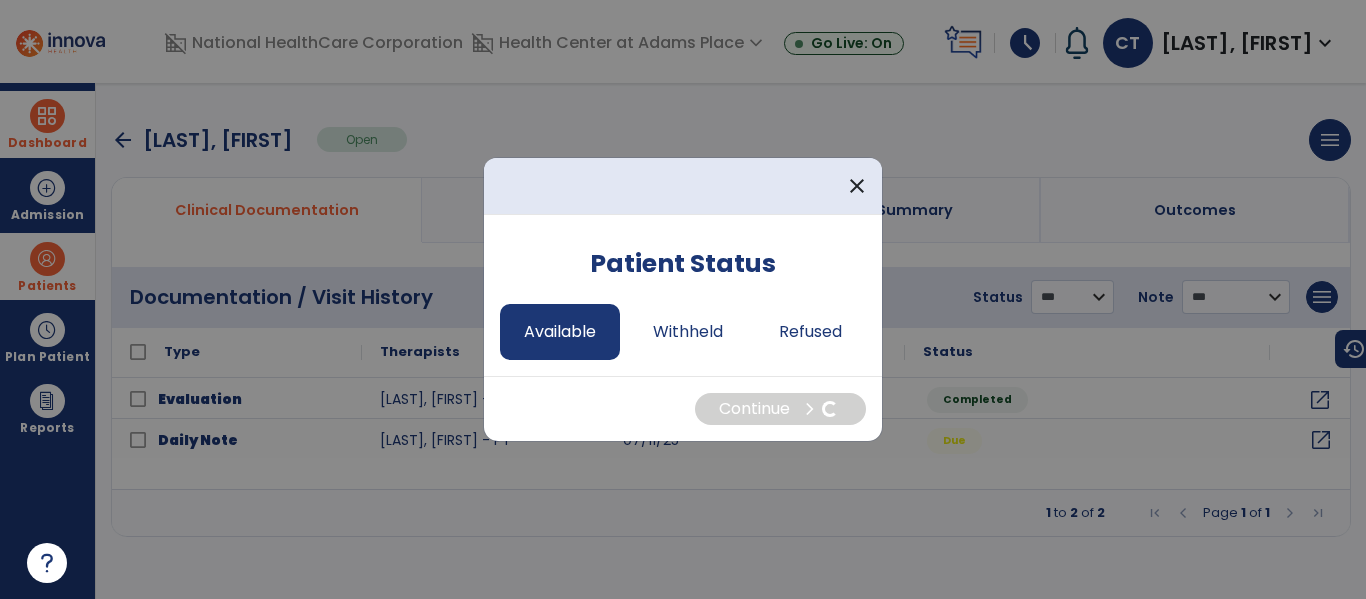 select on "*" 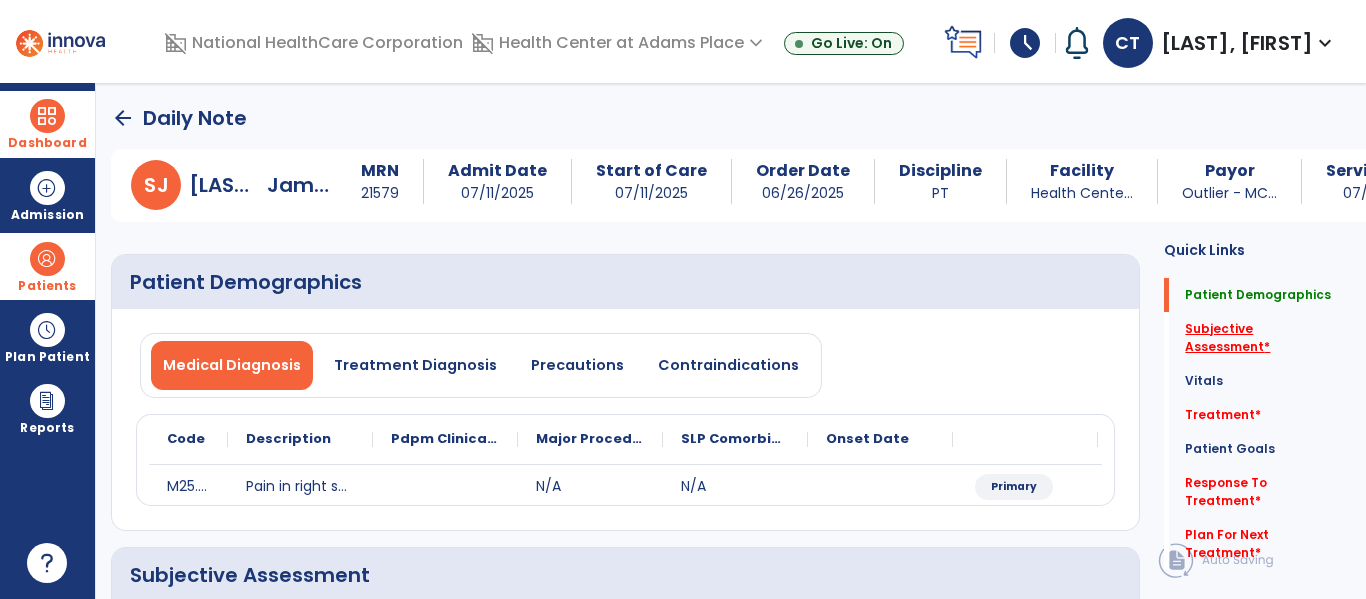 click on "Subjective Assessment   *" 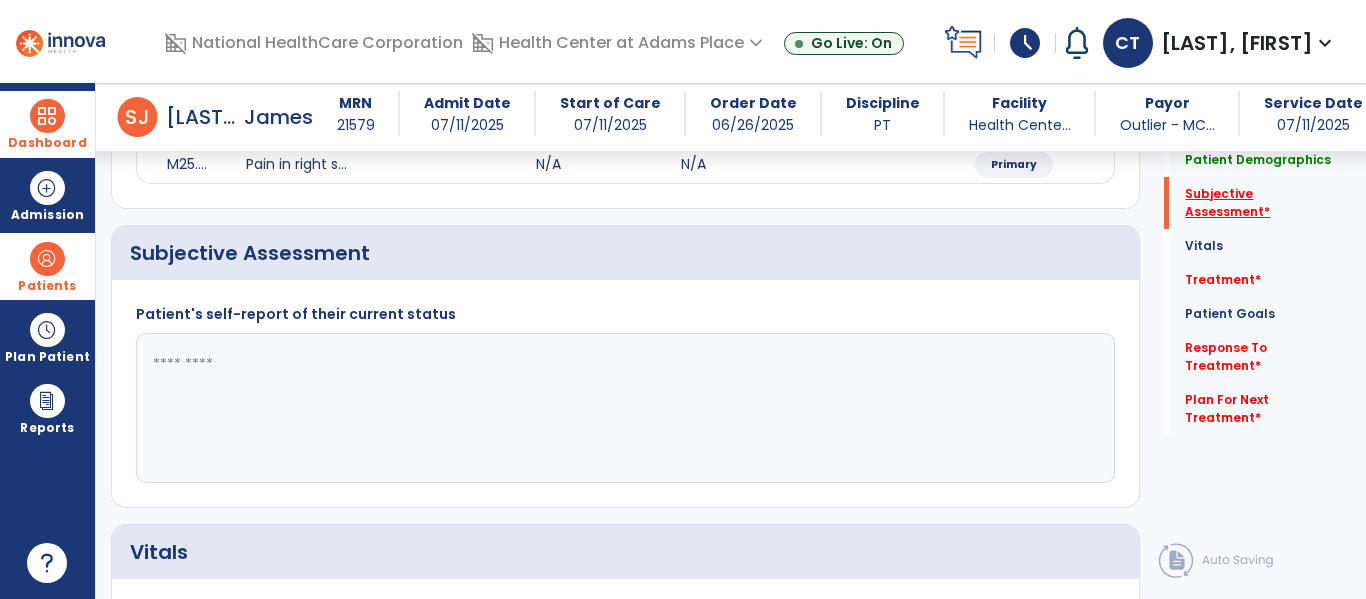 scroll, scrollTop: 347, scrollLeft: 0, axis: vertical 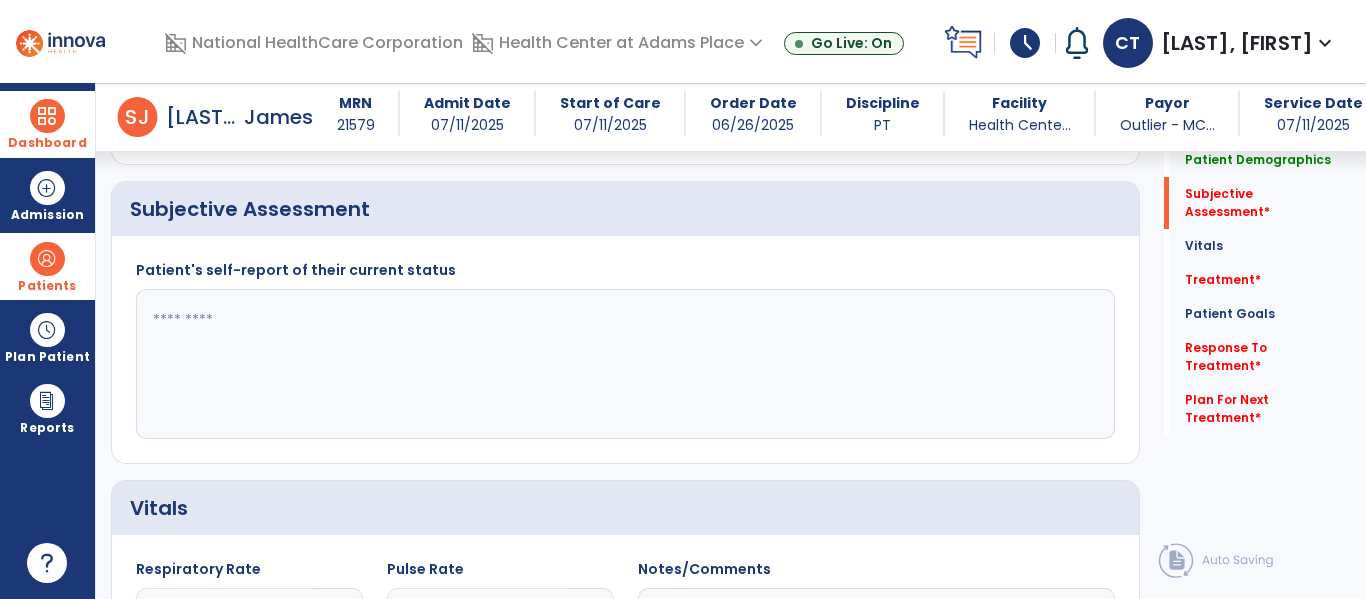 click 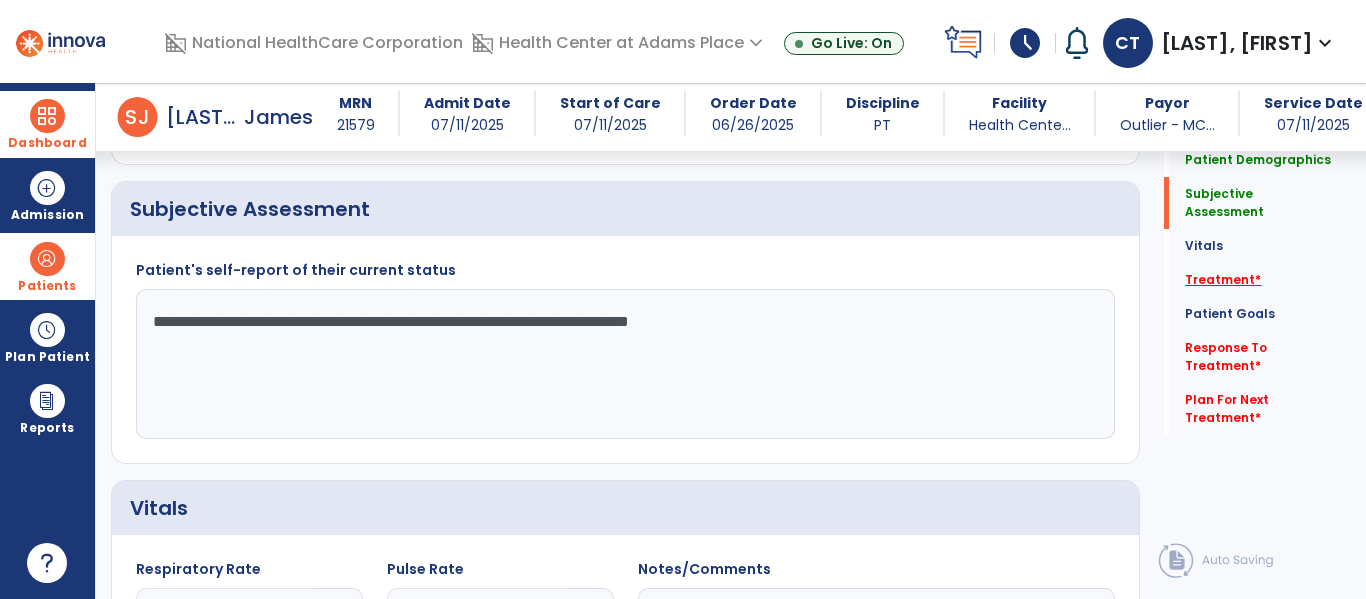 type on "**********" 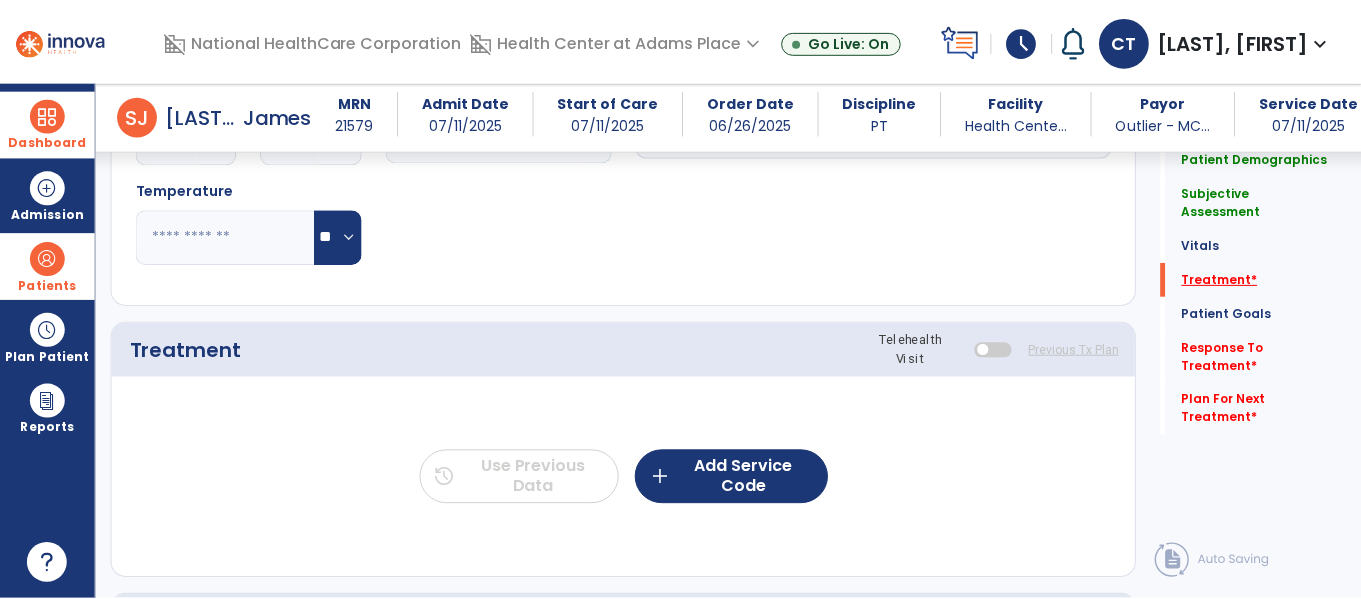 scroll, scrollTop: 1037, scrollLeft: 0, axis: vertical 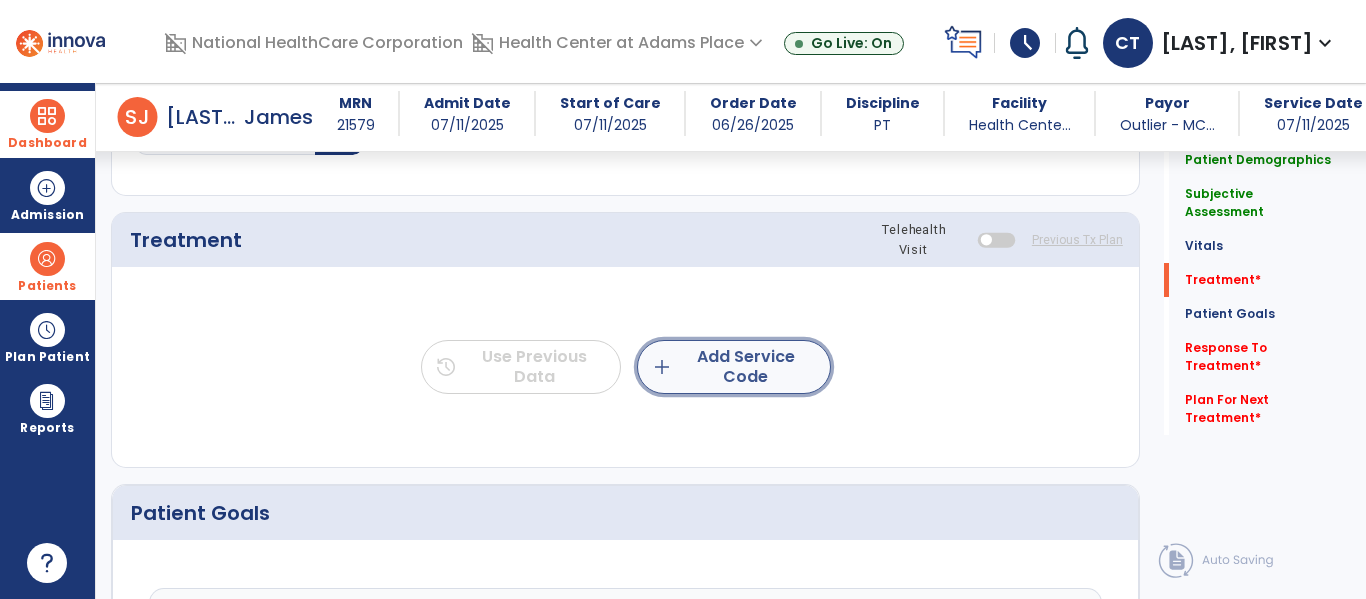 click on "add  Add Service Code" 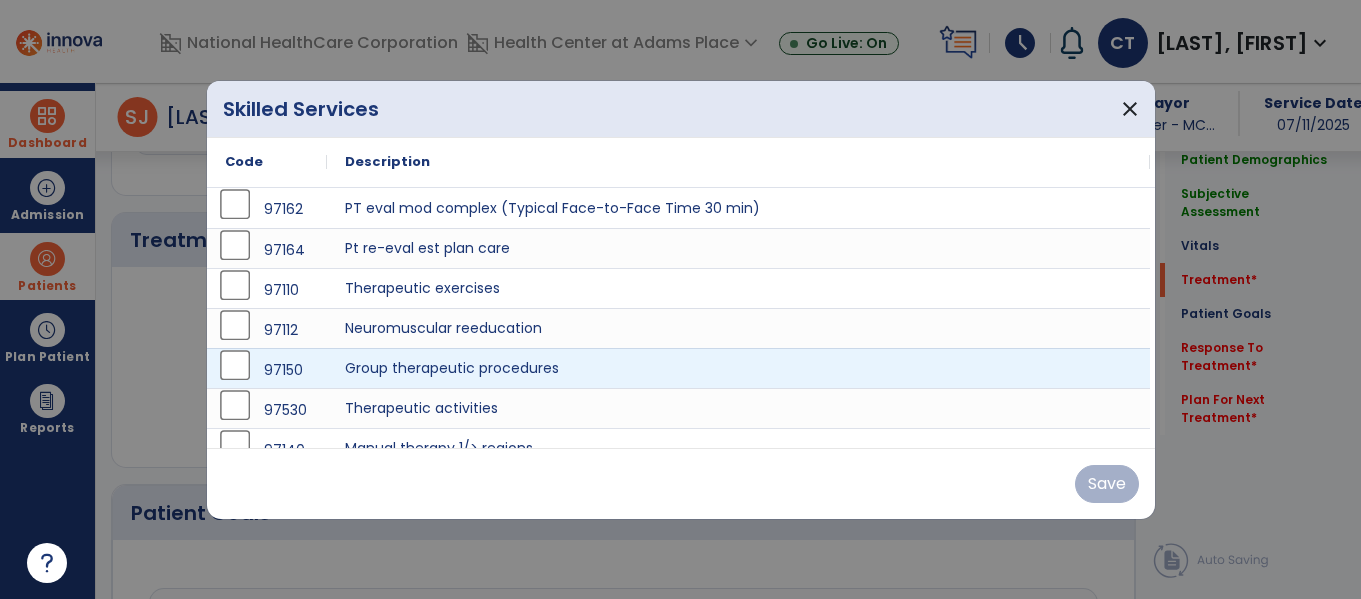 scroll, scrollTop: 1037, scrollLeft: 0, axis: vertical 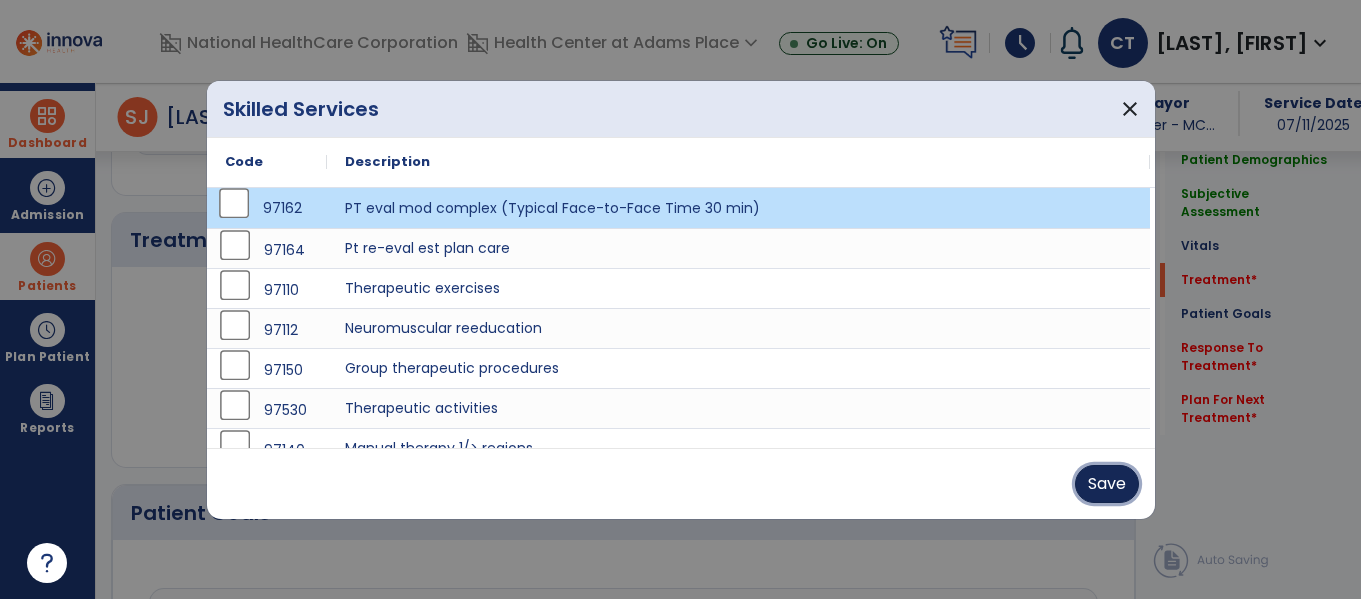 click on "Save" at bounding box center (1107, 484) 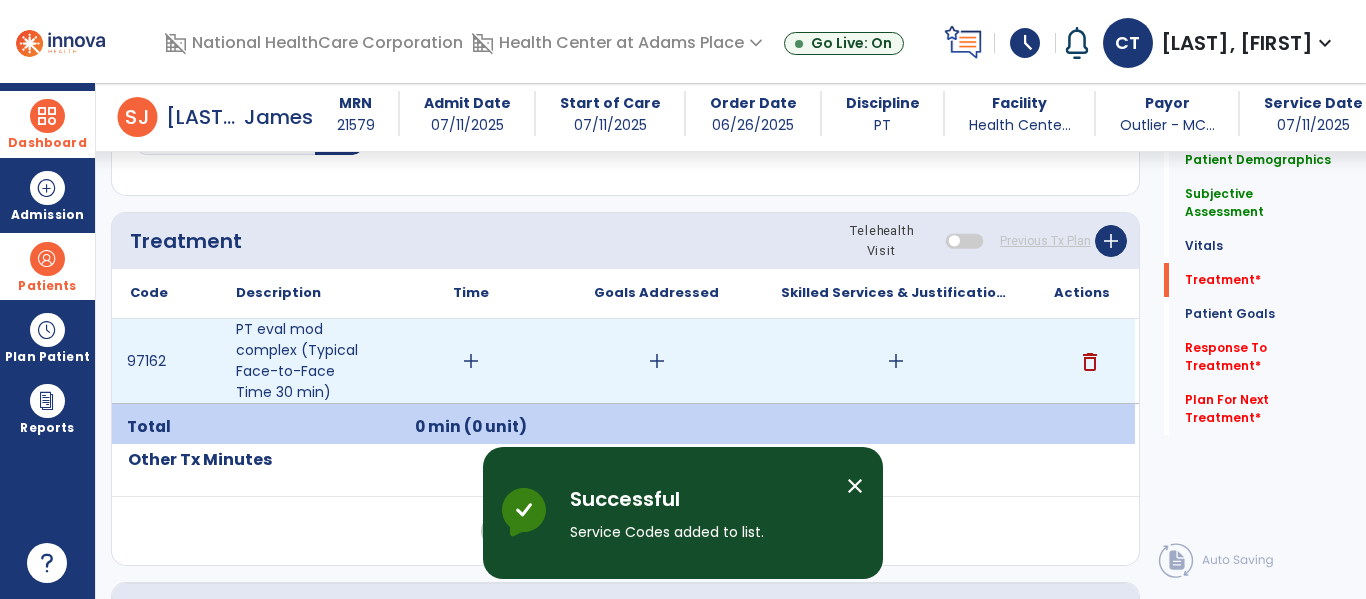 click on "add" at bounding box center [471, 361] 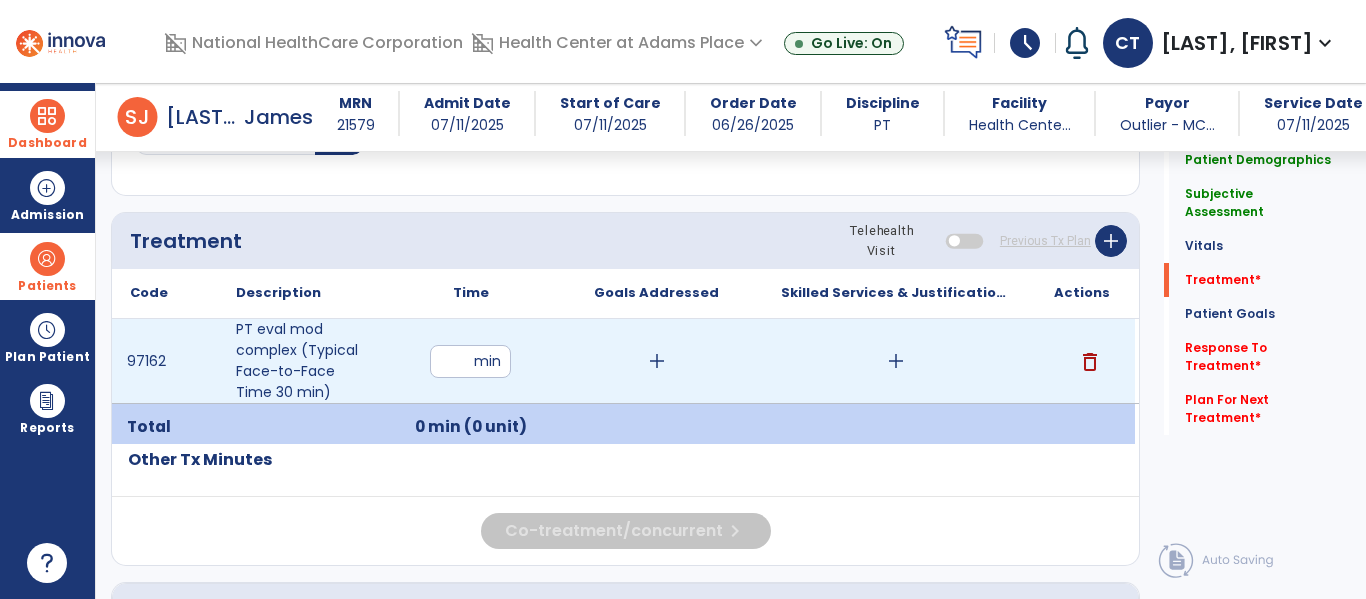 type on "**" 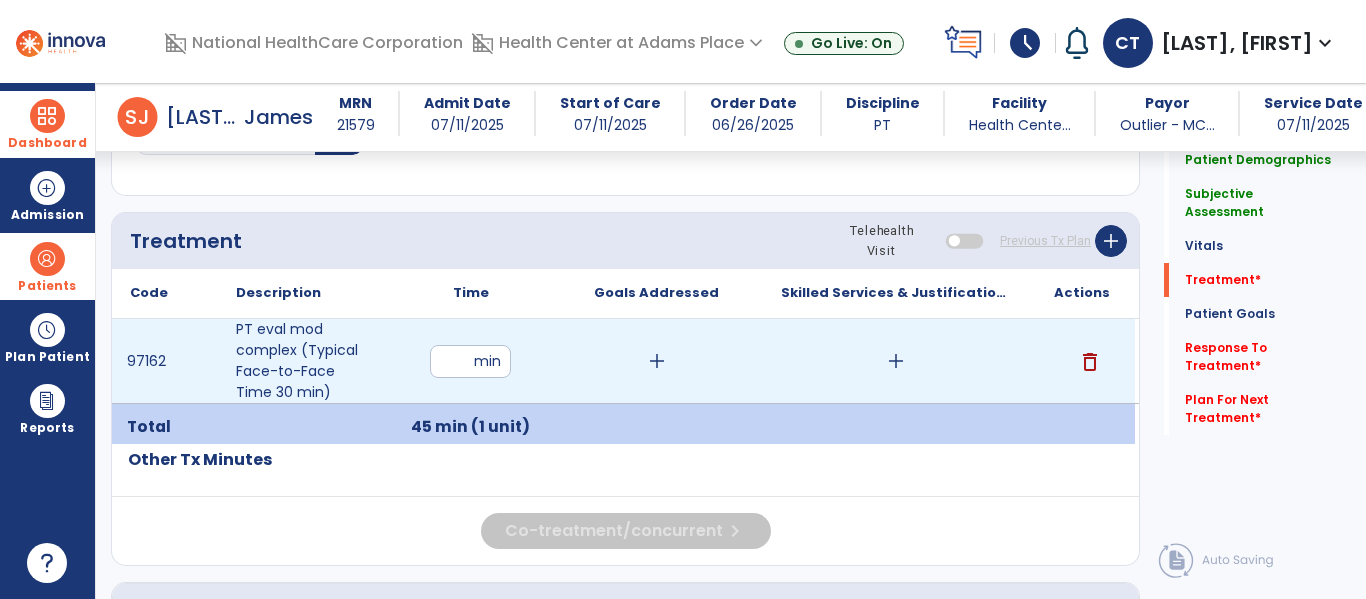 click on "add" at bounding box center [657, 361] 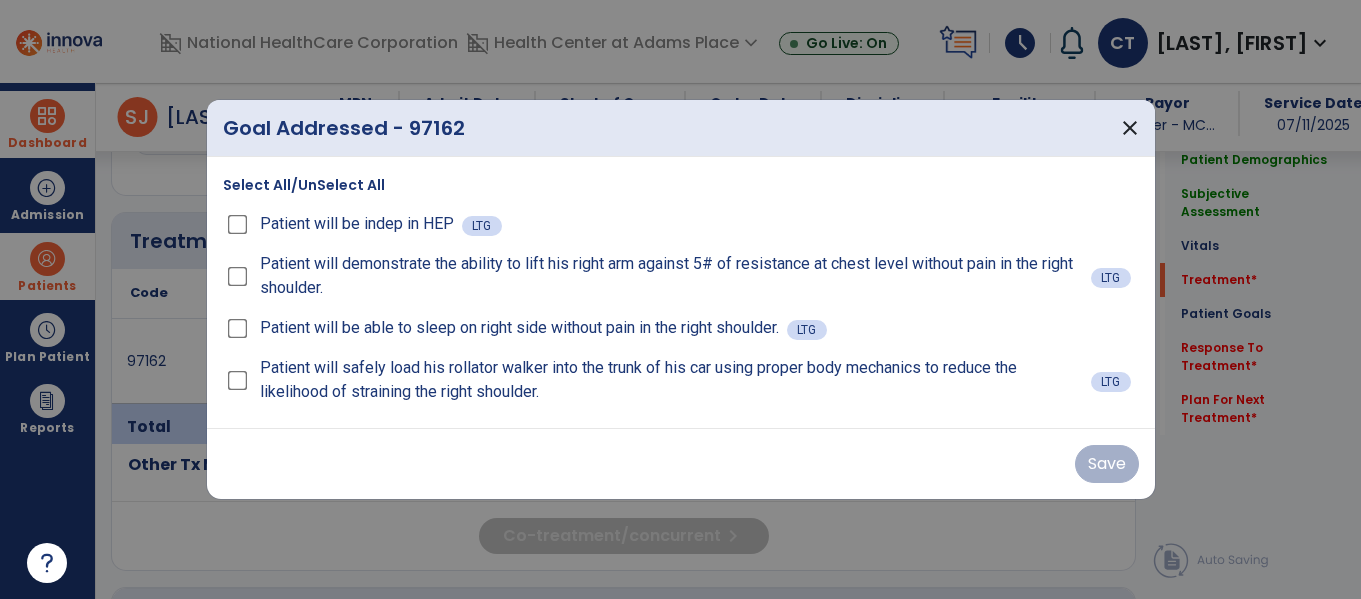 scroll, scrollTop: 1037, scrollLeft: 0, axis: vertical 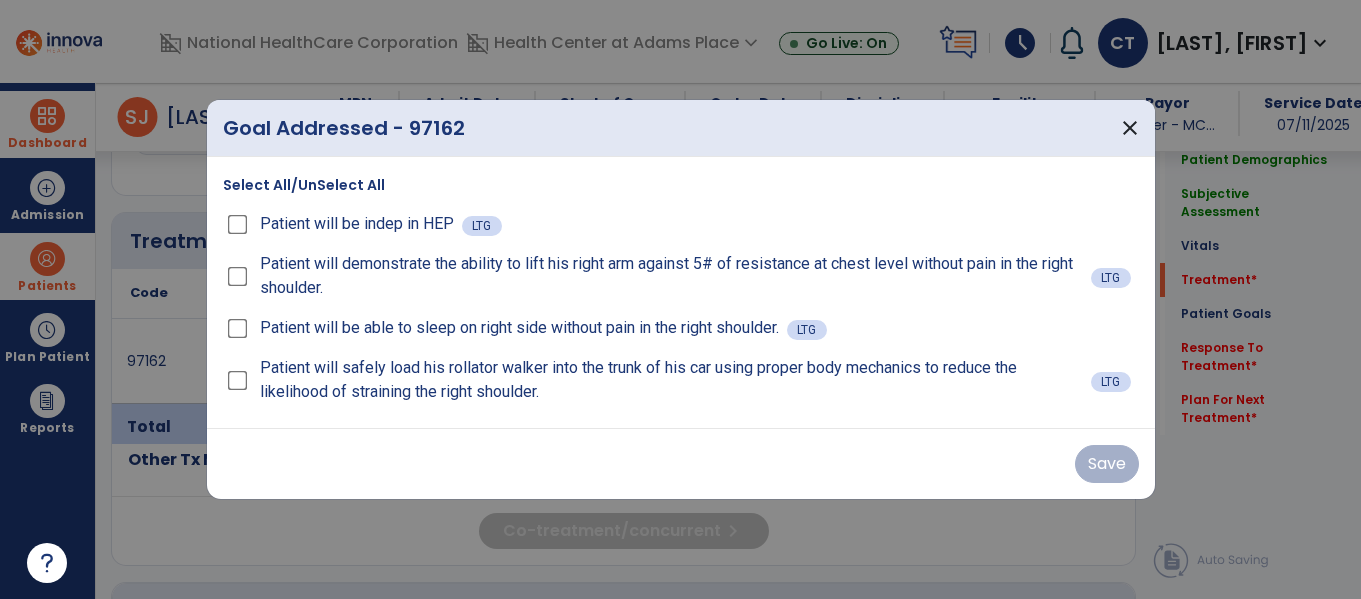click on "Select All/UnSelect All" at bounding box center [304, 185] 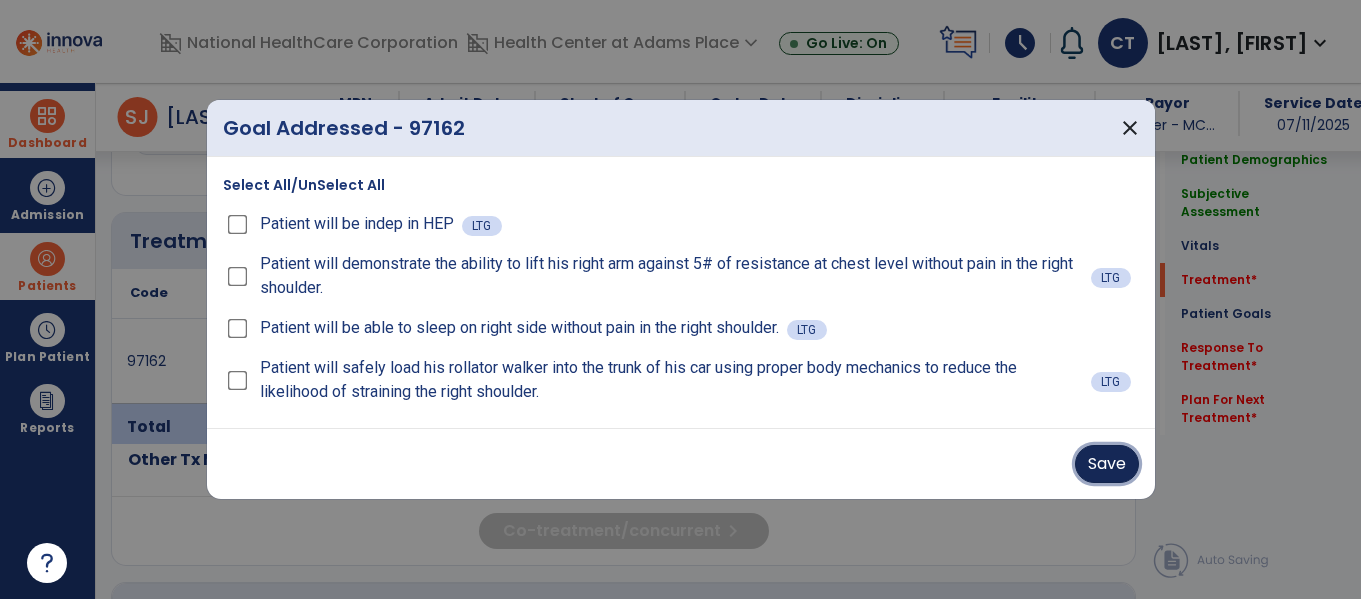 click on "Save" at bounding box center [1107, 464] 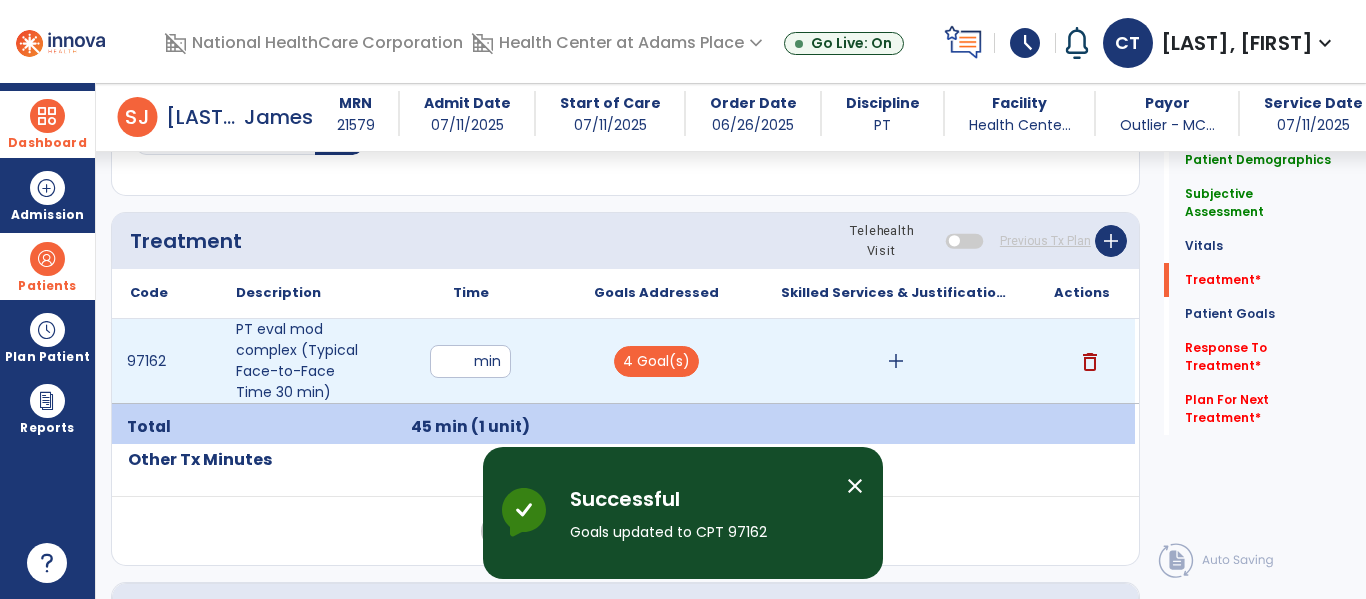 click on "add" at bounding box center [896, 361] 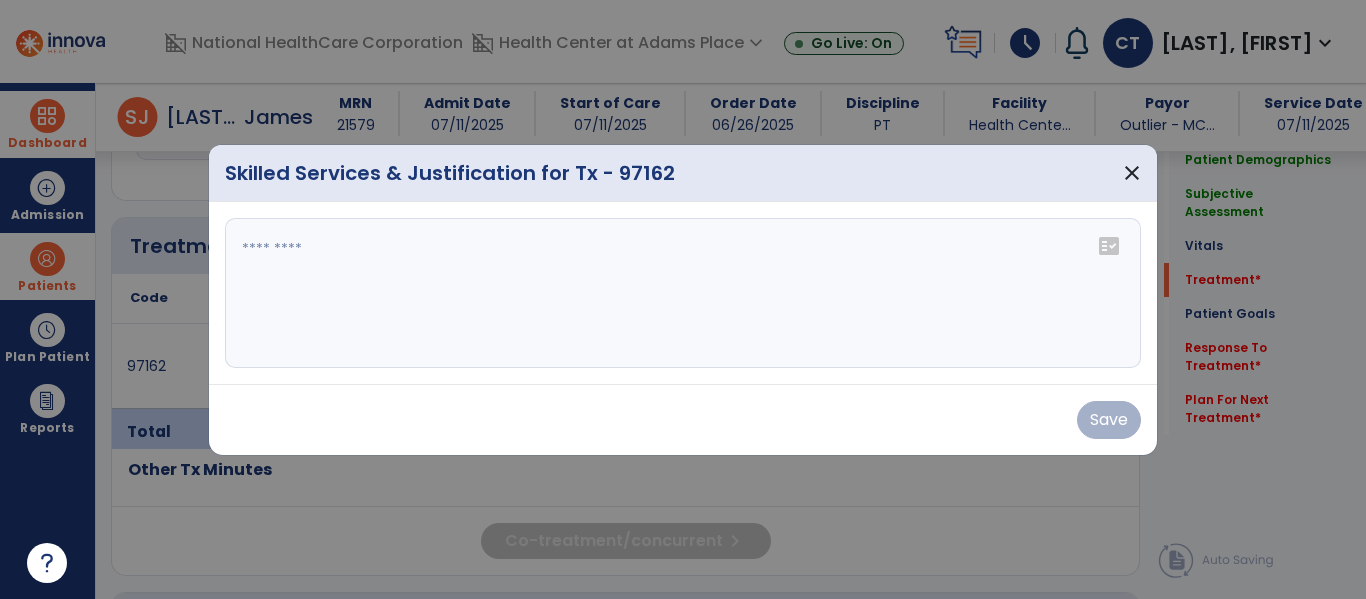 scroll, scrollTop: 1037, scrollLeft: 0, axis: vertical 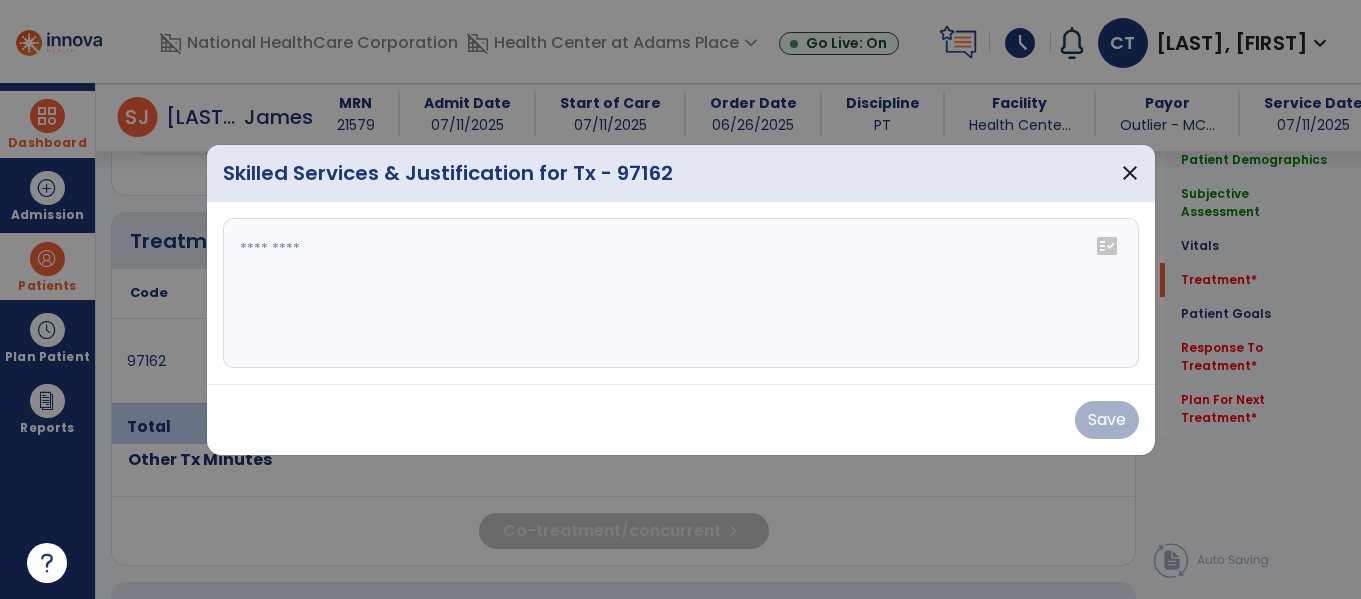 click at bounding box center [681, 293] 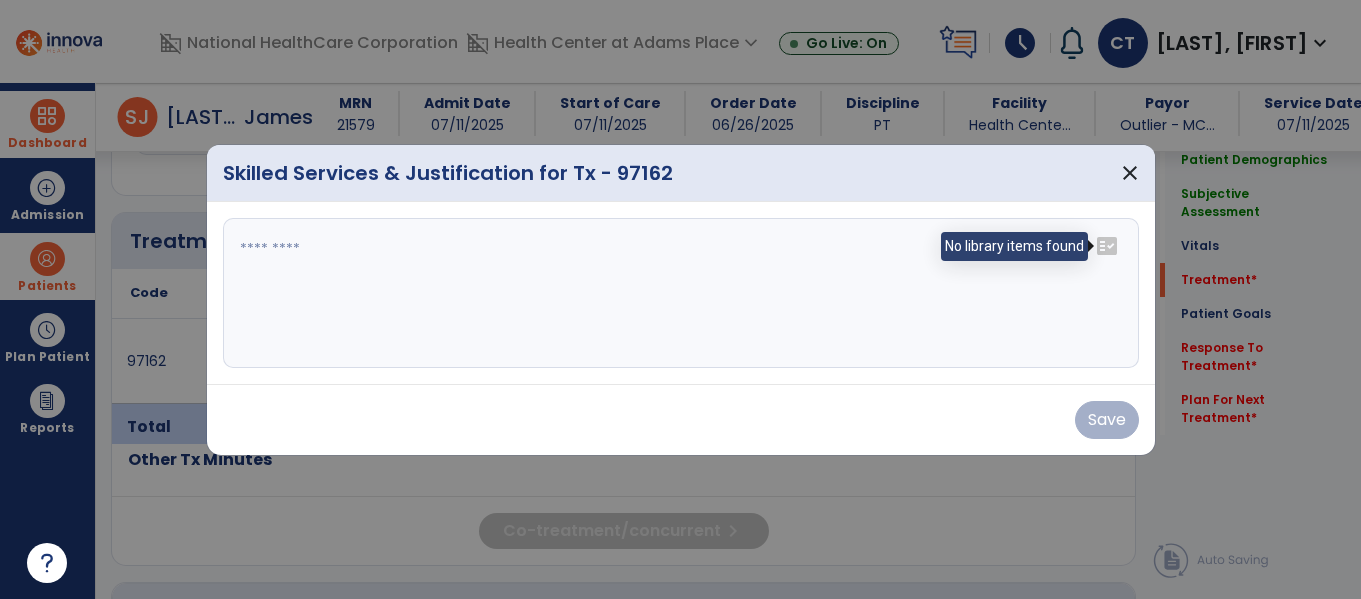 click on "fact_check" at bounding box center [1107, 246] 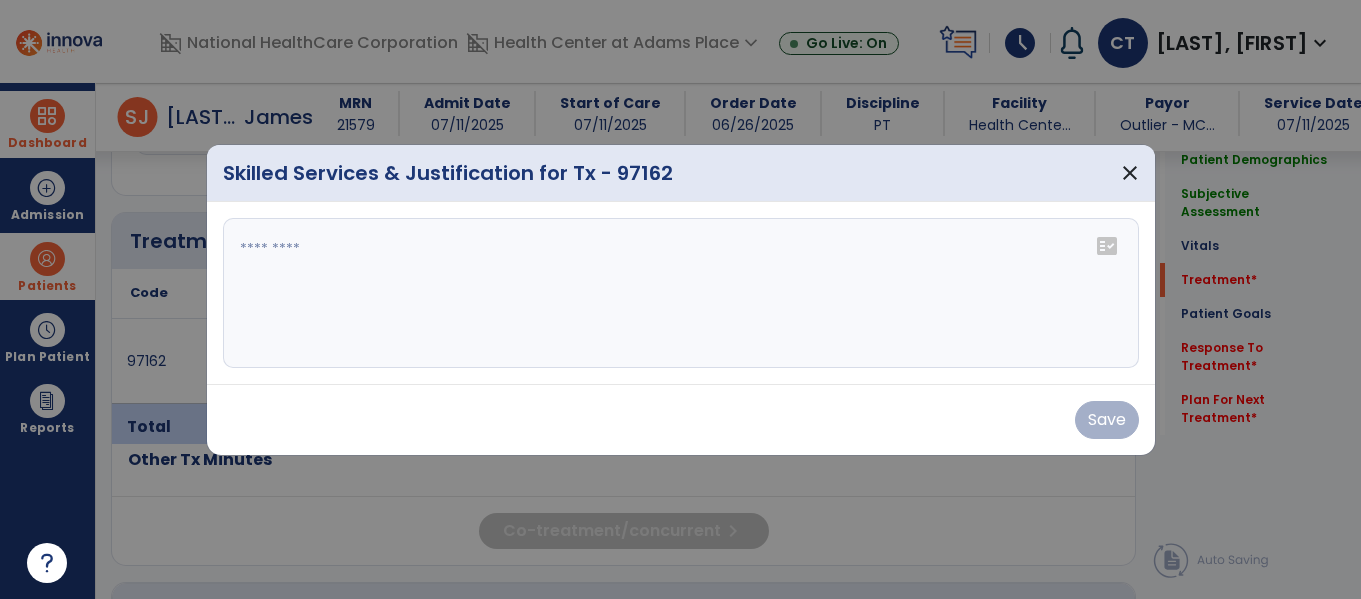 click at bounding box center [681, 293] 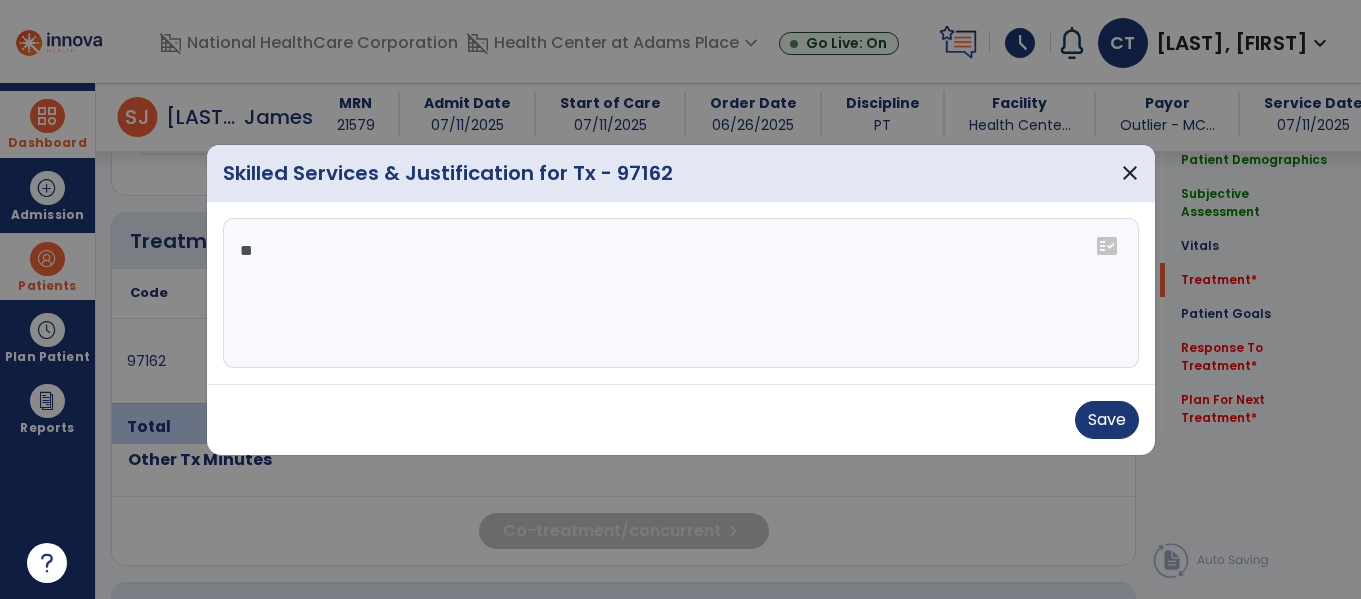 type on "*" 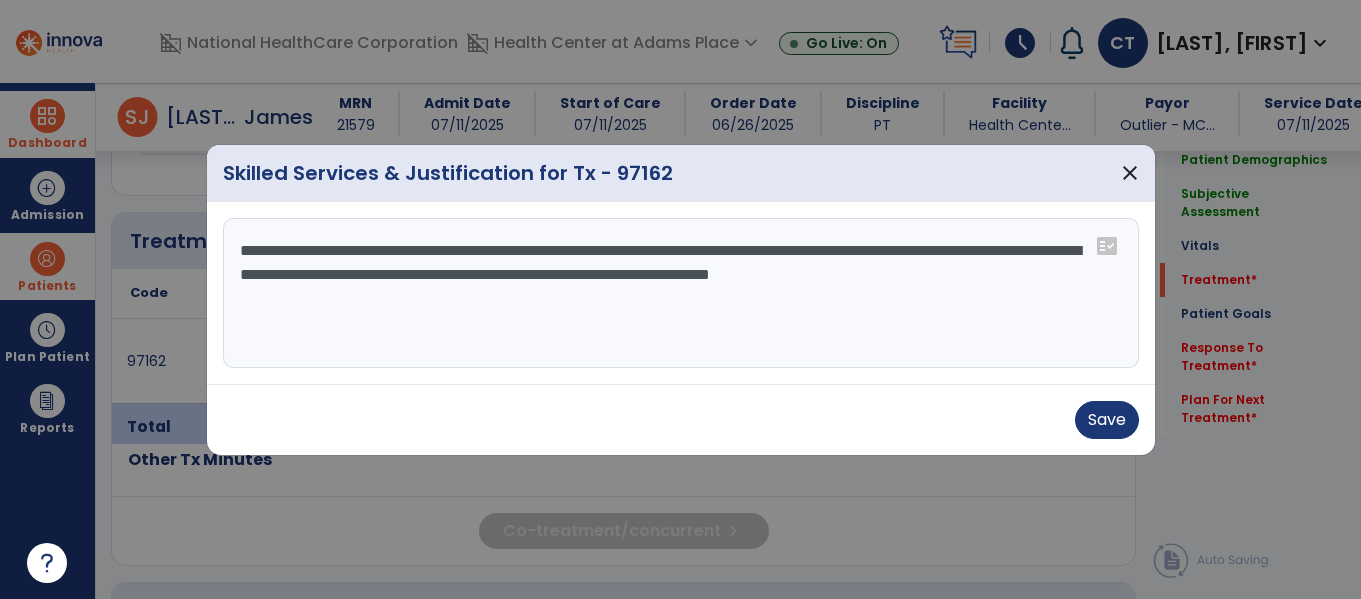 click on "**********" at bounding box center (681, 293) 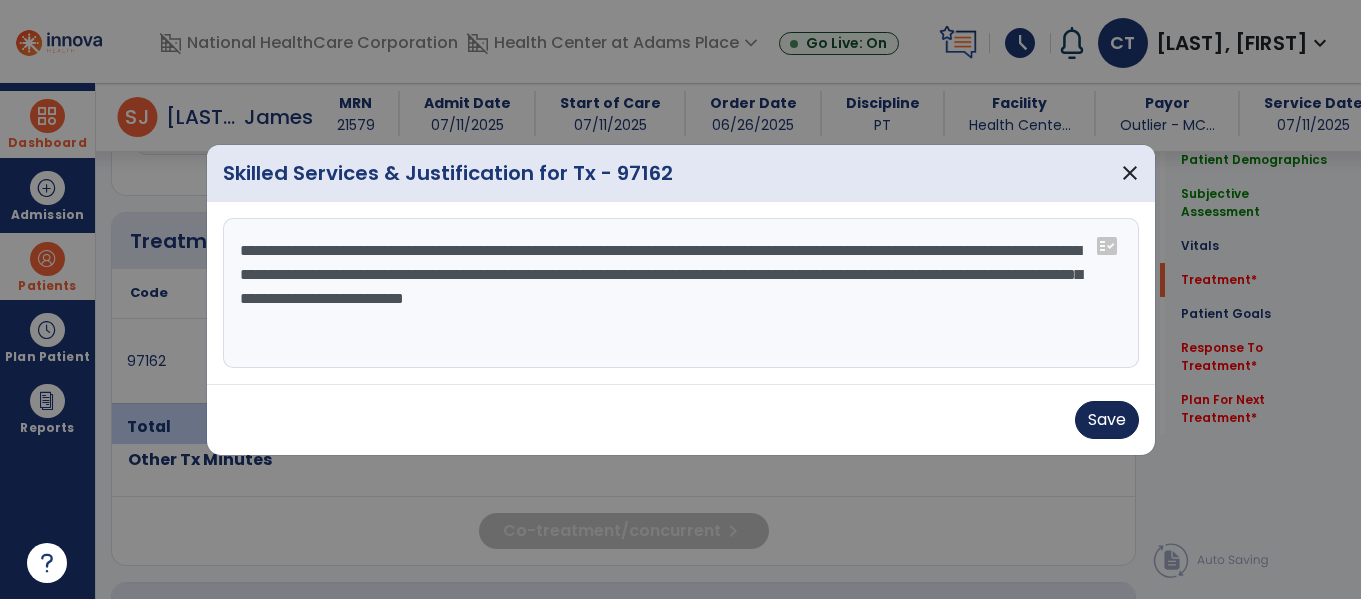 type on "**********" 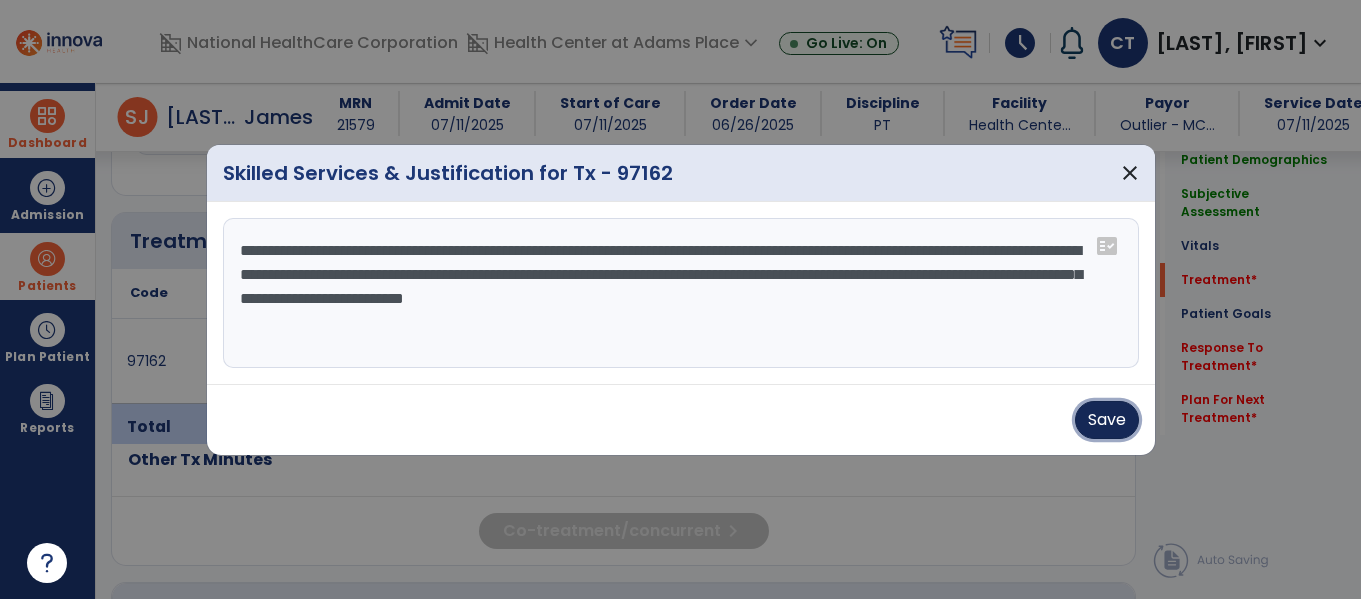 click on "Save" at bounding box center [1107, 420] 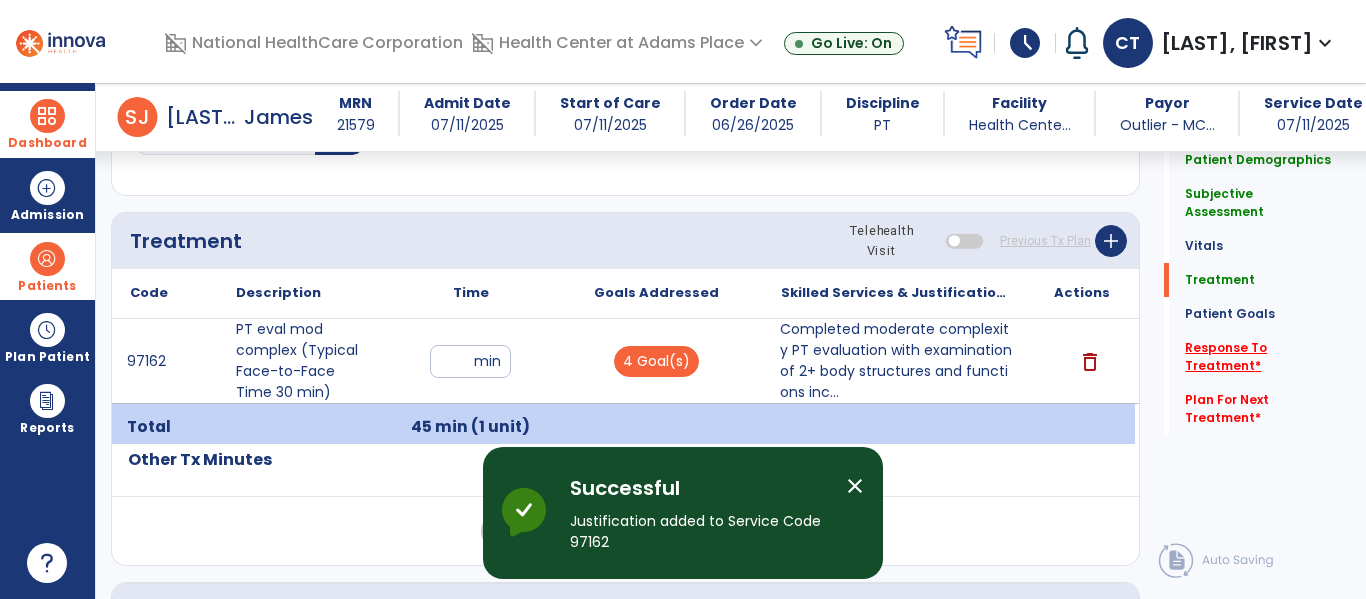 click on "Response To Treatment   *" 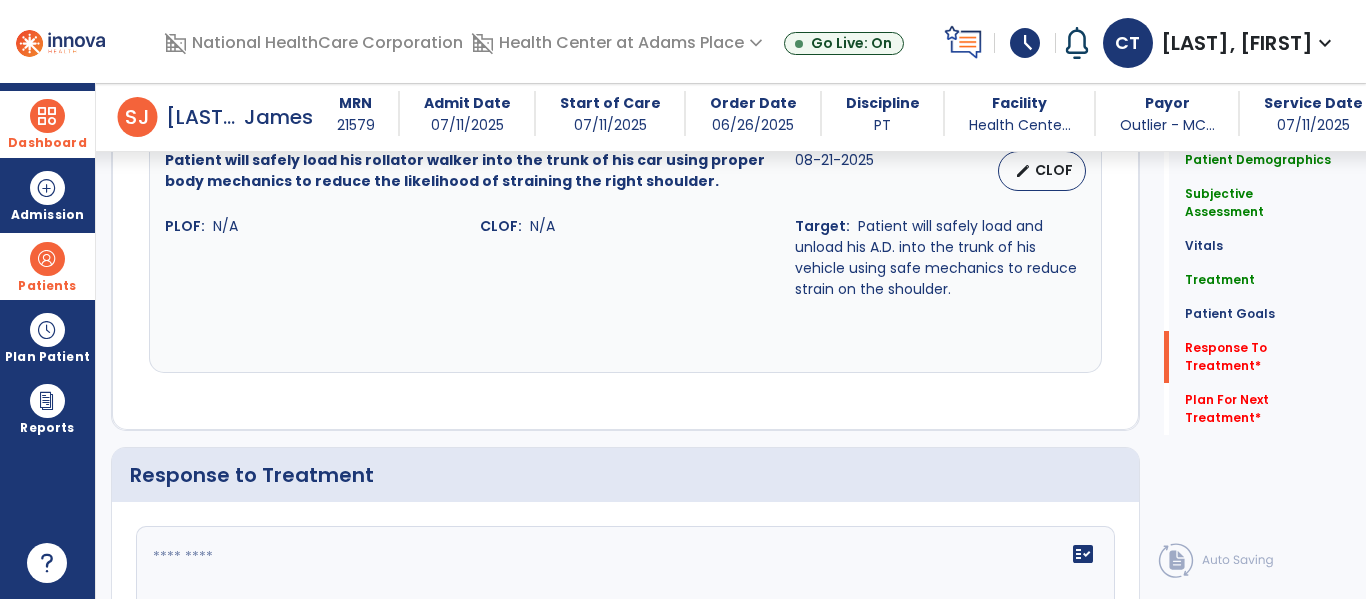 scroll, scrollTop: 2497, scrollLeft: 0, axis: vertical 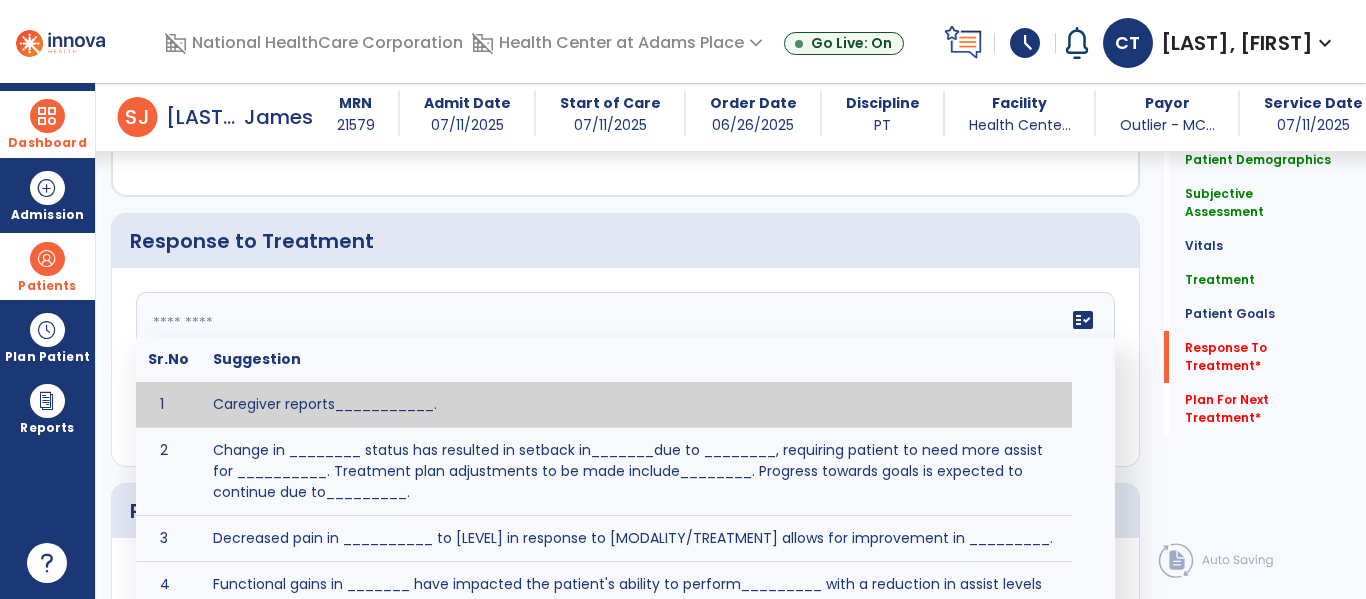 click on "fact_check  Sr.No Suggestion 1 Caregiver reports___________. 2 Change in ________ status has resulted in setback in_______due to ________, requiring patient to need more assist for __________.   Treatment plan adjustments to be made include________.  Progress towards goals is expected to continue due to_________. 3 Decreased pain in __________ to [LEVEL] in response to [MODALITY/TREATMENT] allows for improvement in _________. 4 Functional gains in _______ have impacted the patient's ability to perform_________ with a reduction in assist levels to_________. 5 Functional progress this week has been significant due to__________. 6 Gains in ________ have improved the patient's ability to perform ______with decreased levels of assist to___________. 7 Improvement in ________allows patient to tolerate higher levels of challenges in_________. 8 Pain in [AREA] has decreased to [LEVEL] in response to [TREATMENT/MODALITY], allowing fore ease in completing__________. 9 10 11 12 13 14 15 16 17 18 19 20 21" 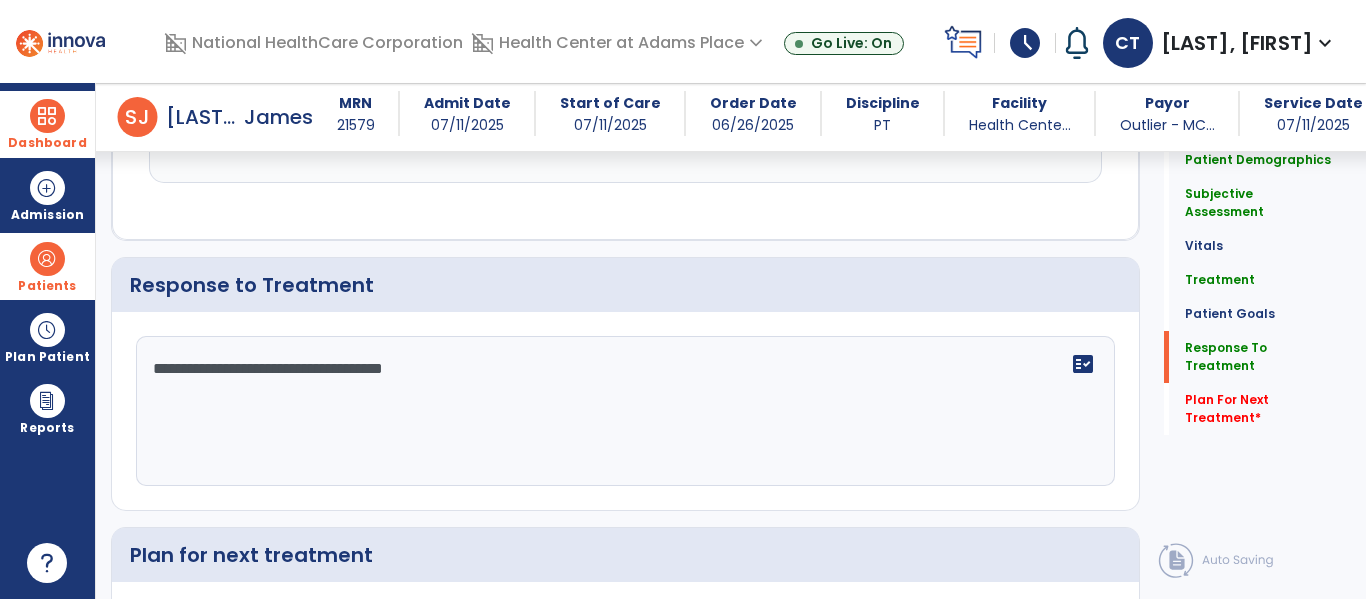 scroll, scrollTop: 2497, scrollLeft: 0, axis: vertical 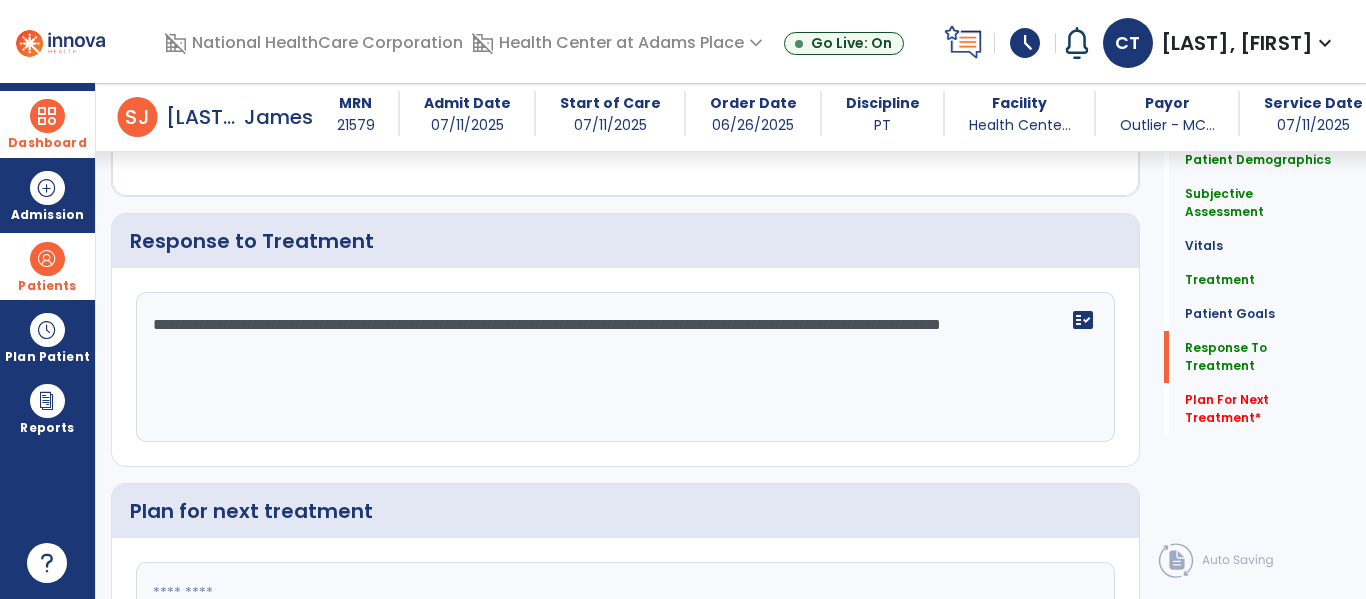 type on "**********" 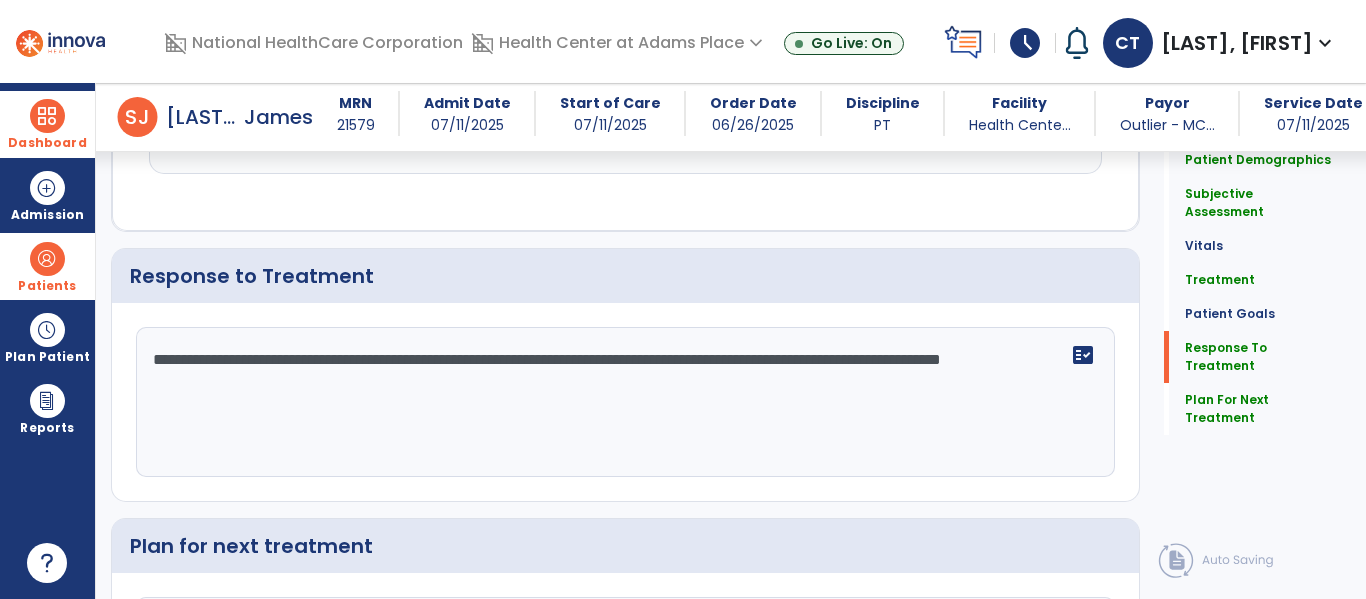 scroll, scrollTop: 2506, scrollLeft: 0, axis: vertical 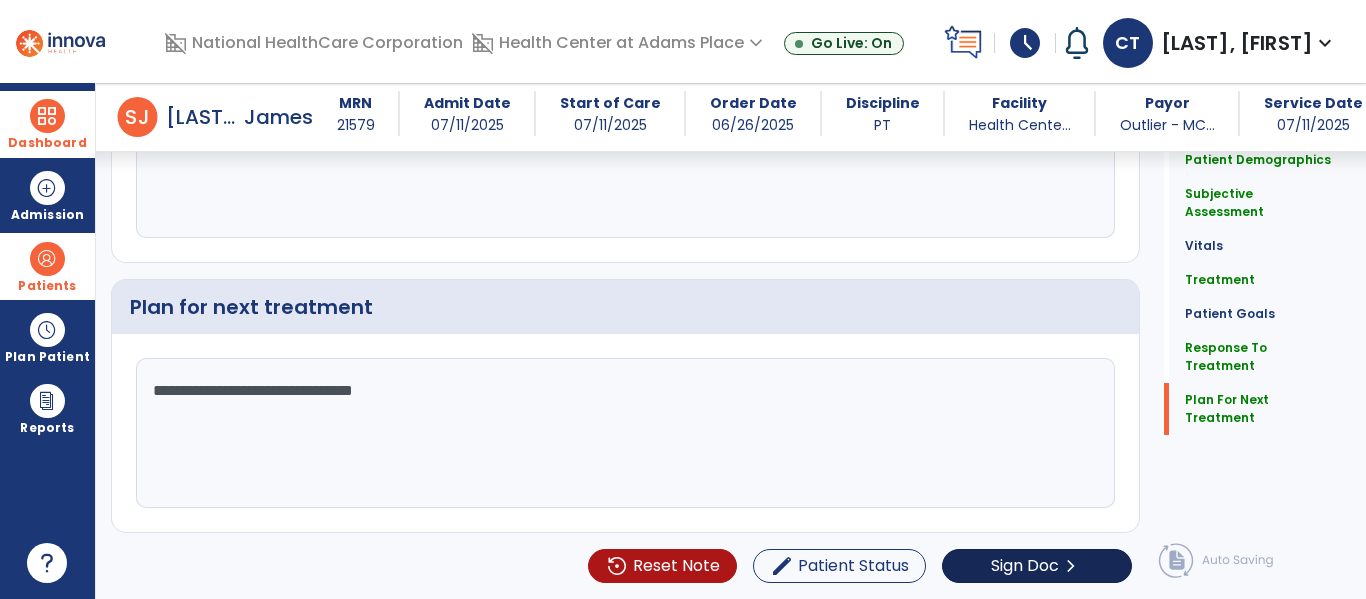 type on "**********" 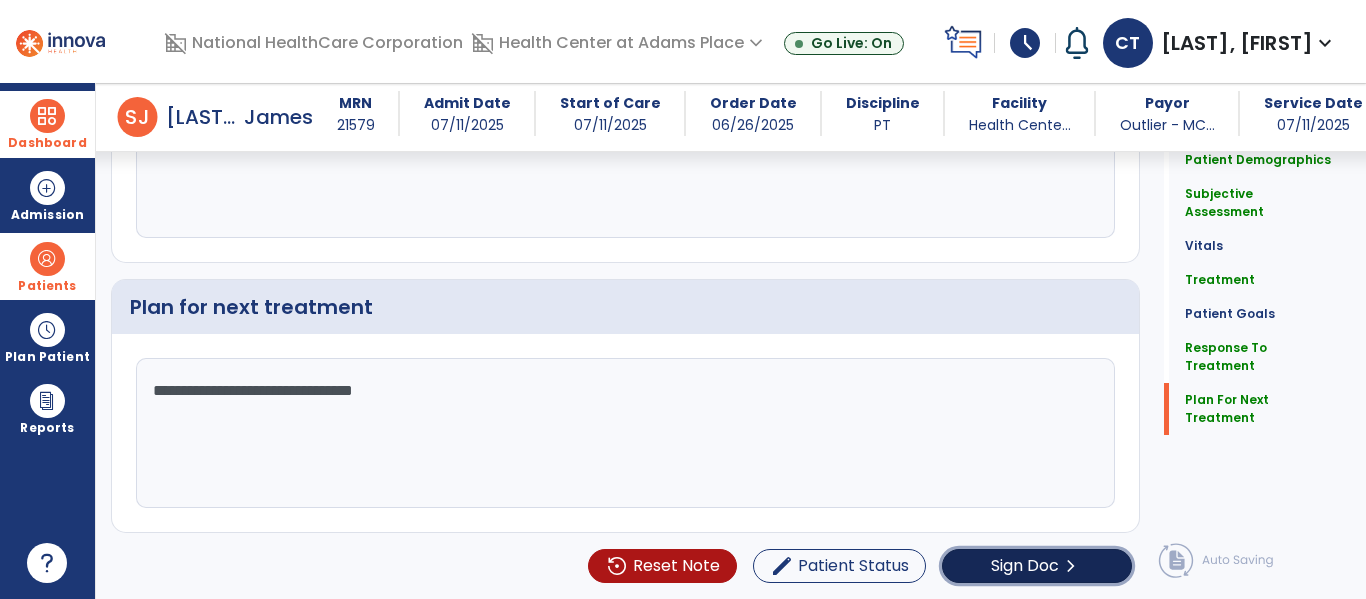 click on "Sign Doc  chevron_right" 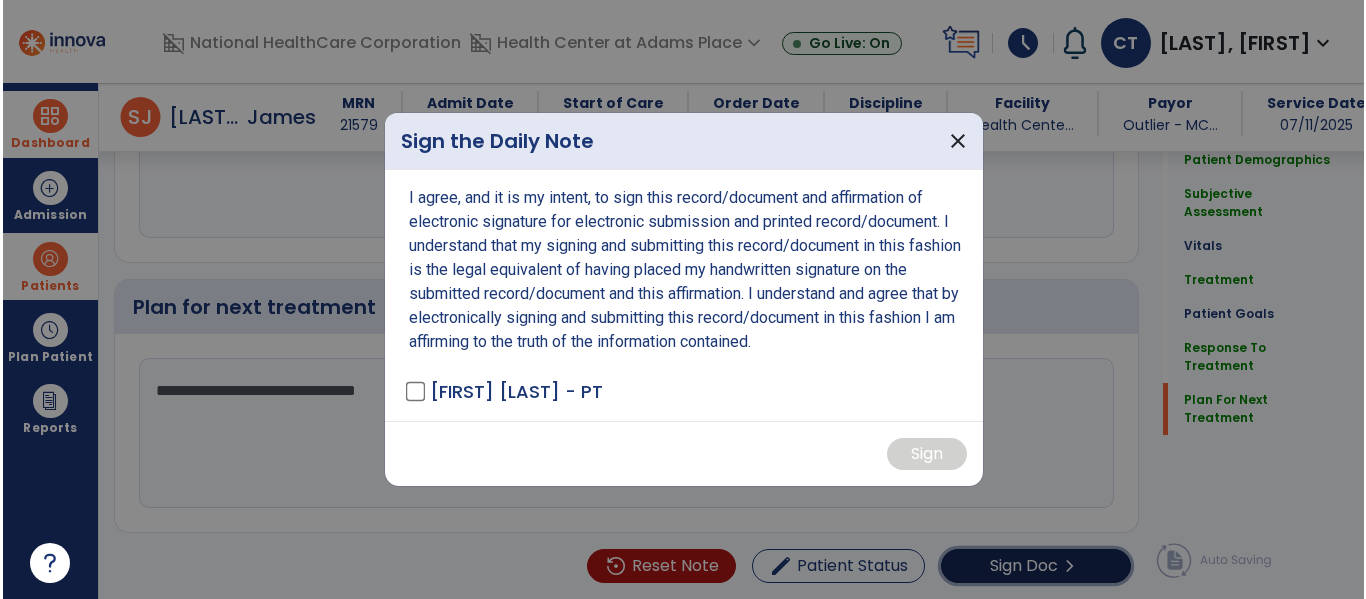 scroll, scrollTop: 2702, scrollLeft: 0, axis: vertical 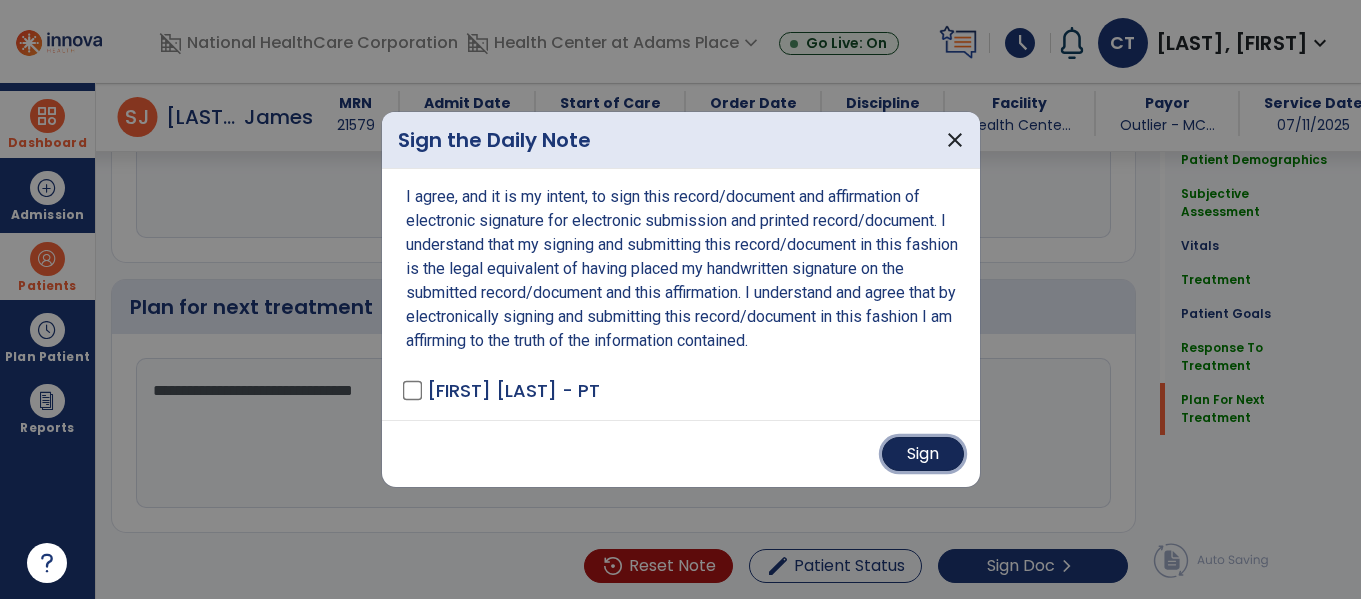 click on "Sign" at bounding box center (923, 454) 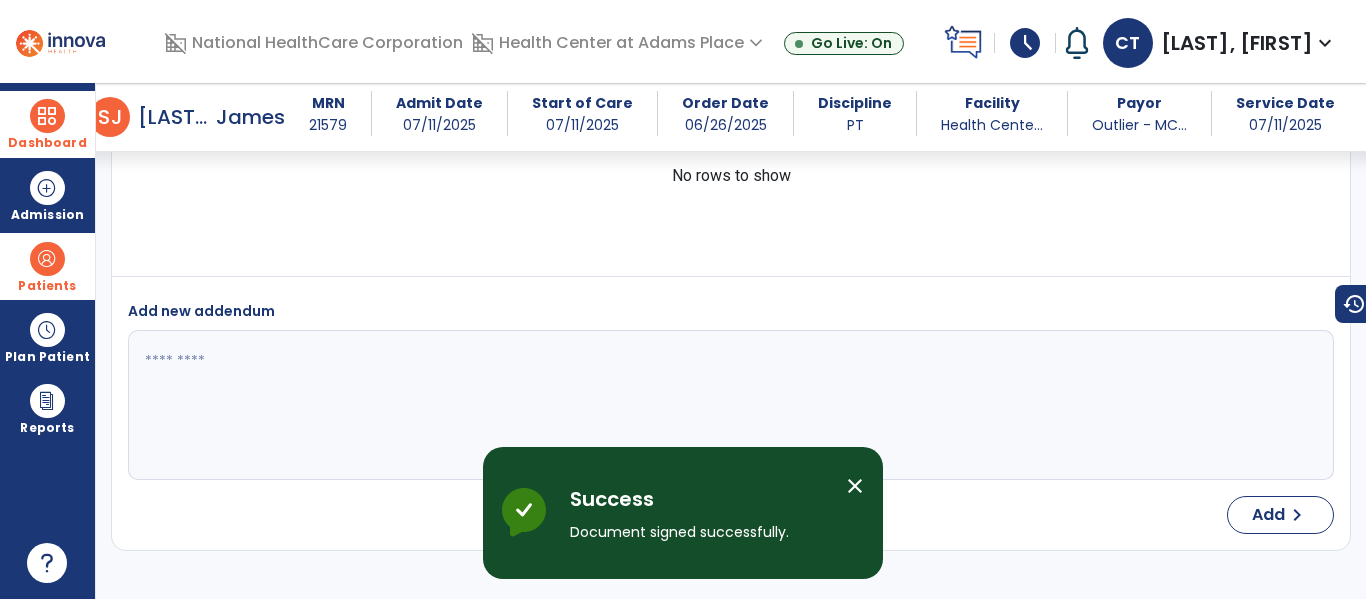 scroll, scrollTop: 3844, scrollLeft: 0, axis: vertical 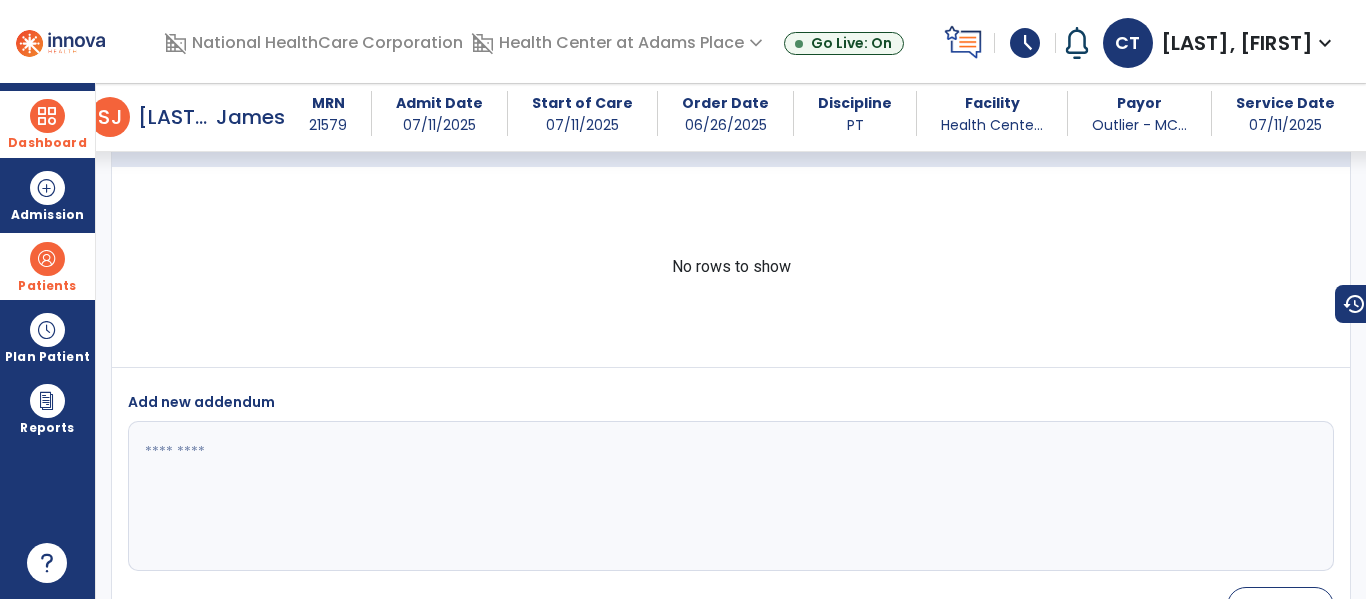 click at bounding box center [47, 116] 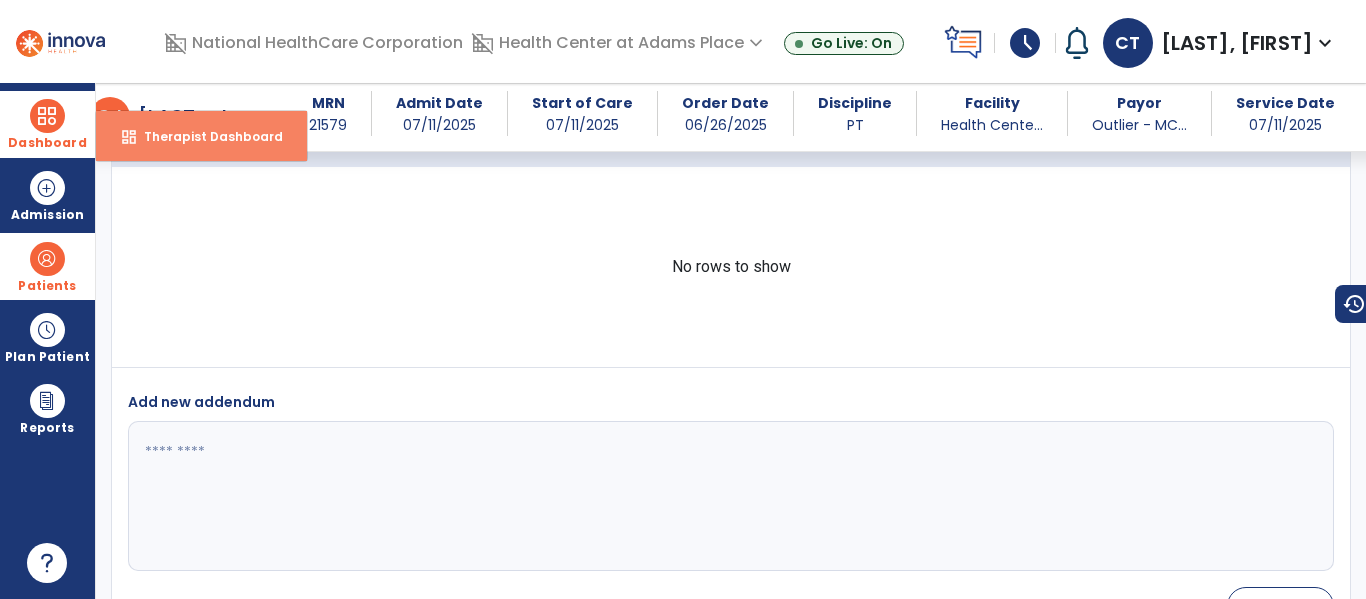 click on "Therapist Dashboard" at bounding box center (205, 136) 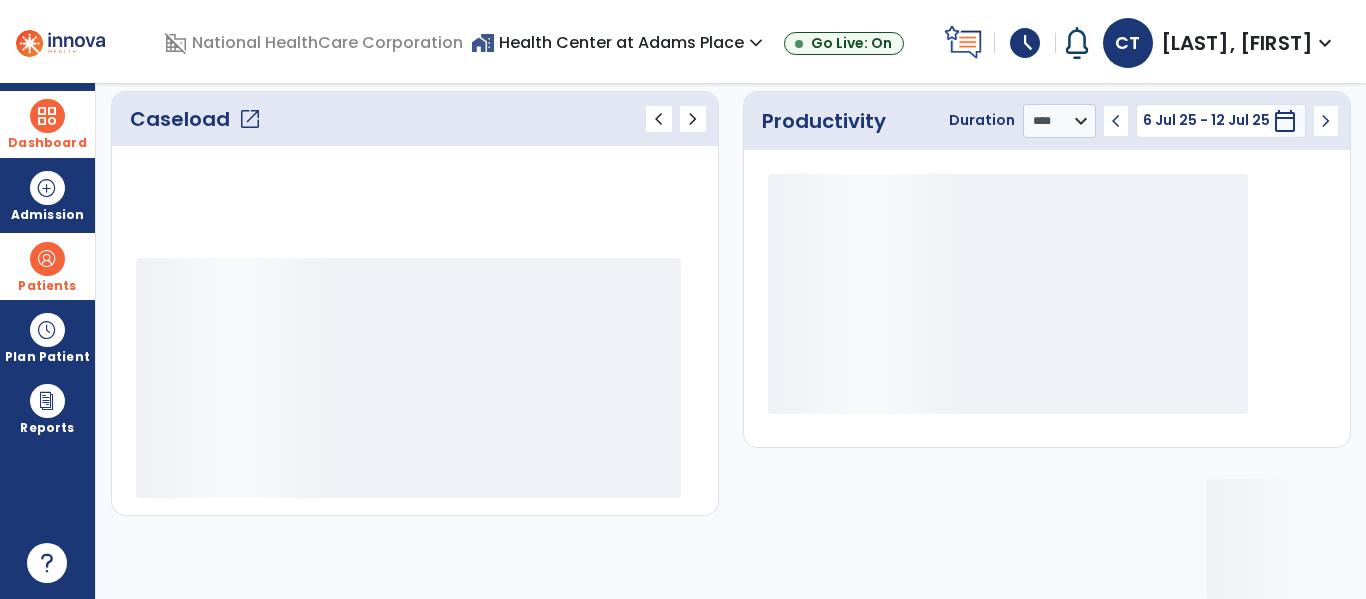 scroll, scrollTop: 277, scrollLeft: 0, axis: vertical 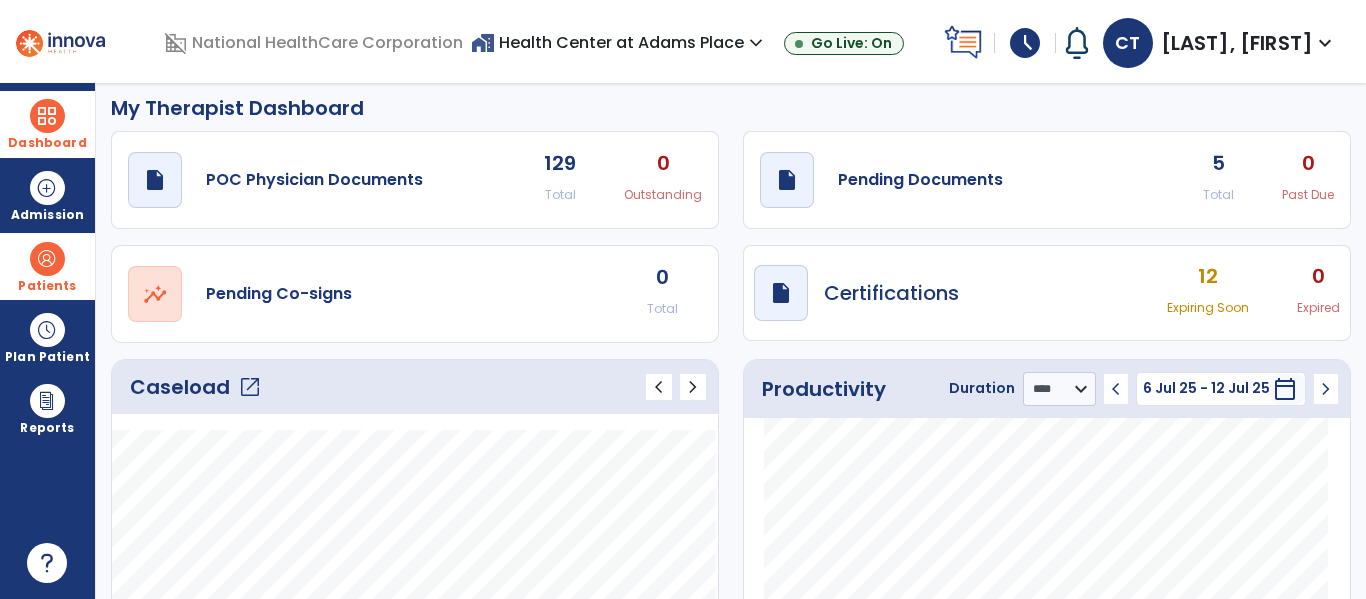 click on "5" 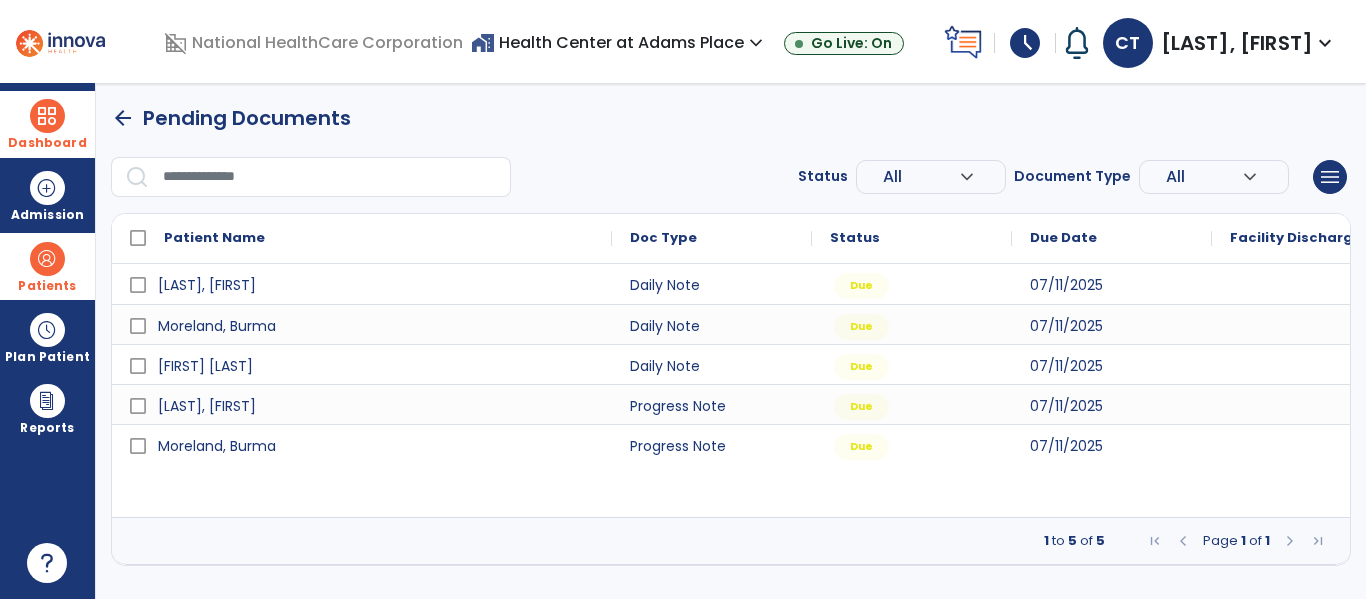 scroll, scrollTop: 0, scrollLeft: 0, axis: both 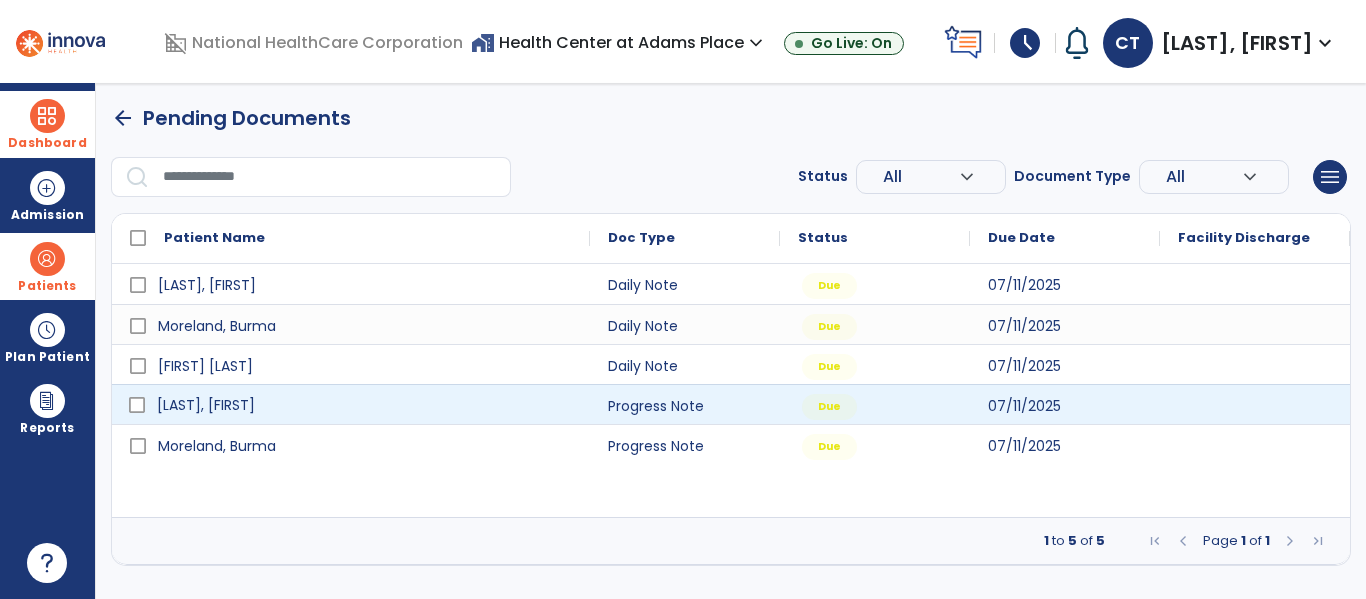 click on "[LAST], [FIRST]" at bounding box center [206, 405] 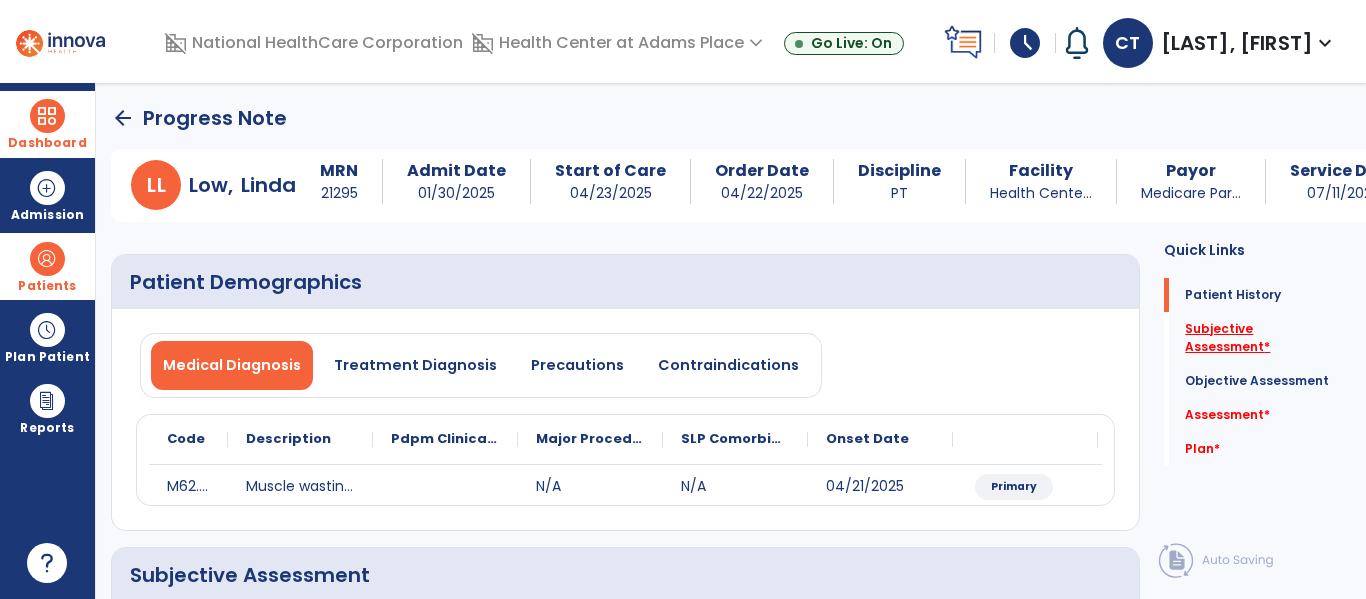 click on "Subjective Assessment   *" 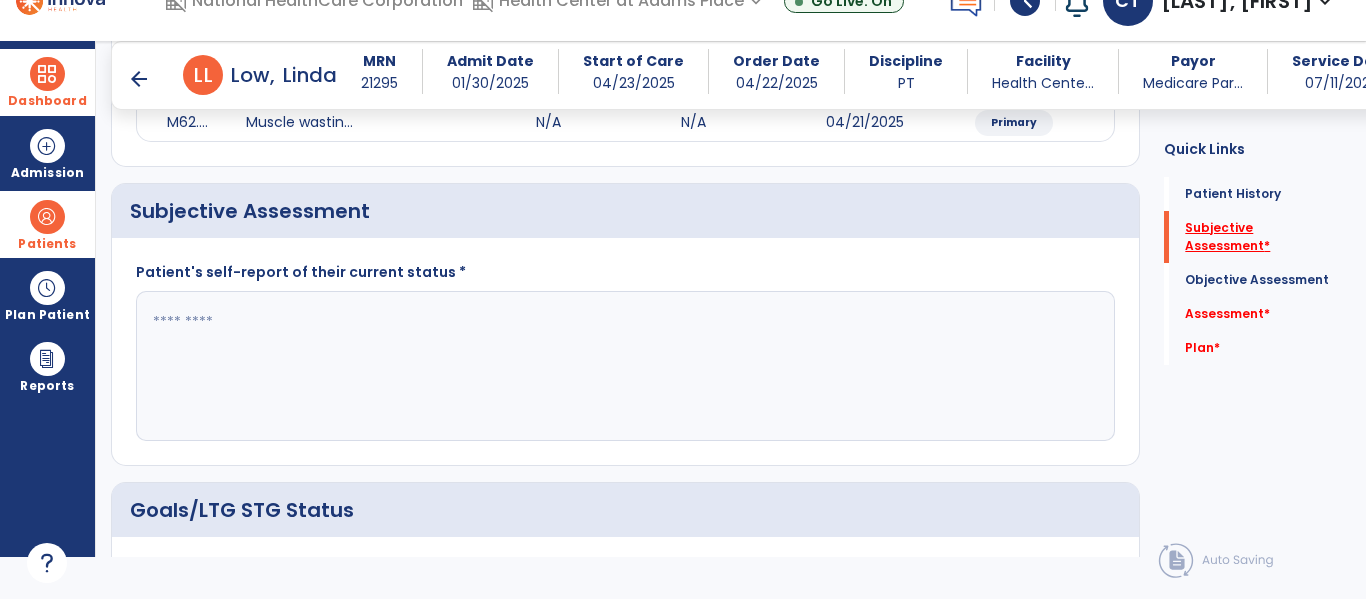 scroll, scrollTop: 347, scrollLeft: 0, axis: vertical 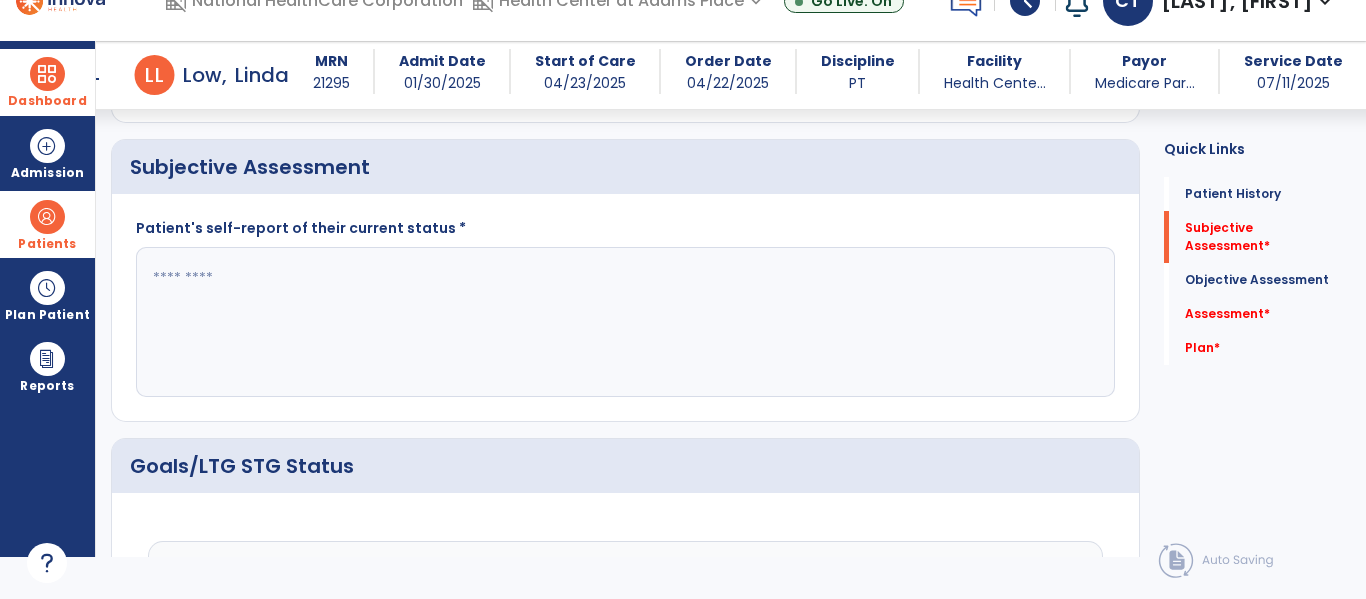 click 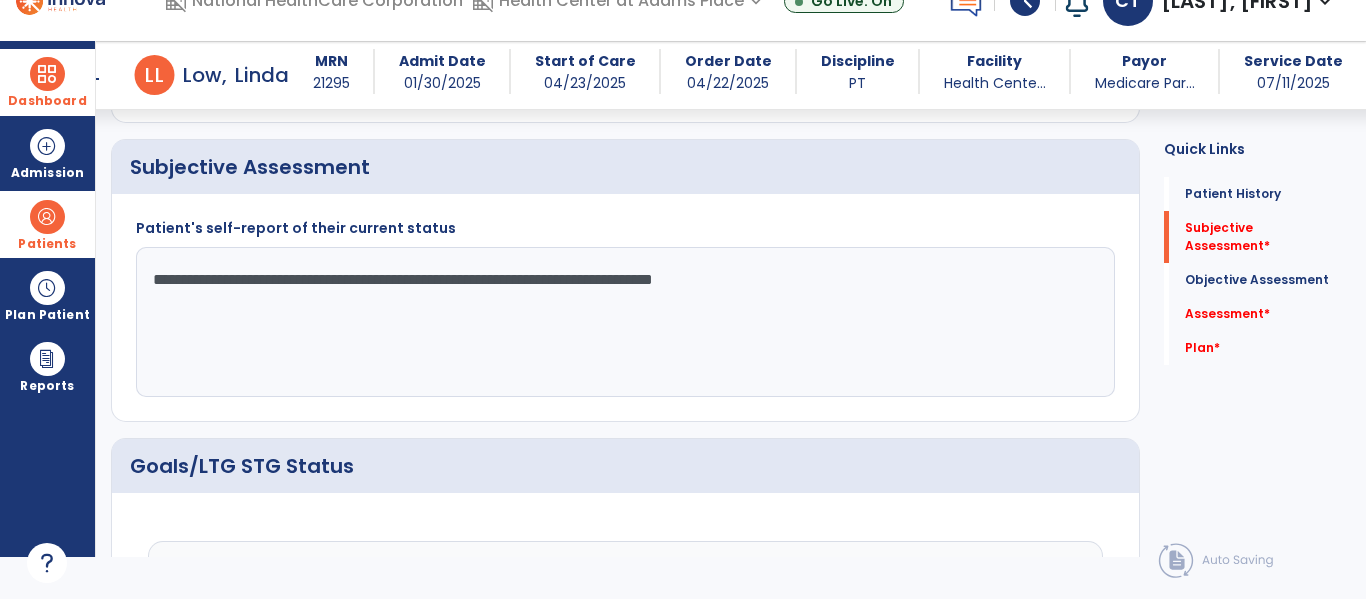 type on "**********" 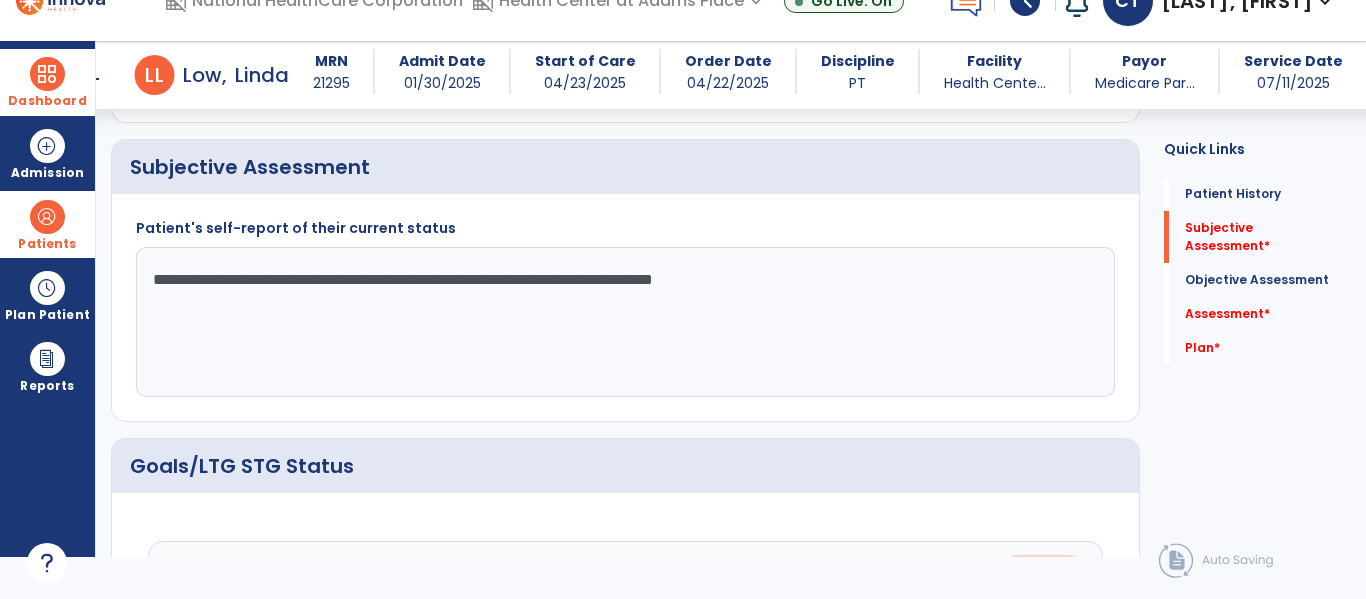 scroll, scrollTop: 626, scrollLeft: 0, axis: vertical 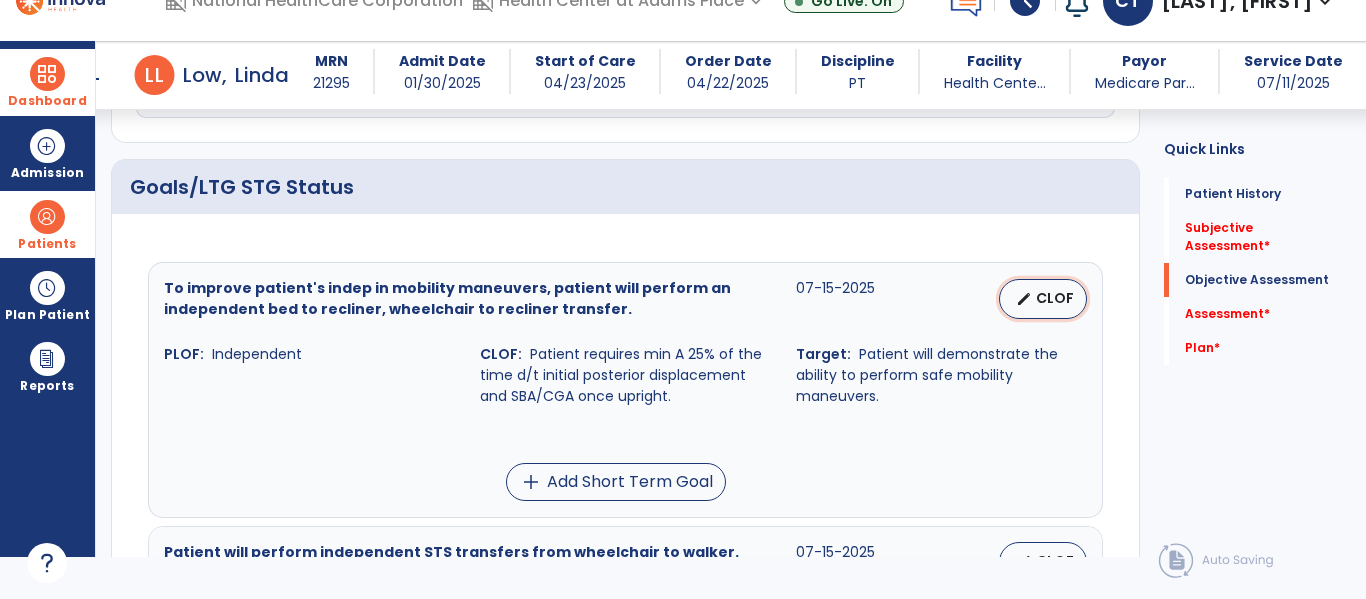type 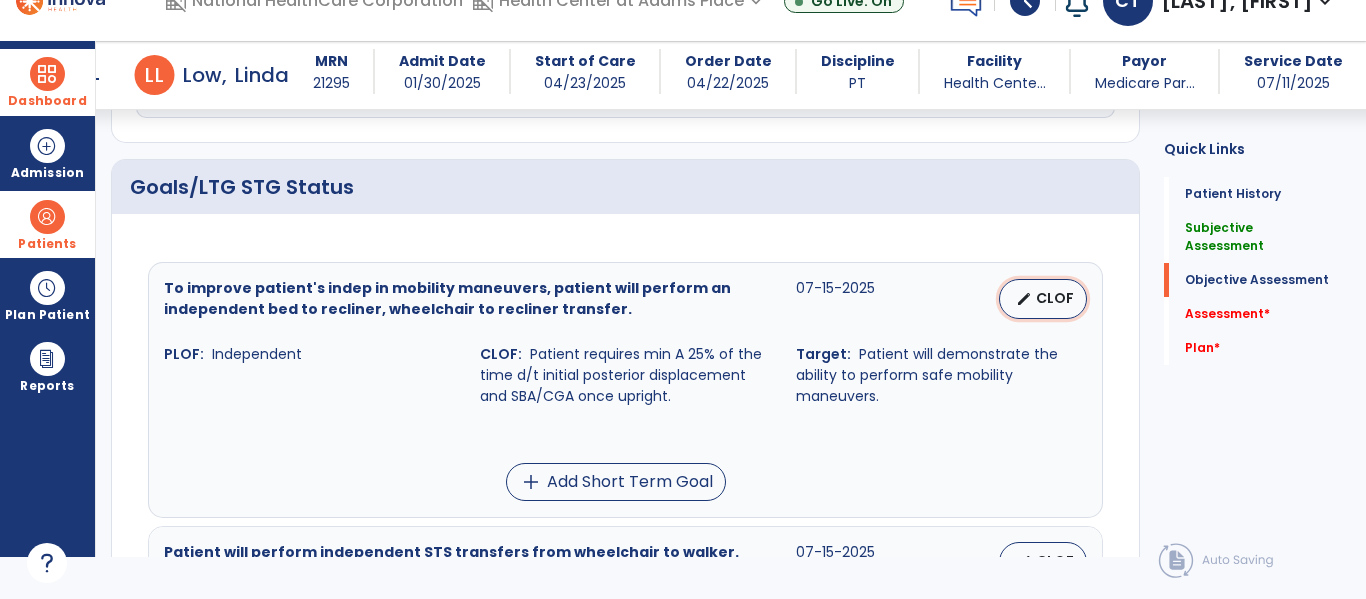 click on "CLOF" at bounding box center [1055, 298] 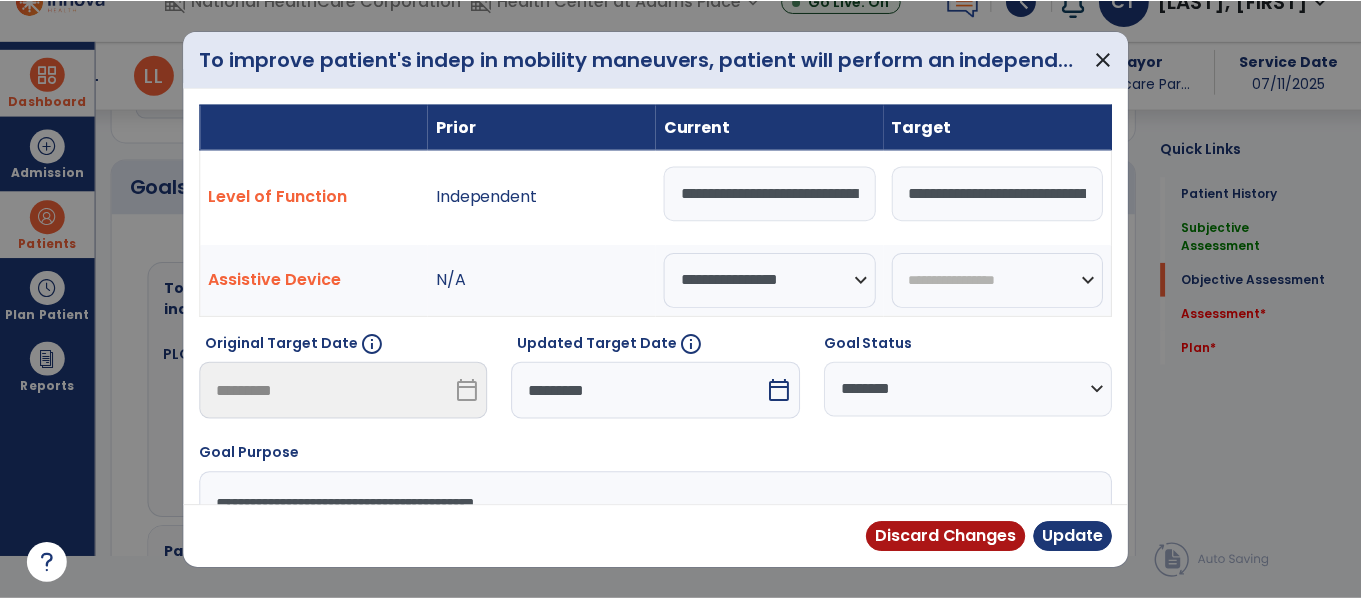 scroll, scrollTop: 0, scrollLeft: 0, axis: both 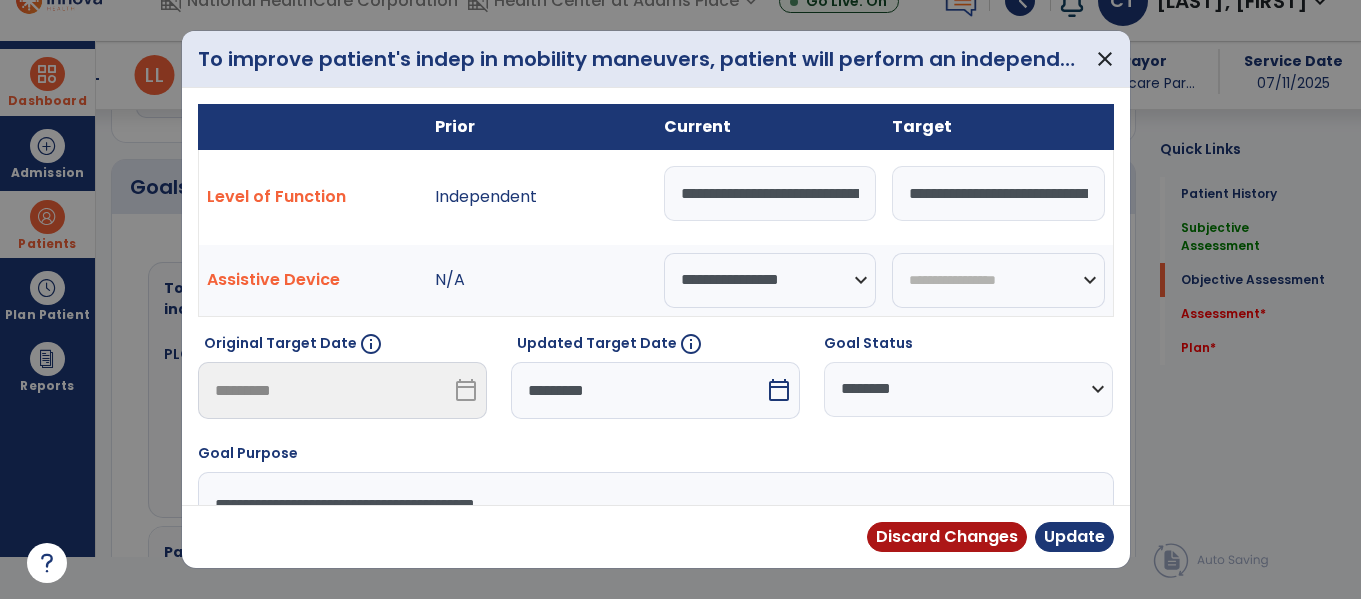 drag, startPoint x: 1129, startPoint y: 236, endPoint x: 1128, endPoint y: 291, distance: 55.00909 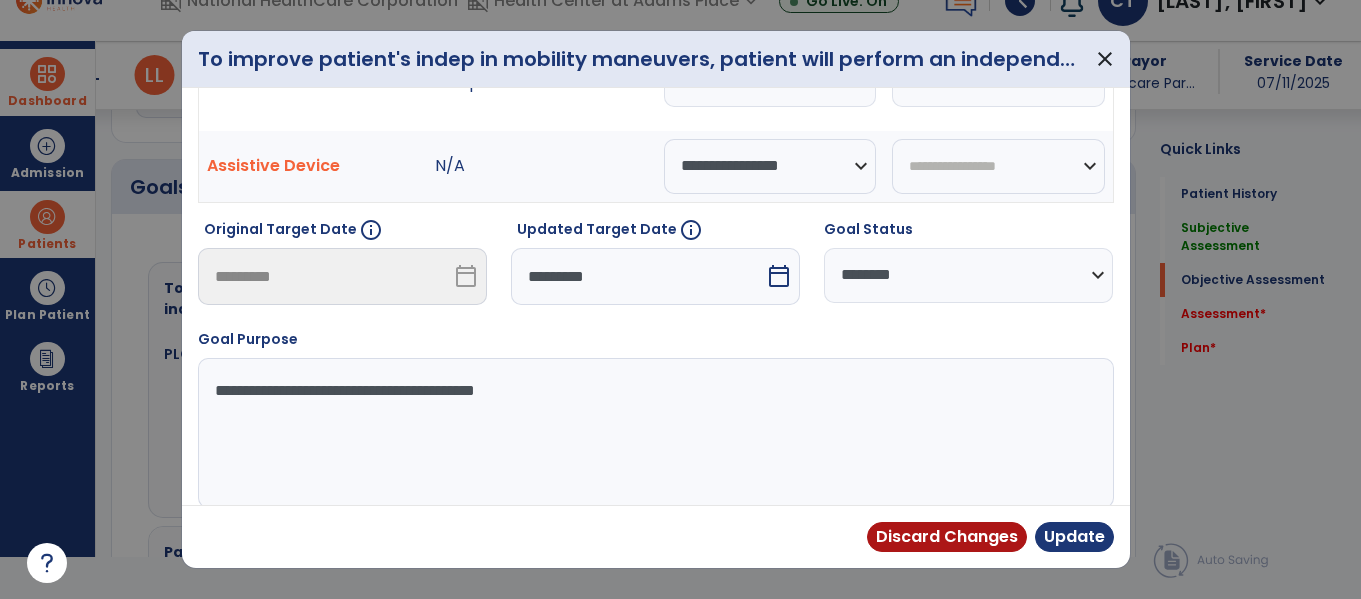 scroll, scrollTop: 0, scrollLeft: 0, axis: both 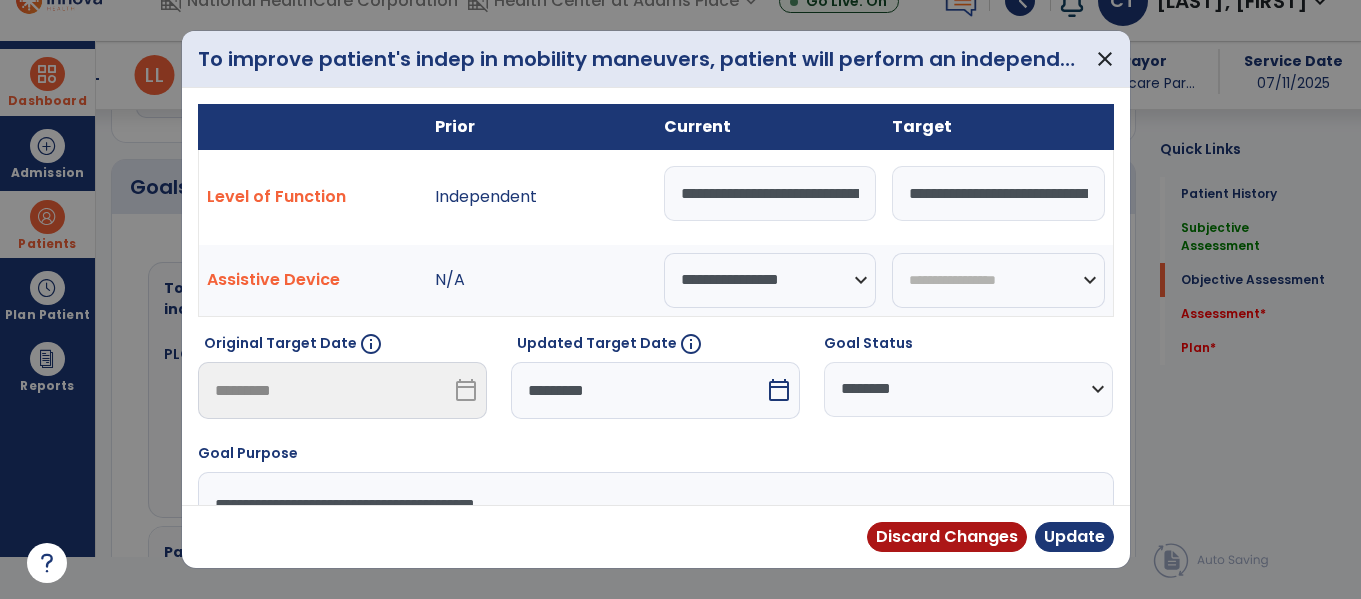 click on "**********" at bounding box center (770, 193) 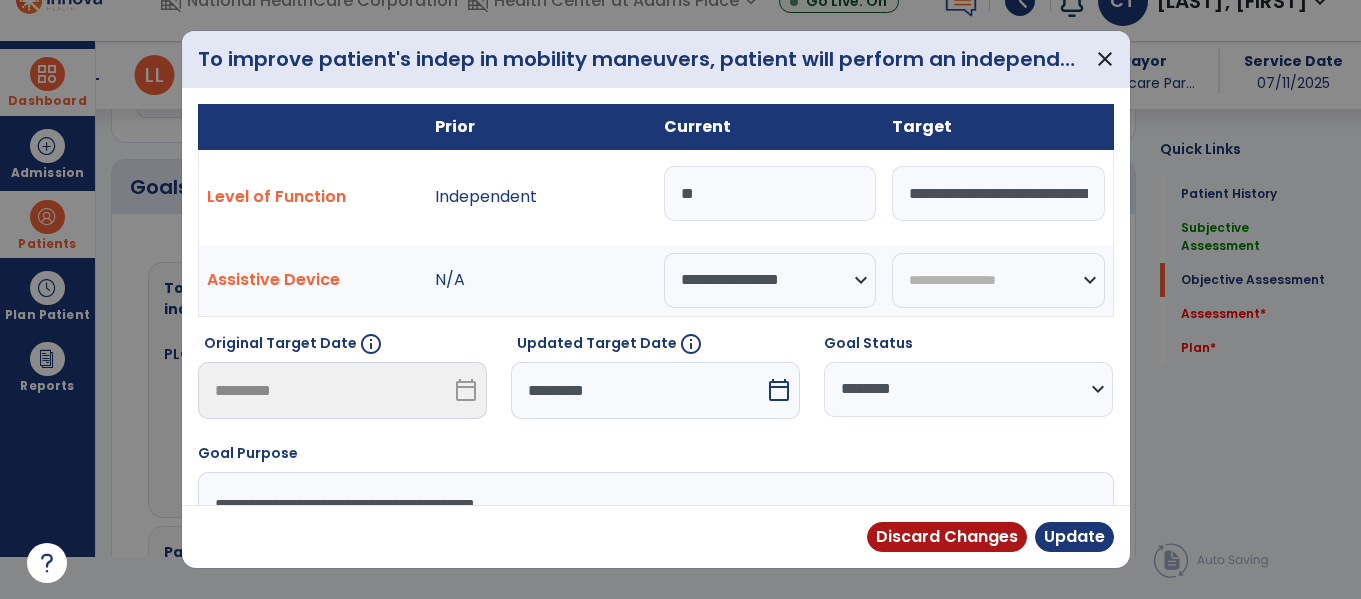 type on "*" 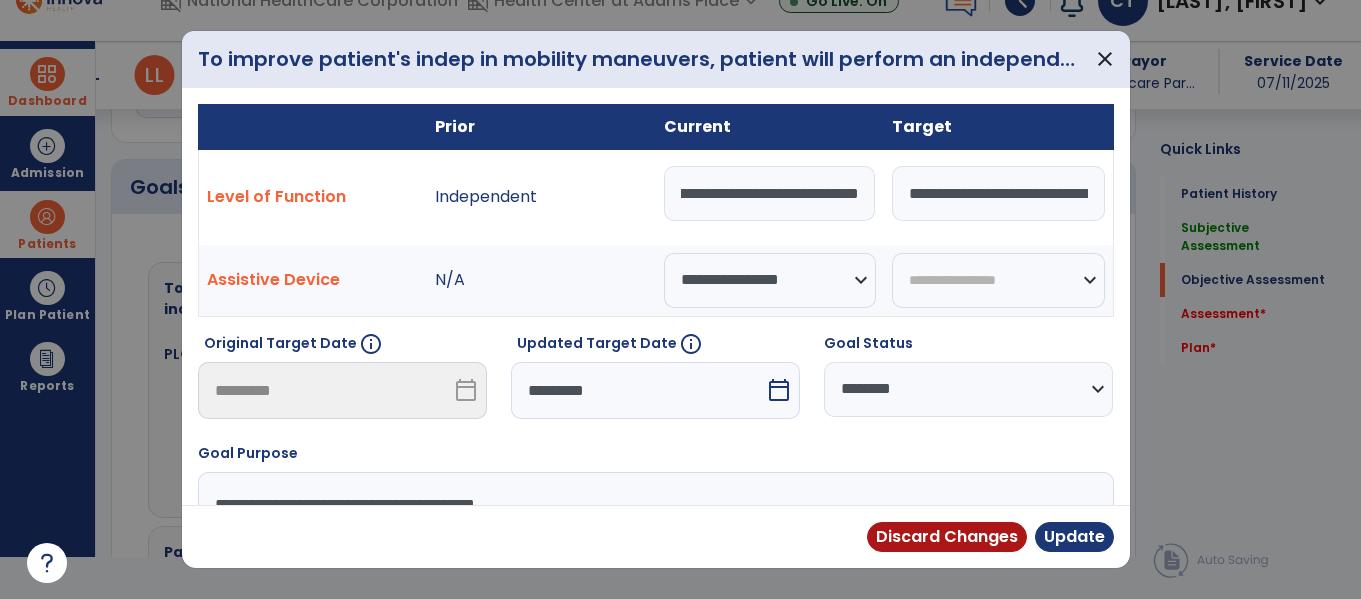 scroll, scrollTop: 0, scrollLeft: 120, axis: horizontal 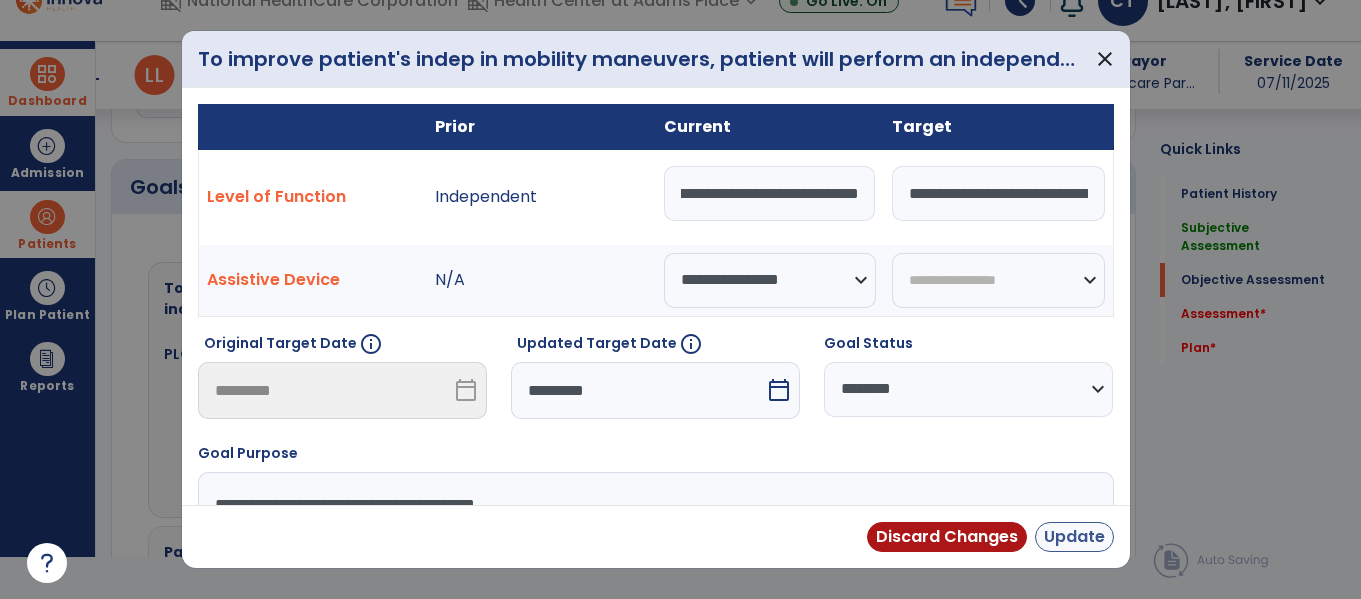 type on "**********" 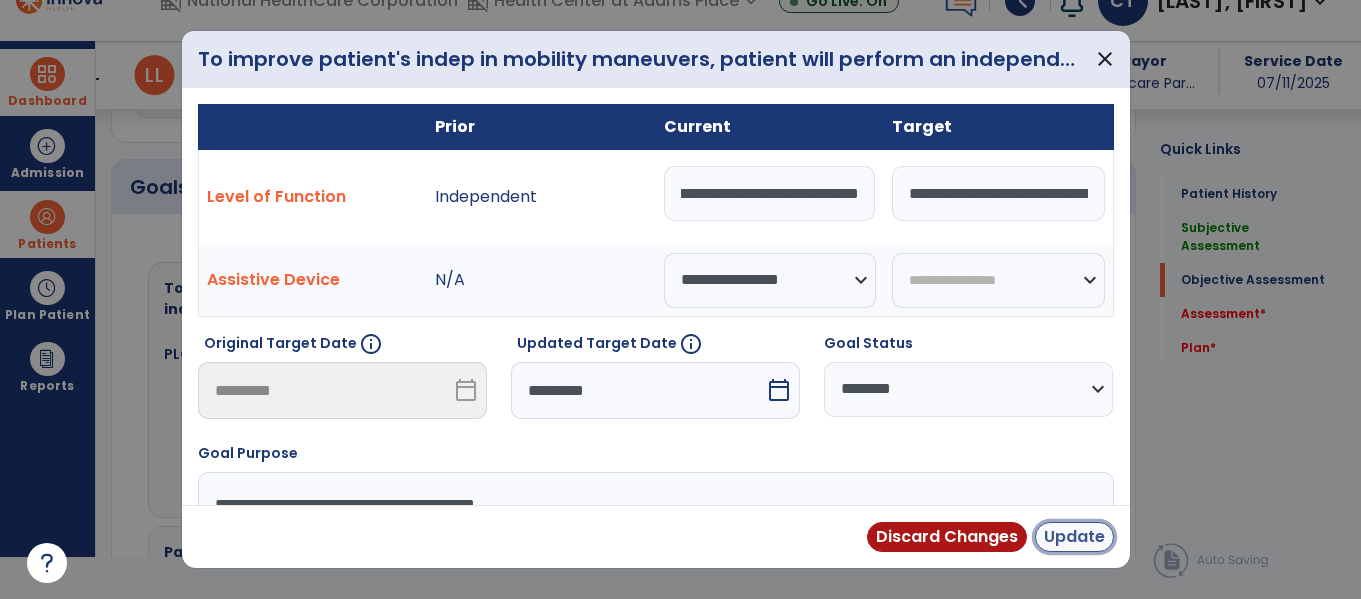 click on "Update" at bounding box center [1074, 537] 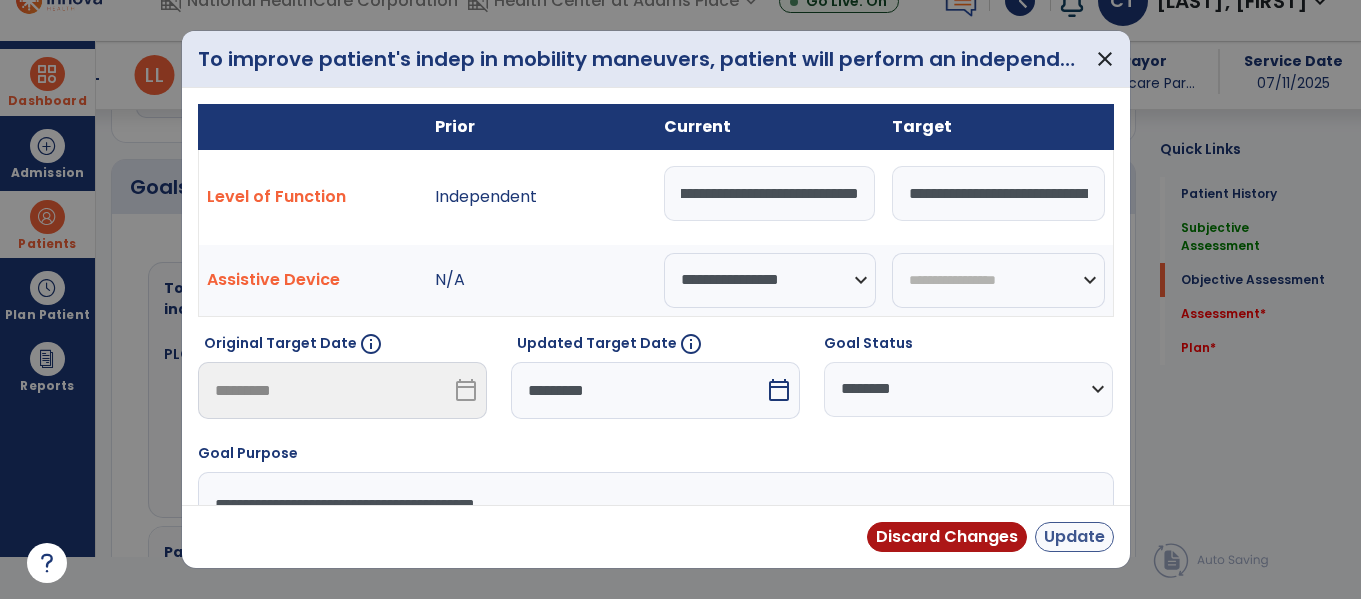 scroll, scrollTop: 0, scrollLeft: 0, axis: both 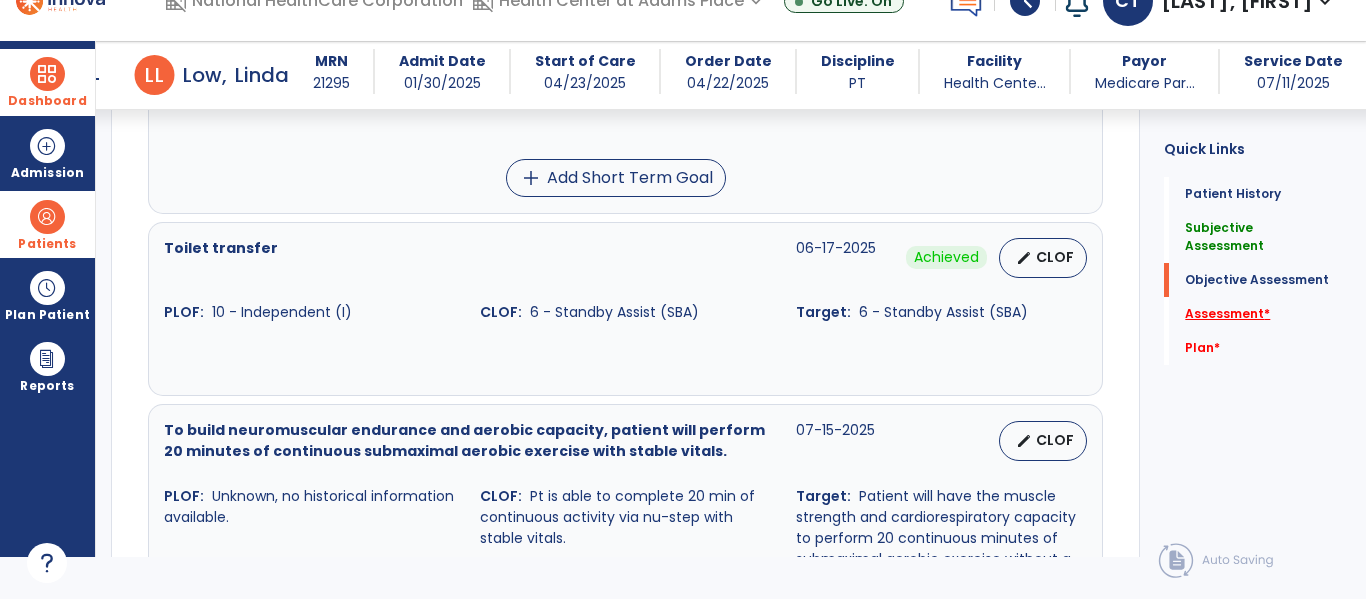 click on "Assessment   *" 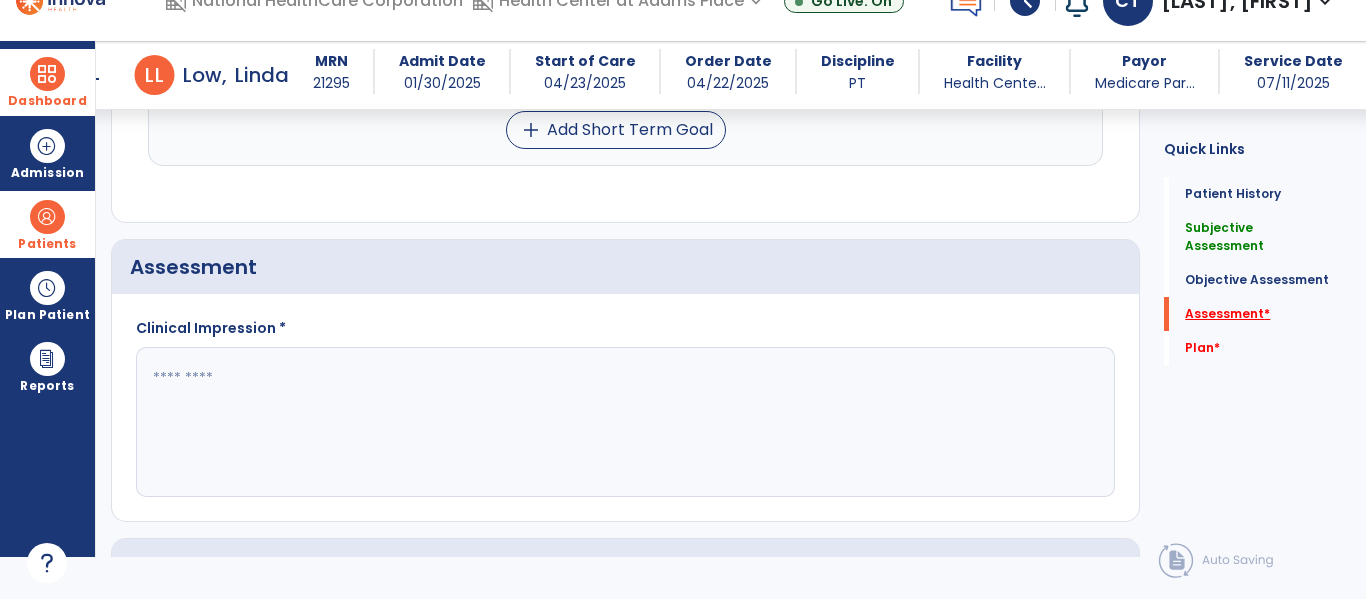 scroll, scrollTop: 2664, scrollLeft: 0, axis: vertical 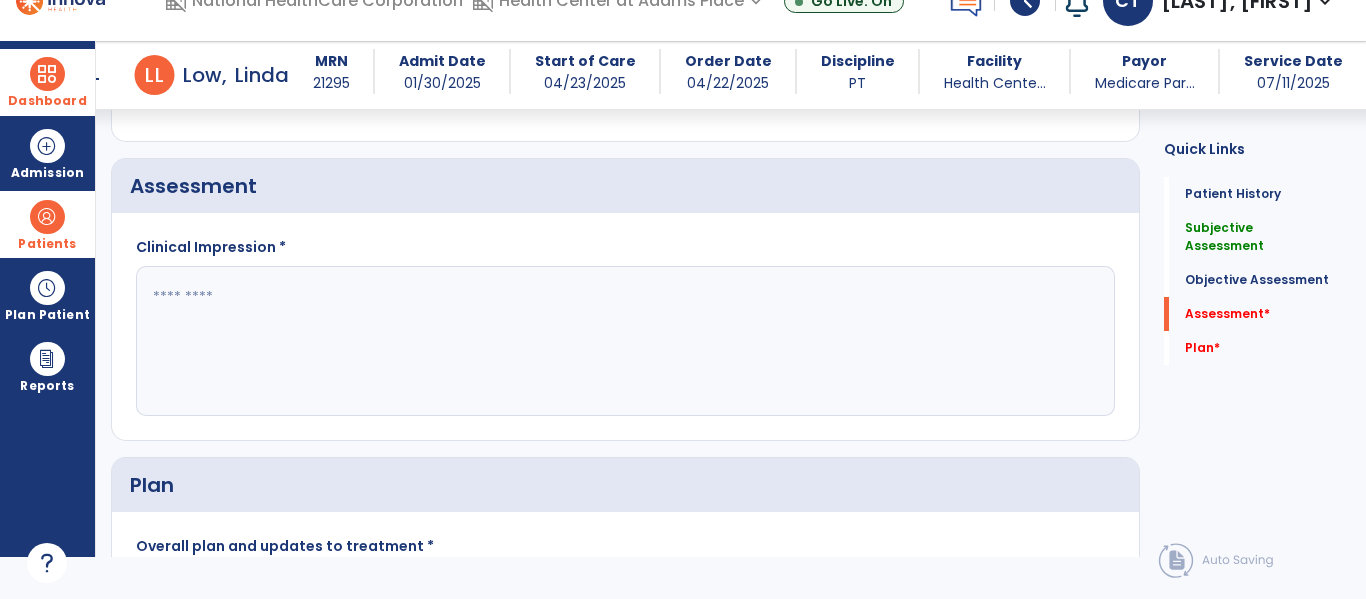 click 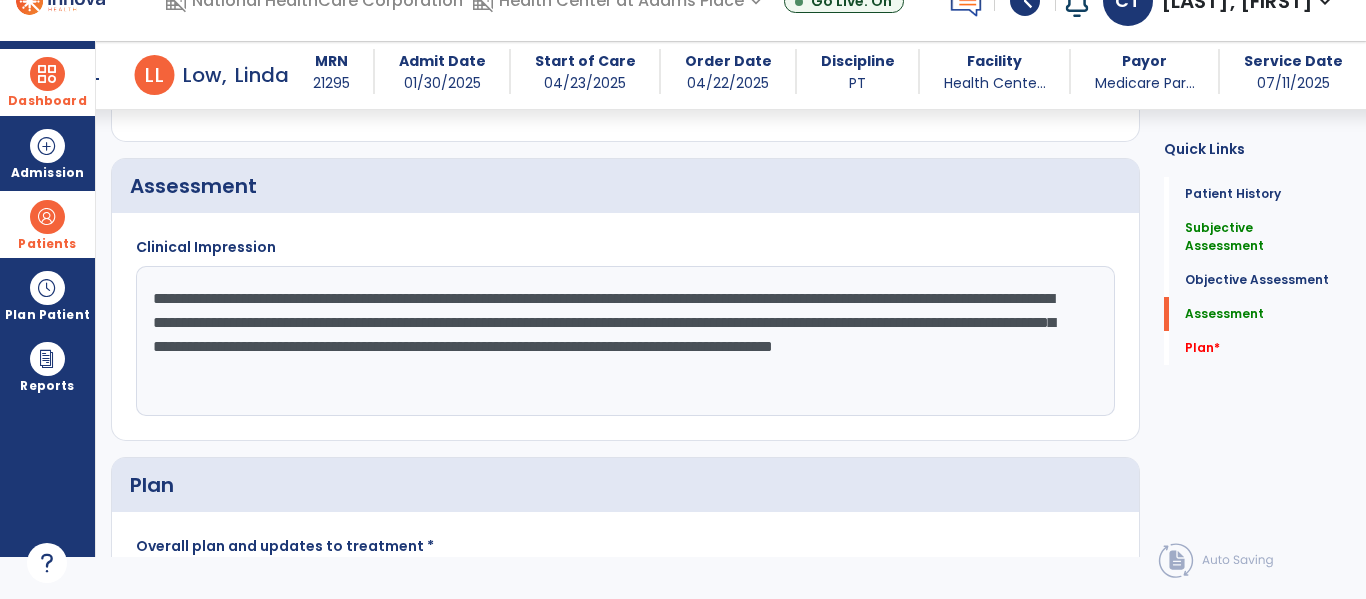 scroll, scrollTop: 2746, scrollLeft: 0, axis: vertical 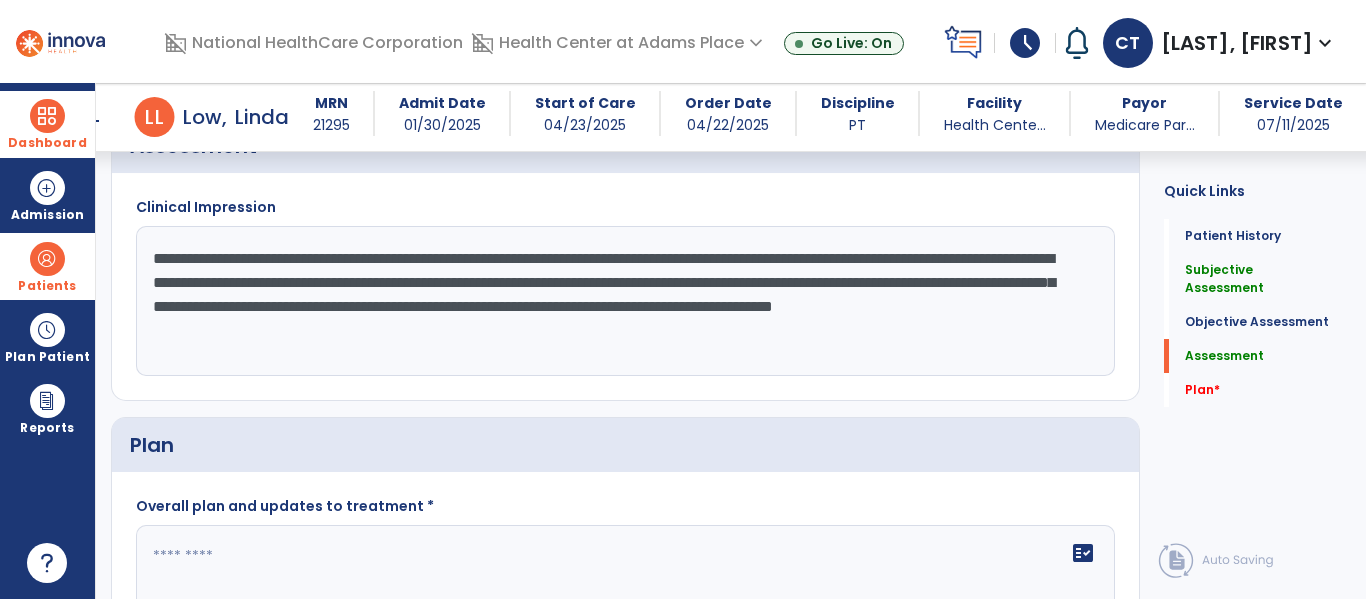 type on "**********" 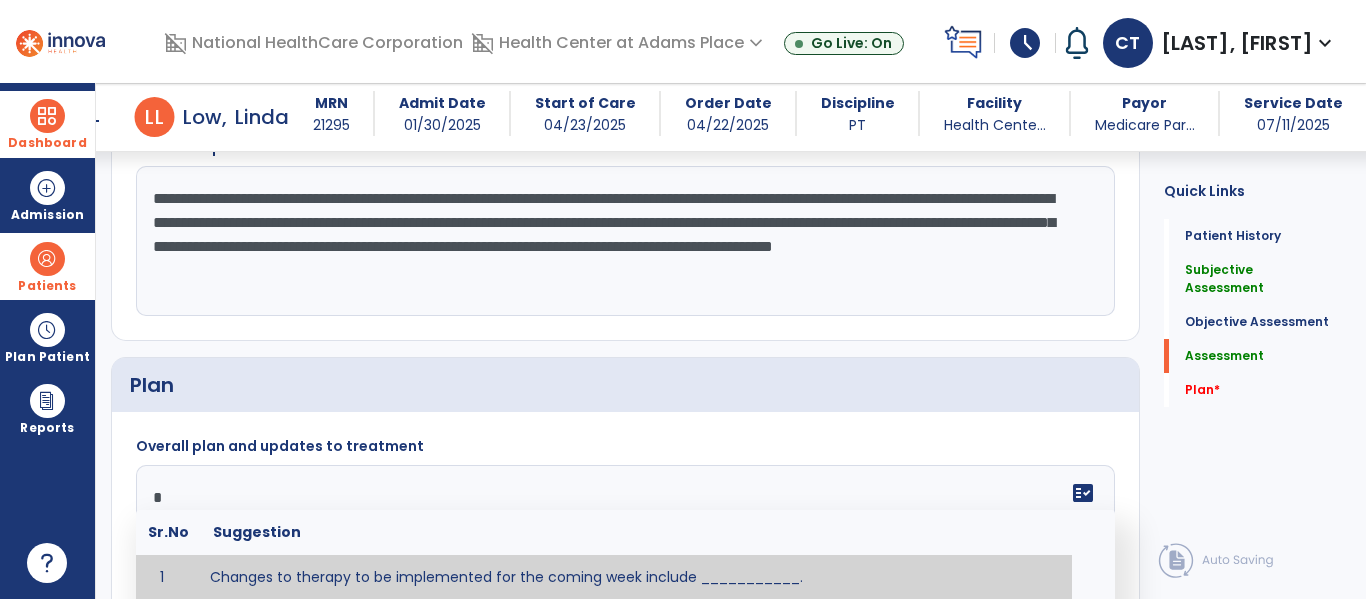 scroll, scrollTop: 2807, scrollLeft: 0, axis: vertical 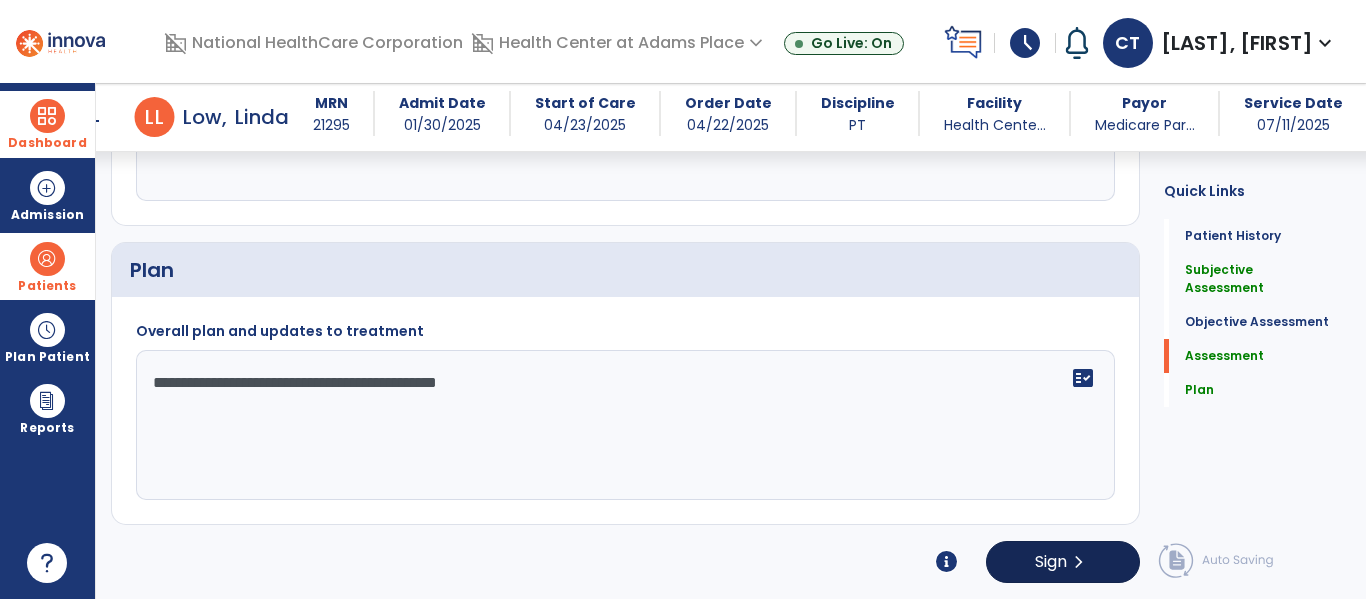 type on "**********" 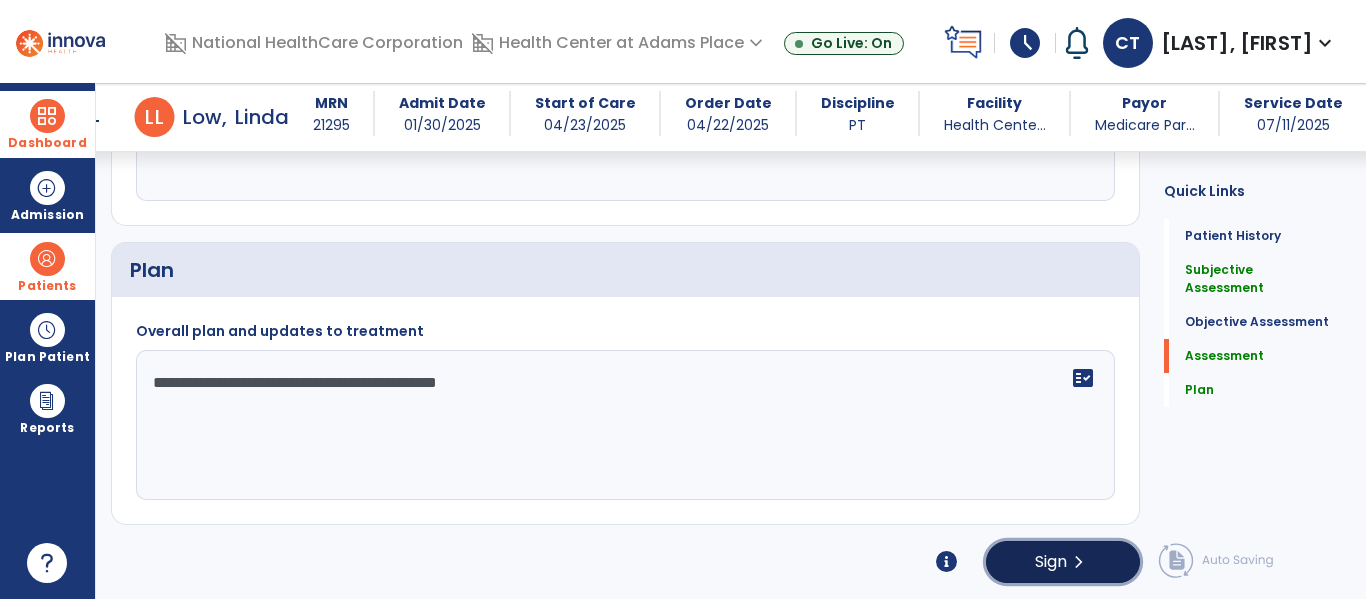 click on "Sign" 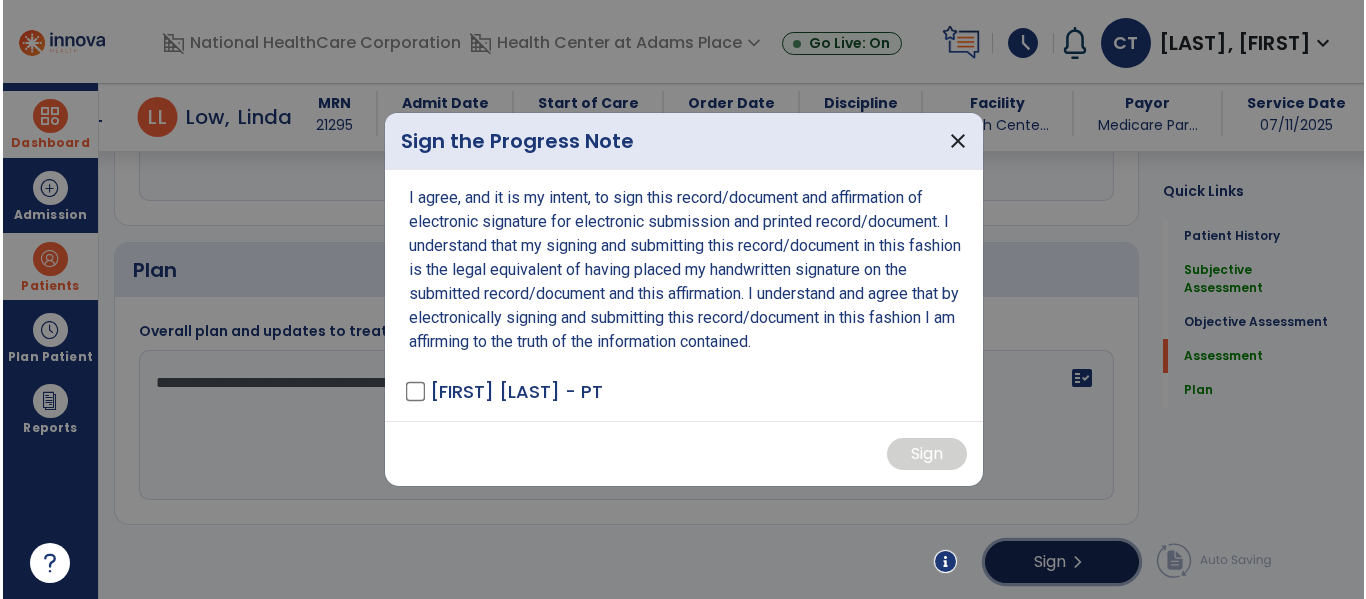 scroll, scrollTop: 2921, scrollLeft: 0, axis: vertical 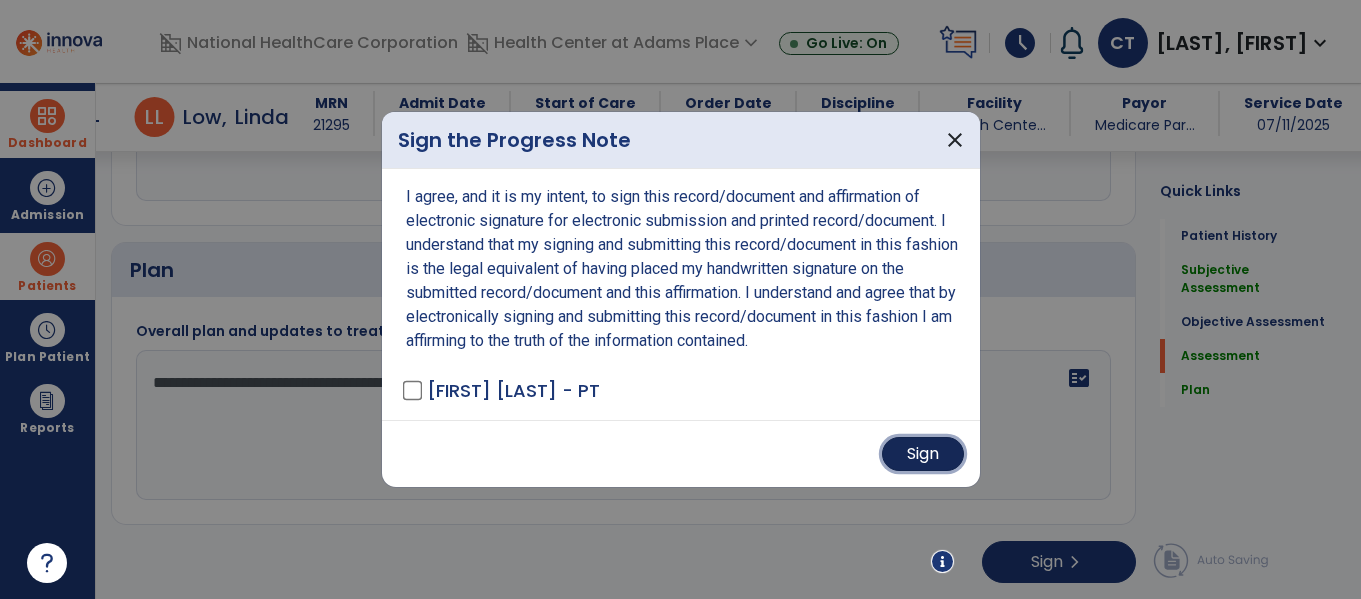 click on "Sign" at bounding box center (923, 454) 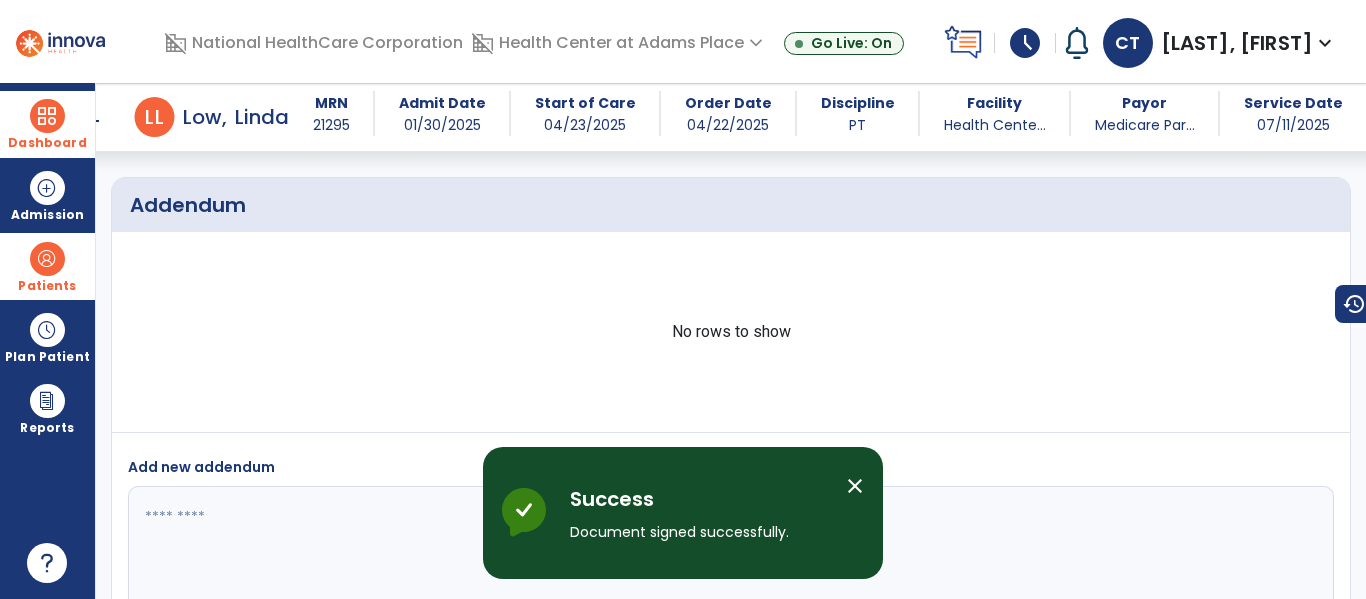 scroll, scrollTop: 4131, scrollLeft: 0, axis: vertical 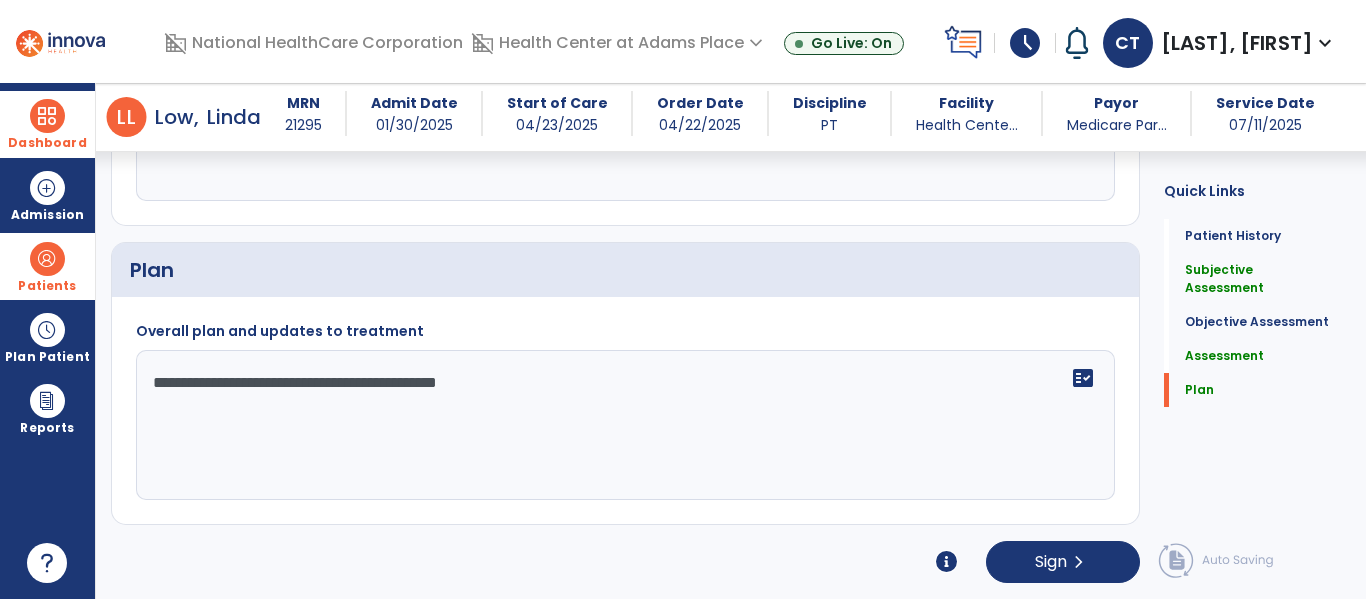 click at bounding box center [47, 116] 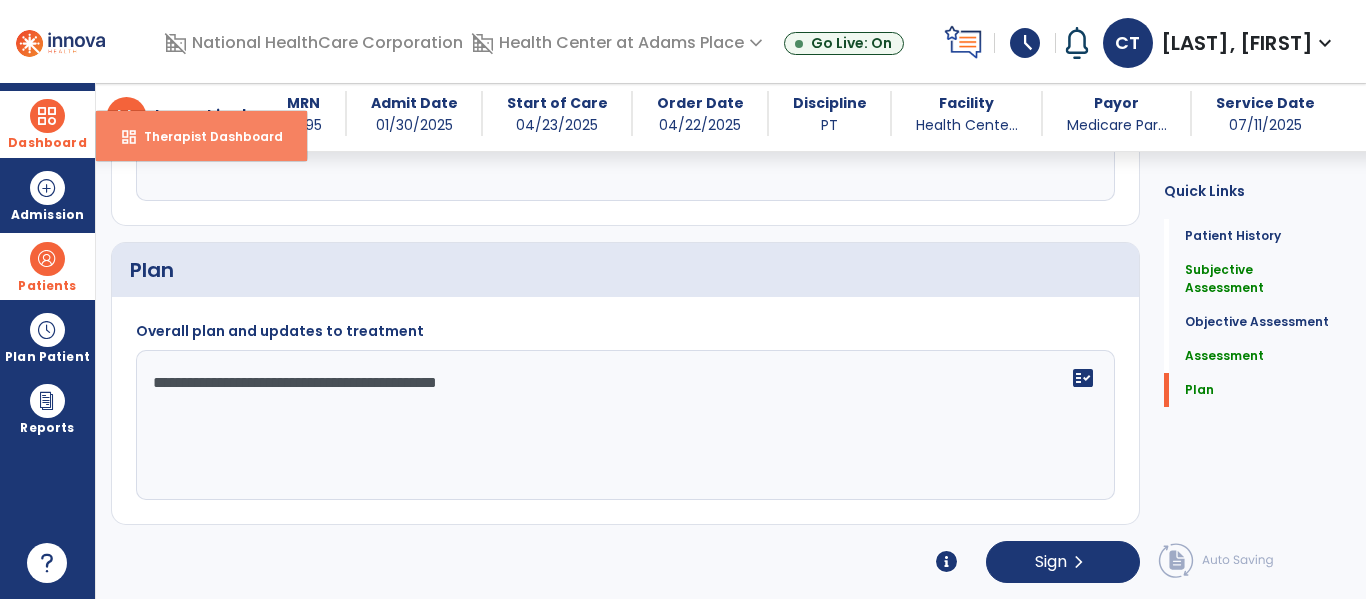 click on "dashboard  Therapist Dashboard" at bounding box center (201, 136) 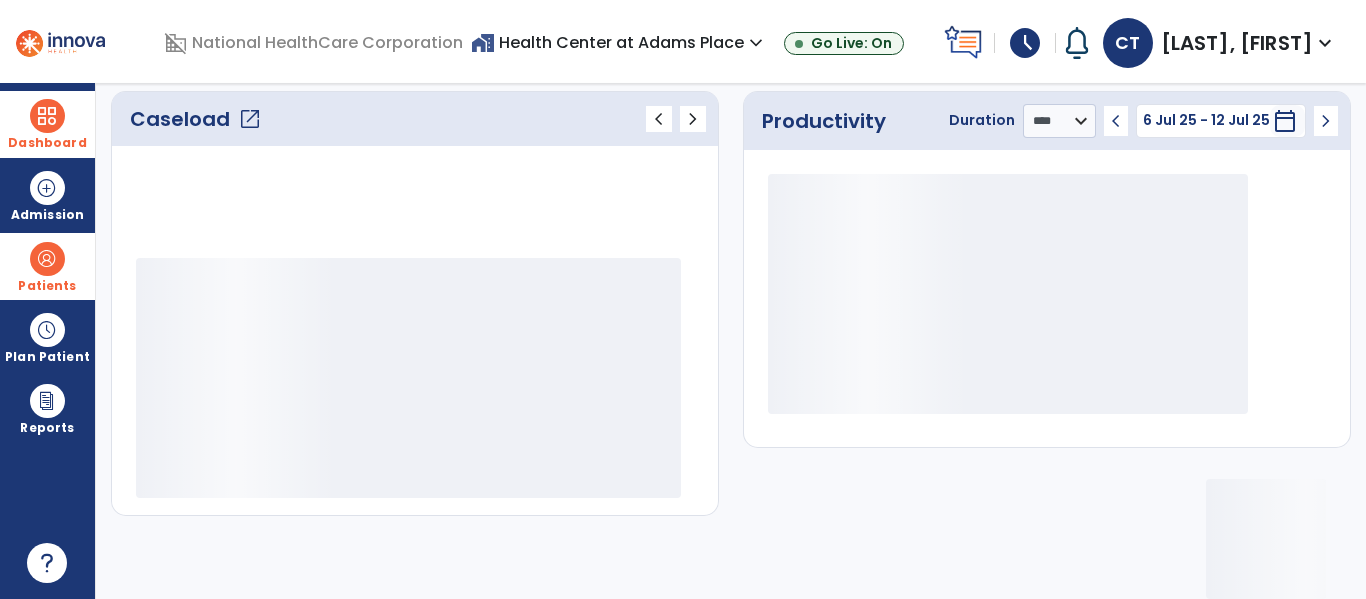 scroll, scrollTop: 277, scrollLeft: 0, axis: vertical 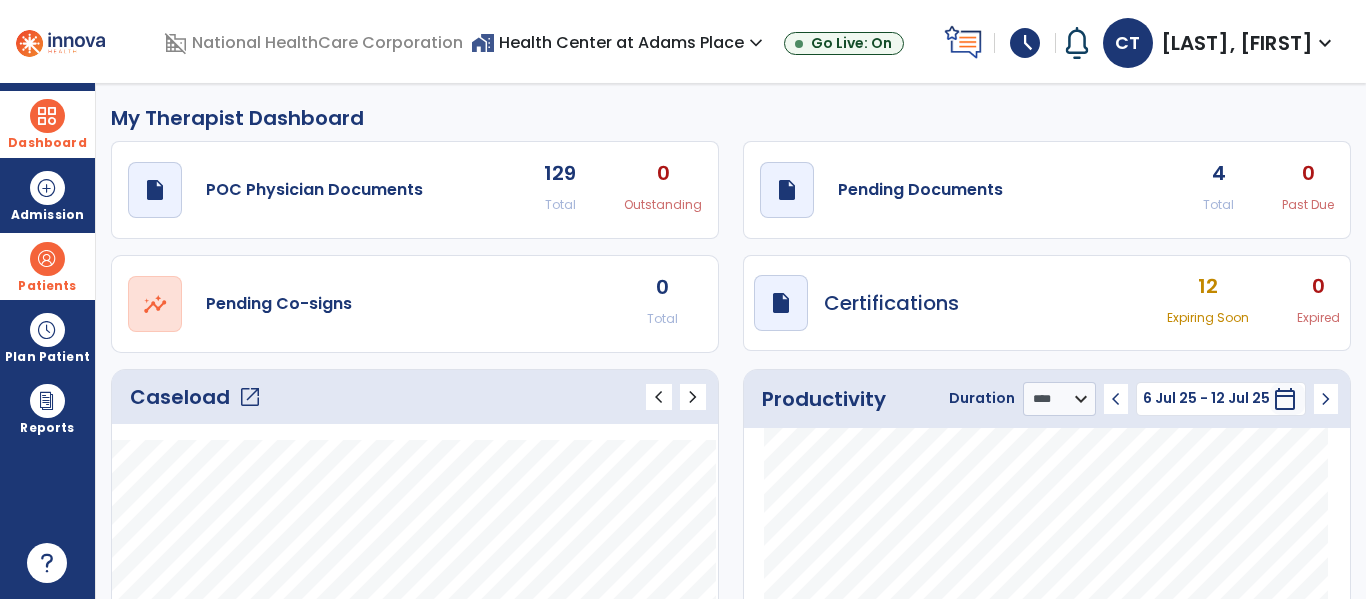 click on "4" 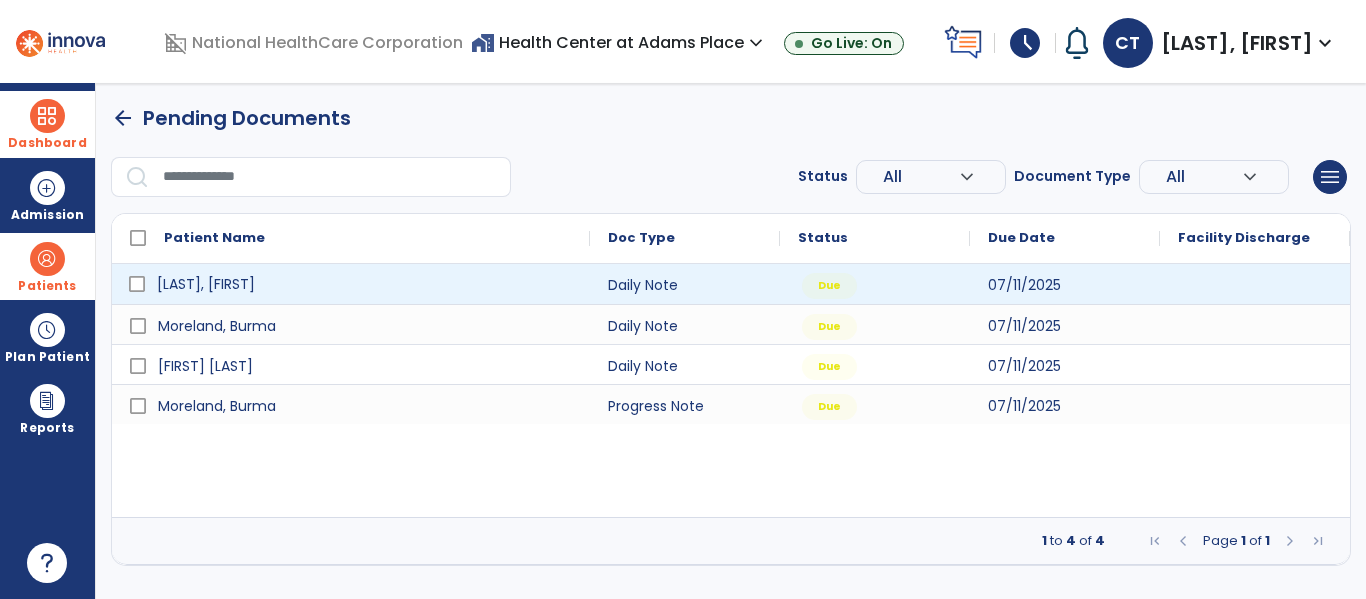 click on "[LAST], [FIRST]" at bounding box center (206, 284) 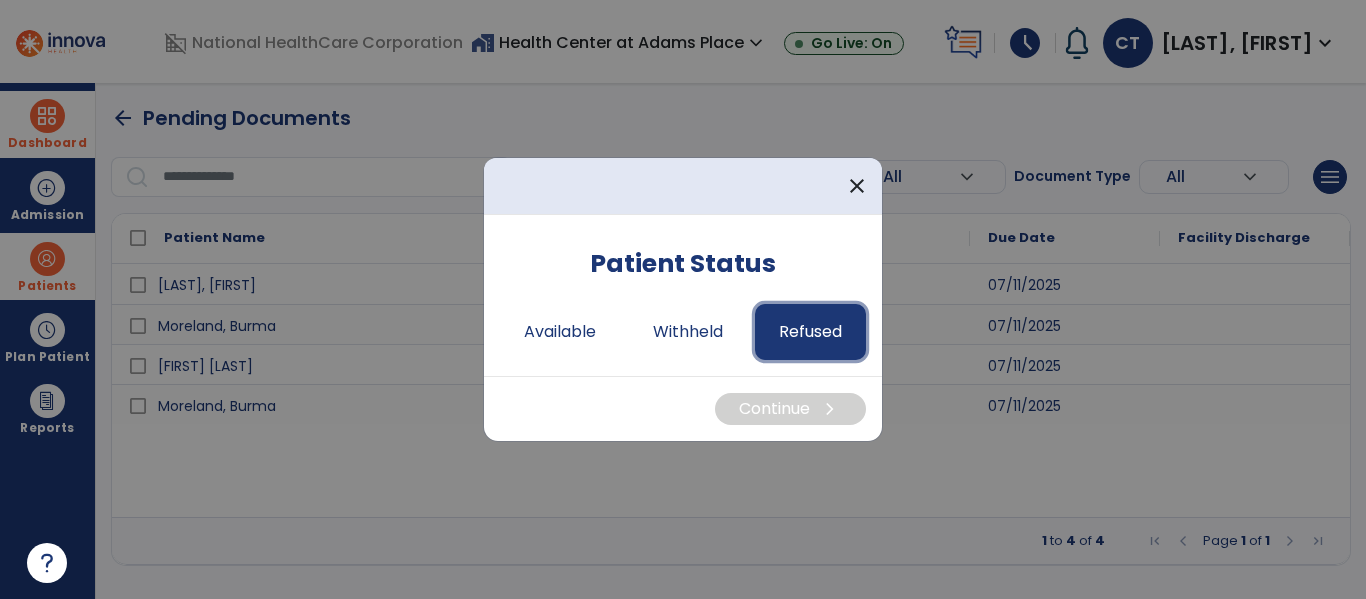 click on "Refused" at bounding box center [810, 332] 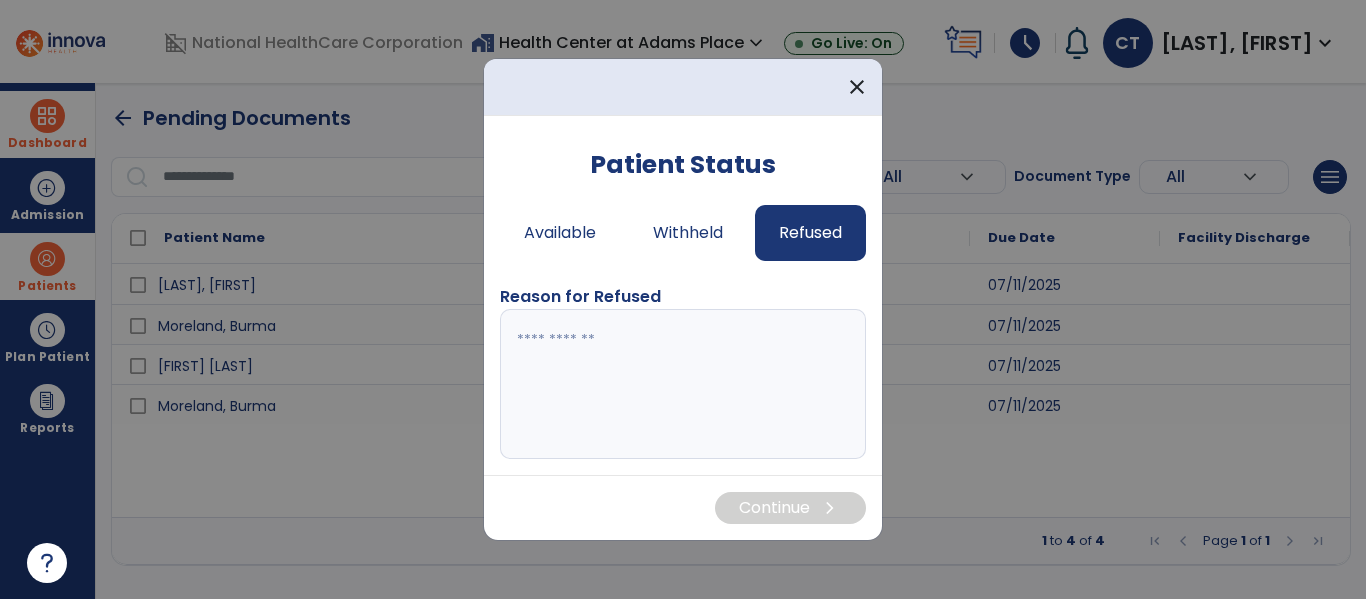 click at bounding box center (683, 384) 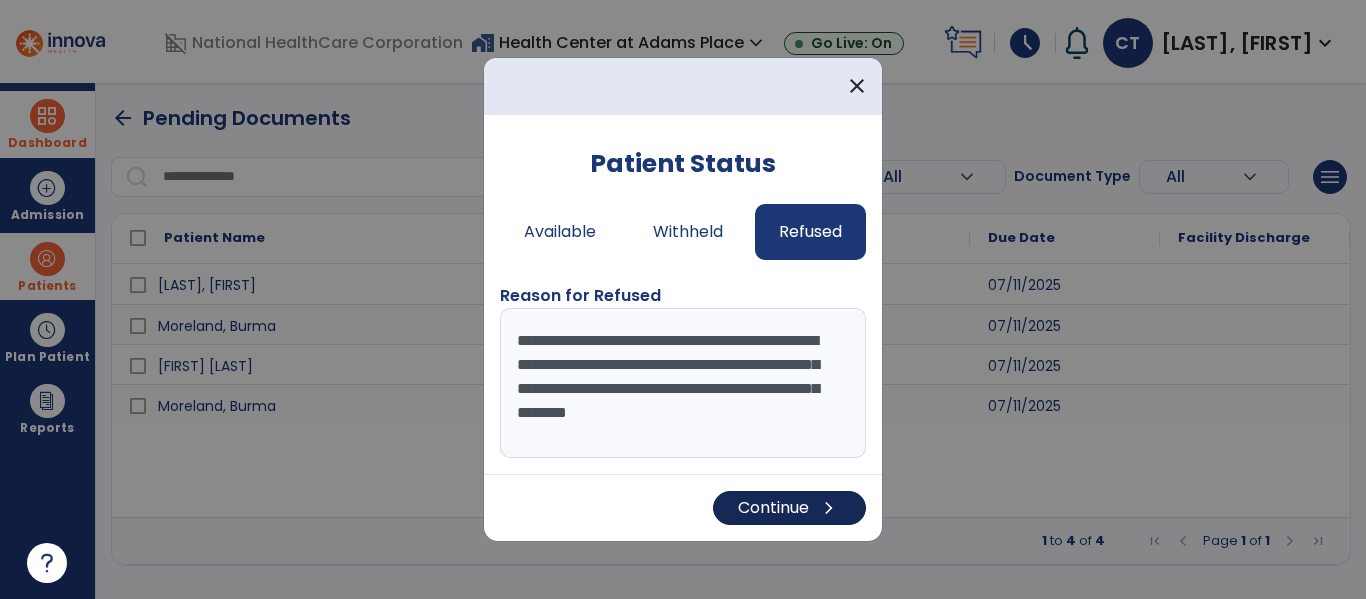 type on "**********" 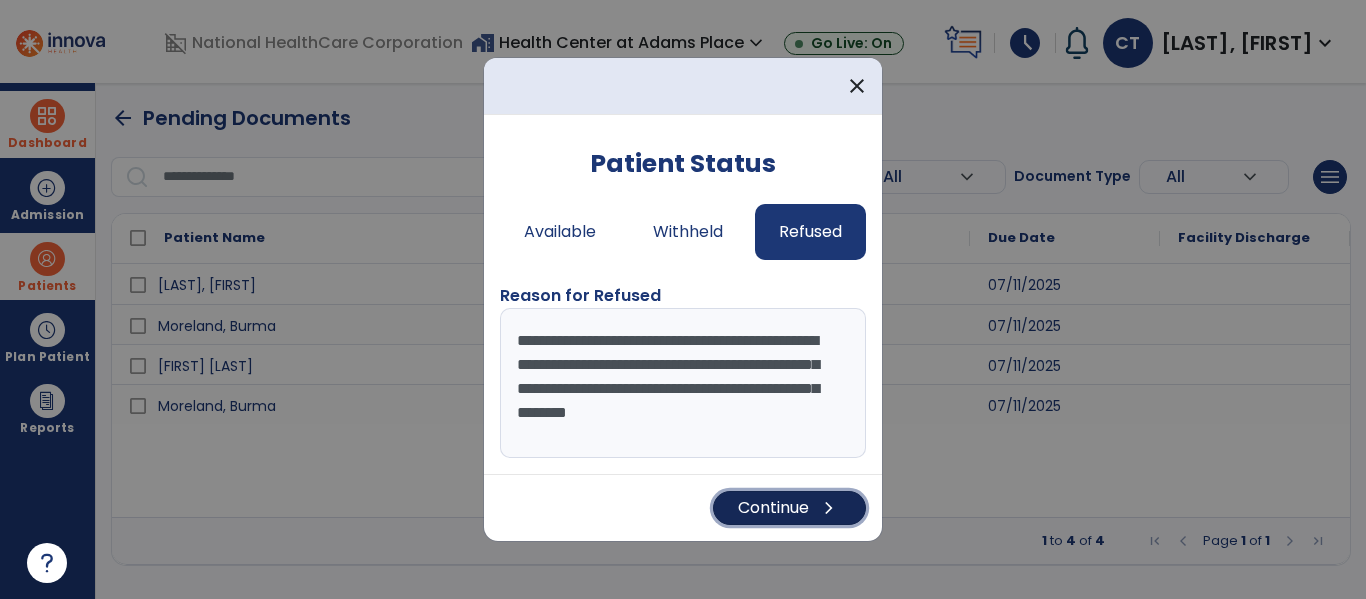 click on "Continue   chevron_right" at bounding box center [789, 508] 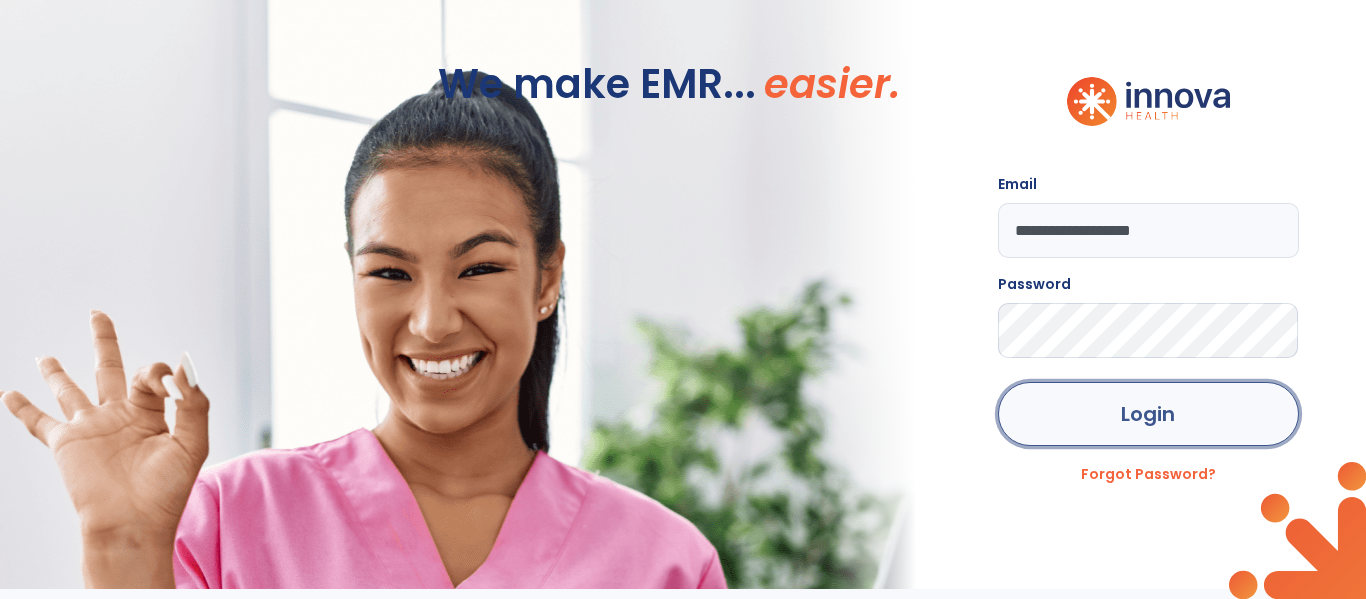 click on "Login" 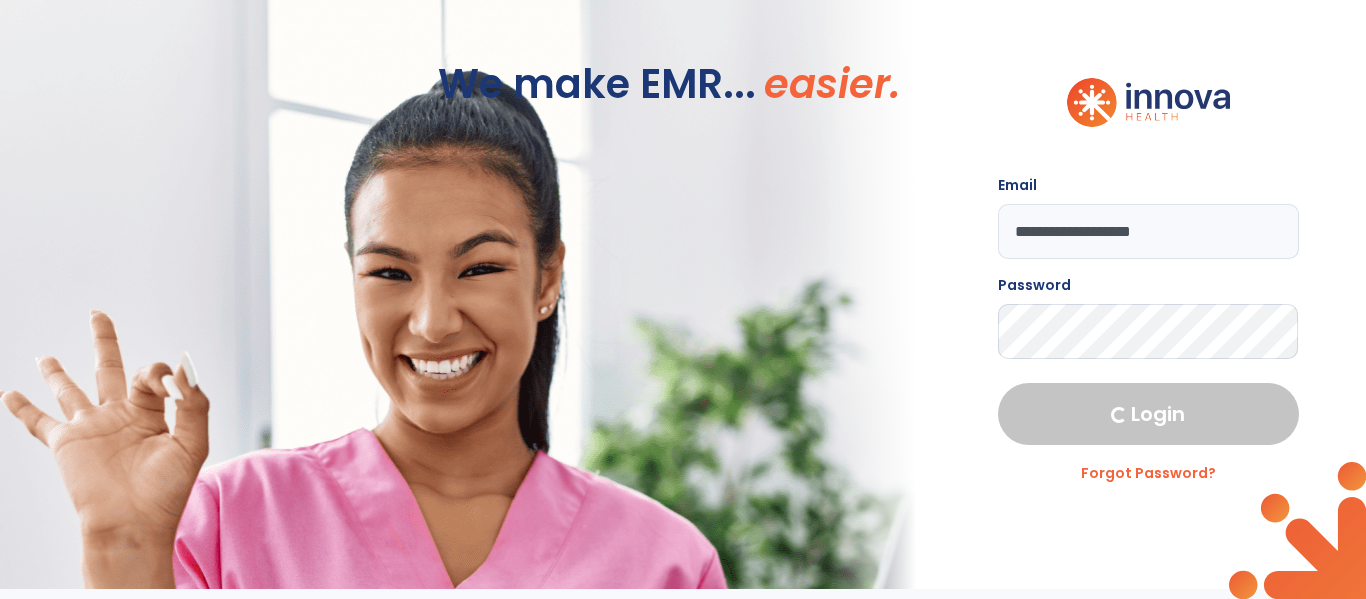 select on "****" 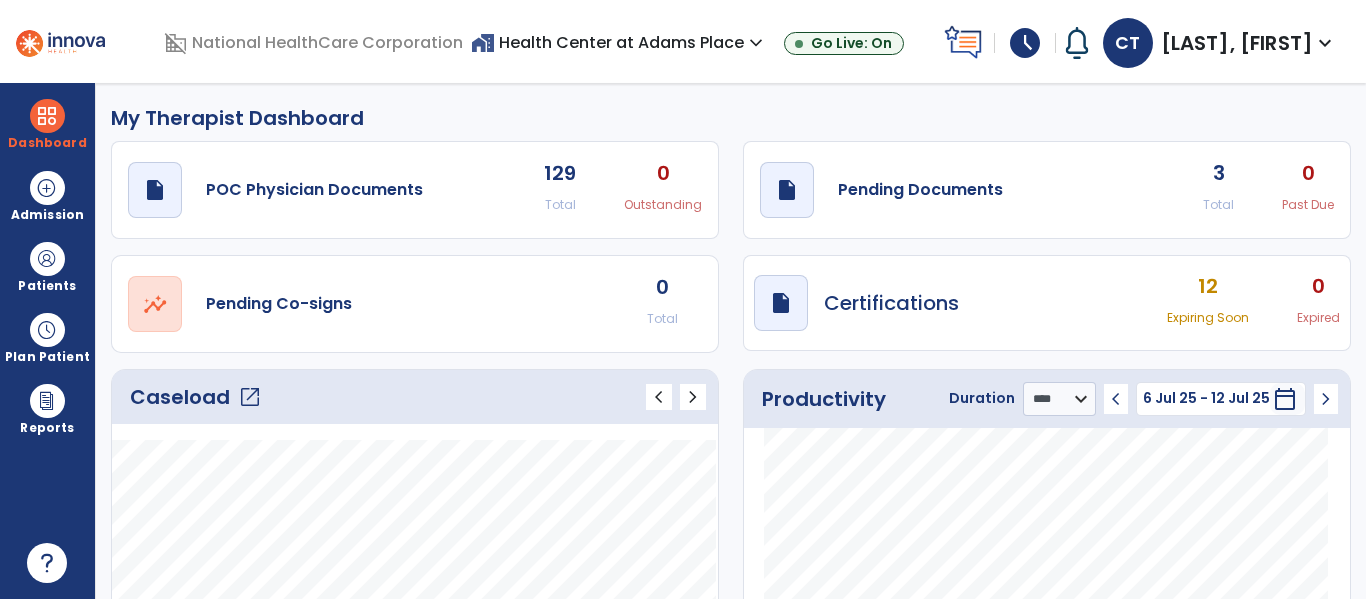 click on "3" 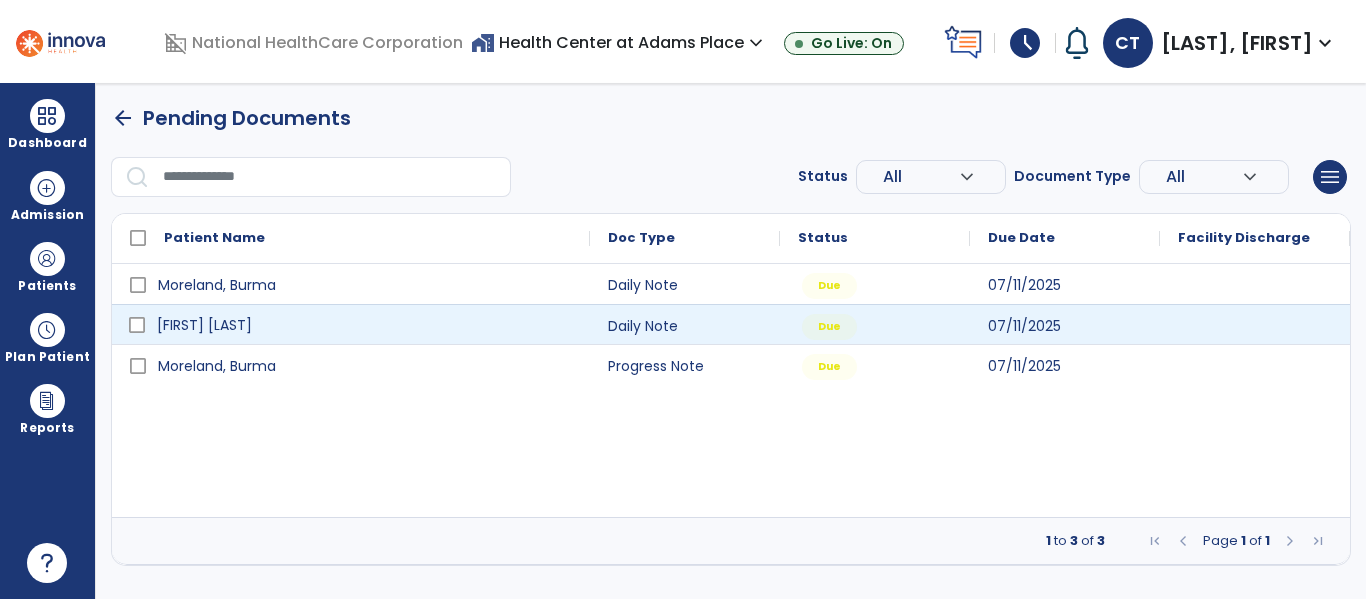 click on "[FIRST] [LAST]" at bounding box center [204, 325] 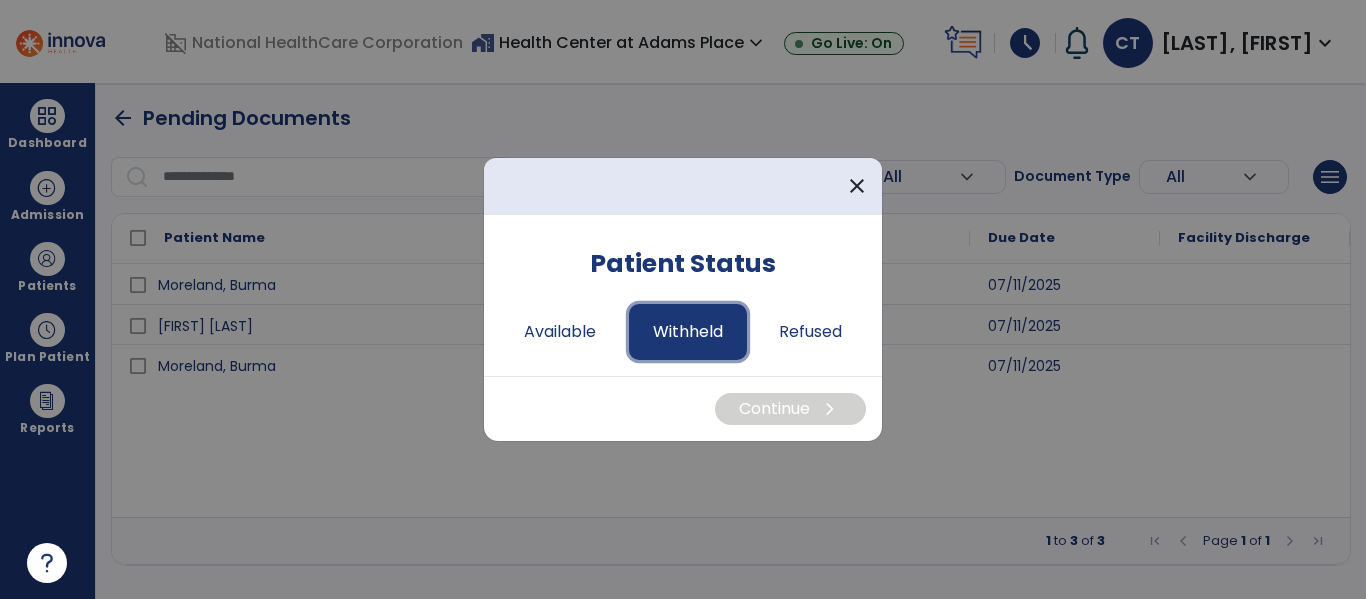 click on "Withheld" at bounding box center (688, 332) 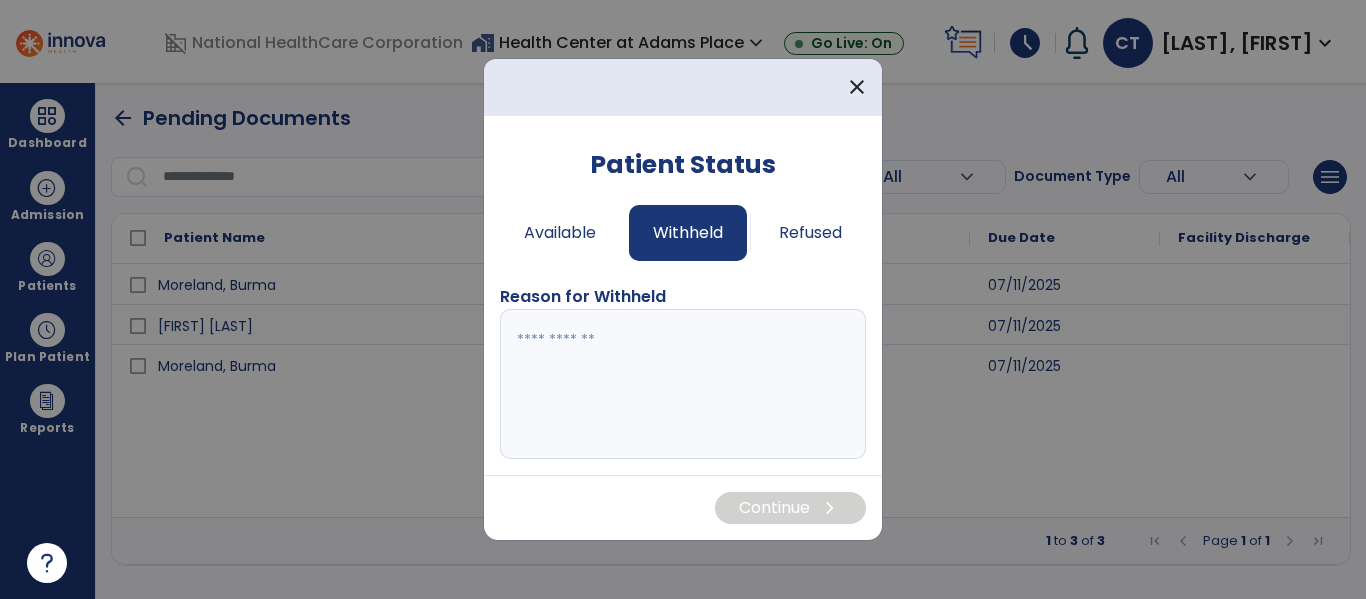 click at bounding box center [683, 384] 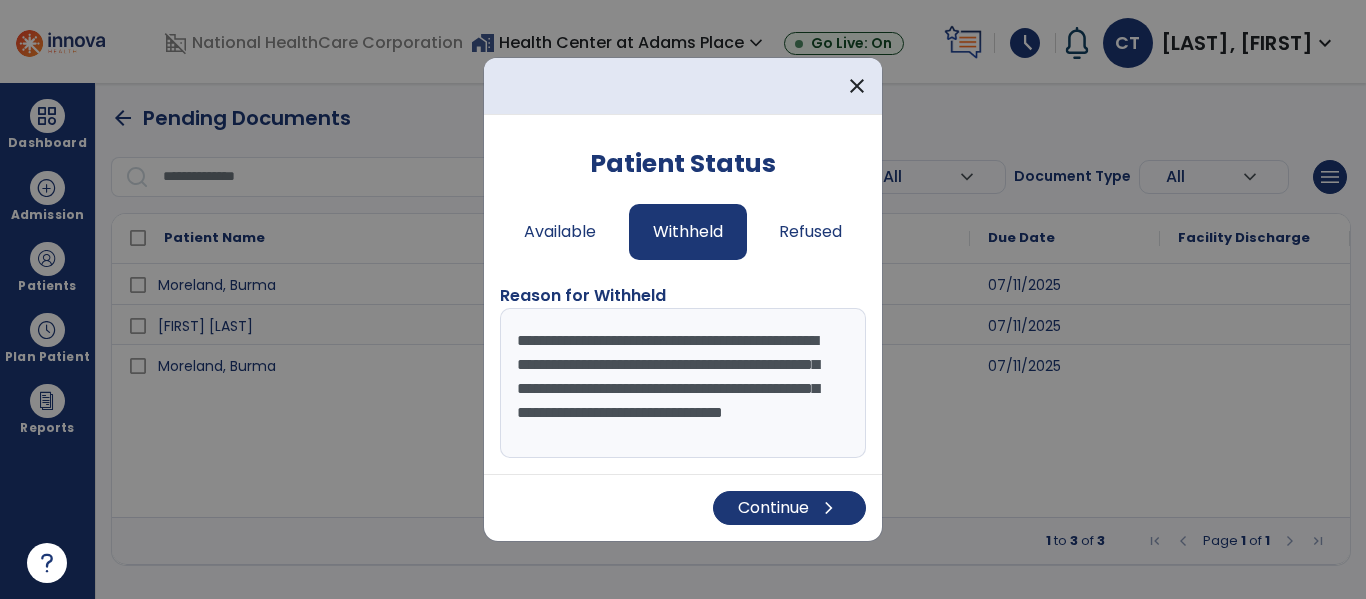 scroll, scrollTop: 15, scrollLeft: 0, axis: vertical 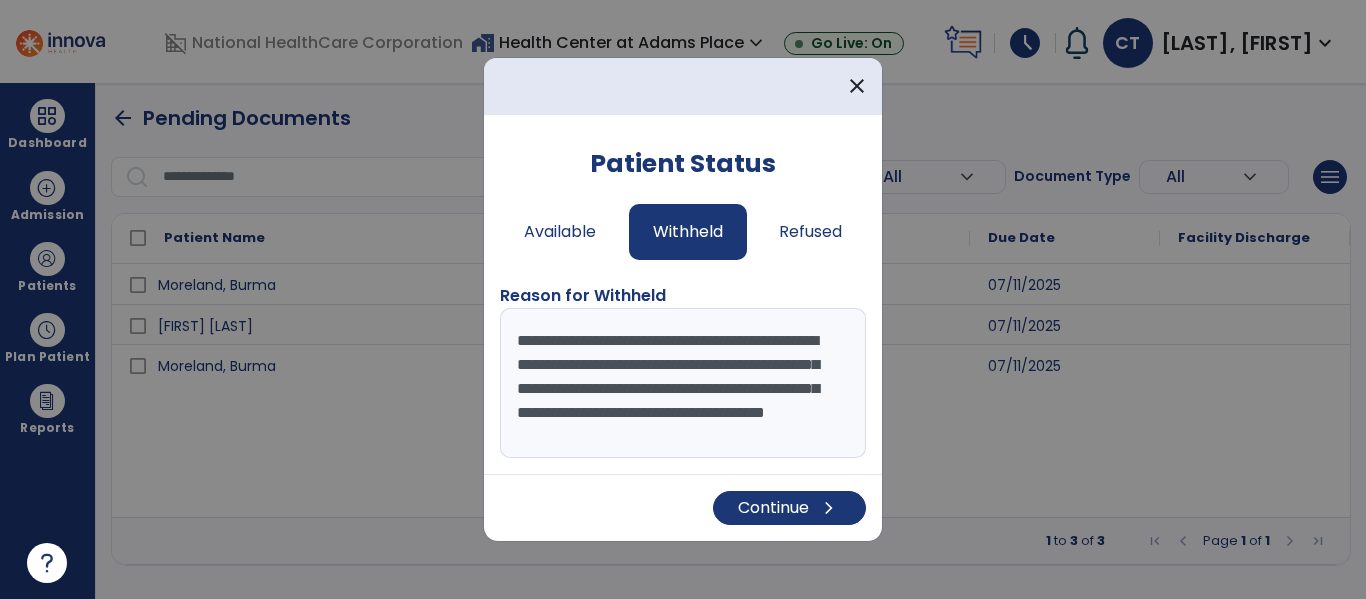 click on "**********" at bounding box center [683, 383] 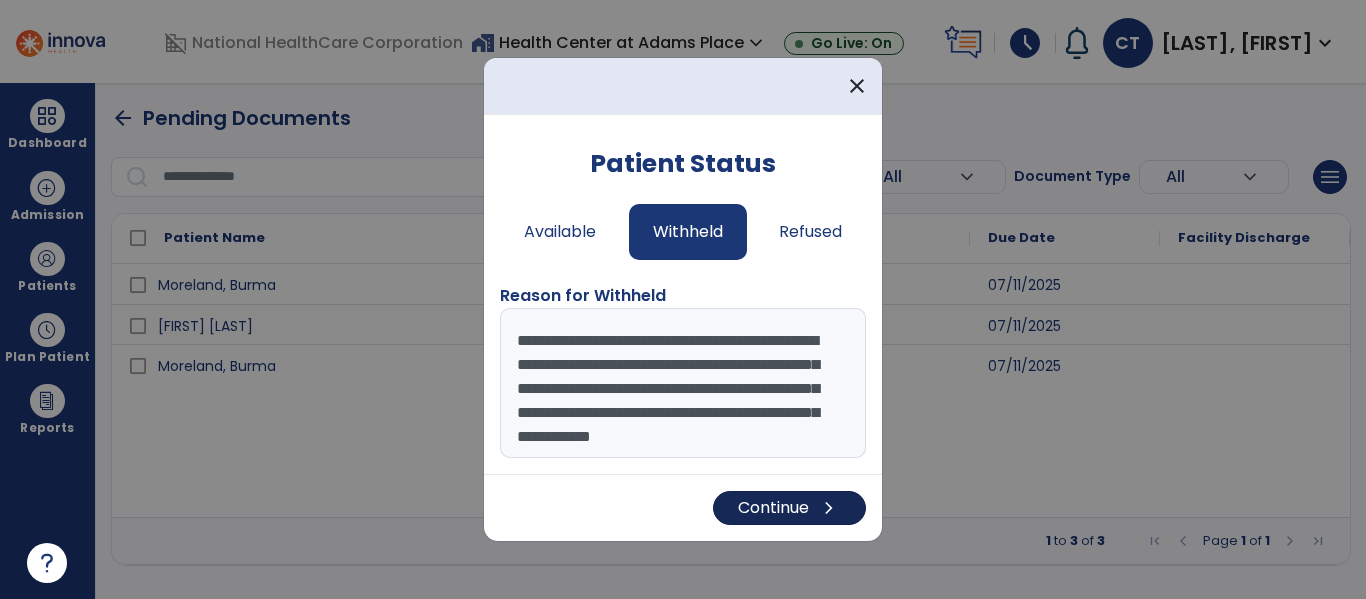 type on "**********" 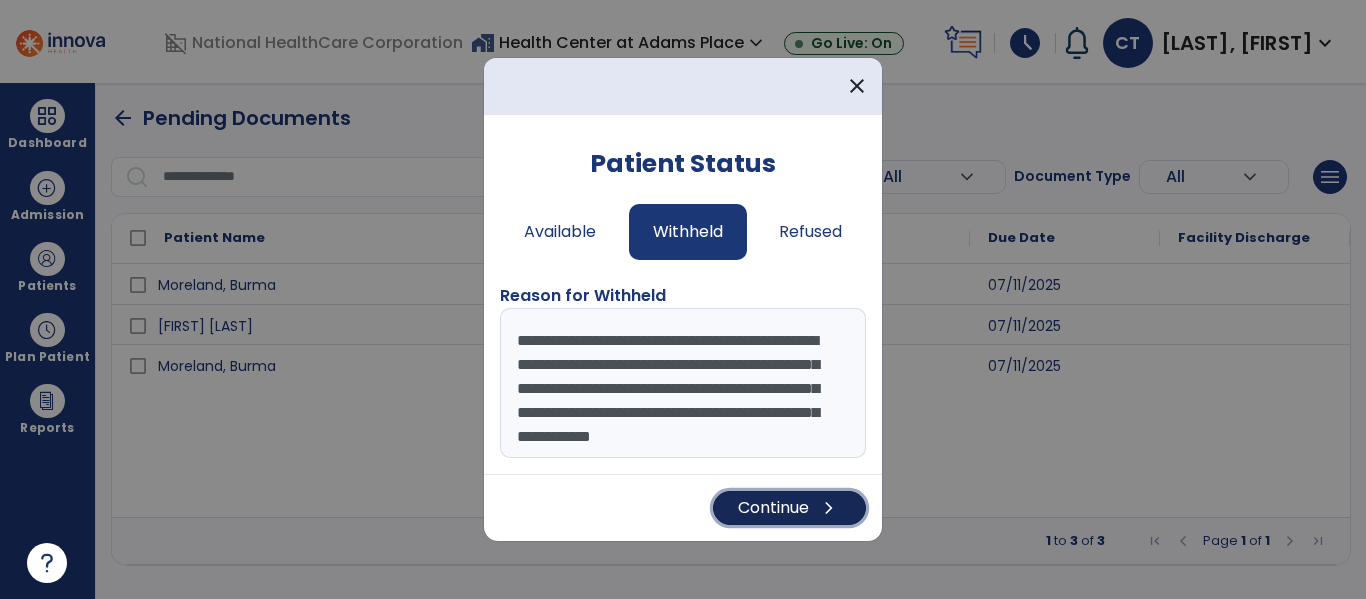 click on "Continue   chevron_right" at bounding box center (789, 508) 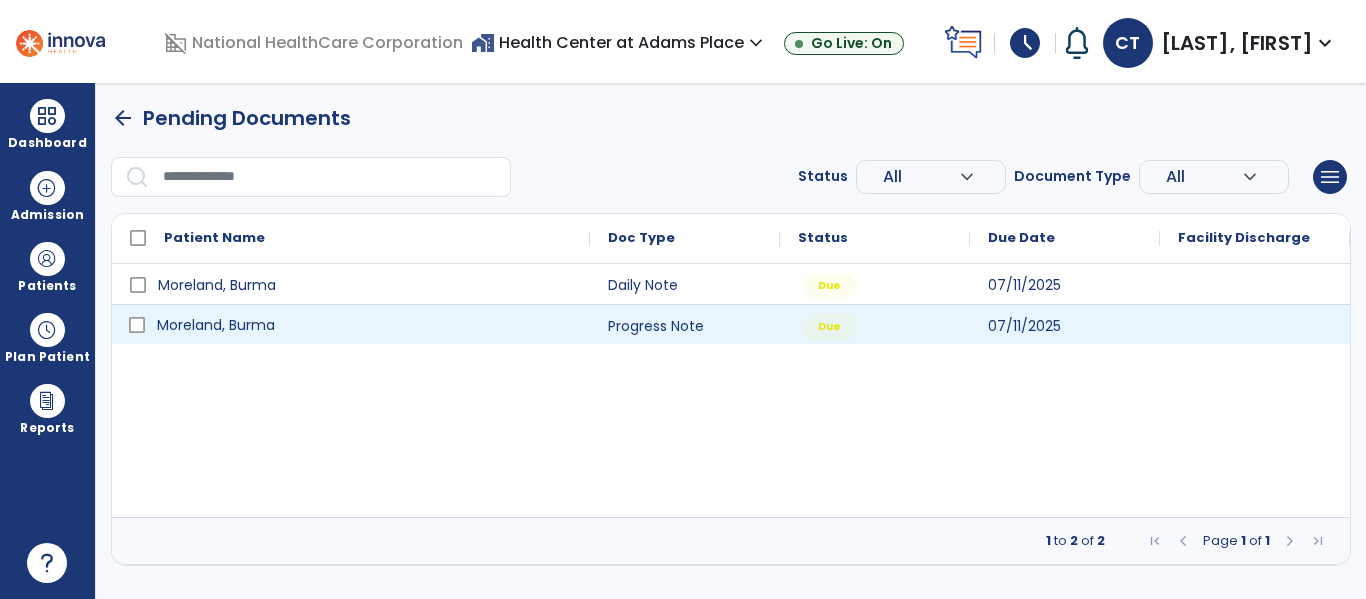 click on "Moreland, Burma" at bounding box center [216, 325] 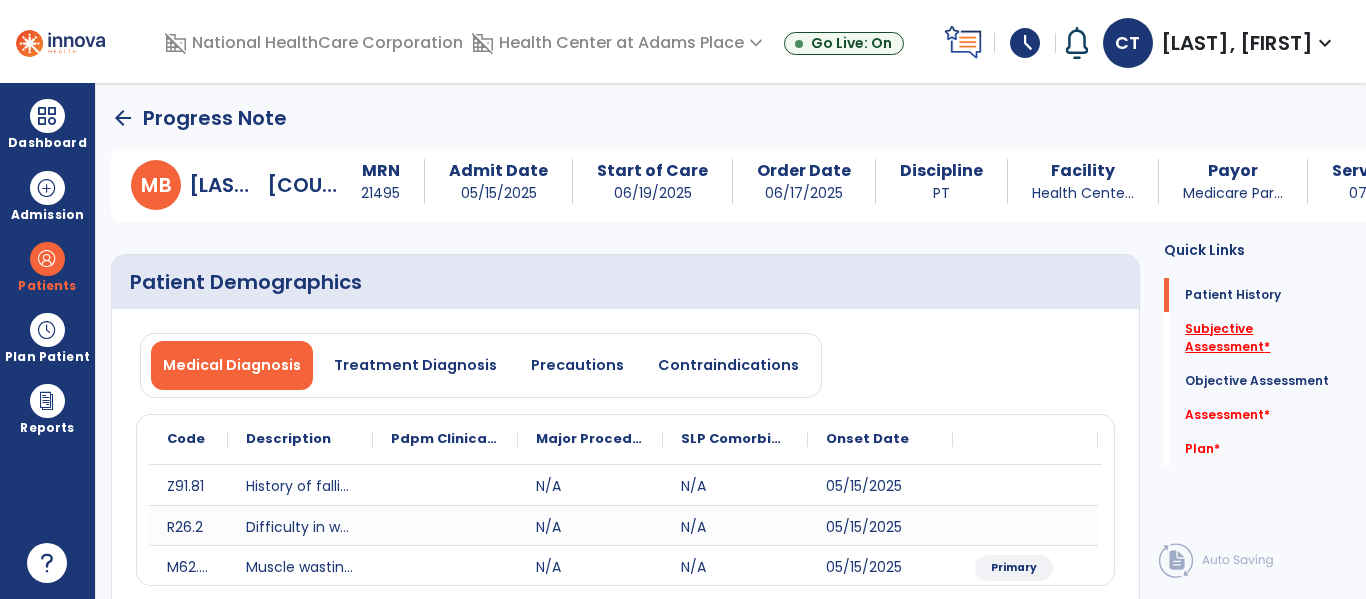 click on "Subjective Assessment   *" 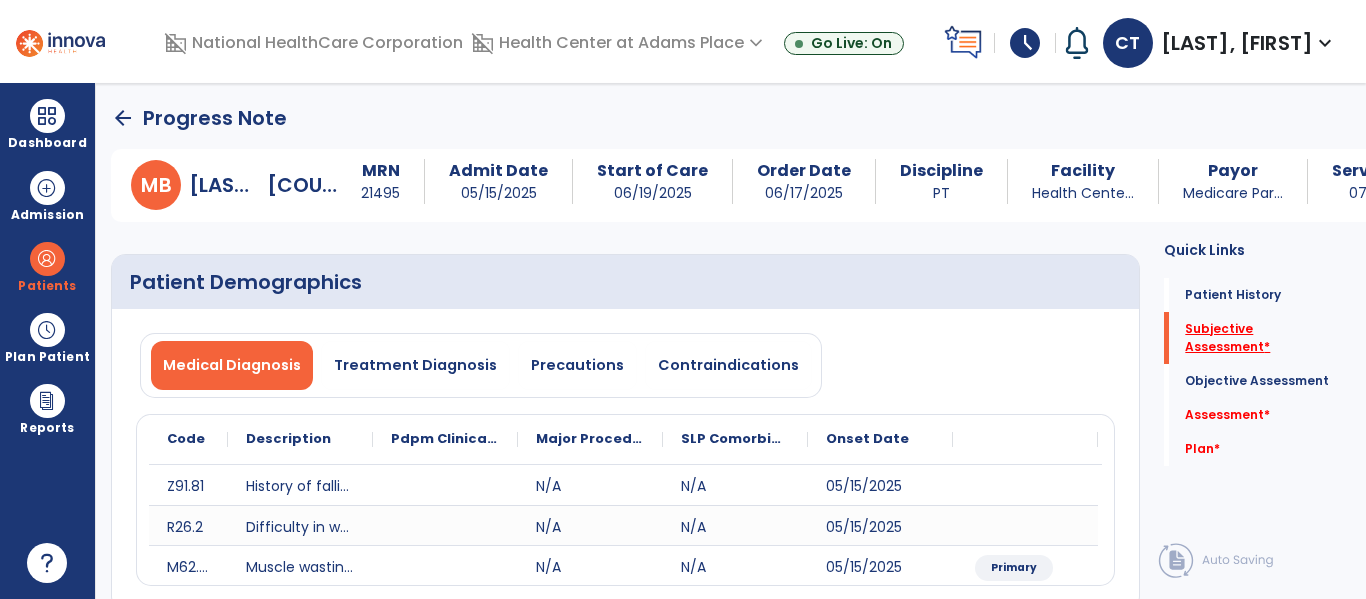 scroll, scrollTop: 42, scrollLeft: 0, axis: vertical 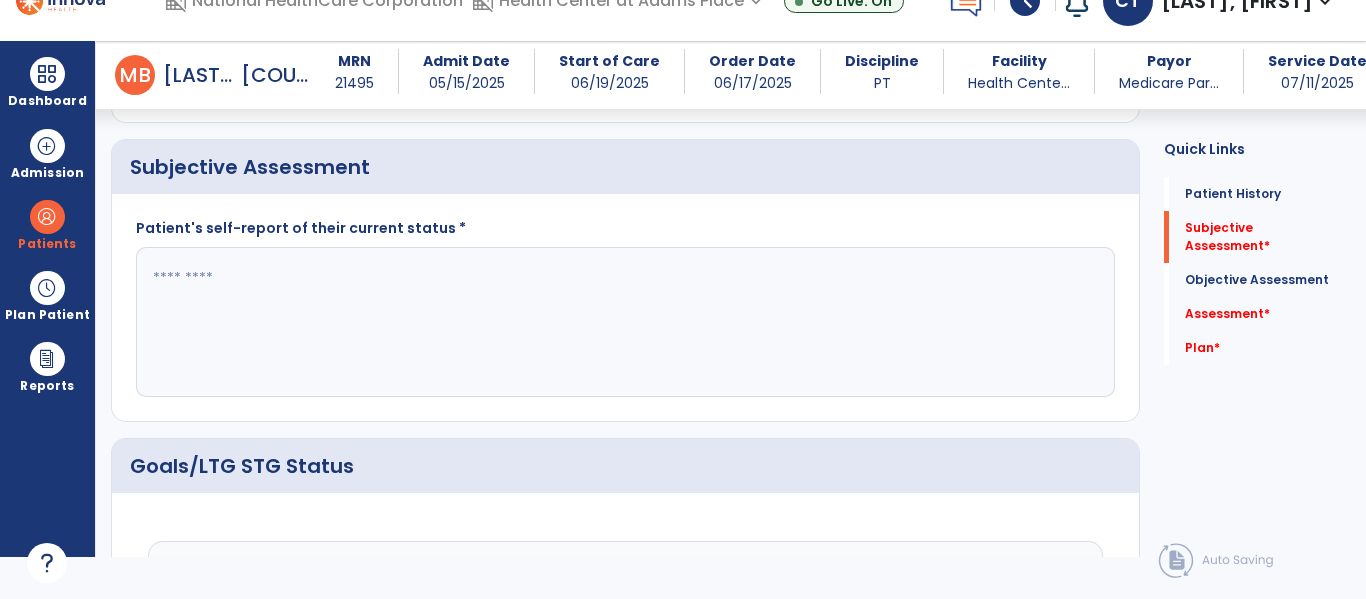 click 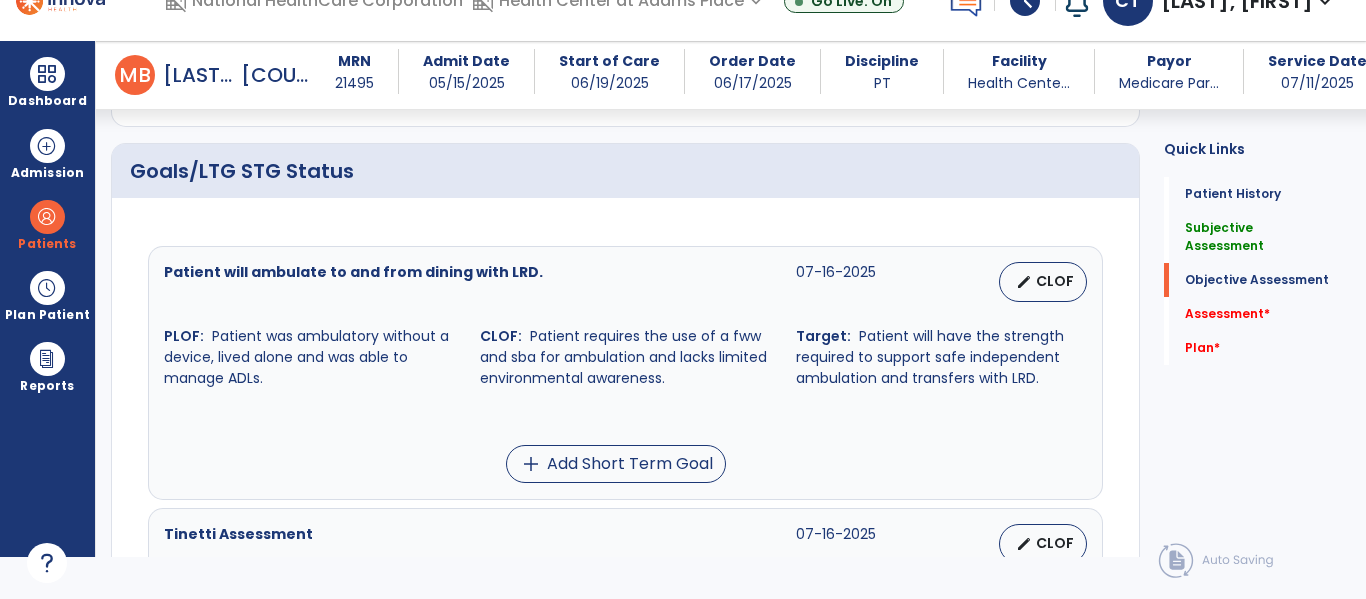 scroll, scrollTop: 728, scrollLeft: 0, axis: vertical 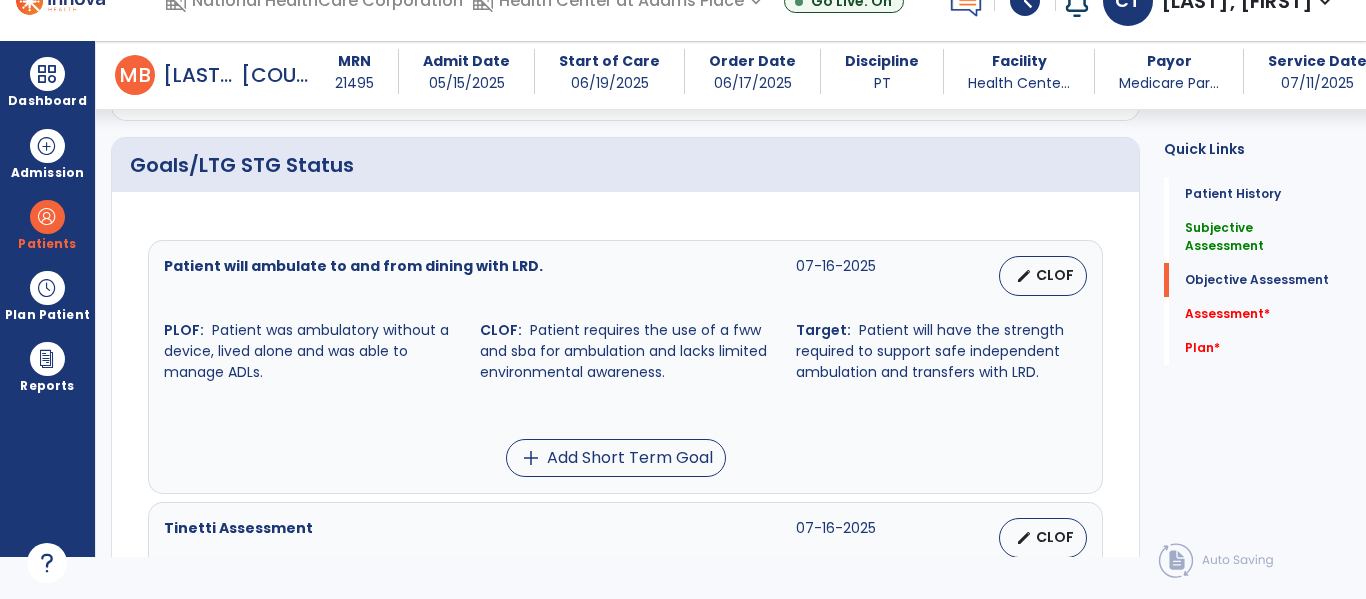 type on "**********" 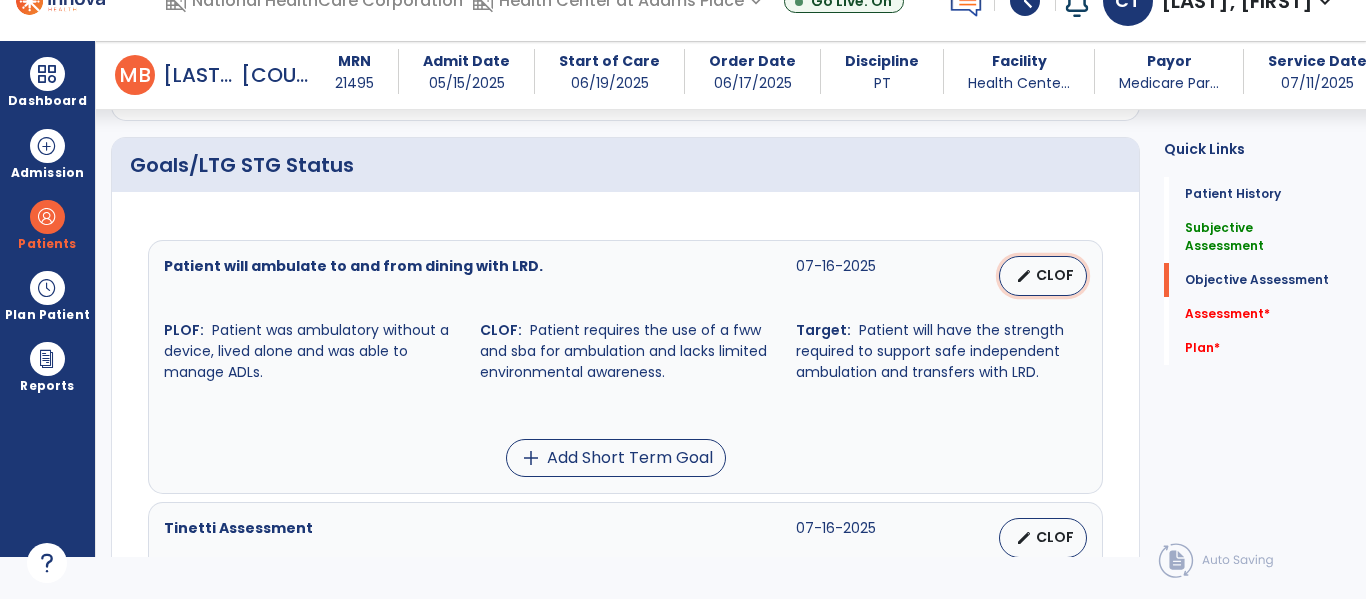 click on "CLOF" at bounding box center (1055, 275) 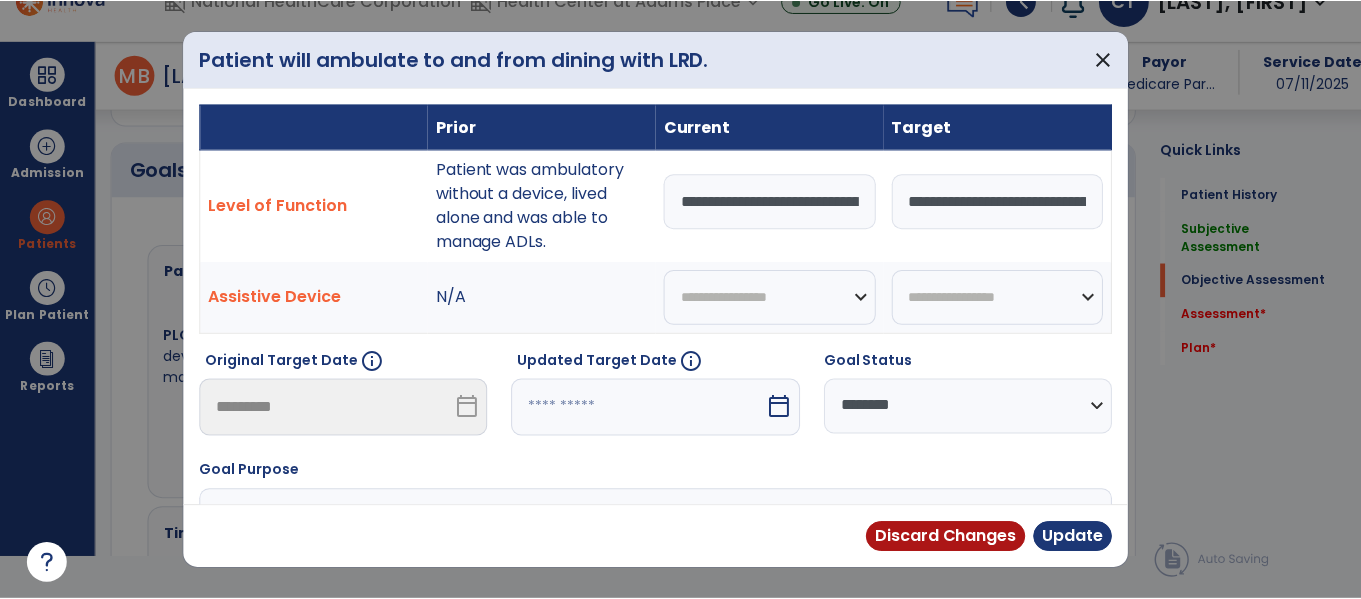 scroll, scrollTop: 0, scrollLeft: 0, axis: both 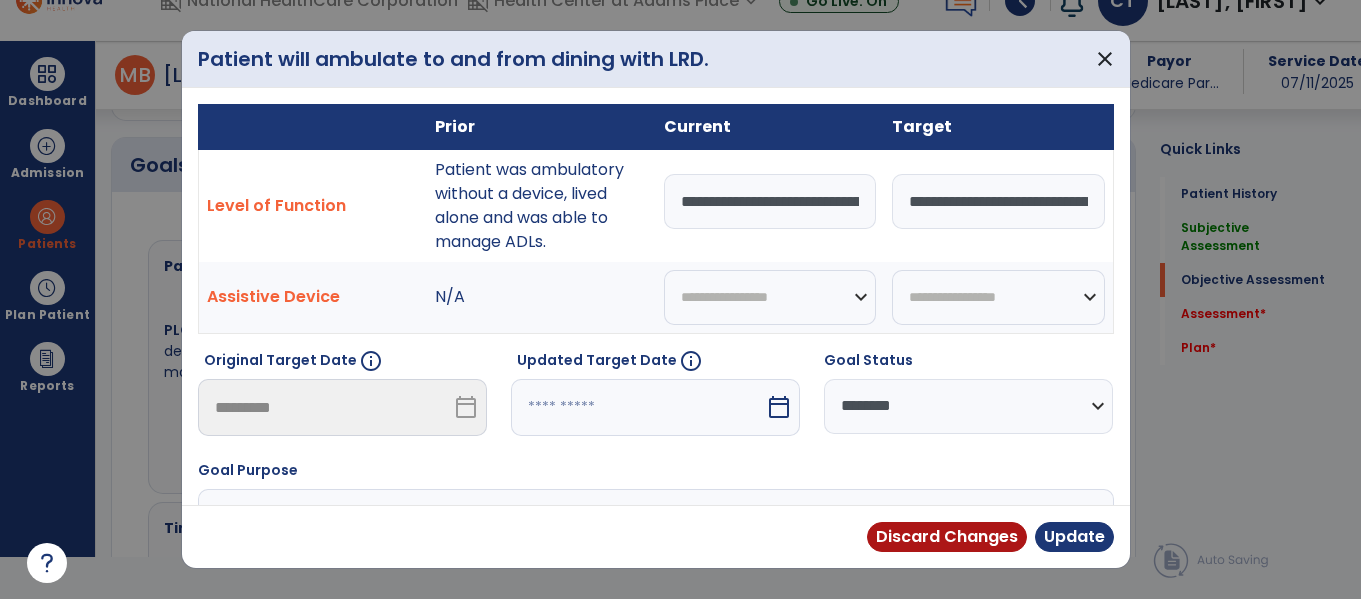 click on "**********" at bounding box center [770, 201] 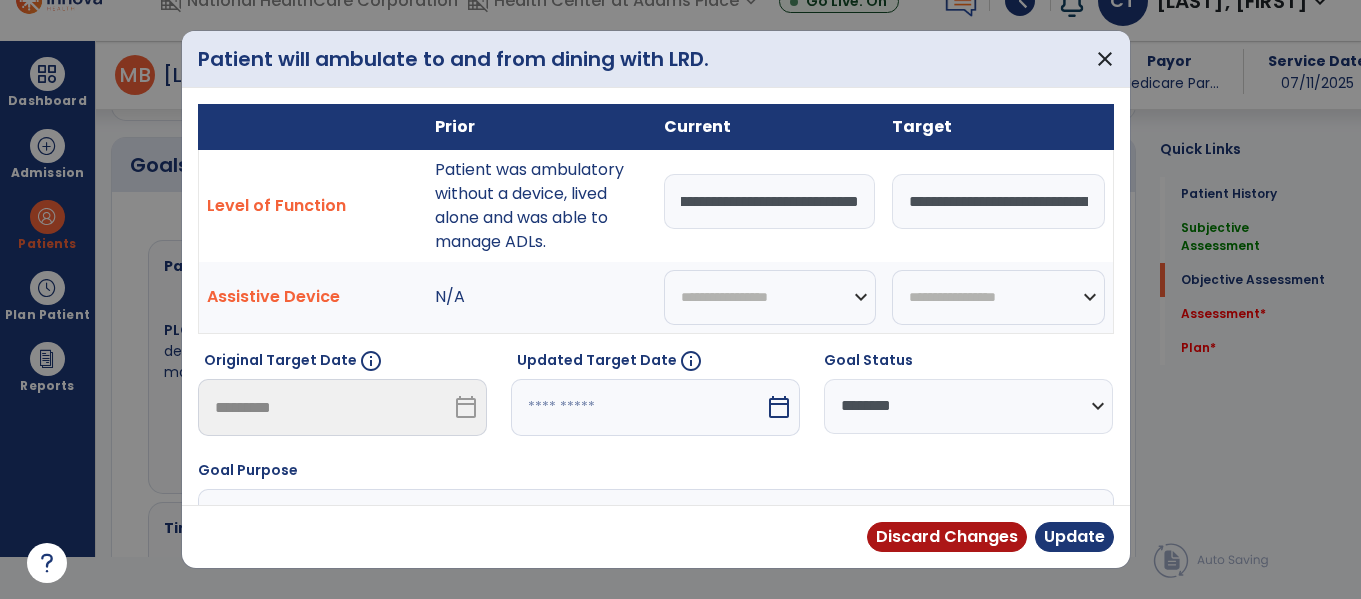 scroll, scrollTop: 0, scrollLeft: 208, axis: horizontal 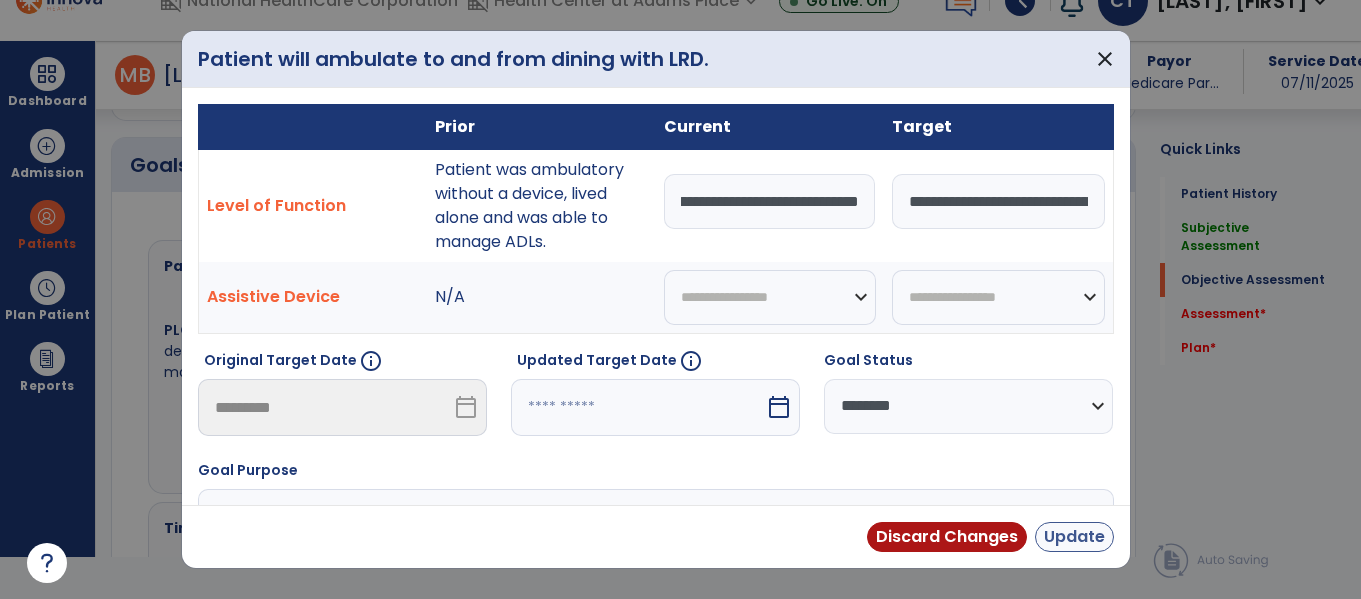 type on "**********" 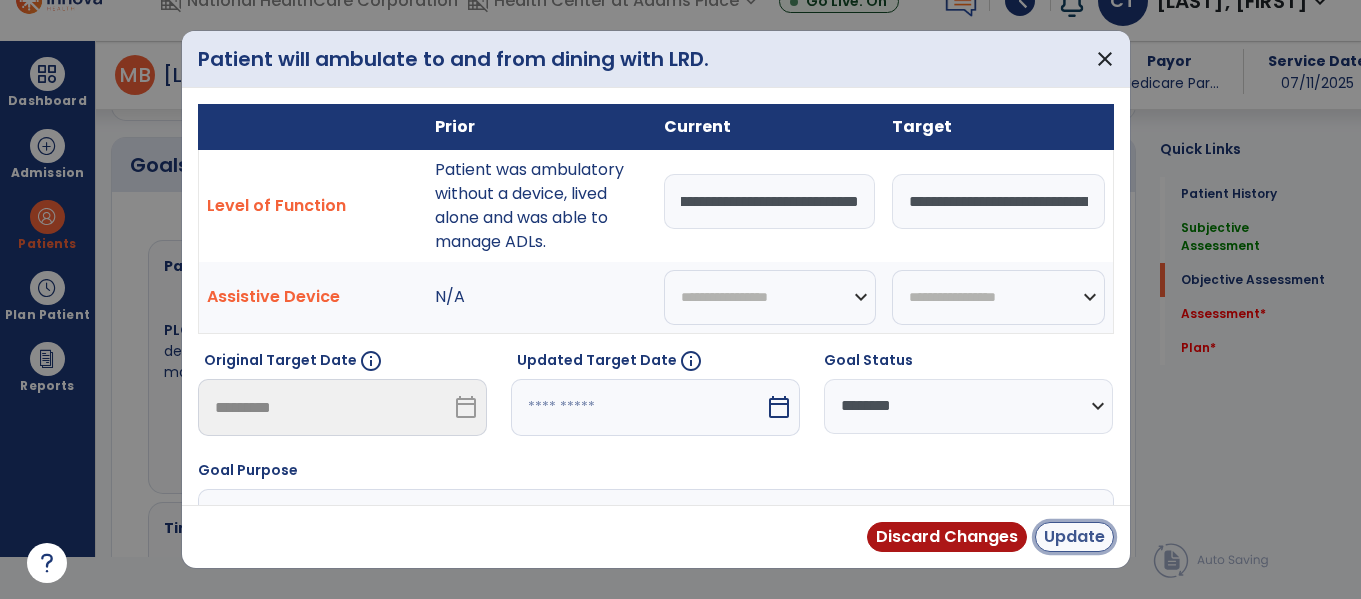 scroll, scrollTop: 0, scrollLeft: 0, axis: both 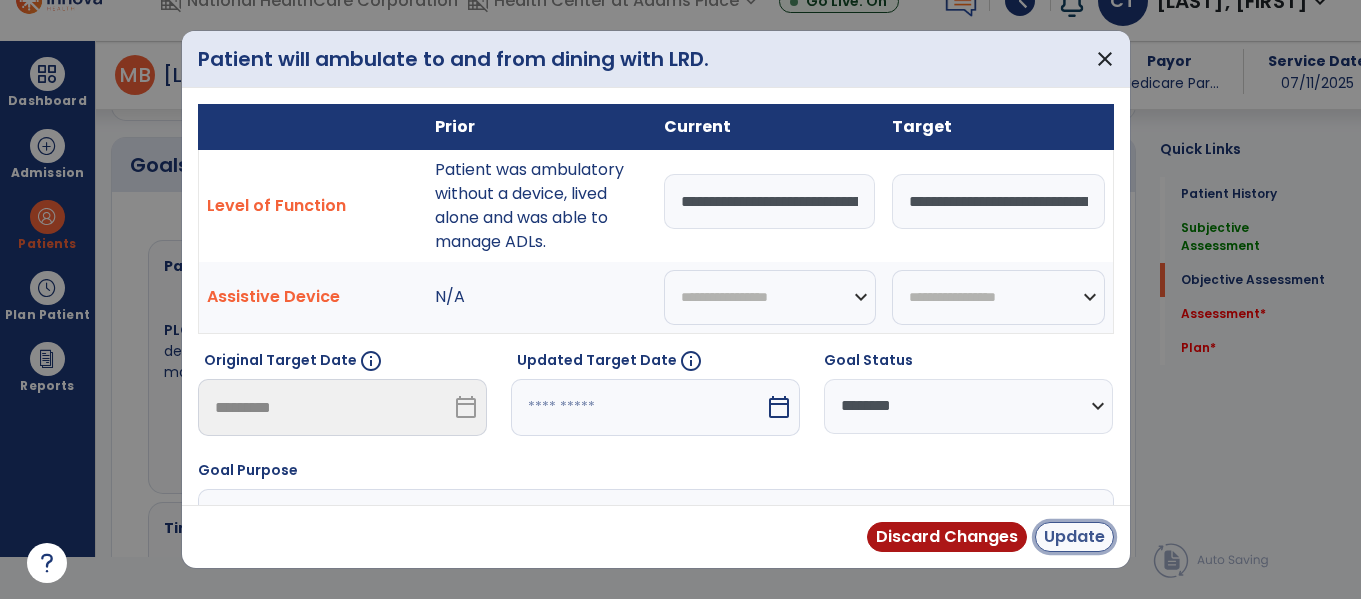 click on "Update" at bounding box center (1074, 537) 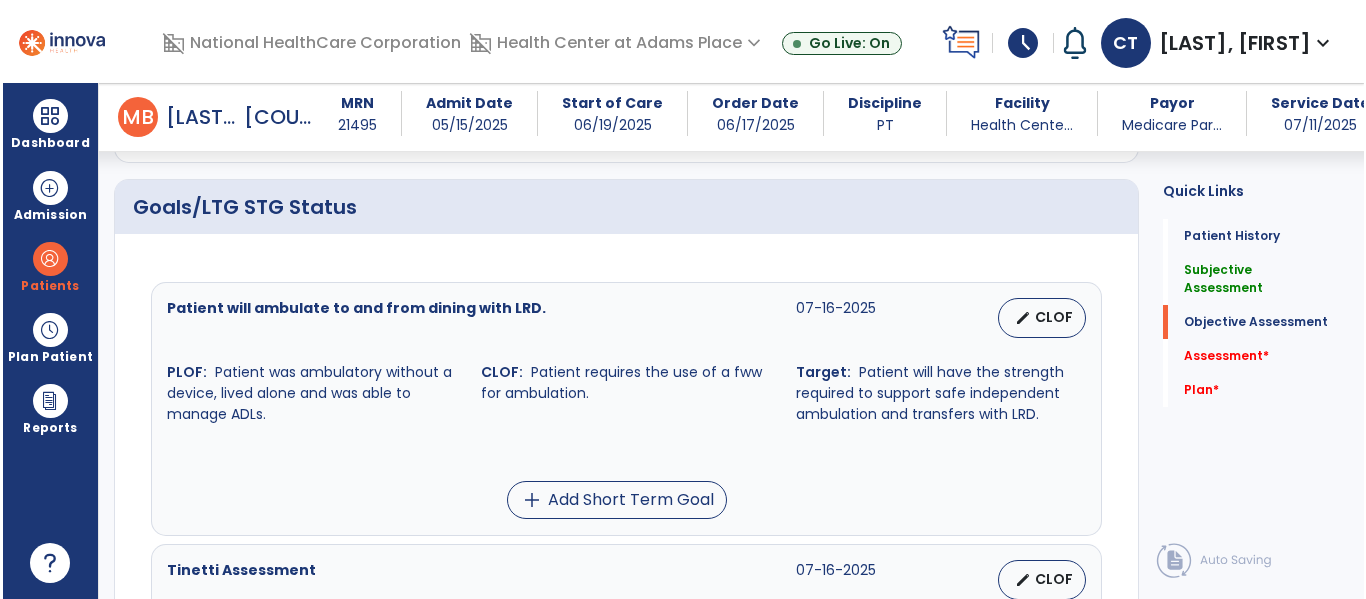 scroll, scrollTop: 42, scrollLeft: 0, axis: vertical 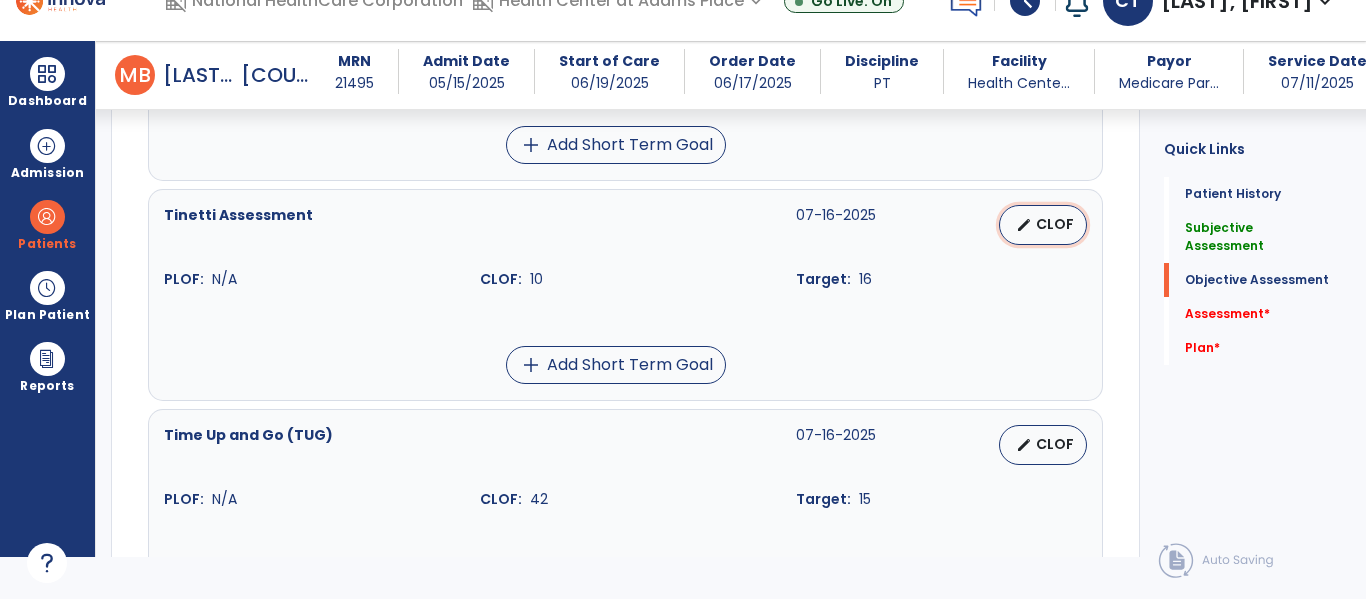 click on "CLOF" at bounding box center (1055, 224) 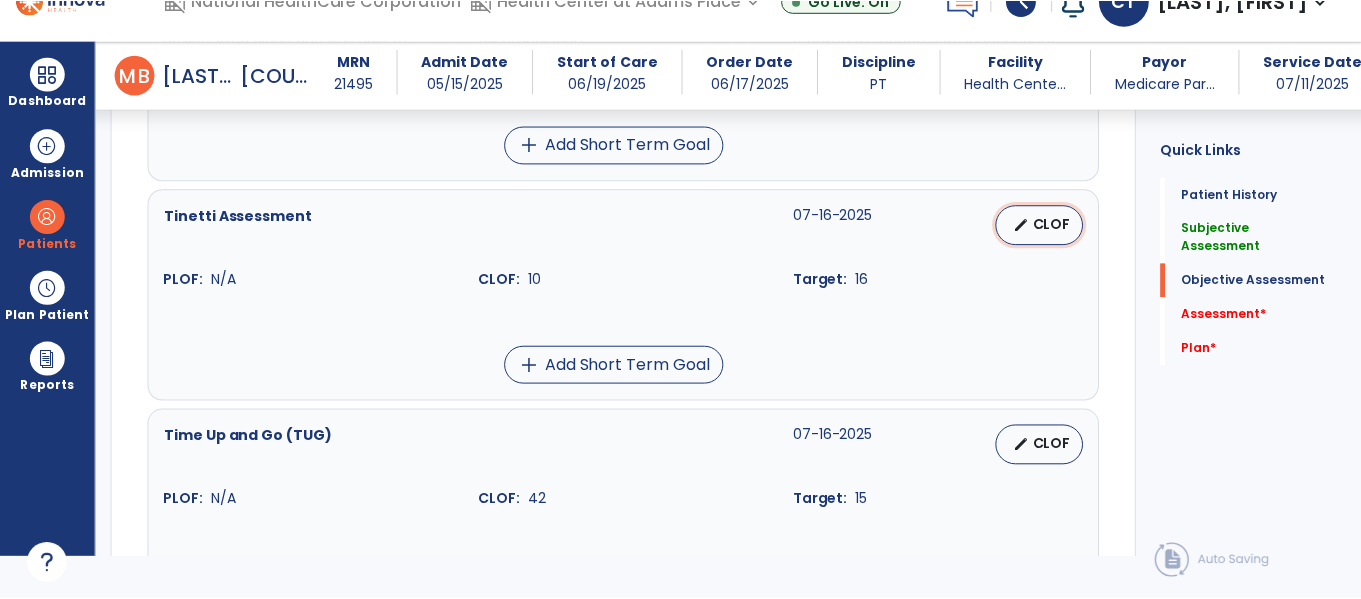 scroll, scrollTop: 0, scrollLeft: 0, axis: both 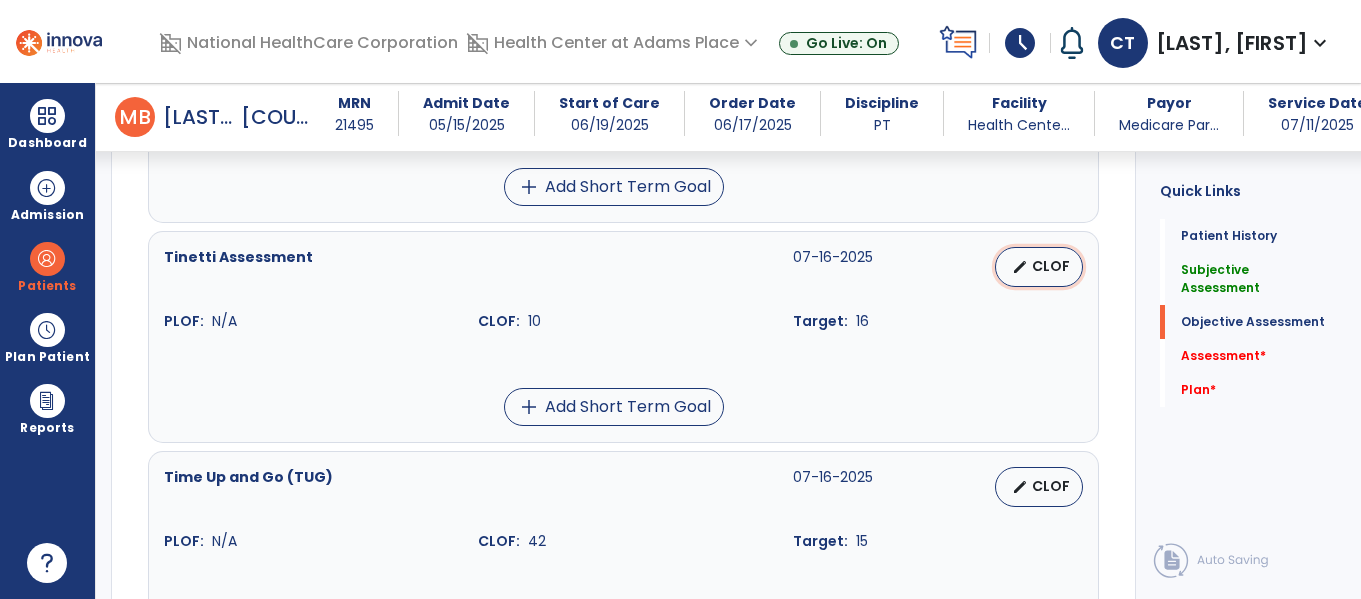 select on "********" 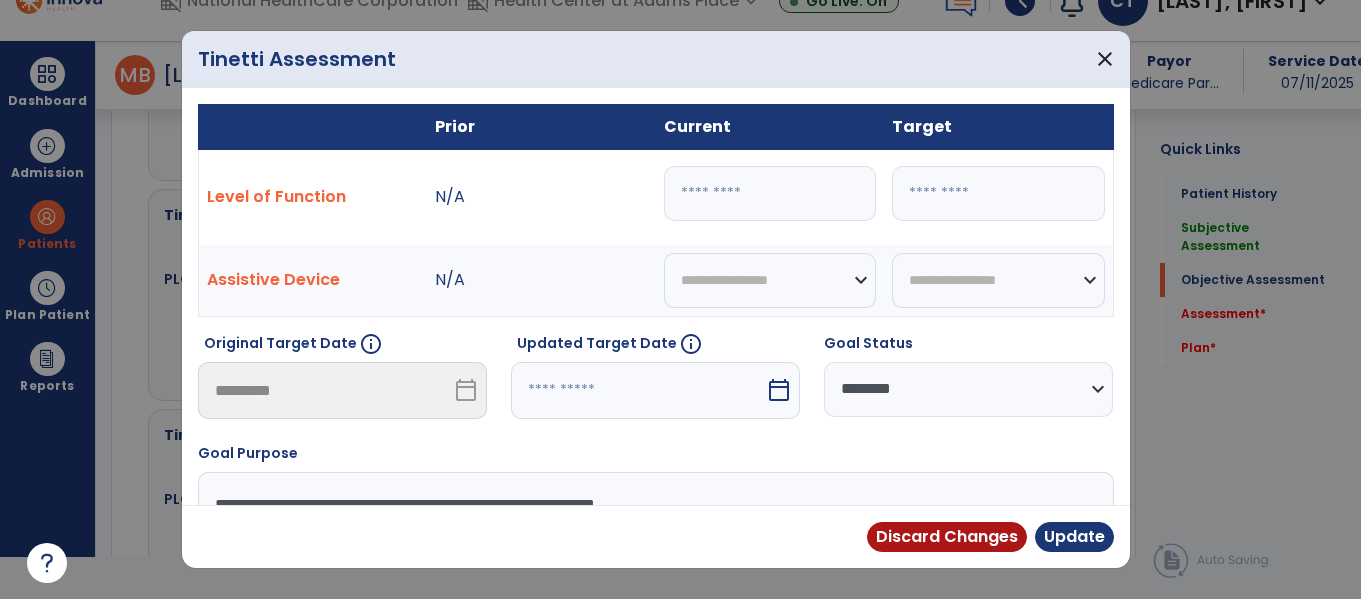 click on "**" at bounding box center (770, 193) 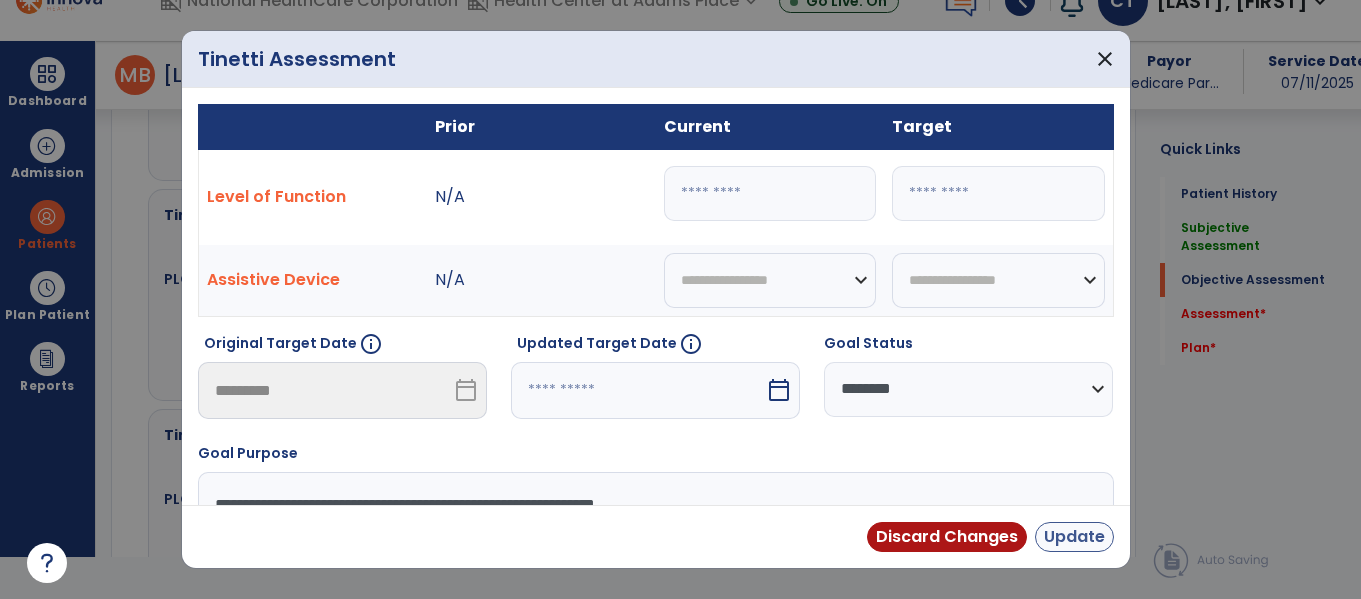 type on "**" 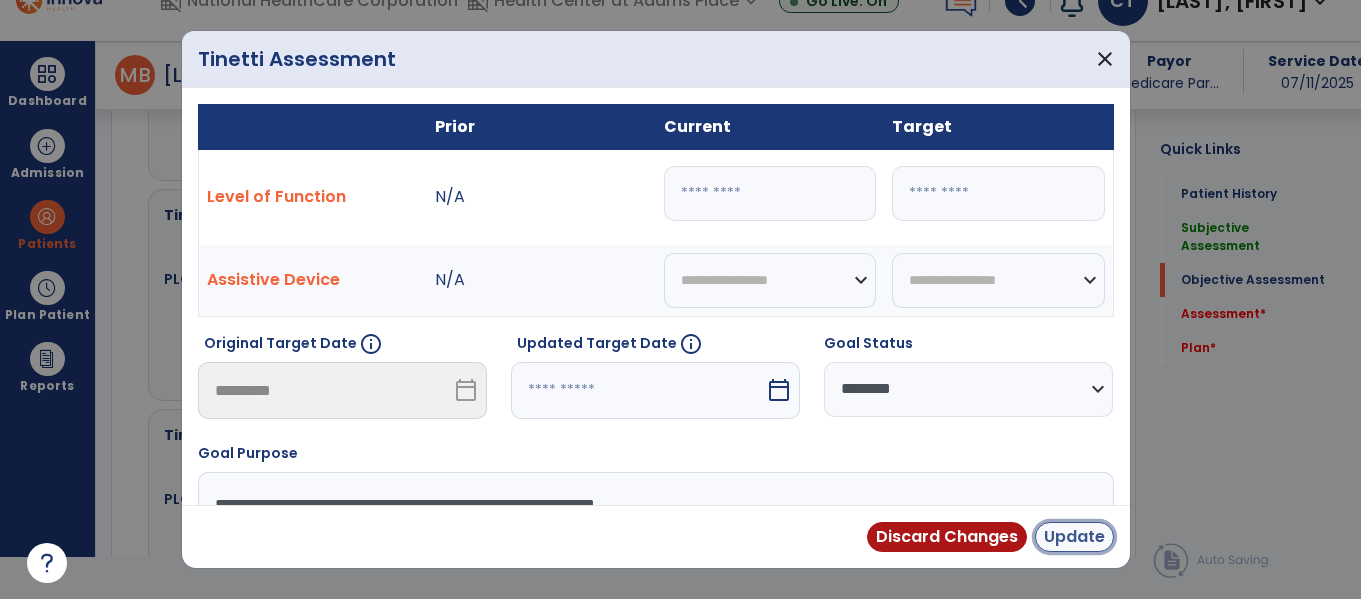 click on "Update" at bounding box center [1074, 537] 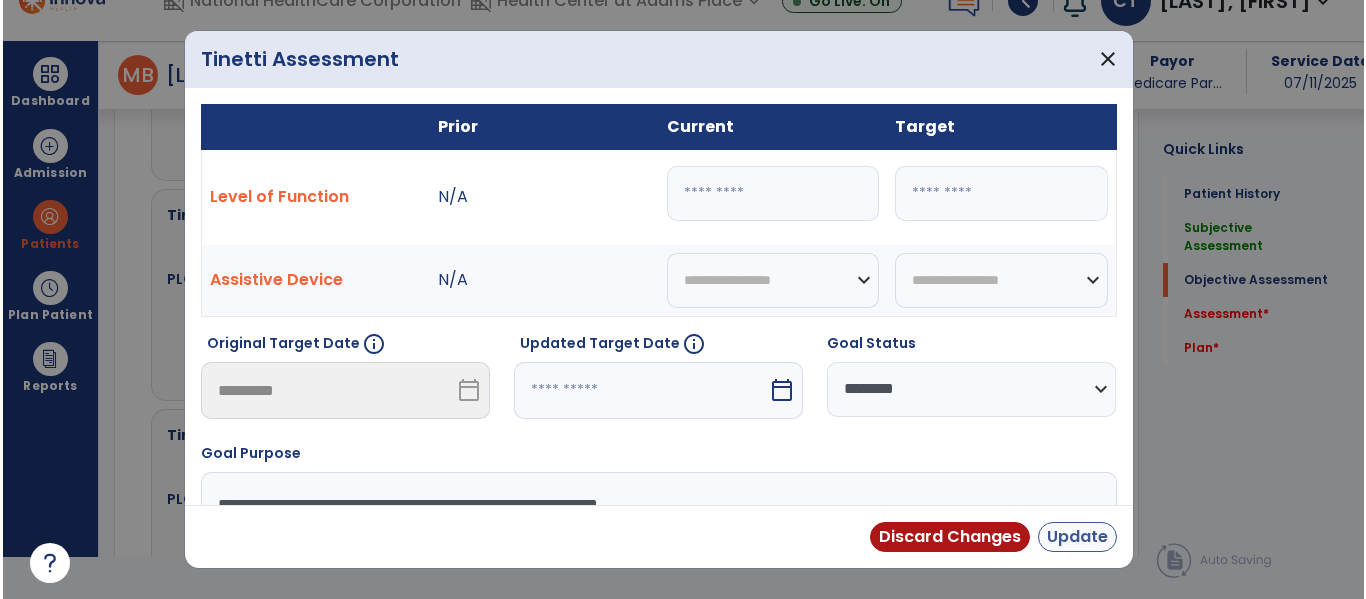scroll, scrollTop: 42, scrollLeft: 0, axis: vertical 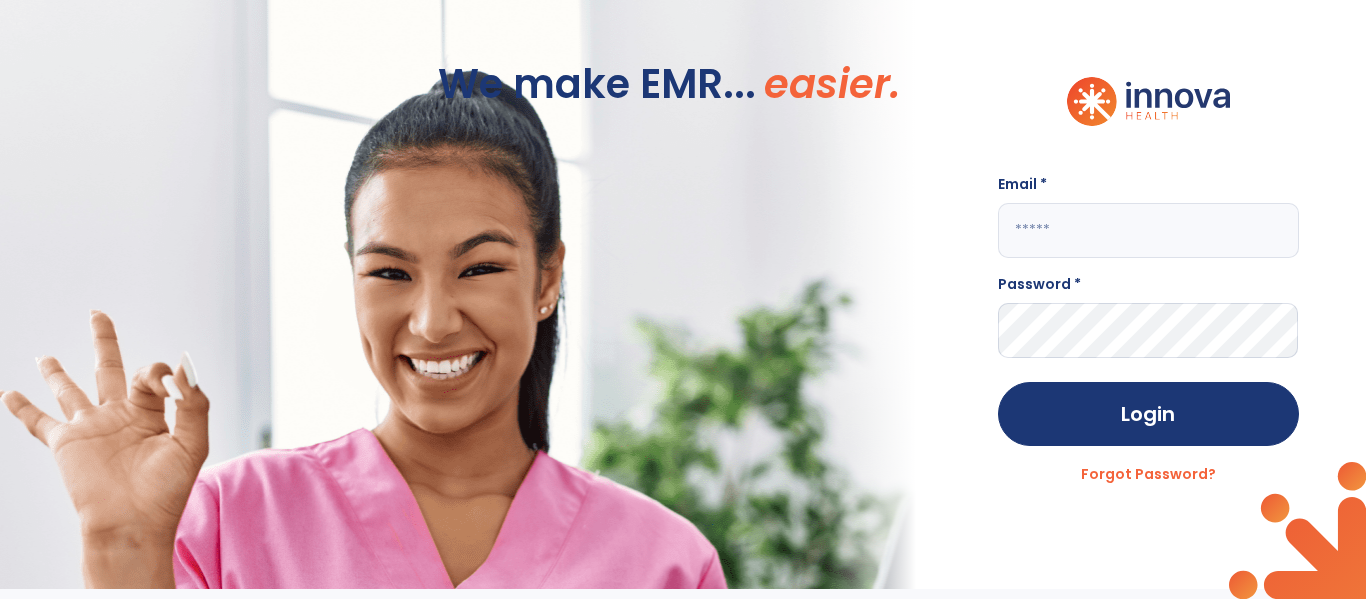 type on "**********" 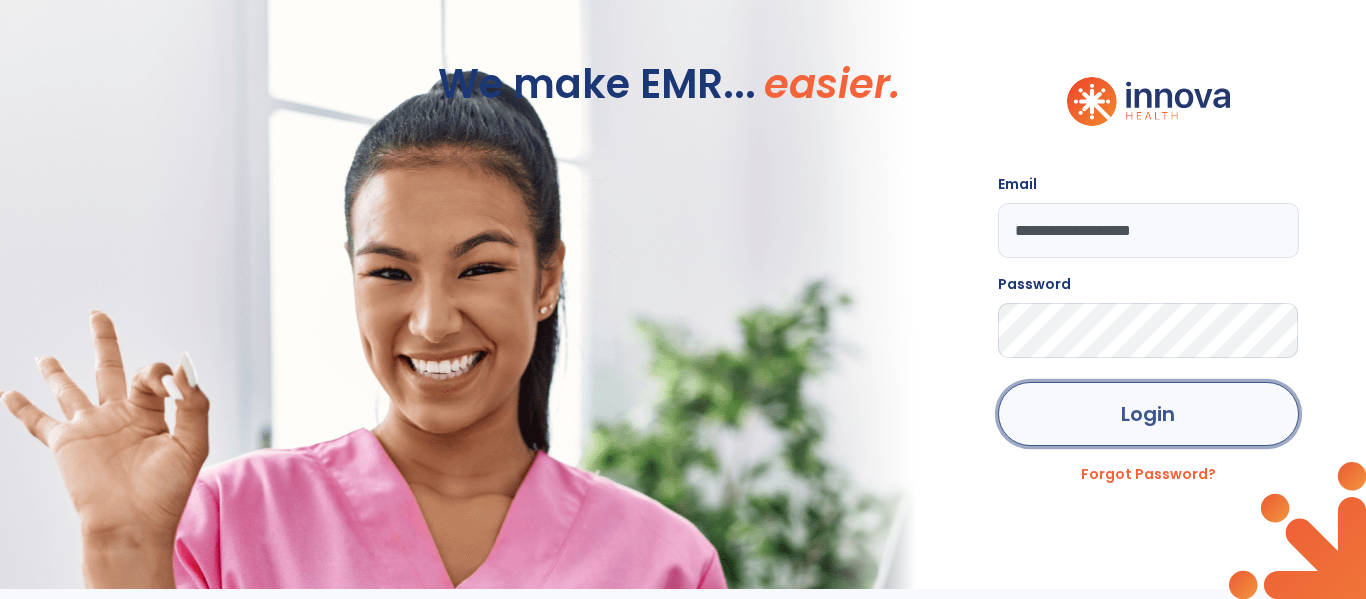 click on "Login" 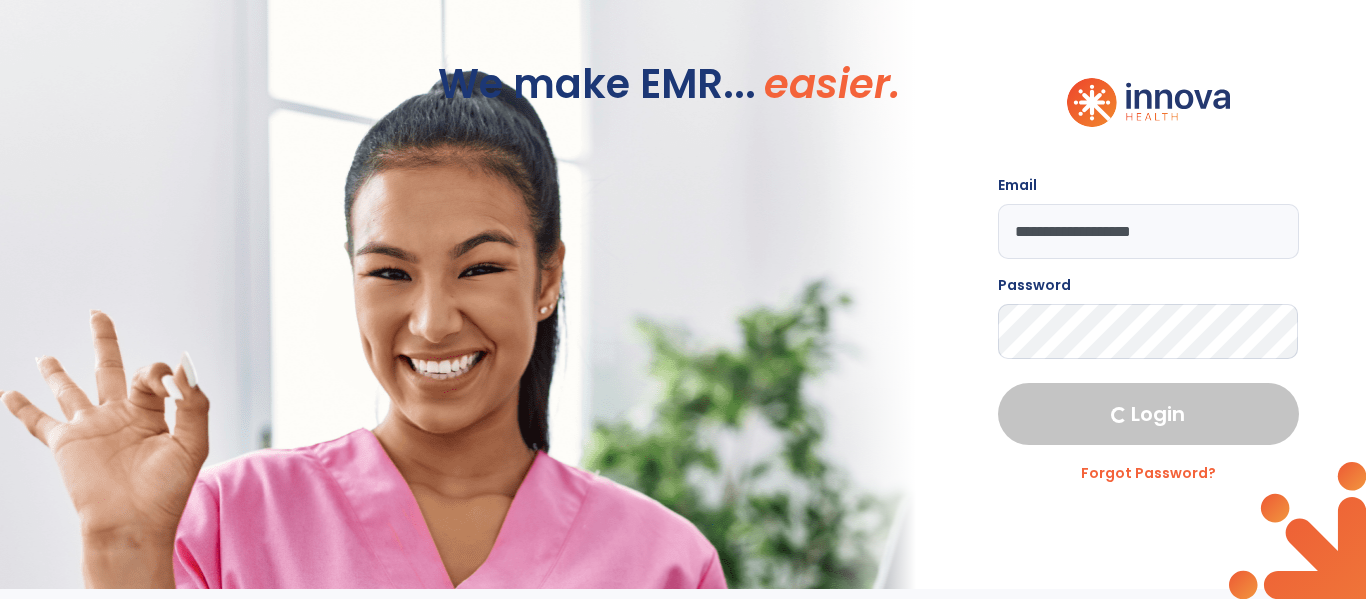 select on "****" 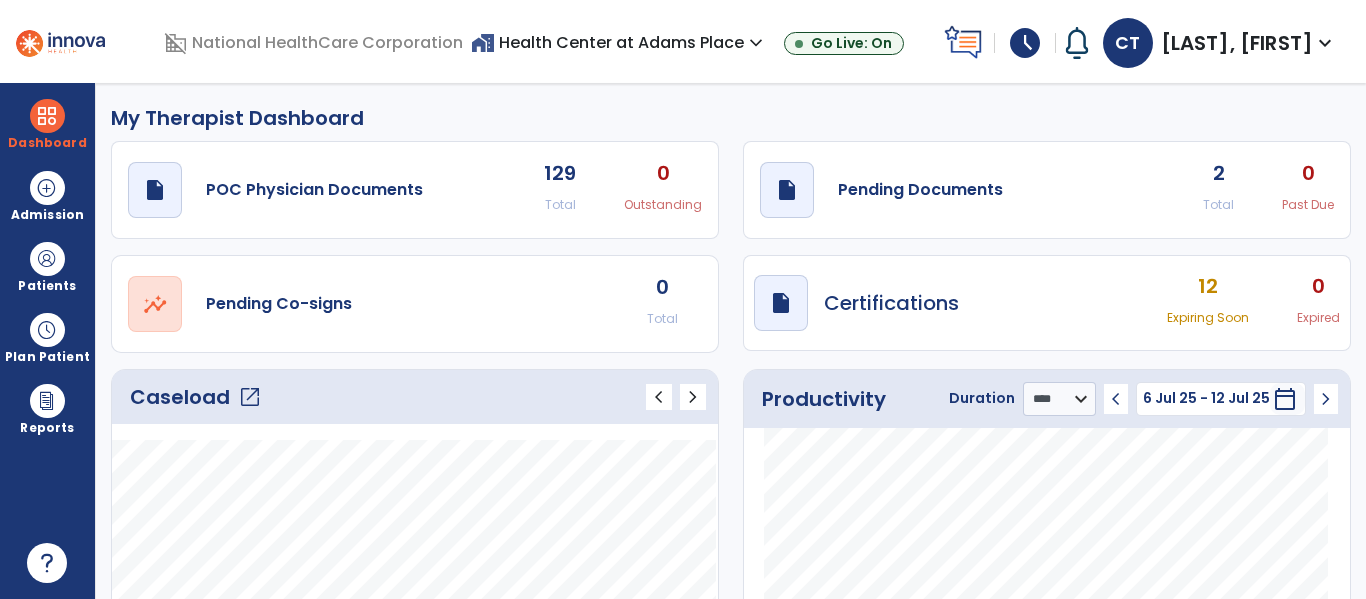 click on "2" 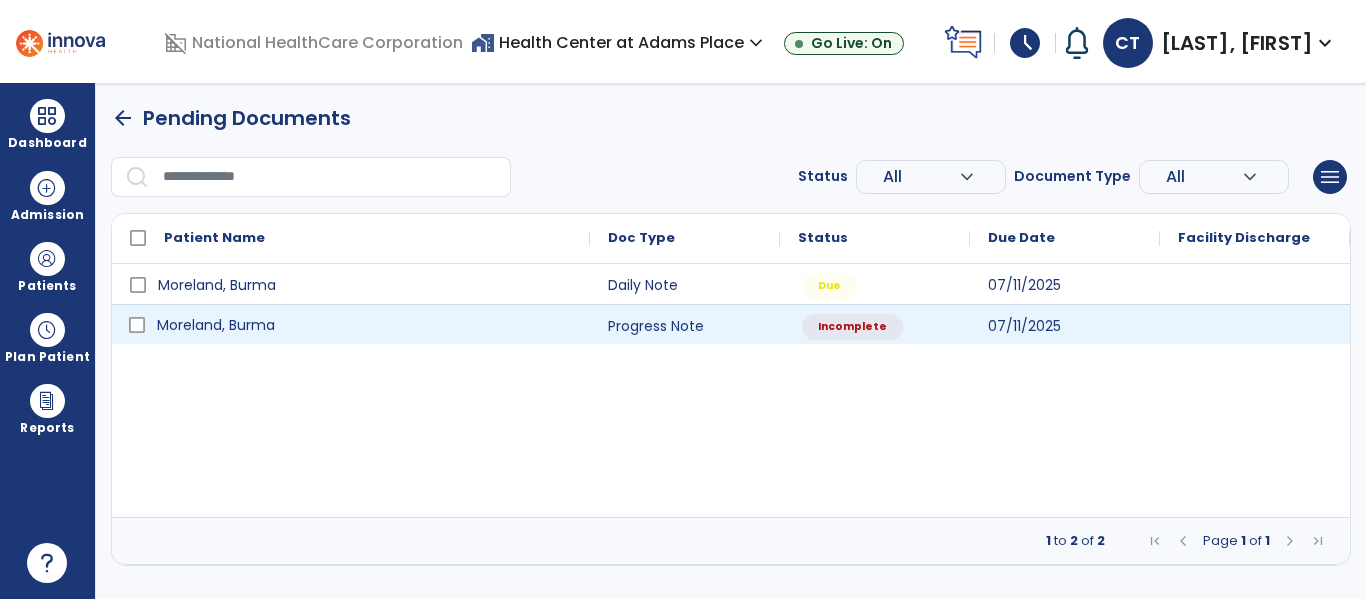 click on "Moreland, Burma" at bounding box center (216, 325) 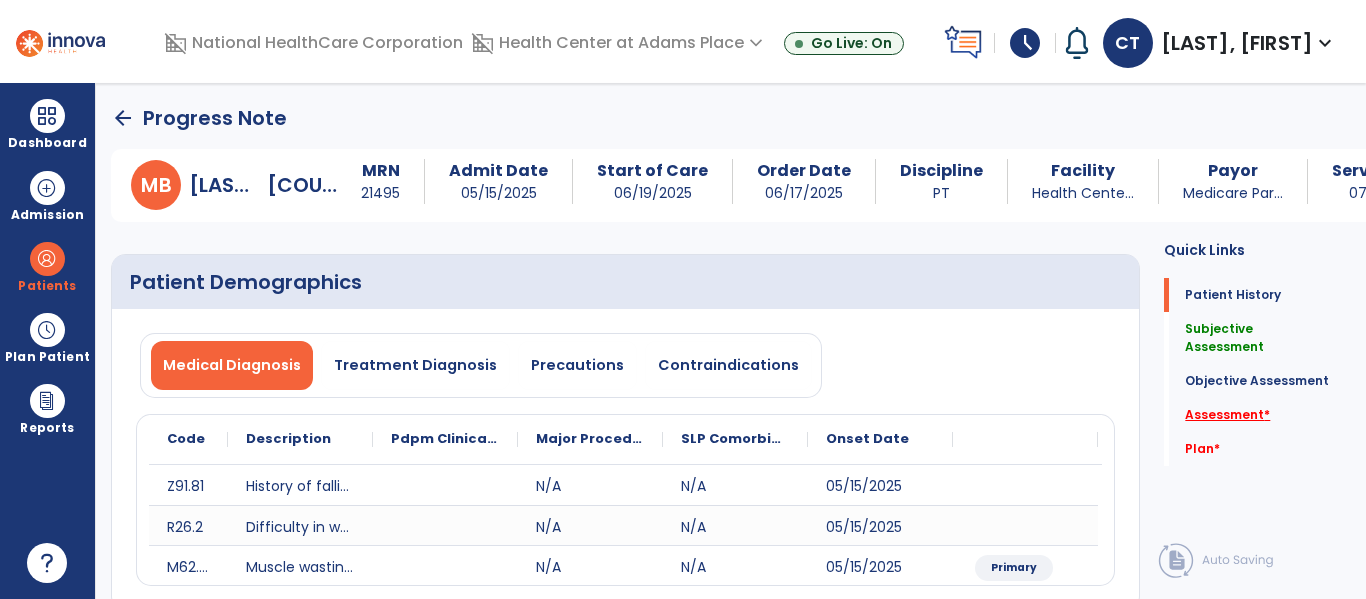 click on "Assessment   *" 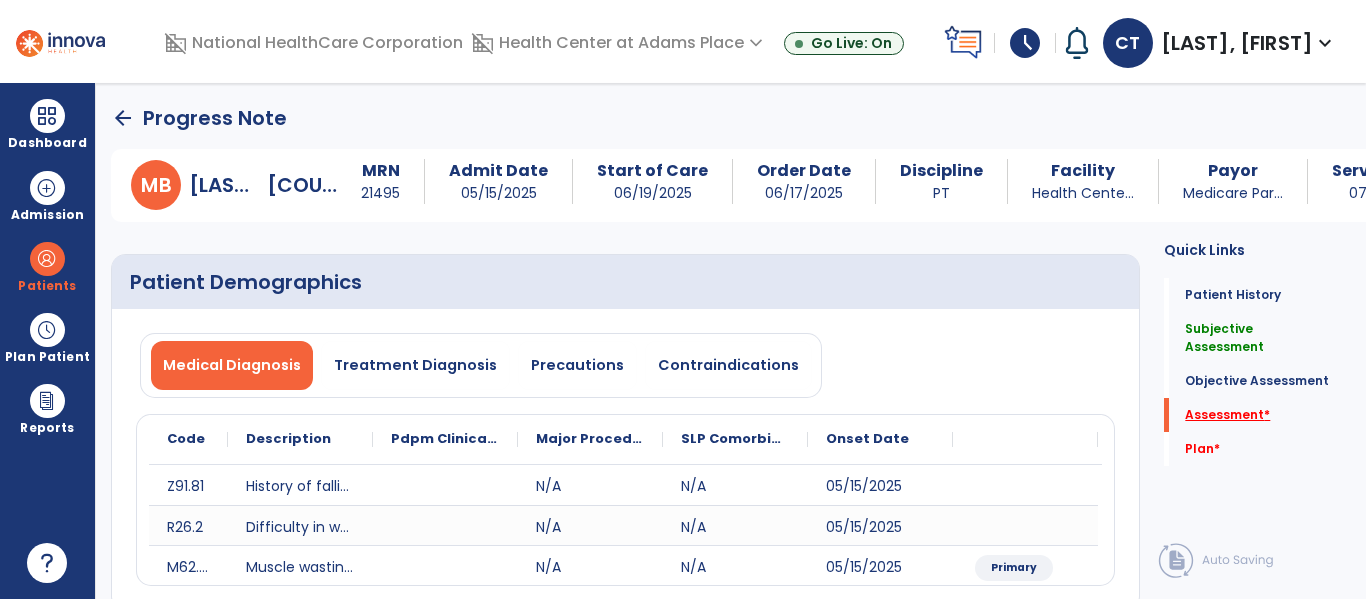 scroll, scrollTop: 42, scrollLeft: 0, axis: vertical 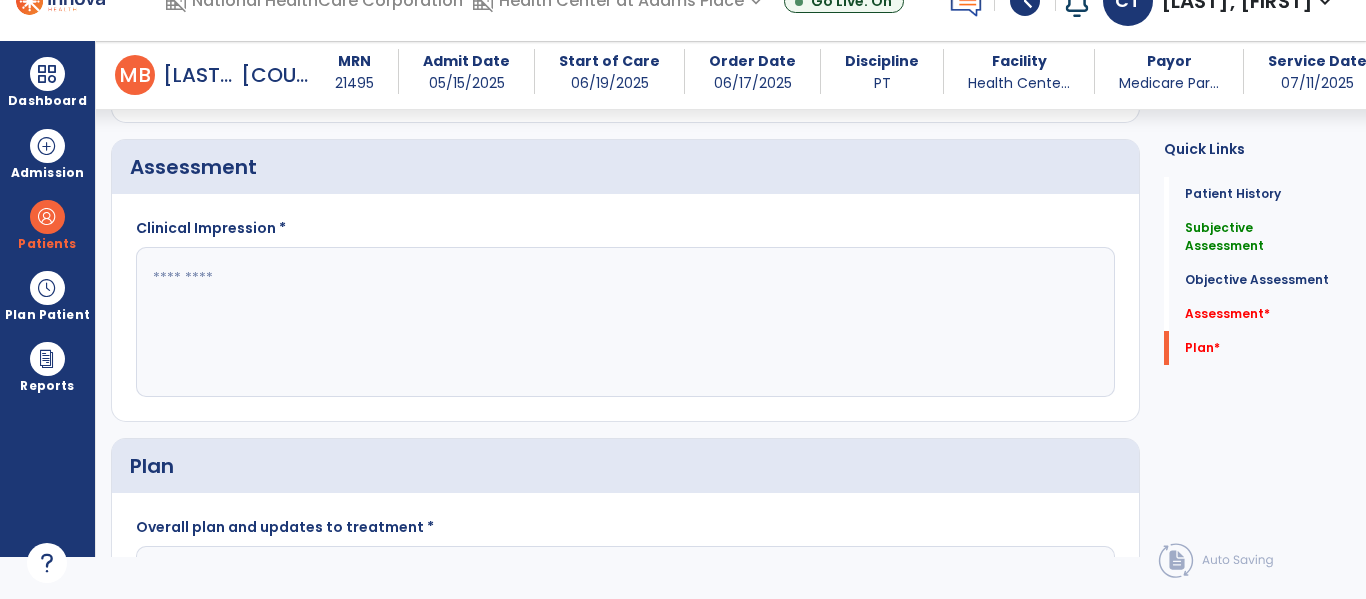 click 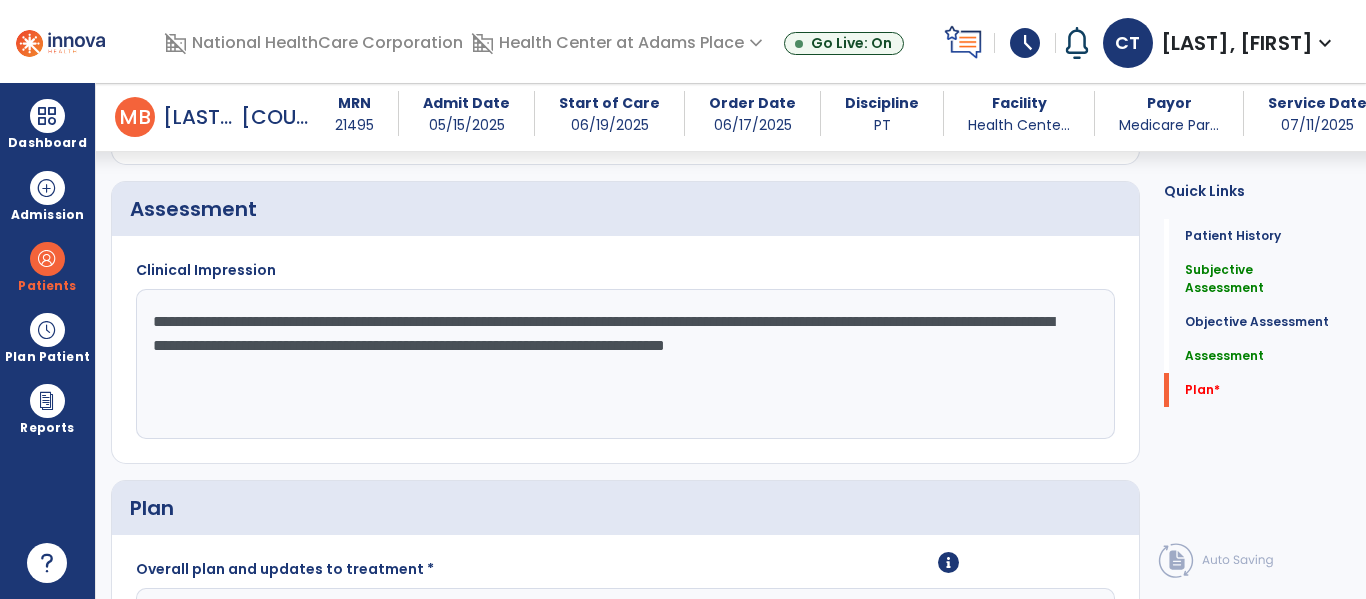 scroll, scrollTop: 0, scrollLeft: 0, axis: both 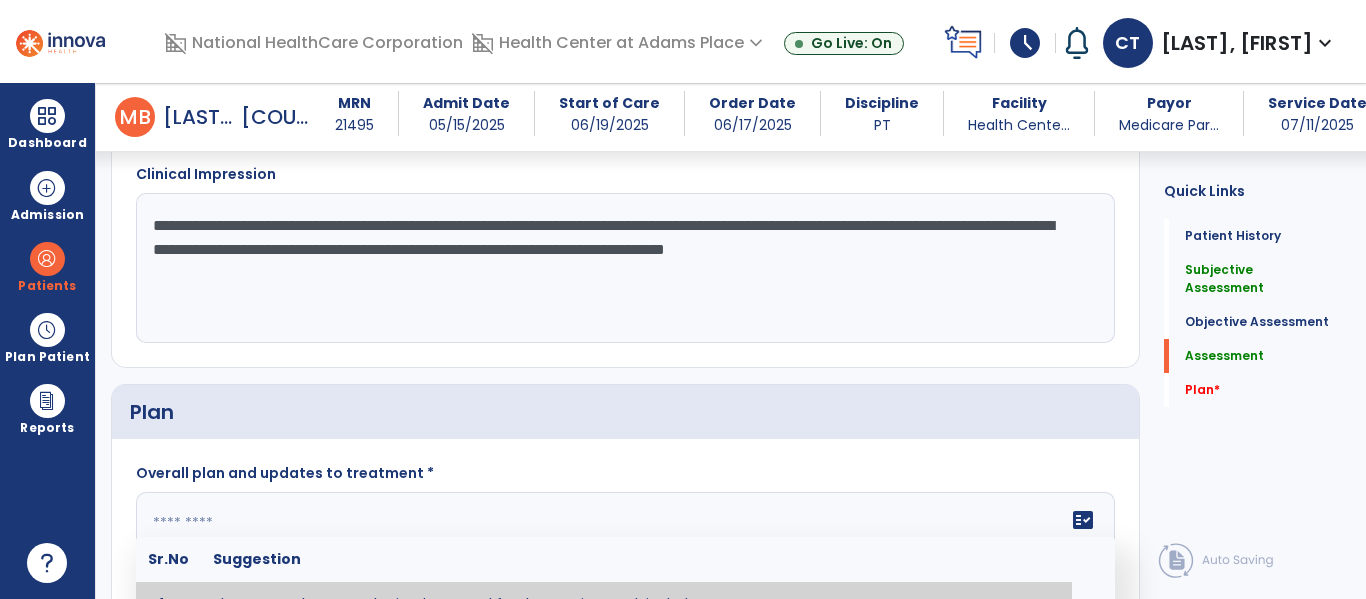 click on "**********" 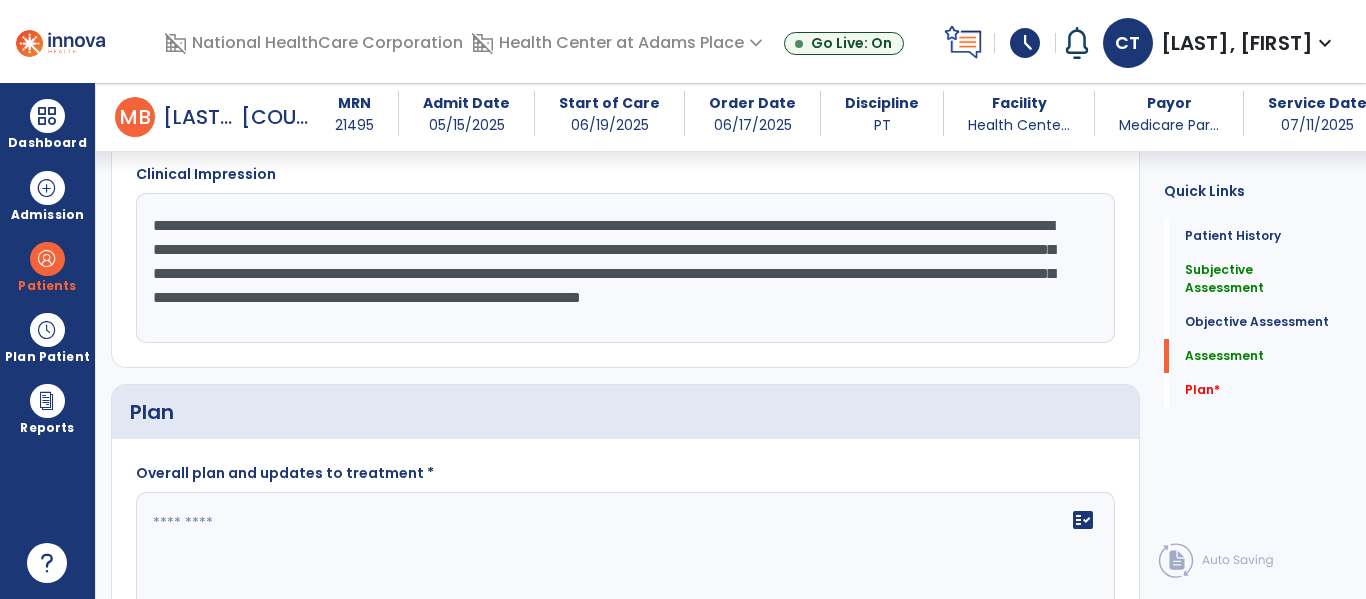 type on "**********" 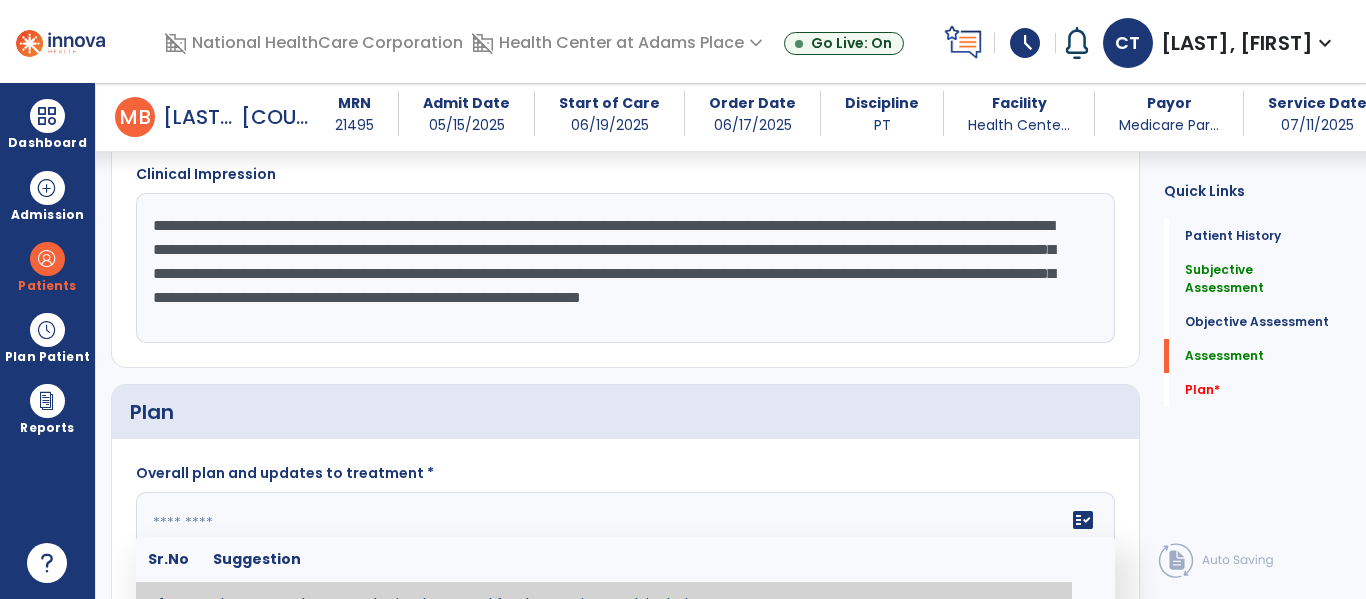 scroll, scrollTop: 1940, scrollLeft: 0, axis: vertical 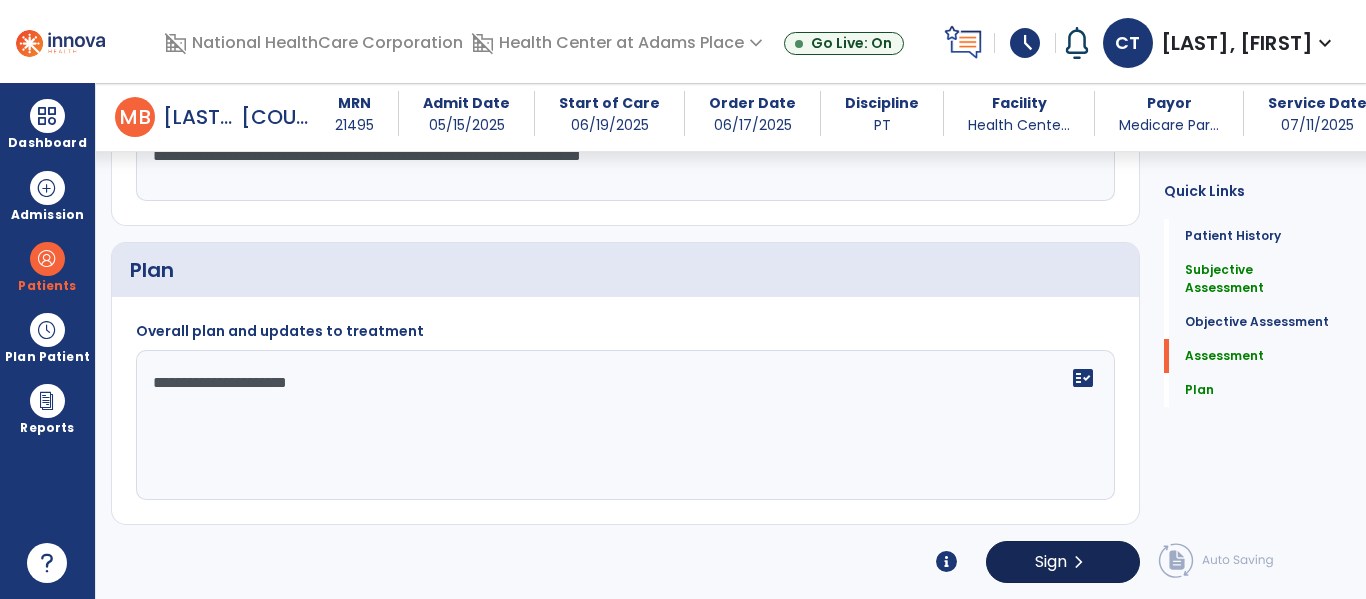type on "**********" 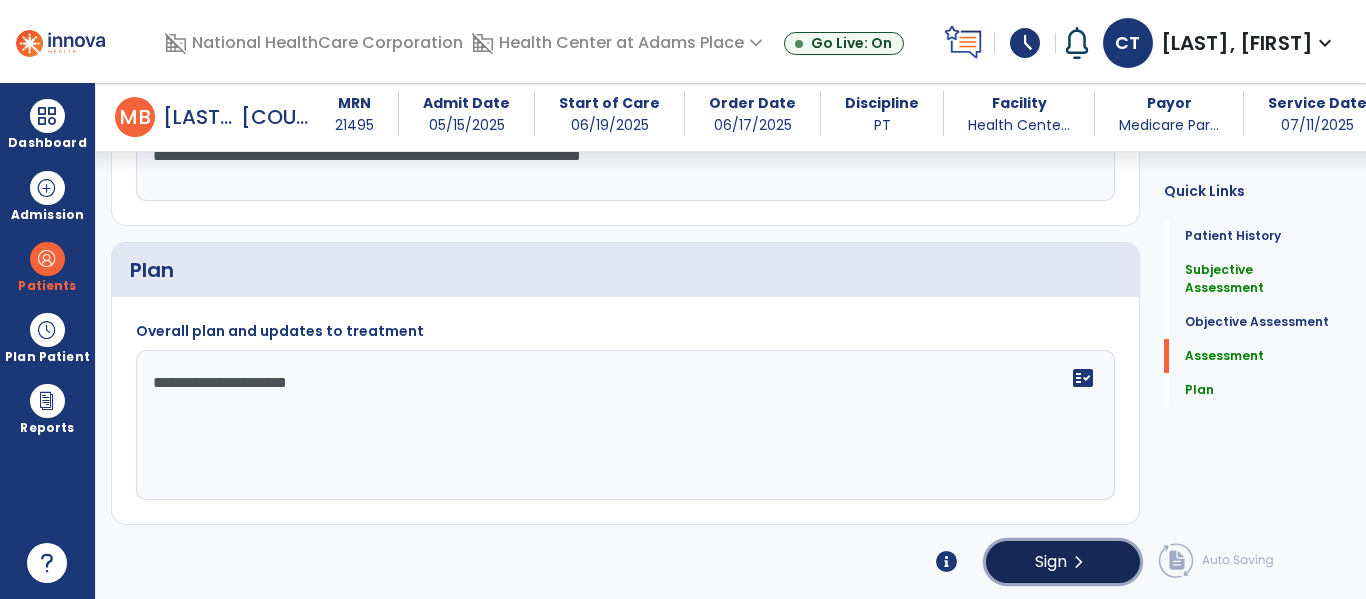 click on "Sign  chevron_right" 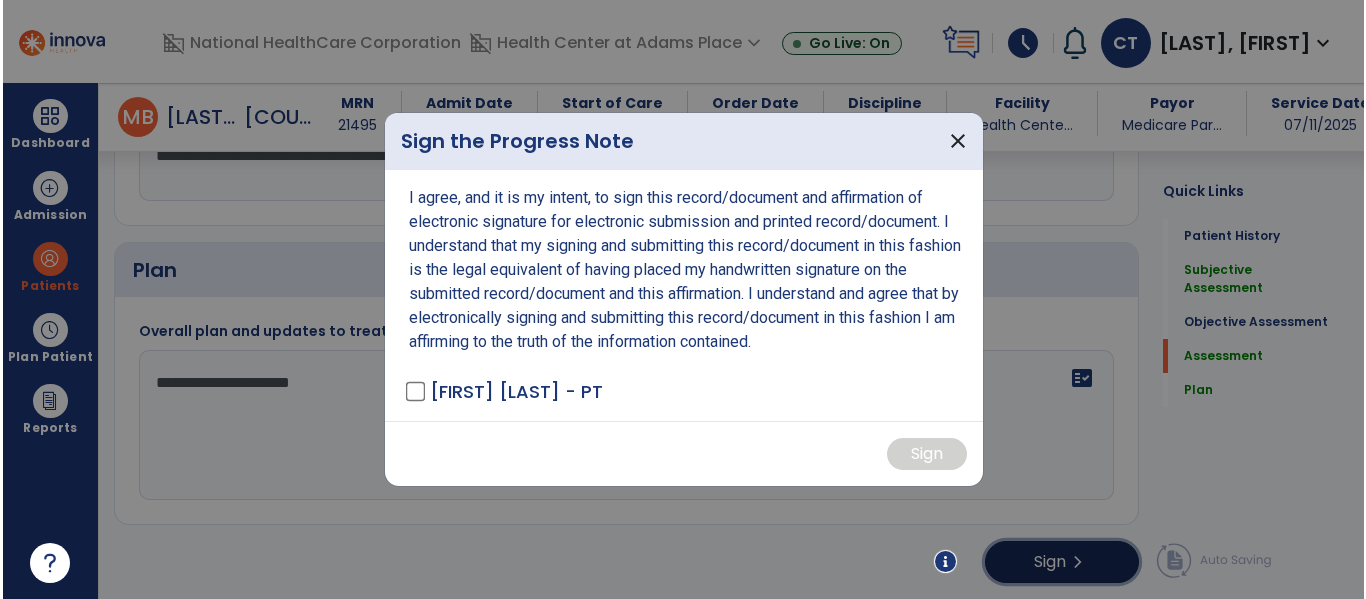 scroll, scrollTop: 2054, scrollLeft: 0, axis: vertical 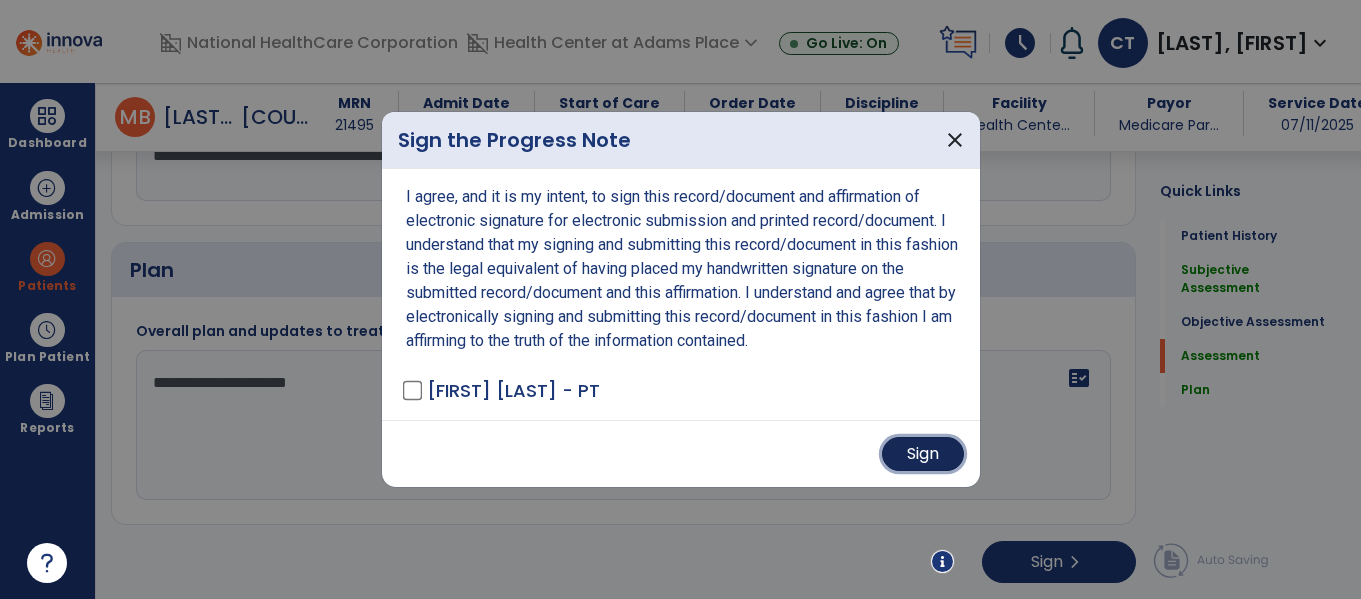click on "Sign" at bounding box center [923, 454] 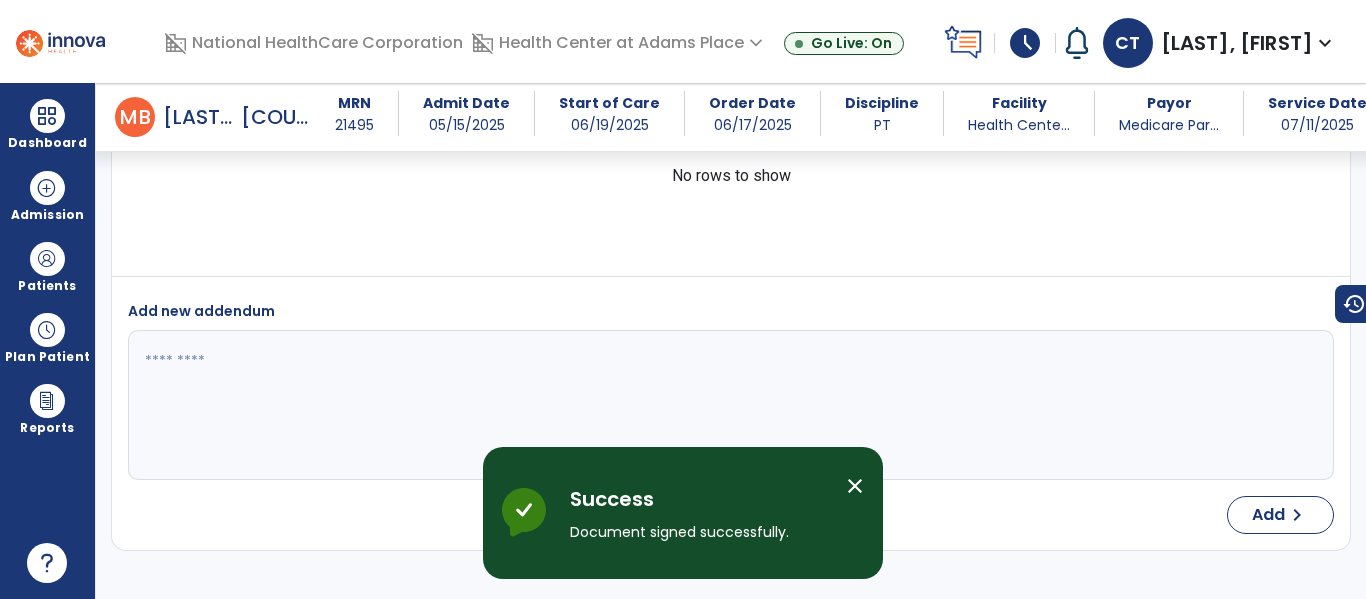 scroll, scrollTop: 2493, scrollLeft: 0, axis: vertical 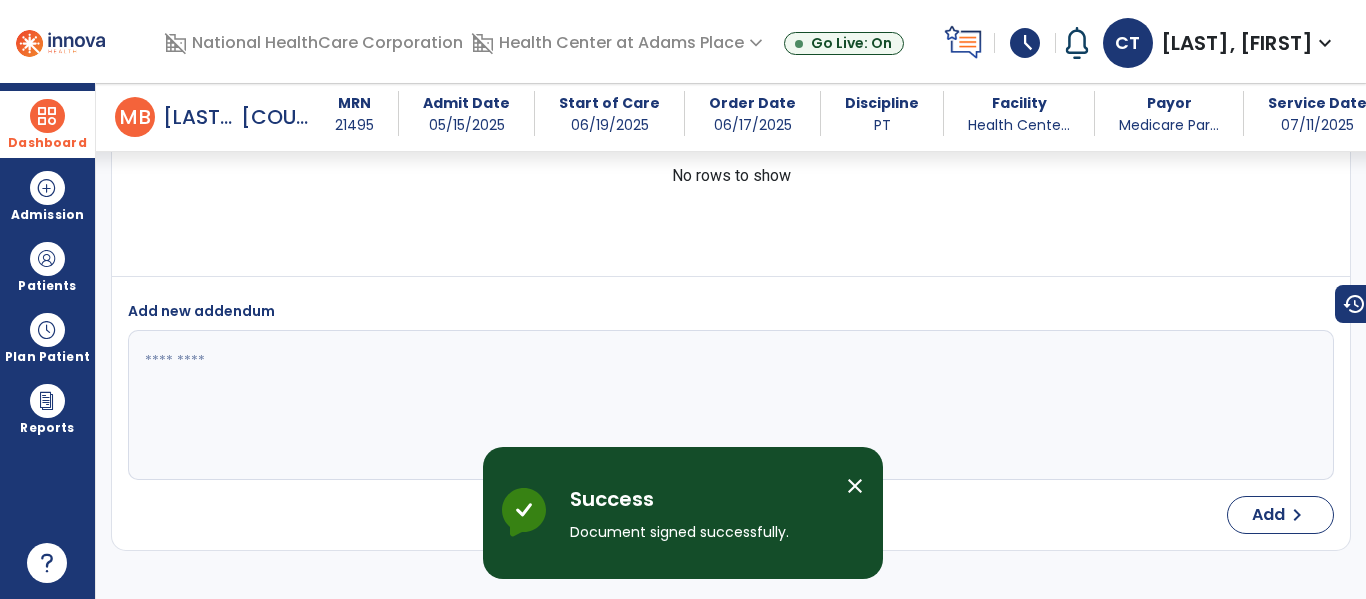 click at bounding box center (47, 116) 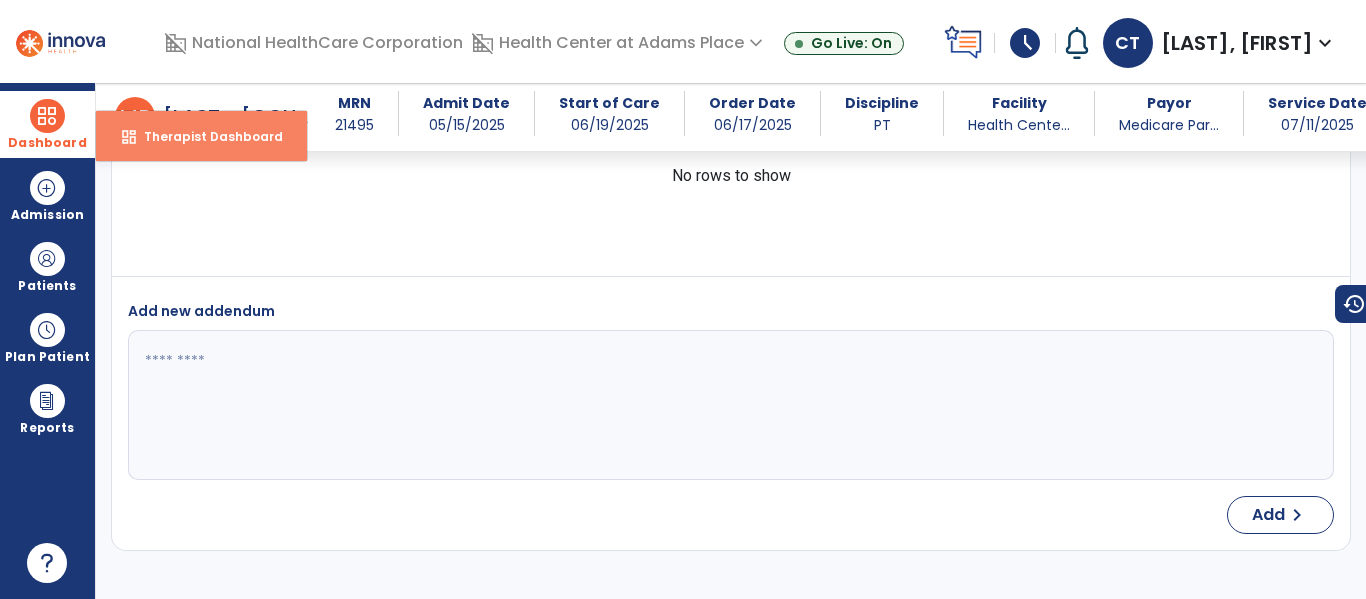 click on "Therapist Dashboard" at bounding box center [205, 136] 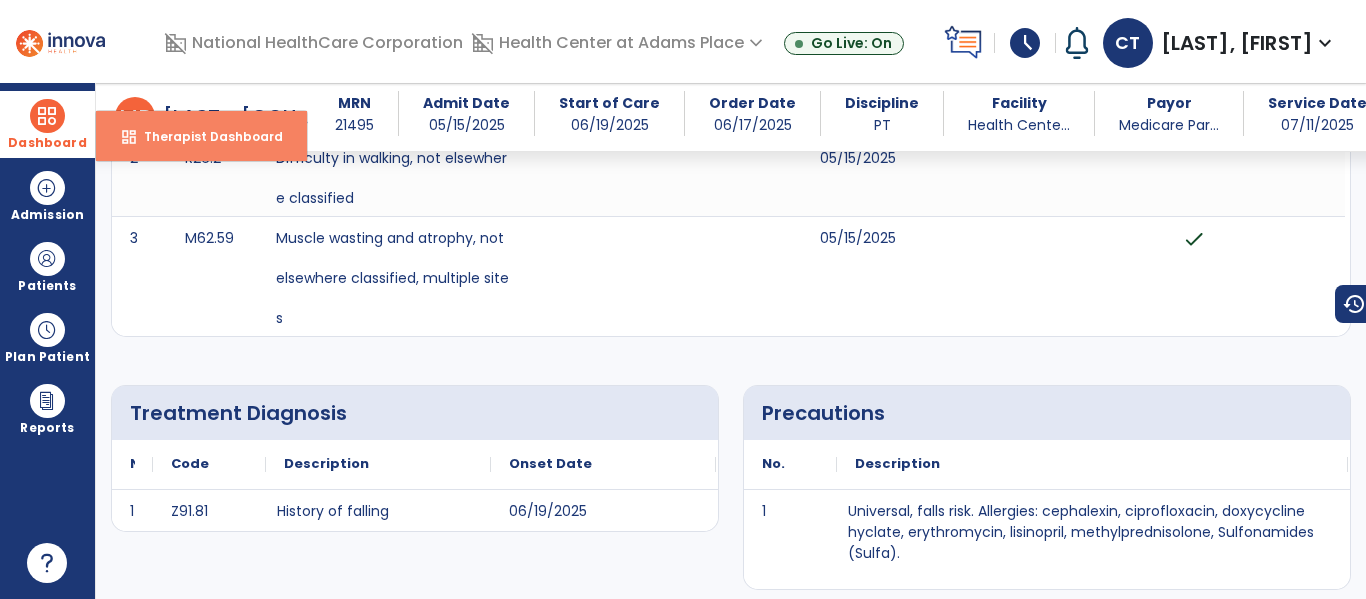 select on "****" 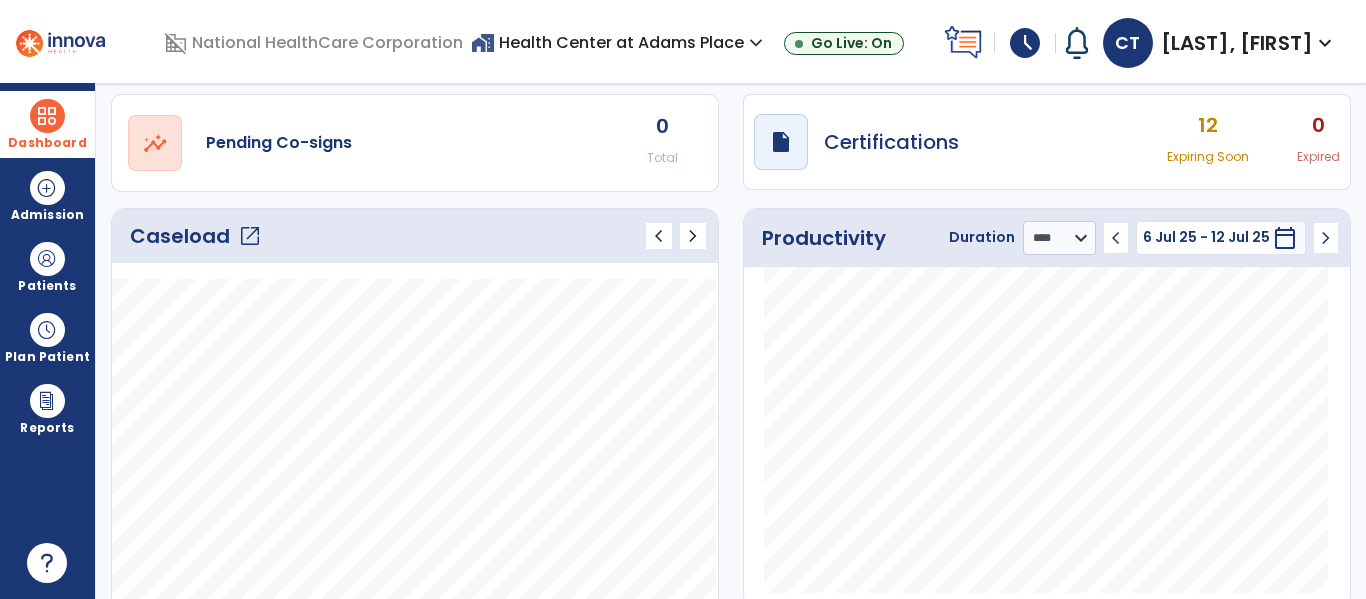 scroll, scrollTop: 157, scrollLeft: 0, axis: vertical 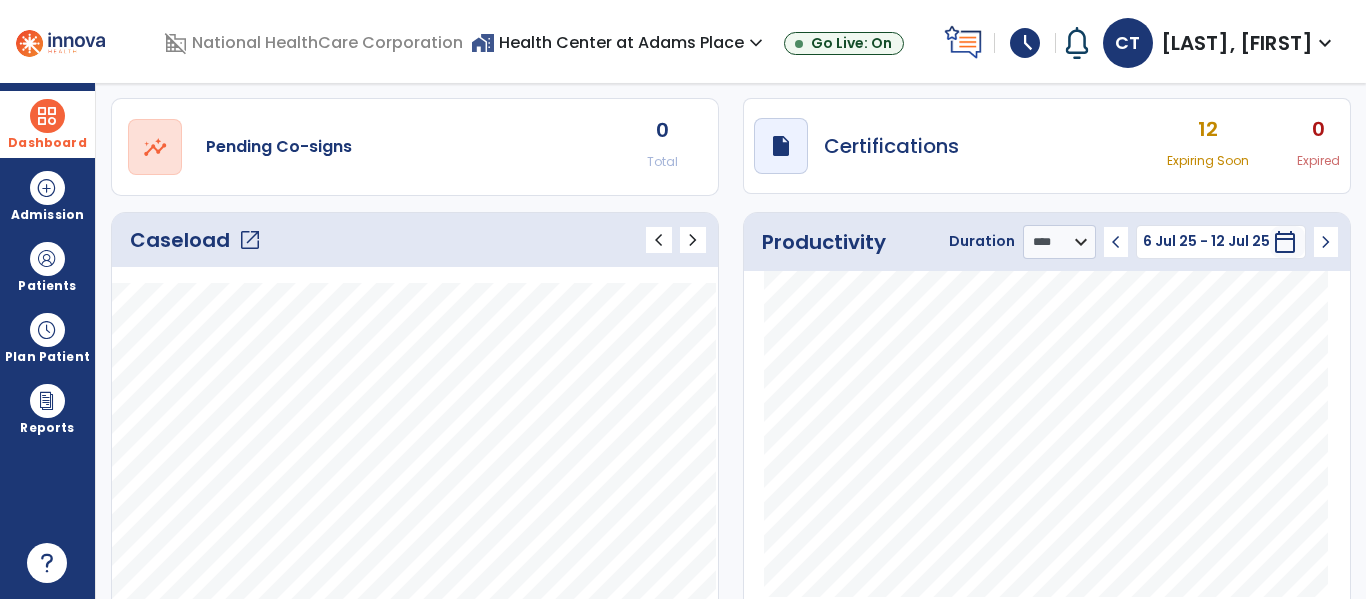 click on "My Therapist Dashboard   draft   open_in_new  POC Physician Documents 129 Total 0 Outstanding  draft   open_in_new  Pending Documents 1 Total 0 Past Due  open_in_new  Pending Co-signs 0 Total  draft   open_in_new  Certifications 12 Expiring Soon 0 Expired  Caseload   open_in_new   chevron_left   chevron_right
Notes
No. of notes" at bounding box center (731, 341) 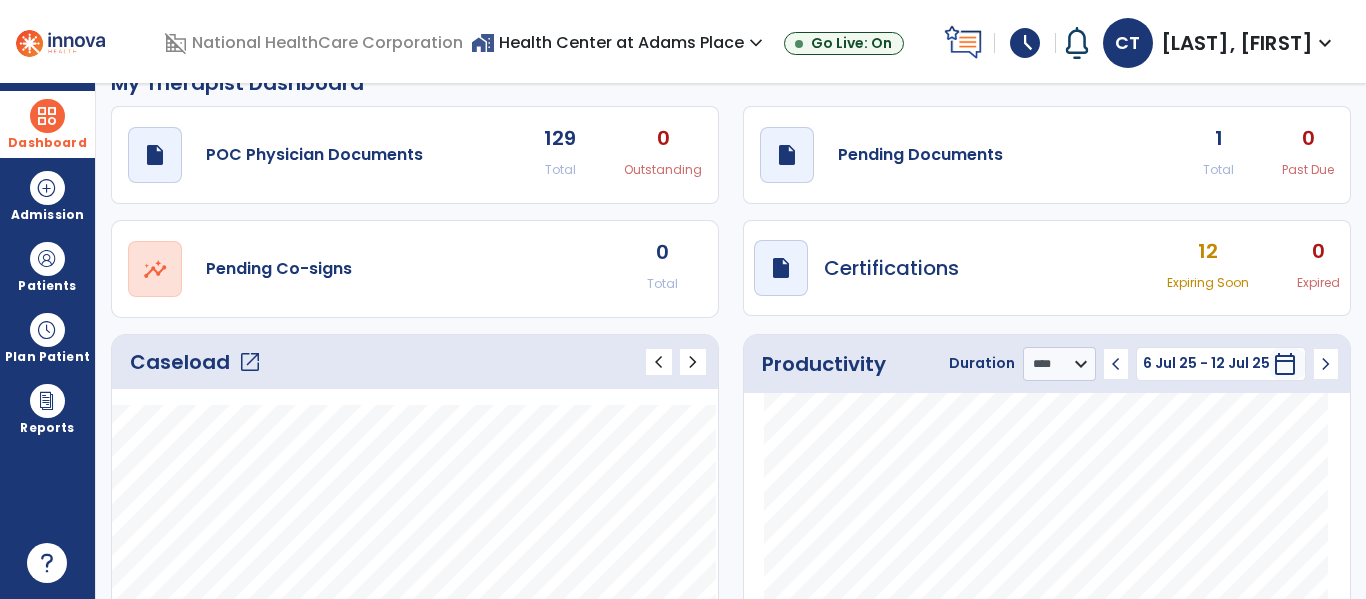 click on "1" 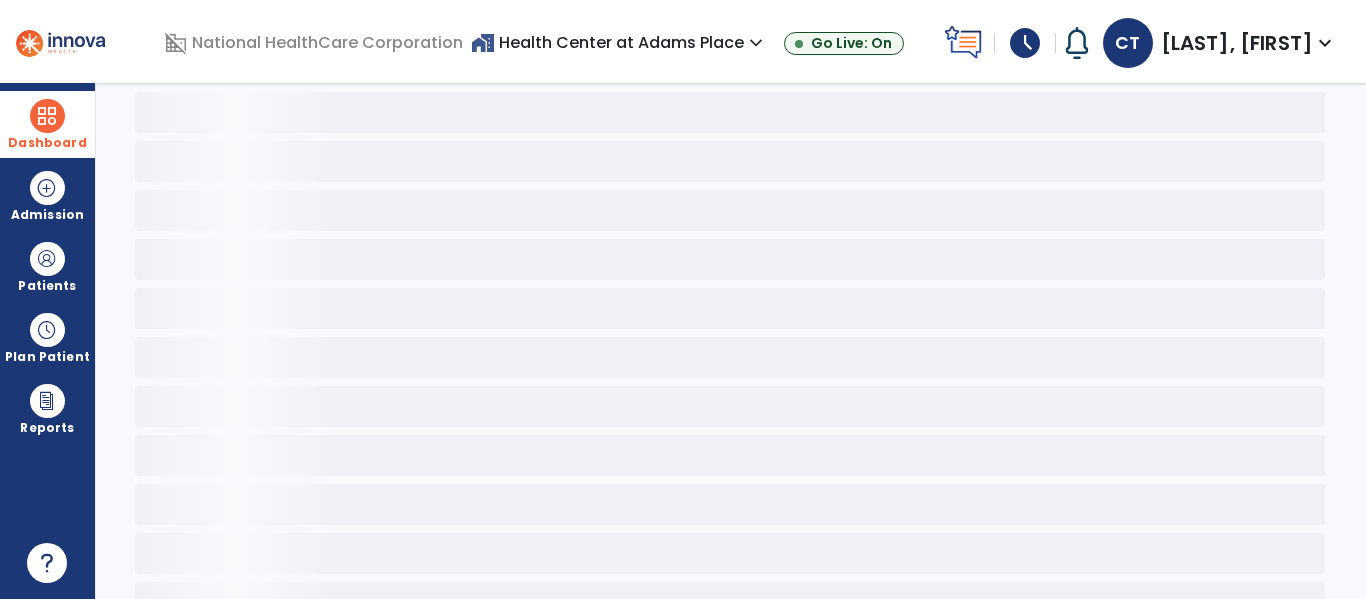 scroll, scrollTop: 0, scrollLeft: 0, axis: both 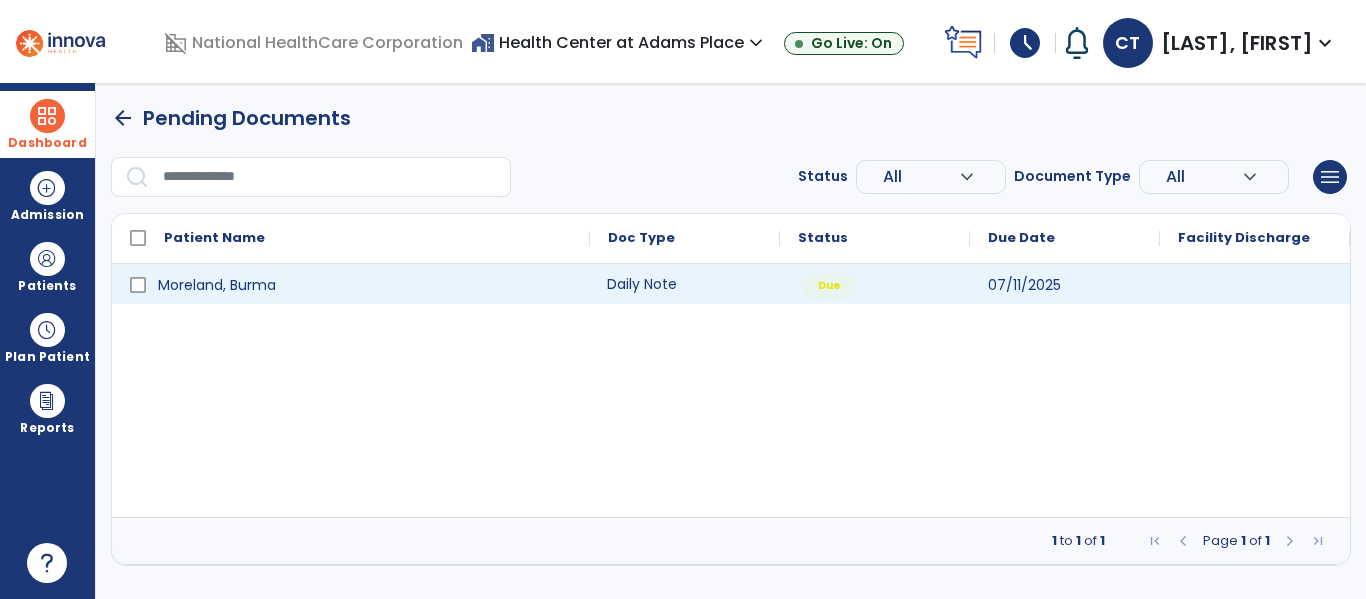 click on "Daily Note" at bounding box center [685, 284] 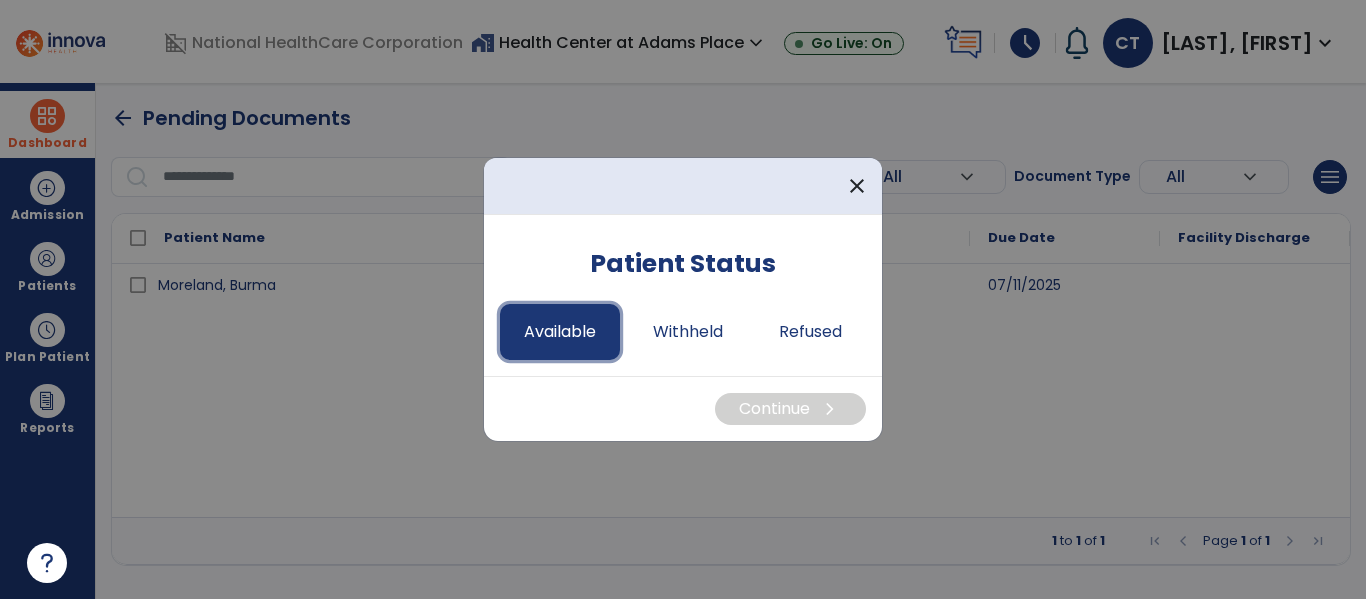 click on "Available" at bounding box center [560, 332] 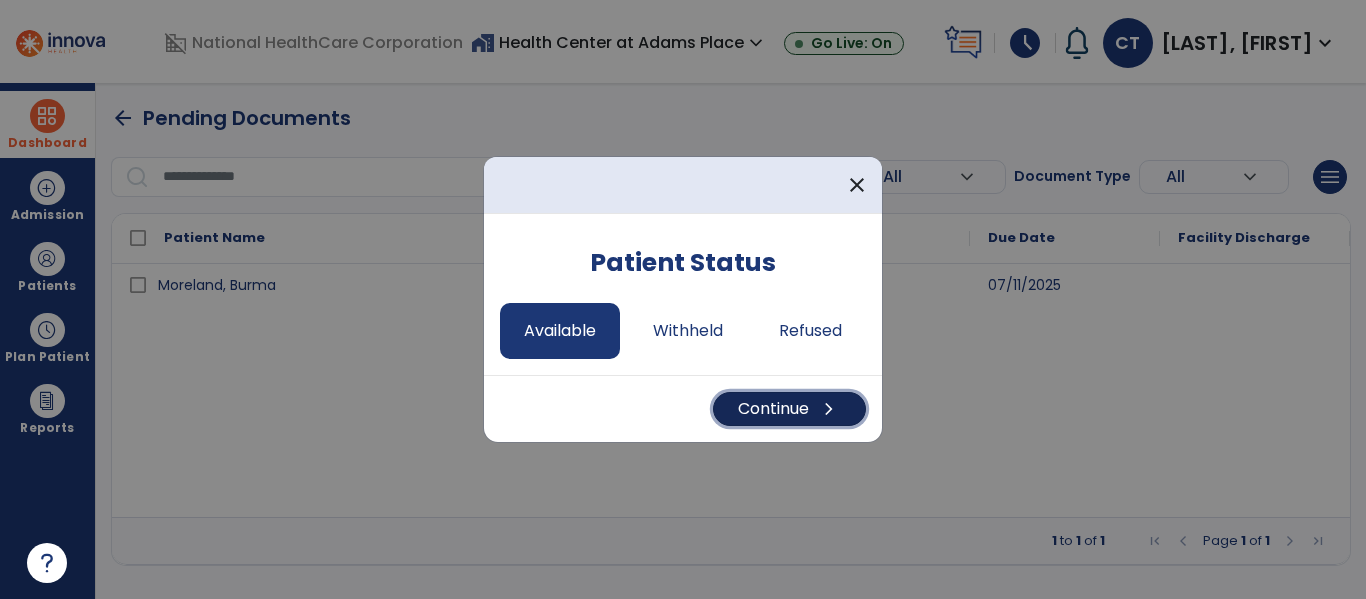 click on "Continue   chevron_right" at bounding box center (789, 409) 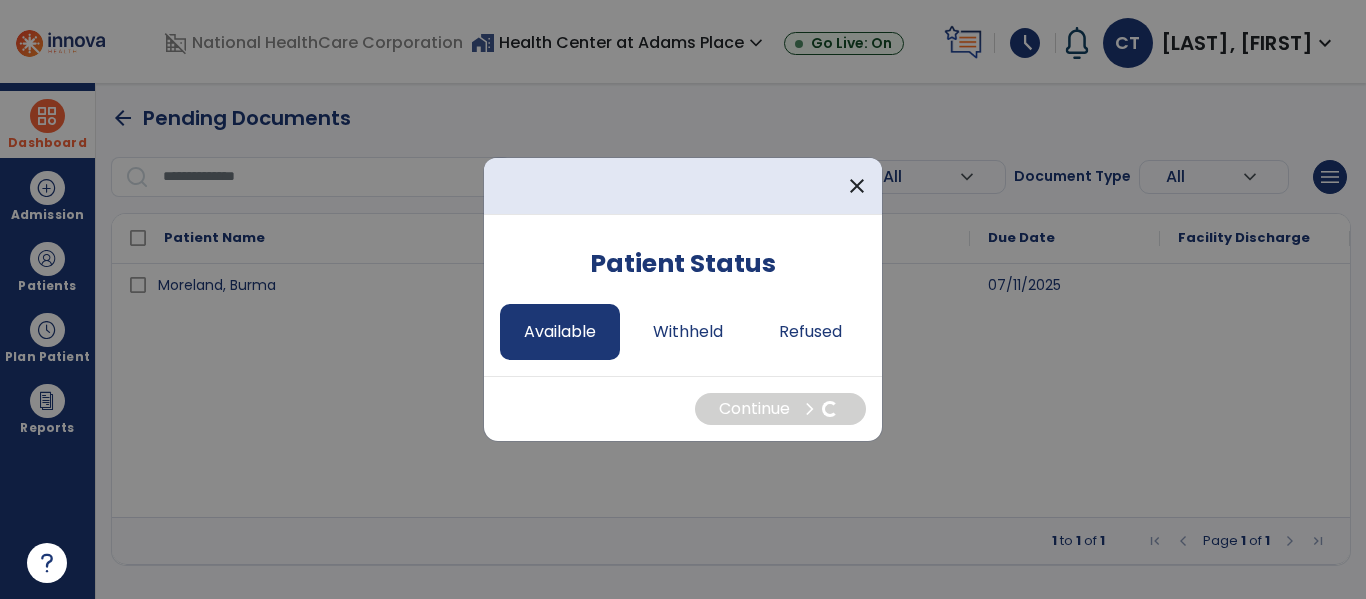 select on "*" 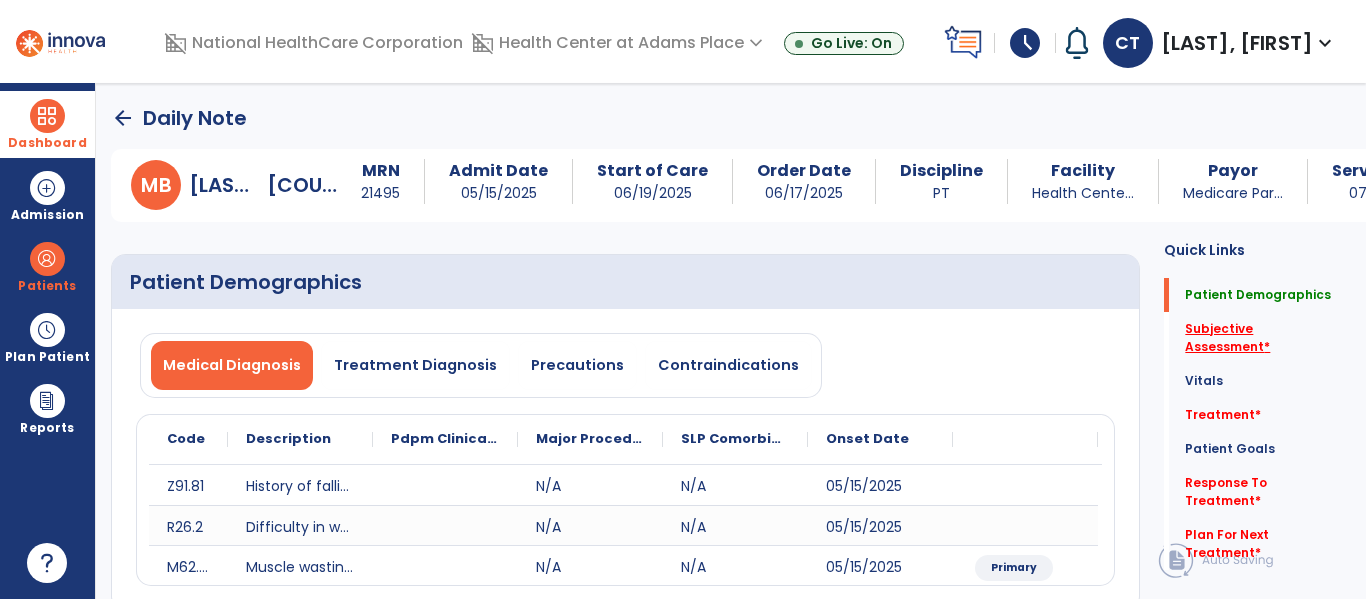 click on "Subjective Assessment   *" 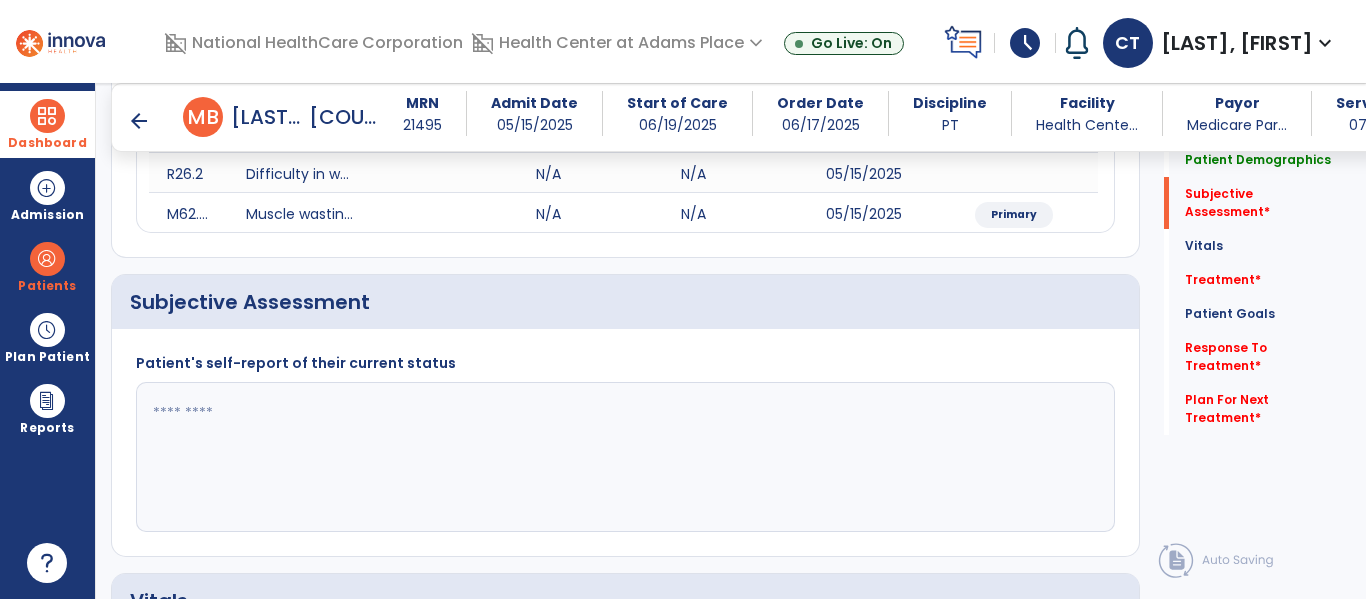 scroll, scrollTop: 427, scrollLeft: 0, axis: vertical 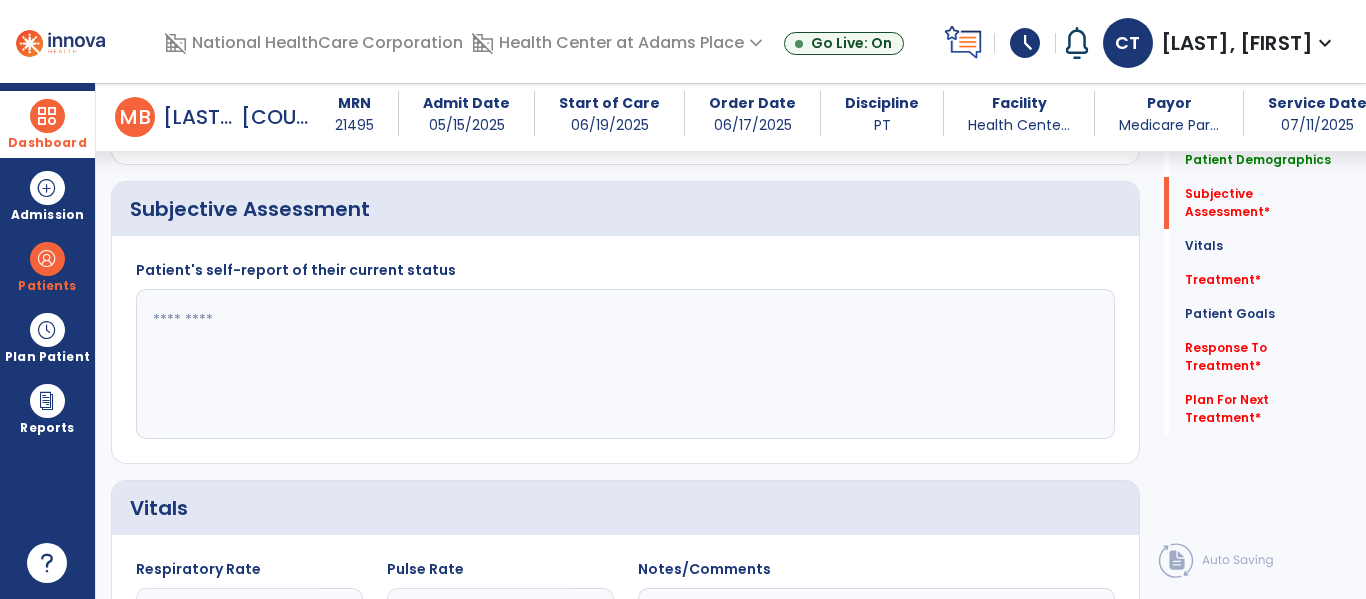 click 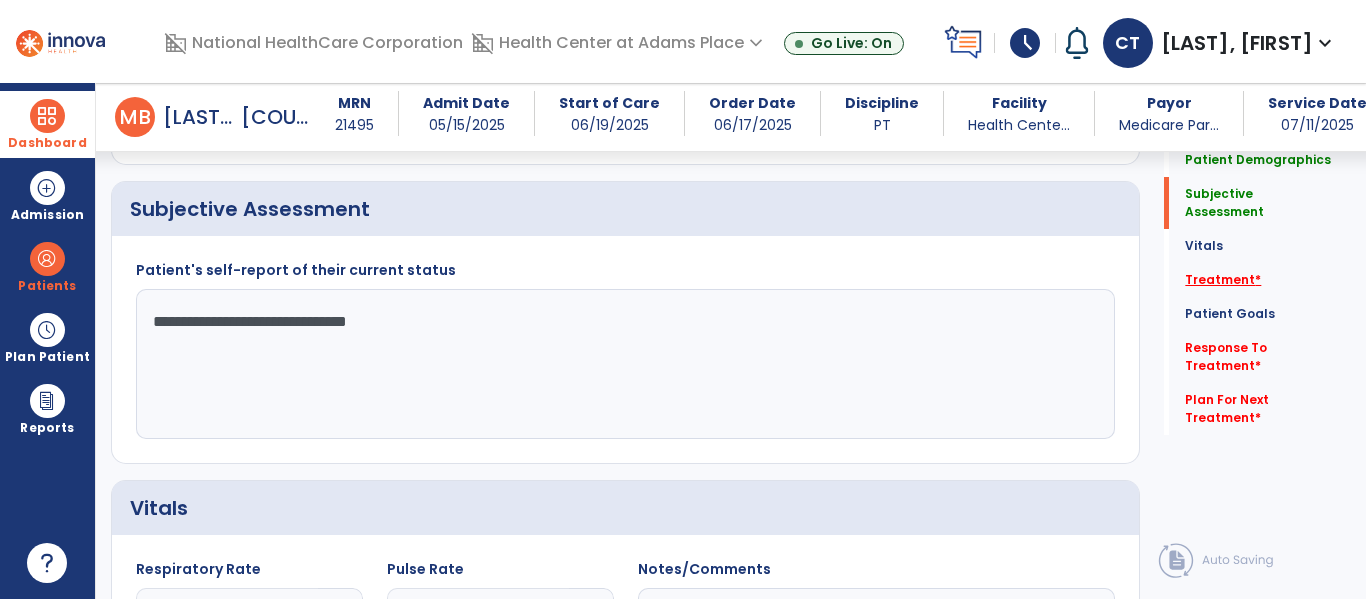 type on "**********" 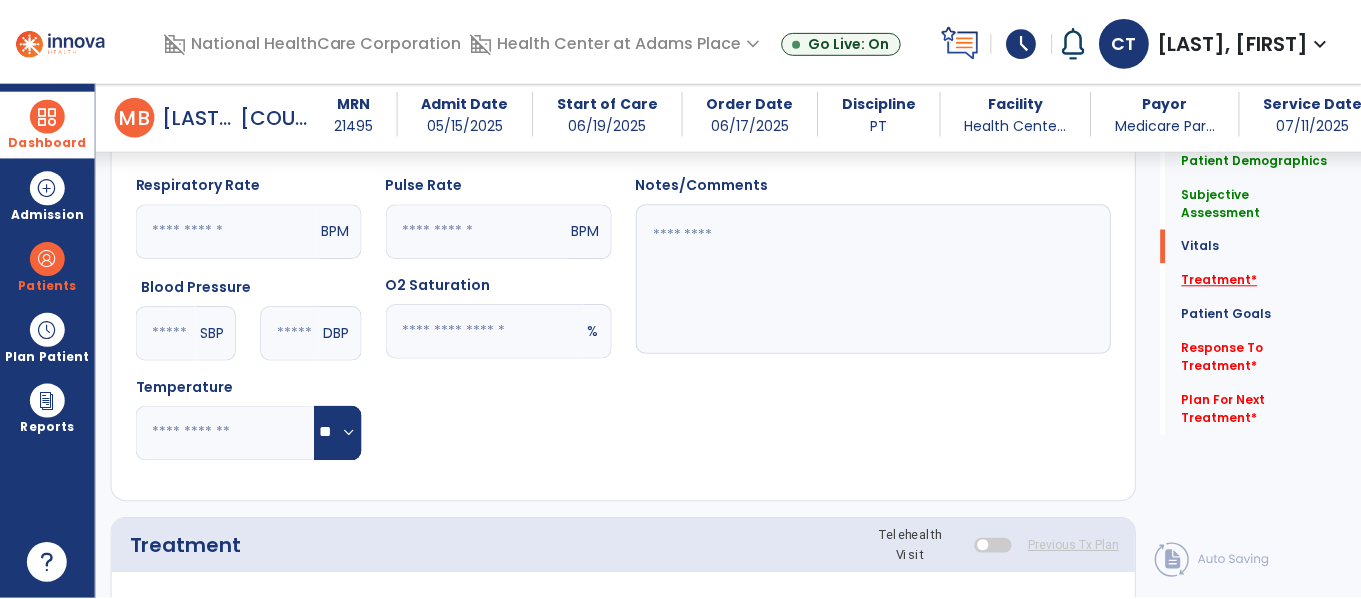 scroll, scrollTop: 1117, scrollLeft: 0, axis: vertical 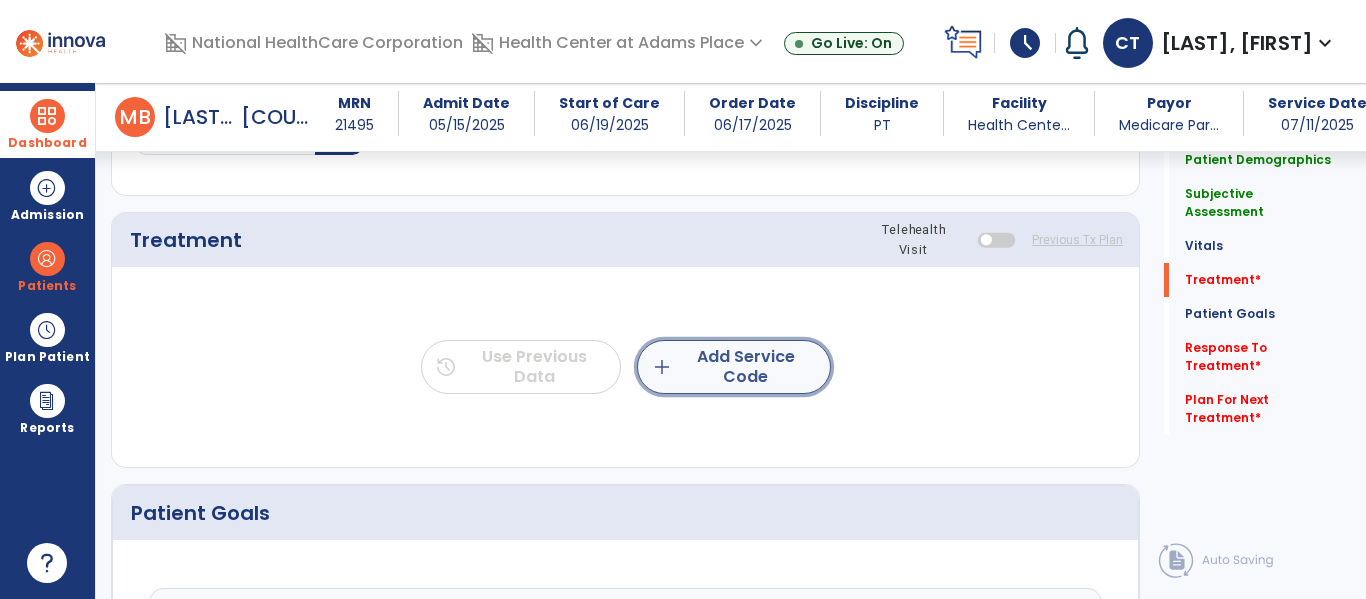 click on "add  Add Service Code" 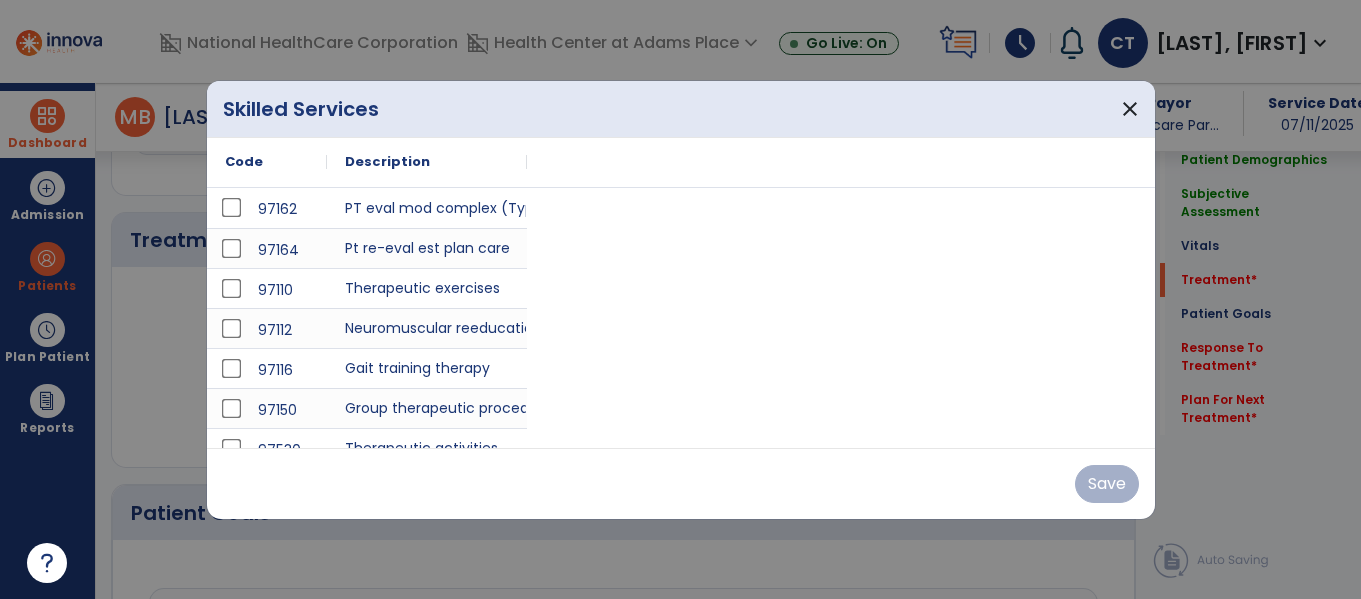 scroll, scrollTop: 1117, scrollLeft: 0, axis: vertical 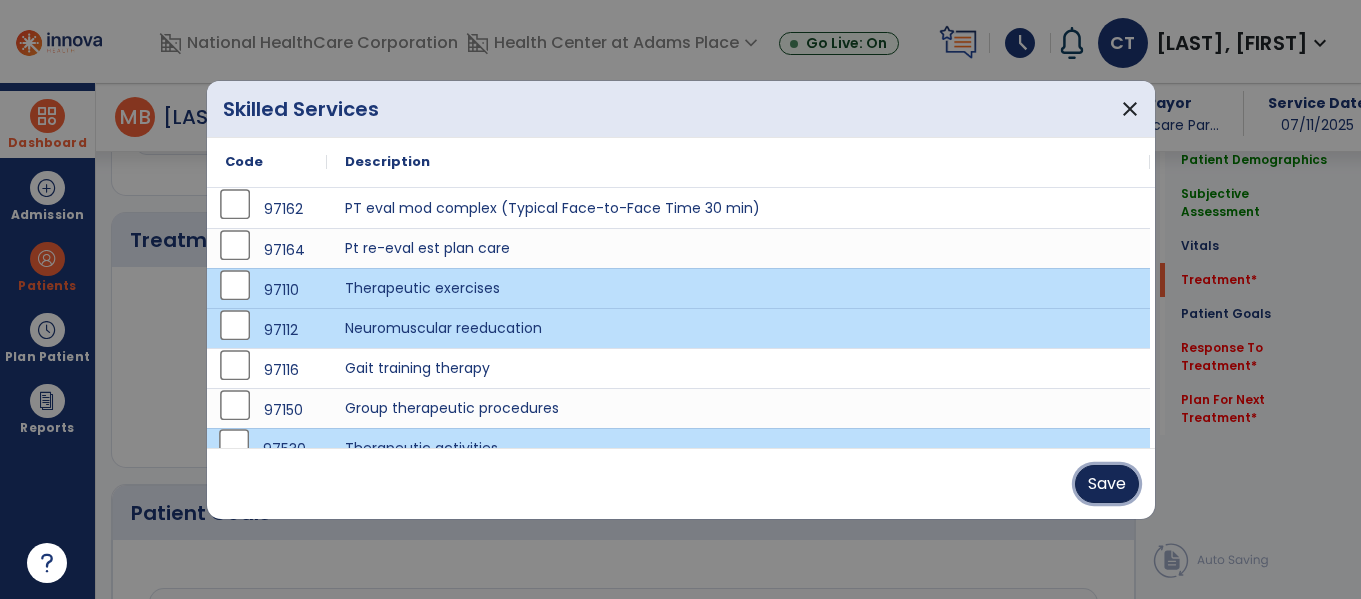click on "Save" at bounding box center [1107, 484] 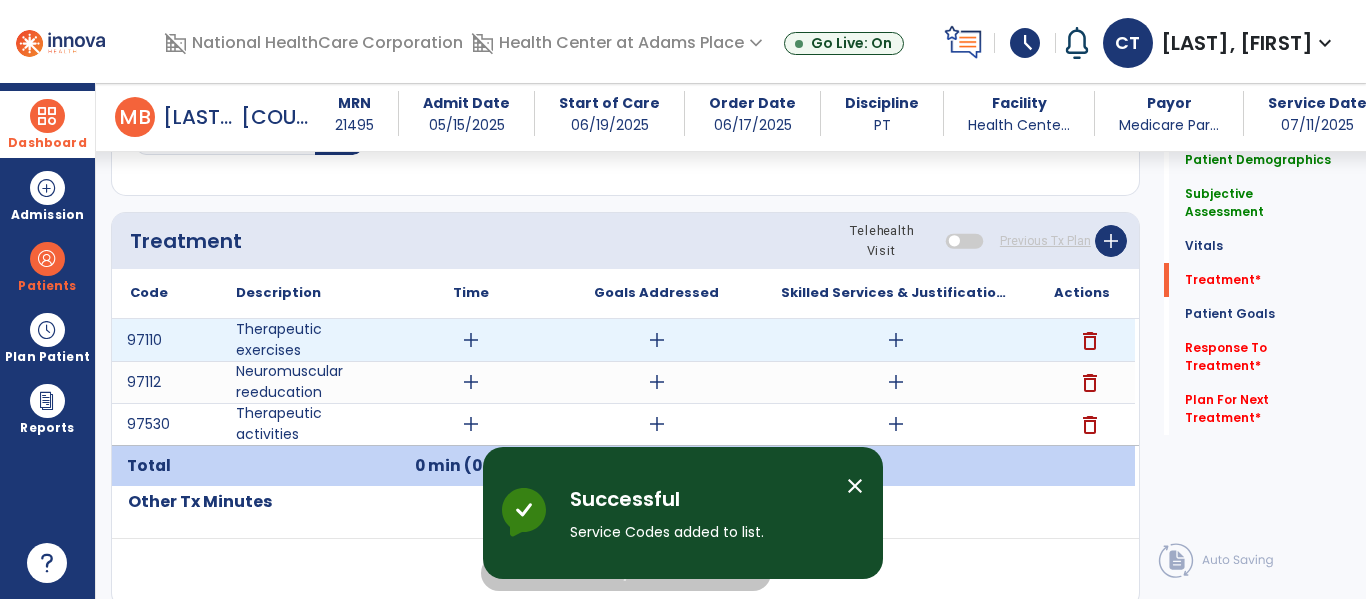 click on "add" at bounding box center (471, 340) 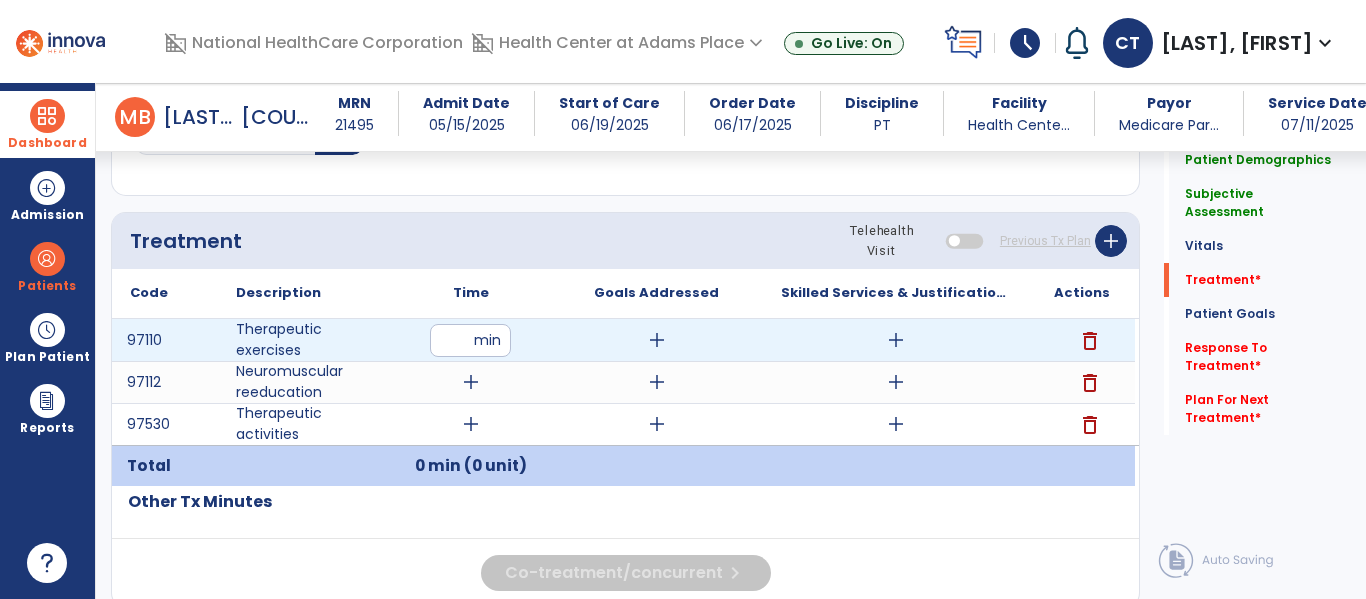 type on "**" 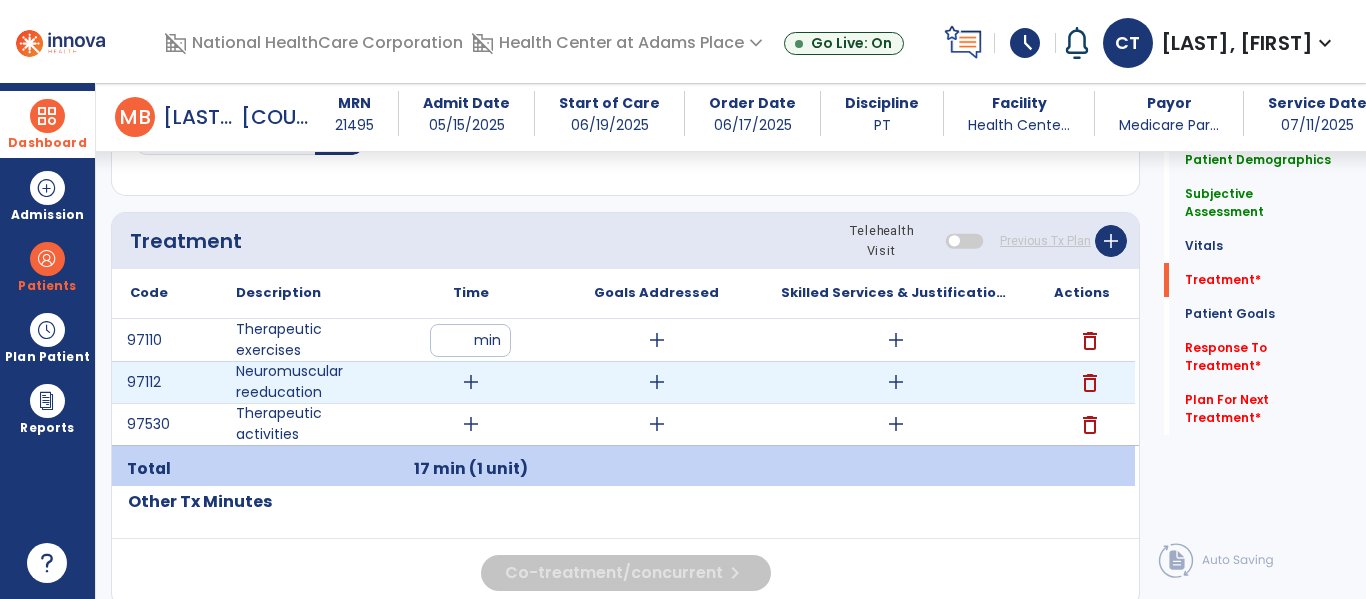 click on "add" at bounding box center [471, 382] 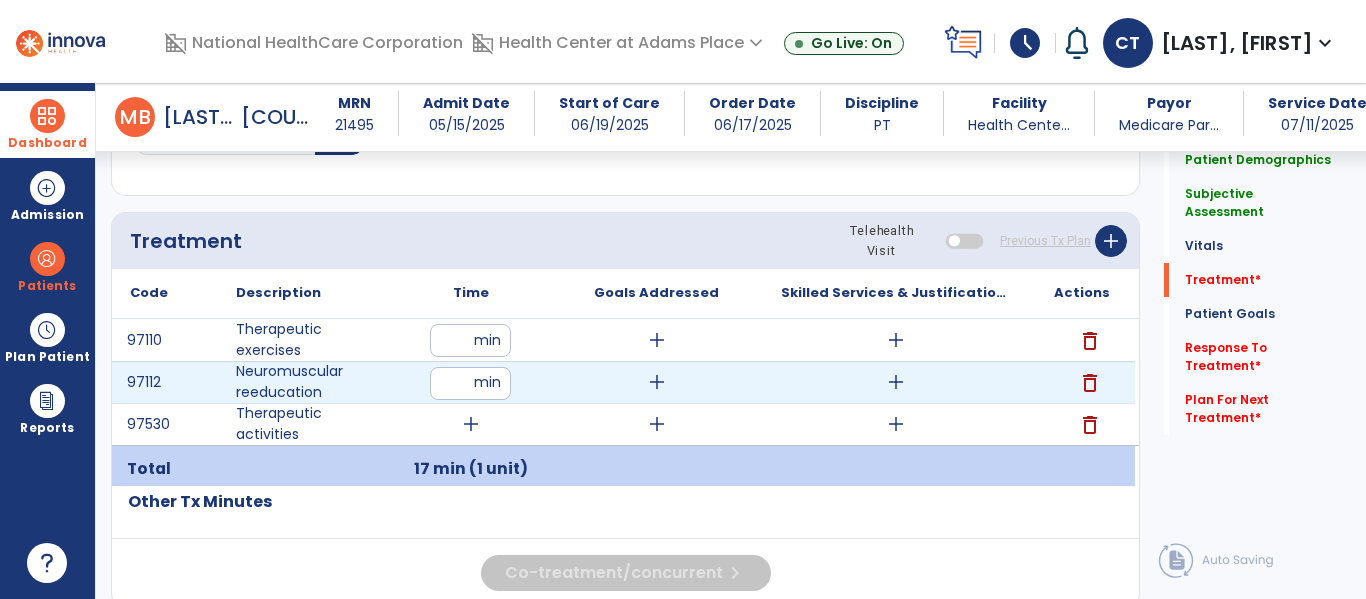 type on "**" 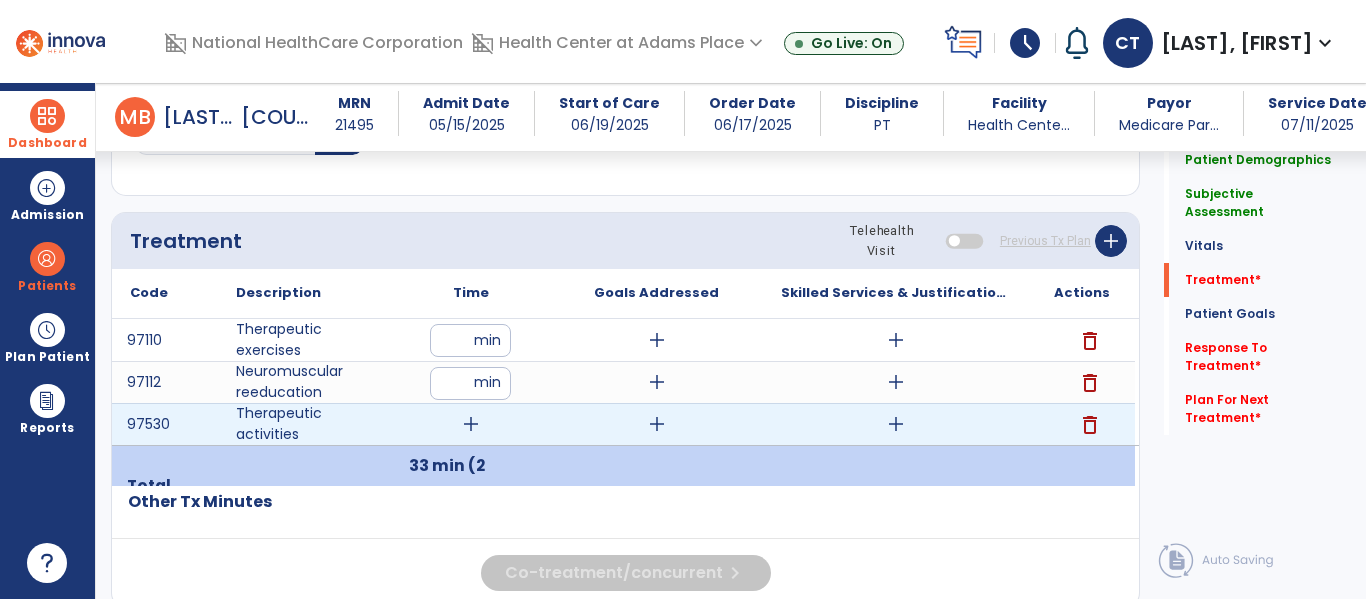click on "add" at bounding box center [471, 424] 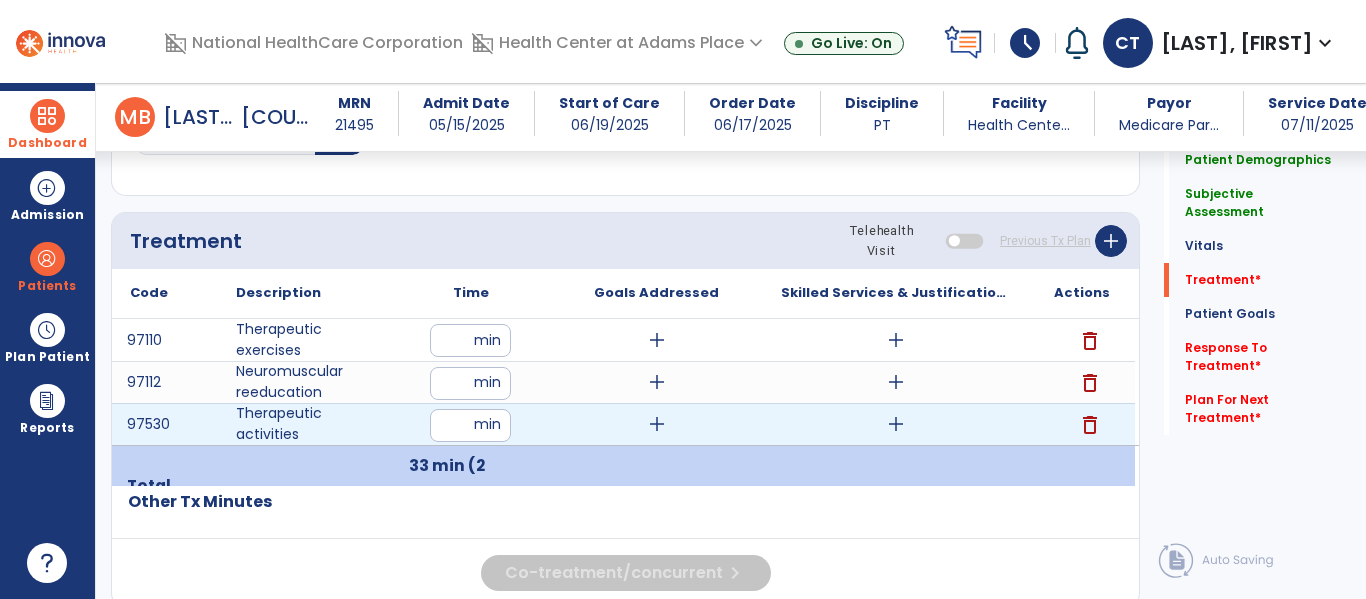 click at bounding box center [470, 425] 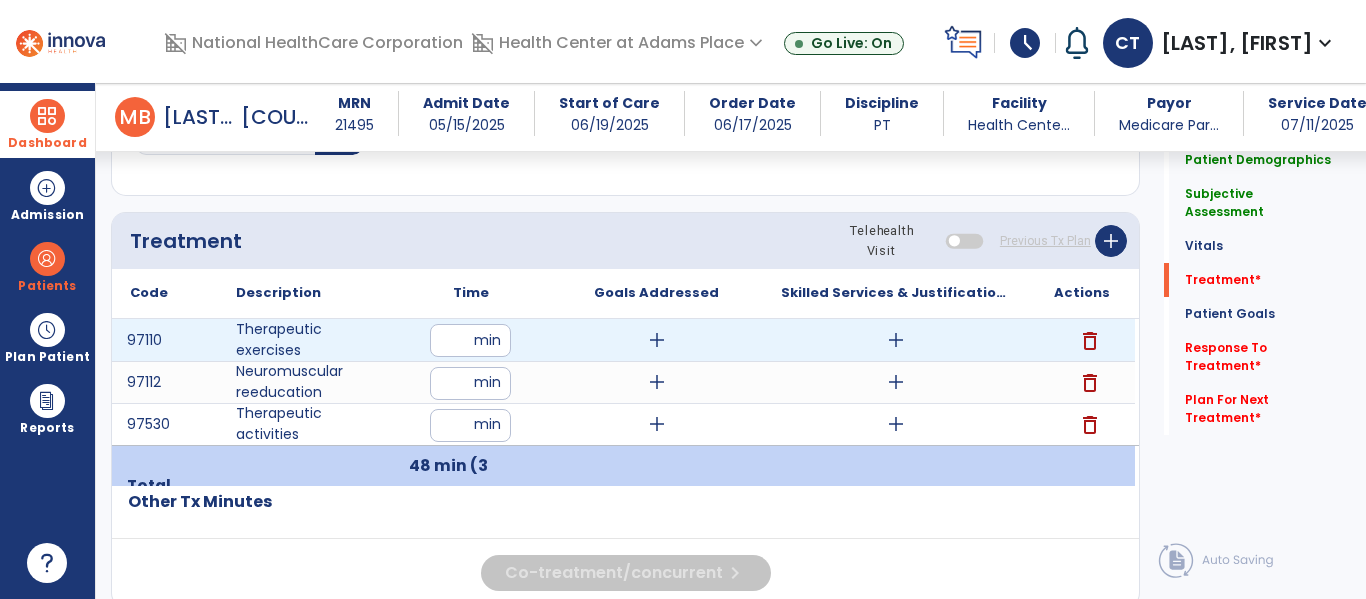 click on "add" at bounding box center (657, 340) 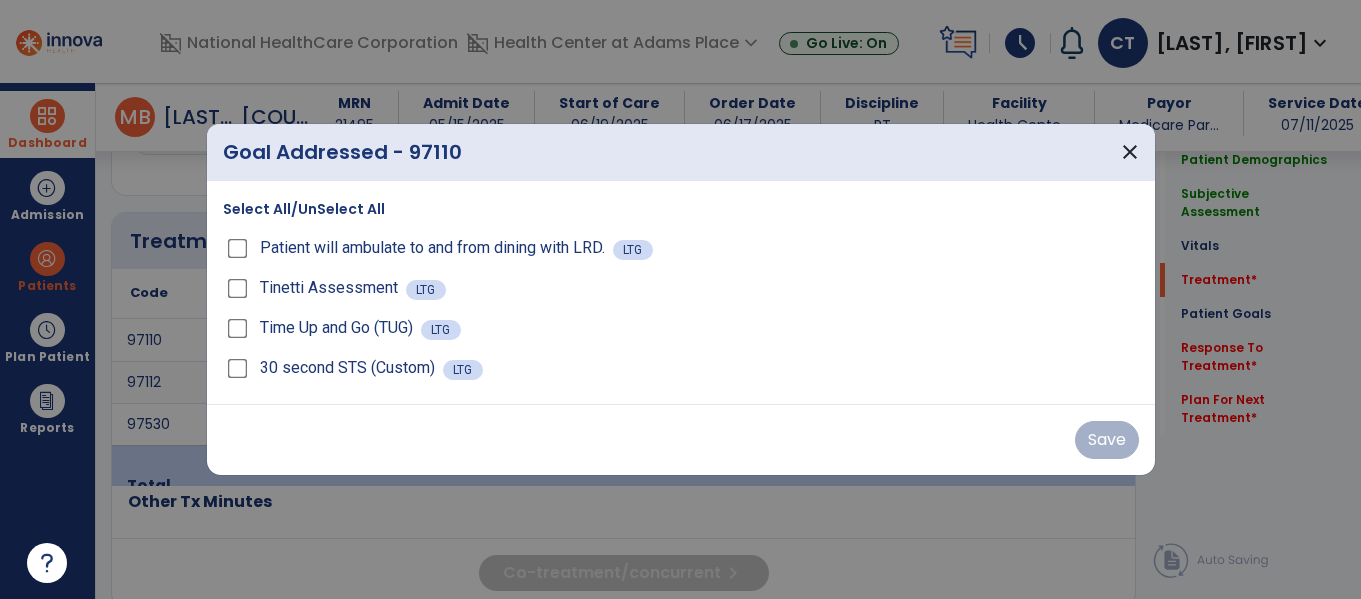 scroll, scrollTop: 1117, scrollLeft: 0, axis: vertical 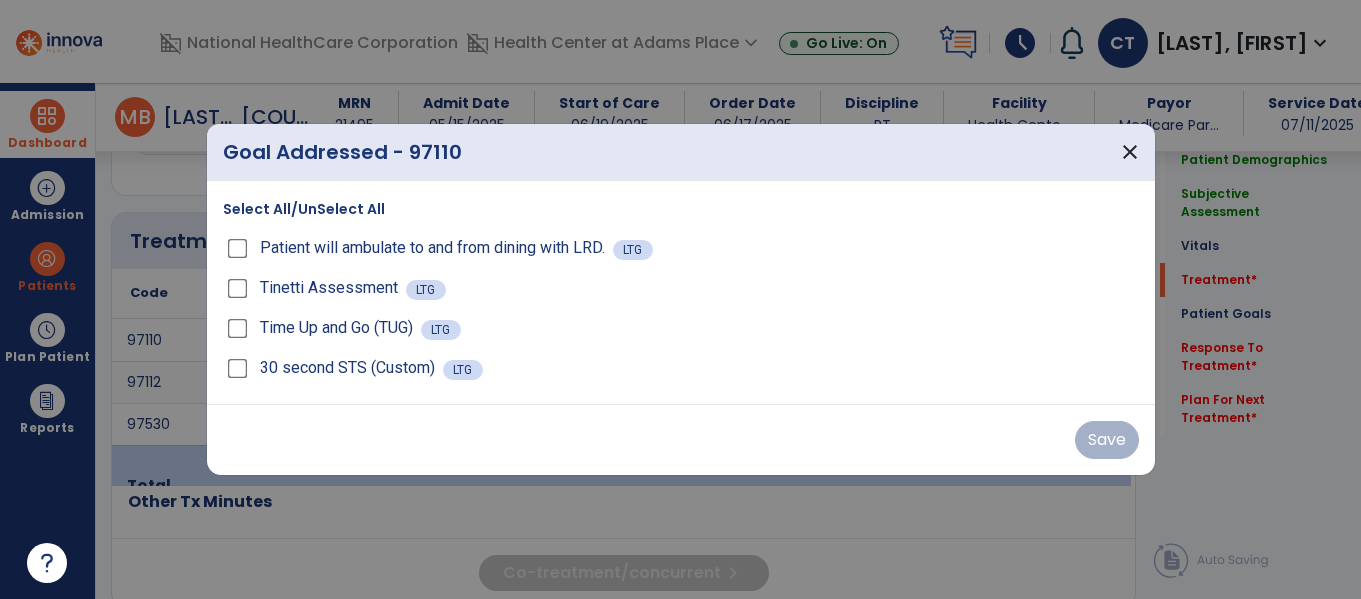click on "Select All/UnSelect All" at bounding box center [304, 209] 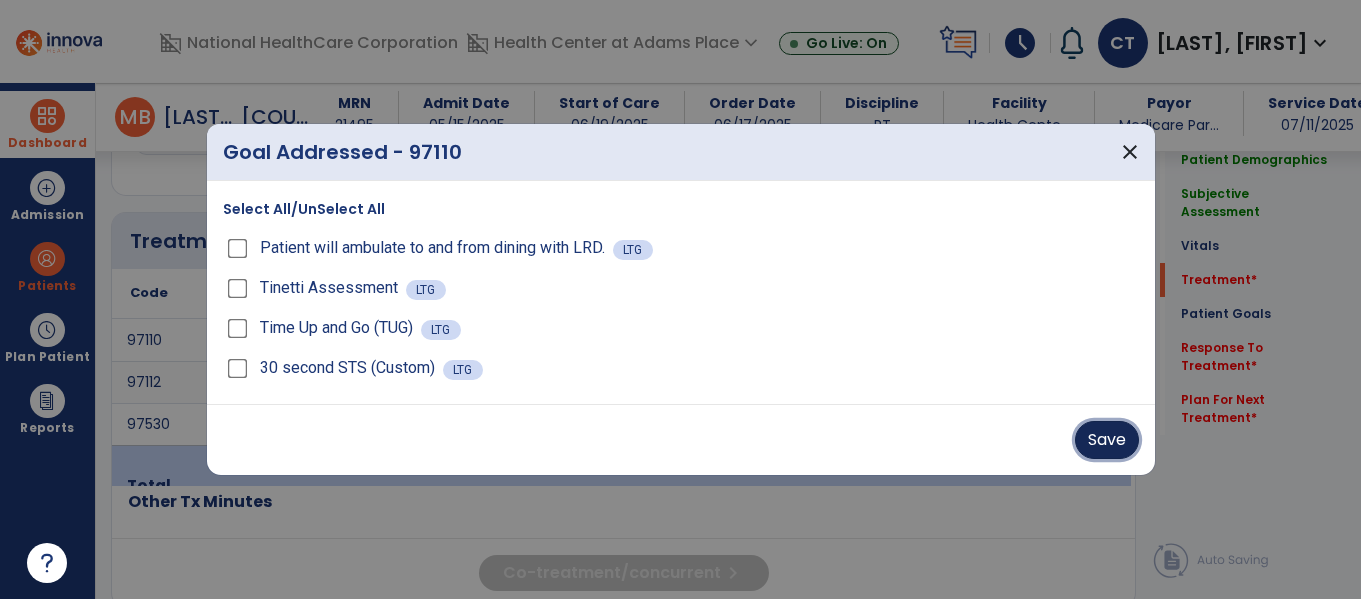 click on "Save" at bounding box center [1107, 440] 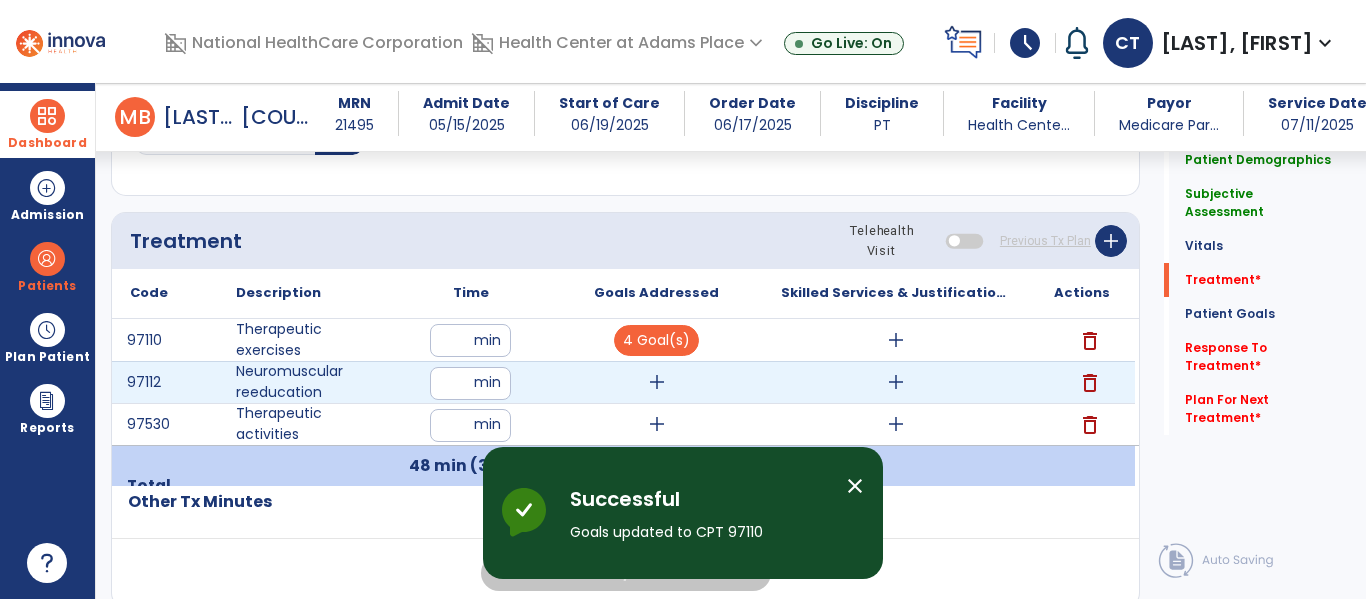 click on "add" at bounding box center [657, 382] 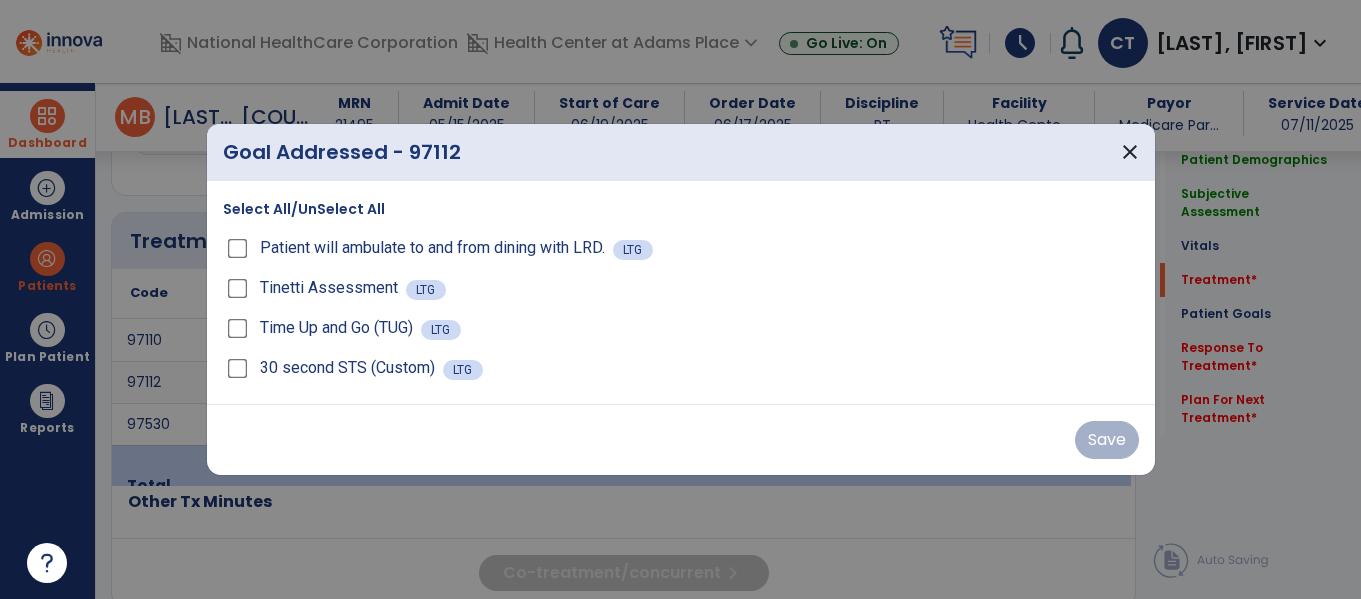 scroll, scrollTop: 1117, scrollLeft: 0, axis: vertical 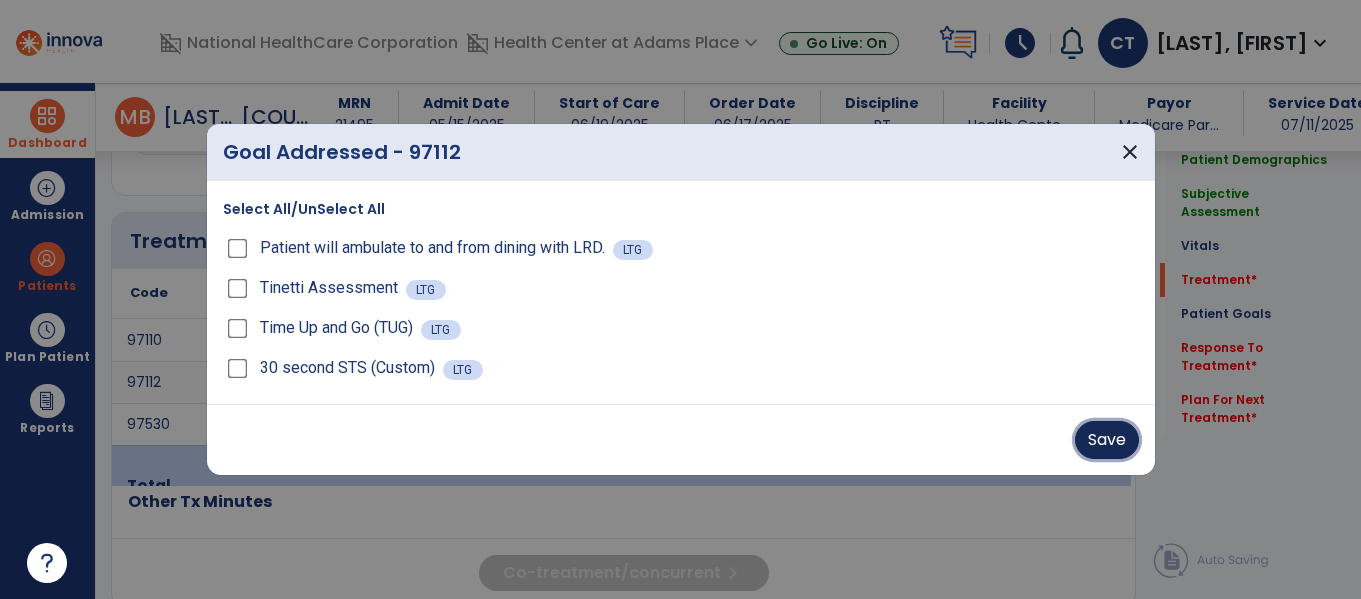 click on "Save" at bounding box center [1107, 440] 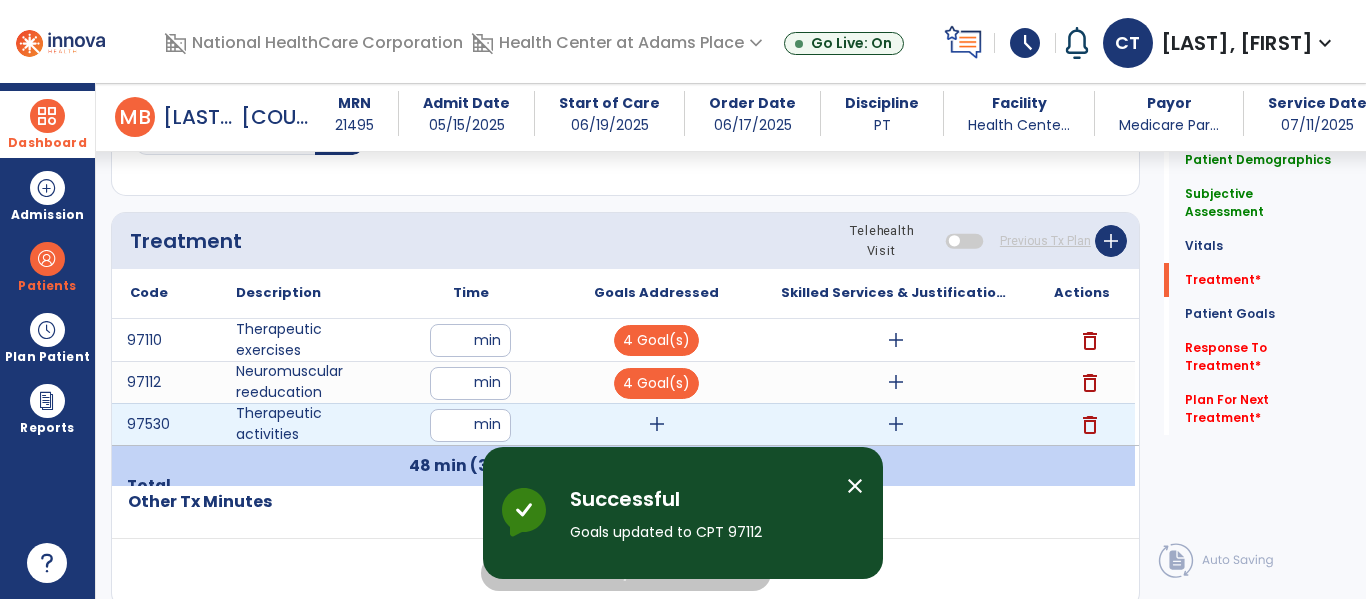 click on "add" at bounding box center [657, 424] 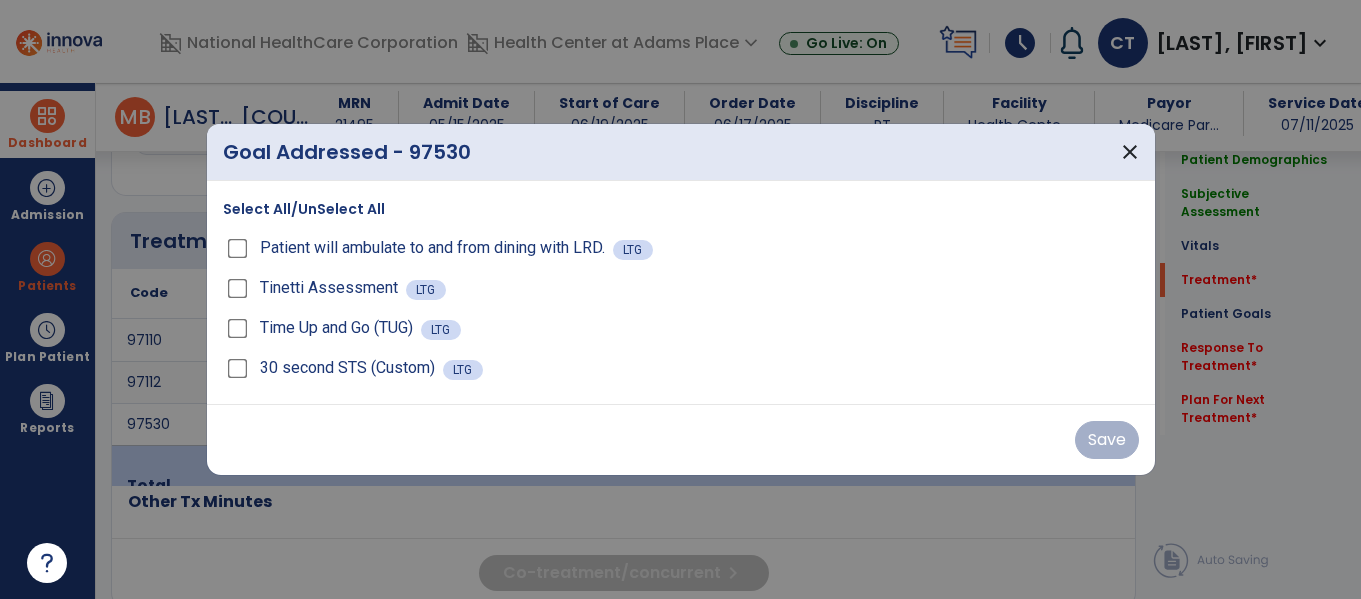 scroll, scrollTop: 1117, scrollLeft: 0, axis: vertical 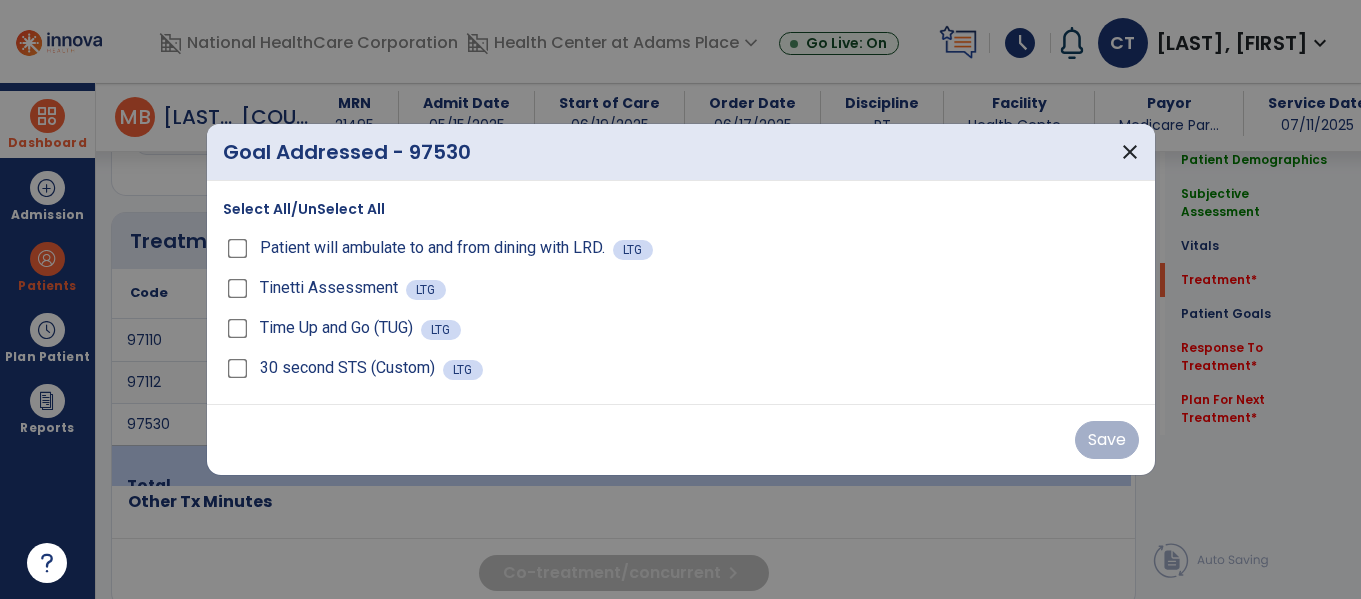 click on "Select All/UnSelect All" at bounding box center (304, 209) 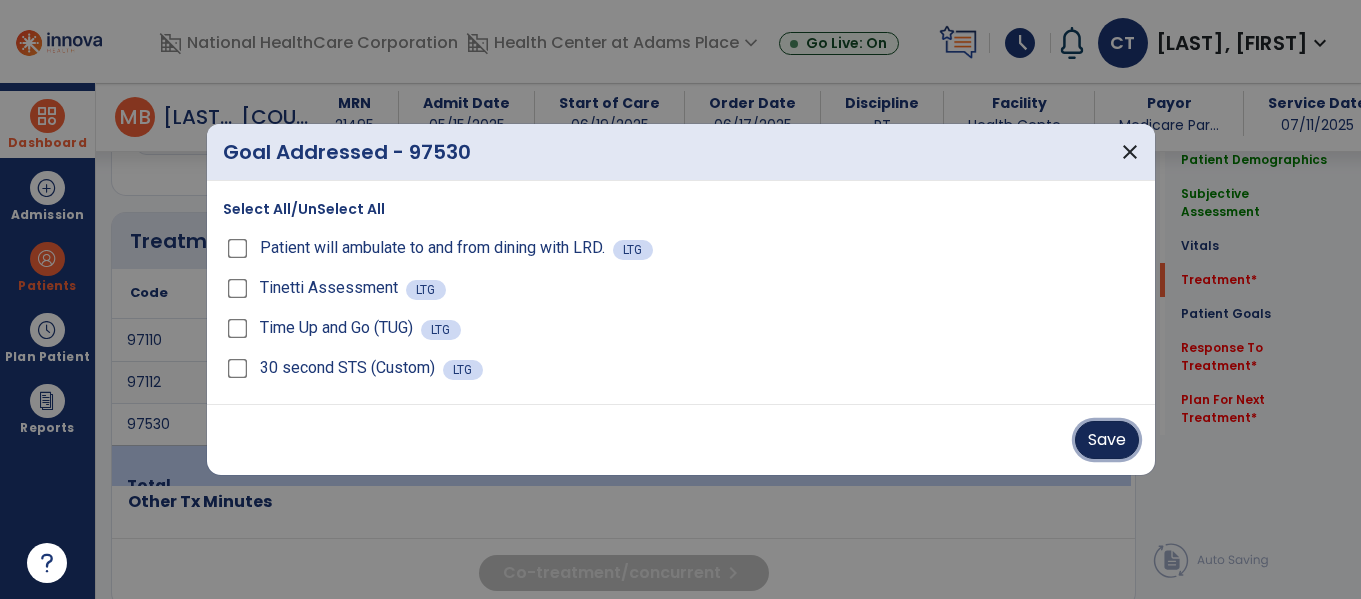click on "Save" at bounding box center (1107, 440) 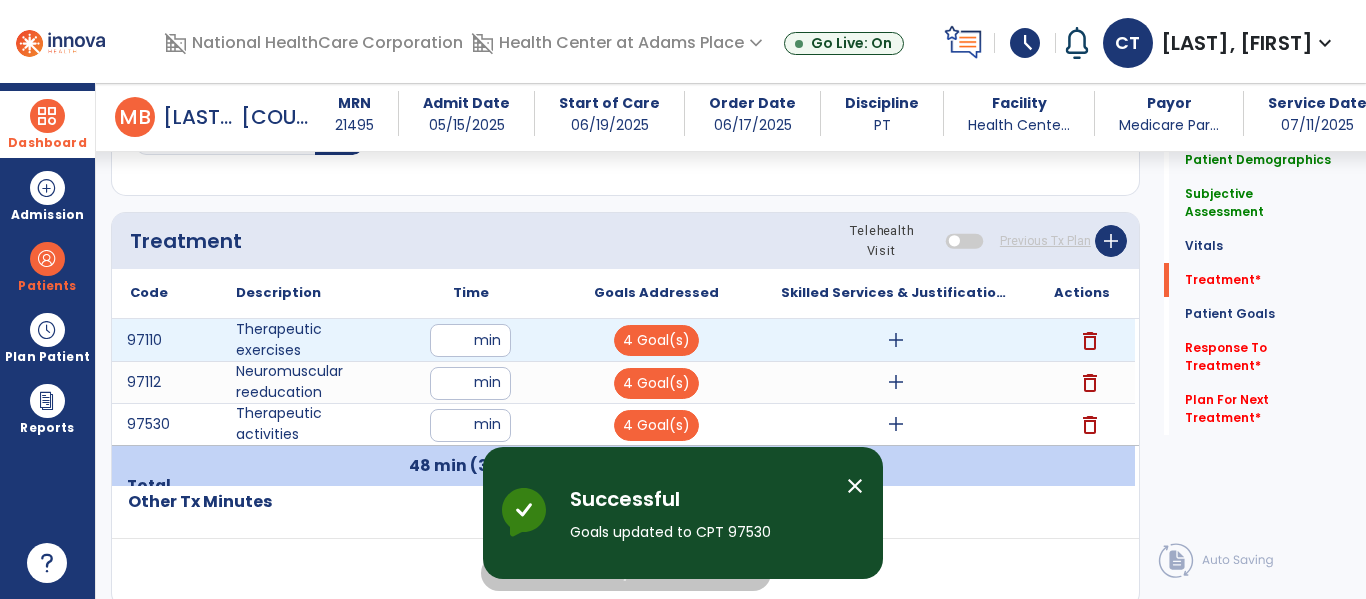 click on "add" at bounding box center (896, 340) 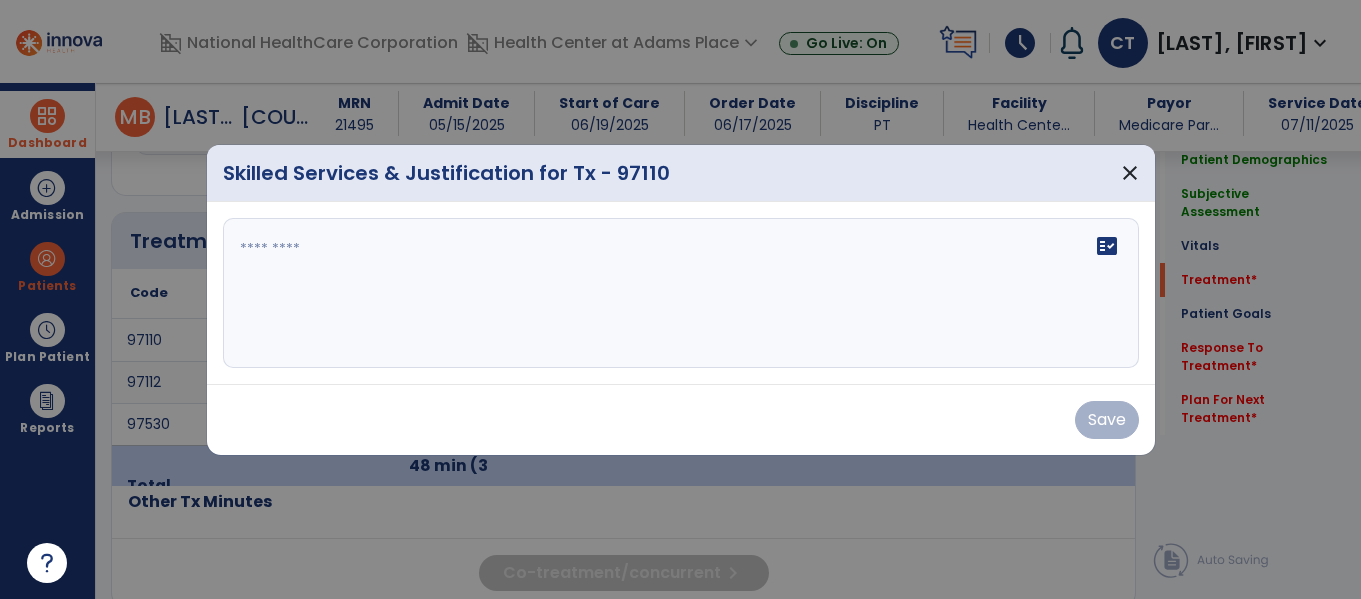 scroll, scrollTop: 1117, scrollLeft: 0, axis: vertical 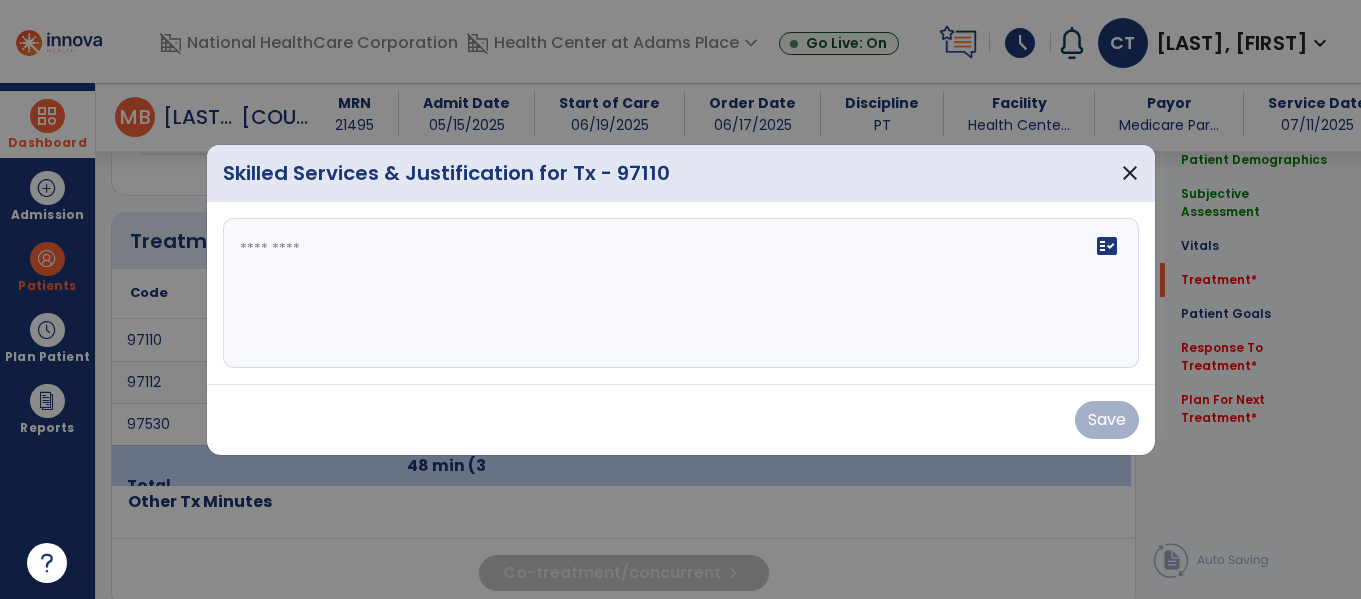 click on "fact_check" at bounding box center [681, 293] 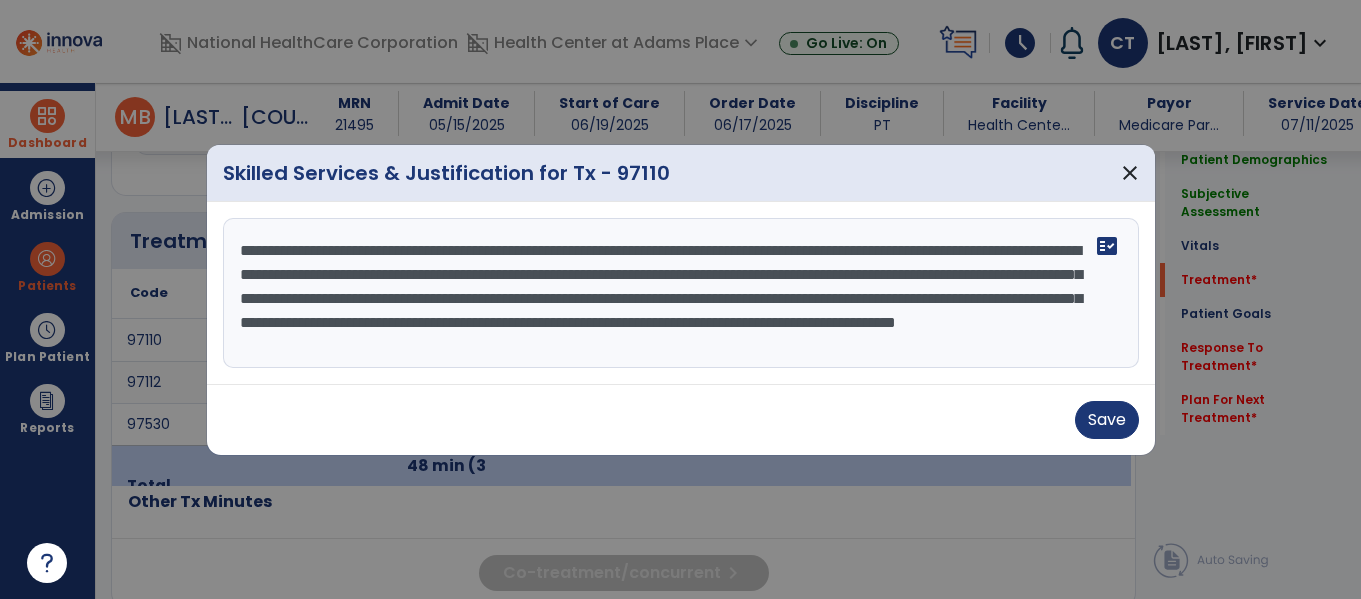 scroll, scrollTop: 16, scrollLeft: 0, axis: vertical 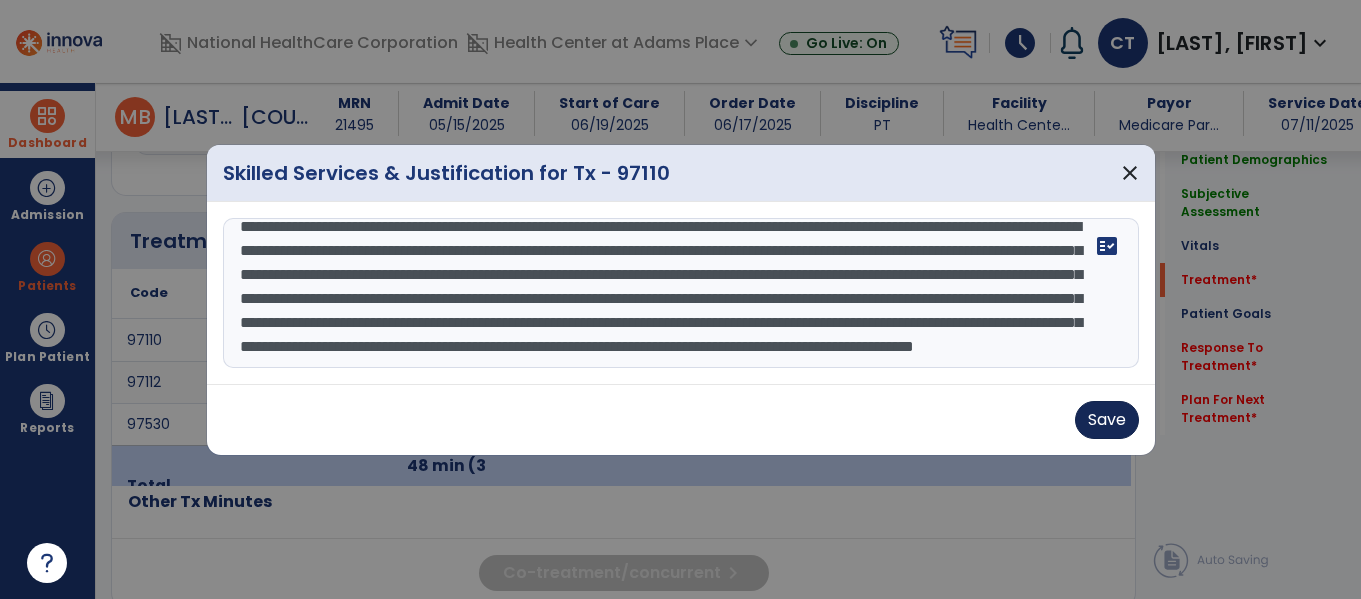 type on "**********" 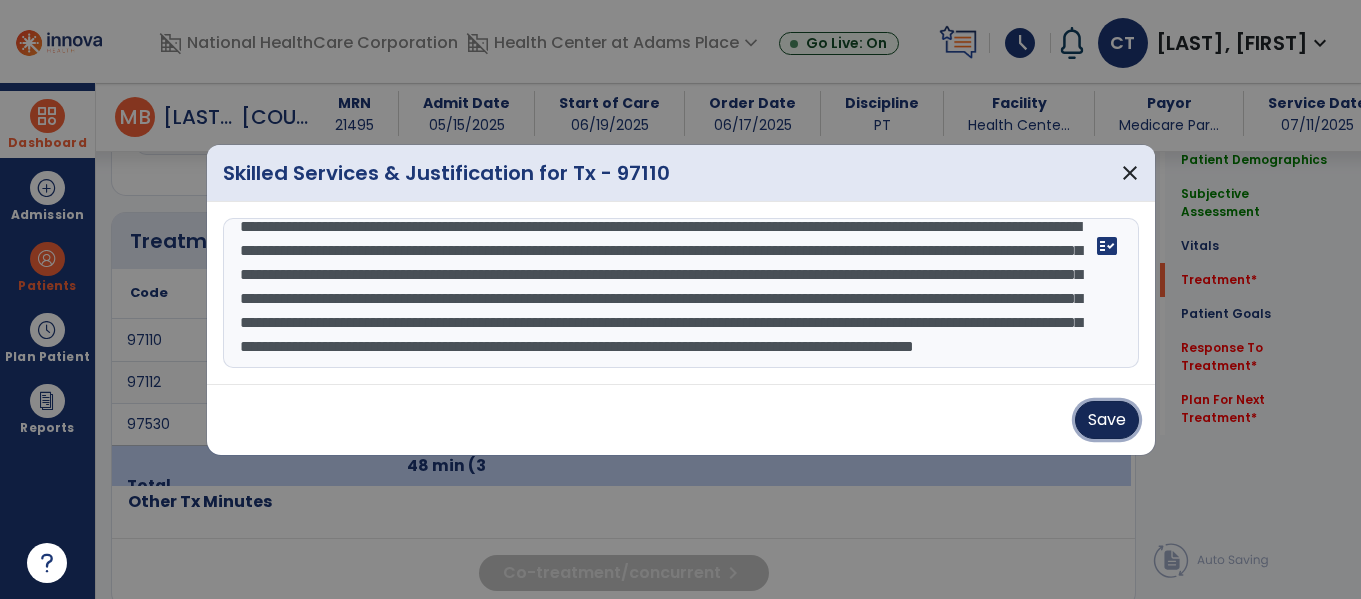 click on "Save" at bounding box center (1107, 420) 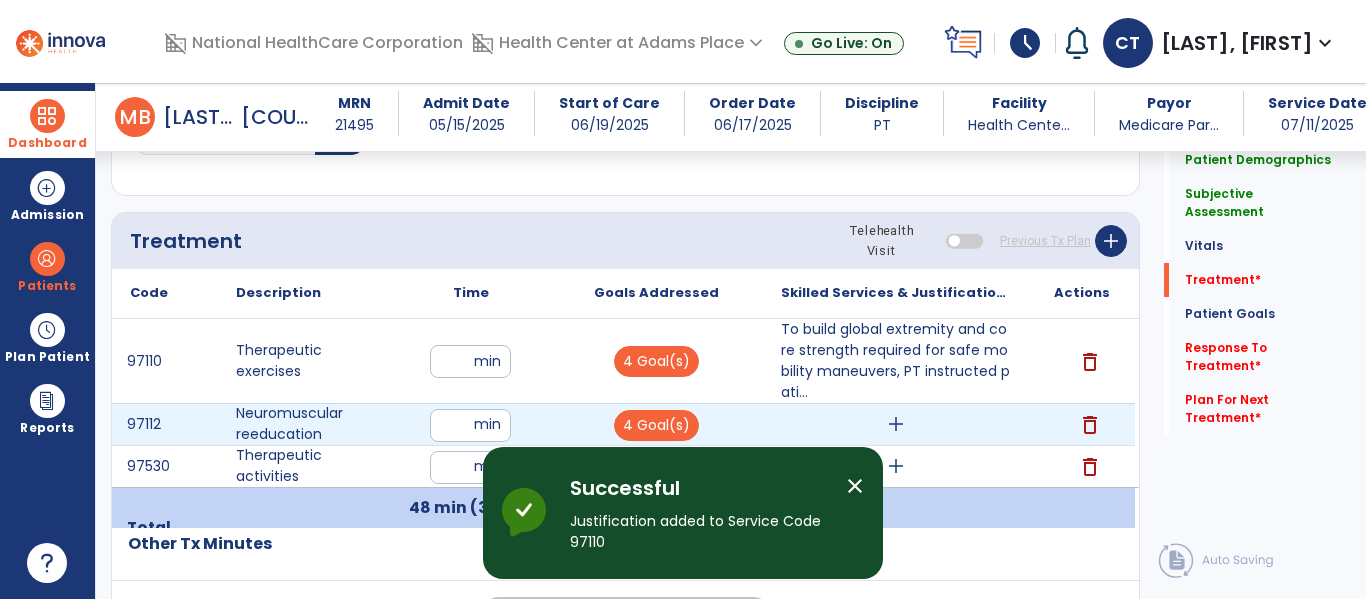 click on "add" at bounding box center [896, 424] 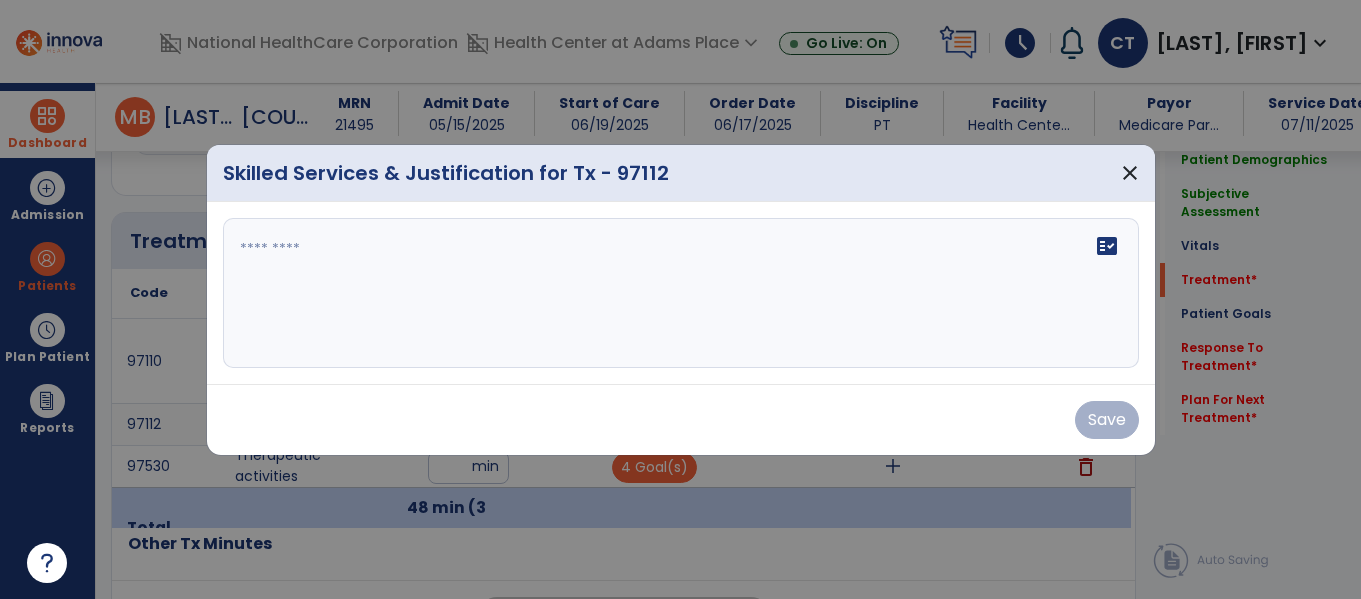 scroll, scrollTop: 1117, scrollLeft: 0, axis: vertical 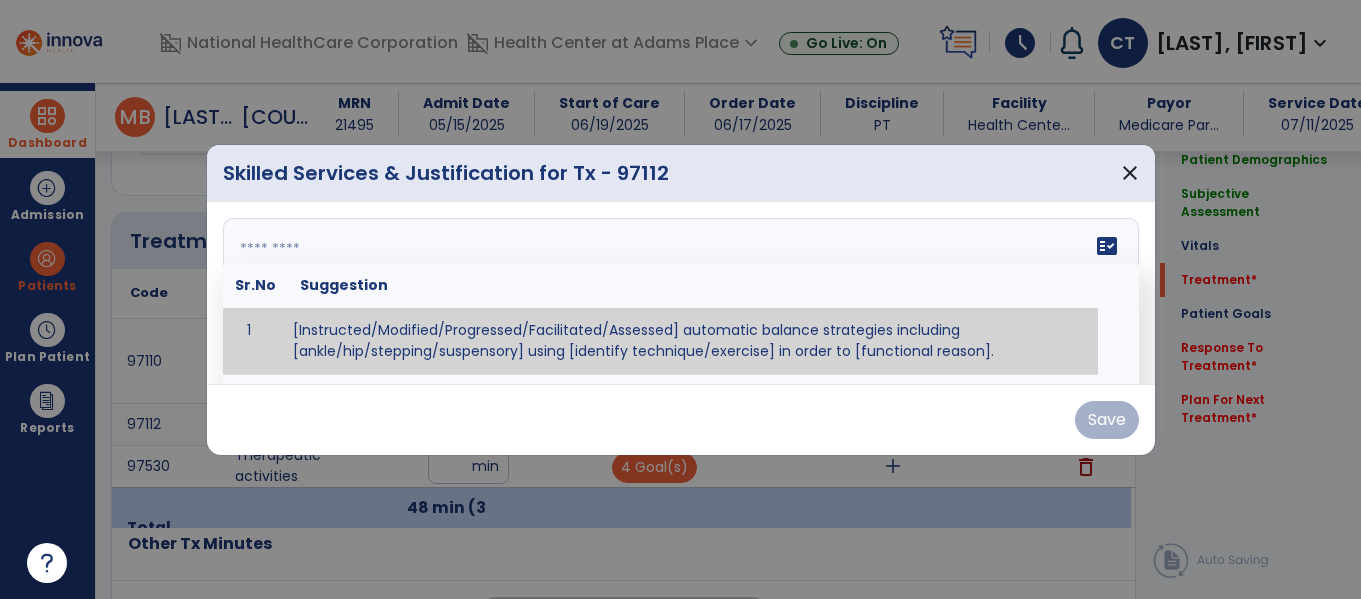 click on "fact_check  Sr.No Suggestion 1 [Instructed/Modified/Progressed/Facilitated/Assessed] automatic balance strategies including [ankle/hip/stepping/suspensory] using [identify technique/exercise] in order to [functional reason]. 2 [Instructed/Modified/Progressed/Facilitated/Assessed] sensory integration techniques including [visual inhibition/somatosensory inhibition/visual excitatory/somatosensory excitatory/vestibular excitatory] using [identify technique/exercise] in order to [functional reason]. 3 [Instructed/Modified/Progressed/Facilitated/Assessed] visual input including [oculomotor exercises, smooth pursuits, saccades, visual field, other] in order to [functional reasons]. 4 [Instructed/Modified/Progressed/Assessed] somatosensory techniques including [joint compression, proprioceptive activities, other] in order to [functional reasons]. 5 [Instructed/Modified/Progressed/Assessed] vestibular techniques including [gaze stabilization, Brandt-Darhoff, Epley, other] in order to [functional reasons]. 6 7" at bounding box center [681, 293] 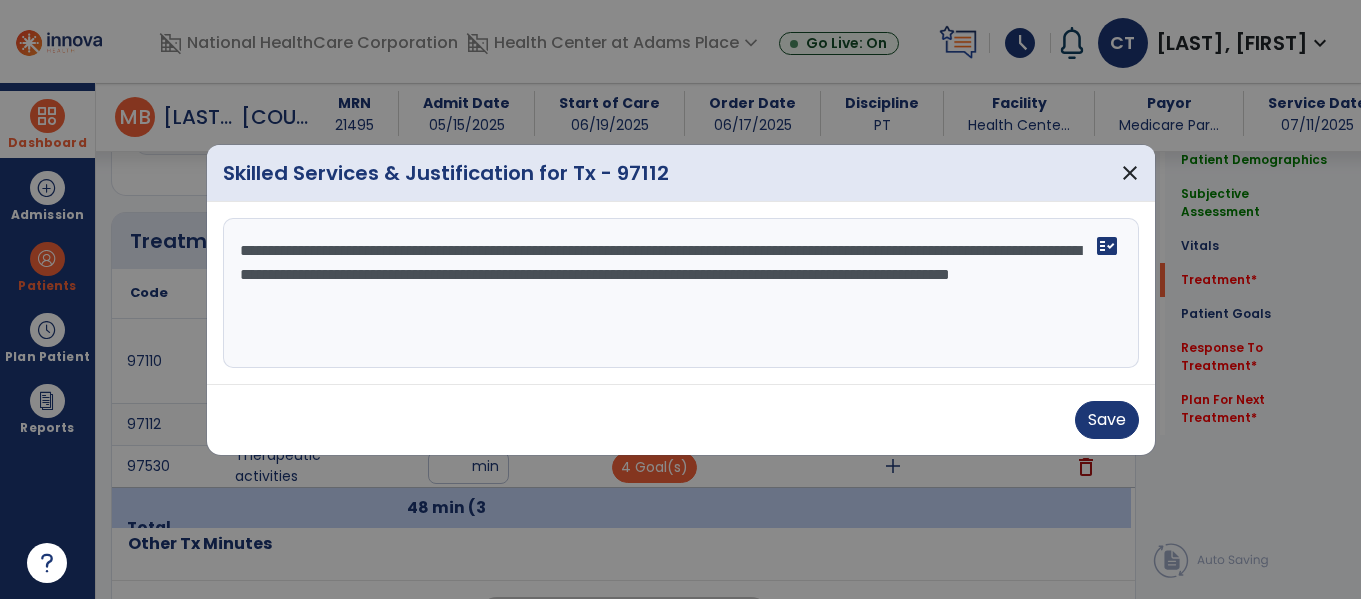 type on "**********" 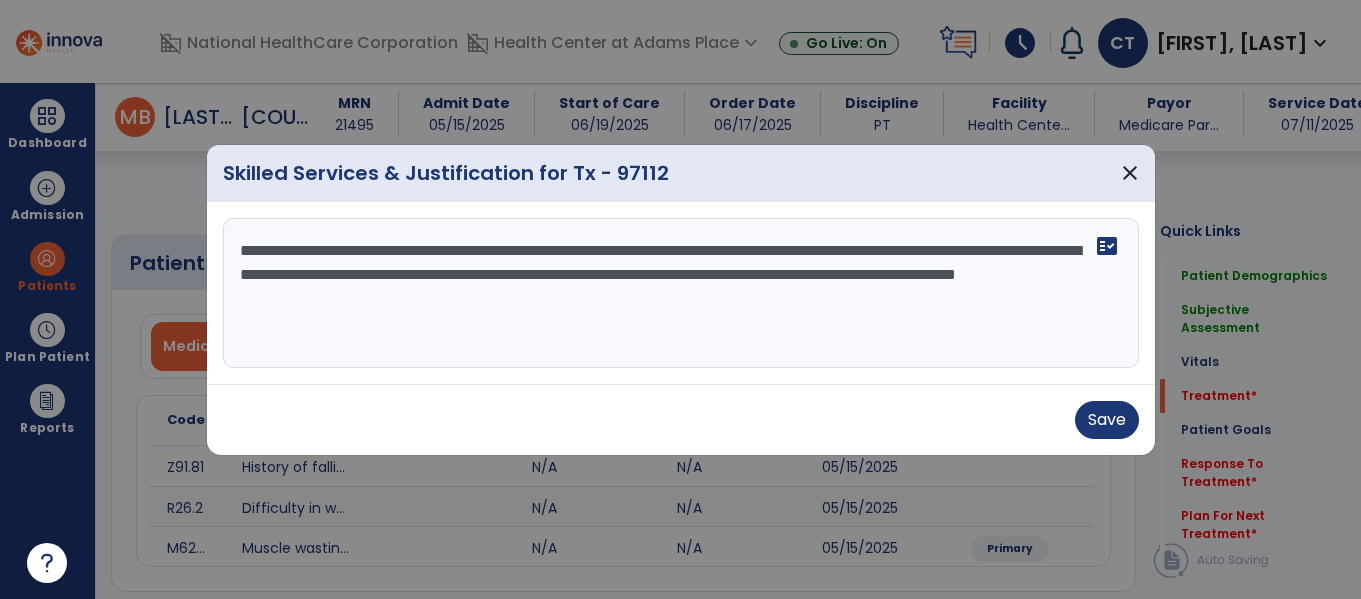 select on "*" 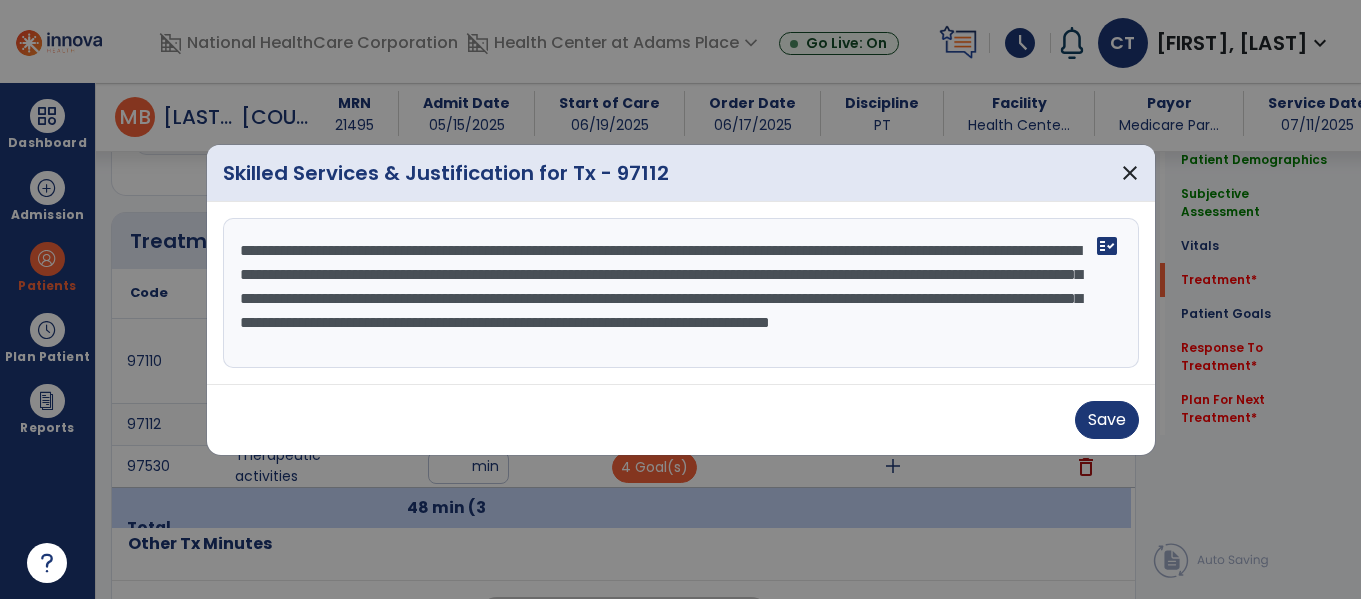 scroll, scrollTop: 16, scrollLeft: 0, axis: vertical 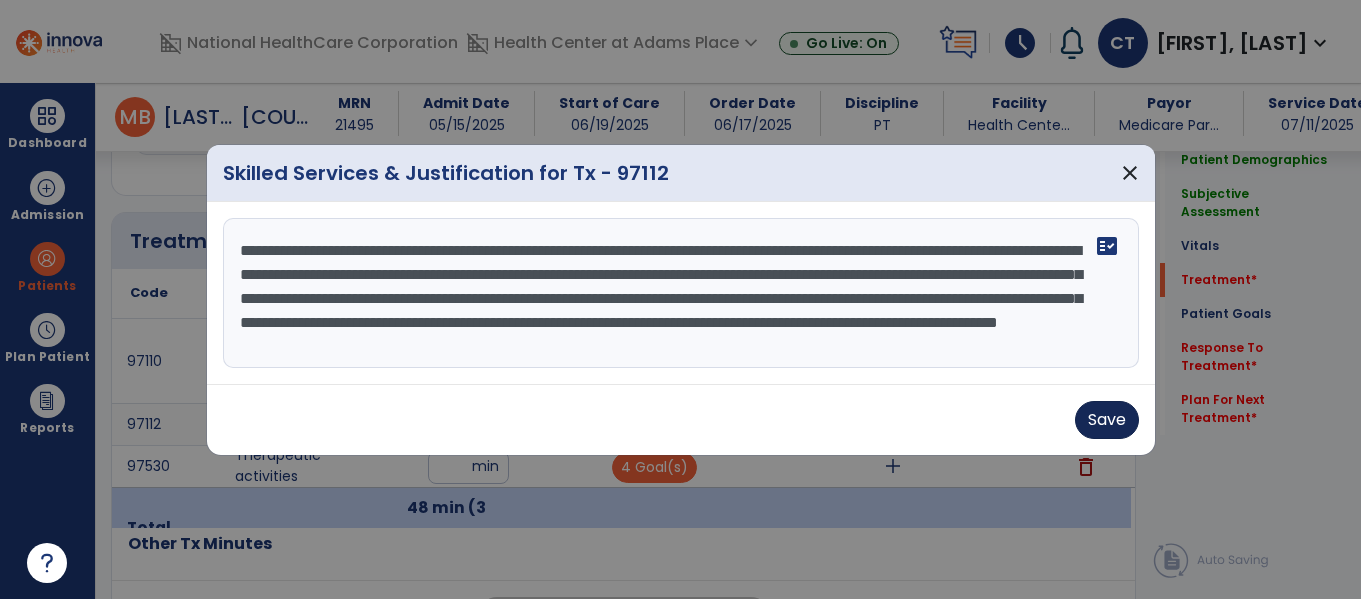 type on "**********" 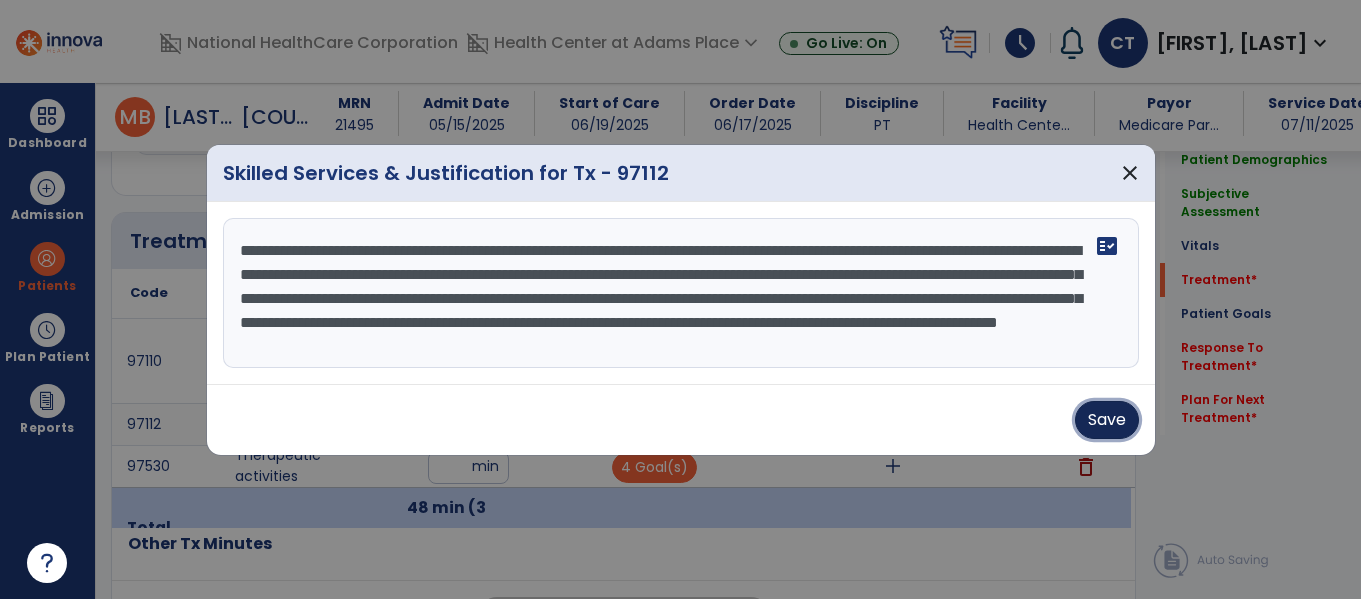 click on "Save" at bounding box center (1107, 420) 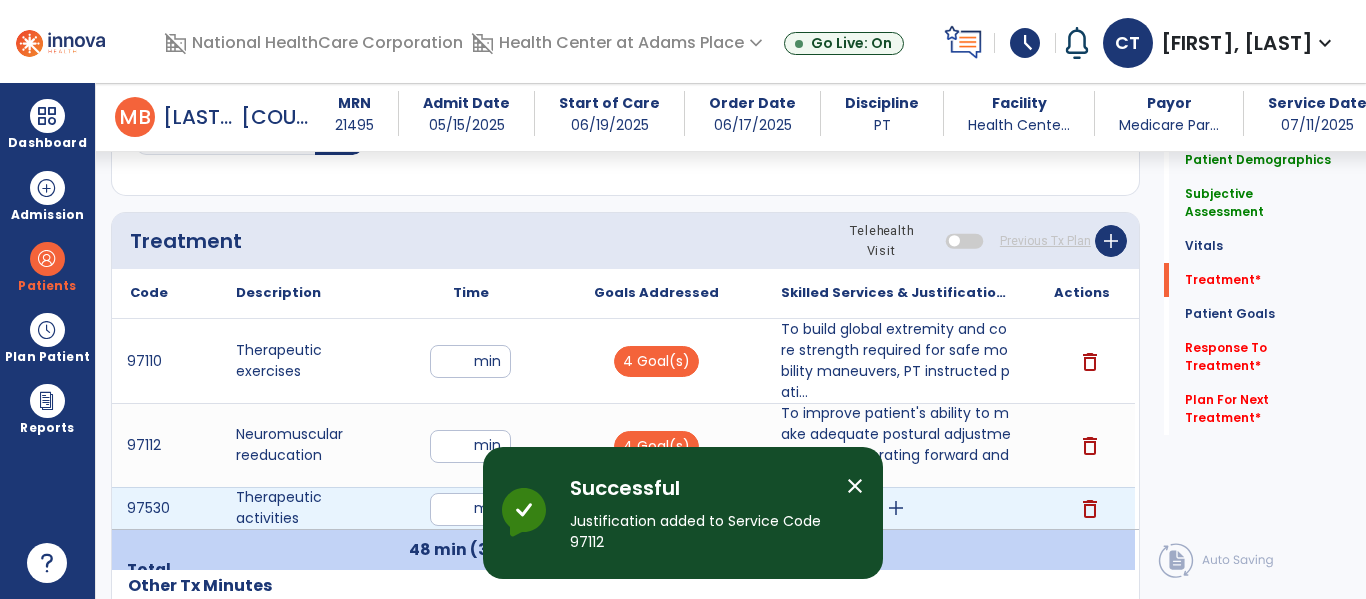 click on "add" at bounding box center [896, 508] 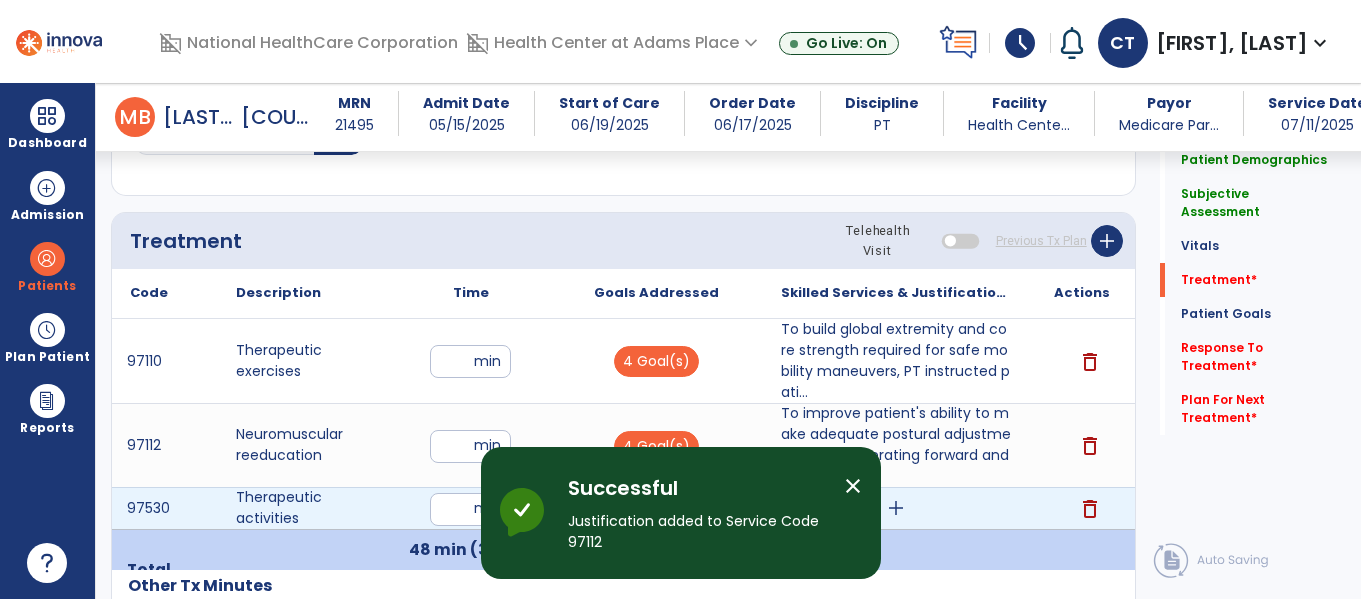 scroll, scrollTop: 1117, scrollLeft: 0, axis: vertical 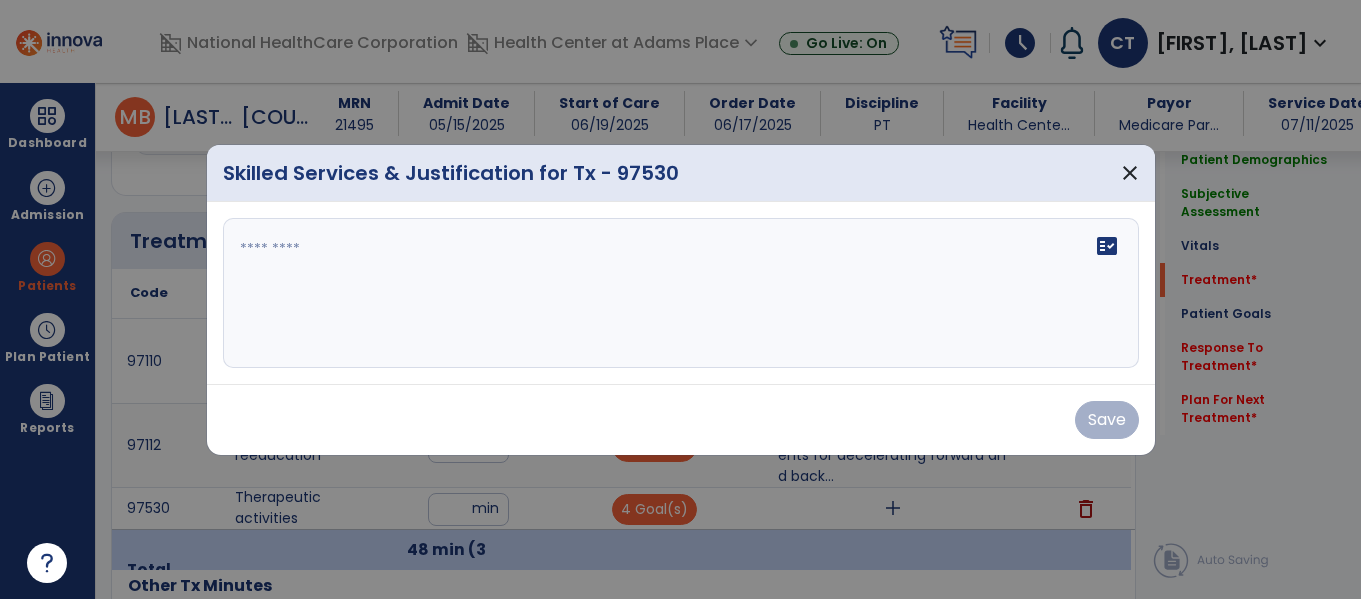 click on "fact_check" at bounding box center [681, 293] 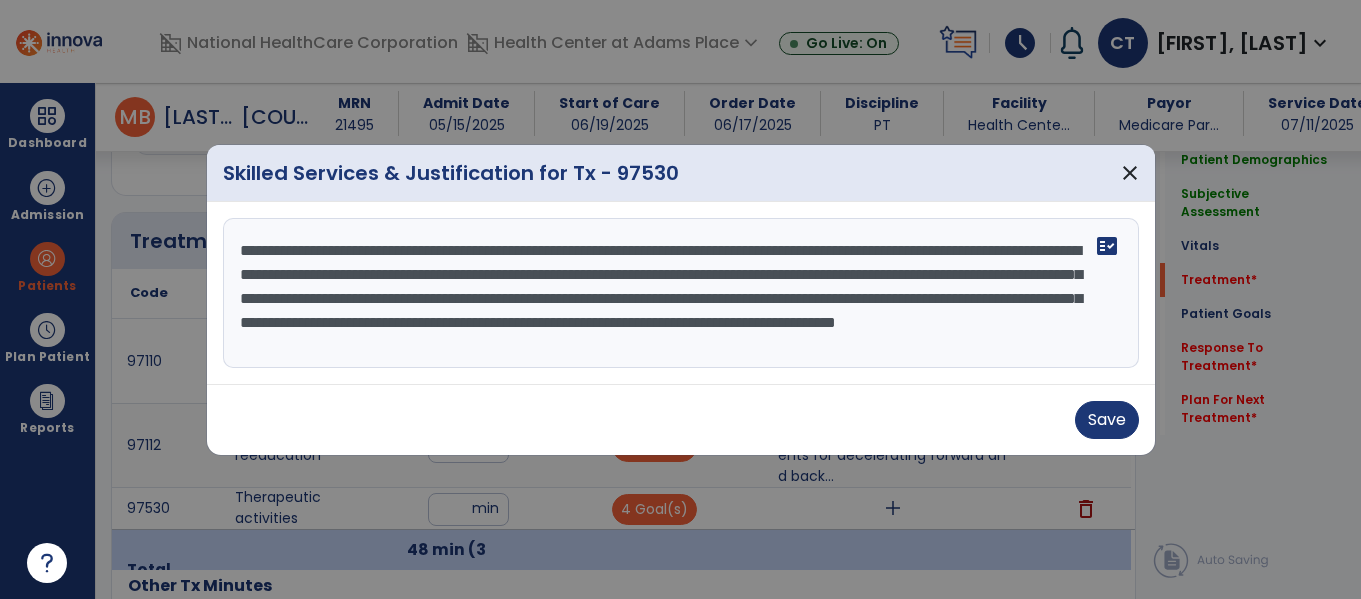 scroll, scrollTop: 16, scrollLeft: 0, axis: vertical 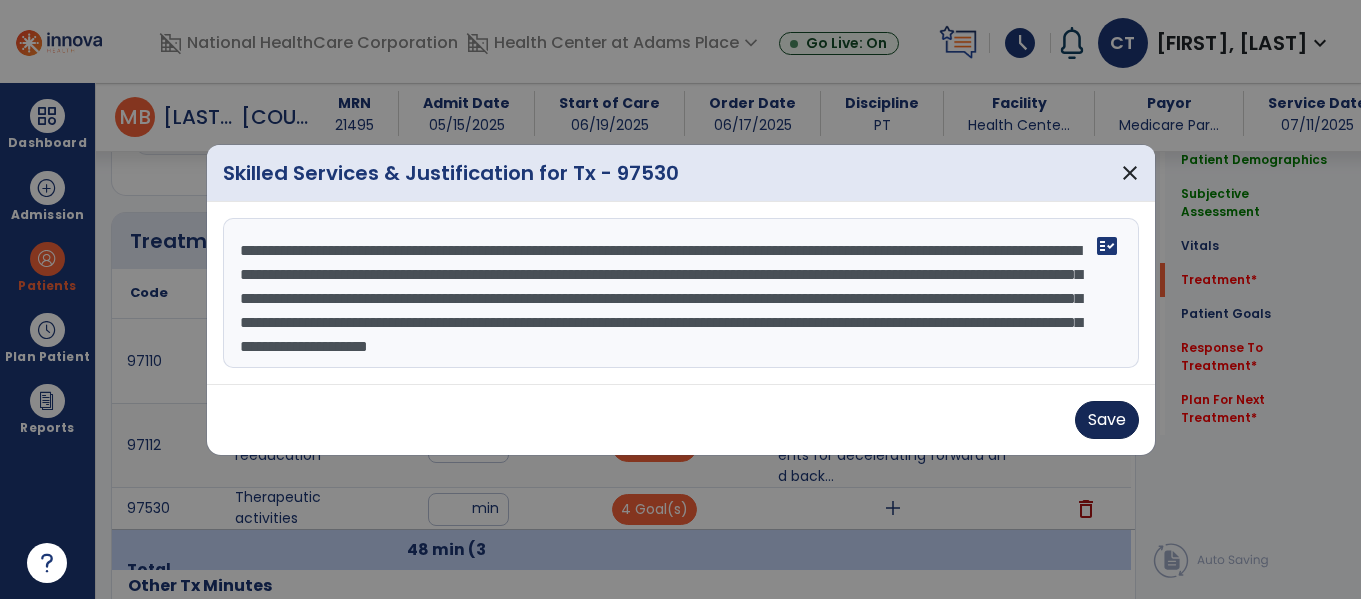 type on "**********" 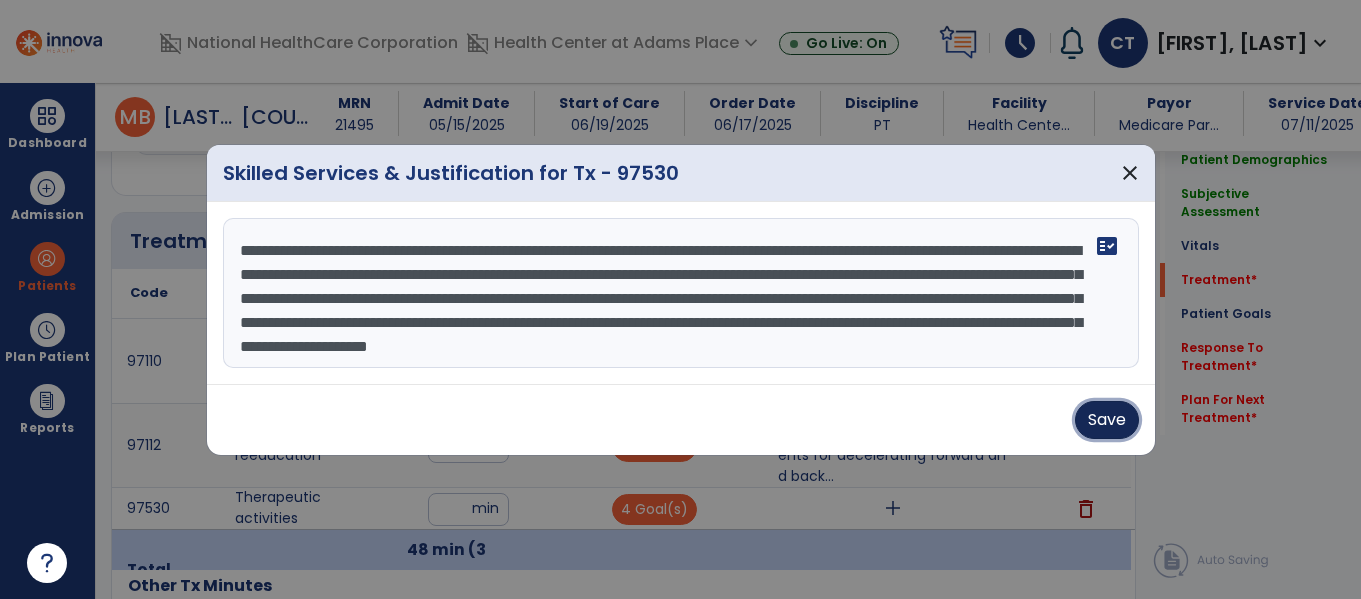 click on "Save" at bounding box center [1107, 420] 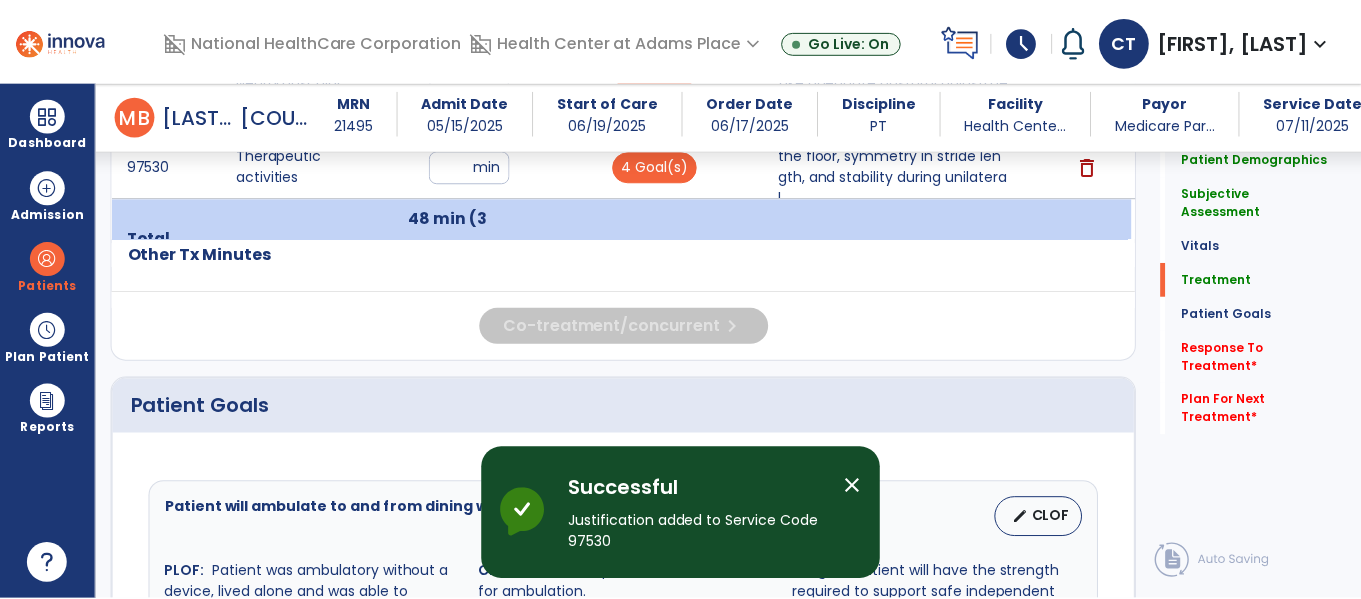 scroll, scrollTop: 1450, scrollLeft: 0, axis: vertical 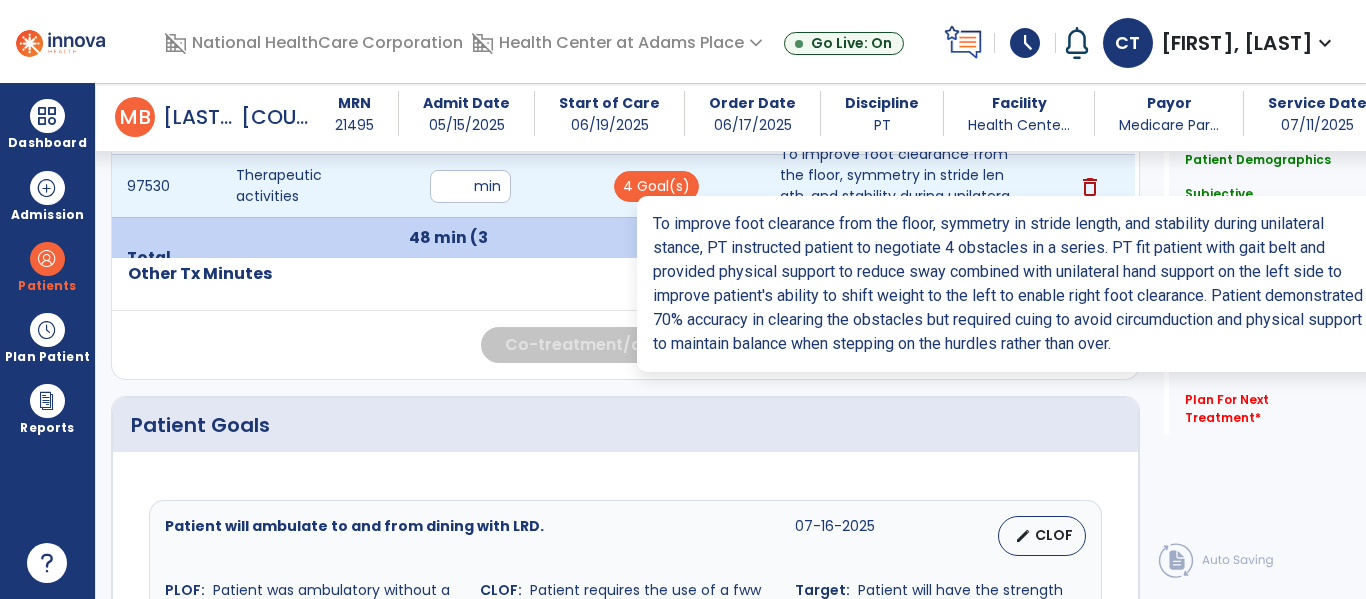 click on "To improve foot clearance from the floor, symmetry in stride length, and stability during unilateral..." at bounding box center [896, 186] 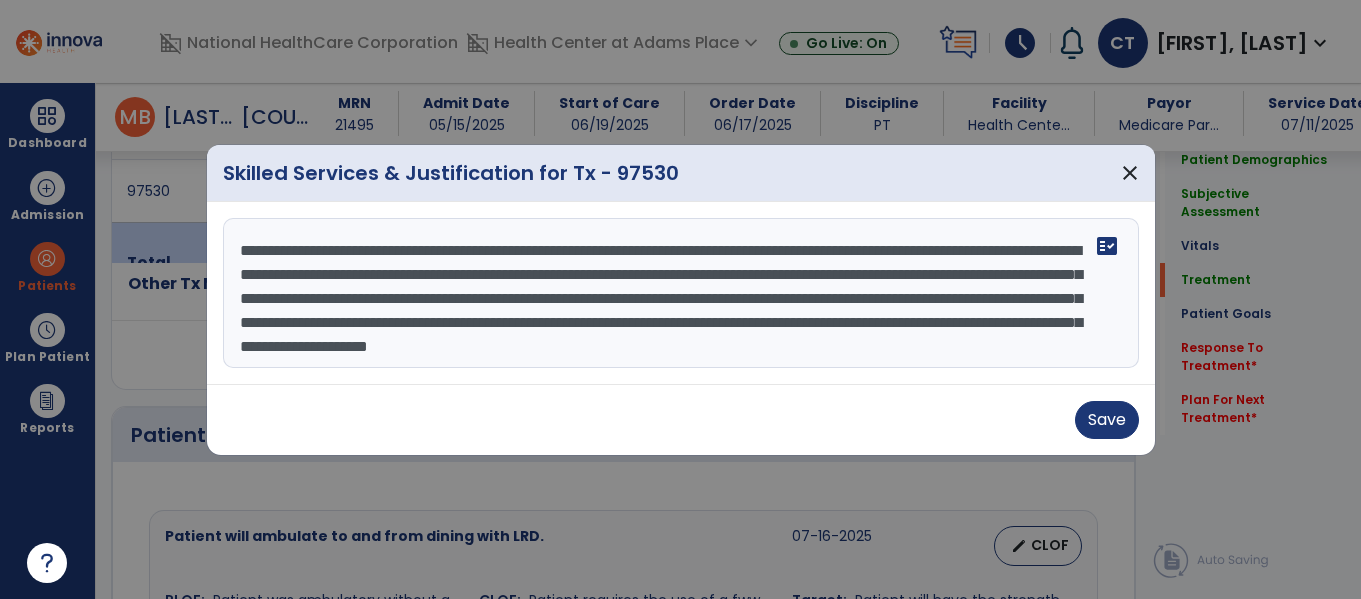 scroll, scrollTop: 1445, scrollLeft: 0, axis: vertical 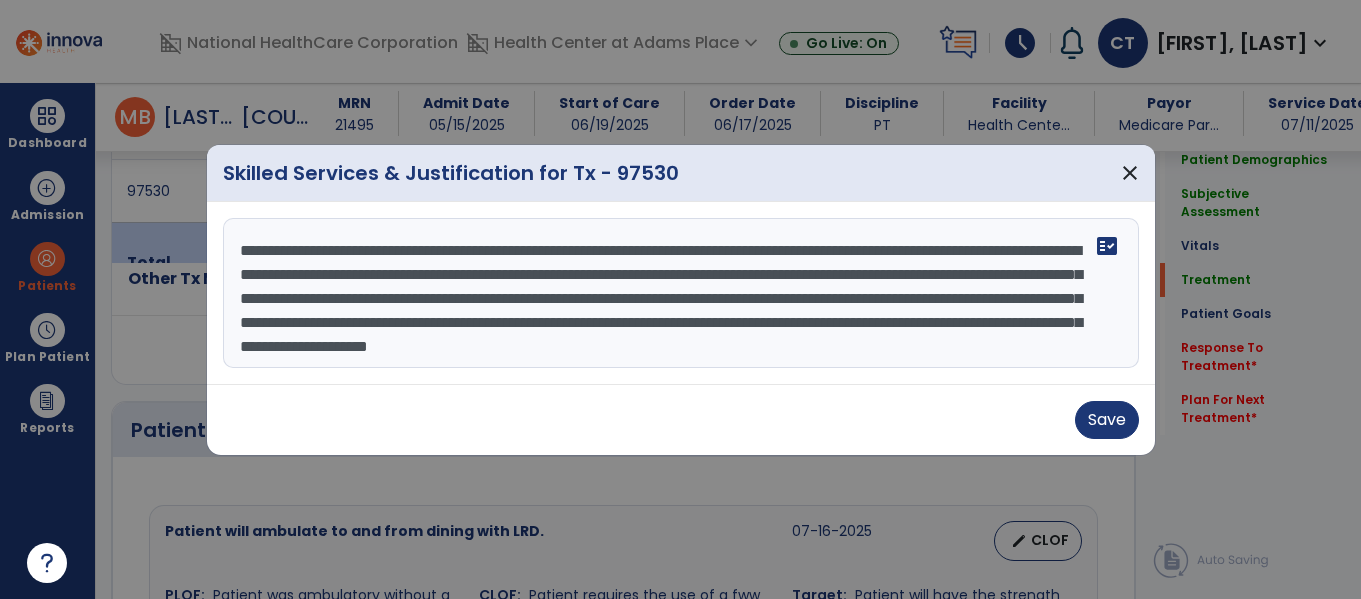 drag, startPoint x: 1137, startPoint y: 310, endPoint x: 1145, endPoint y: 380, distance: 70.45566 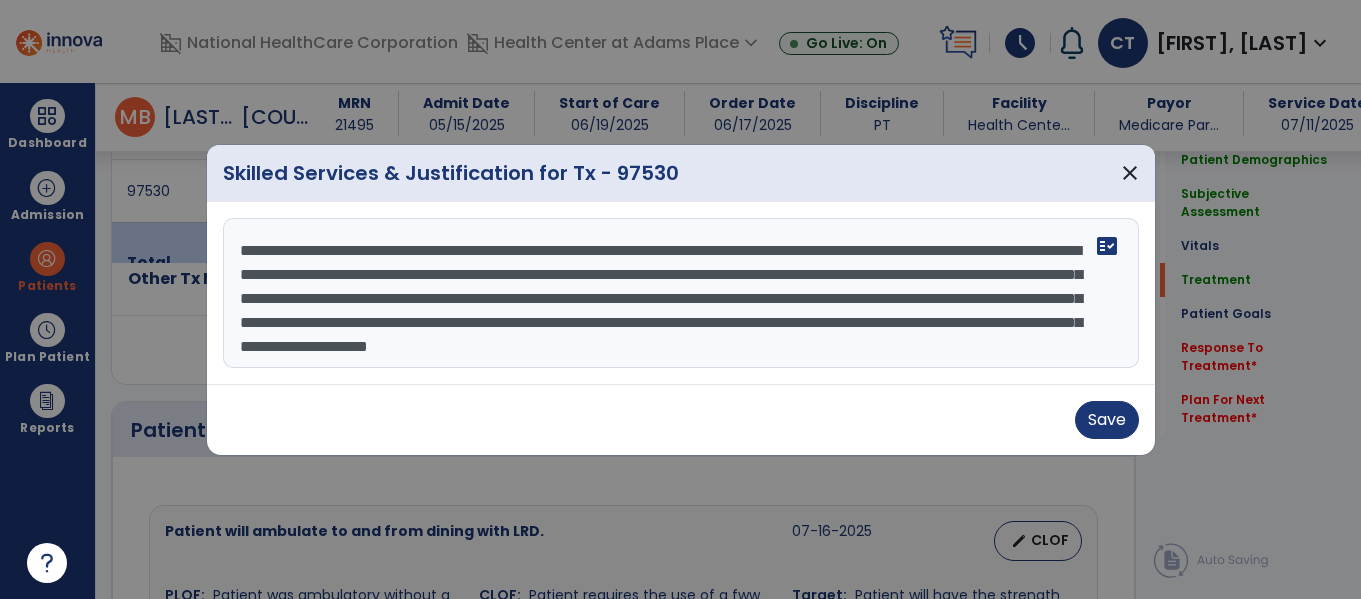click on "**********" at bounding box center (681, 293) 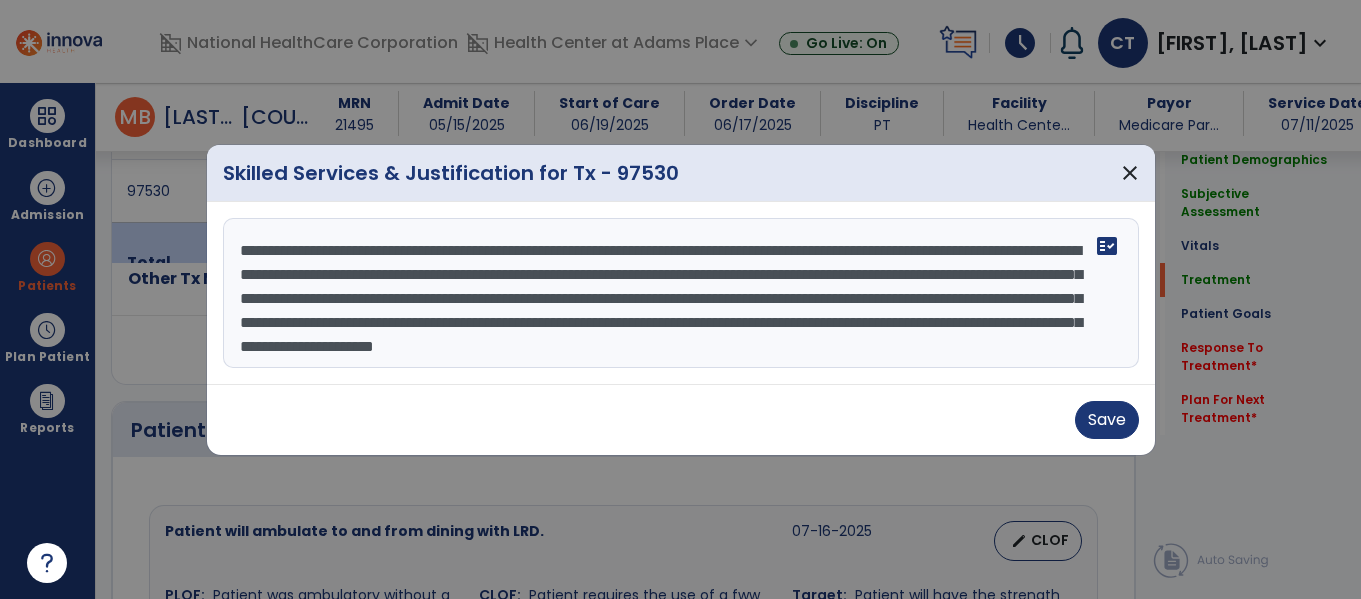 scroll, scrollTop: 40, scrollLeft: 0, axis: vertical 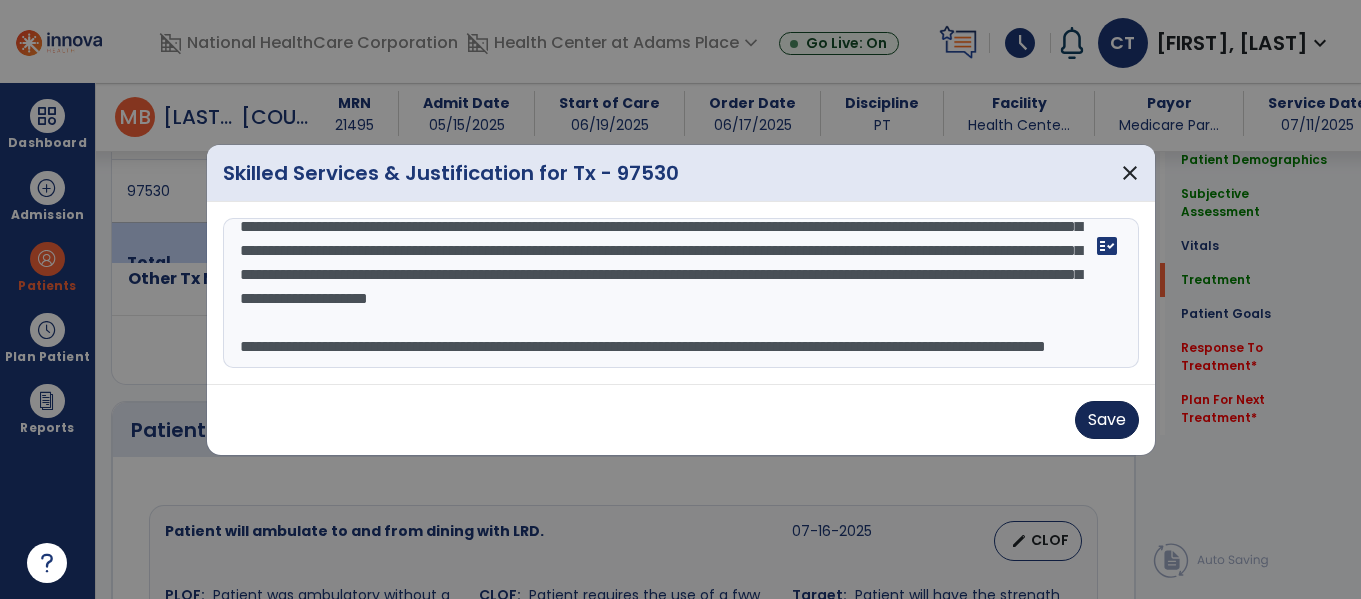 type on "**********" 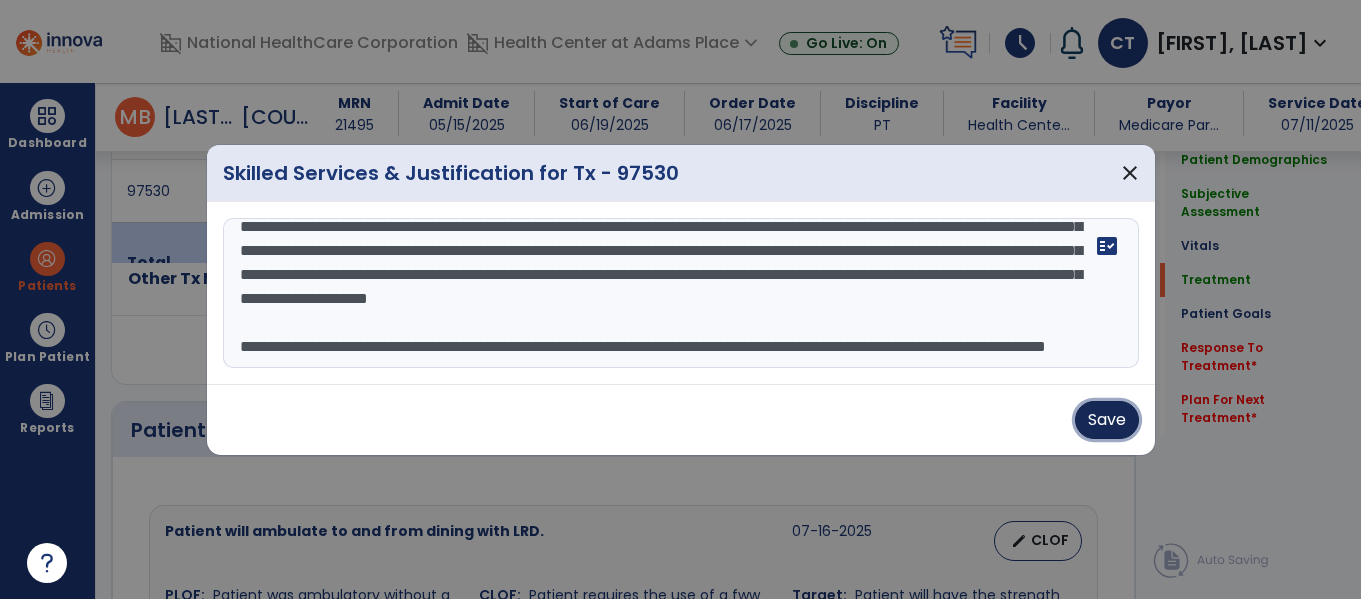 click on "Save" at bounding box center [1107, 420] 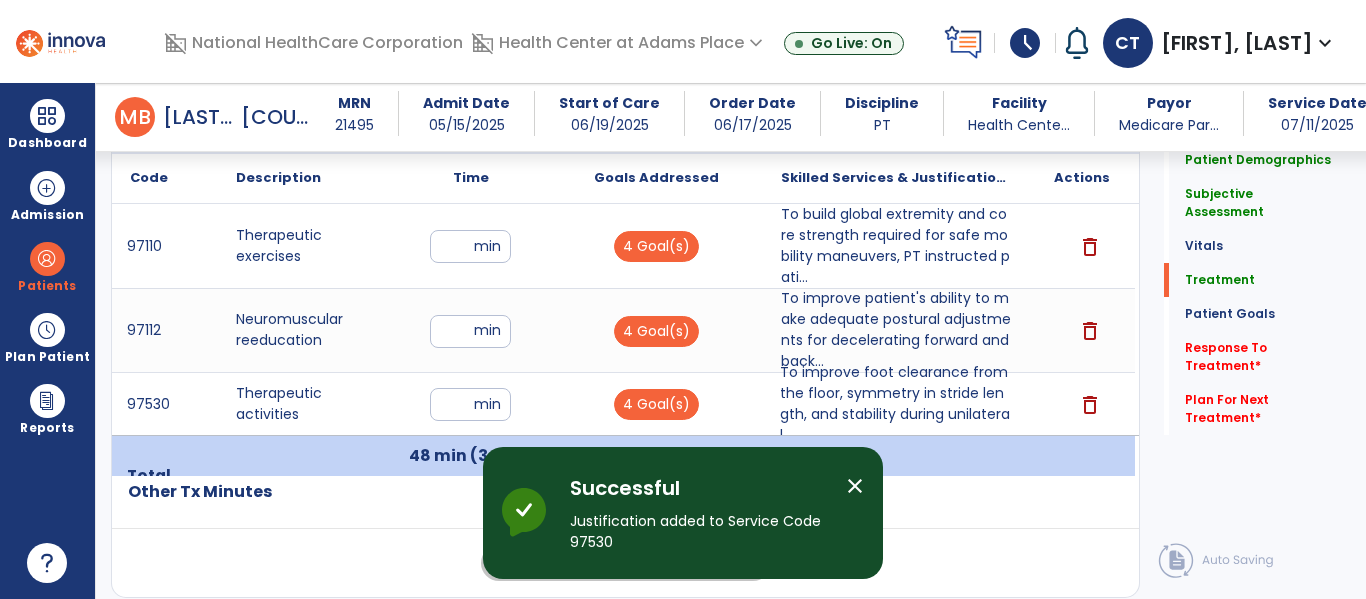 scroll, scrollTop: 1245, scrollLeft: 0, axis: vertical 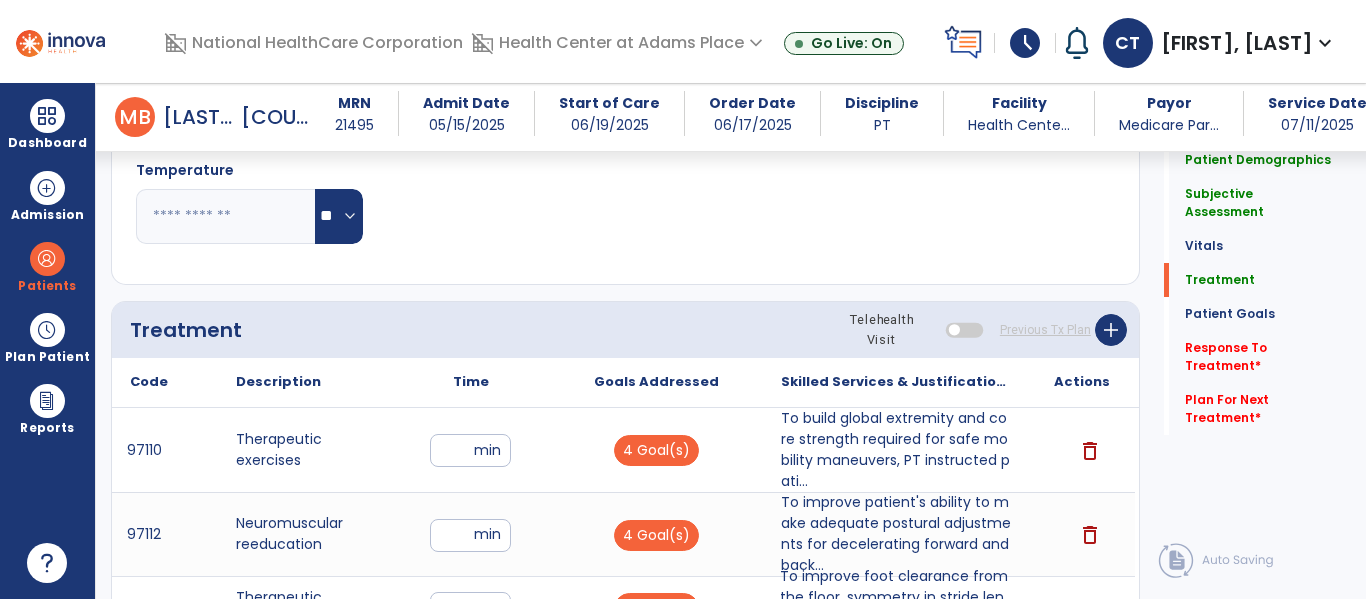 click on "Telehealth Visit  Previous Tx Plan   add" 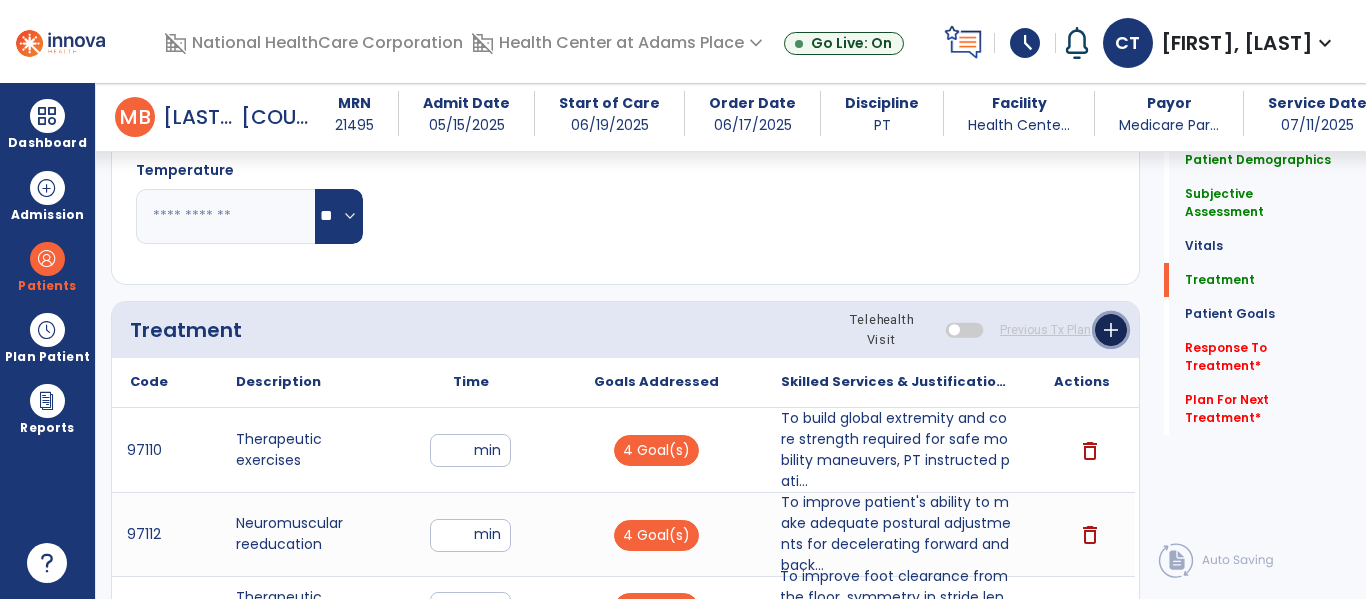 click on "add" 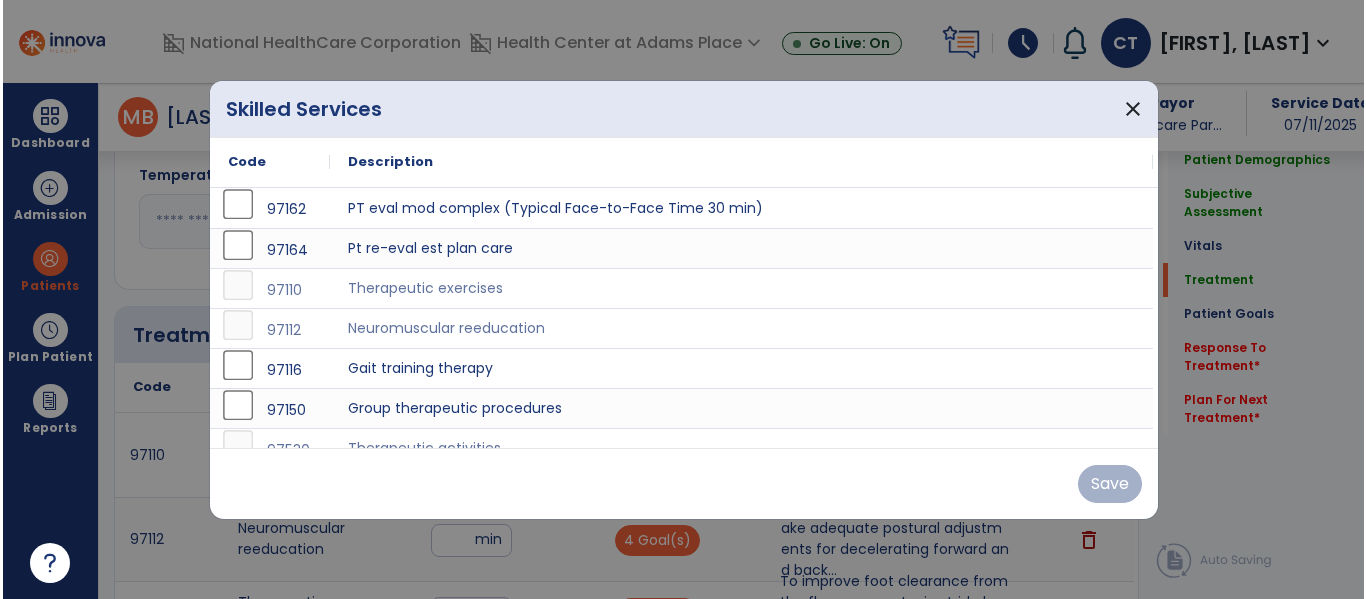 scroll, scrollTop: 1028, scrollLeft: 0, axis: vertical 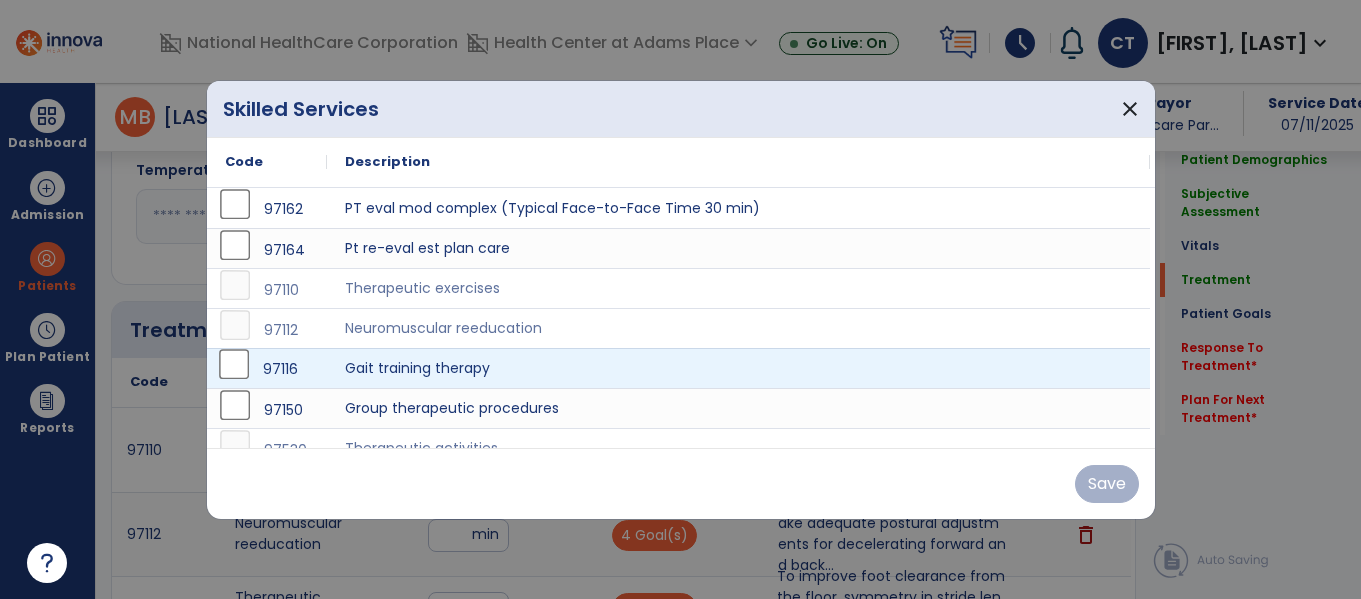 click on "97116" at bounding box center [267, 369] 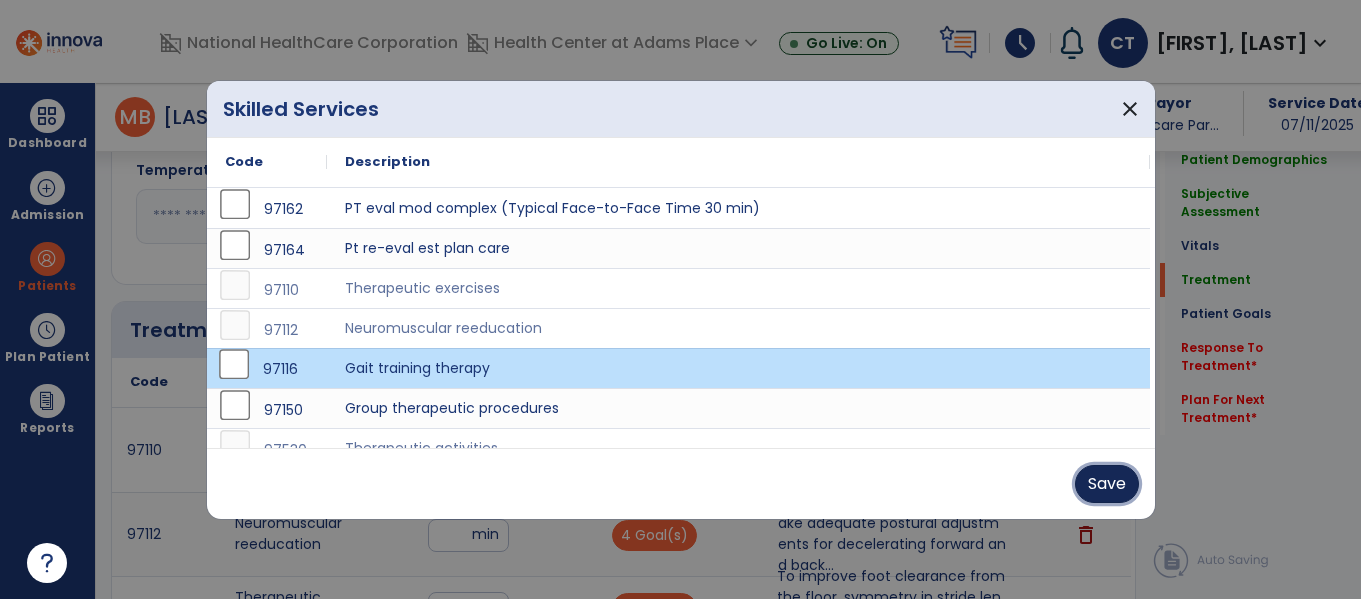 click on "Save" at bounding box center (1107, 484) 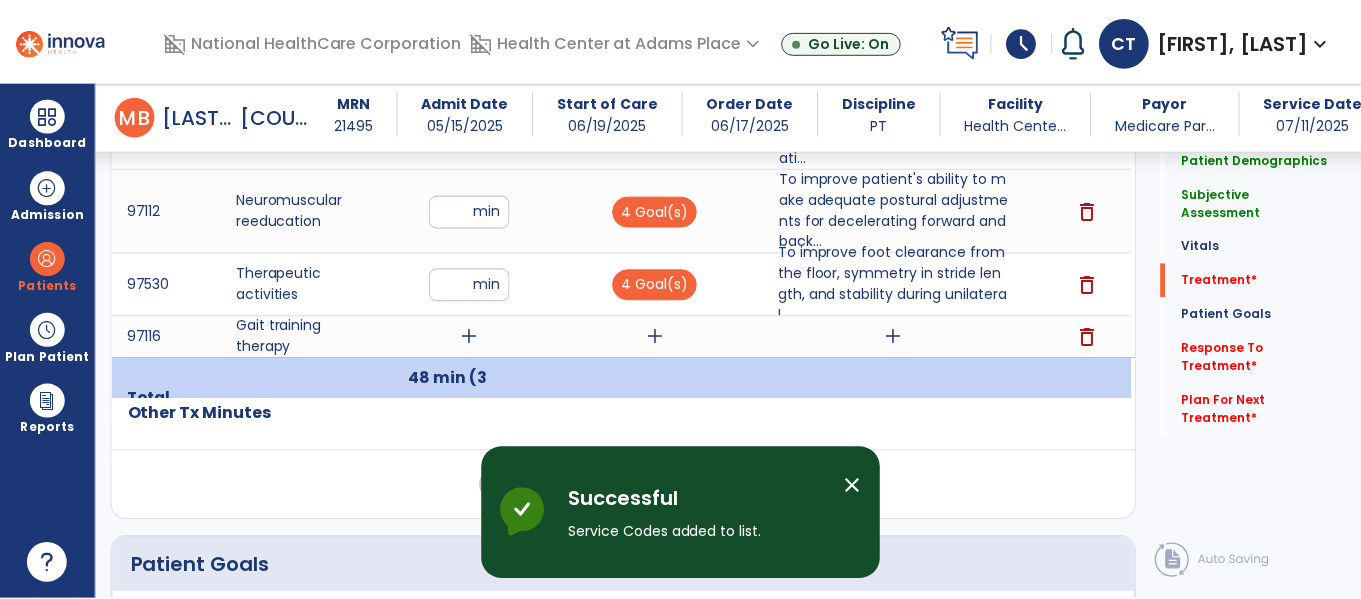 scroll, scrollTop: 1365, scrollLeft: 0, axis: vertical 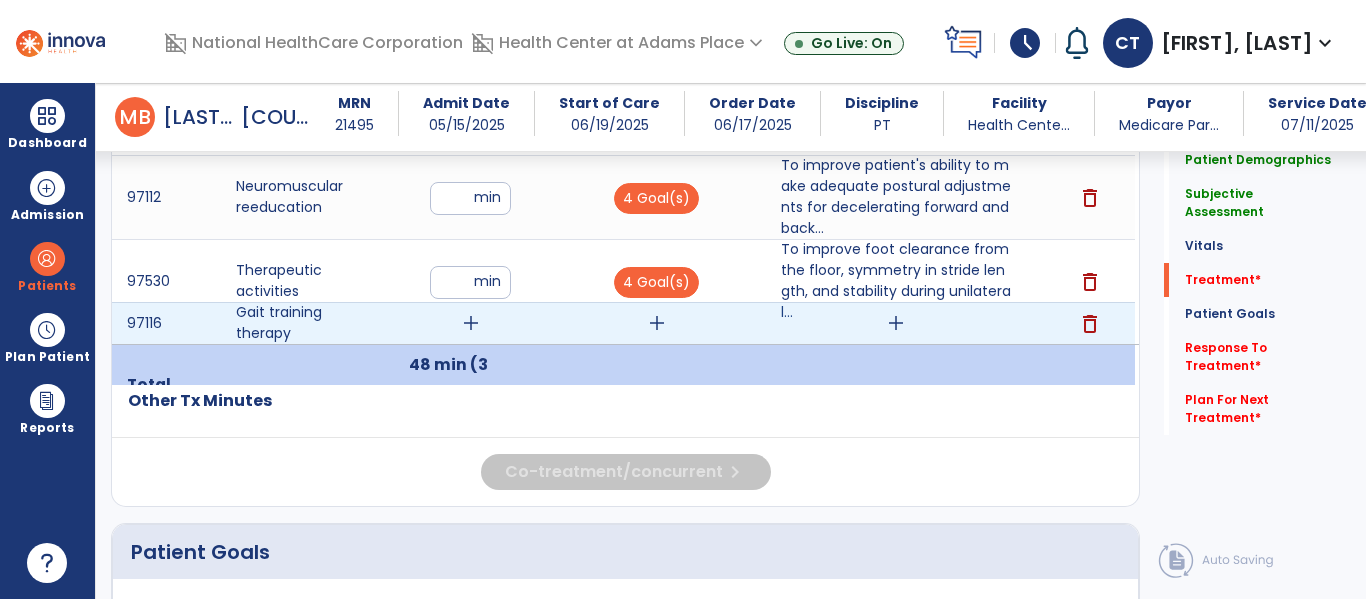 click on "add" at bounding box center (470, 323) 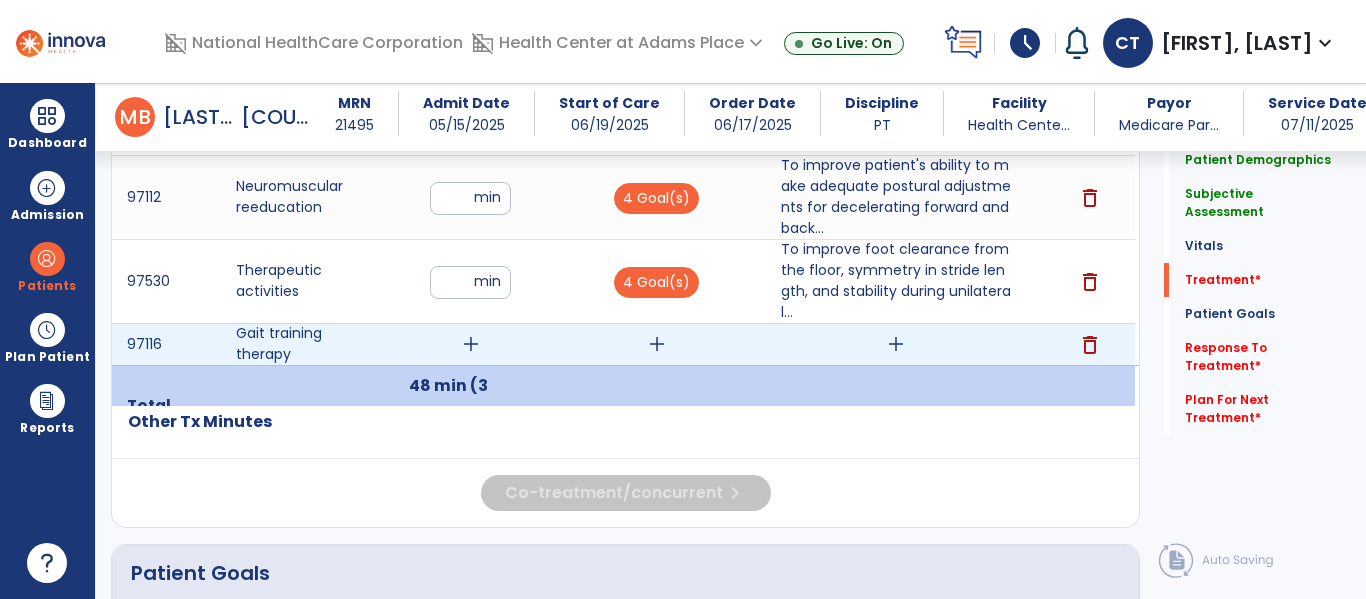 click on "add" at bounding box center (471, 344) 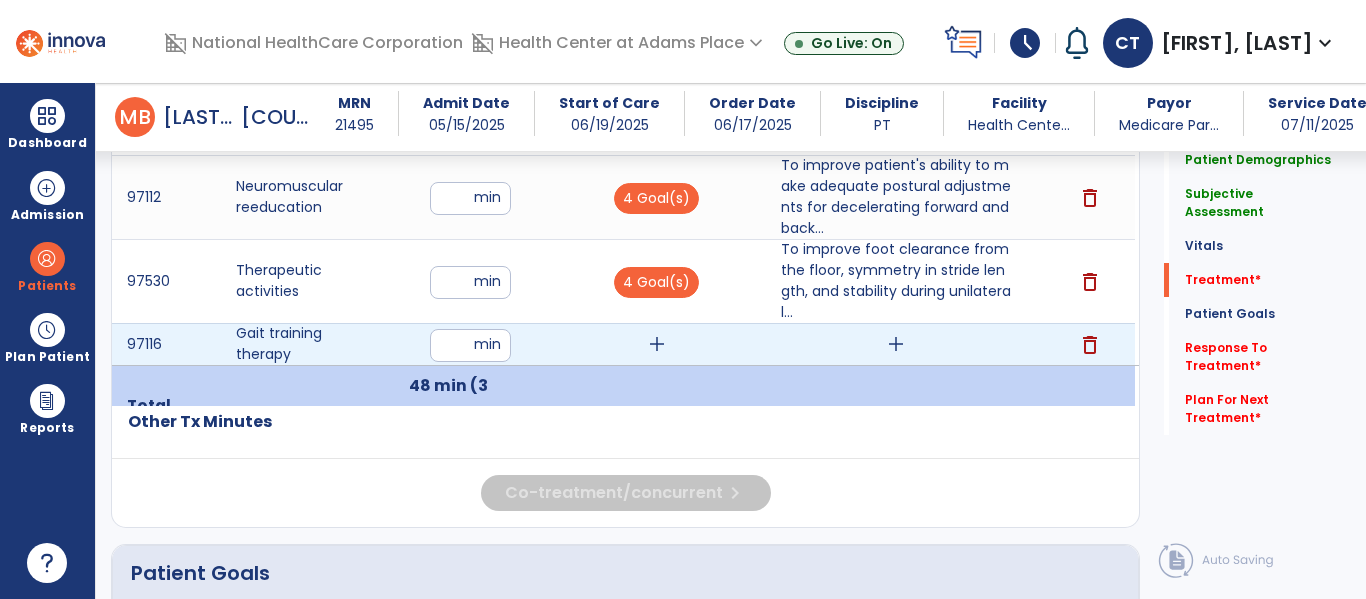type on "**" 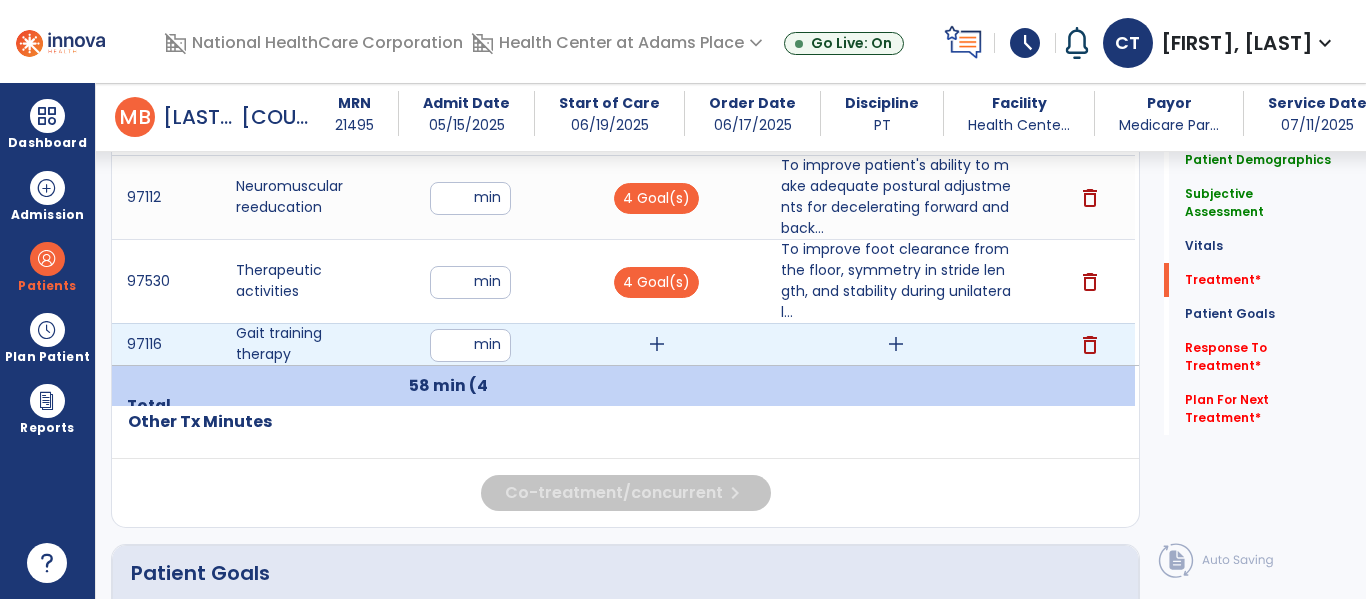 click on "add" at bounding box center [657, 344] 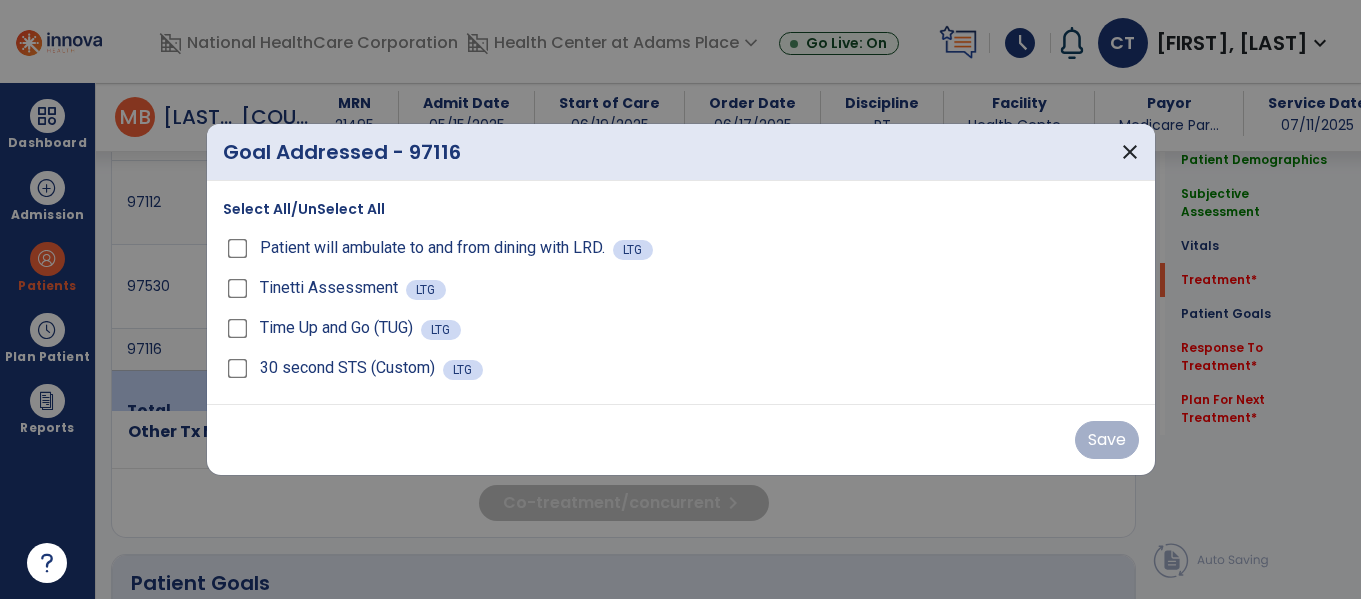 scroll, scrollTop: 1365, scrollLeft: 0, axis: vertical 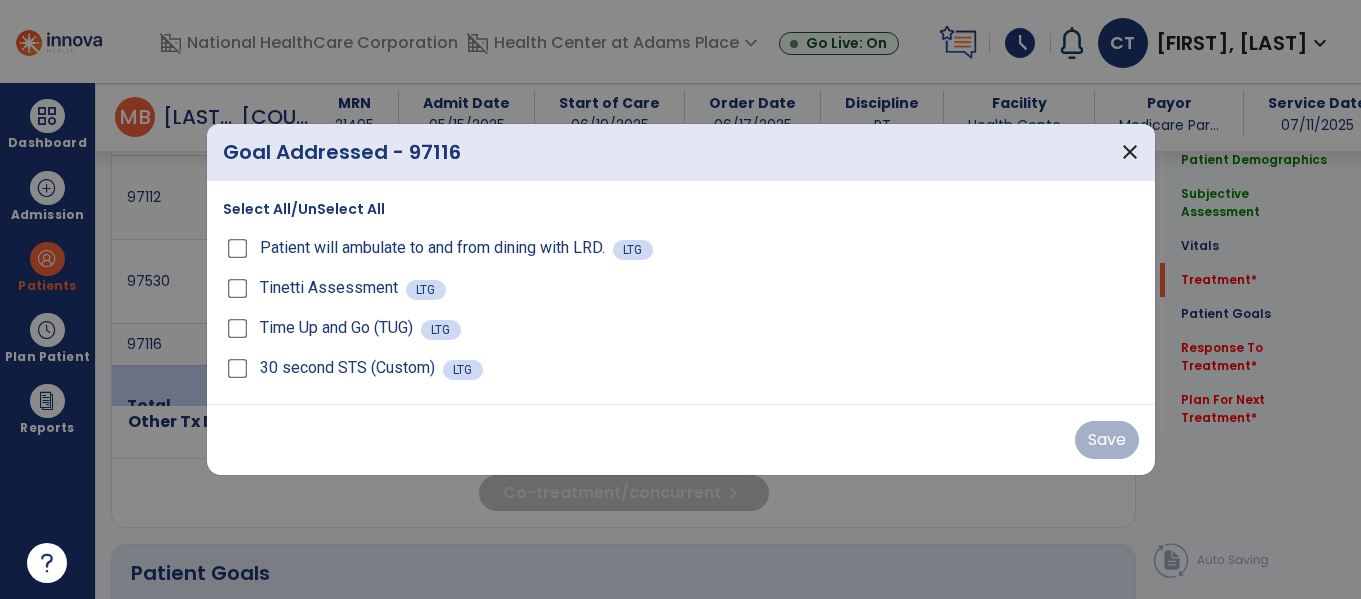 click on "Select All/UnSelect All" at bounding box center [304, 209] 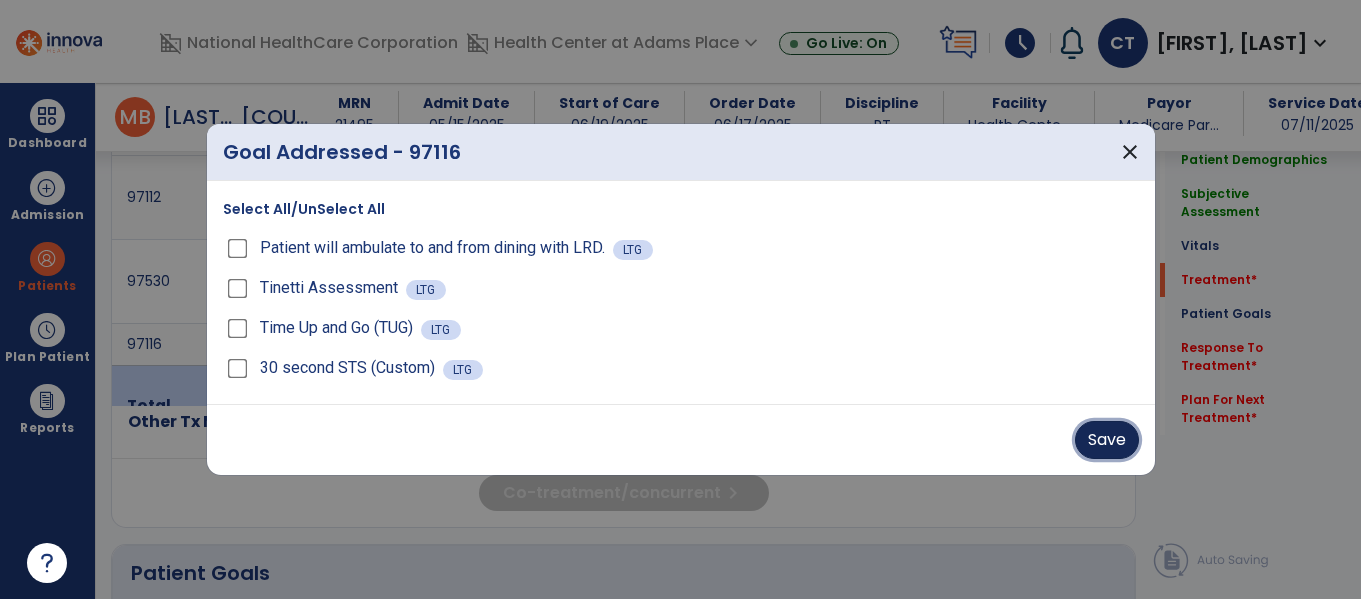 click on "Save" at bounding box center [1107, 440] 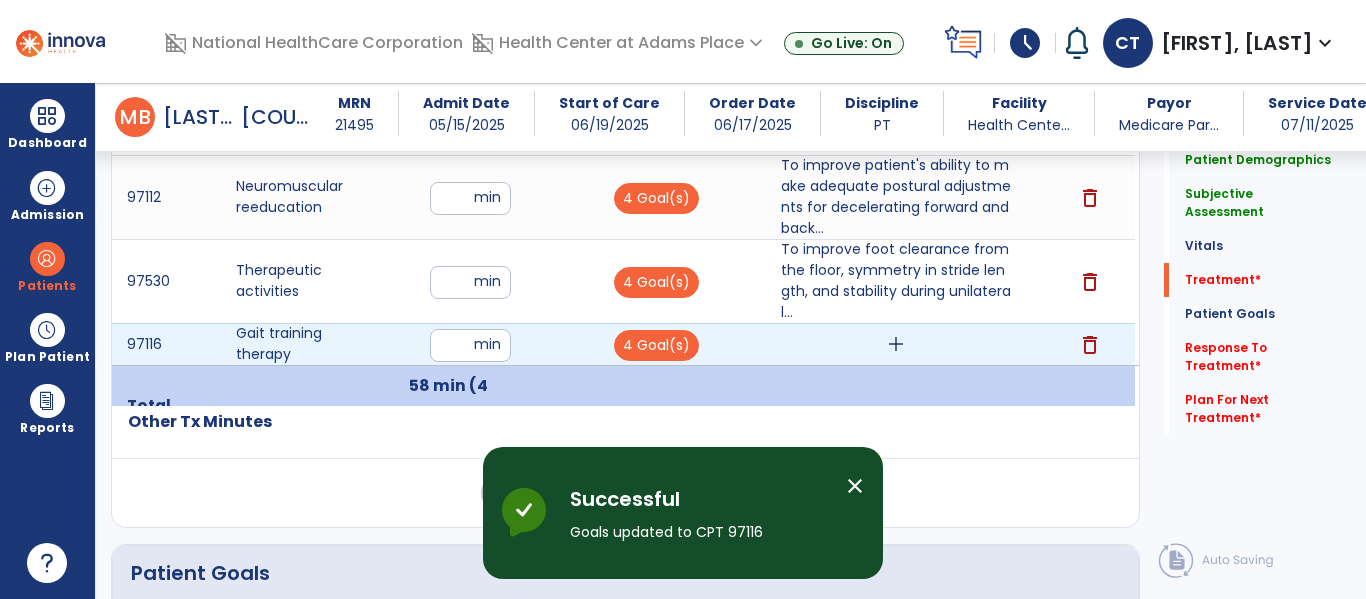 click on "add" at bounding box center (896, 344) 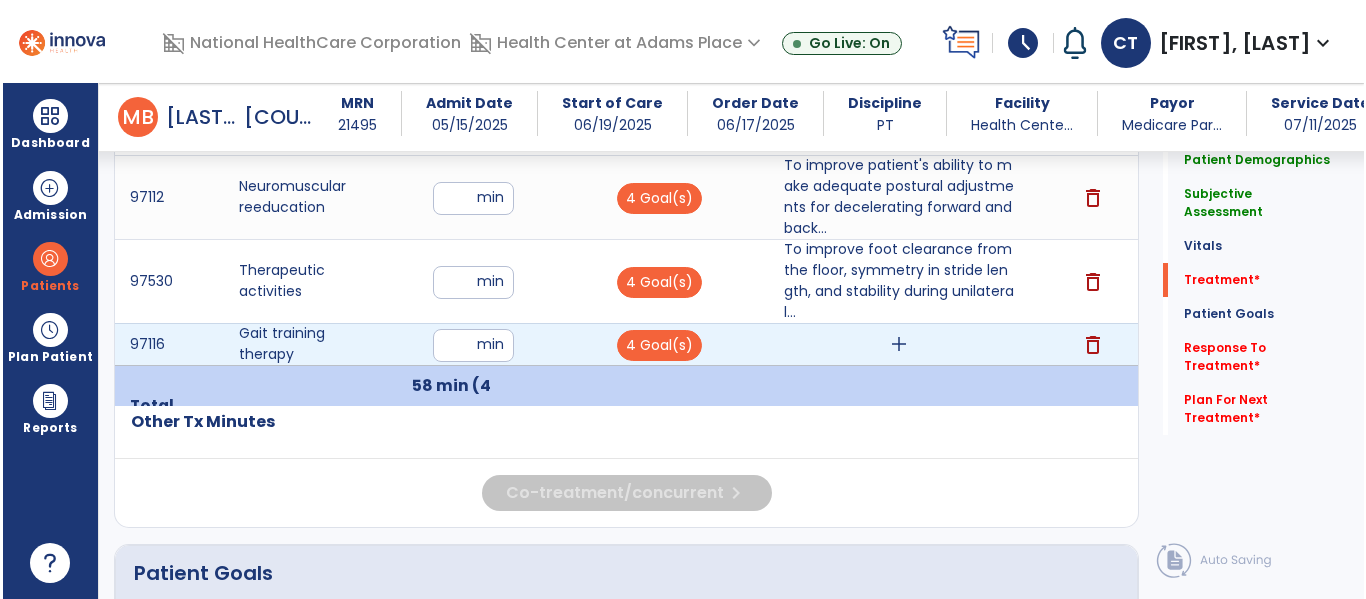 scroll, scrollTop: 1365, scrollLeft: 0, axis: vertical 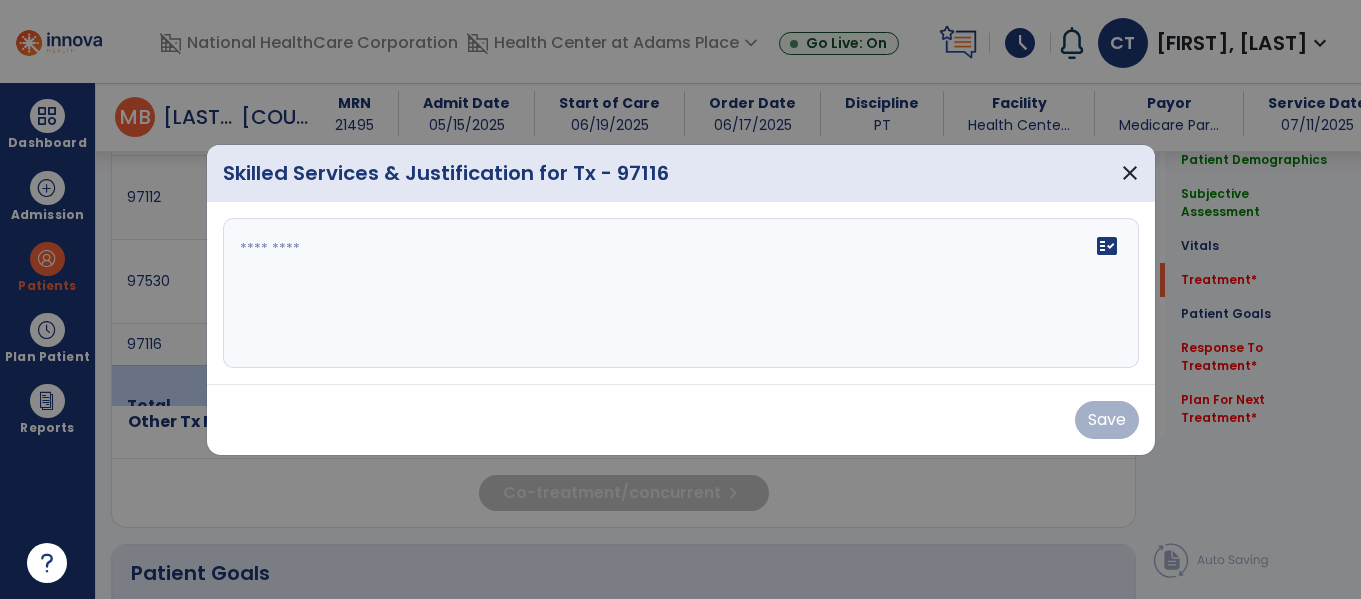 click on "fact_check" at bounding box center (681, 293) 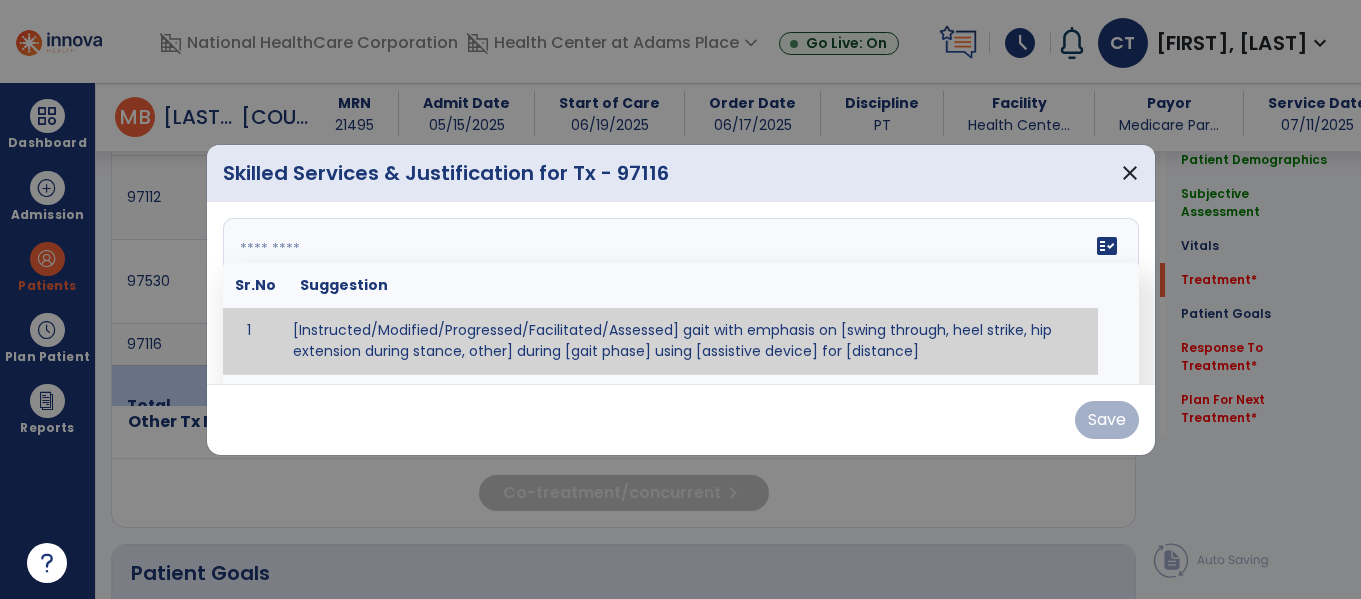 type on "*" 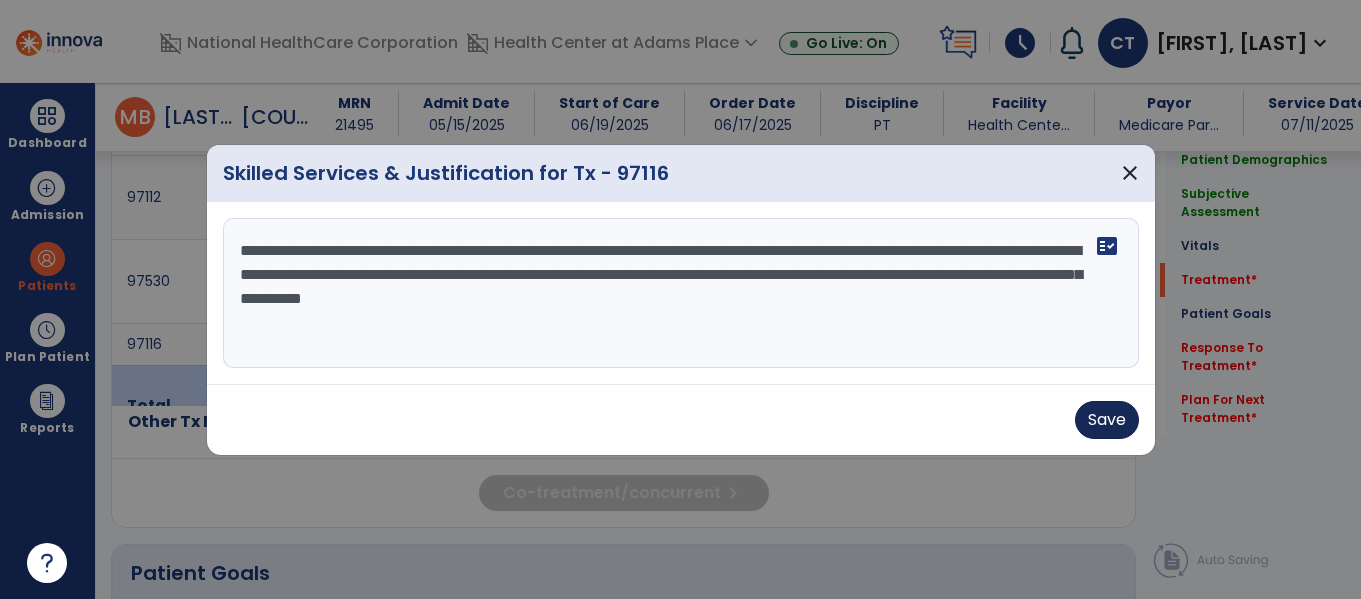 type on "**********" 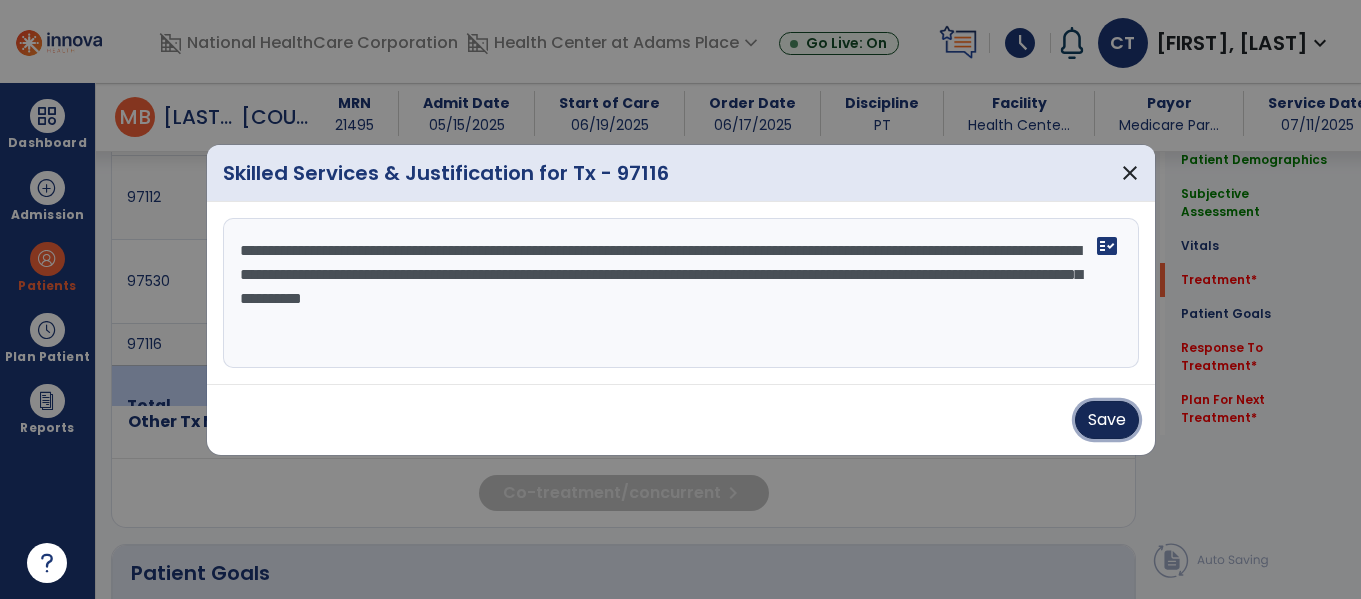 click on "Save" at bounding box center [1107, 420] 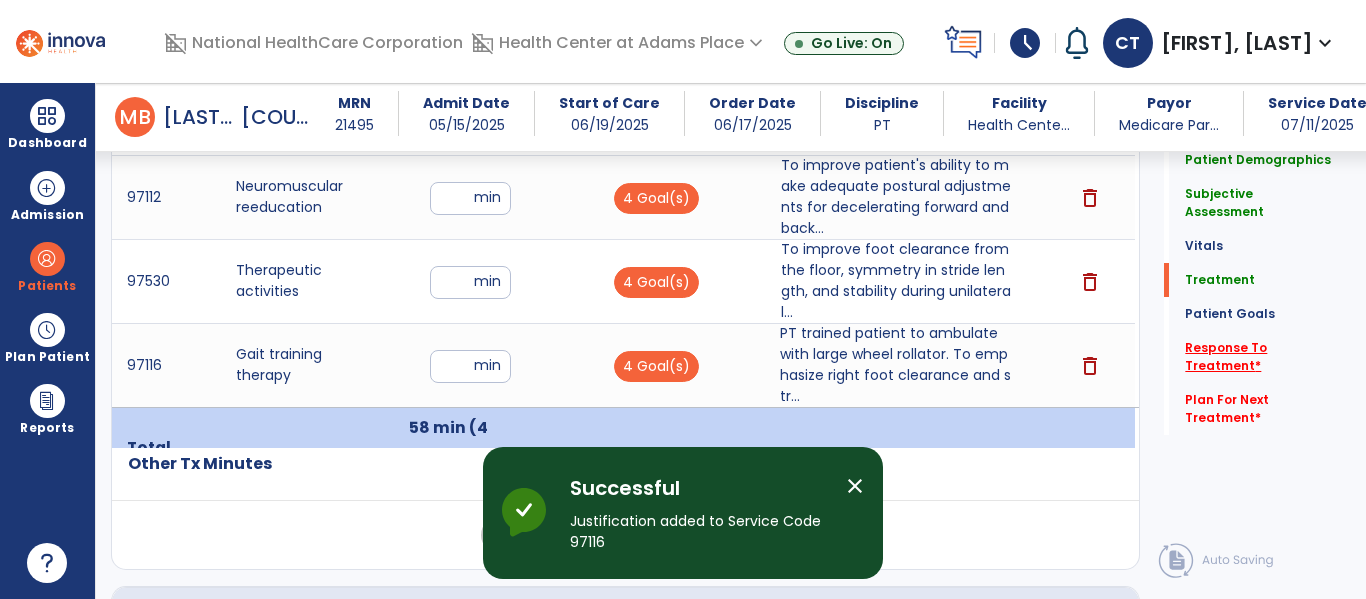 click on "Response To Treatment   *" 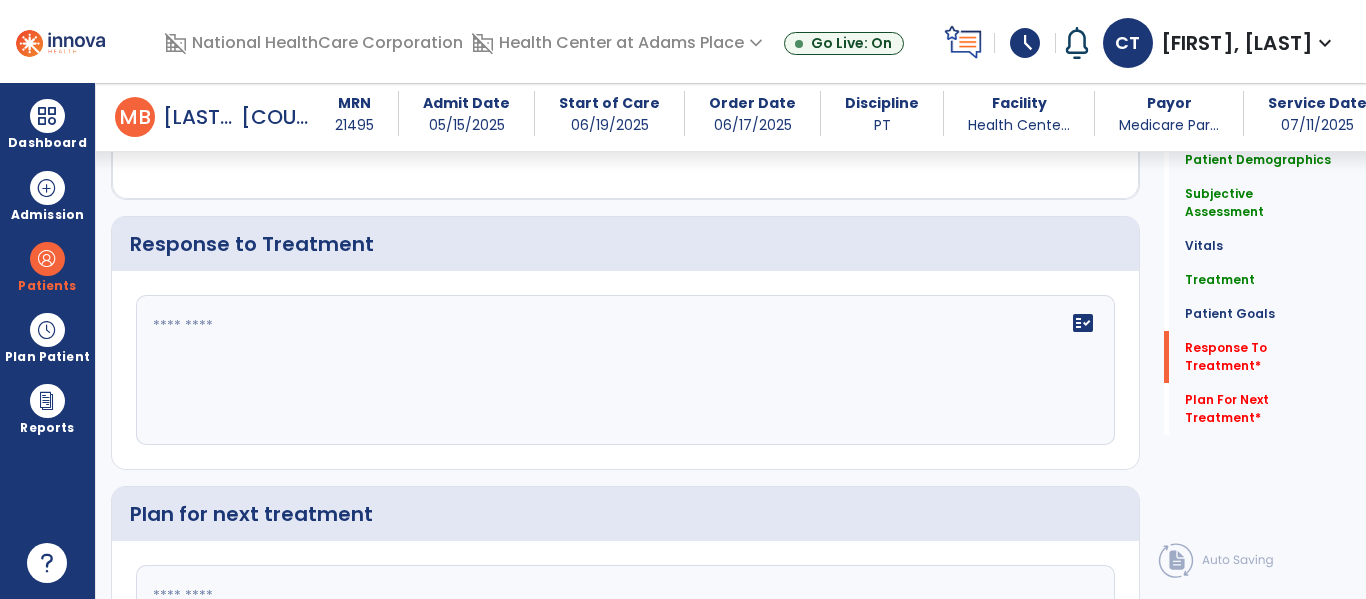 scroll, scrollTop: 2678, scrollLeft: 0, axis: vertical 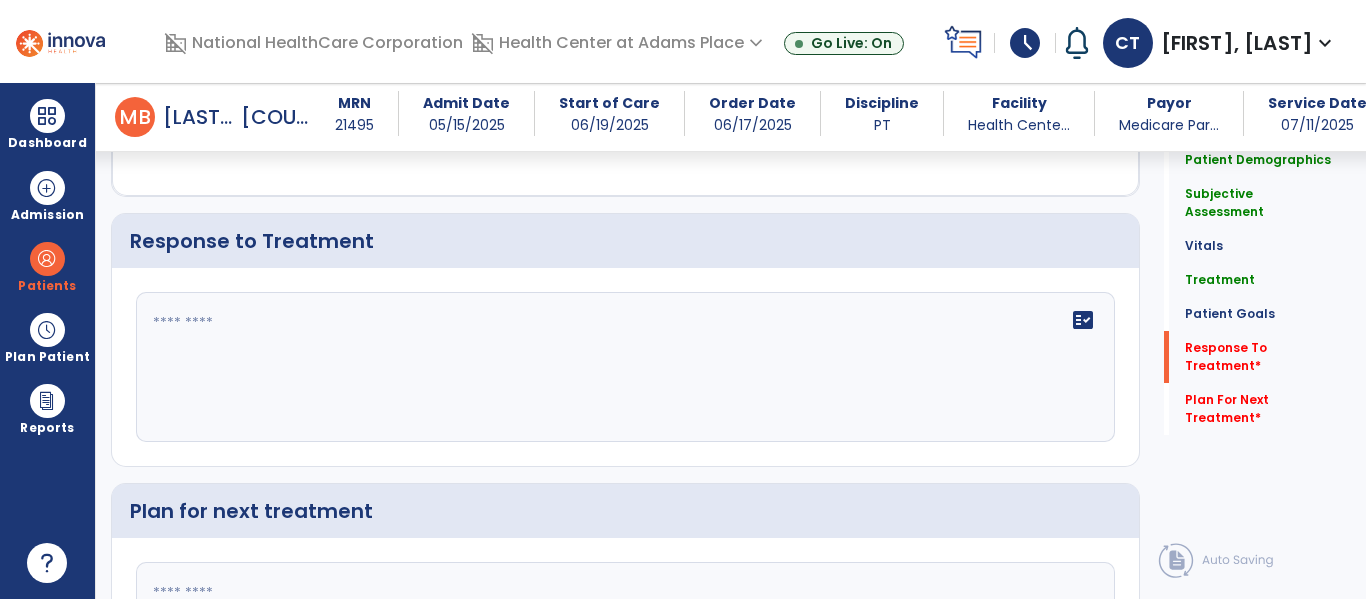 click on "fact_check" 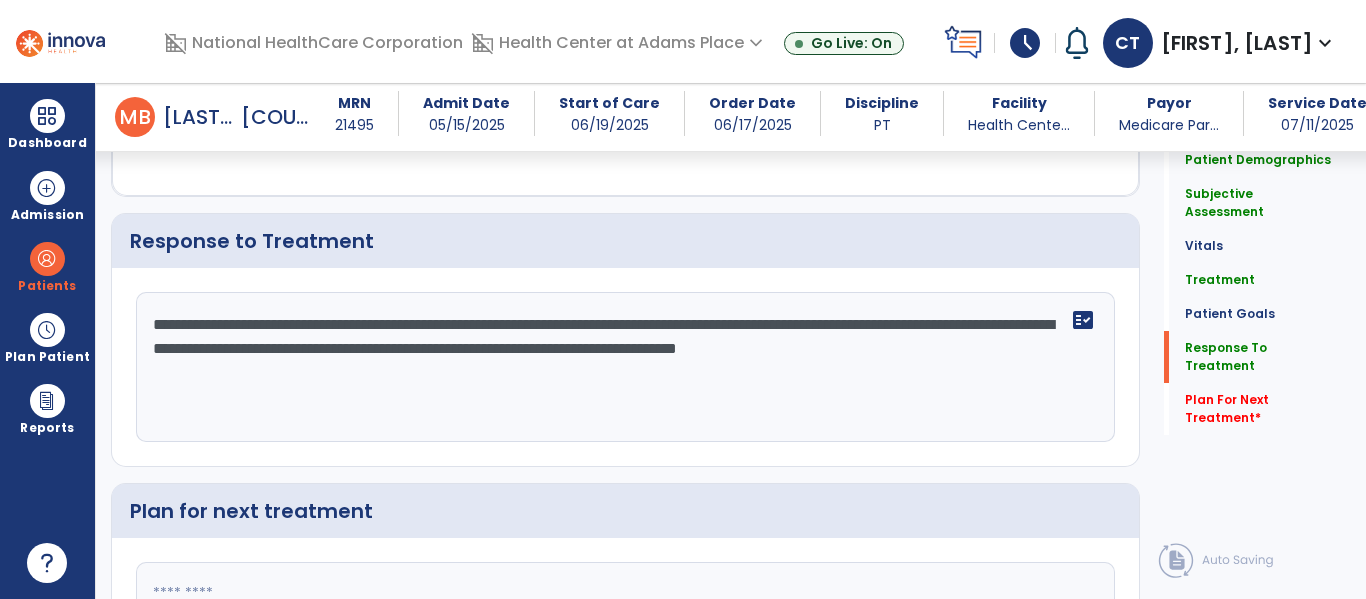 scroll, scrollTop: 2678, scrollLeft: 0, axis: vertical 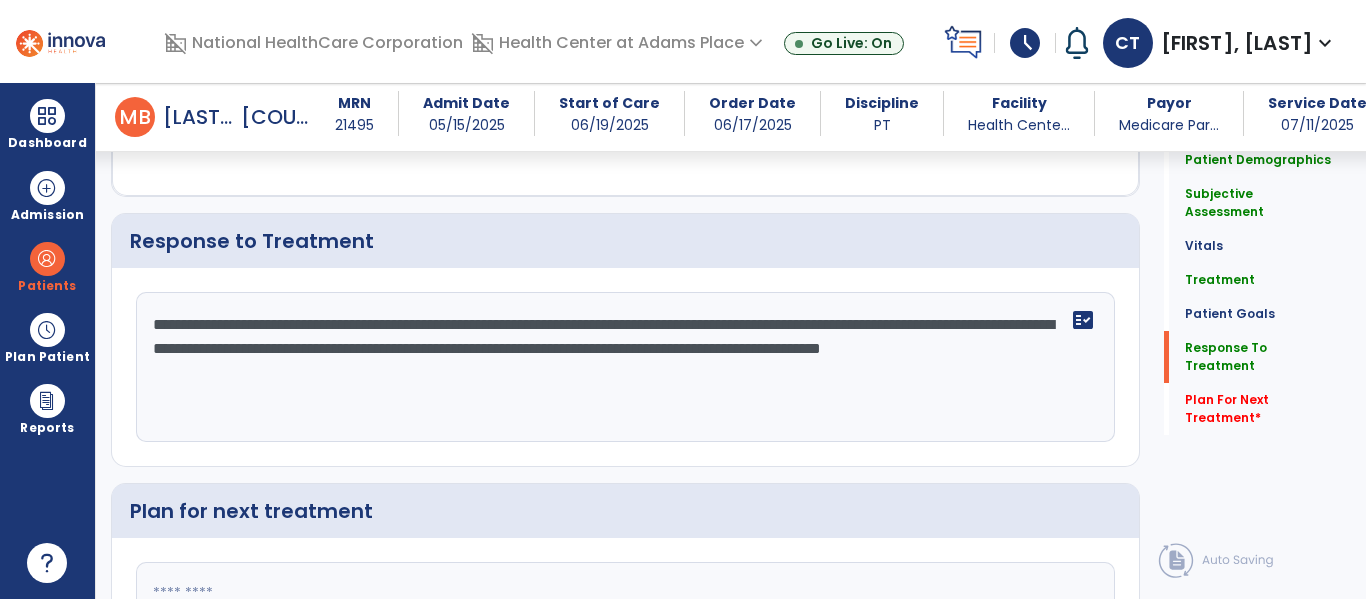 type on "**********" 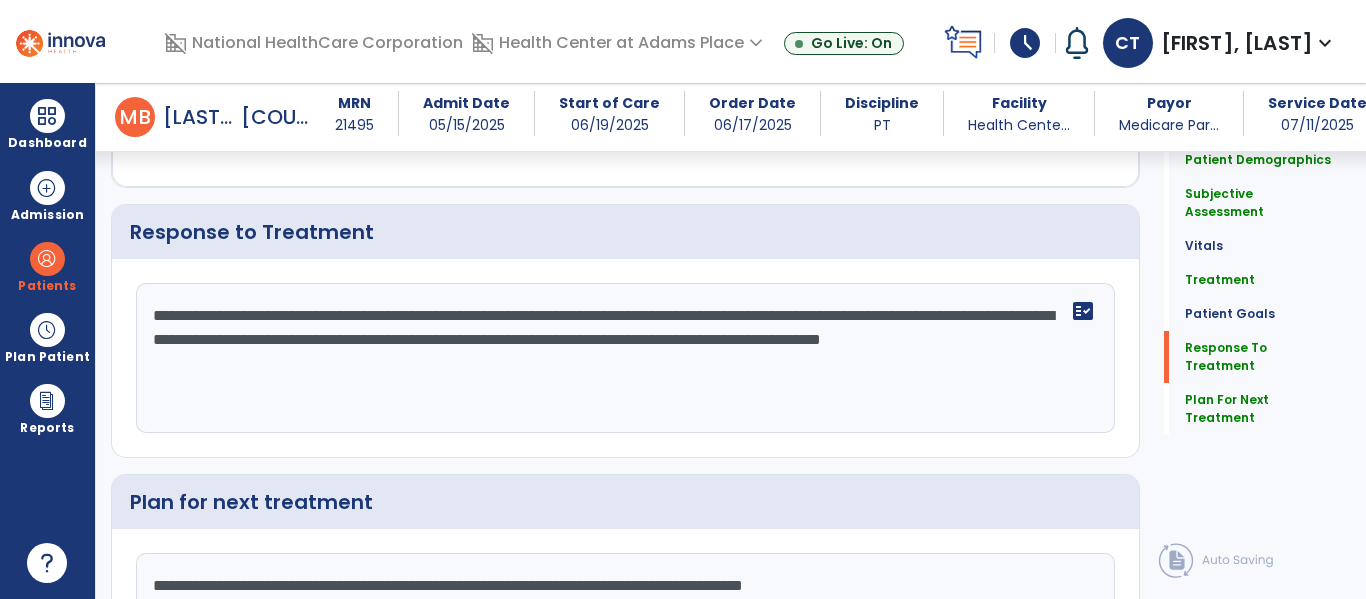 scroll, scrollTop: 2687, scrollLeft: 0, axis: vertical 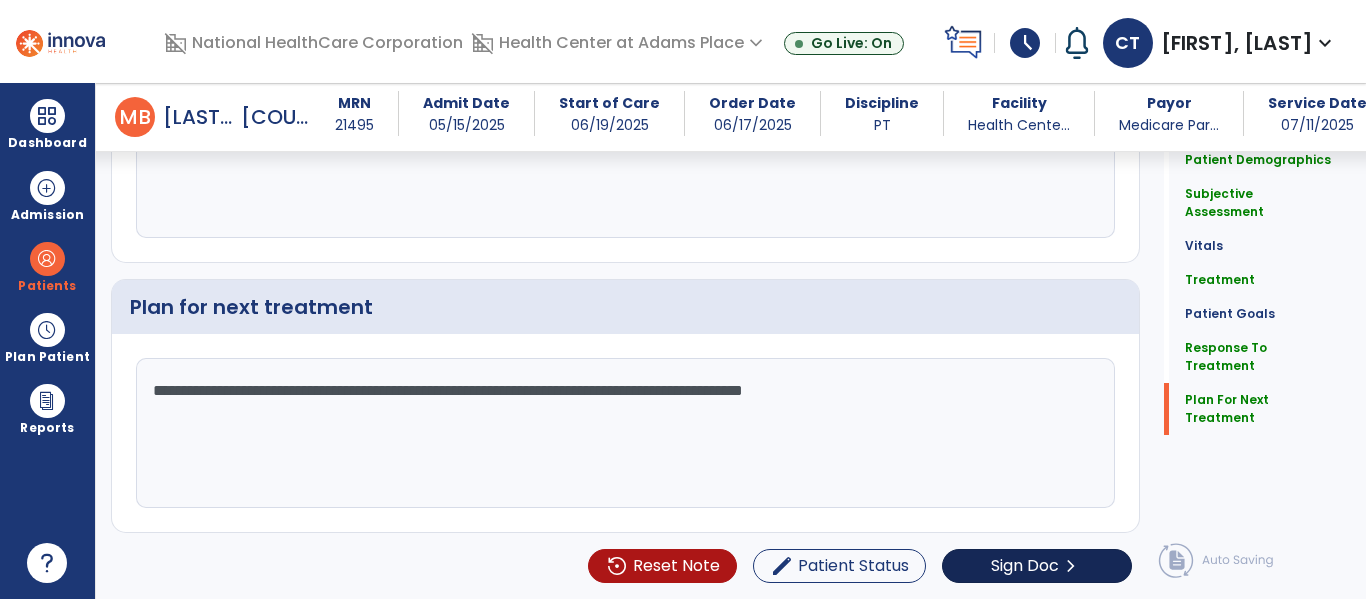 type on "**********" 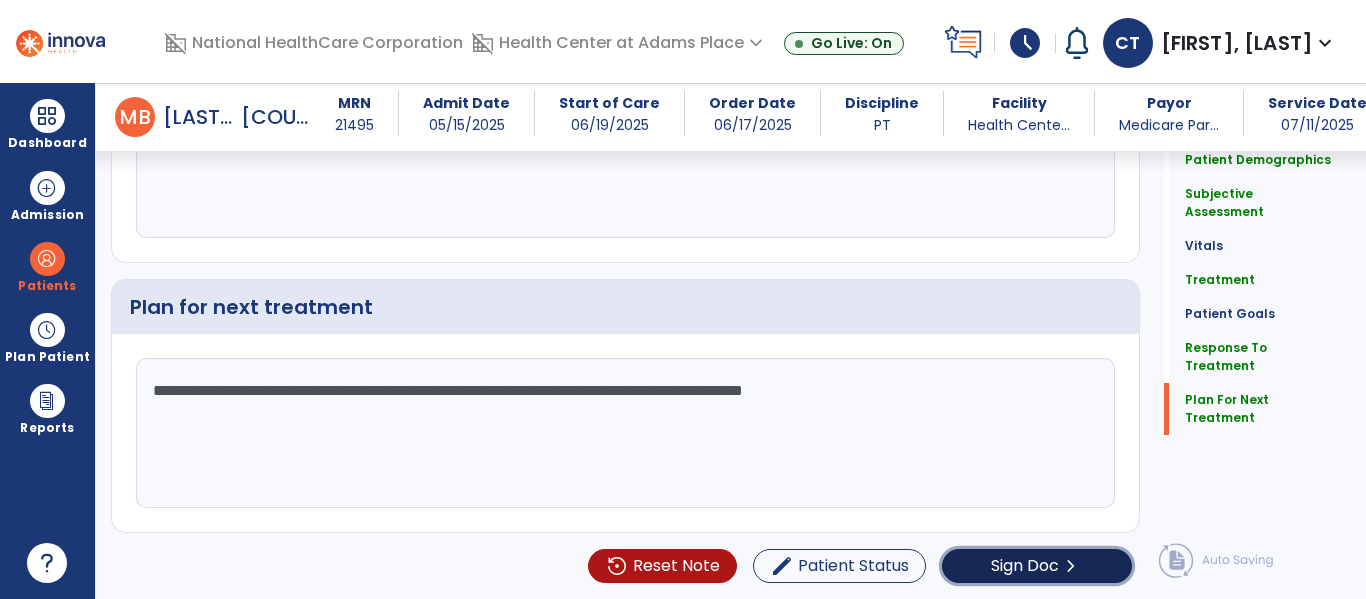 click on "chevron_right" 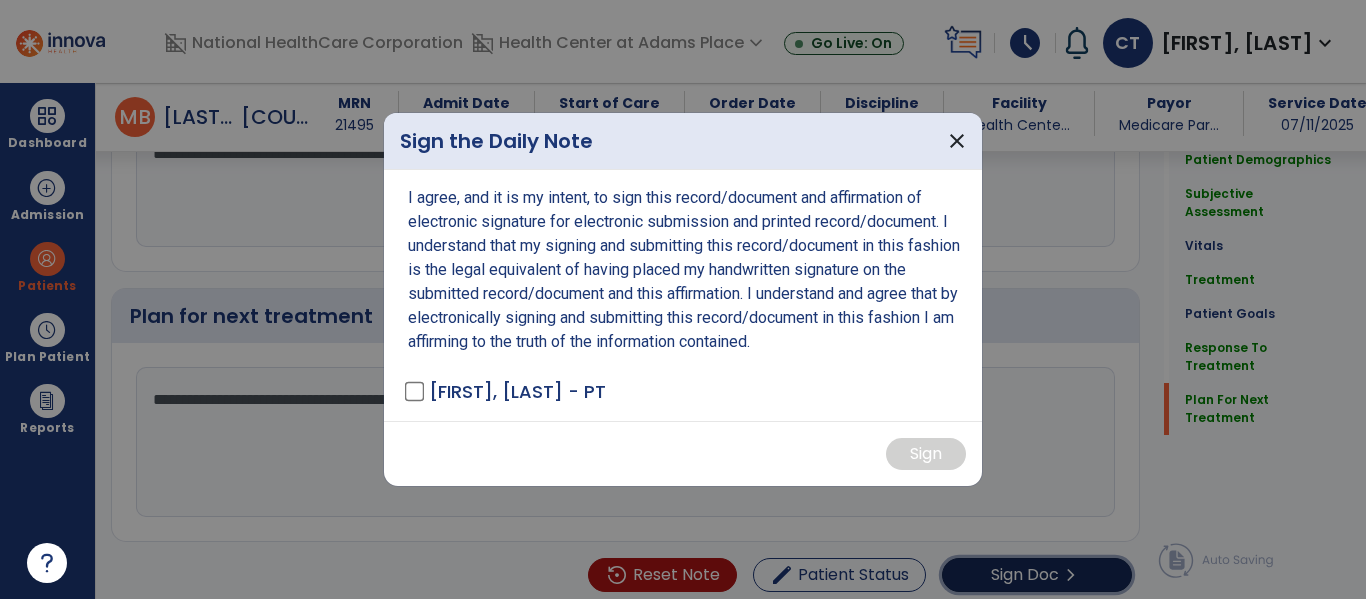 scroll, scrollTop: 2883, scrollLeft: 0, axis: vertical 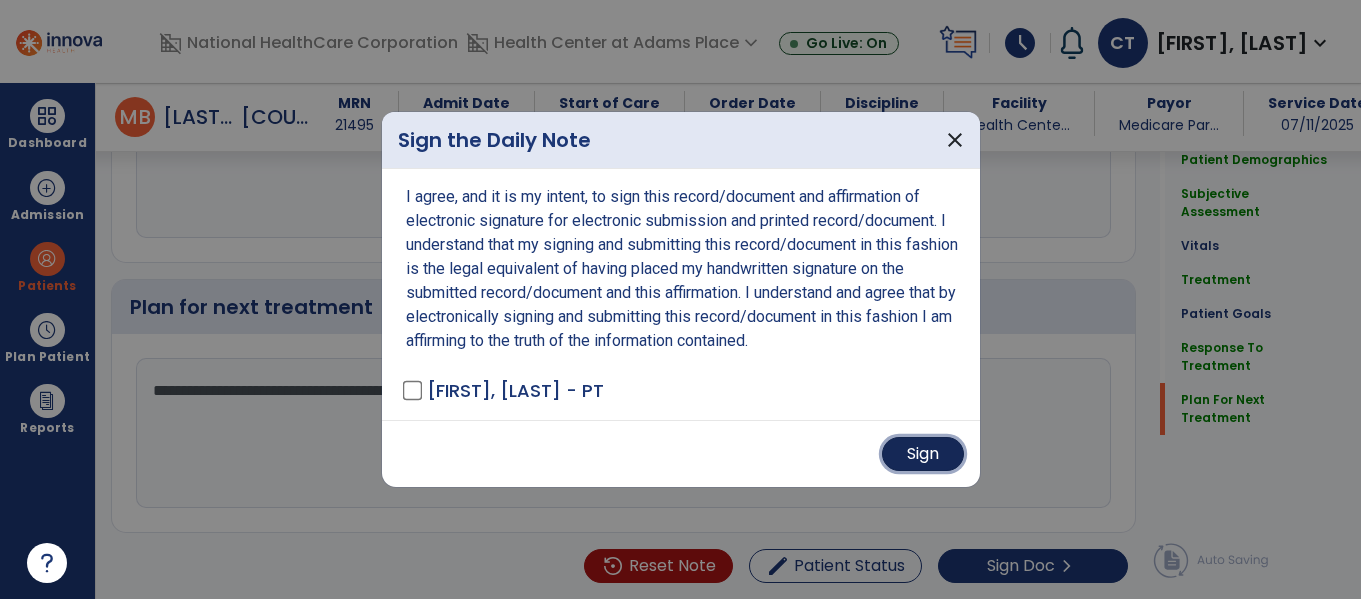 click on "Sign" at bounding box center (923, 454) 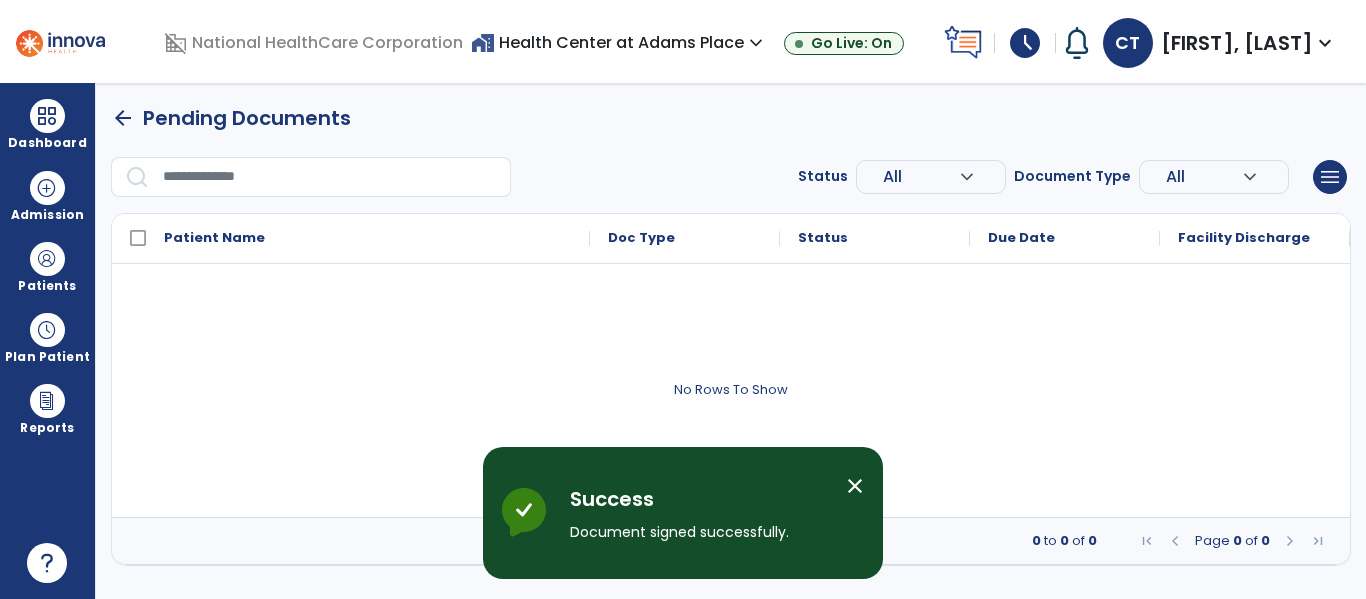 scroll, scrollTop: 0, scrollLeft: 0, axis: both 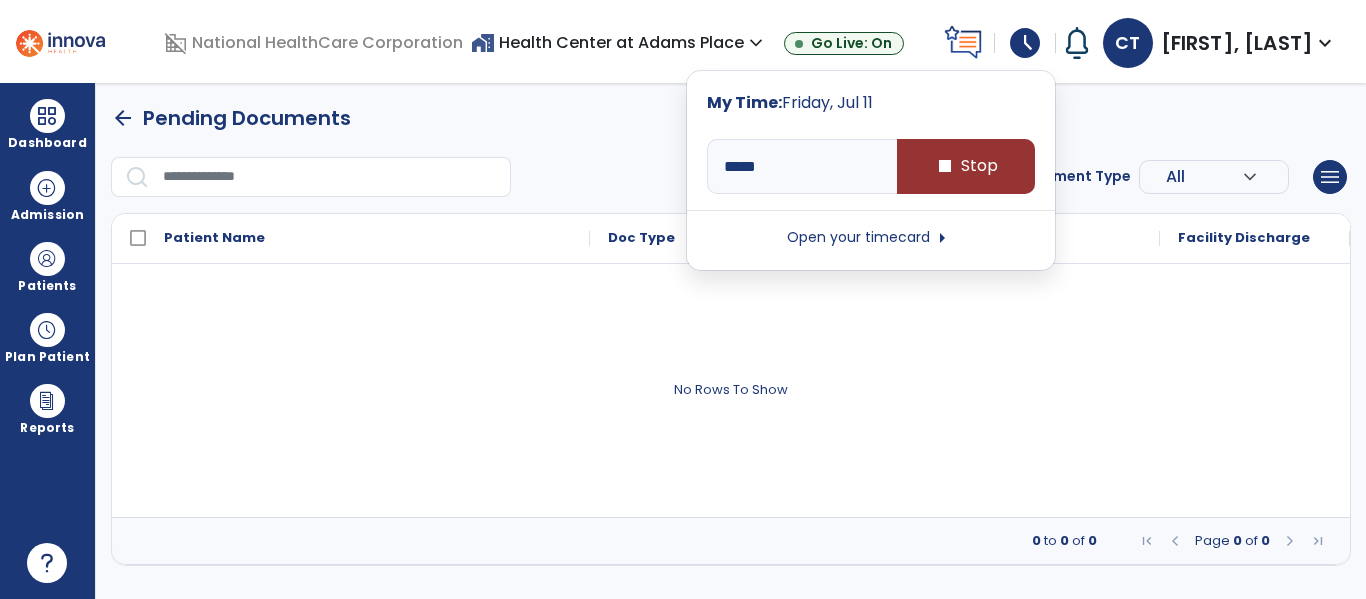 click on "stop  Stop" at bounding box center [966, 166] 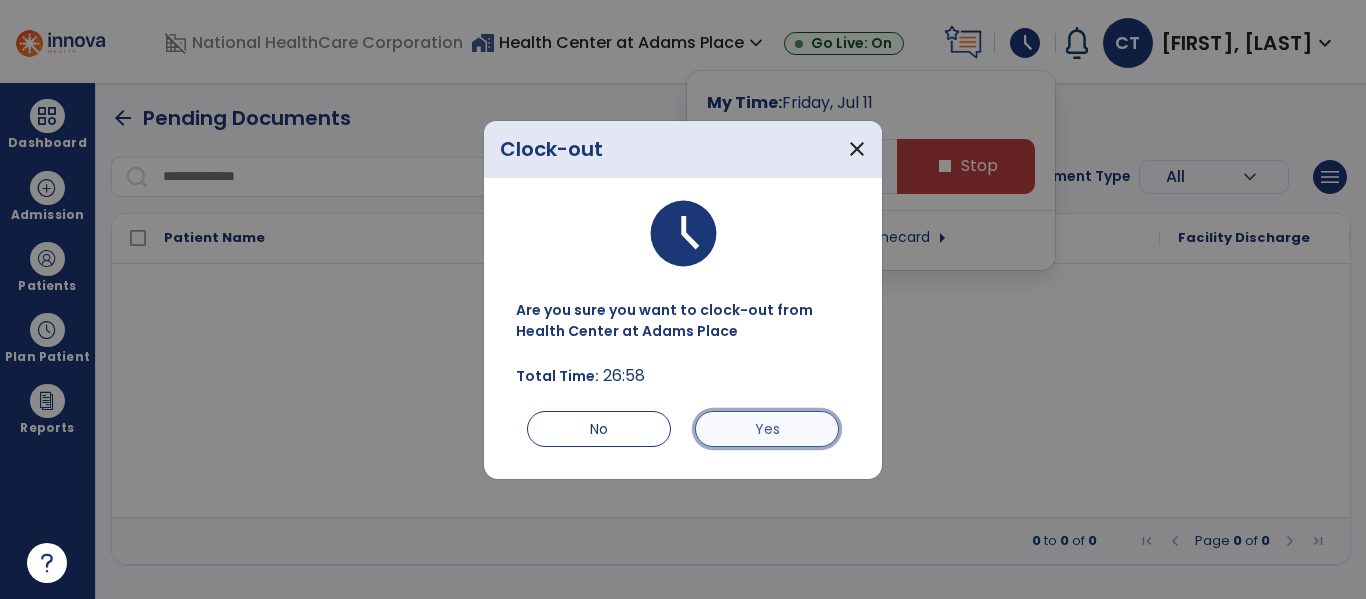 click on "Yes" at bounding box center (767, 429) 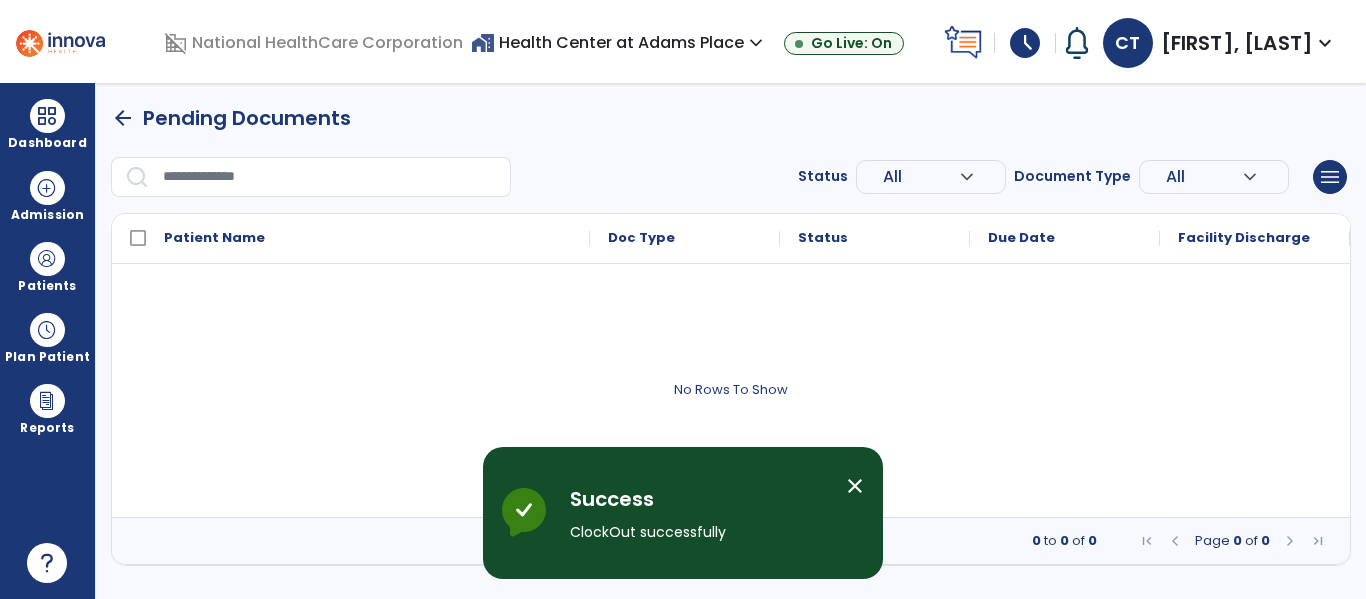 click on "schedule" at bounding box center (1025, 43) 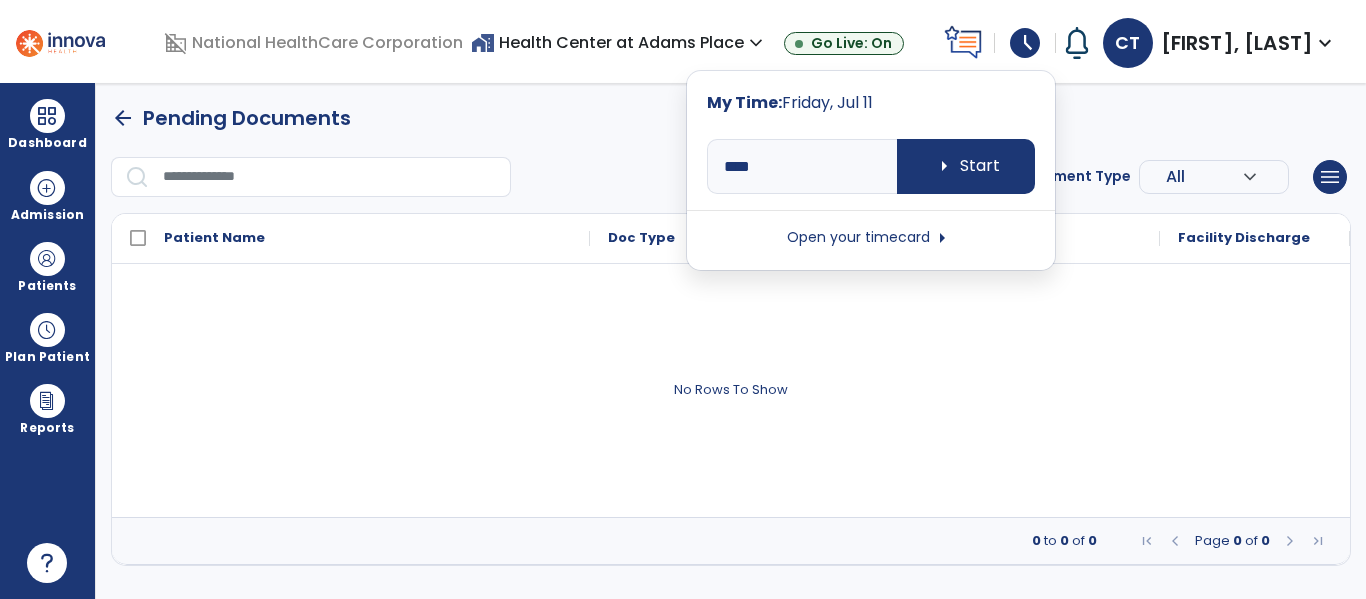 click on "Open your timecard  arrow_right" at bounding box center (871, 238) 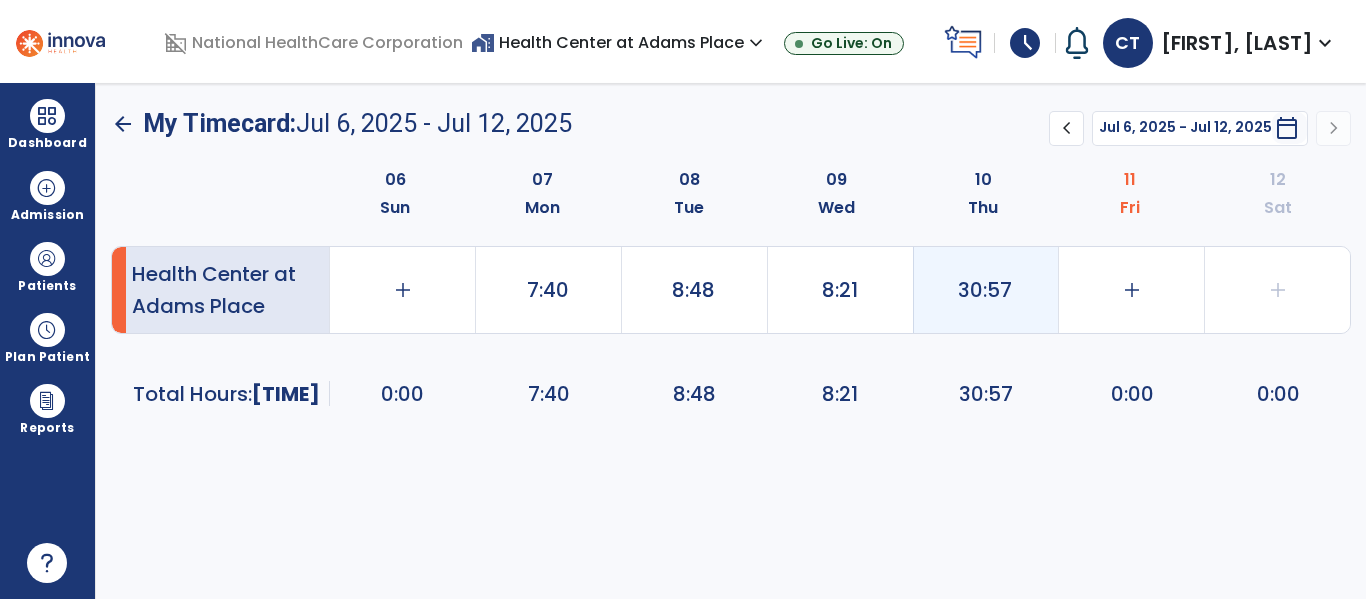 click on "30:57" 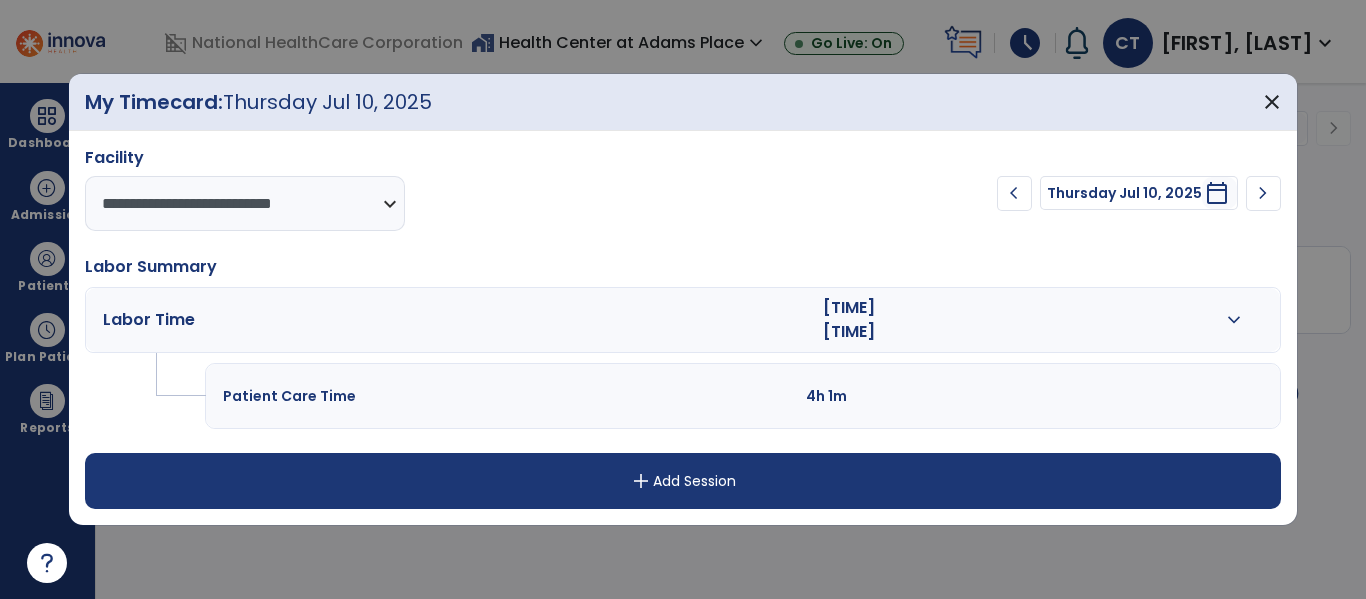 click on "expand_more" at bounding box center [1234, 320] 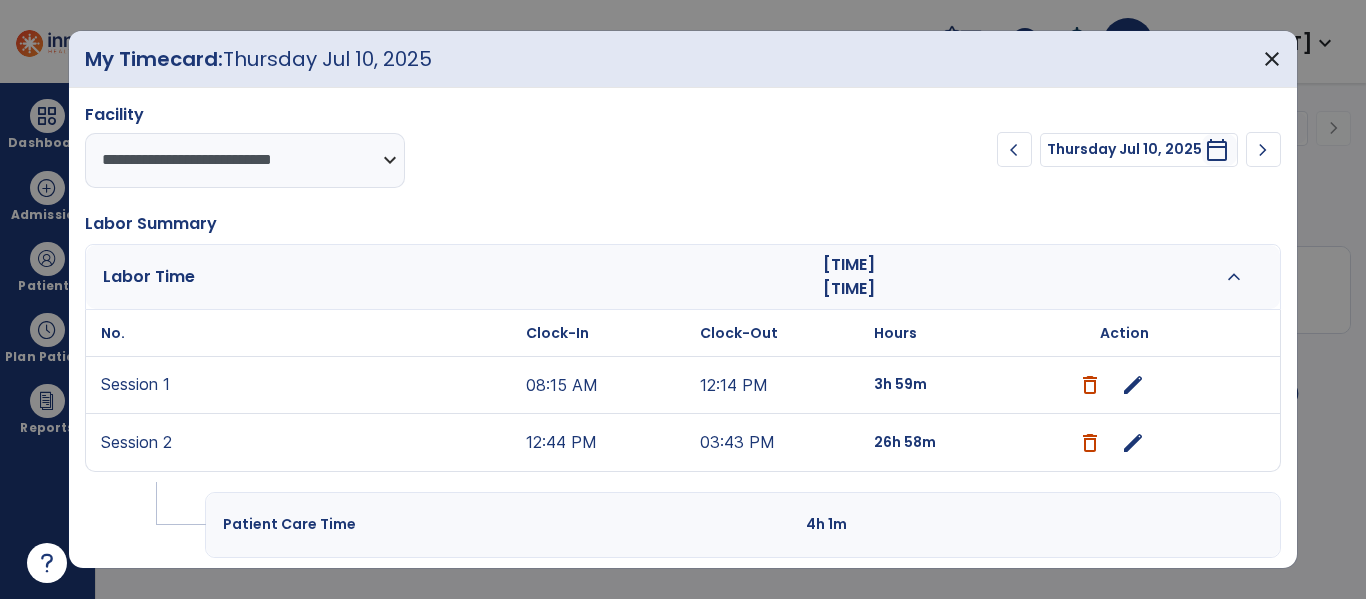 click at bounding box center (1090, 443) 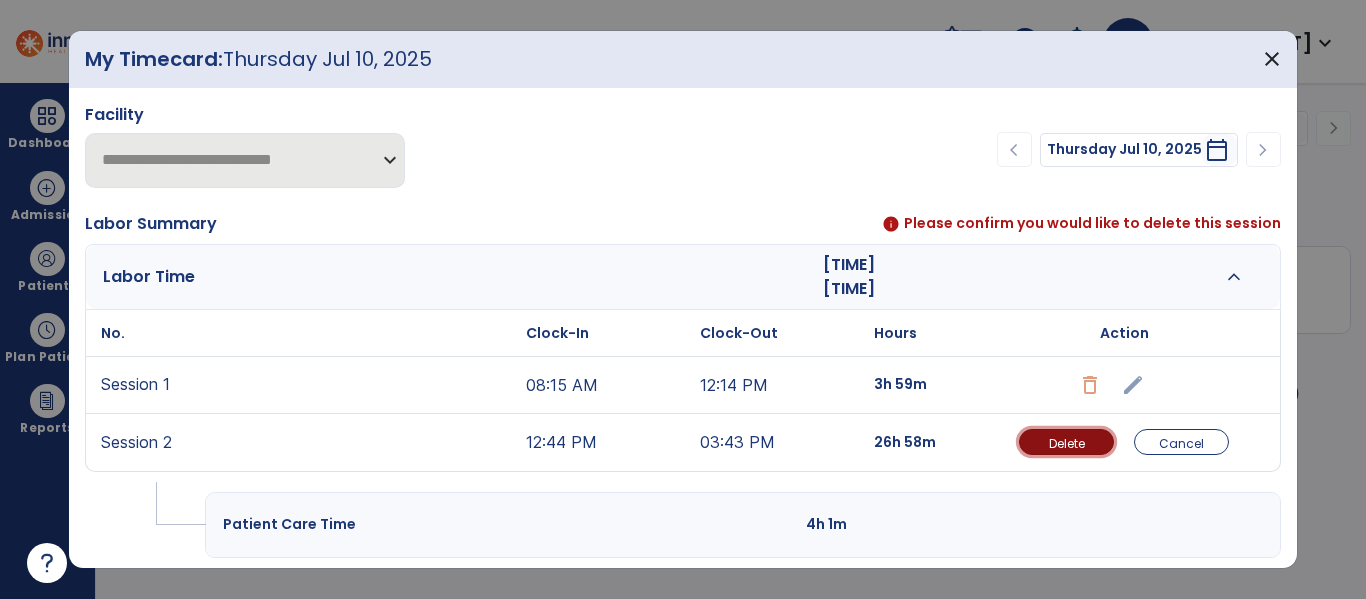 click on "Delete" at bounding box center (1066, 442) 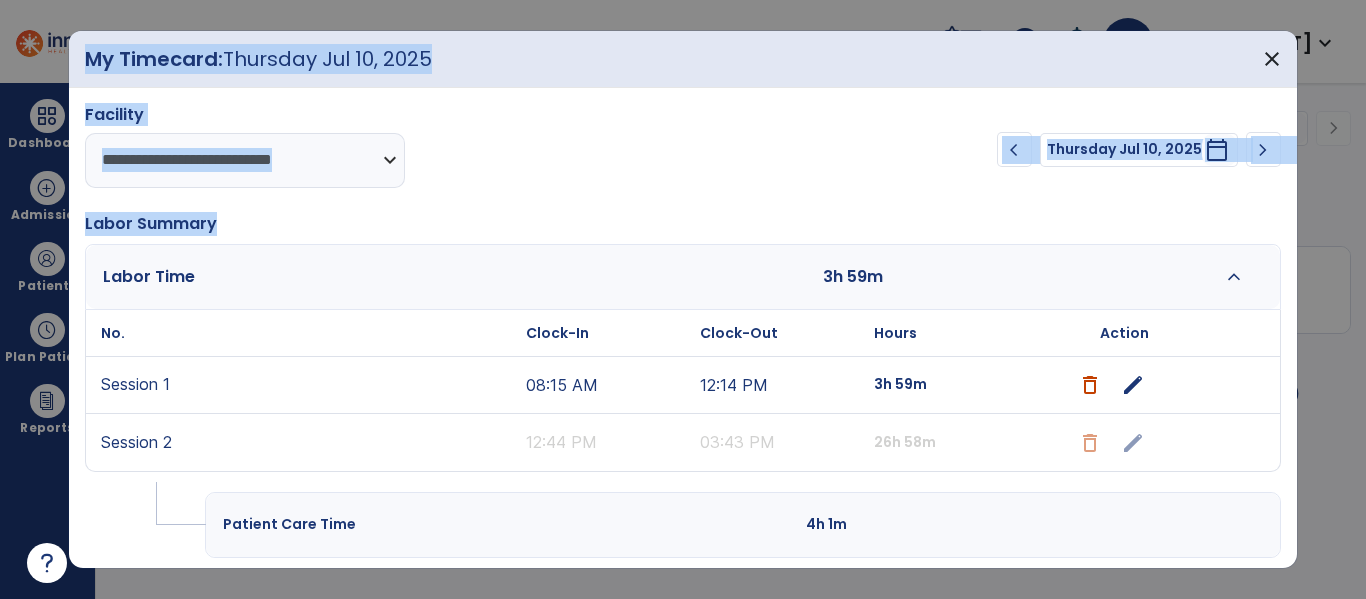 drag, startPoint x: 1297, startPoint y: 216, endPoint x: 1304, endPoint y: 284, distance: 68.359344 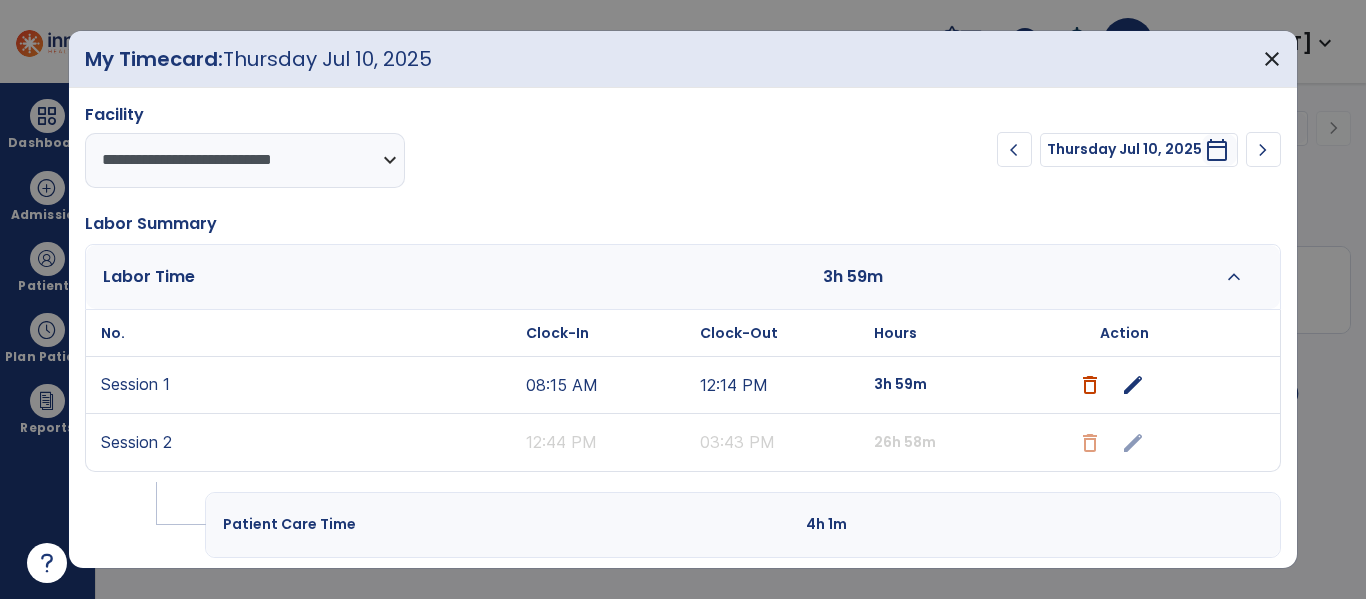 click on "Session 2" at bounding box center (136, 442) 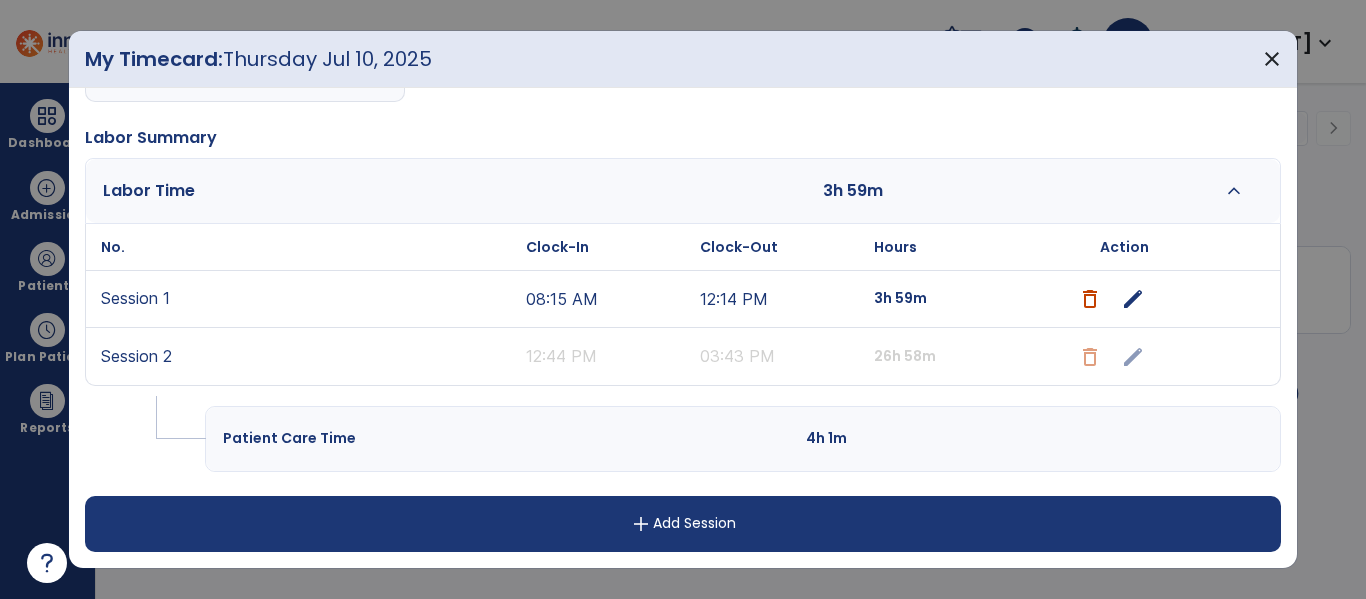 click on "add  Add Session" at bounding box center [682, 524] 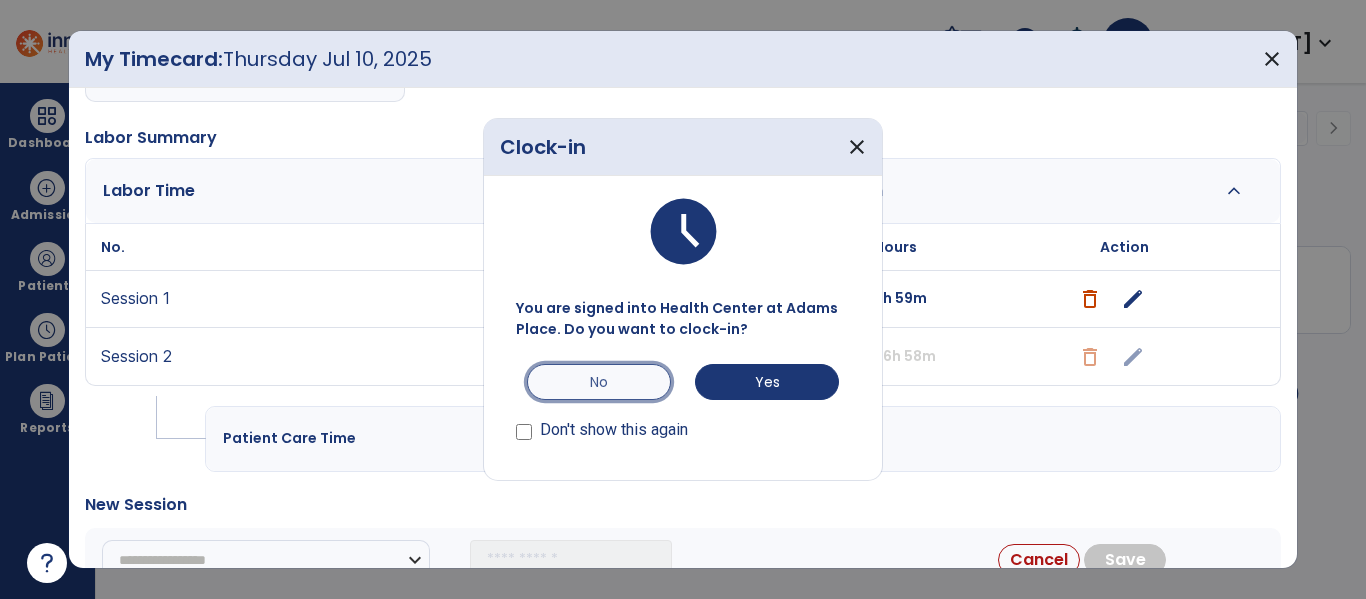 click on "No" at bounding box center (599, 382) 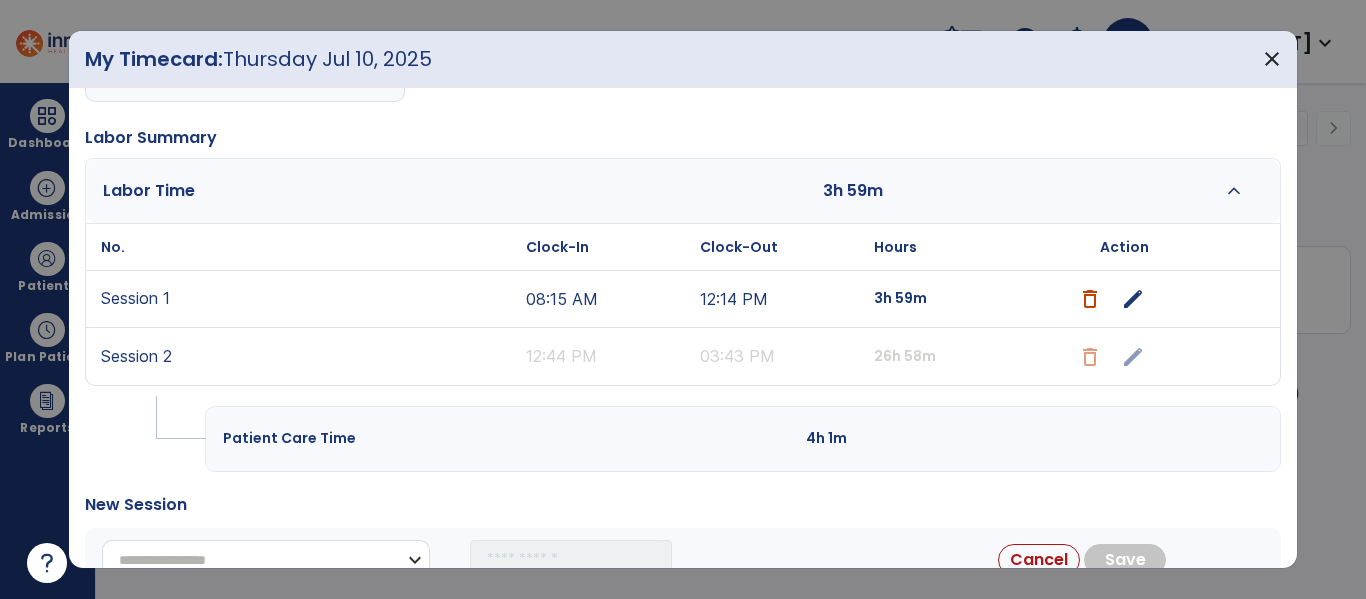 scroll, scrollTop: 96, scrollLeft: 0, axis: vertical 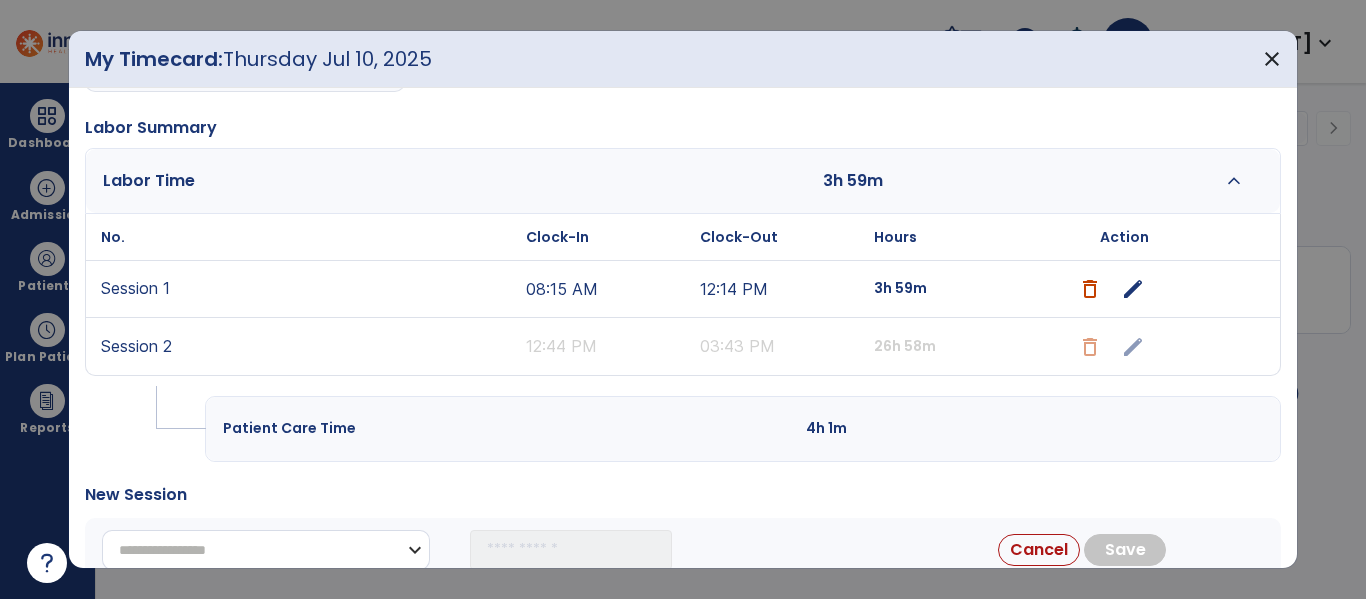 click on "**********" at bounding box center [266, 550] 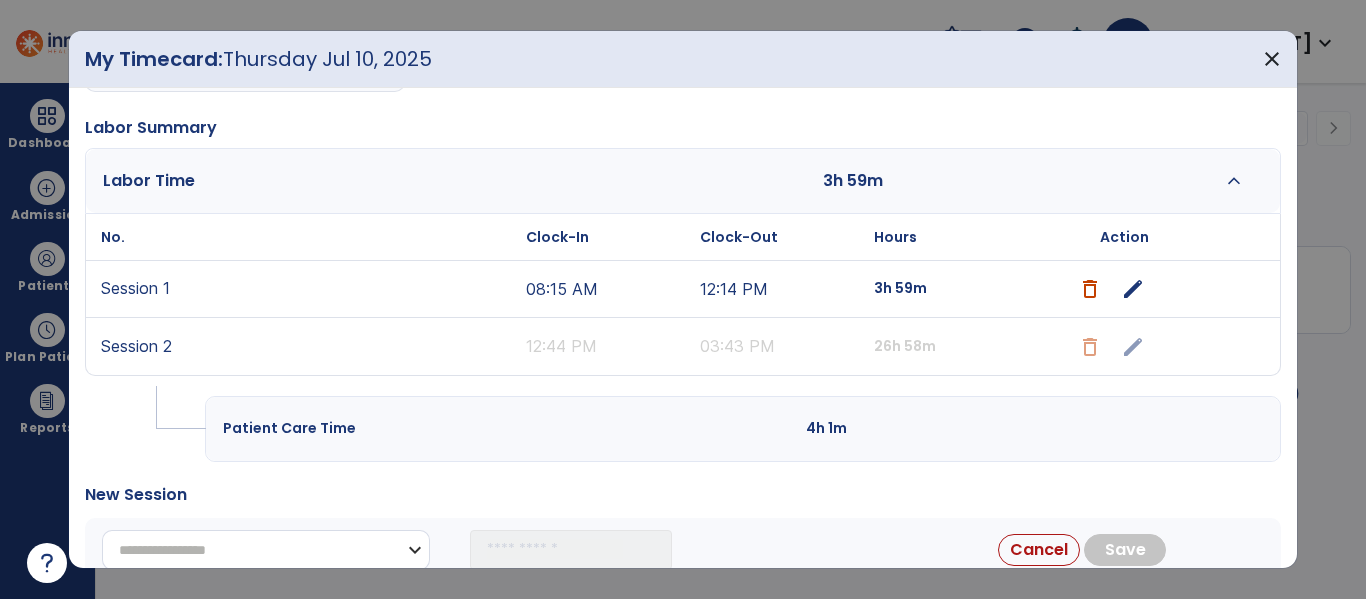 select on "**********" 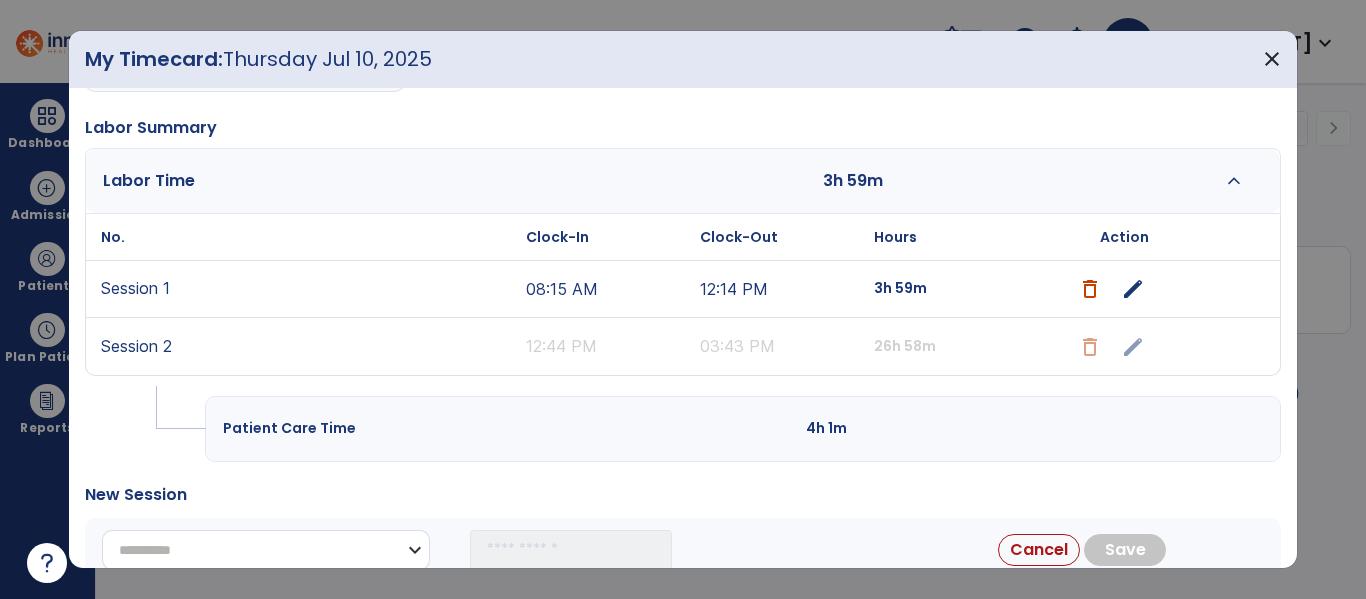 click on "**********" at bounding box center [266, 550] 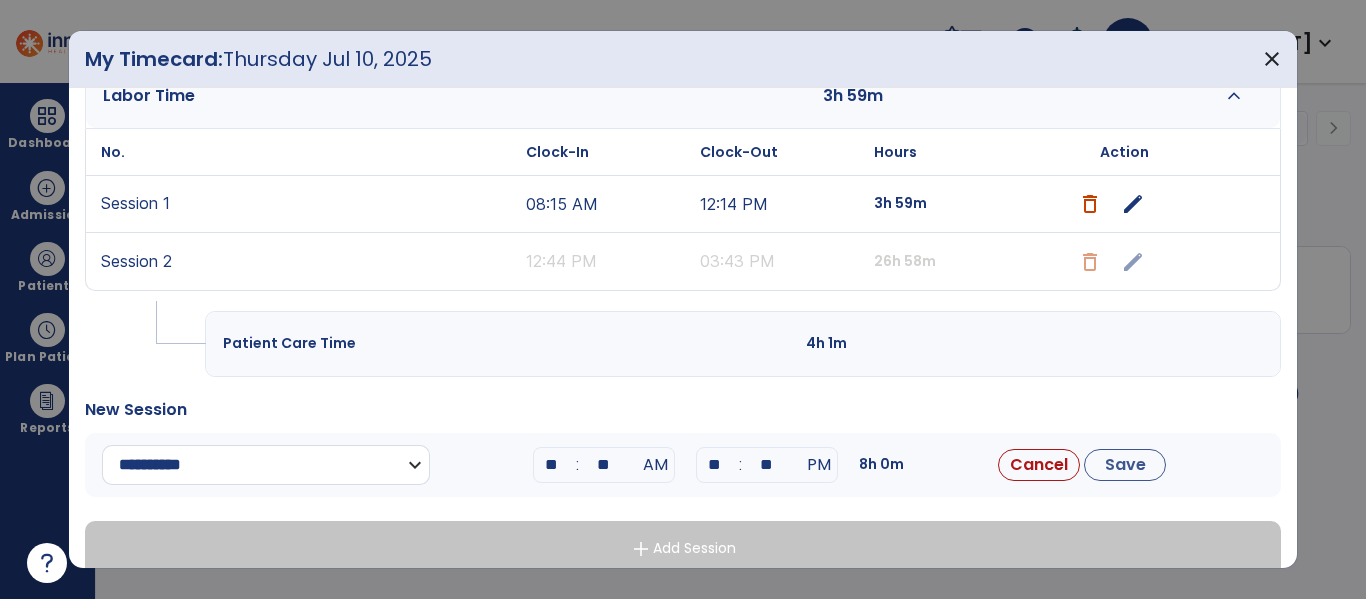 scroll, scrollTop: 184, scrollLeft: 0, axis: vertical 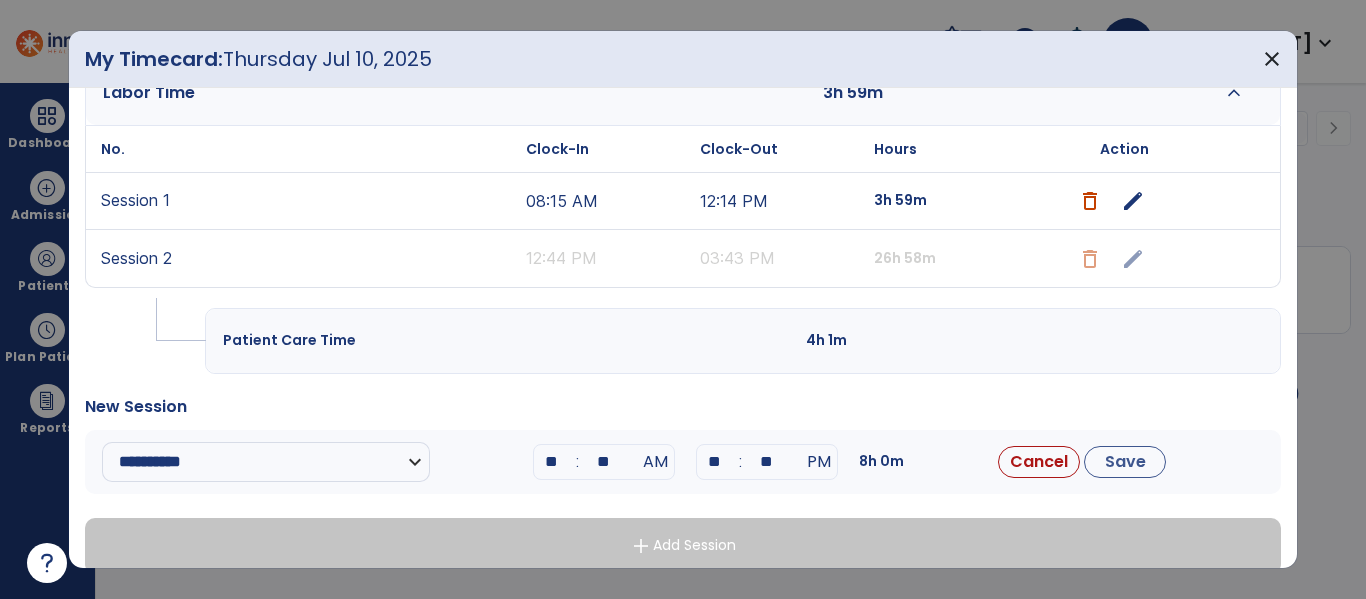 click on "**" at bounding box center (552, 462) 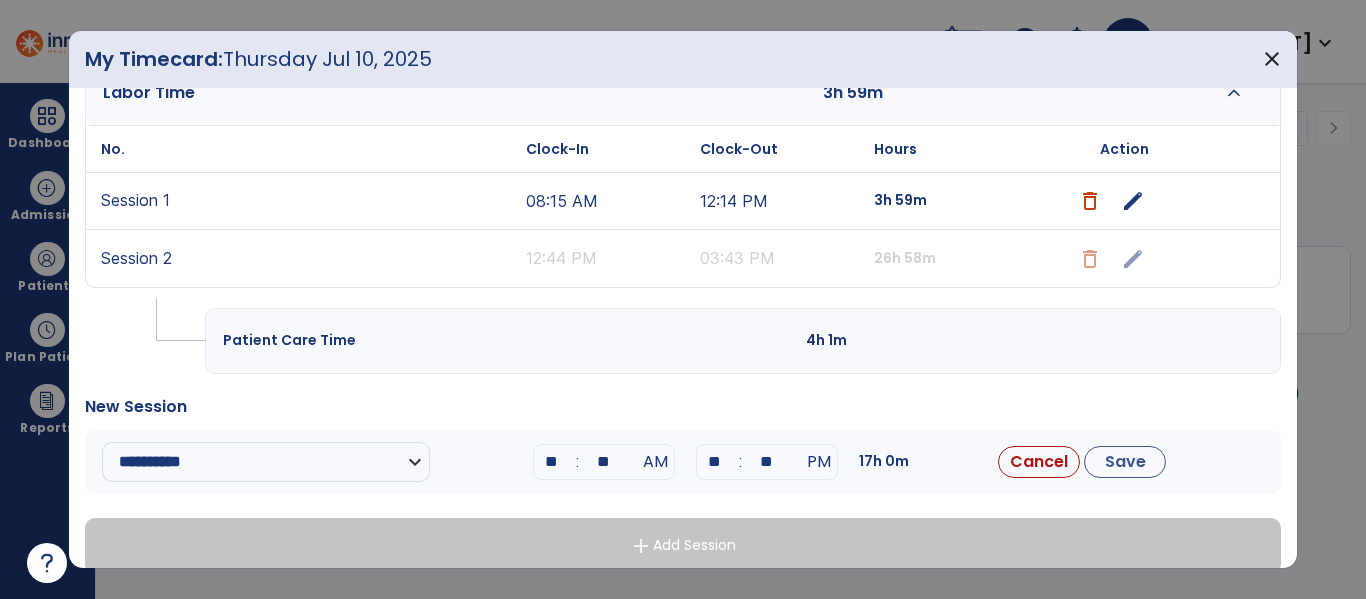 type on "*" 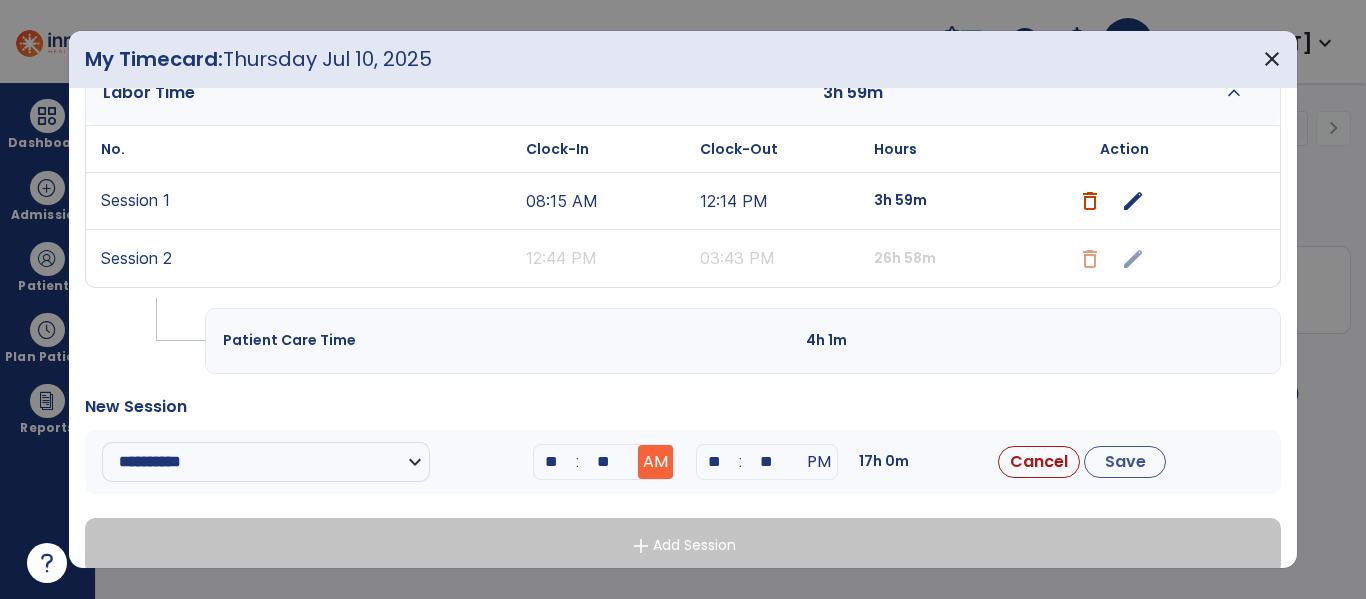 type on "**" 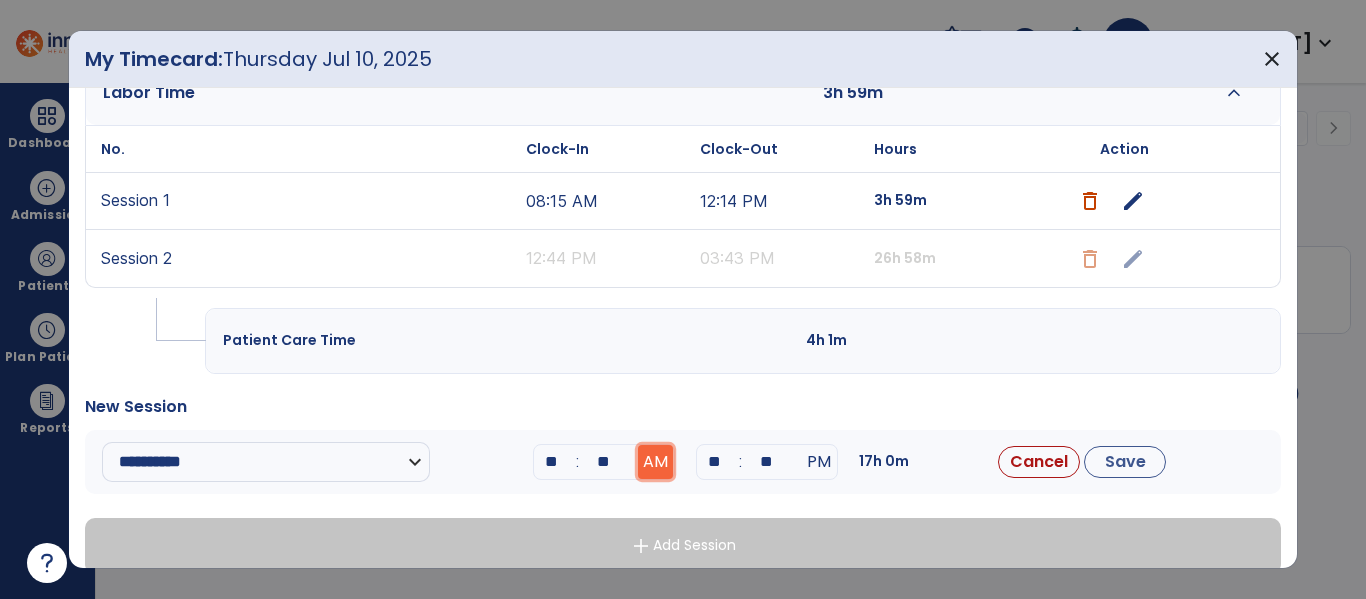 click on "AM" at bounding box center (655, 462) 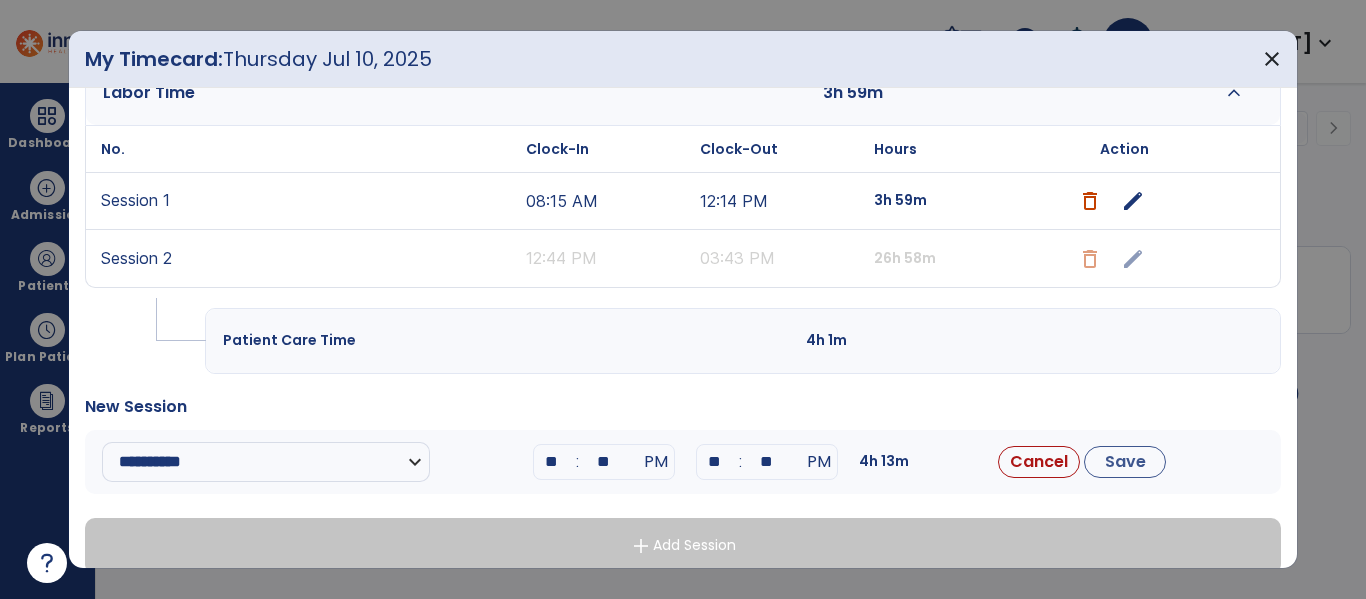 click on "**" at bounding box center [715, 462] 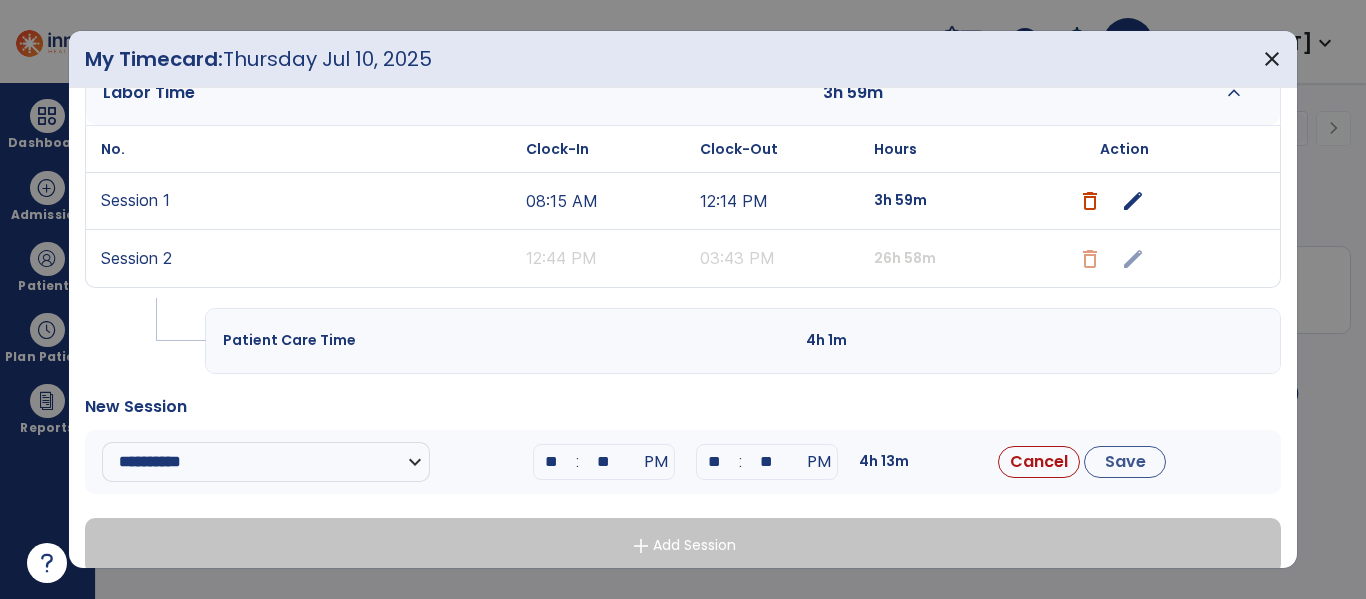 type on "**" 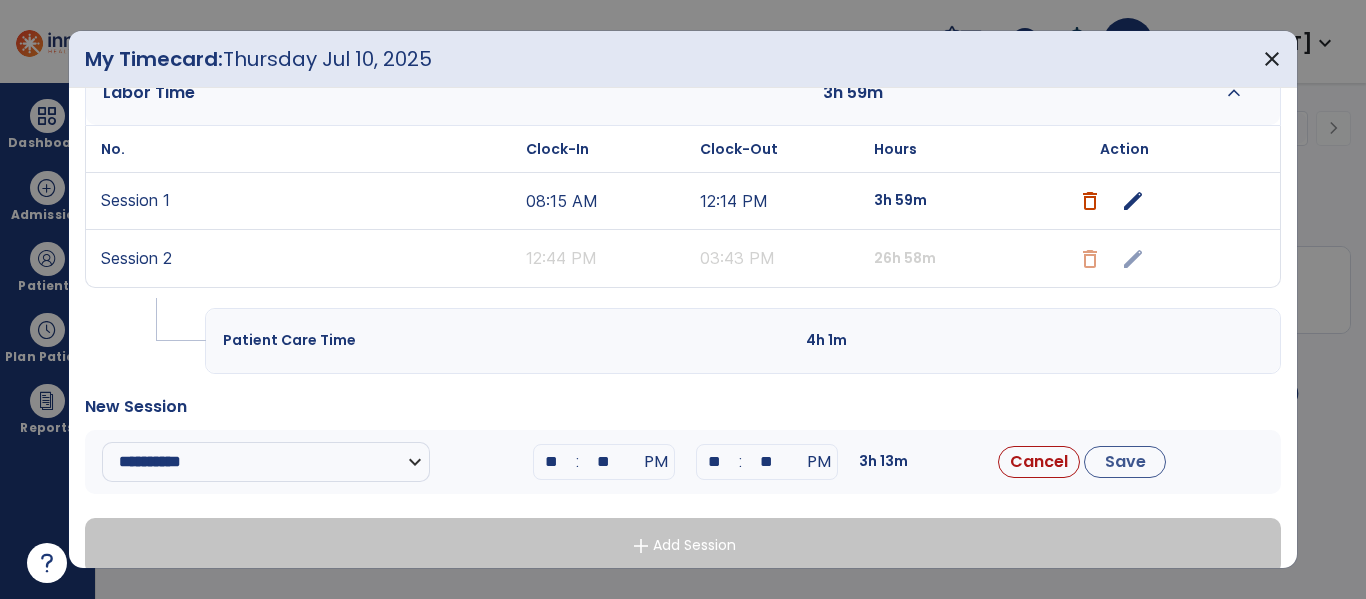 click on "**" at bounding box center [767, 462] 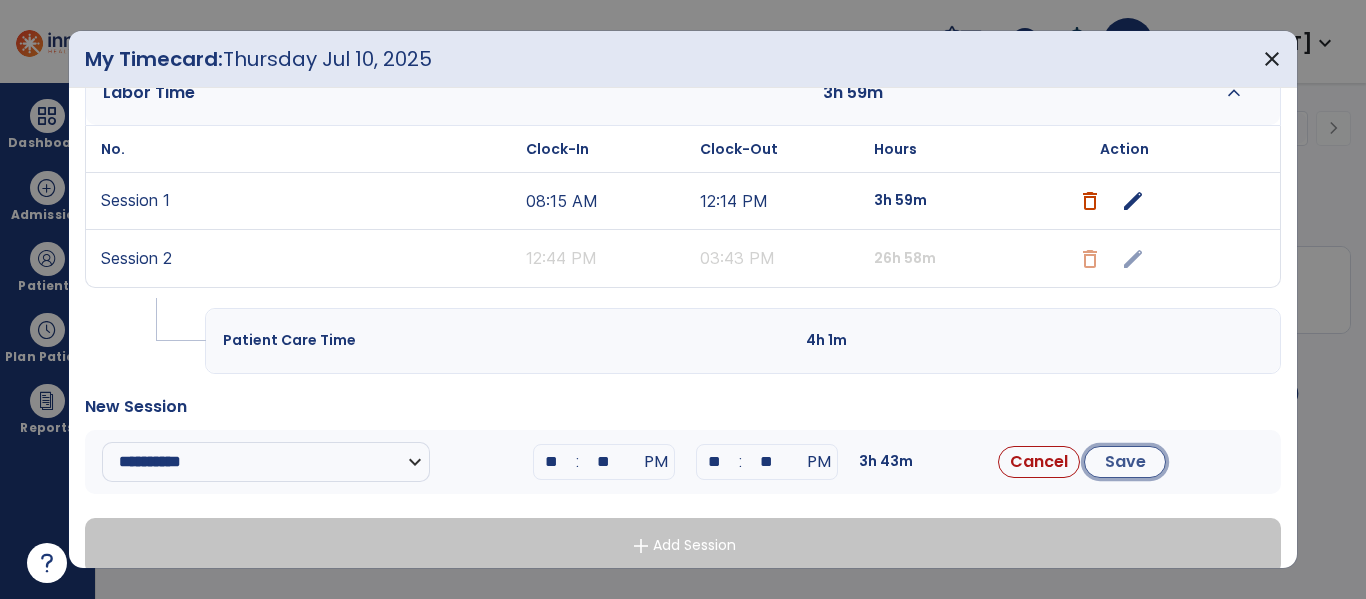 click on "Save" at bounding box center (1125, 462) 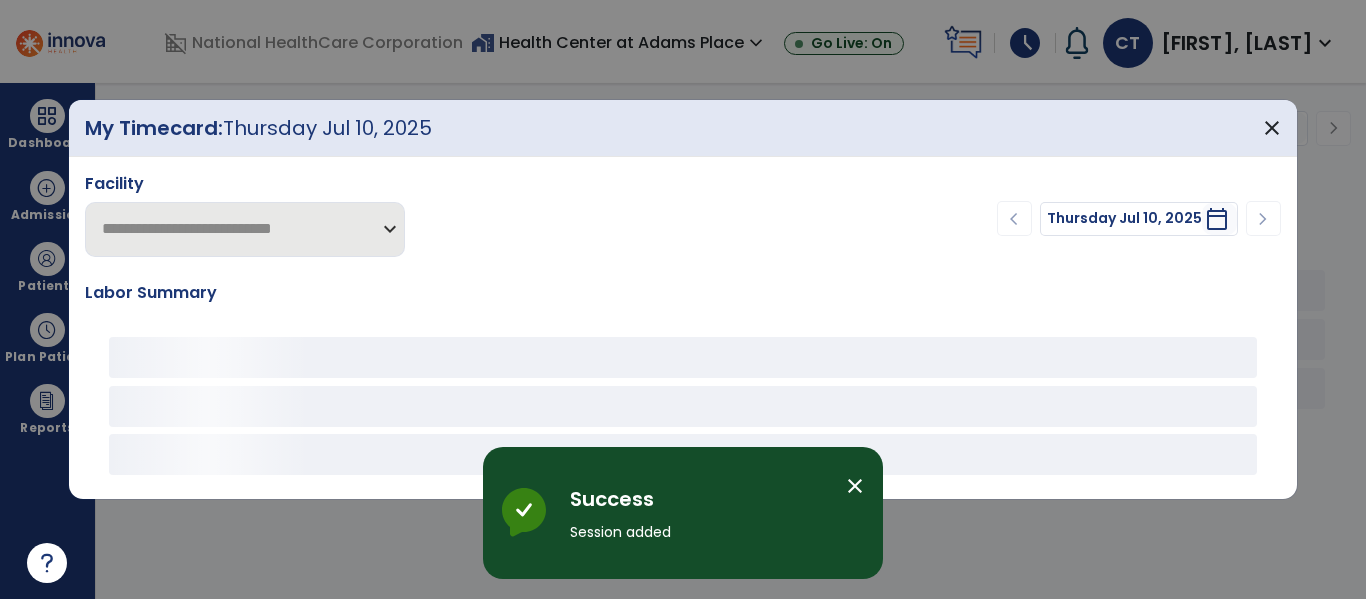scroll, scrollTop: 0, scrollLeft: 0, axis: both 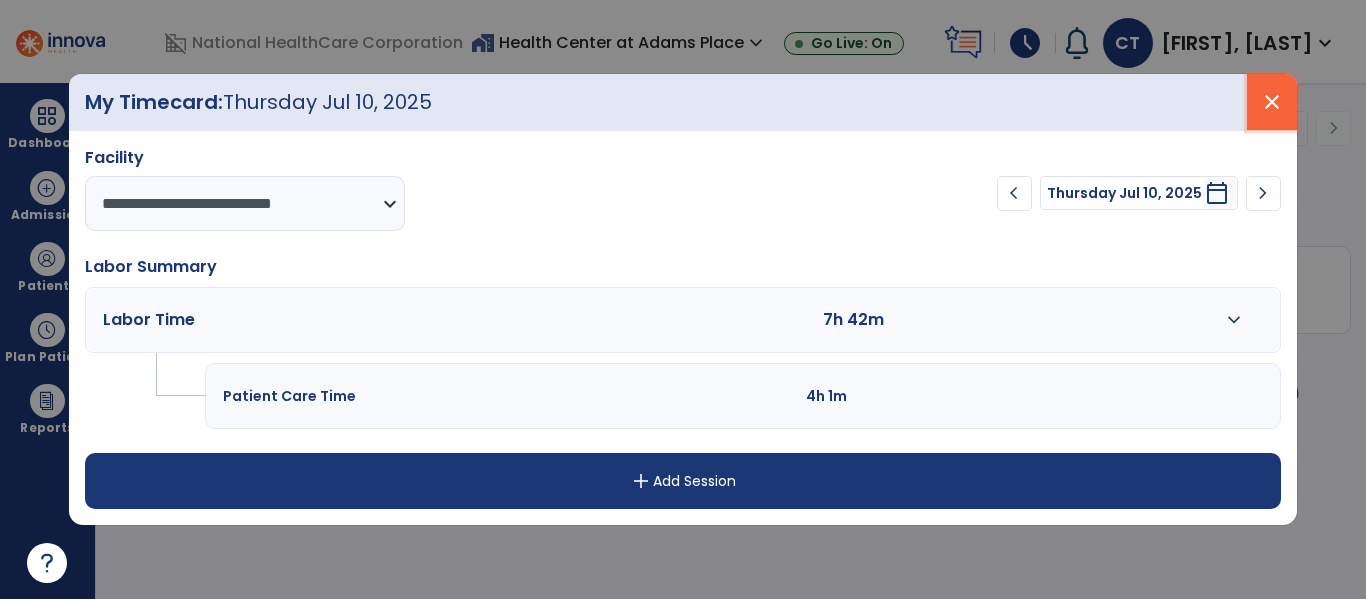 click on "close" at bounding box center (1272, 102) 